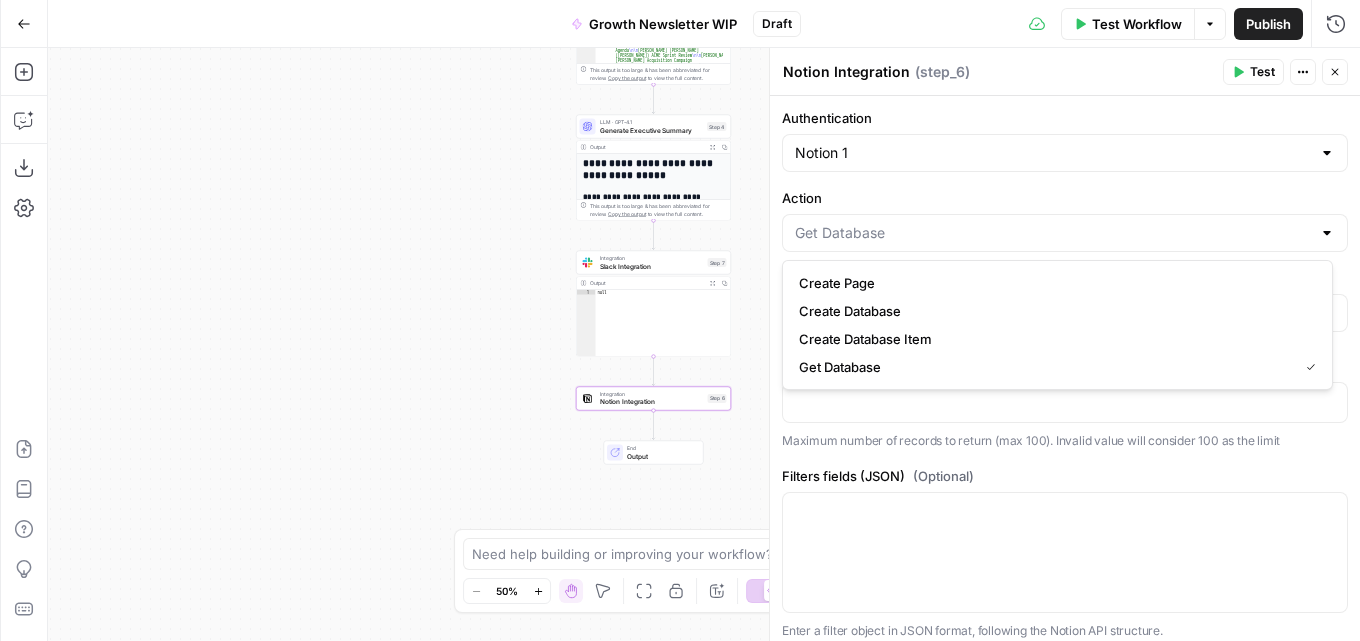 scroll, scrollTop: 0, scrollLeft: 0, axis: both 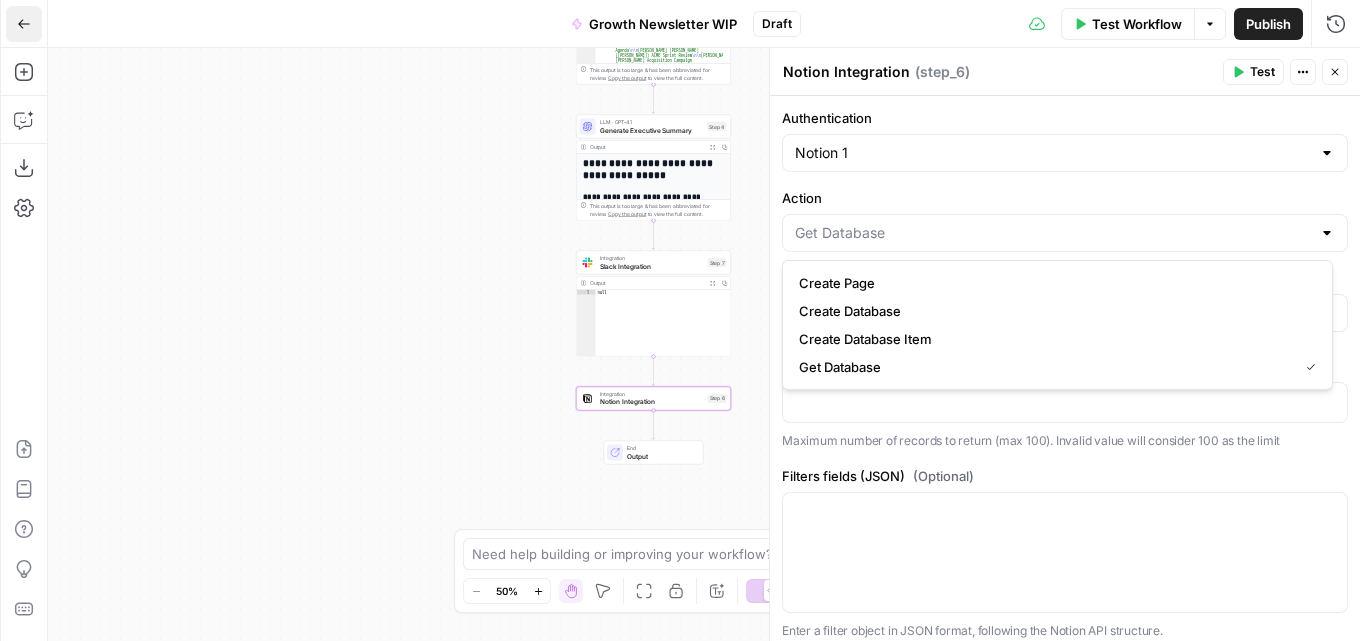 type on "Get Database" 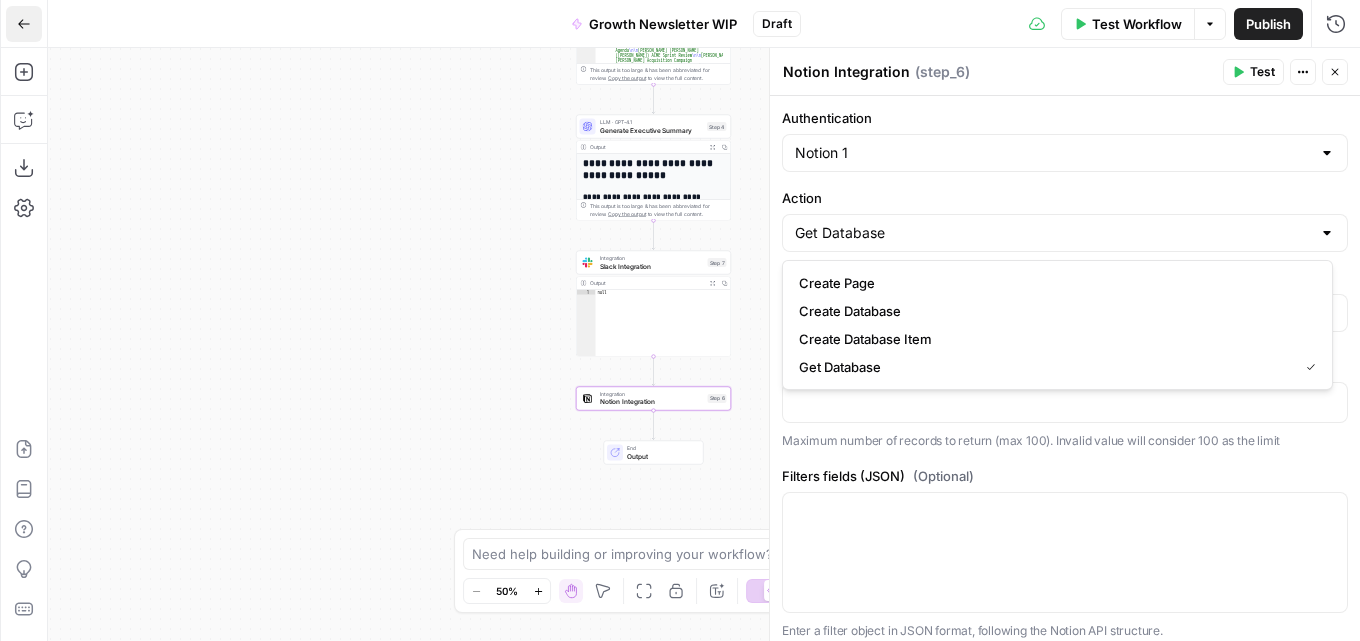 click on "Go Back" at bounding box center [24, 24] 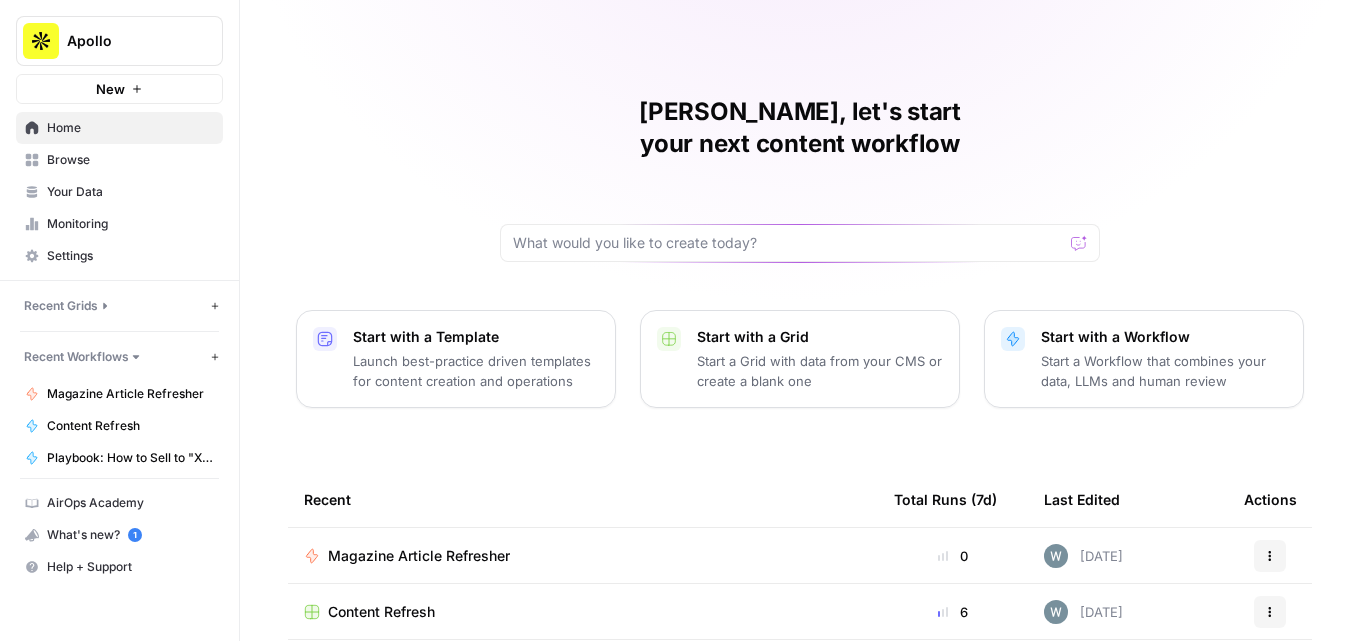 click on "Content Refresh" at bounding box center [583, 611] 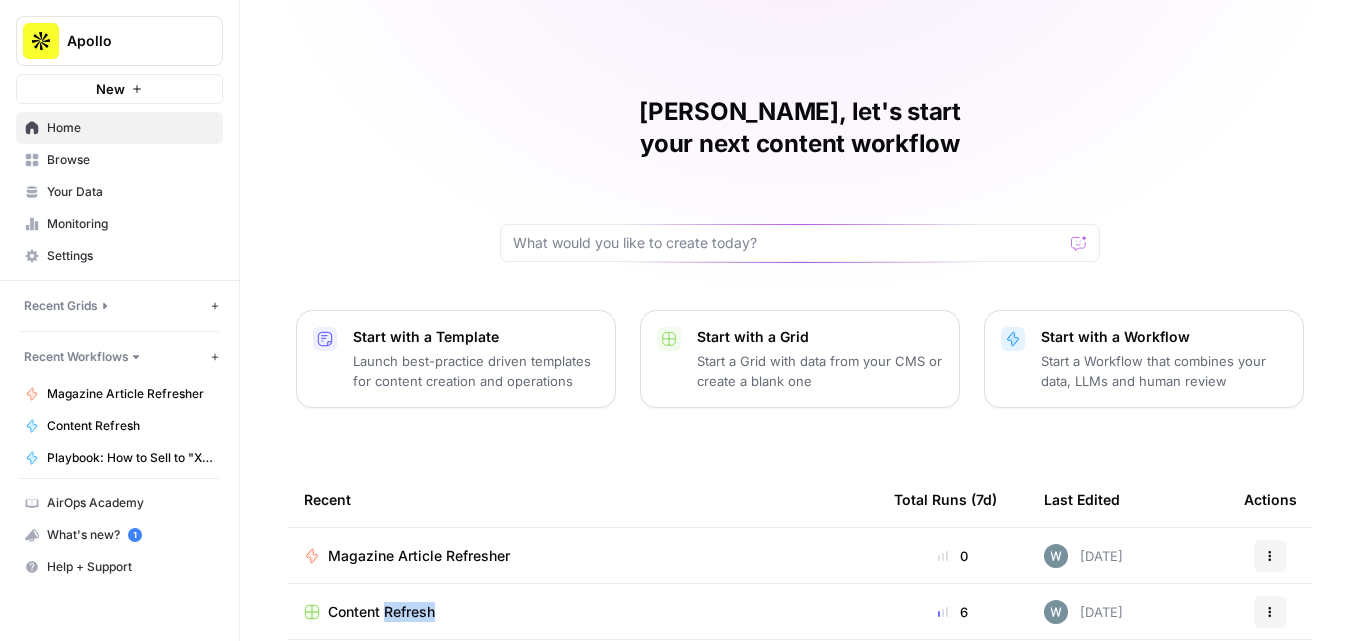 click on "Content Refresh" at bounding box center (583, 611) 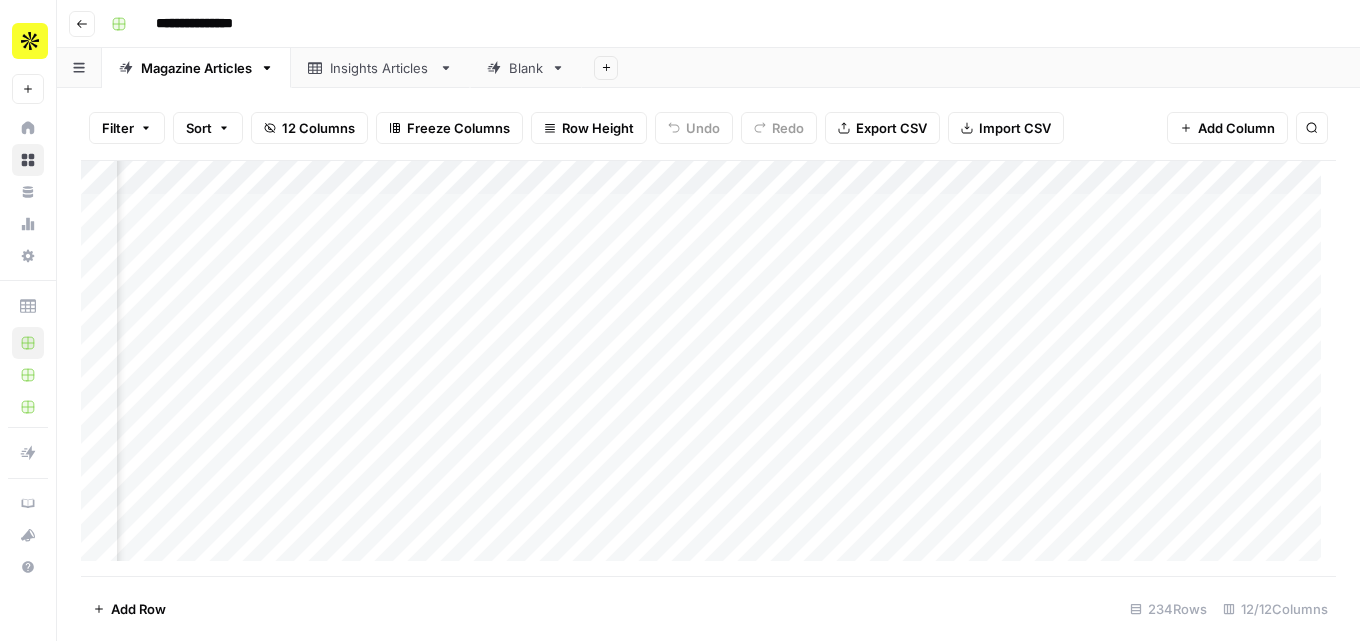 scroll, scrollTop: 0, scrollLeft: 1216, axis: horizontal 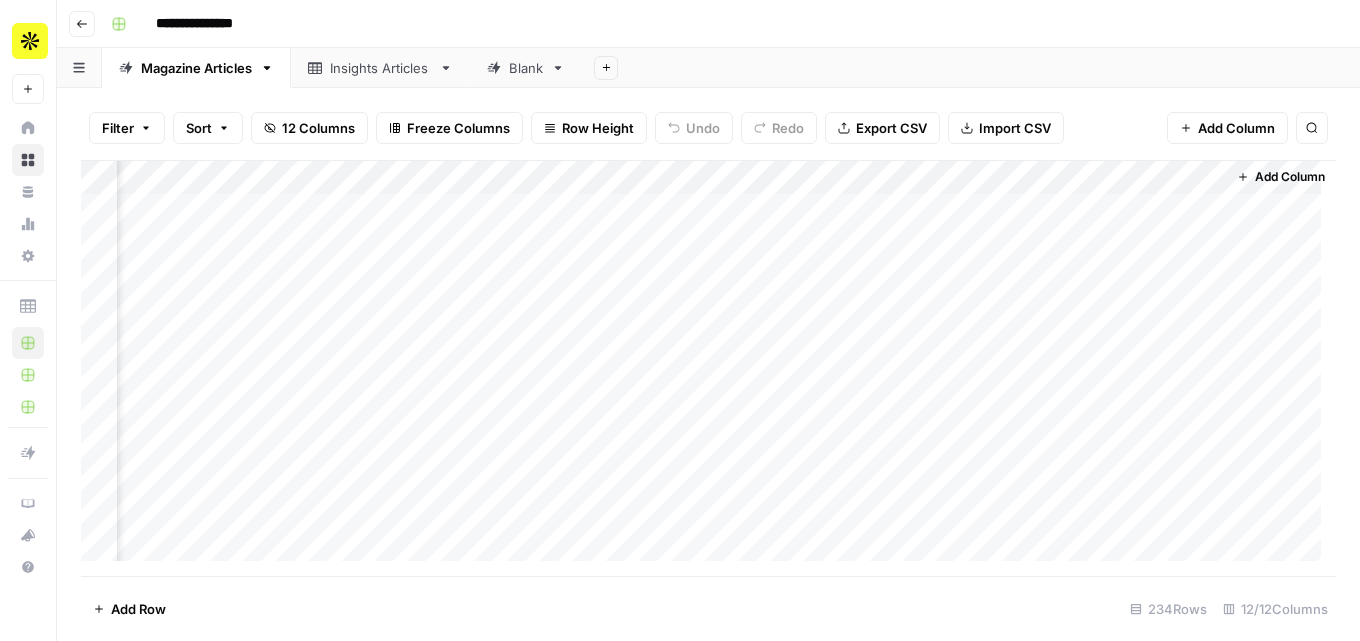 click on "Add Column" at bounding box center (708, 368) 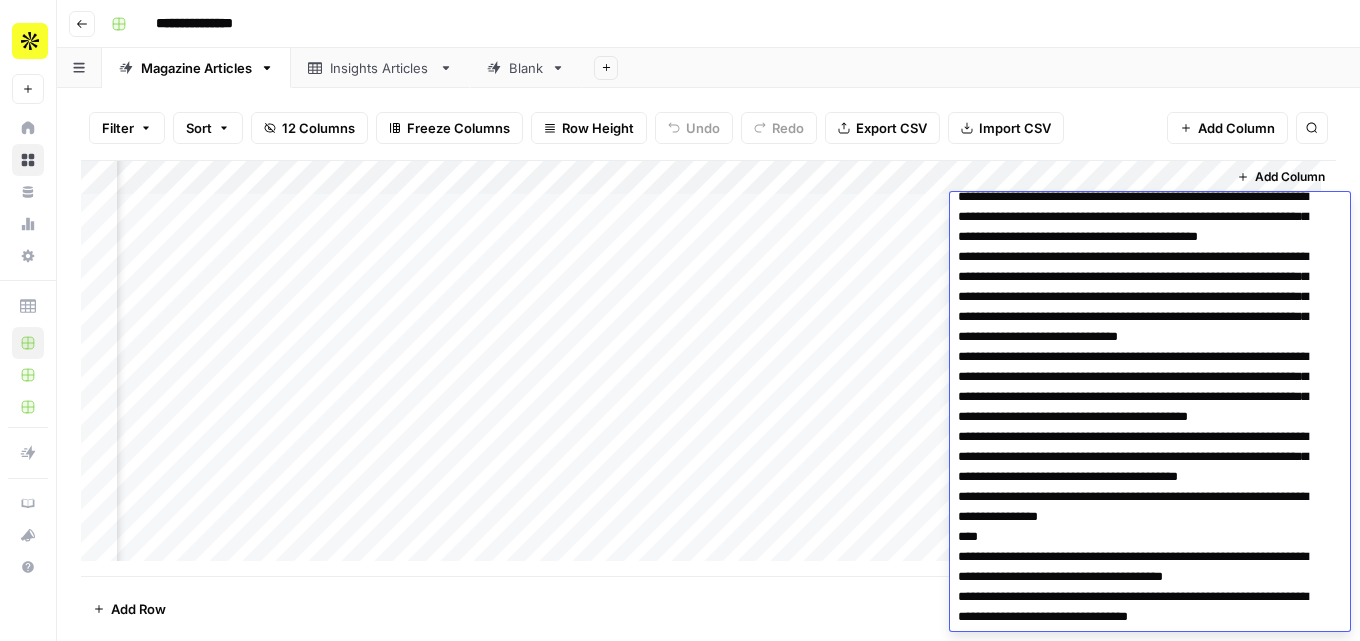 scroll, scrollTop: 0, scrollLeft: 0, axis: both 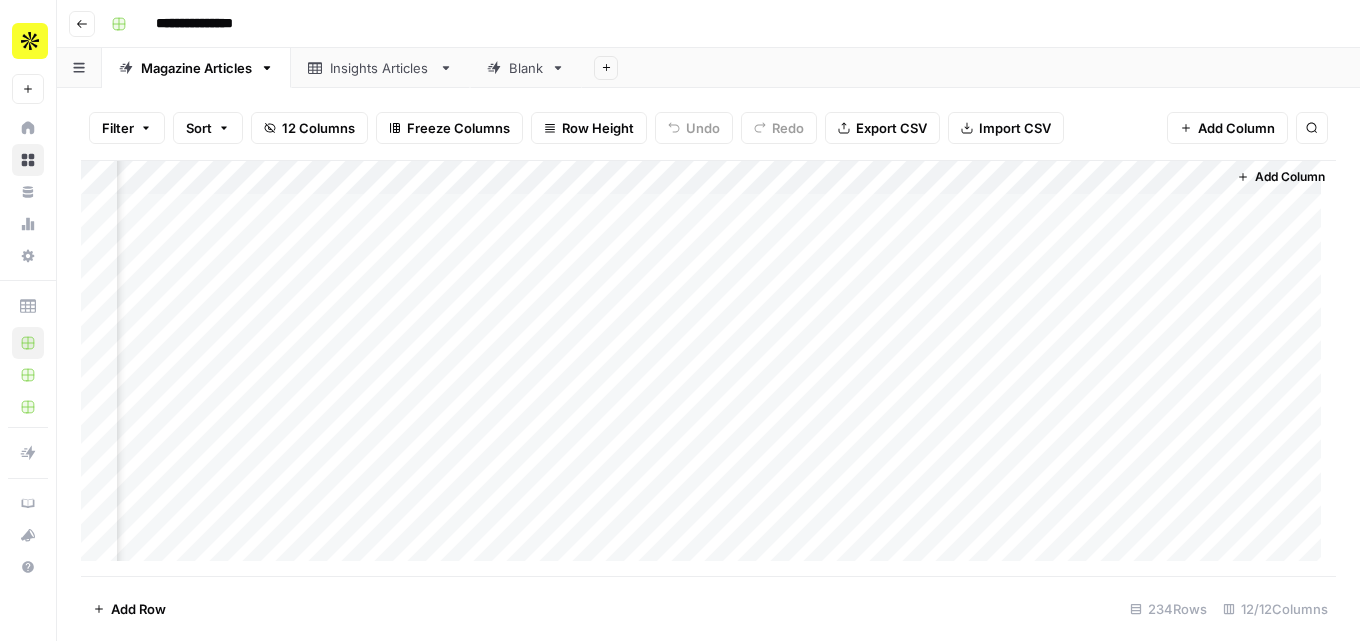 click on "Filter Sort 12 Columns Freeze Columns Row Height Undo Redo Export CSV Import CSV Add Column Search" at bounding box center [708, 128] 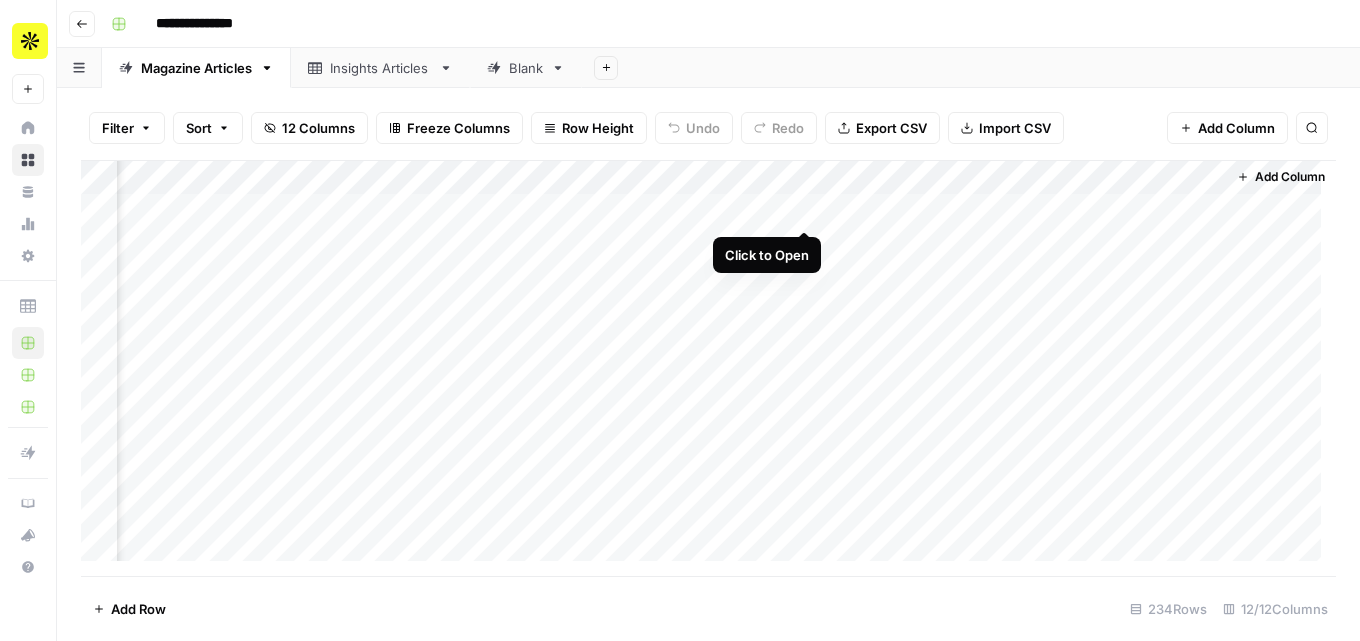 click on "Add Column" at bounding box center [708, 368] 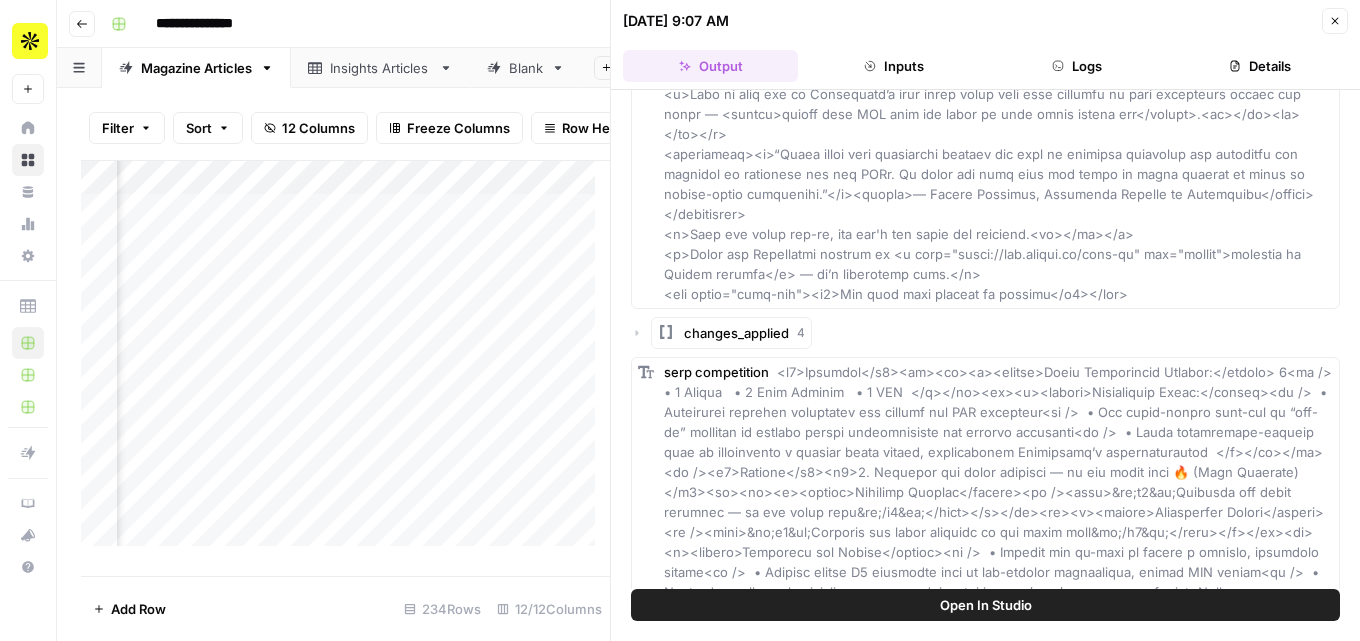 scroll, scrollTop: 3593, scrollLeft: 0, axis: vertical 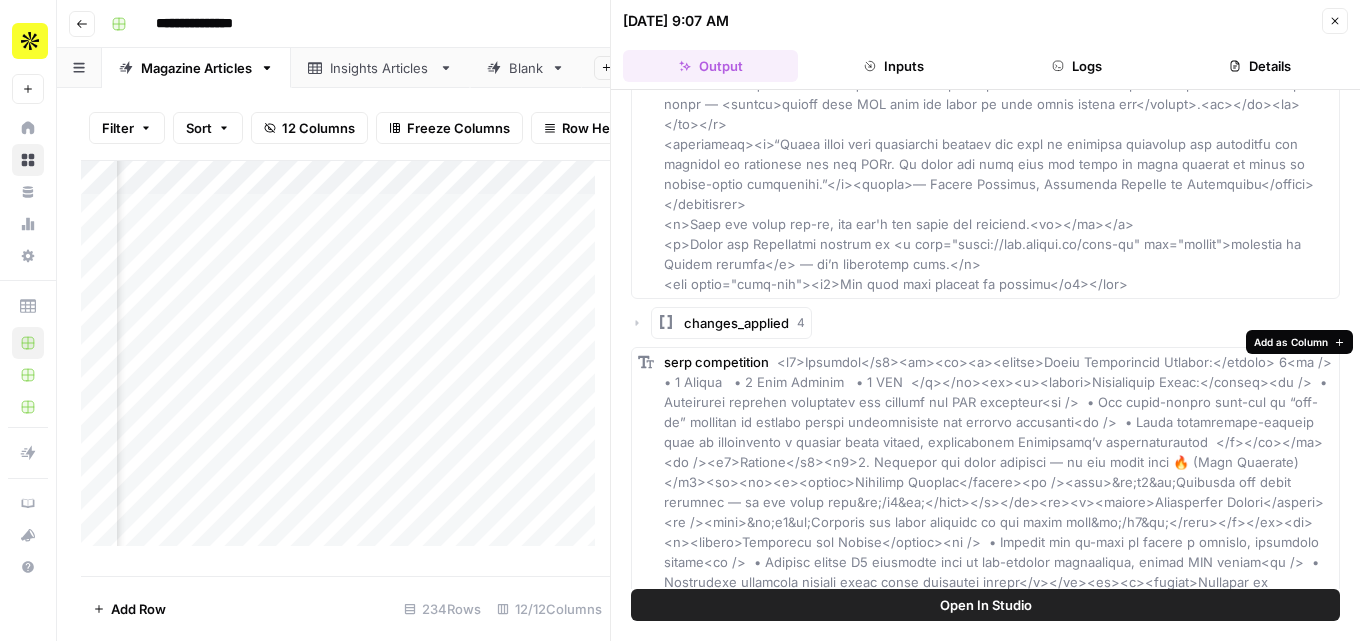 click on "Add as Column" at bounding box center (1299, 342) 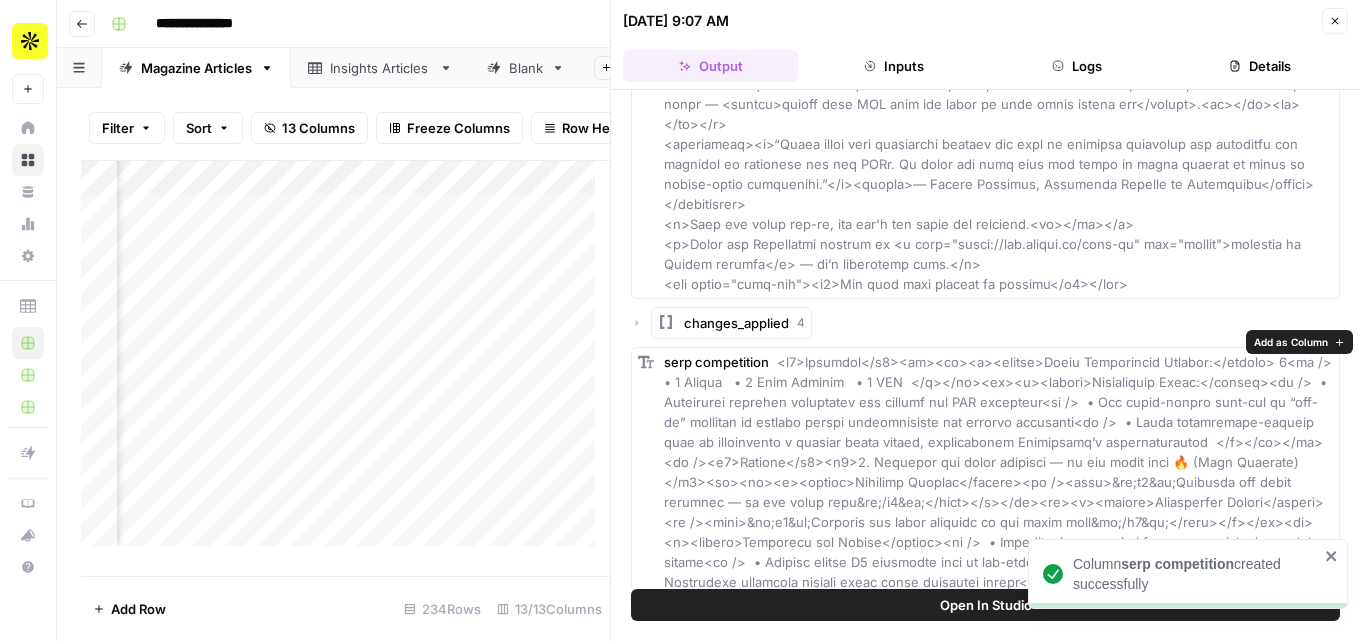 scroll, scrollTop: 0, scrollLeft: 1801, axis: horizontal 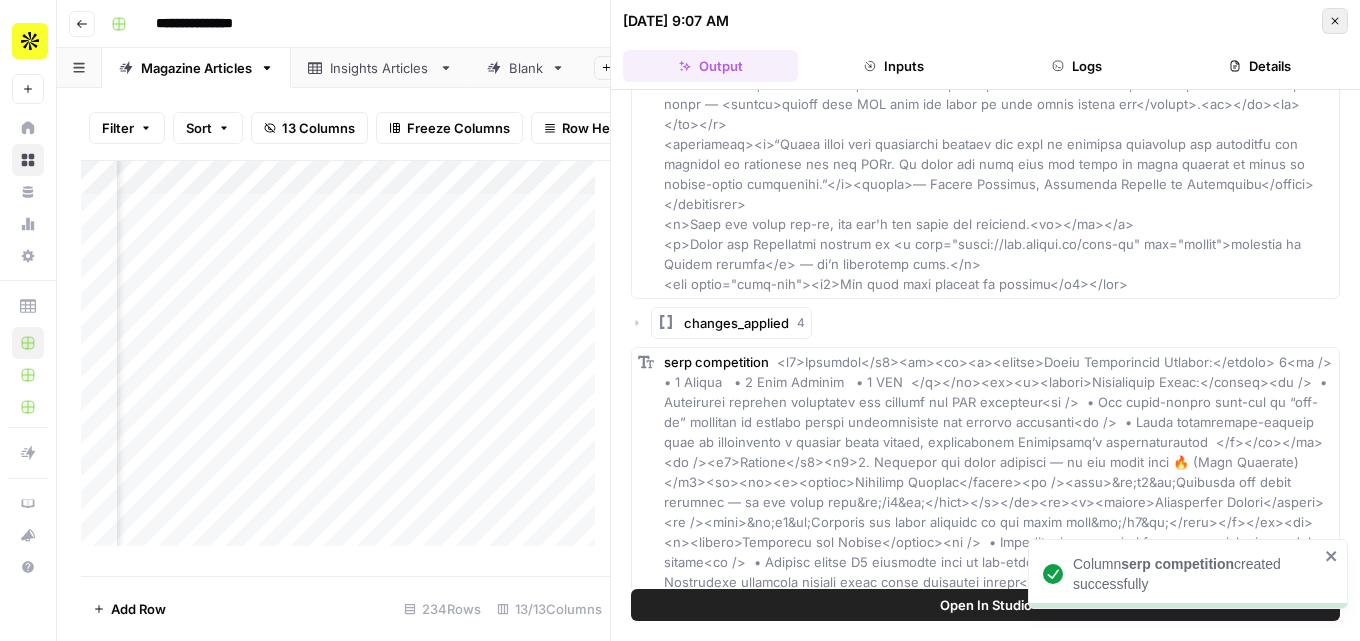 click 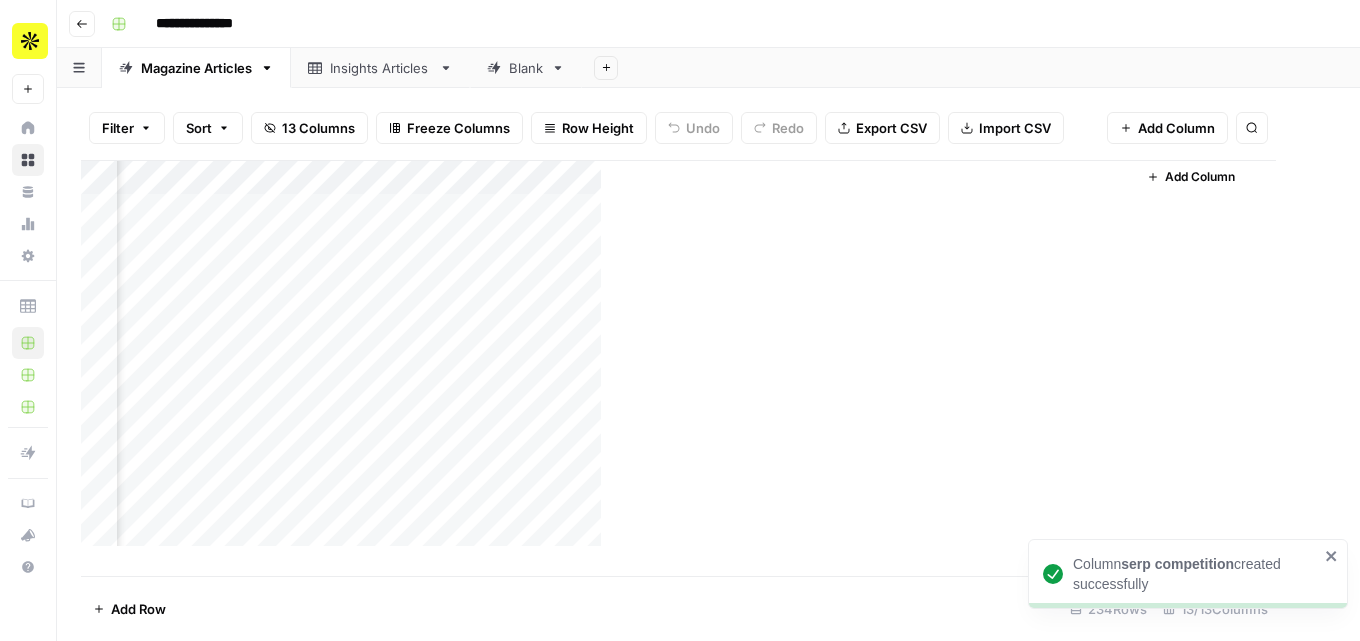 scroll, scrollTop: 0, scrollLeft: 1372, axis: horizontal 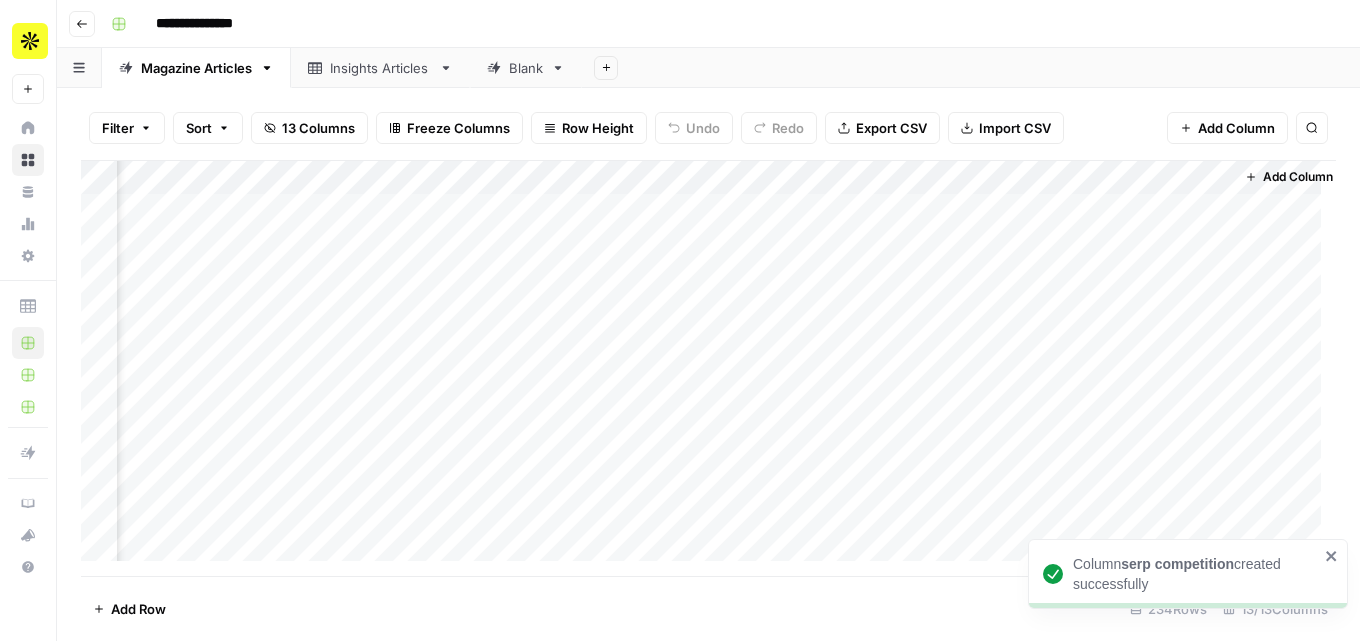 click on "Add Column" at bounding box center (708, 368) 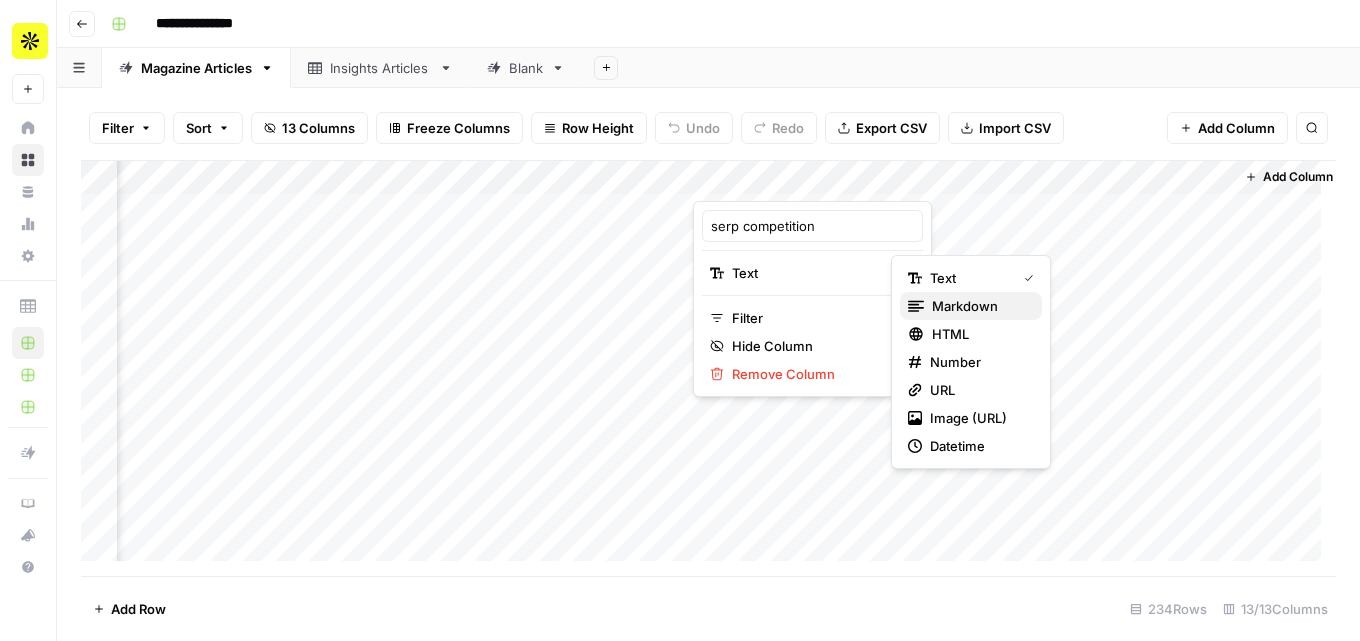 click on "markdown" at bounding box center [971, 306] 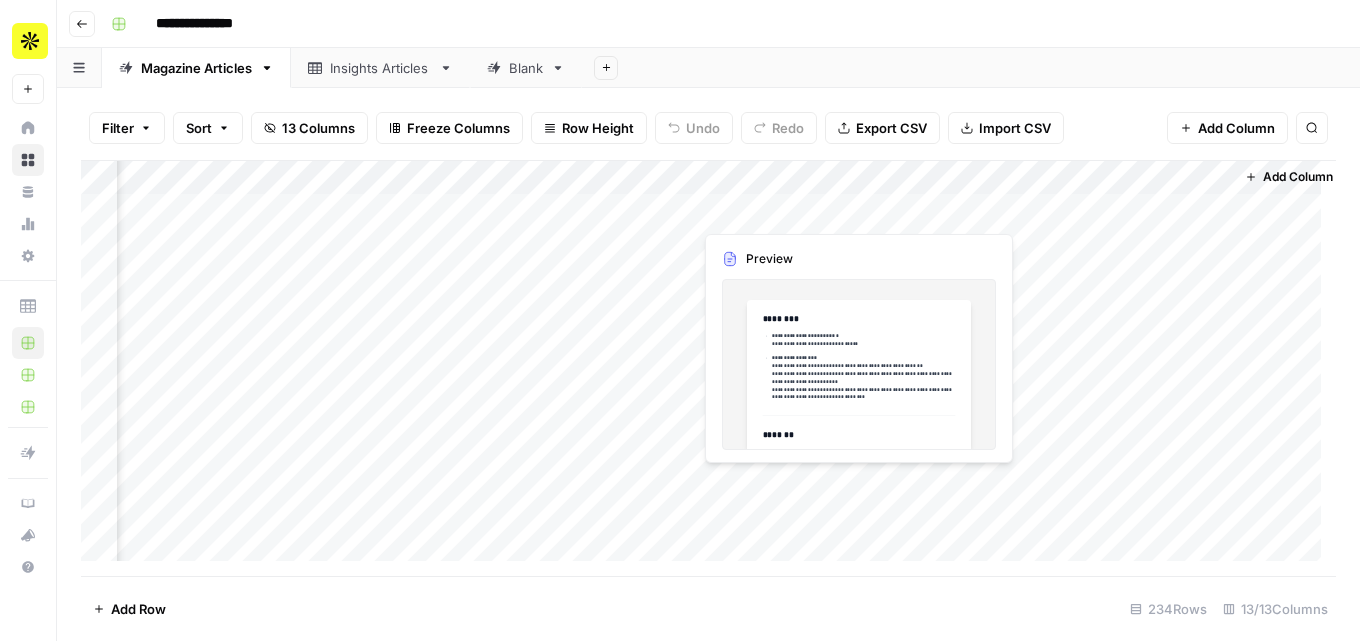 click on "Add Column" at bounding box center (708, 368) 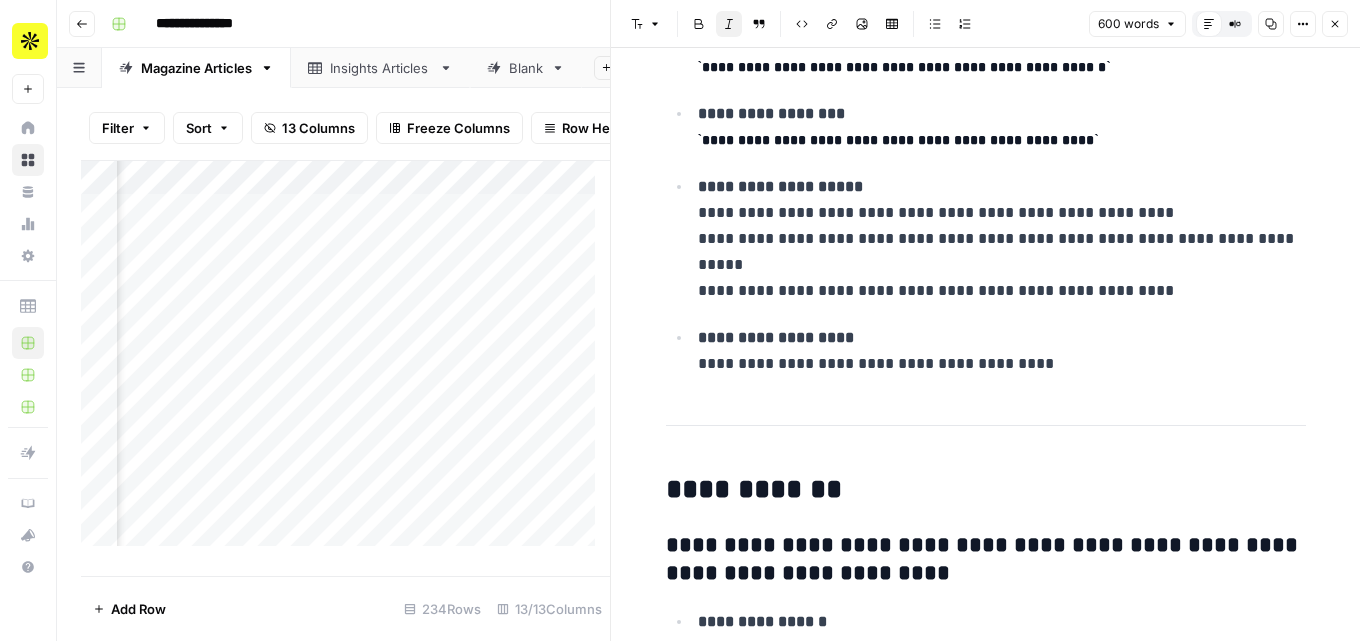 scroll, scrollTop: 0, scrollLeft: 0, axis: both 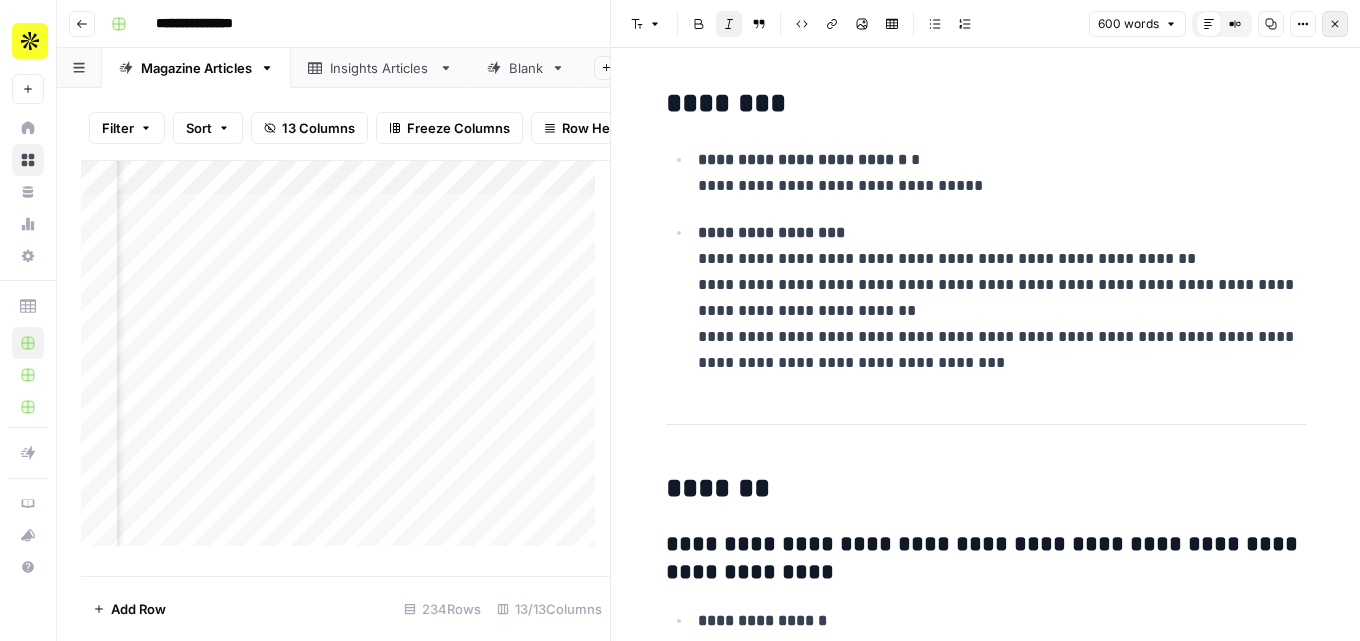click on "Close" at bounding box center [1335, 24] 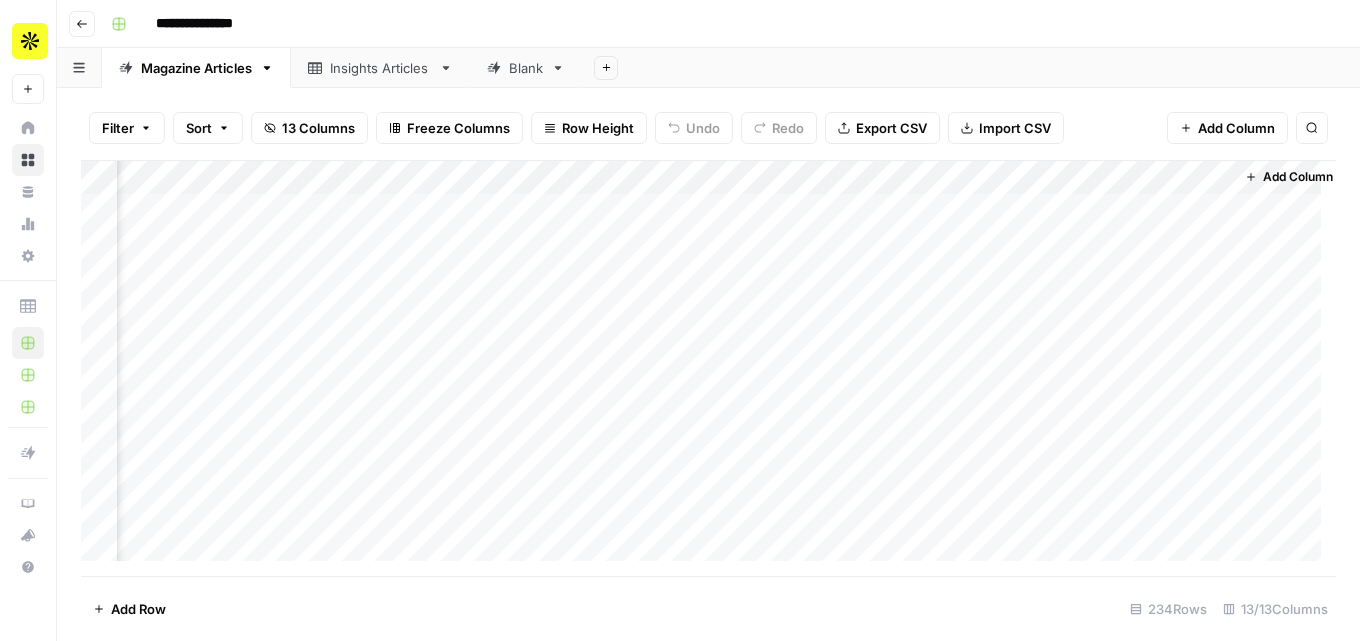 click on "Add Column" at bounding box center (708, 368) 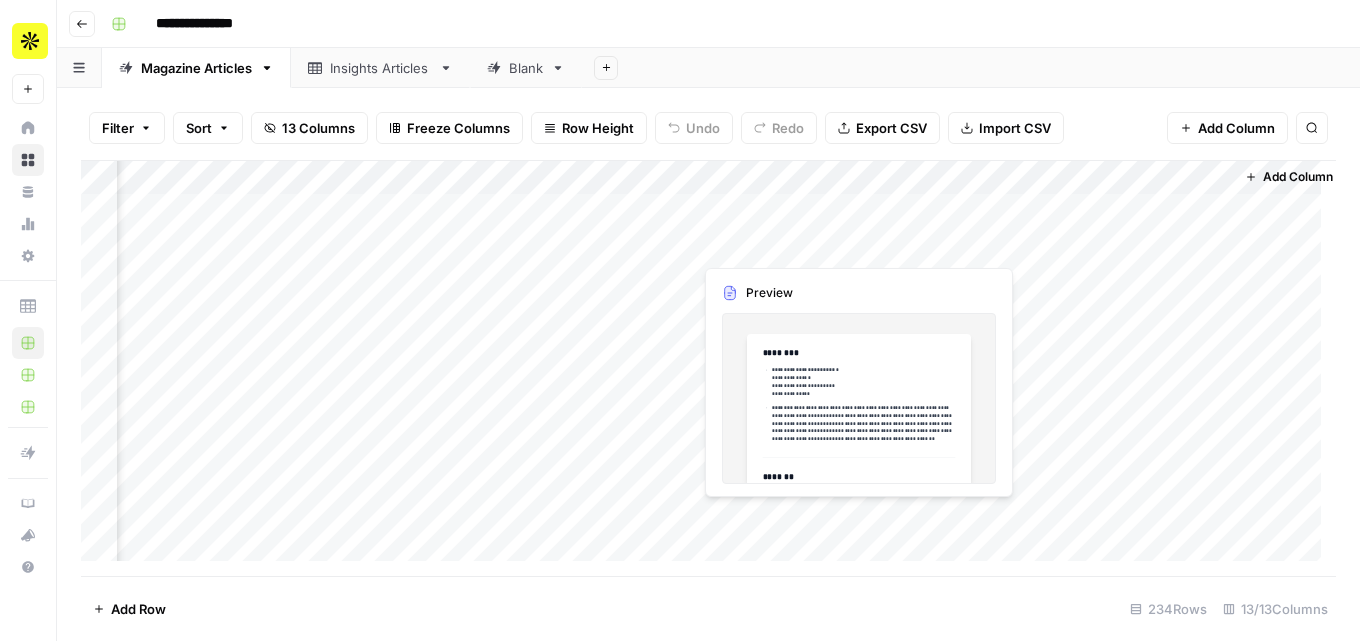 click on "Add Column" at bounding box center [708, 368] 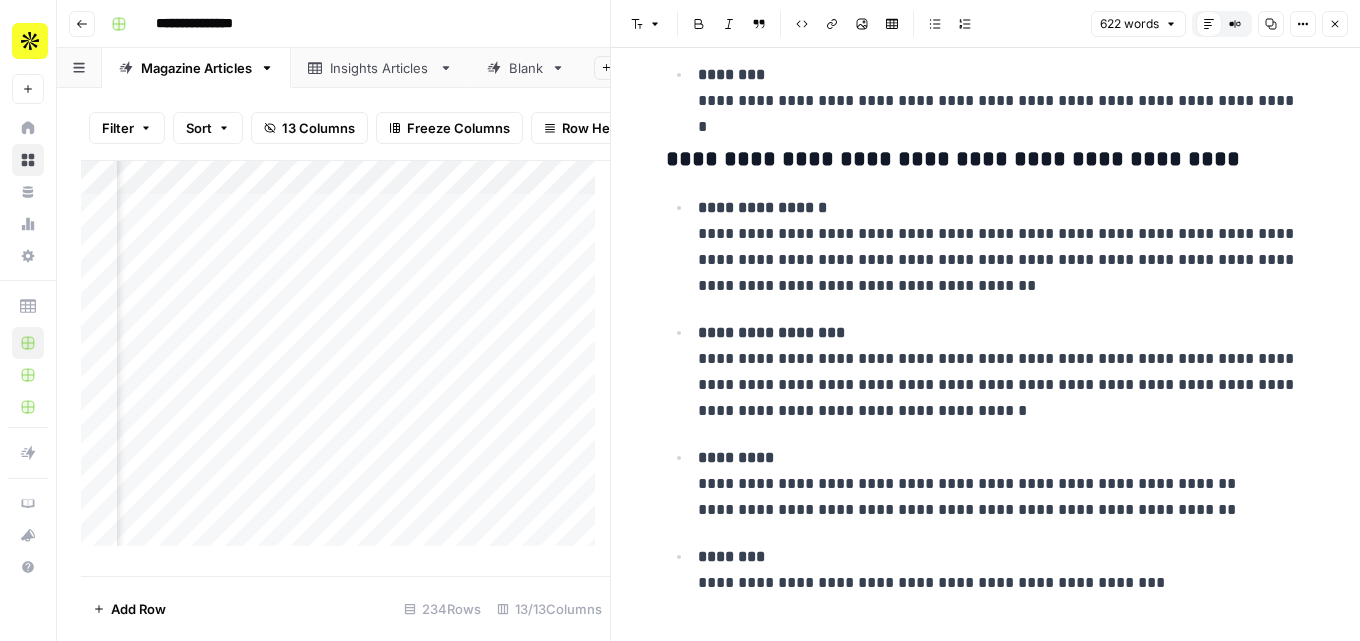 scroll, scrollTop: 3777, scrollLeft: 0, axis: vertical 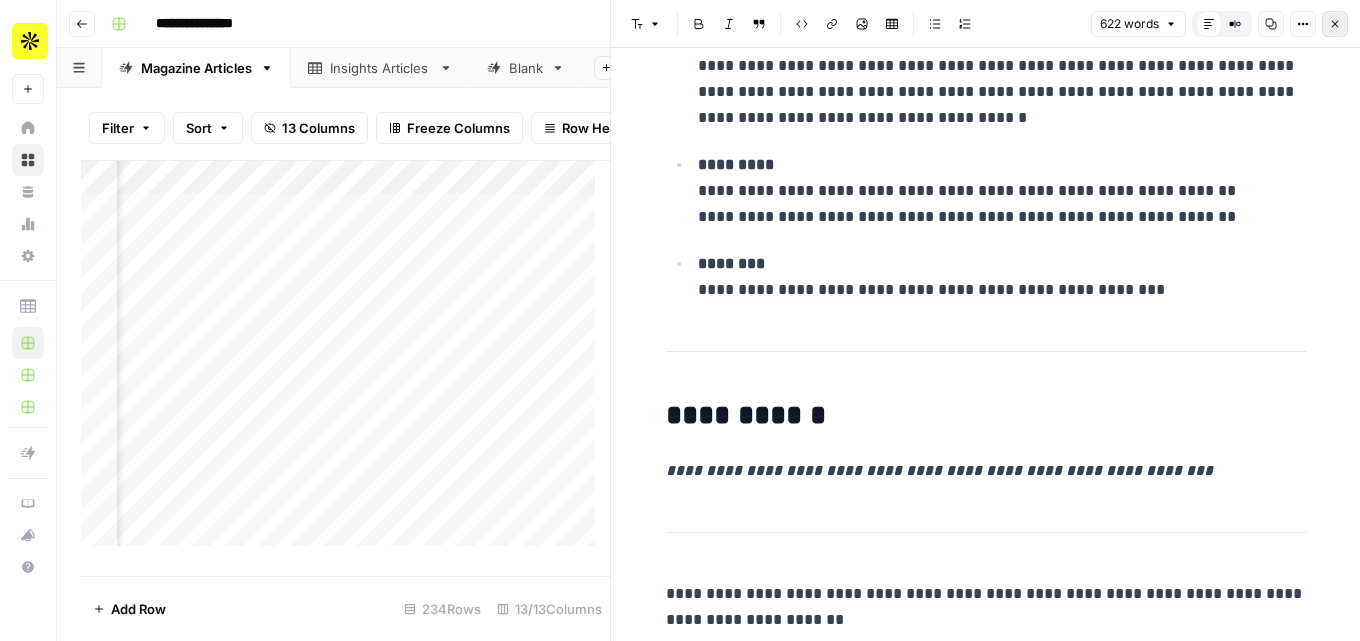 click on "Close" at bounding box center (1335, 24) 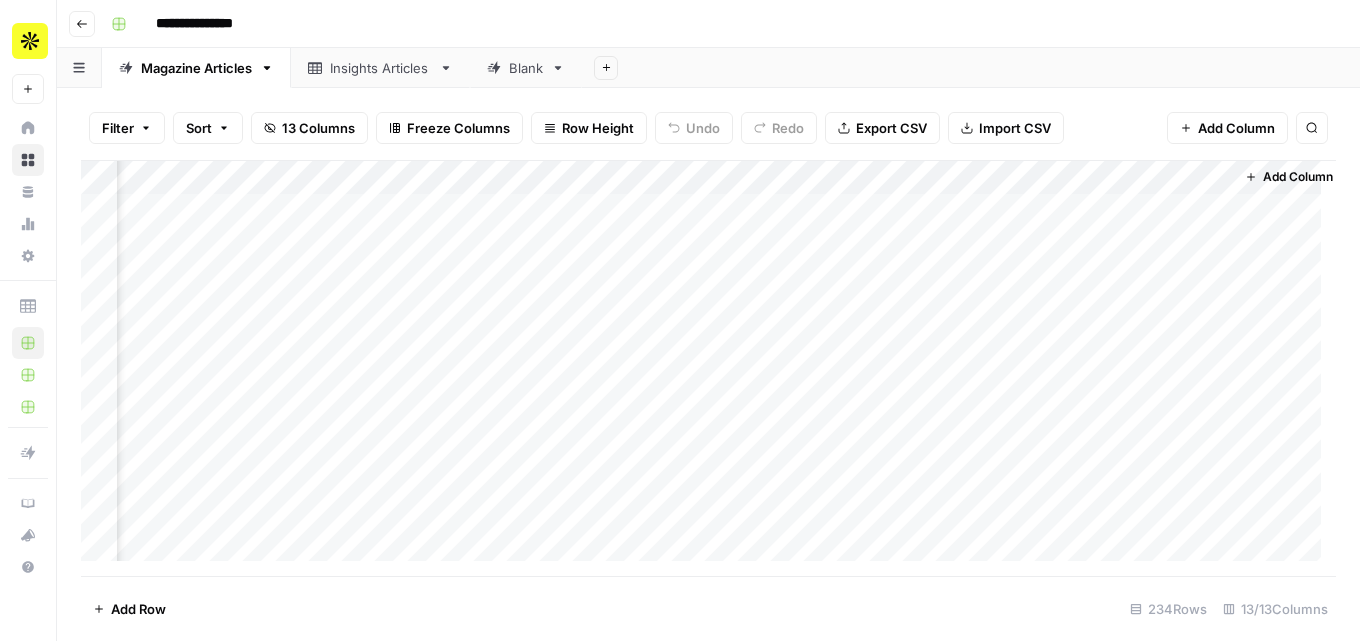 click on "Add Column" at bounding box center (708, 368) 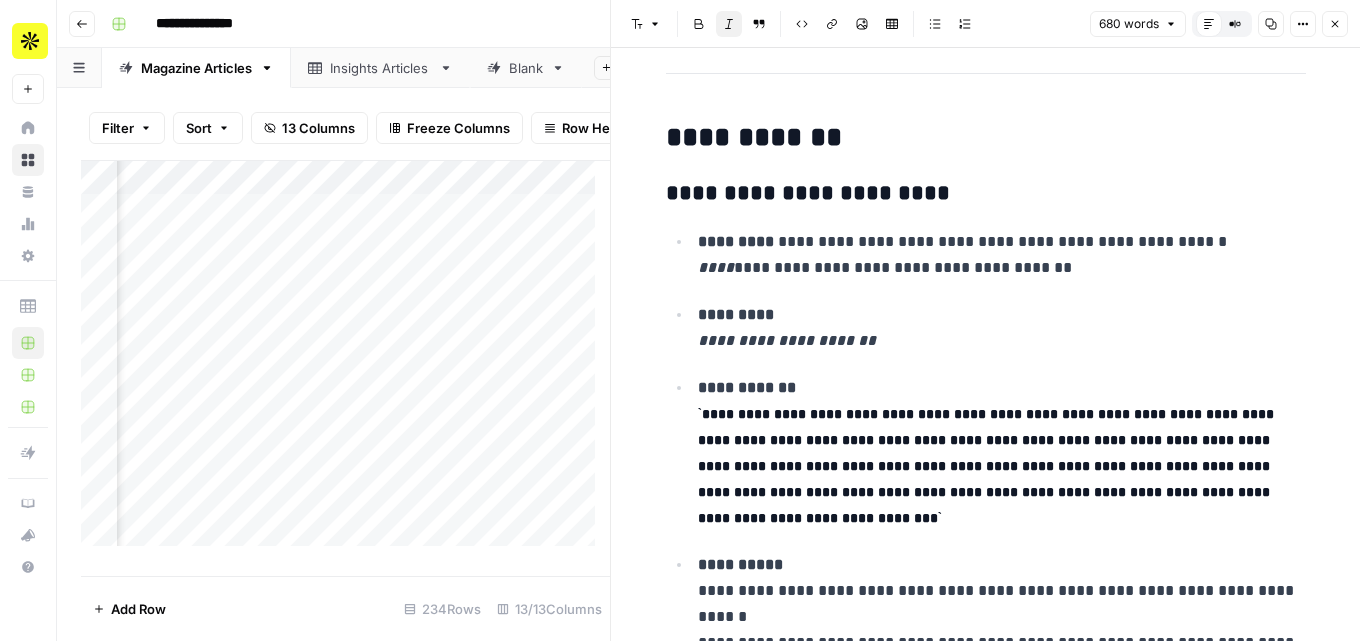 scroll, scrollTop: 1700, scrollLeft: 0, axis: vertical 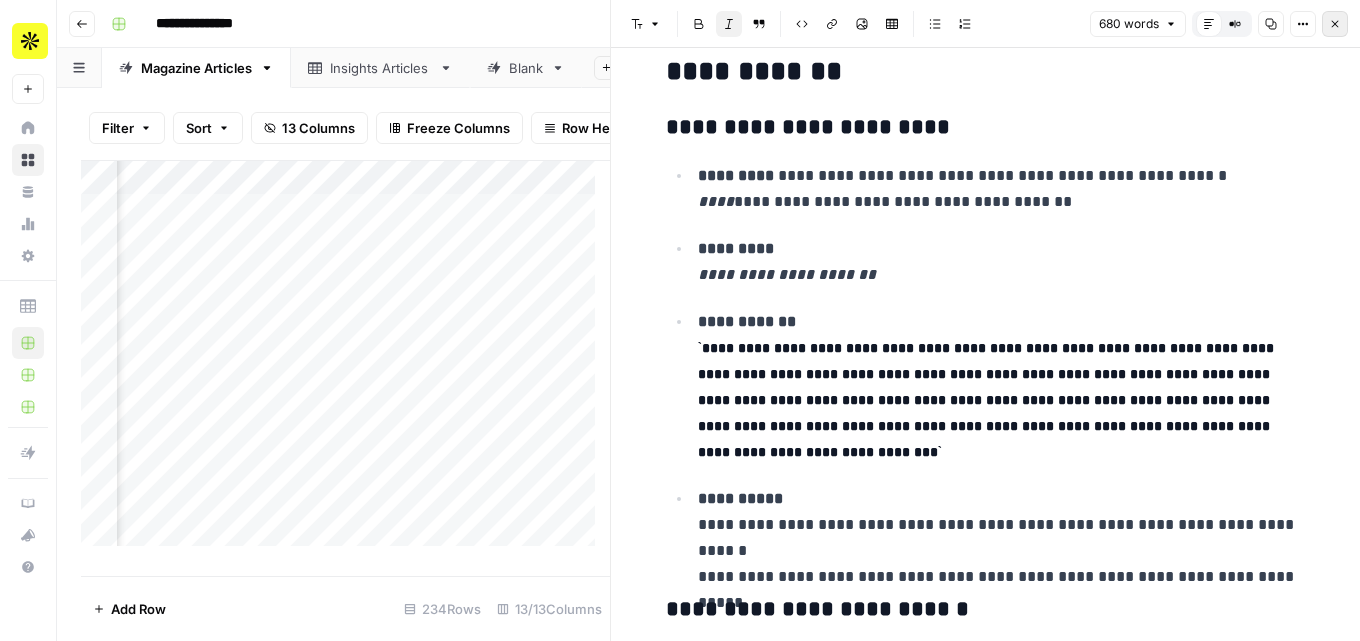 click 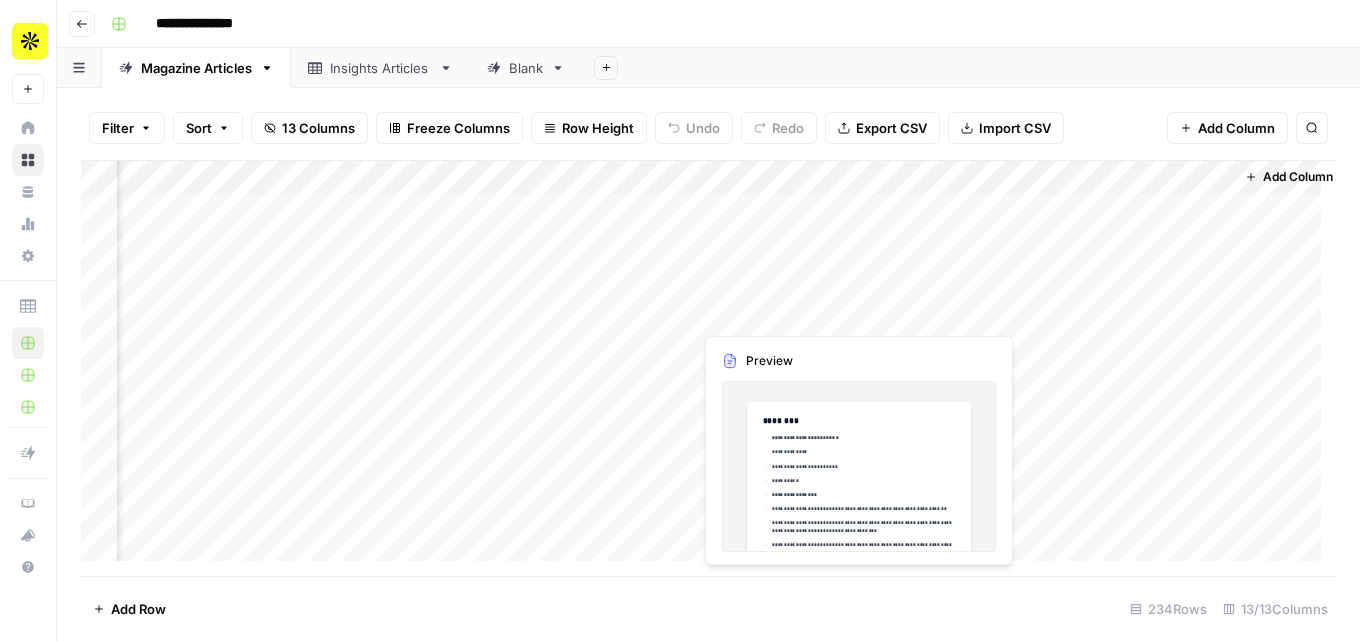 click on "Add Column" at bounding box center (708, 368) 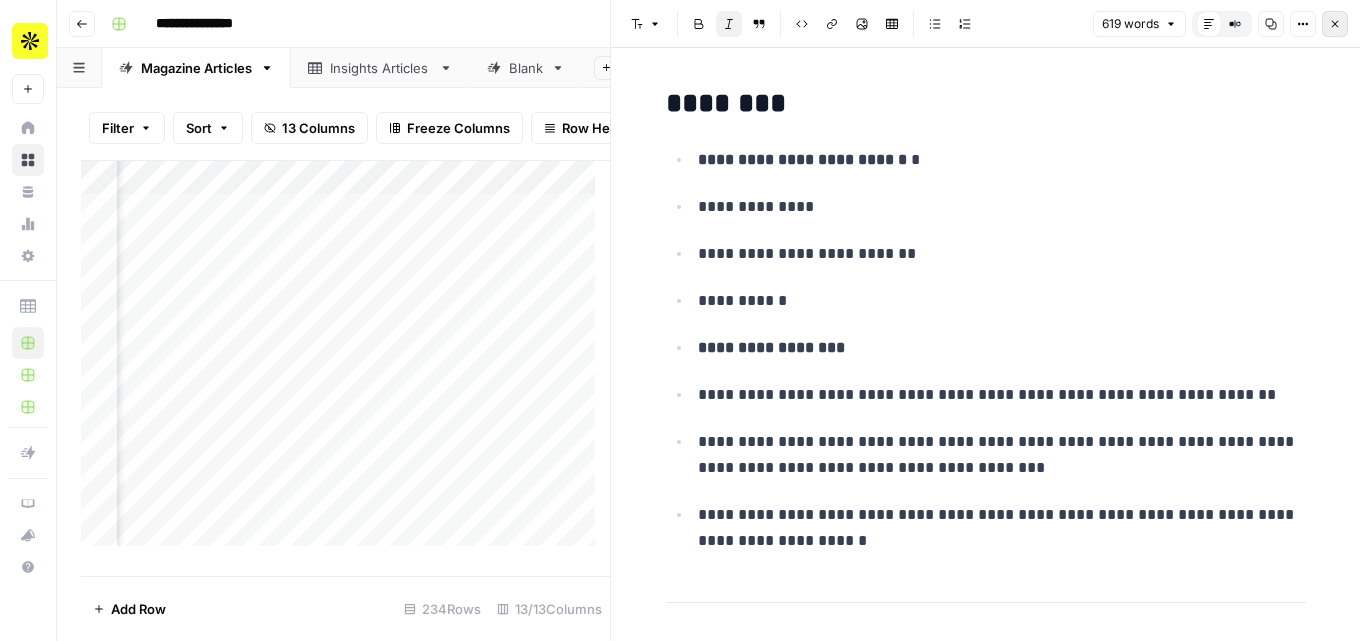 click 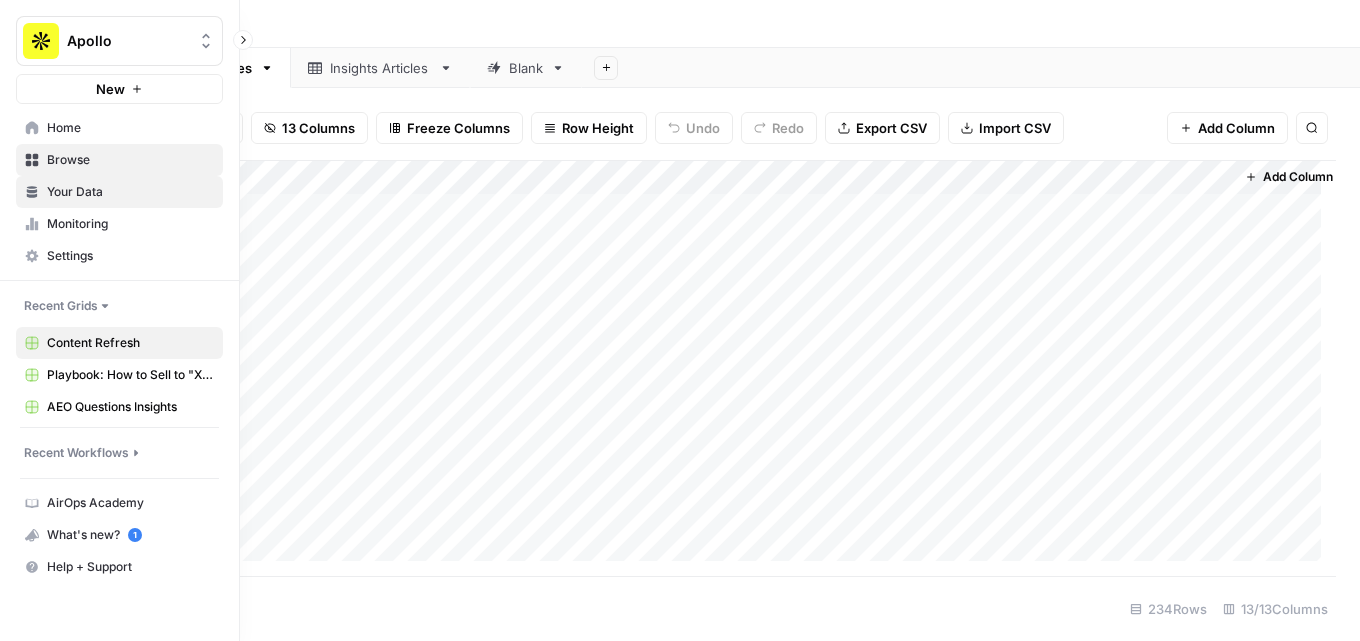 click on "Your Data" at bounding box center (119, 192) 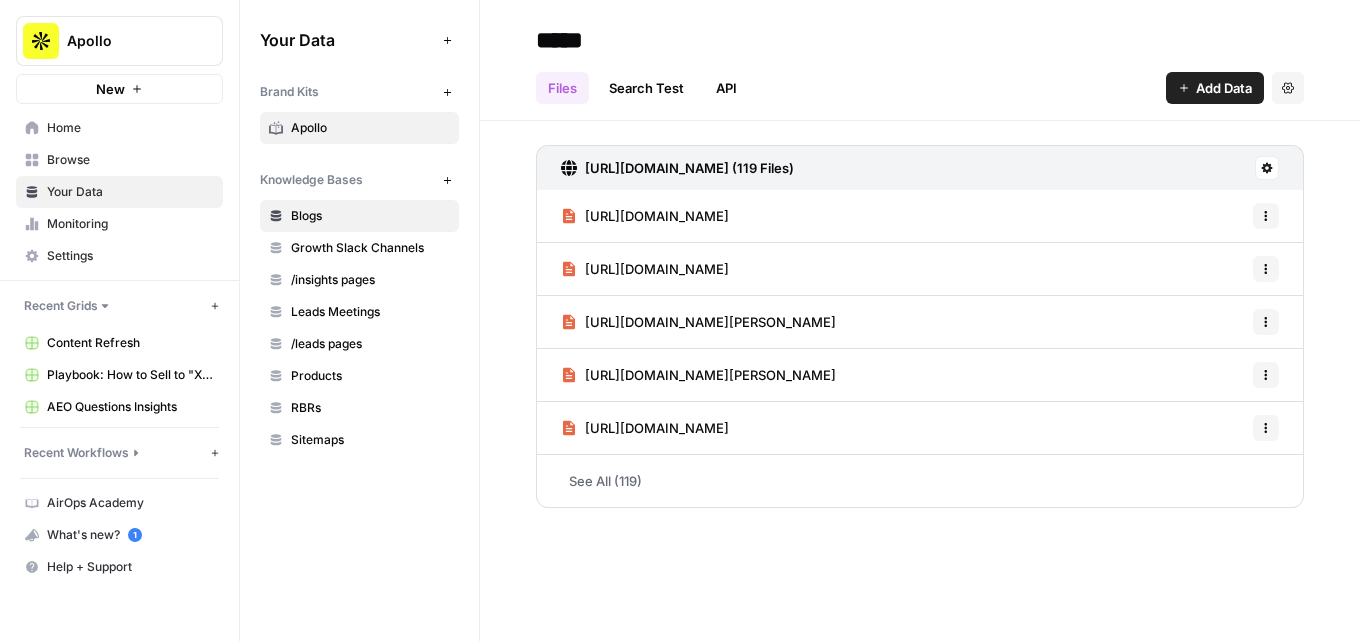 click on "Apollo" at bounding box center (370, 128) 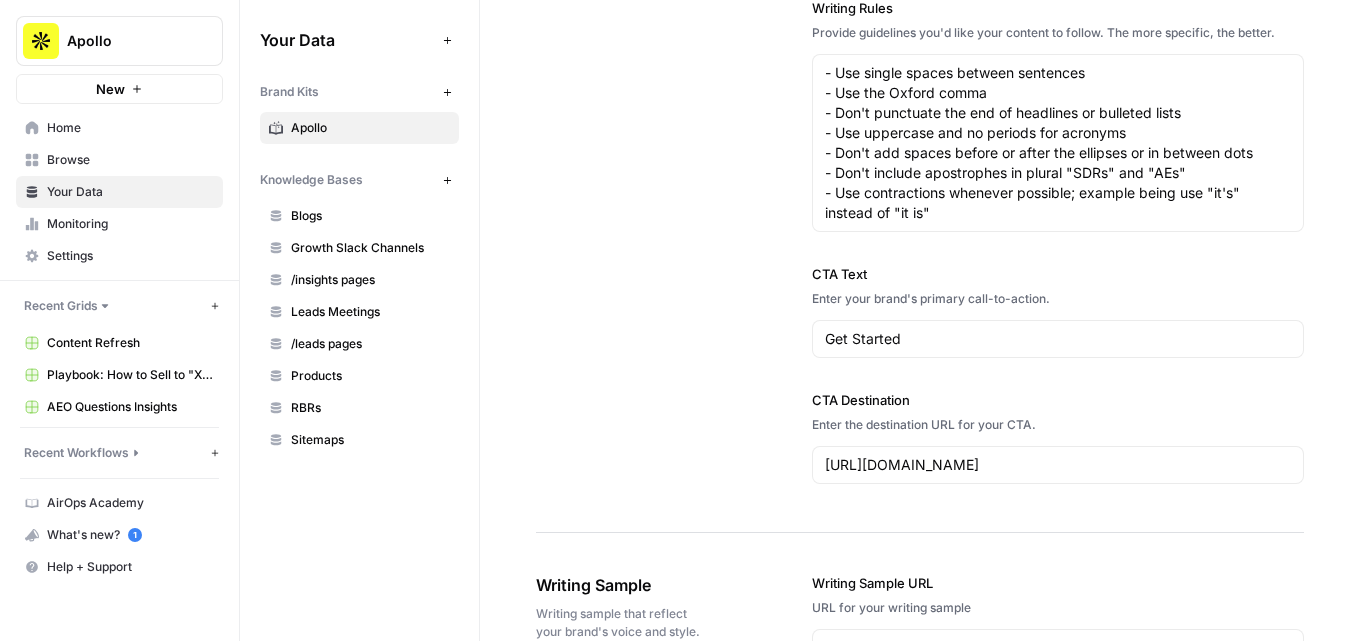 scroll, scrollTop: 1500, scrollLeft: 0, axis: vertical 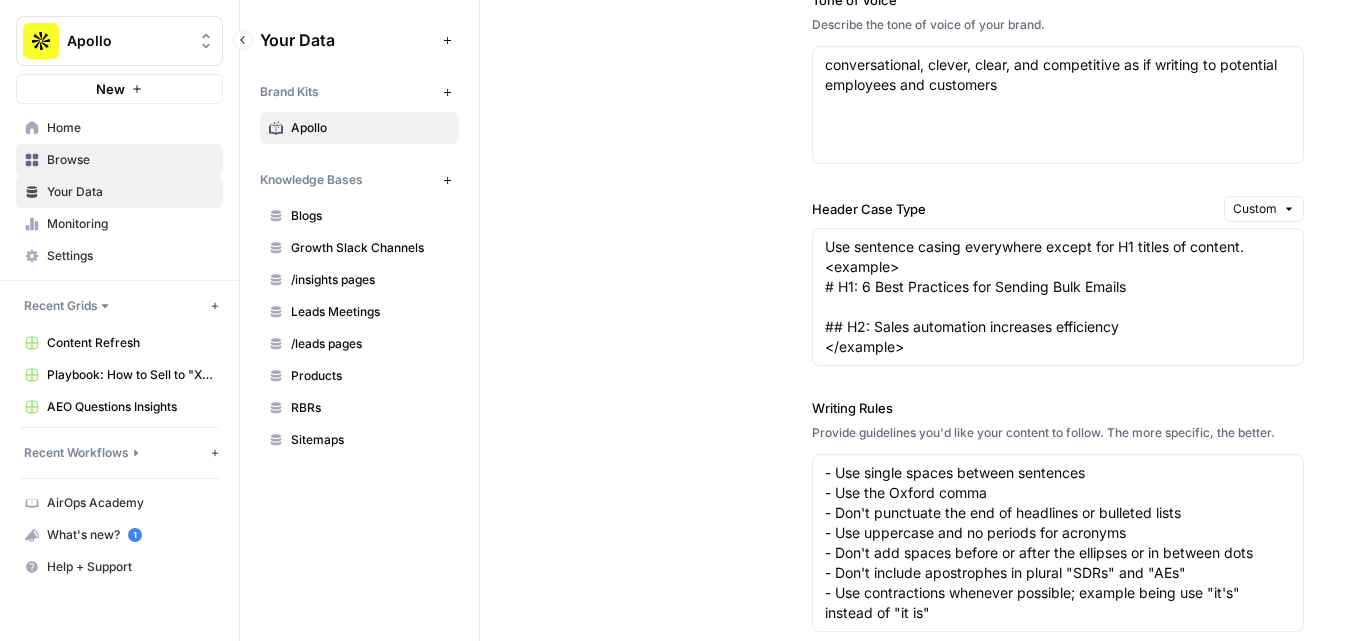 click on "Browse" at bounding box center [130, 160] 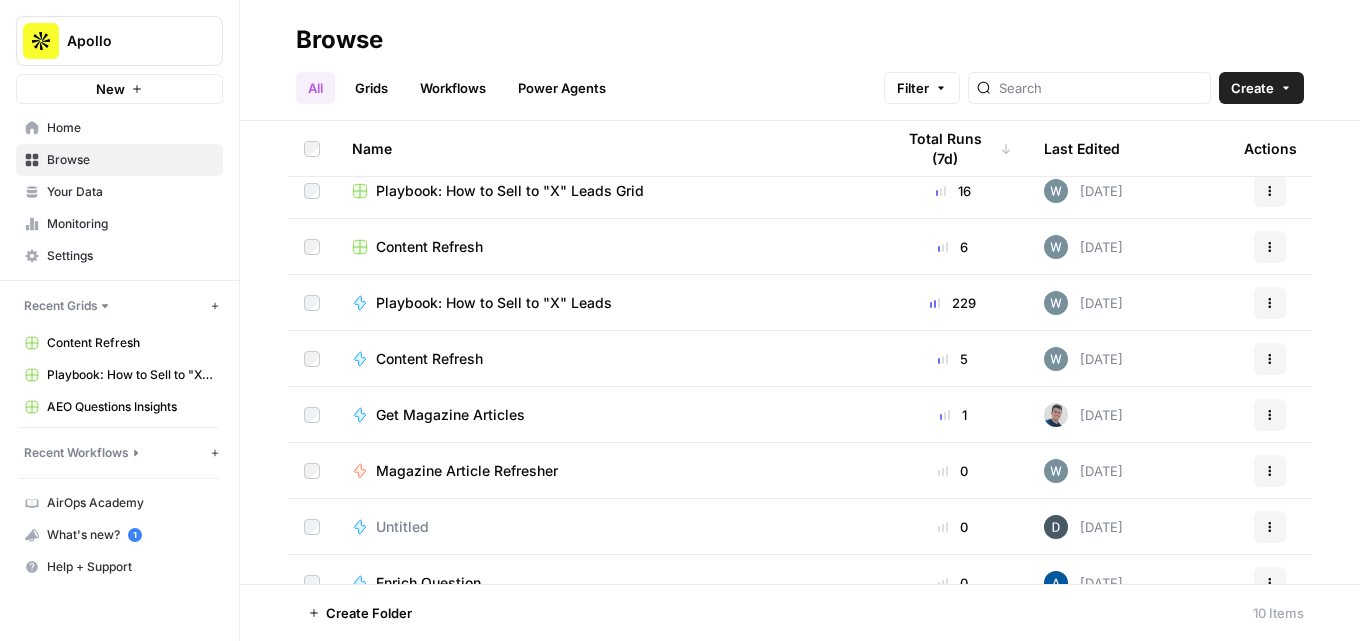 scroll, scrollTop: 153, scrollLeft: 0, axis: vertical 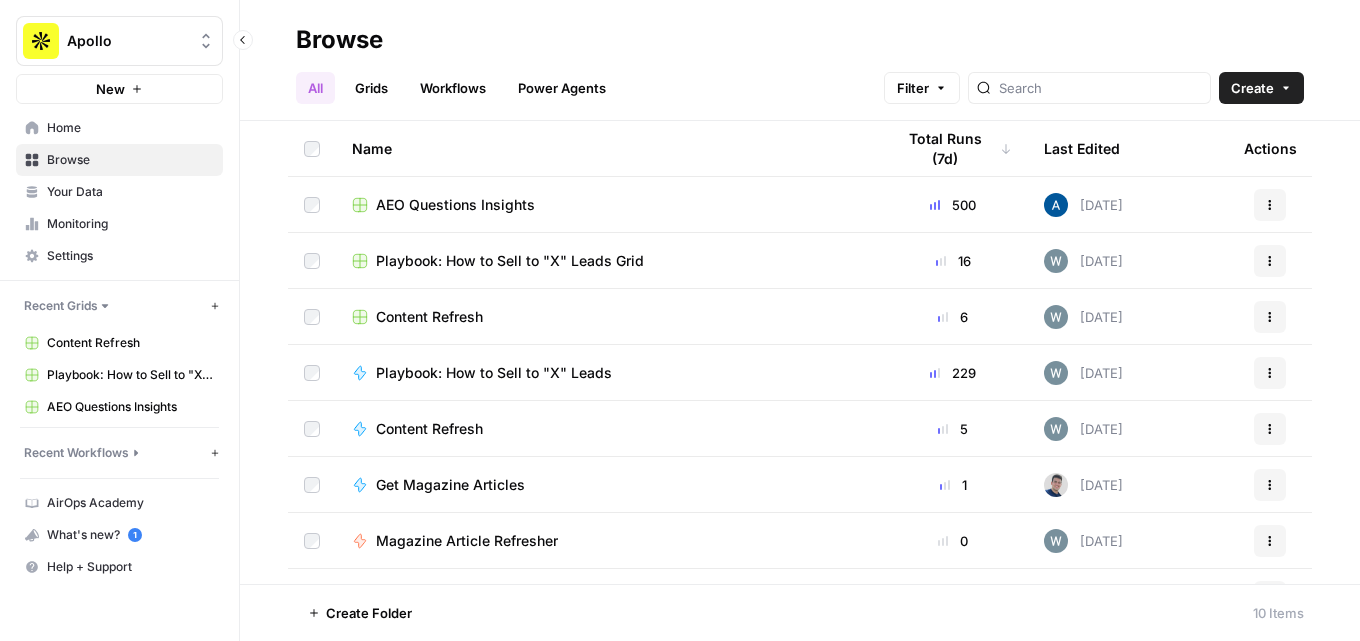 click on "Recent Workflows" at bounding box center (76, 453) 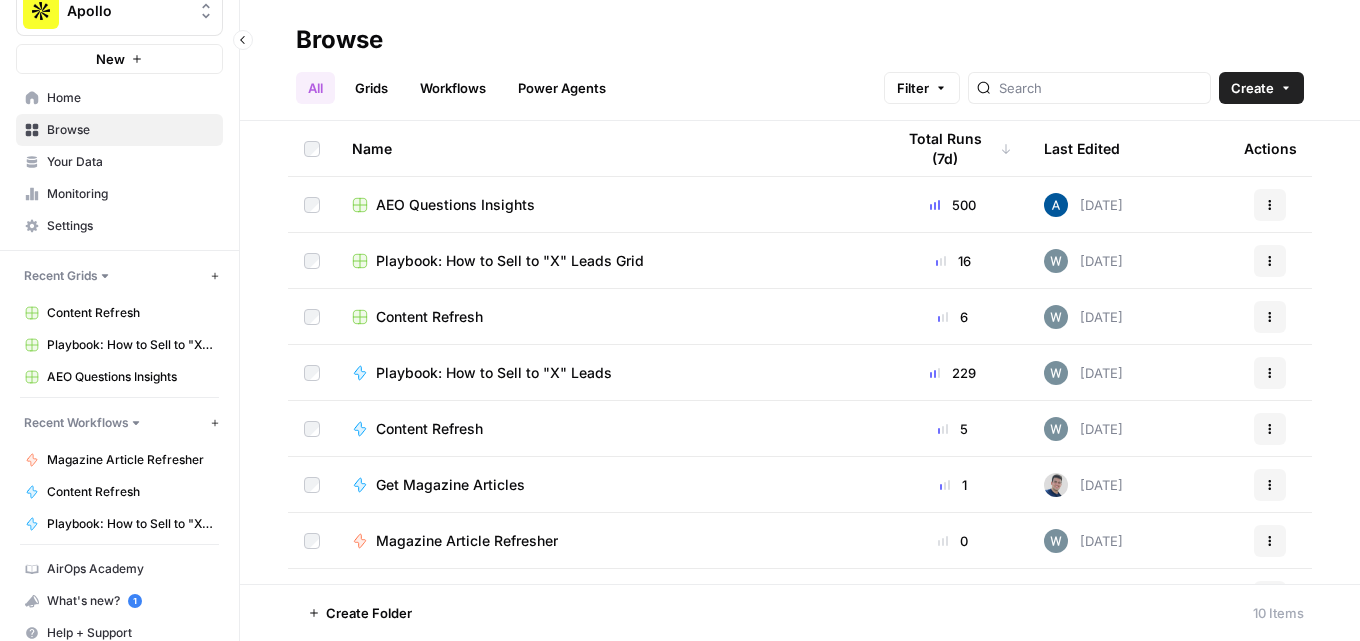 scroll, scrollTop: 46, scrollLeft: 0, axis: vertical 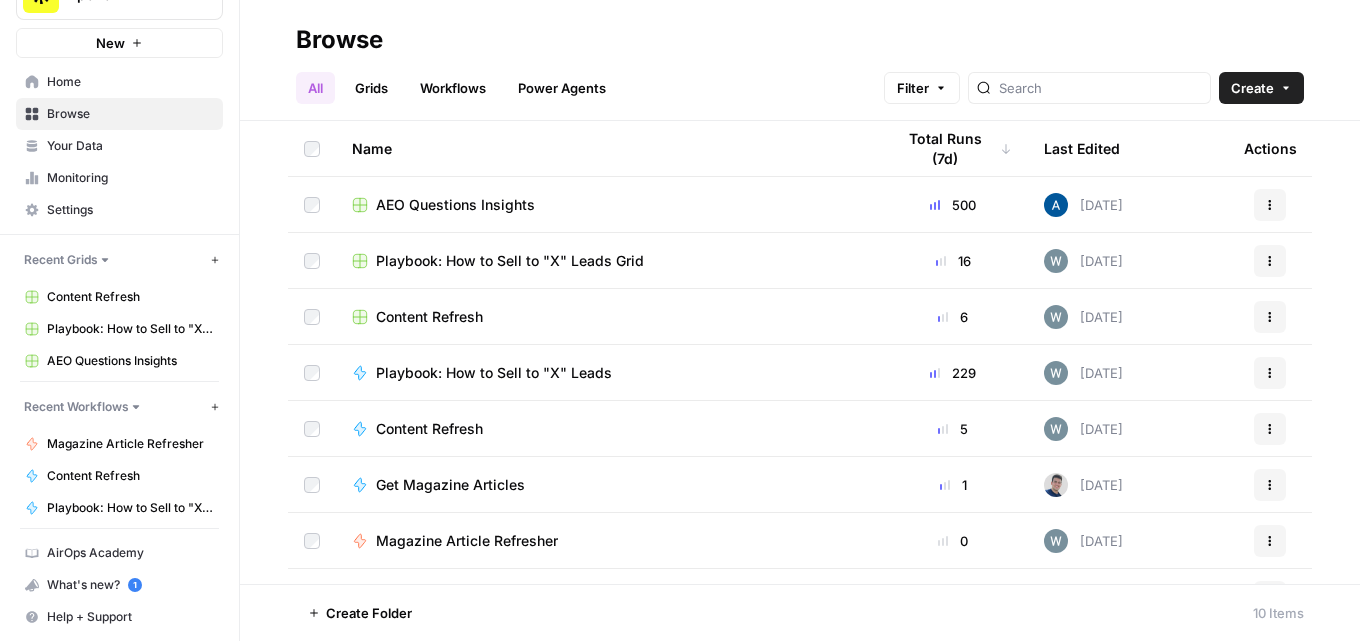 click on "Playbook: How to Sell to "X" Leads" at bounding box center (494, 373) 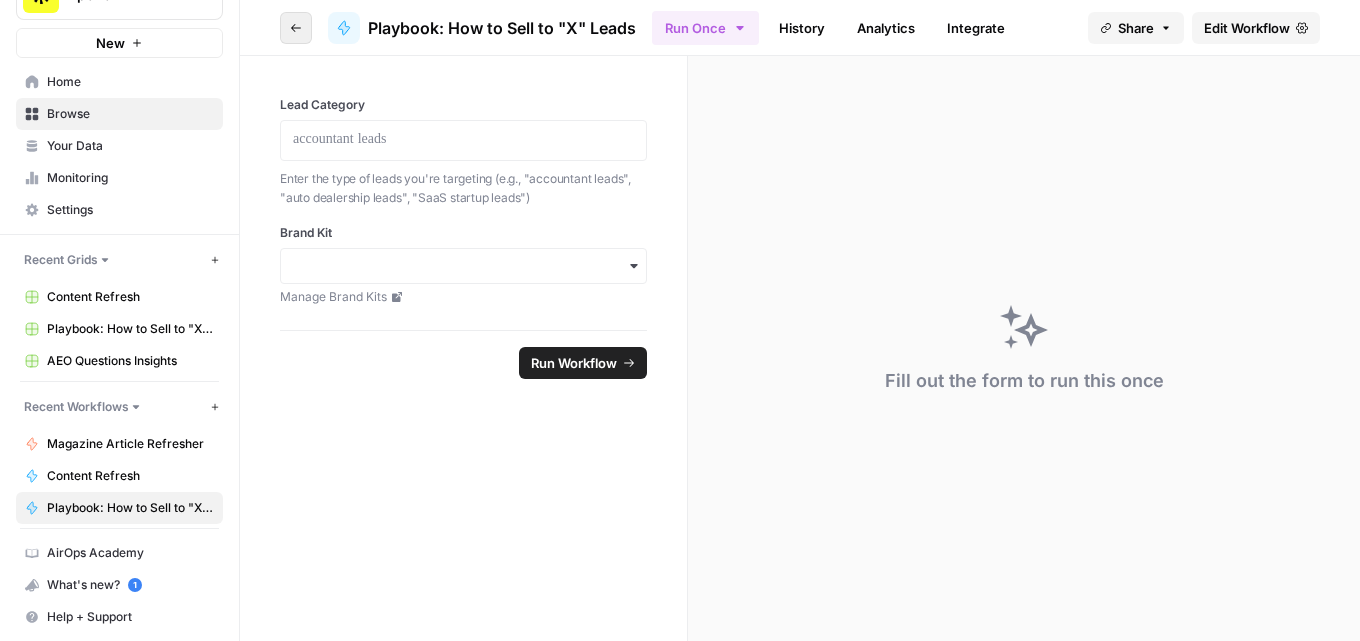 click on "Go back" at bounding box center (296, 28) 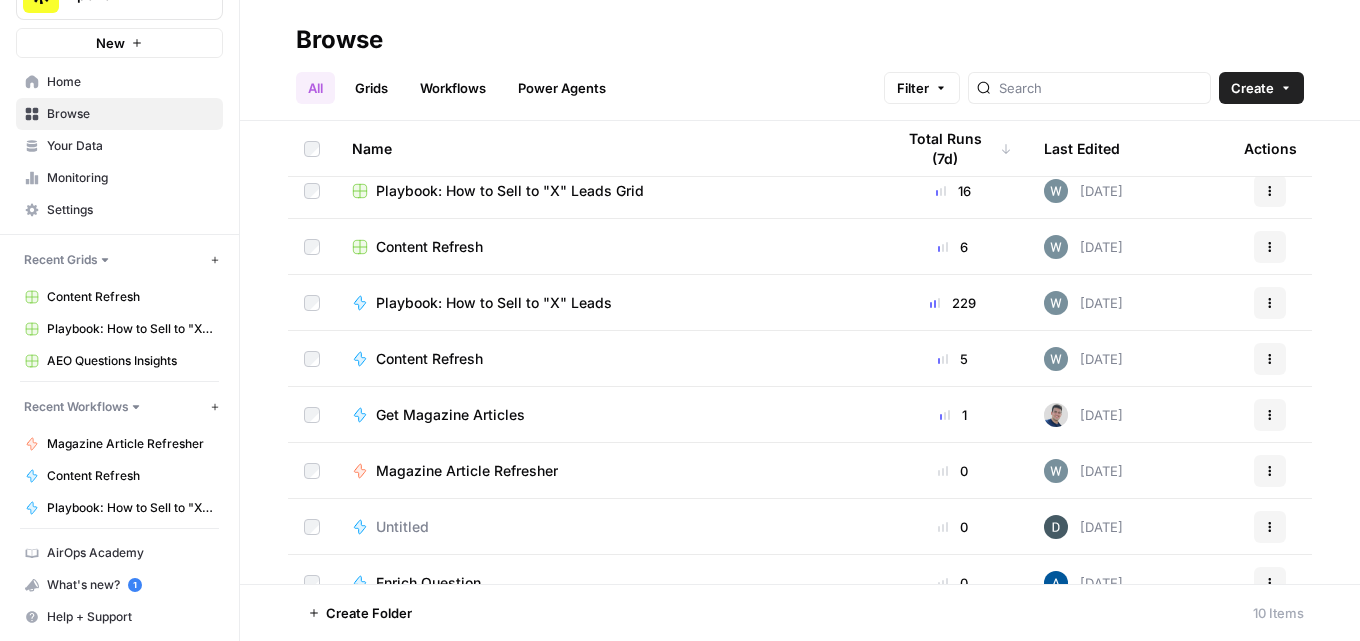 scroll, scrollTop: 153, scrollLeft: 0, axis: vertical 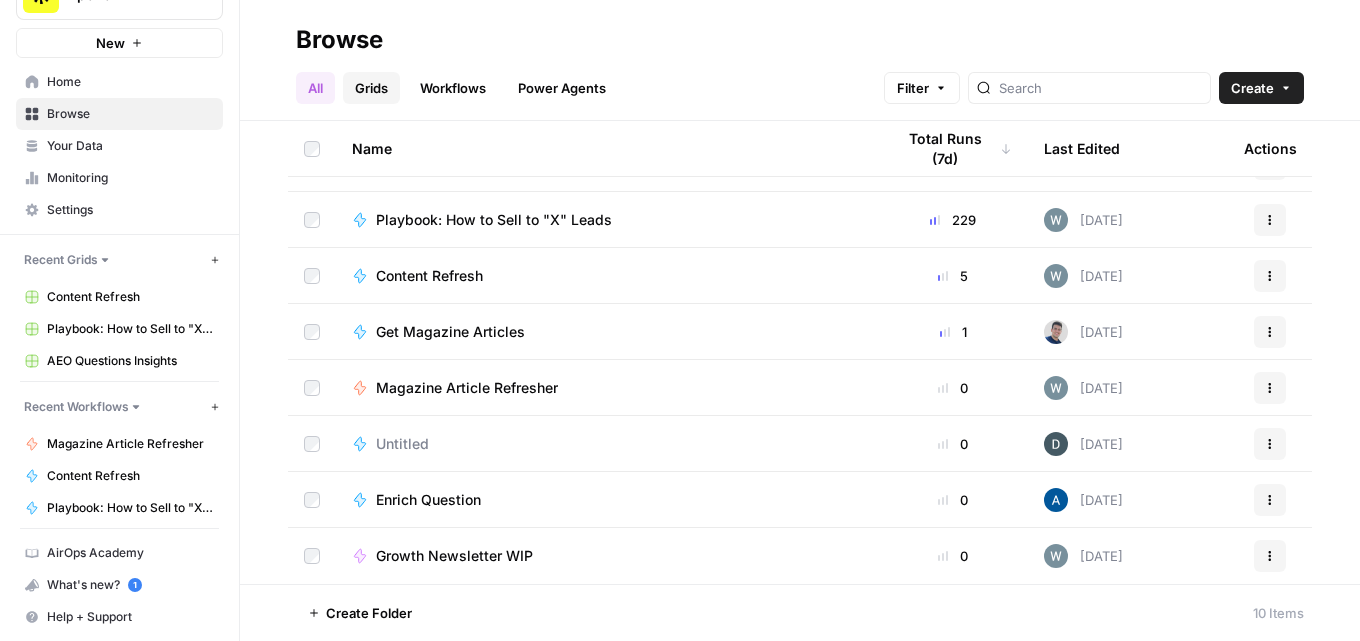 click on "Grids" at bounding box center (371, 88) 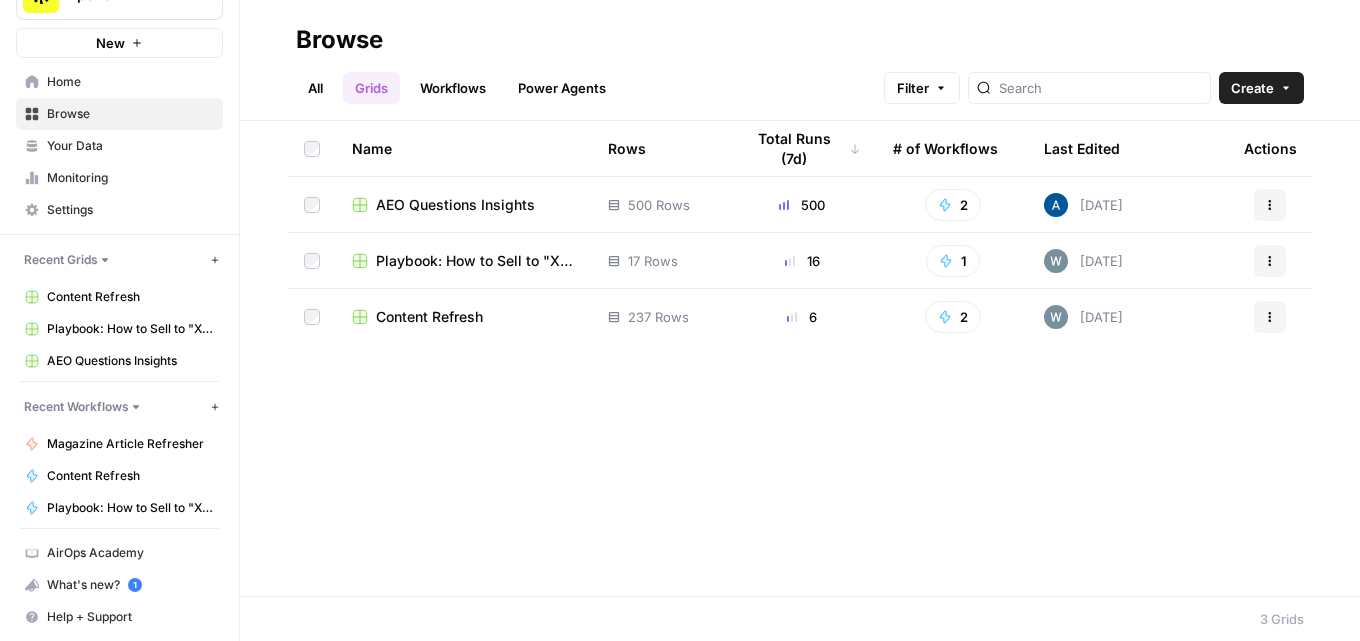 click on "Playbook: How to Sell to "X" Leads Grid" at bounding box center [476, 261] 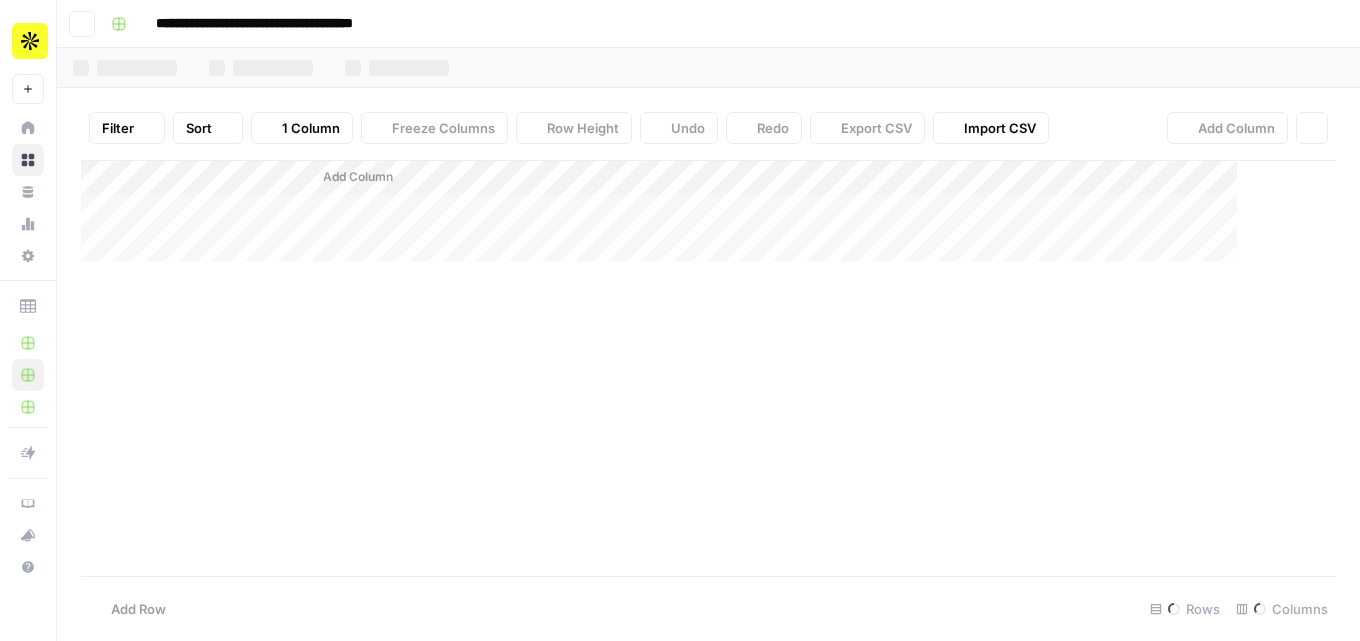 scroll, scrollTop: 0, scrollLeft: 0, axis: both 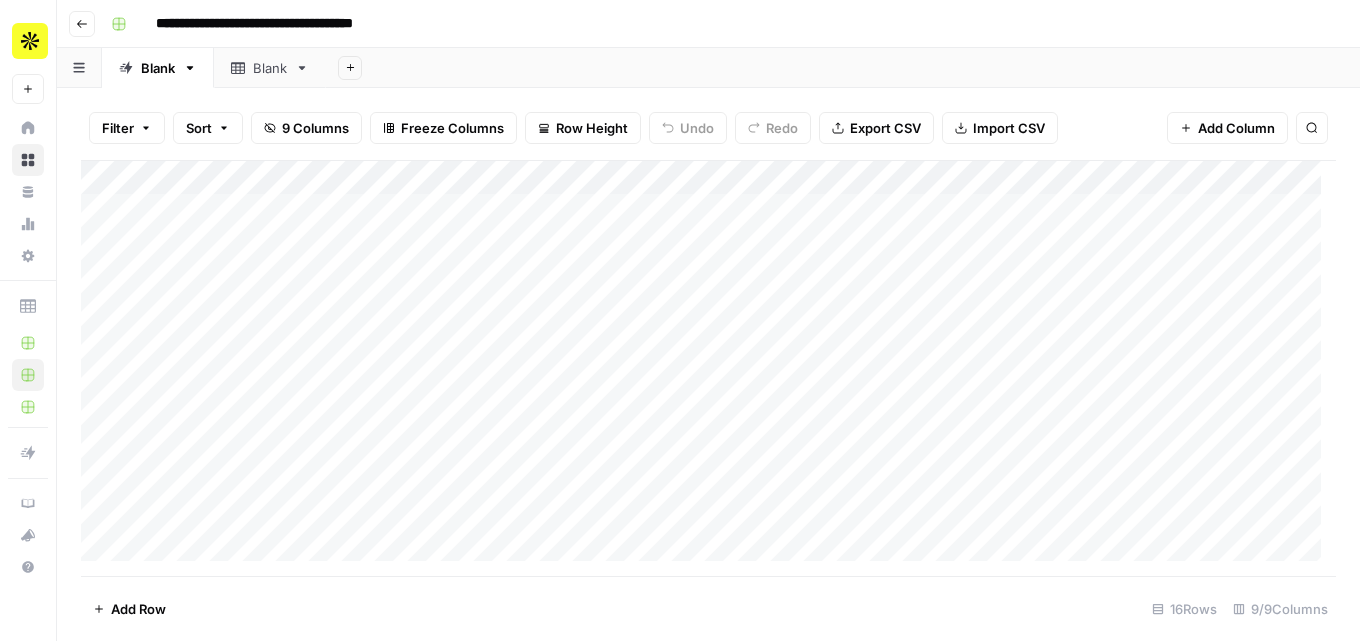click on "Blank" at bounding box center (259, 68) 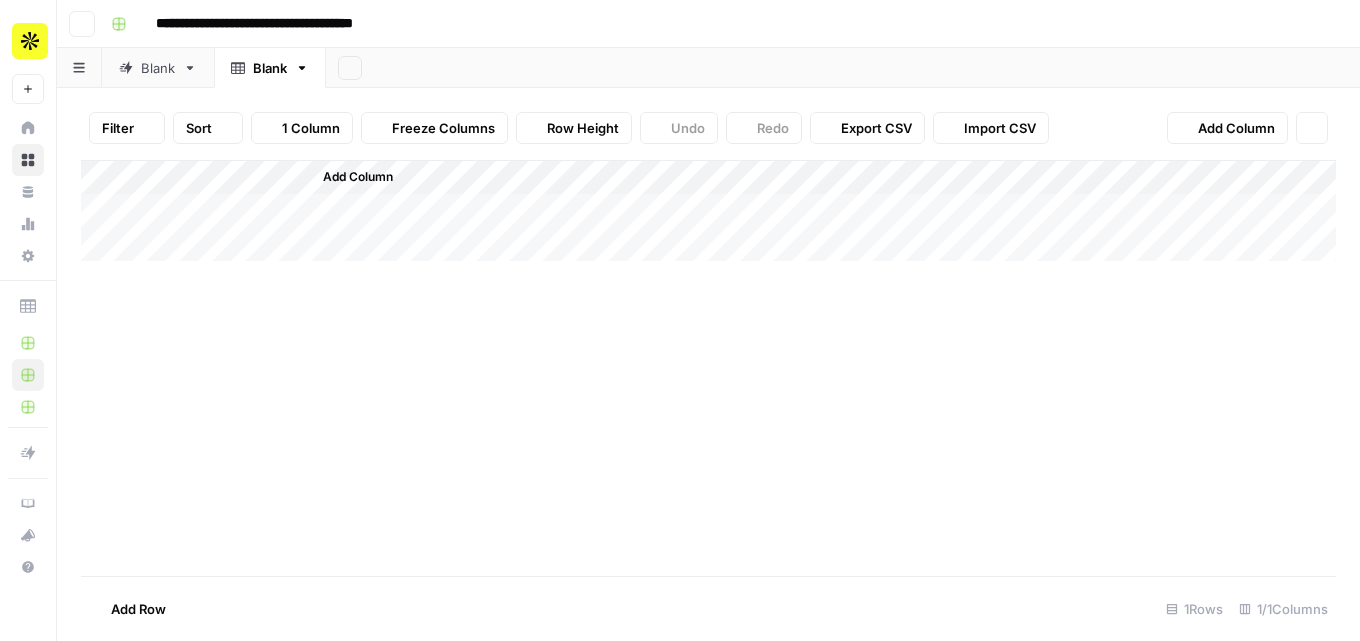 click on "Blank" at bounding box center (270, 68) 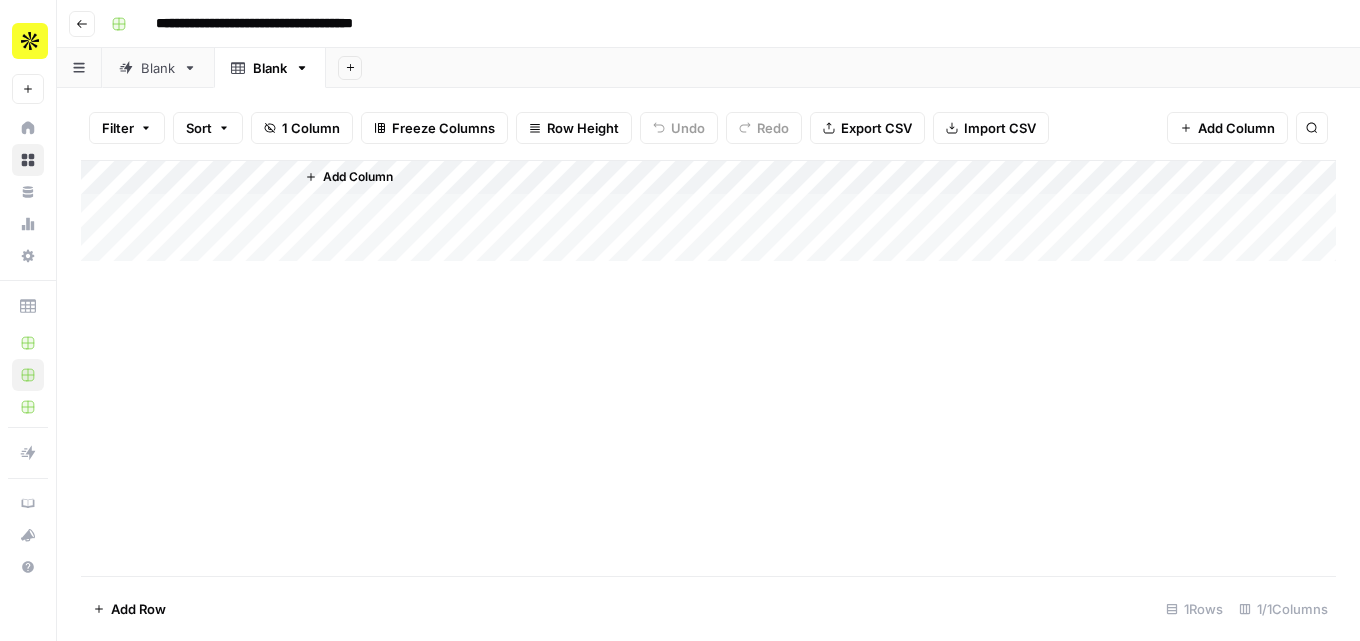 click on "Blank" at bounding box center [270, 68] 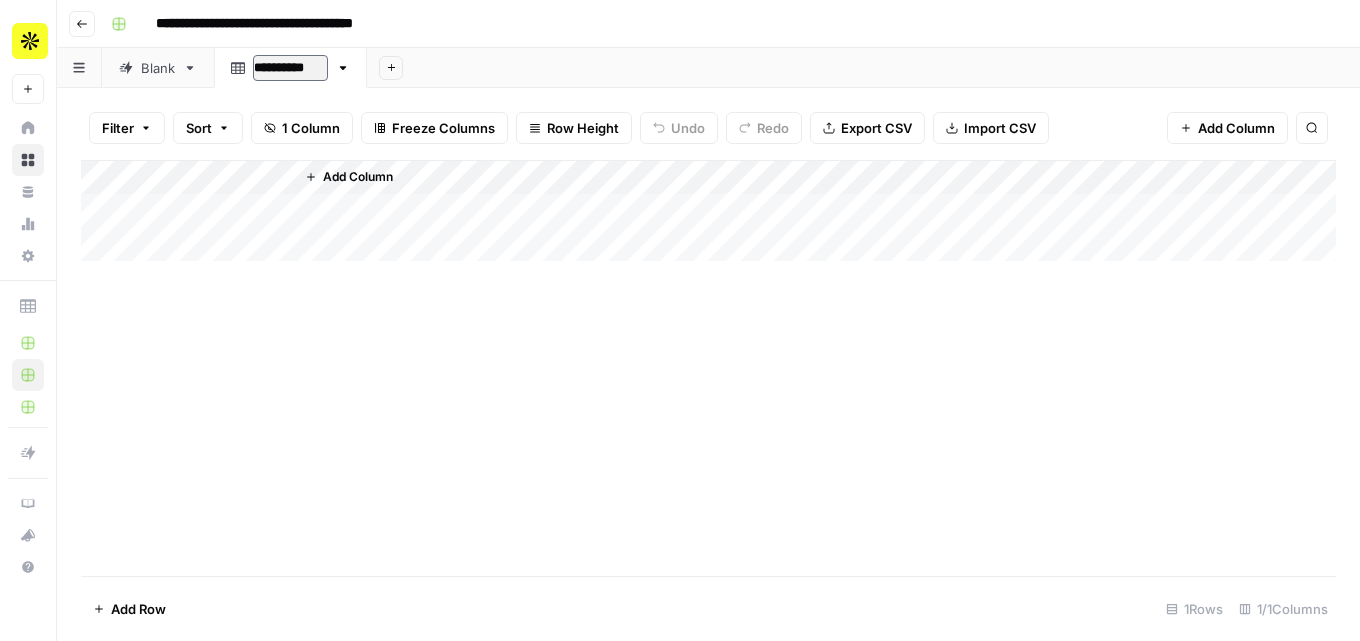 type on "**********" 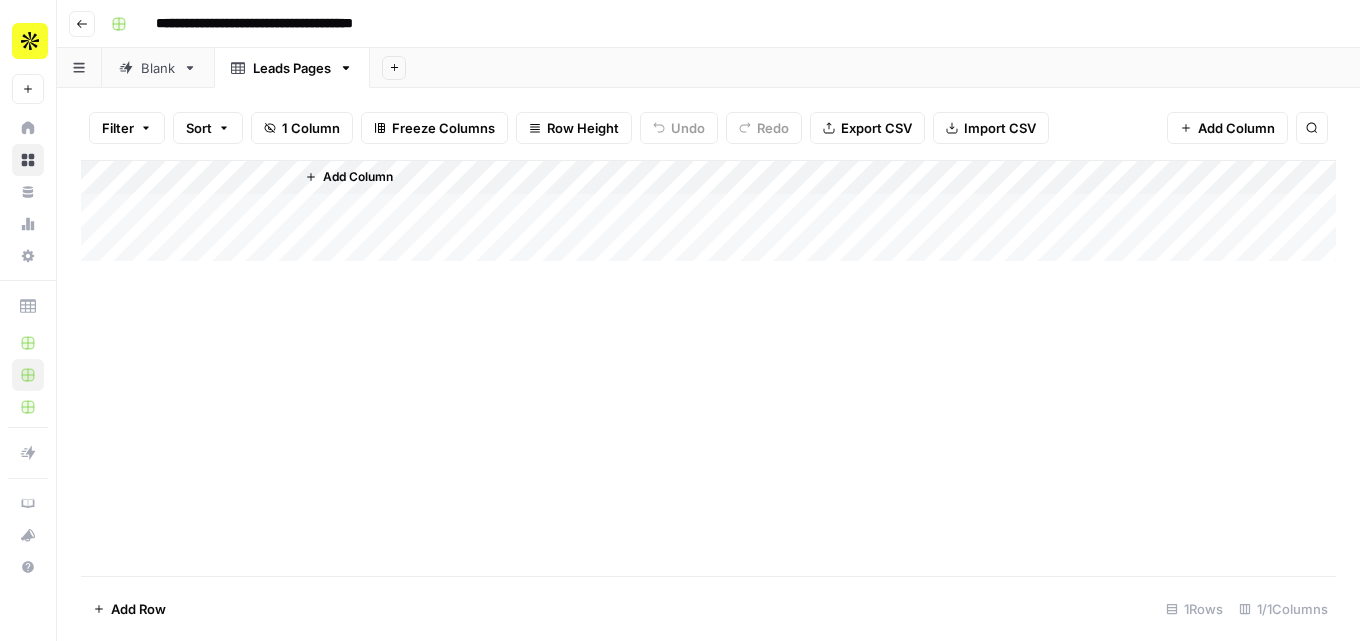 click on "Add Column" at bounding box center [708, 211] 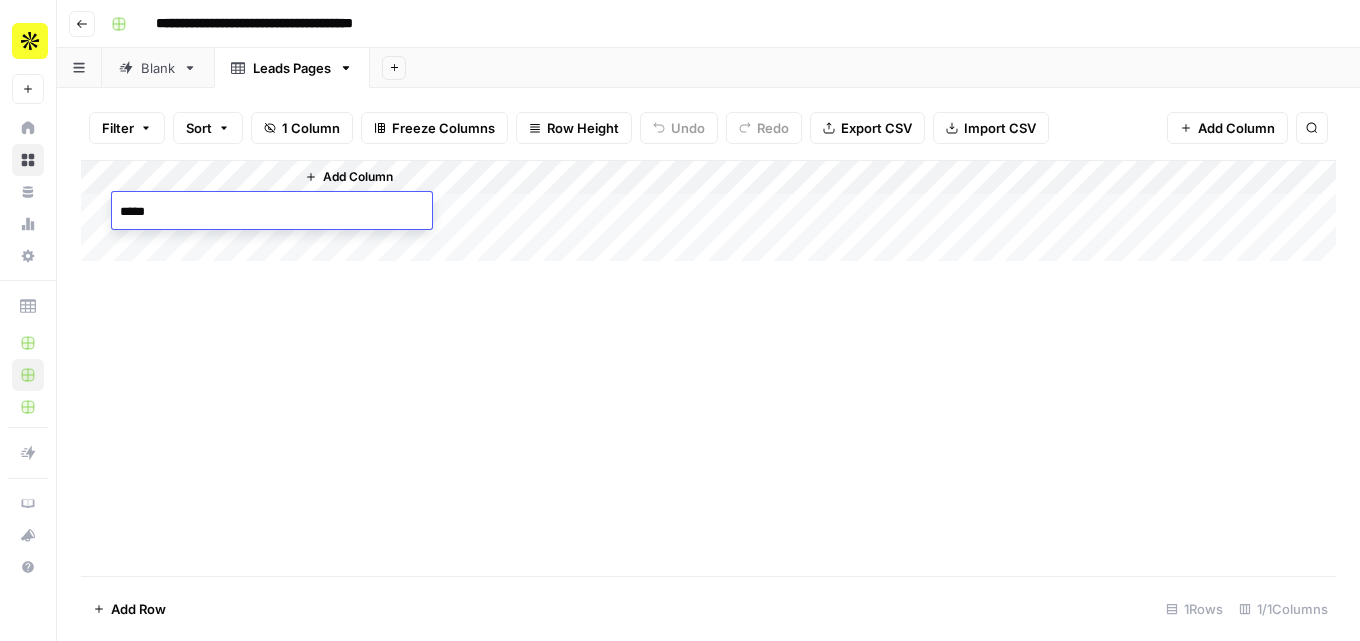 type on "******" 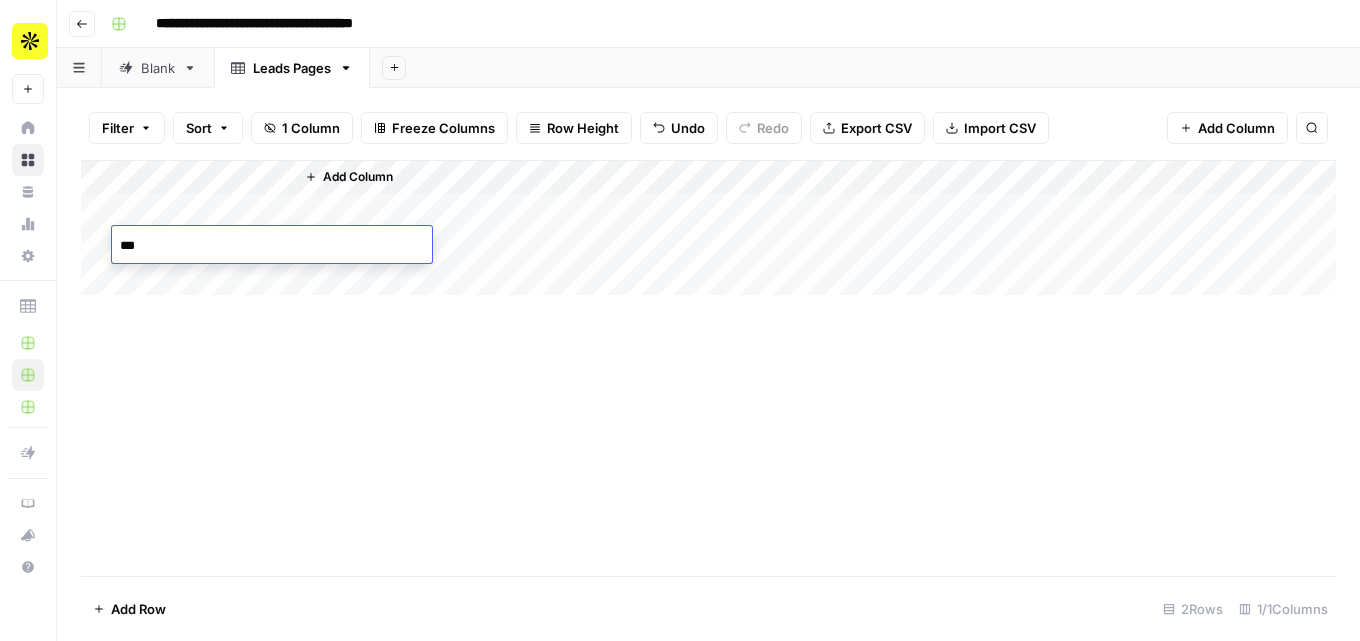 type on "****" 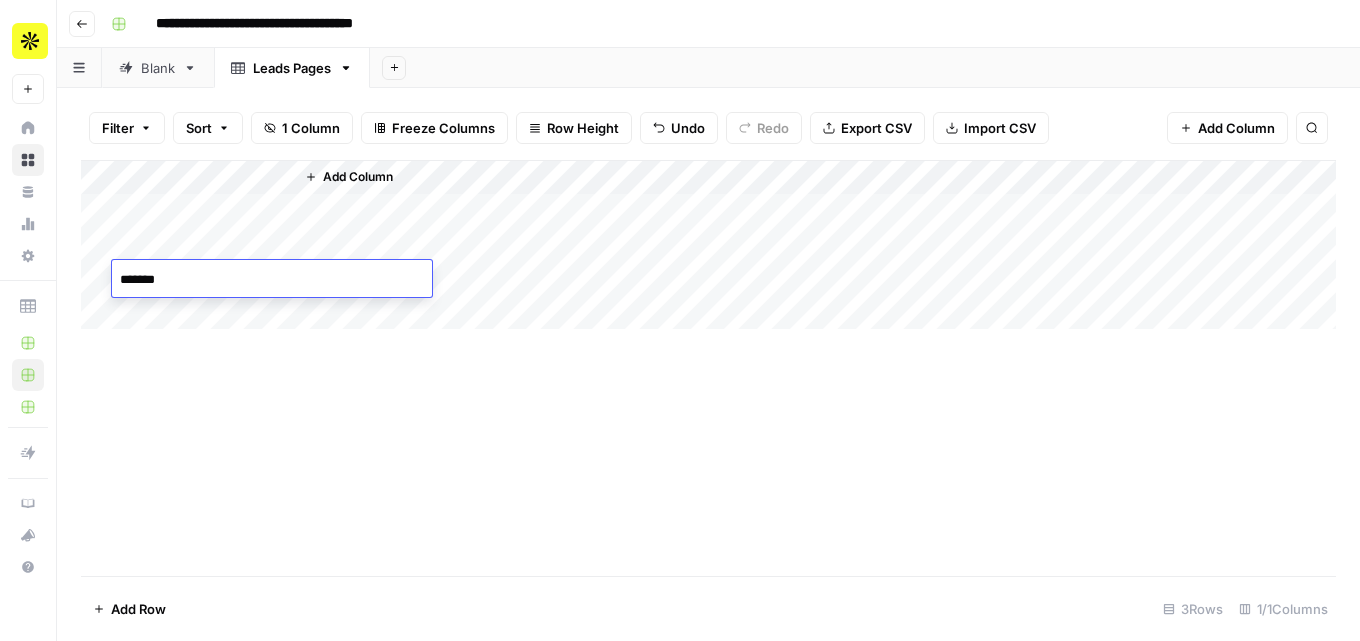 type on "********" 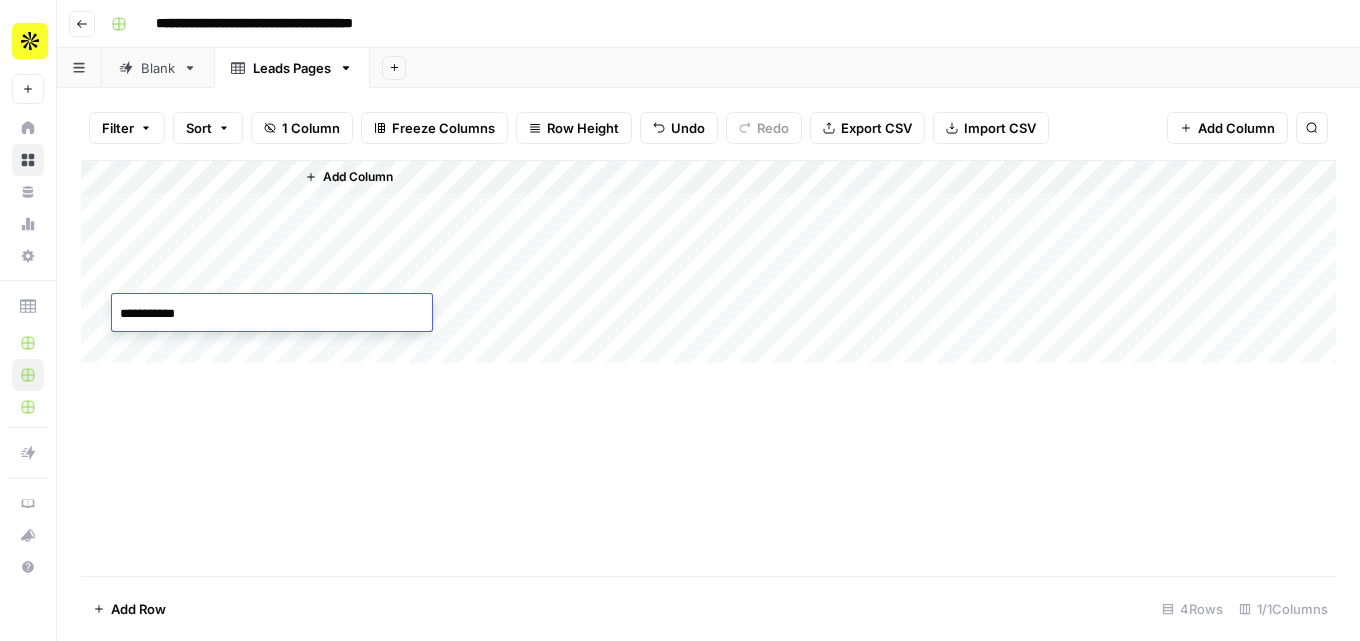 type on "**********" 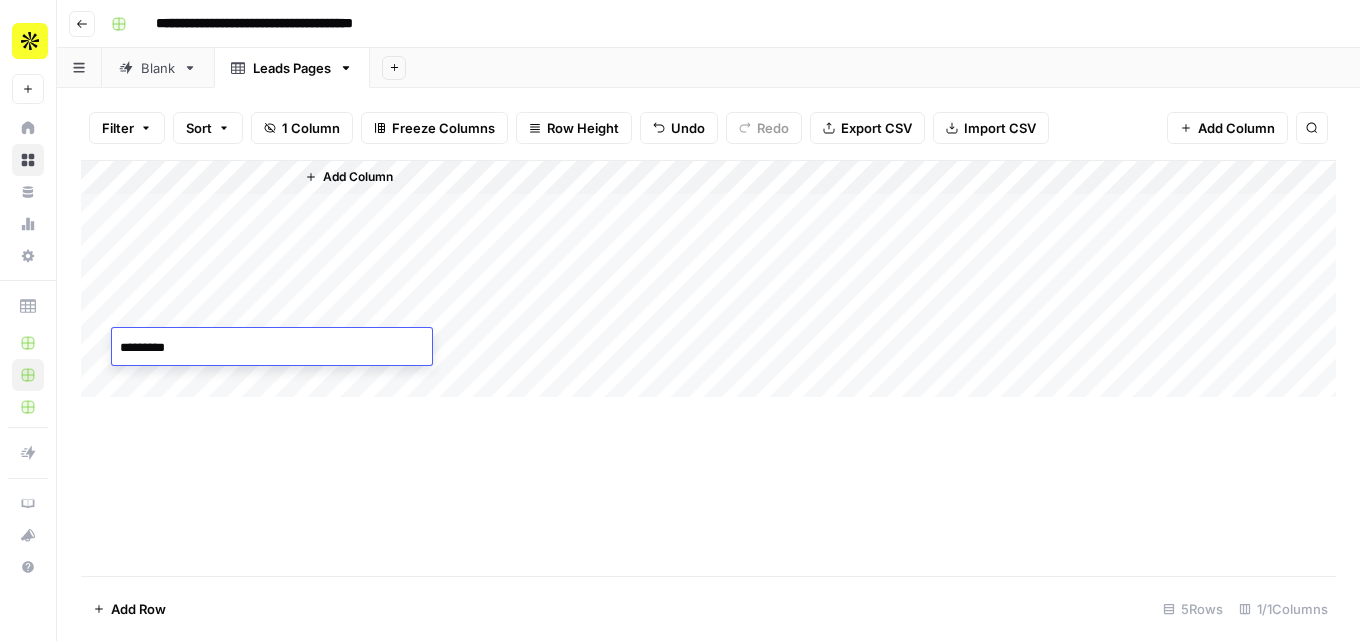 type on "**********" 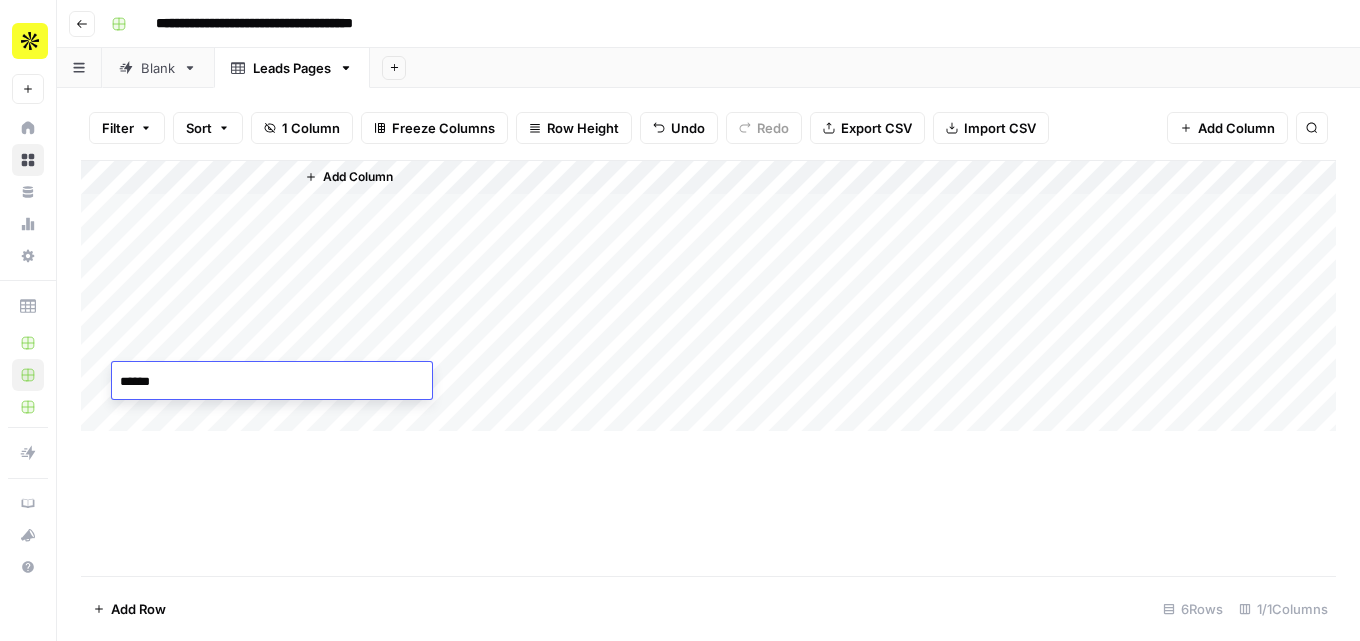 type on "*******" 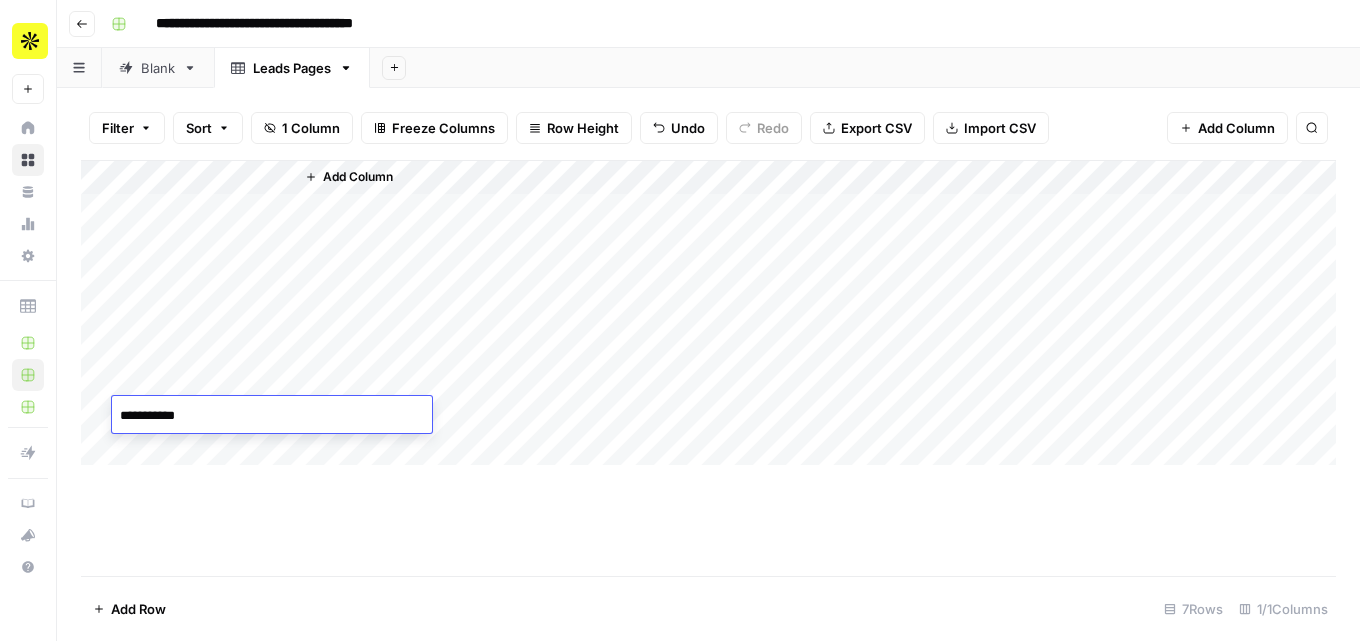 type on "**********" 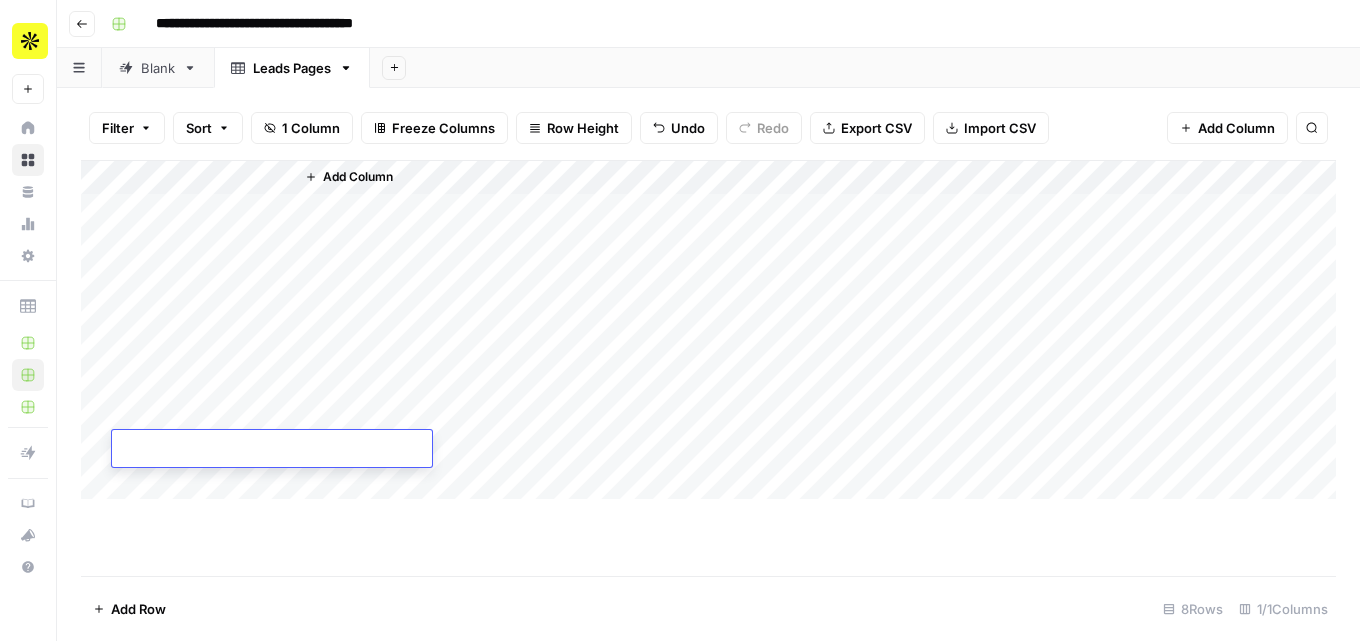 click on "Add Column" at bounding box center (708, 330) 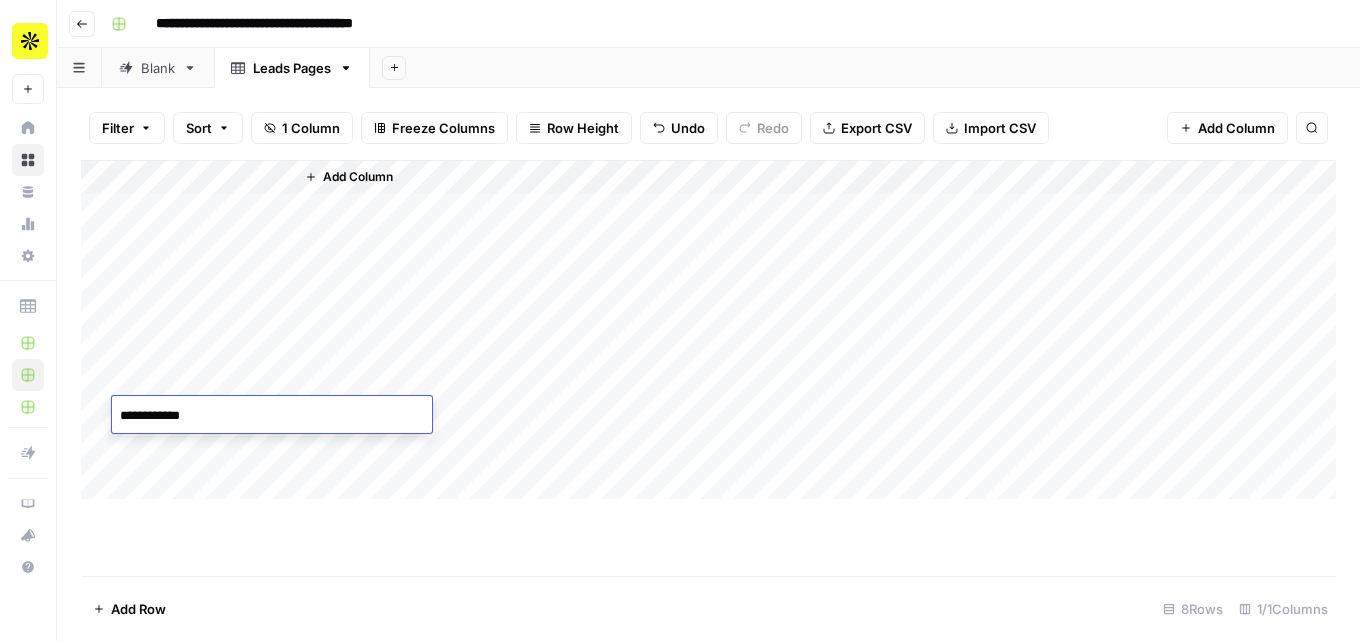 type on "**********" 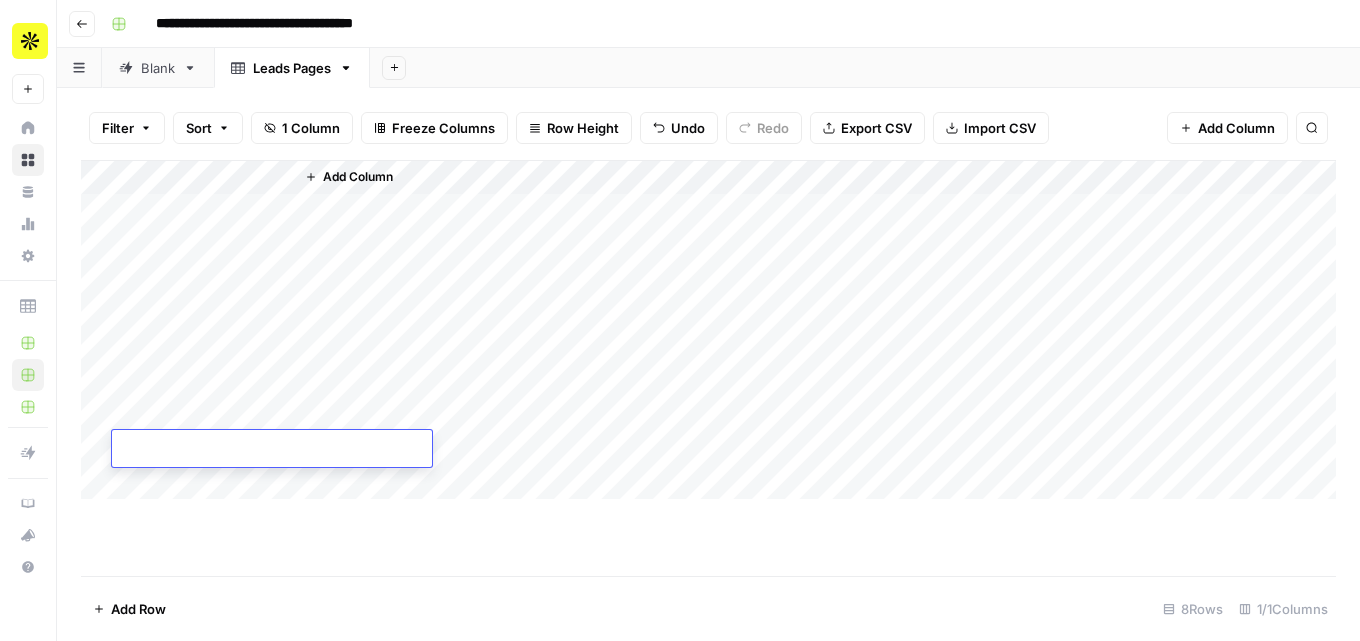 type on "*" 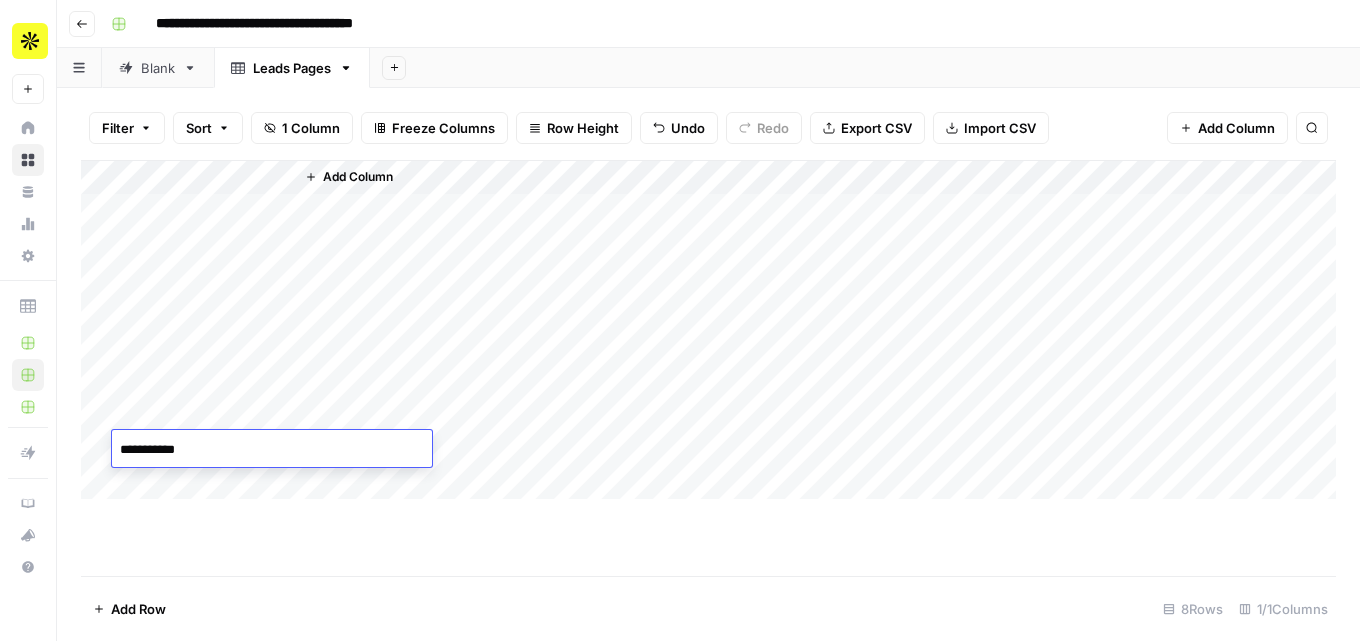 type on "**********" 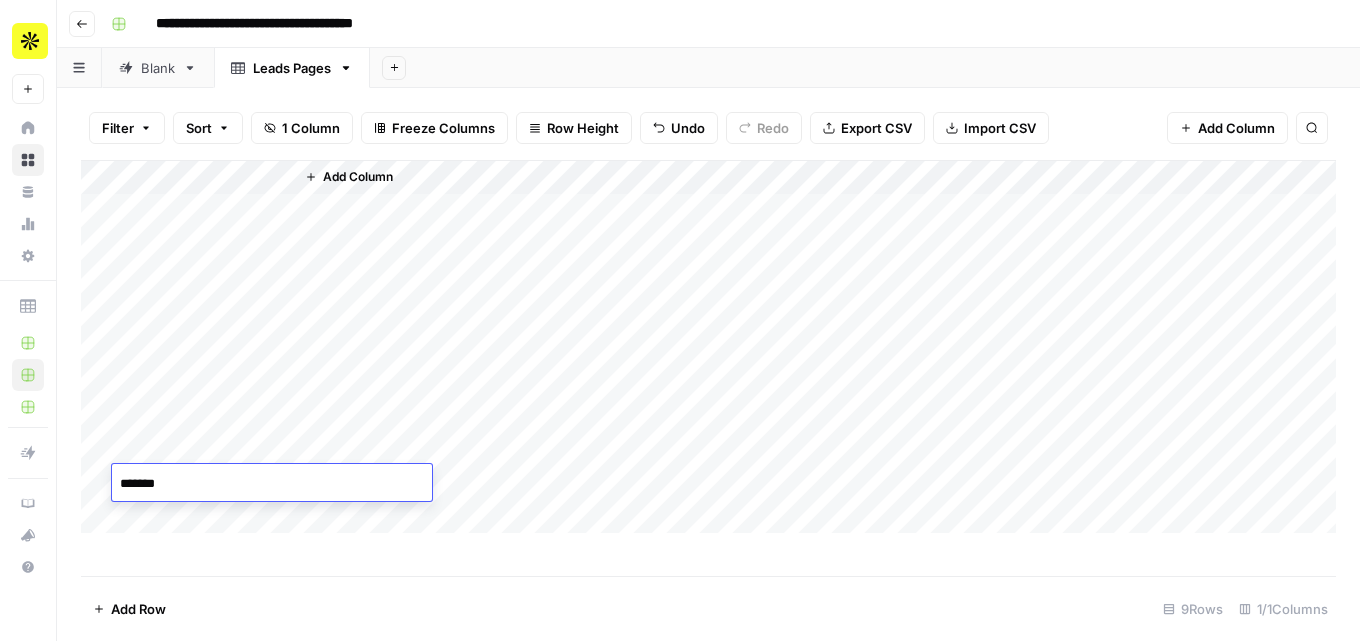 type on "********" 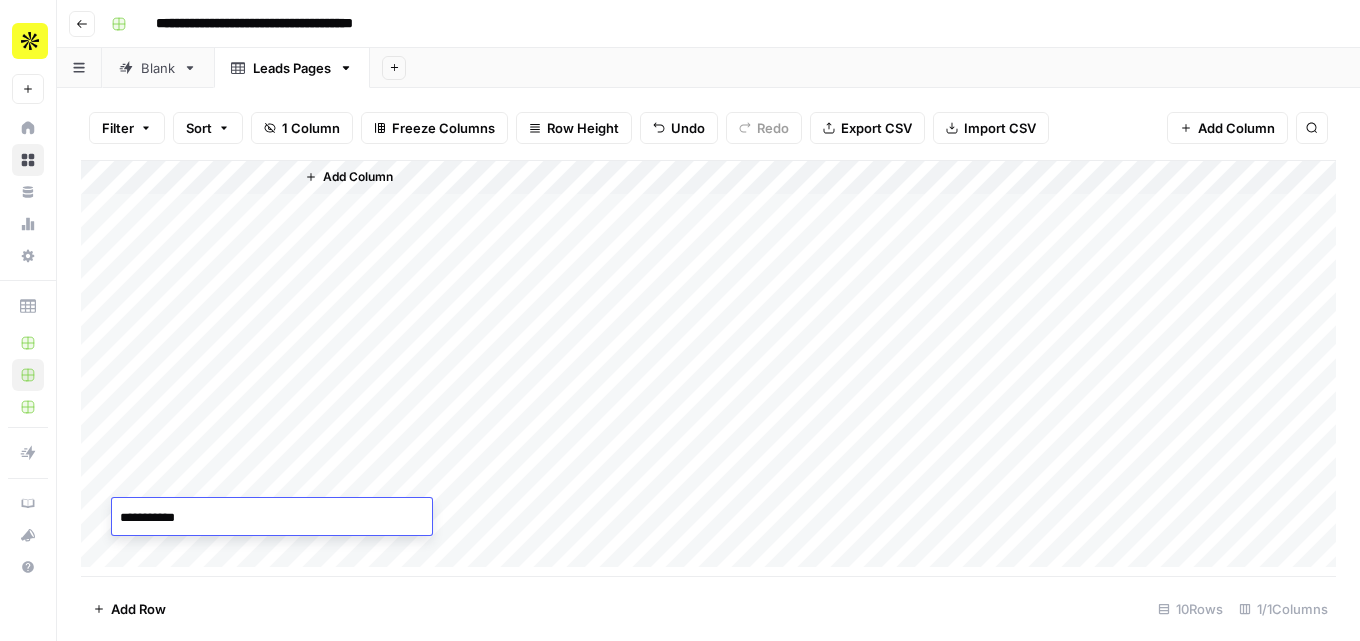 type on "**********" 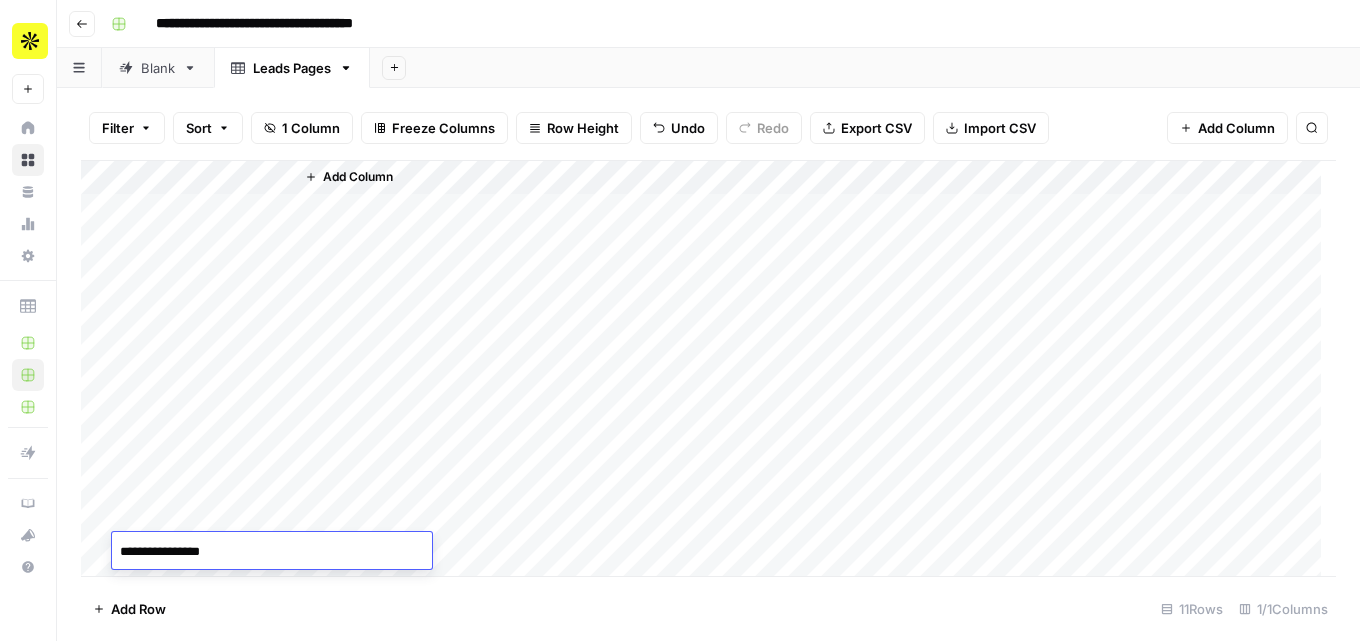 type on "**********" 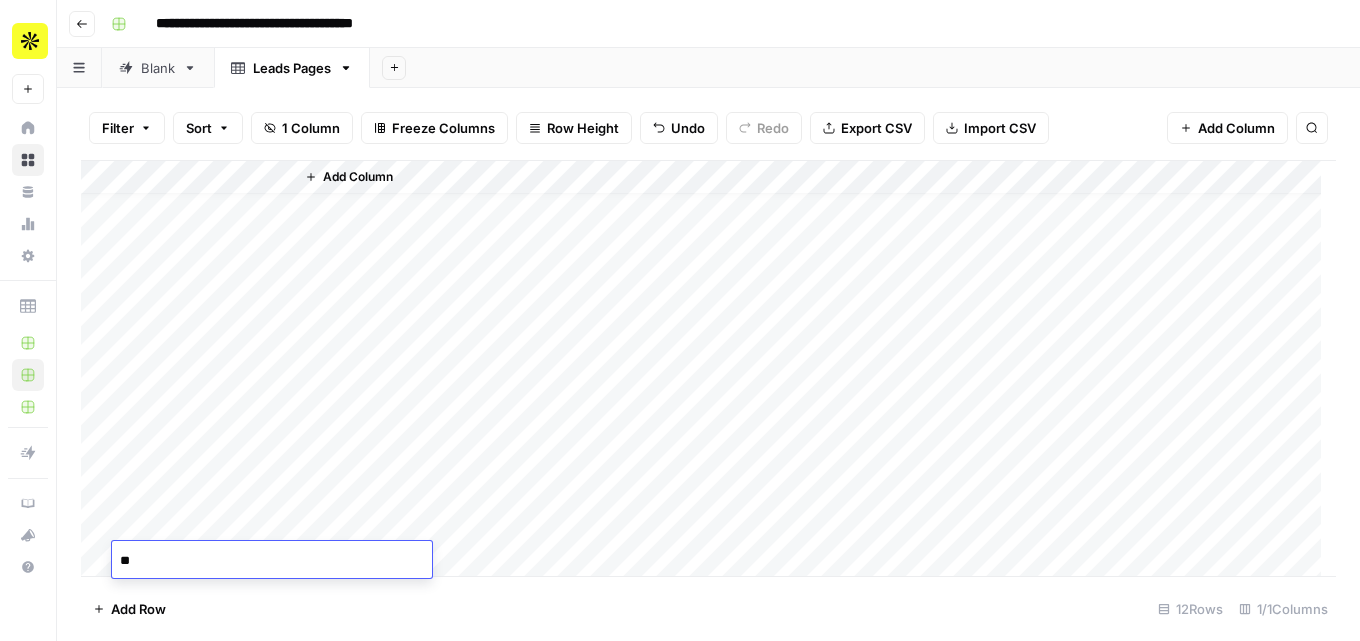 scroll, scrollTop: 26, scrollLeft: 0, axis: vertical 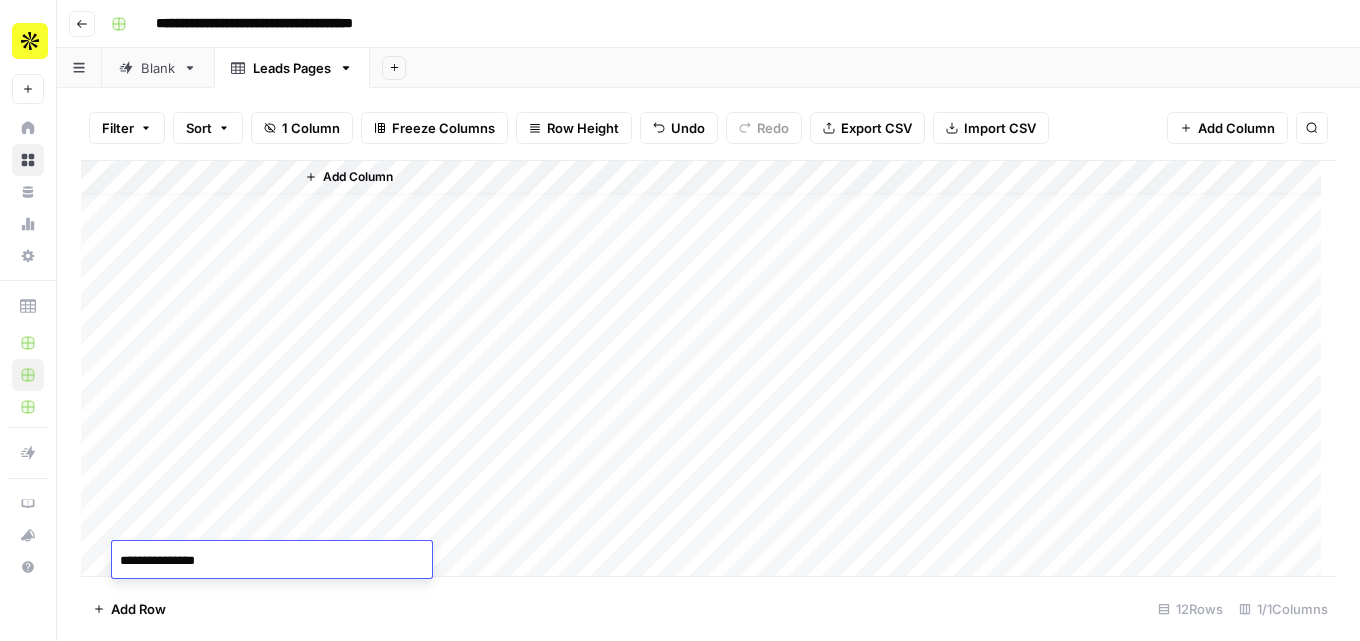 type on "**********" 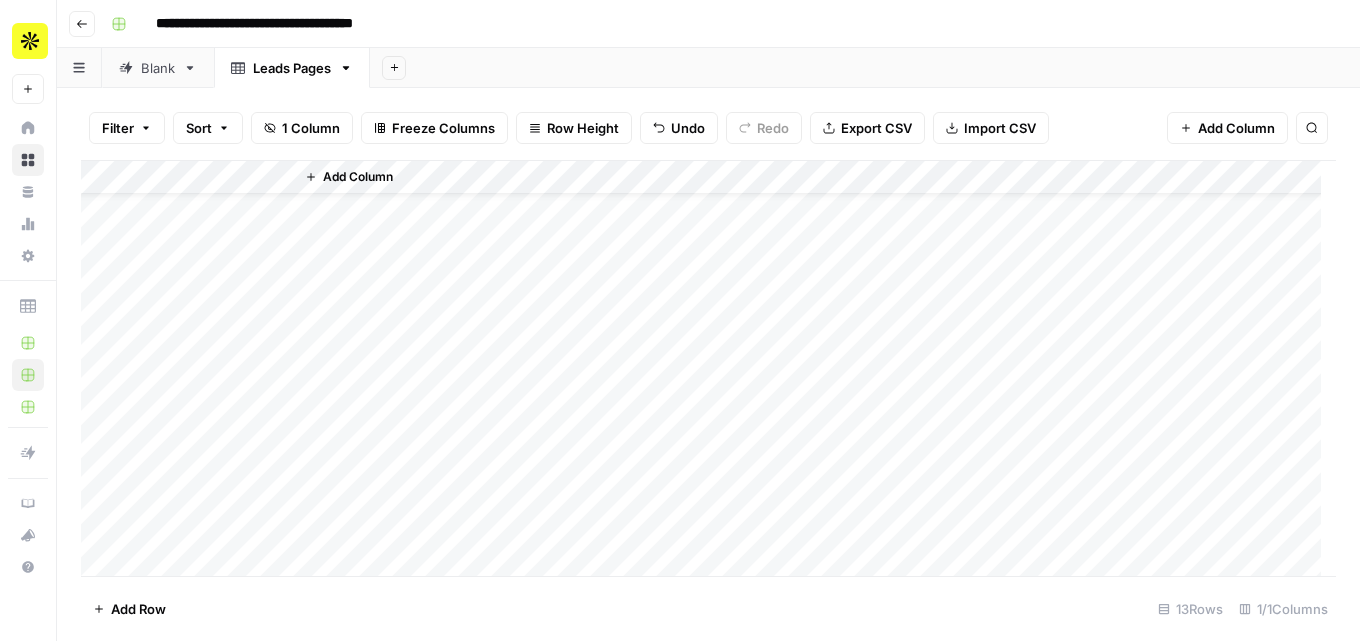scroll, scrollTop: 60, scrollLeft: 0, axis: vertical 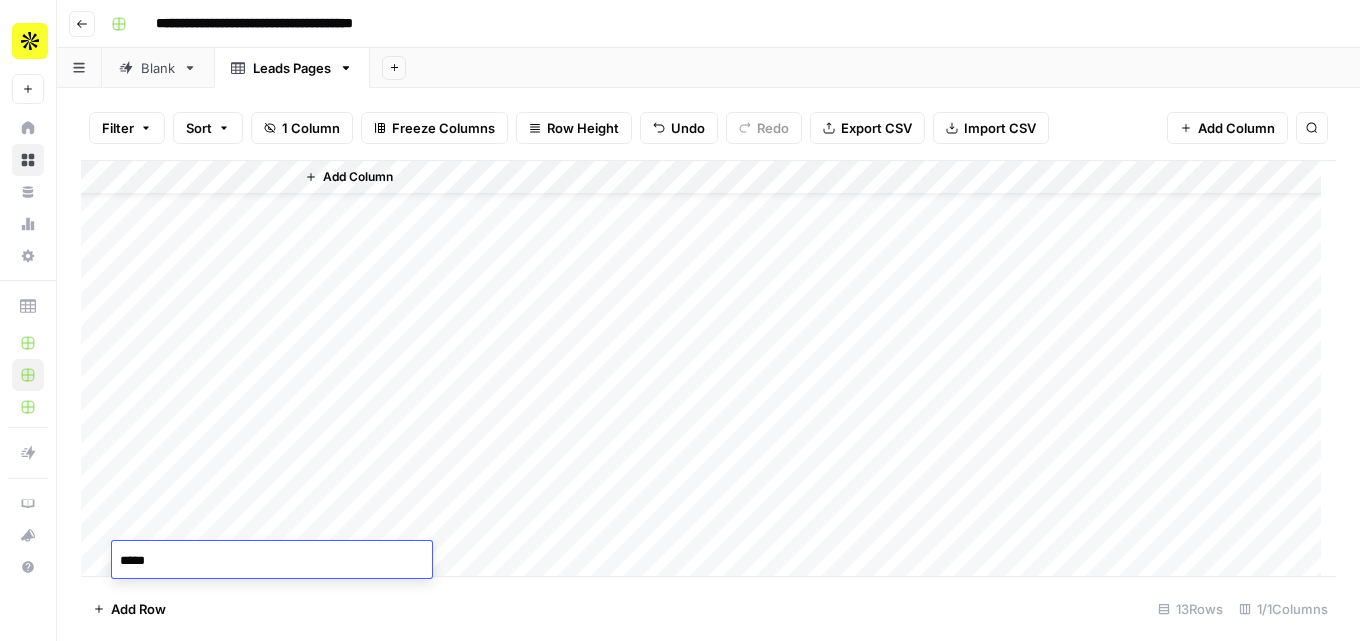 type on "******" 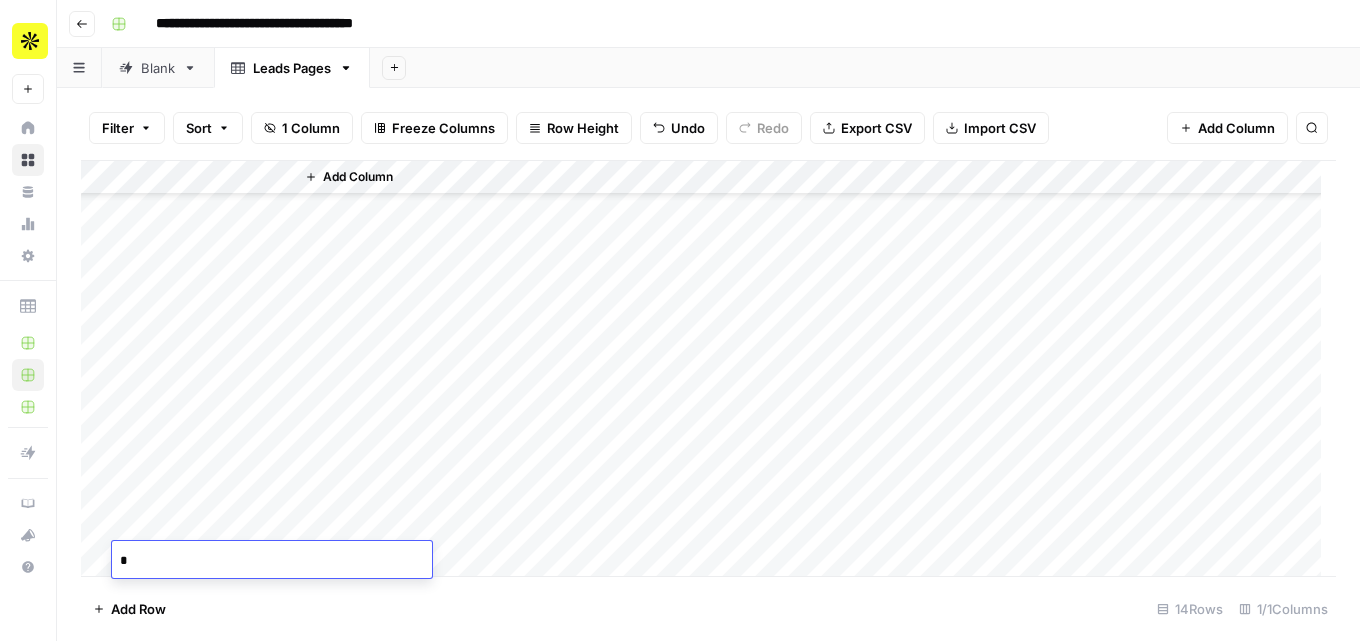 scroll, scrollTop: 94, scrollLeft: 0, axis: vertical 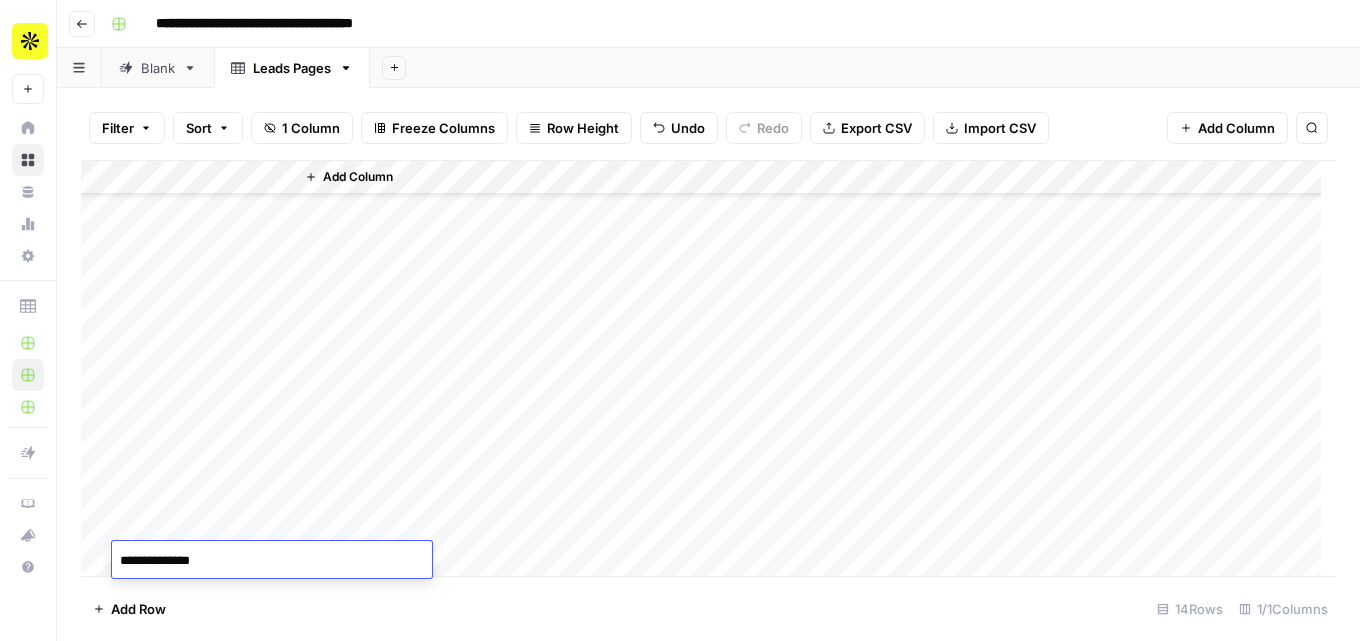 type on "**********" 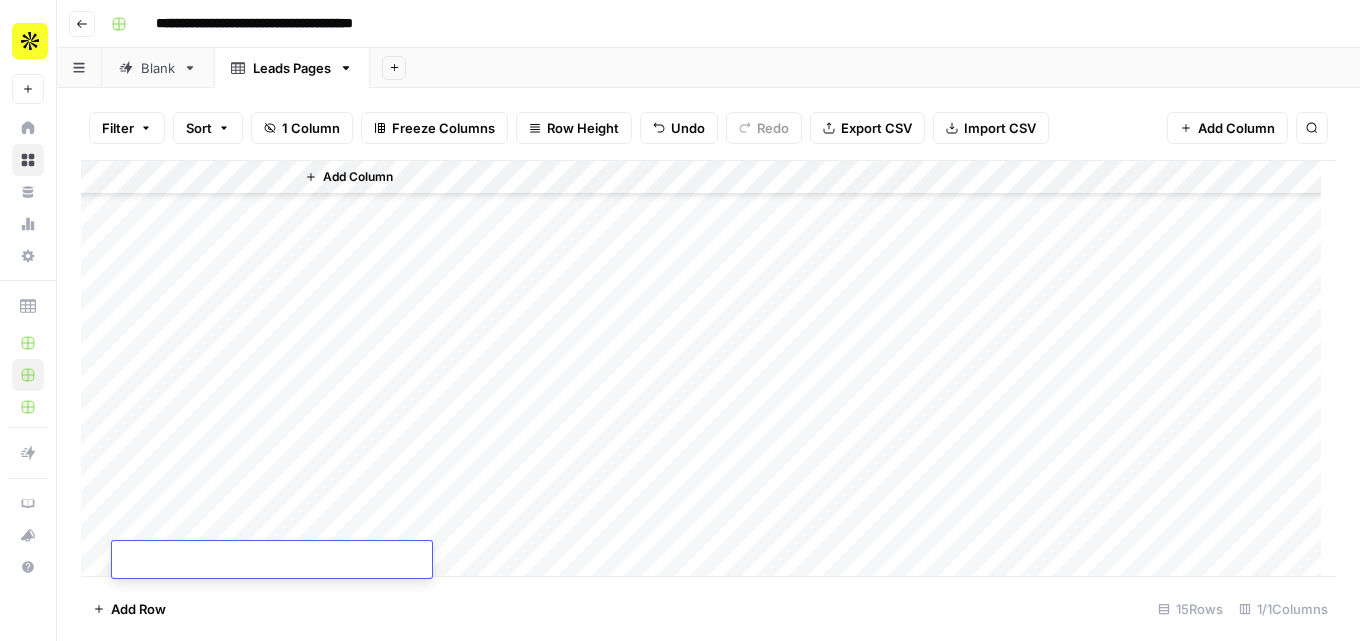 scroll, scrollTop: 128, scrollLeft: 0, axis: vertical 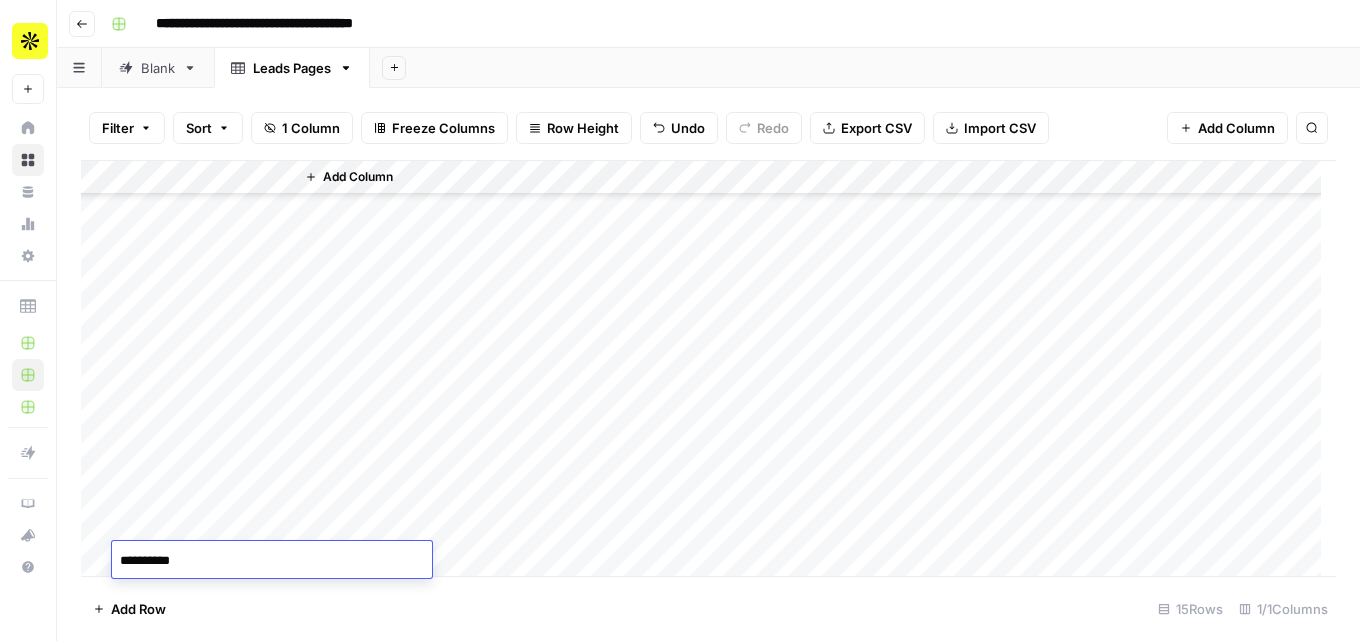 type on "**********" 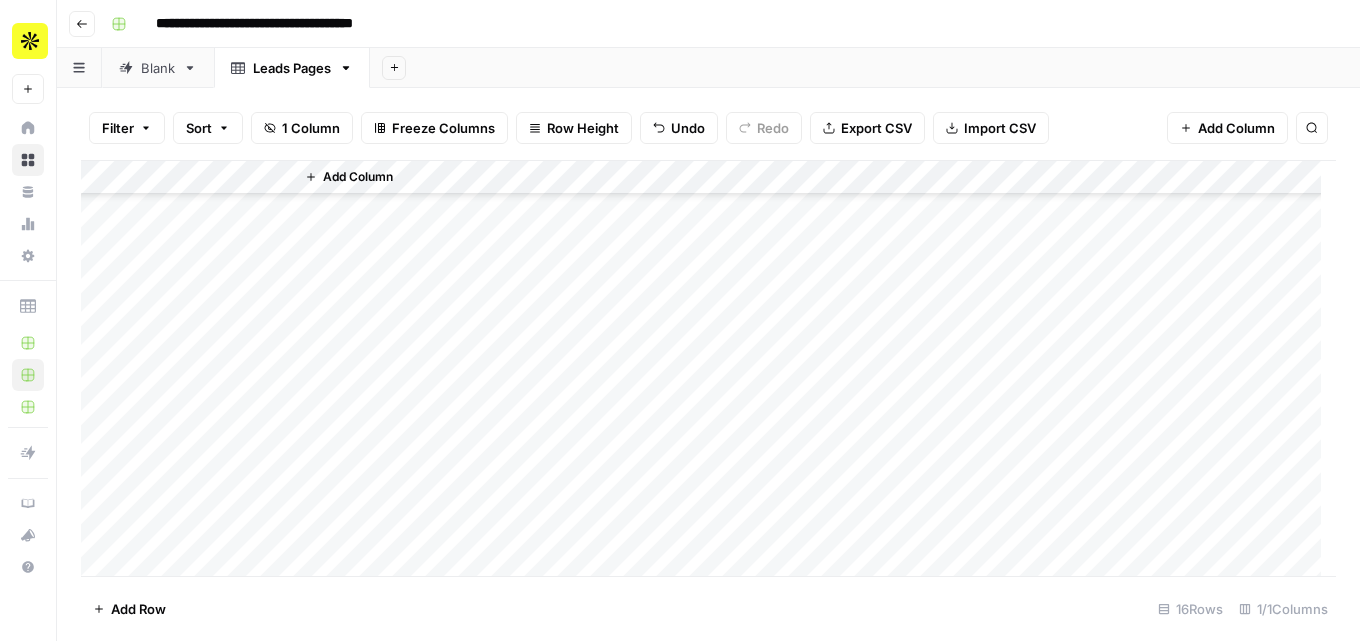 scroll, scrollTop: 162, scrollLeft: 0, axis: vertical 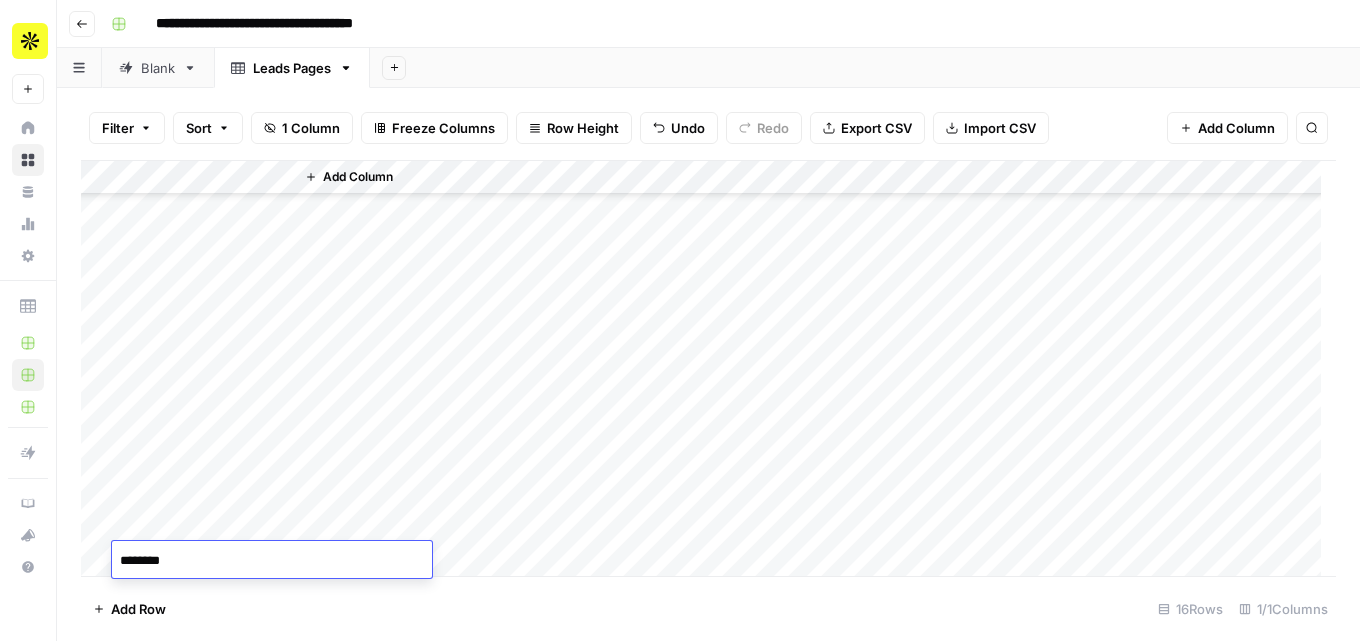 type on "*********" 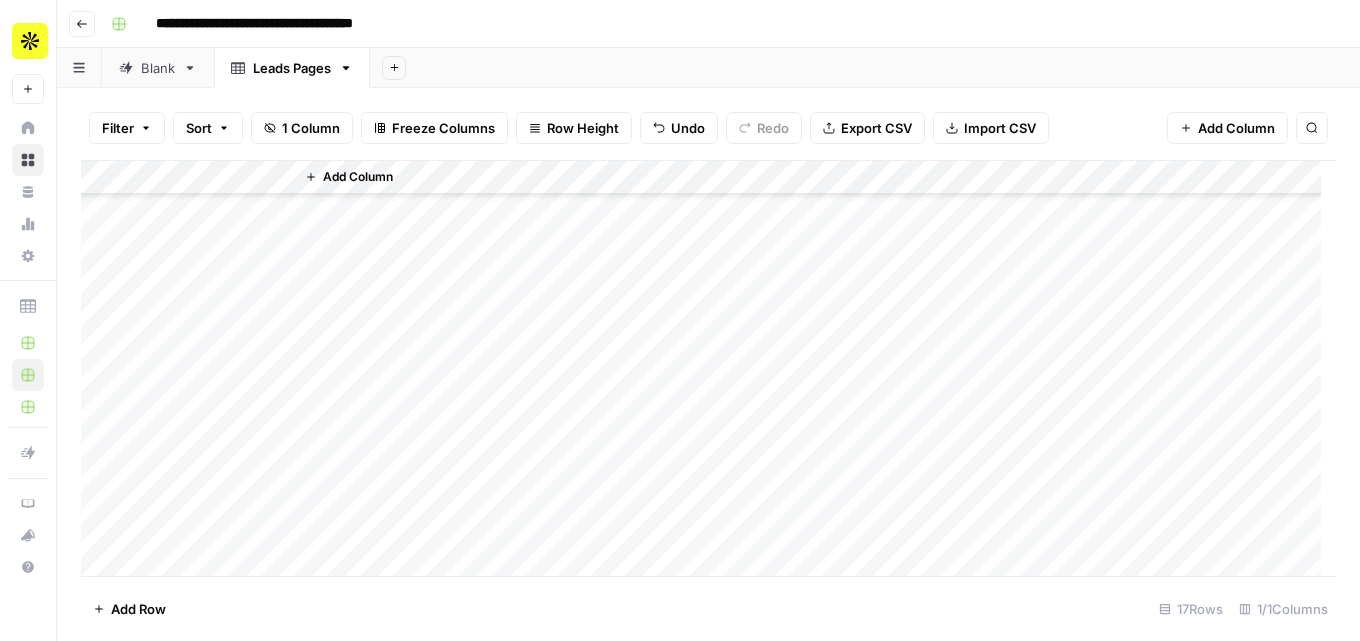 scroll, scrollTop: 196, scrollLeft: 0, axis: vertical 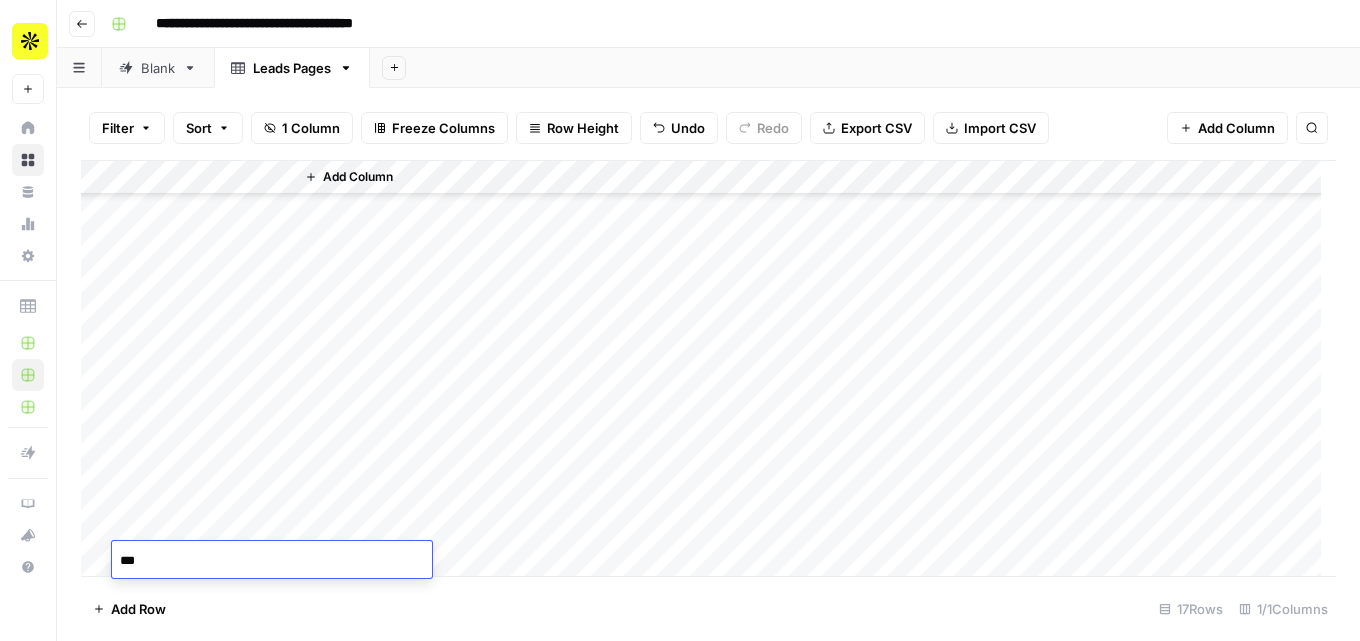 type on "****" 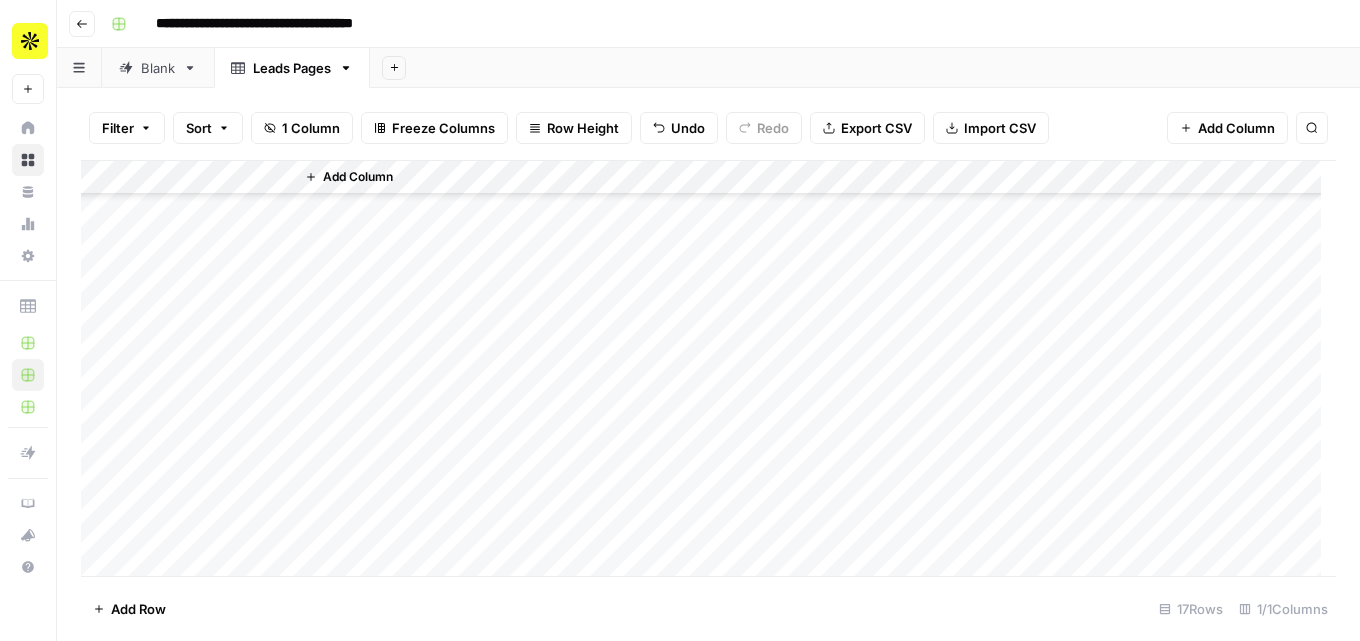 scroll, scrollTop: 230, scrollLeft: 0, axis: vertical 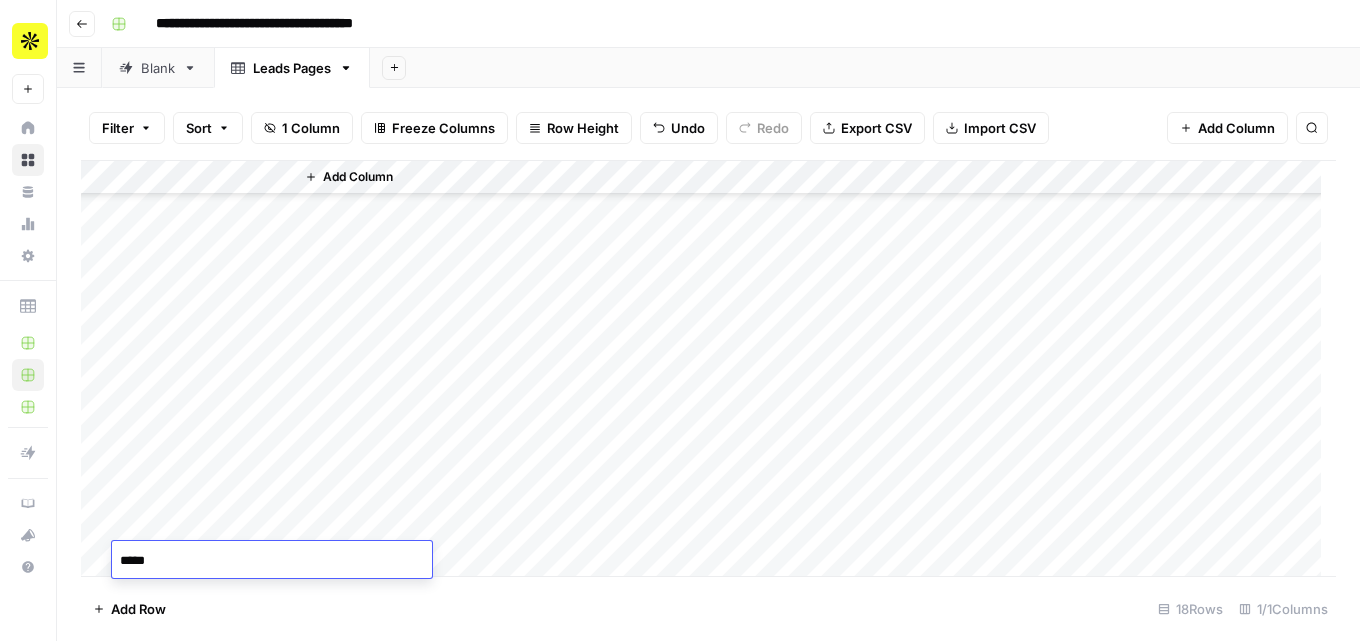 type on "******" 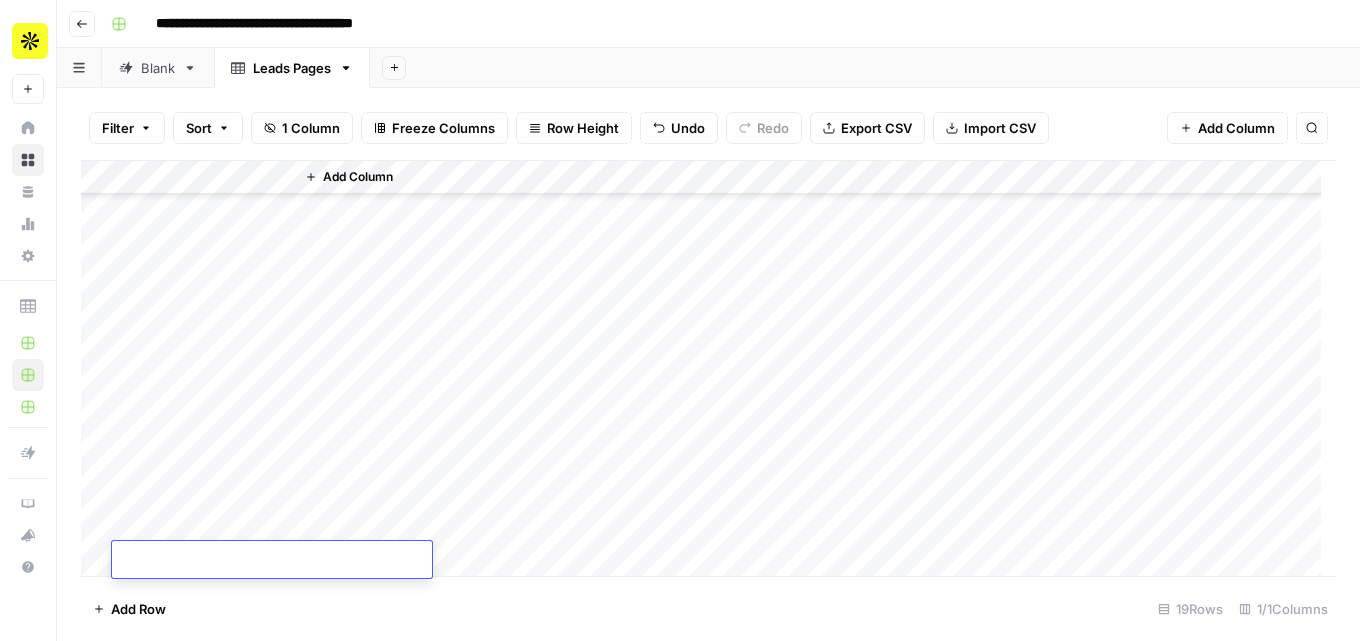 scroll, scrollTop: 264, scrollLeft: 0, axis: vertical 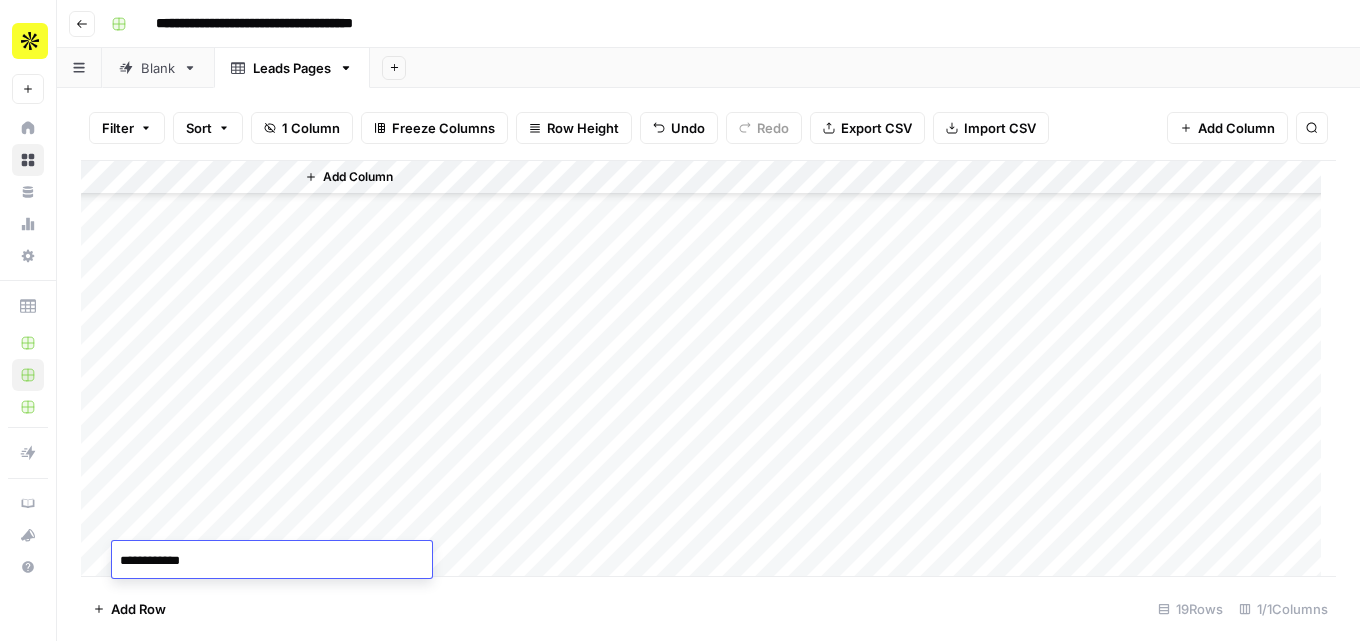 type on "**********" 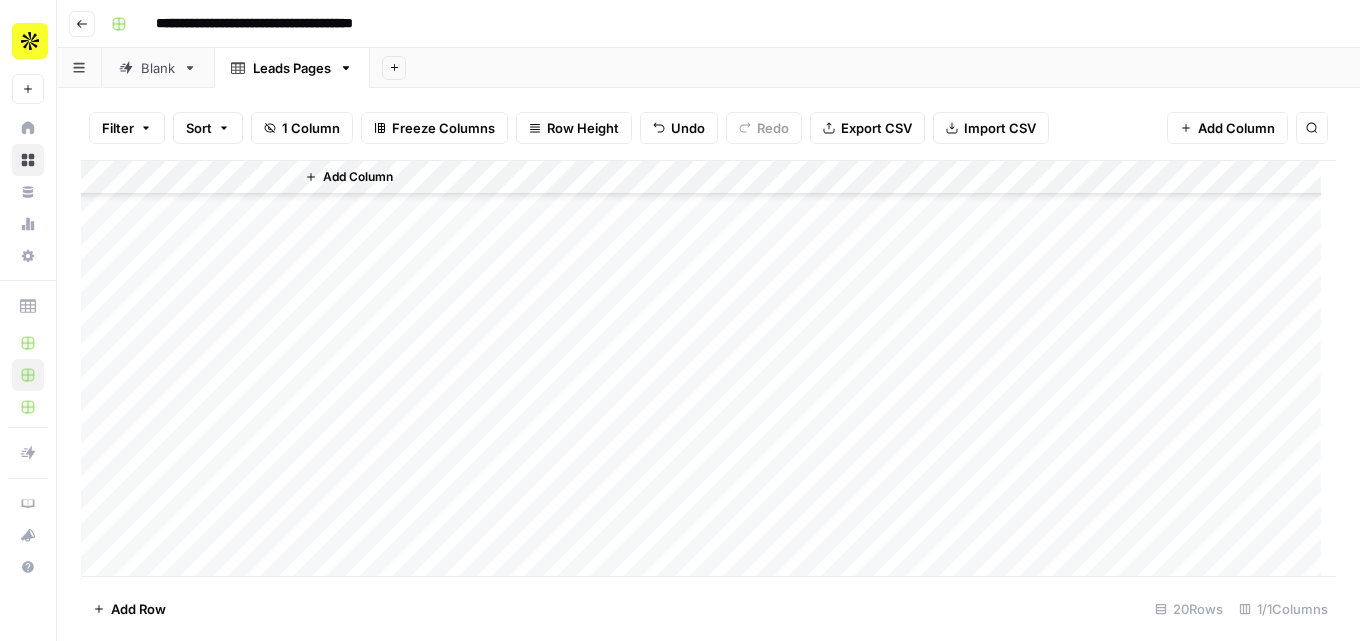 scroll, scrollTop: 298, scrollLeft: 0, axis: vertical 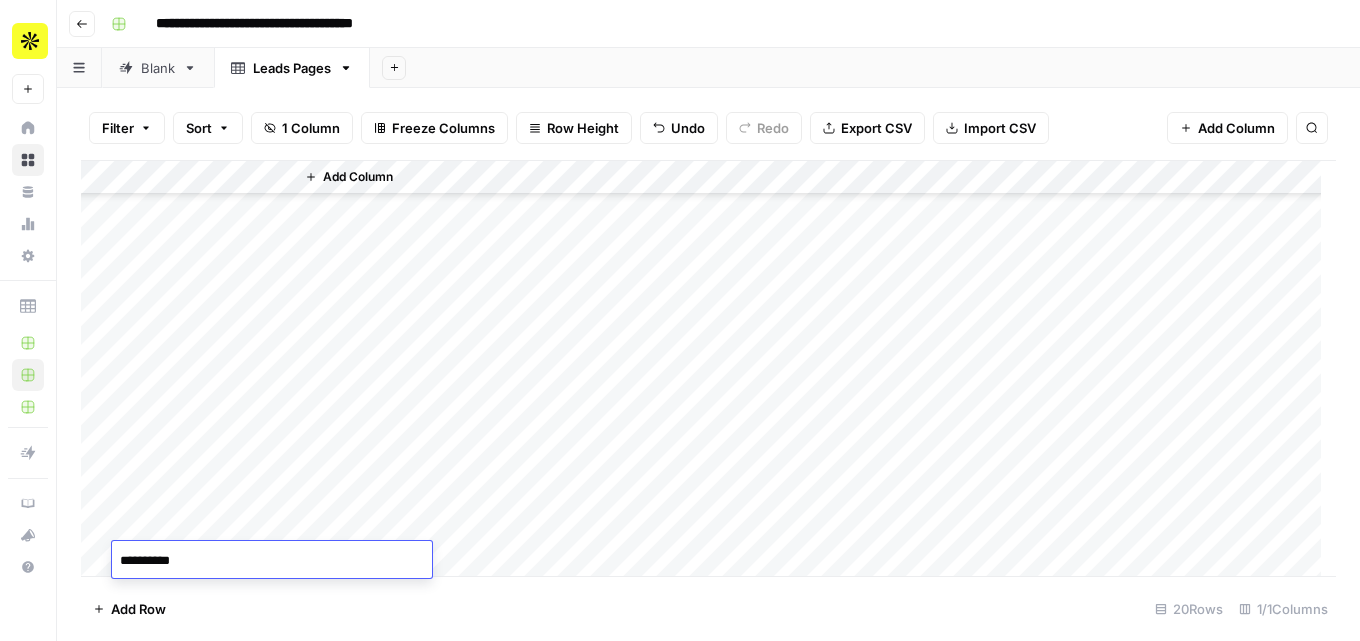 type on "**********" 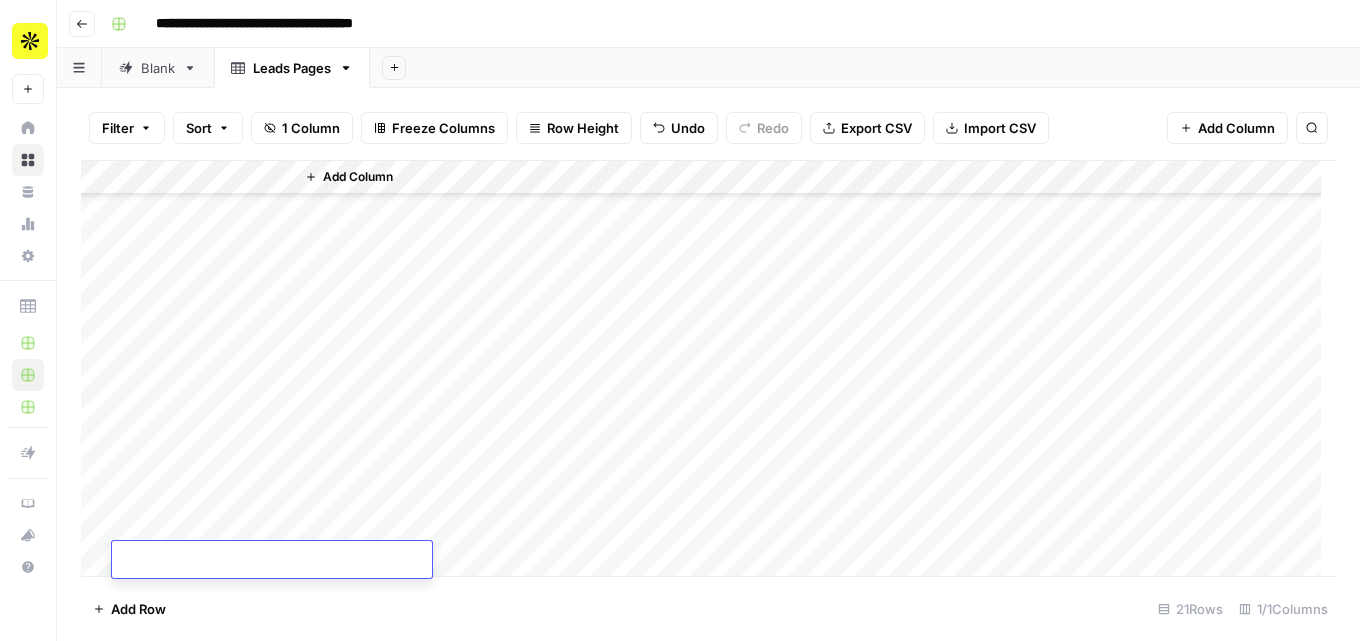 scroll, scrollTop: 332, scrollLeft: 0, axis: vertical 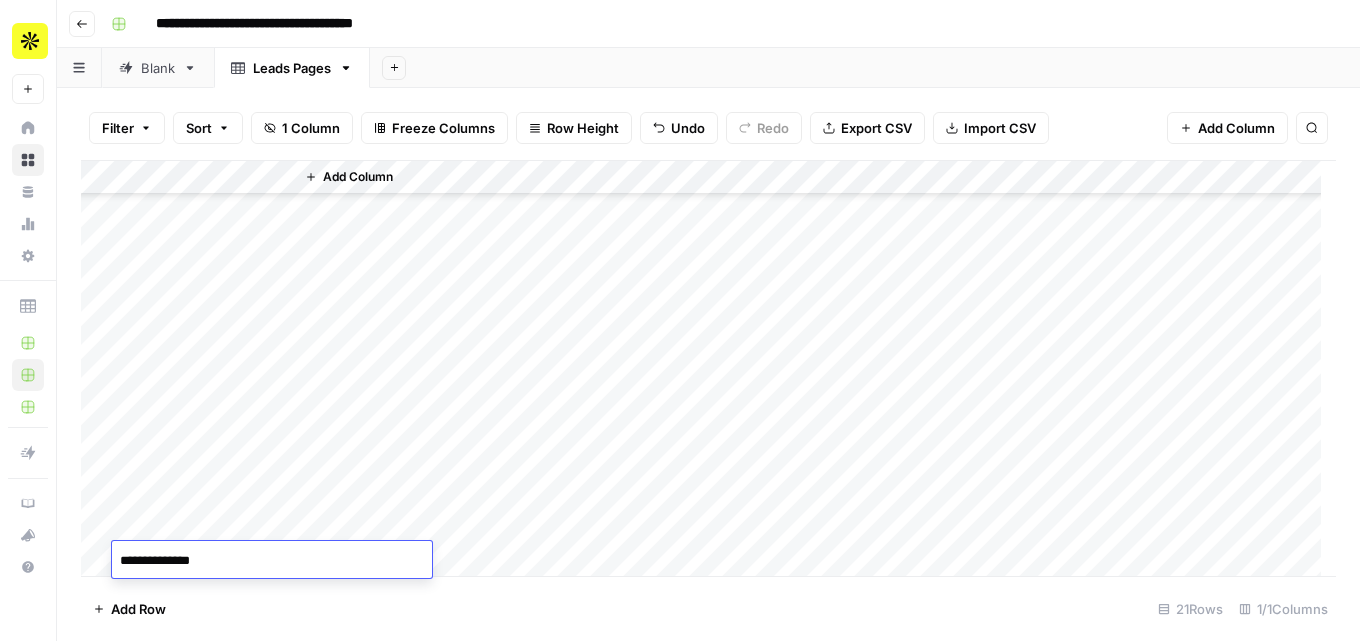 type on "**********" 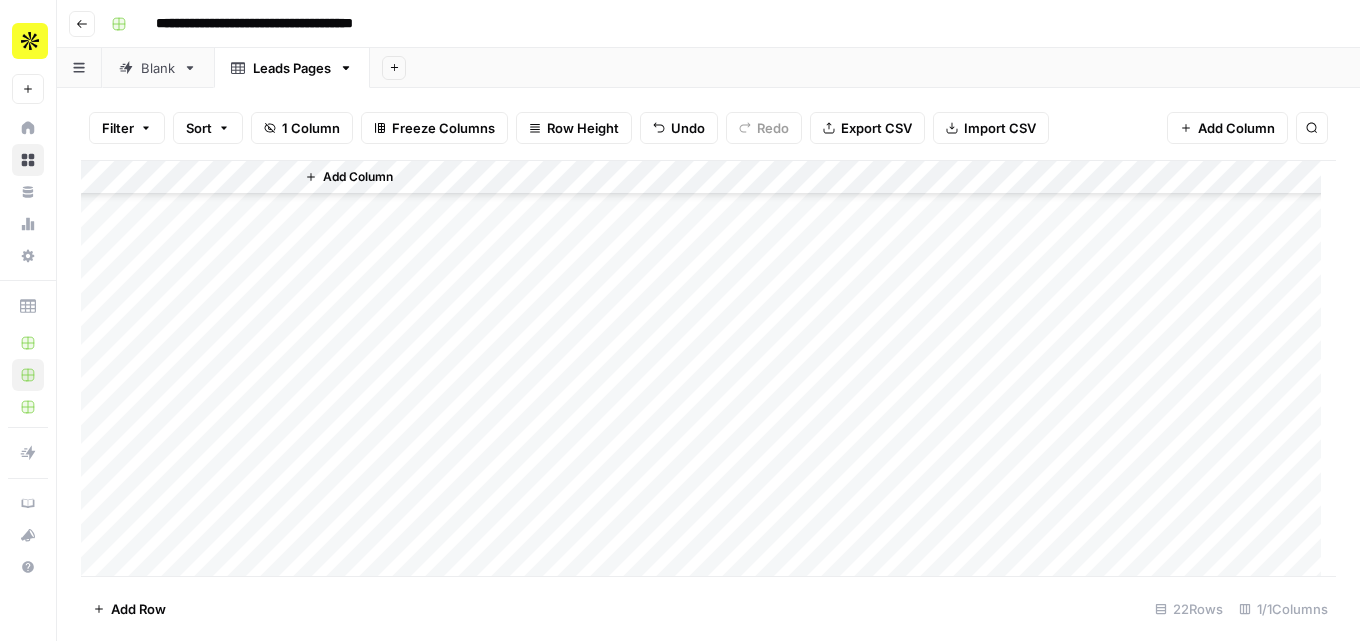 scroll, scrollTop: 366, scrollLeft: 0, axis: vertical 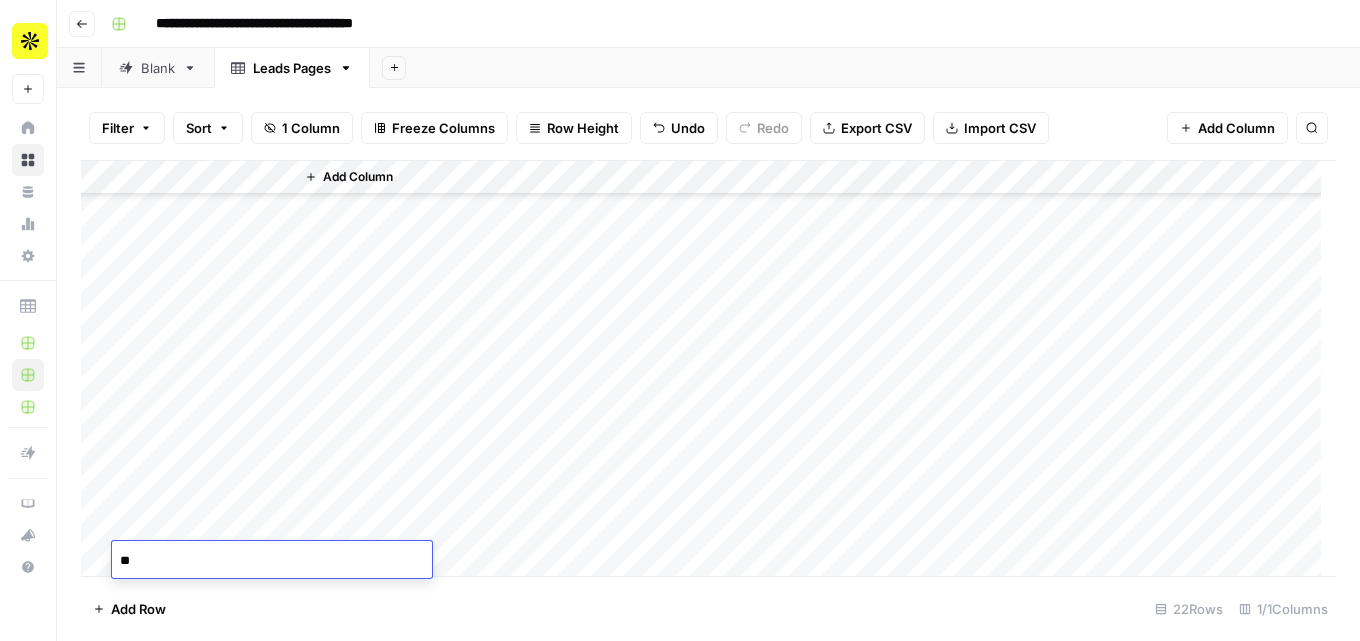 type on "***" 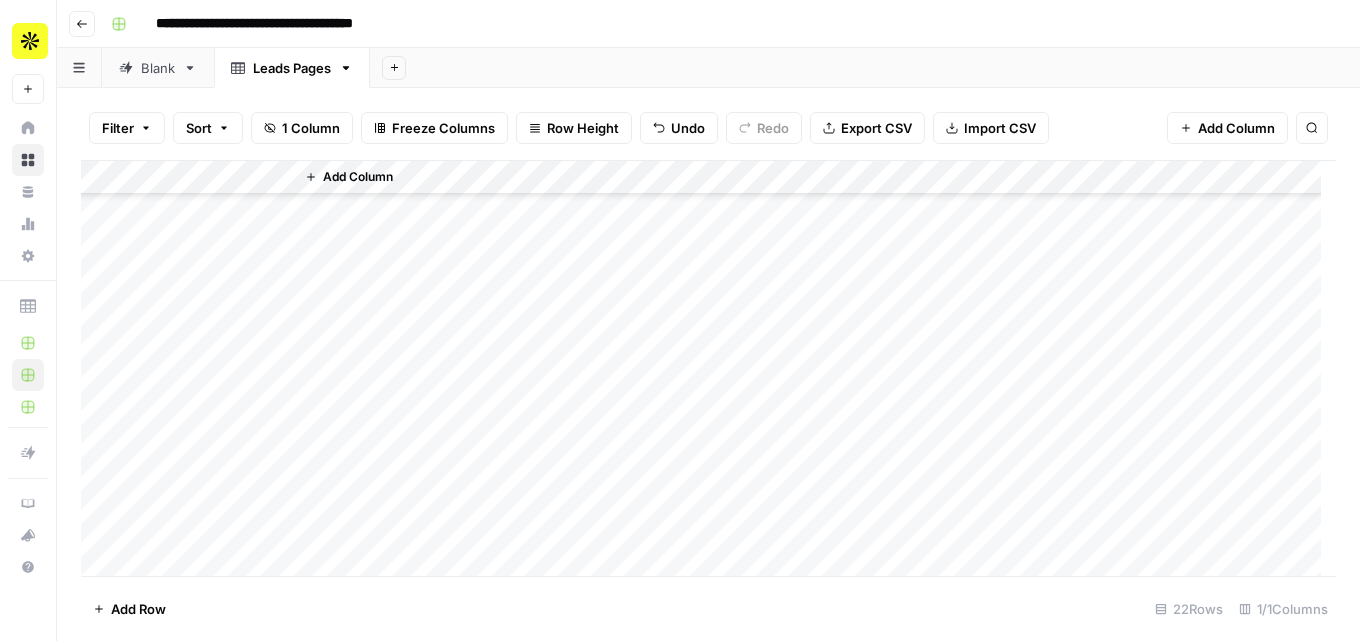 scroll, scrollTop: 400, scrollLeft: 0, axis: vertical 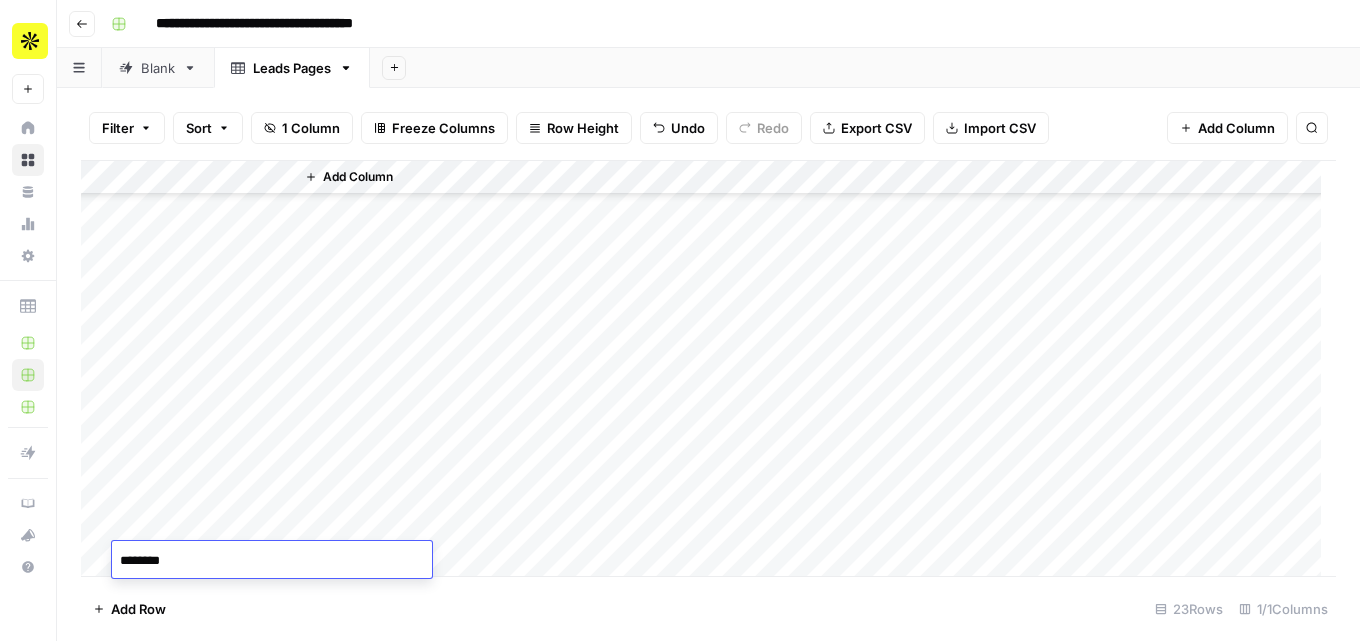 type on "*********" 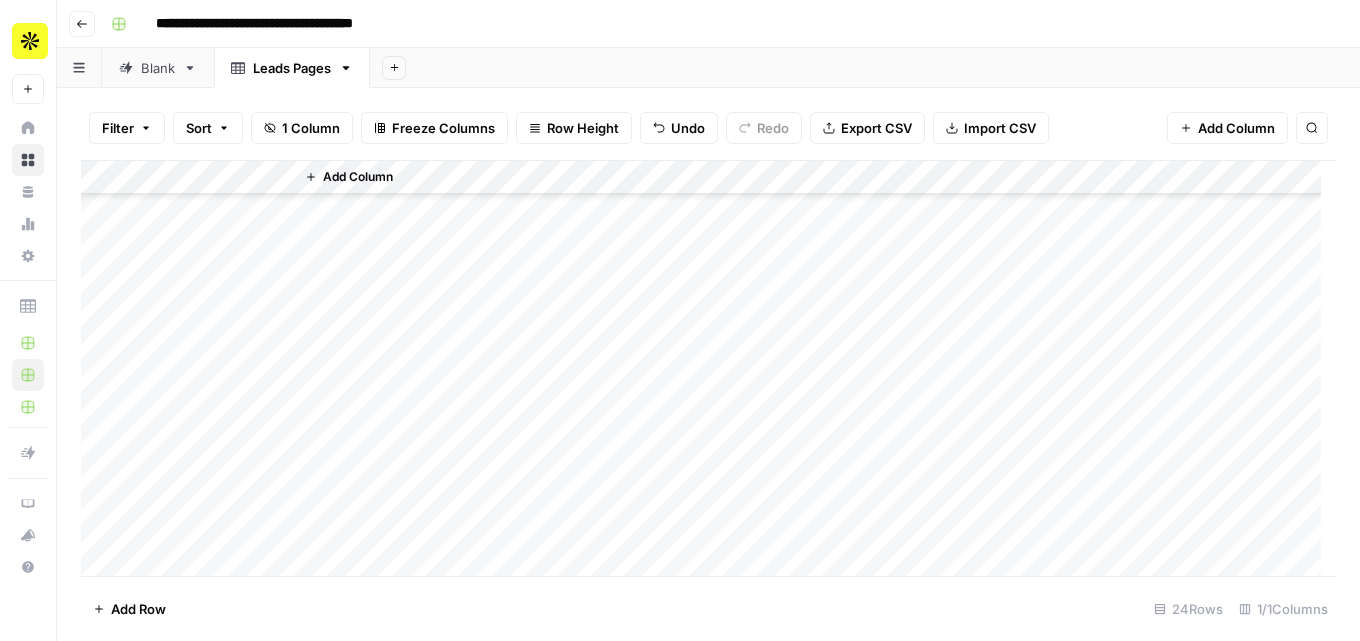 scroll, scrollTop: 434, scrollLeft: 0, axis: vertical 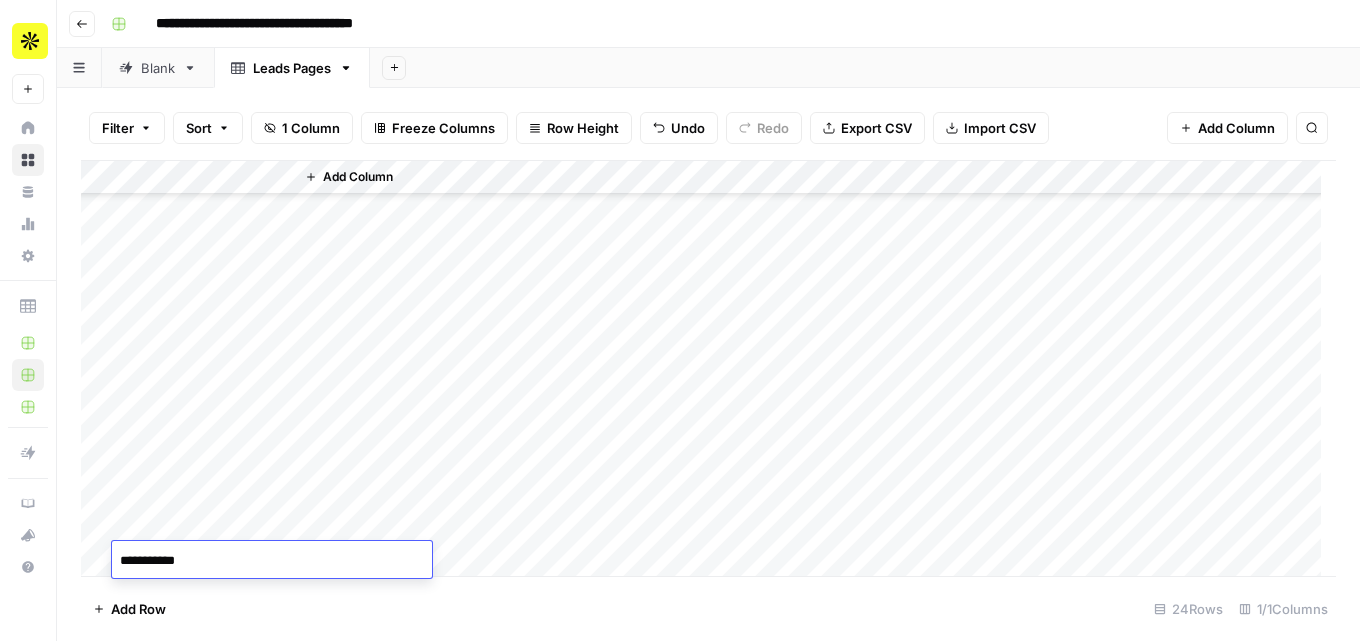 type on "**********" 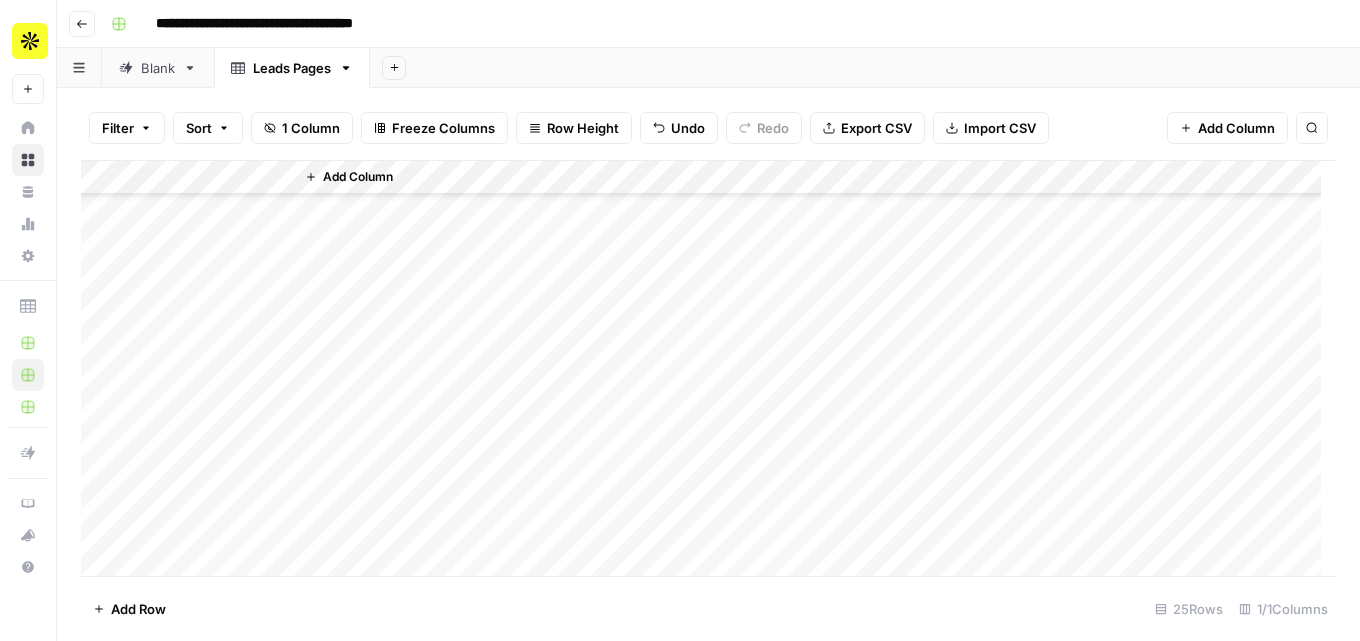 scroll, scrollTop: 468, scrollLeft: 0, axis: vertical 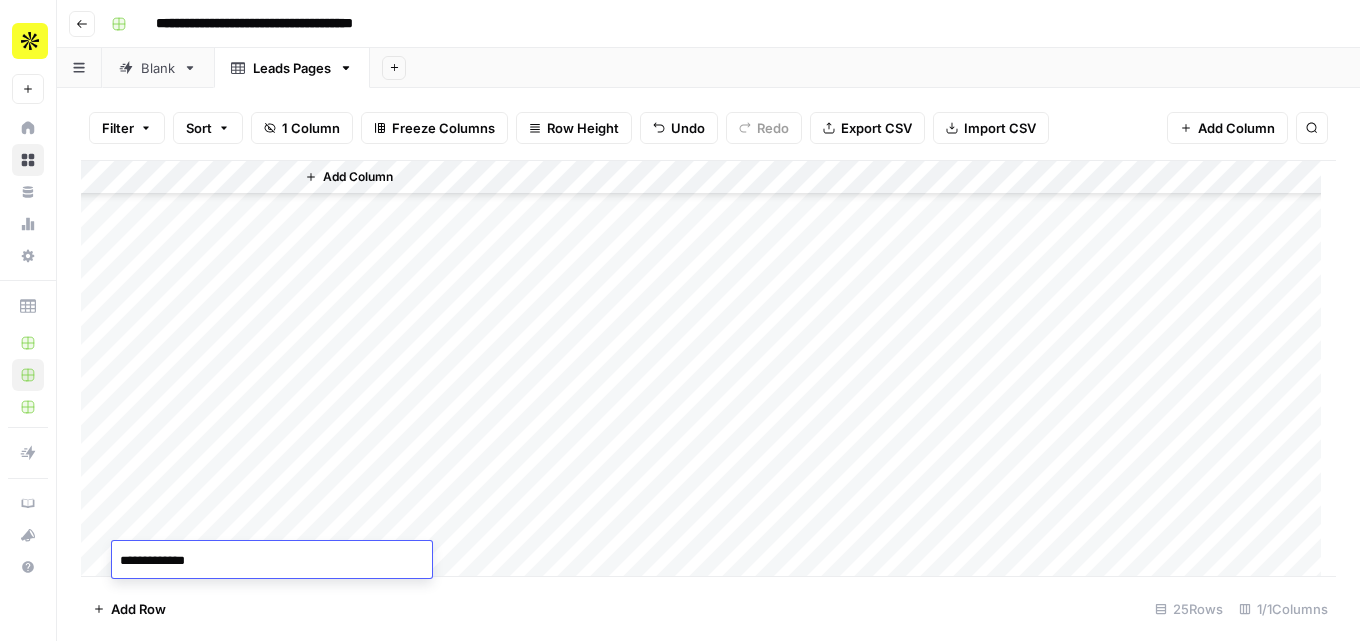 type on "**********" 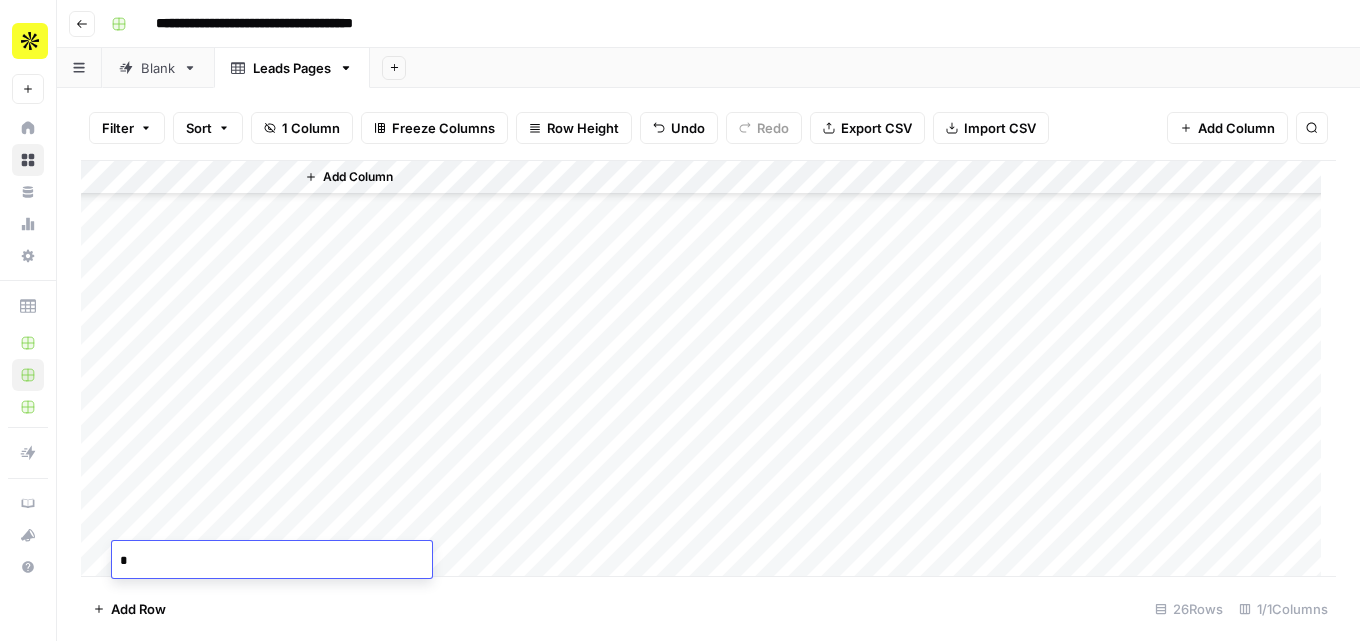 scroll, scrollTop: 502, scrollLeft: 0, axis: vertical 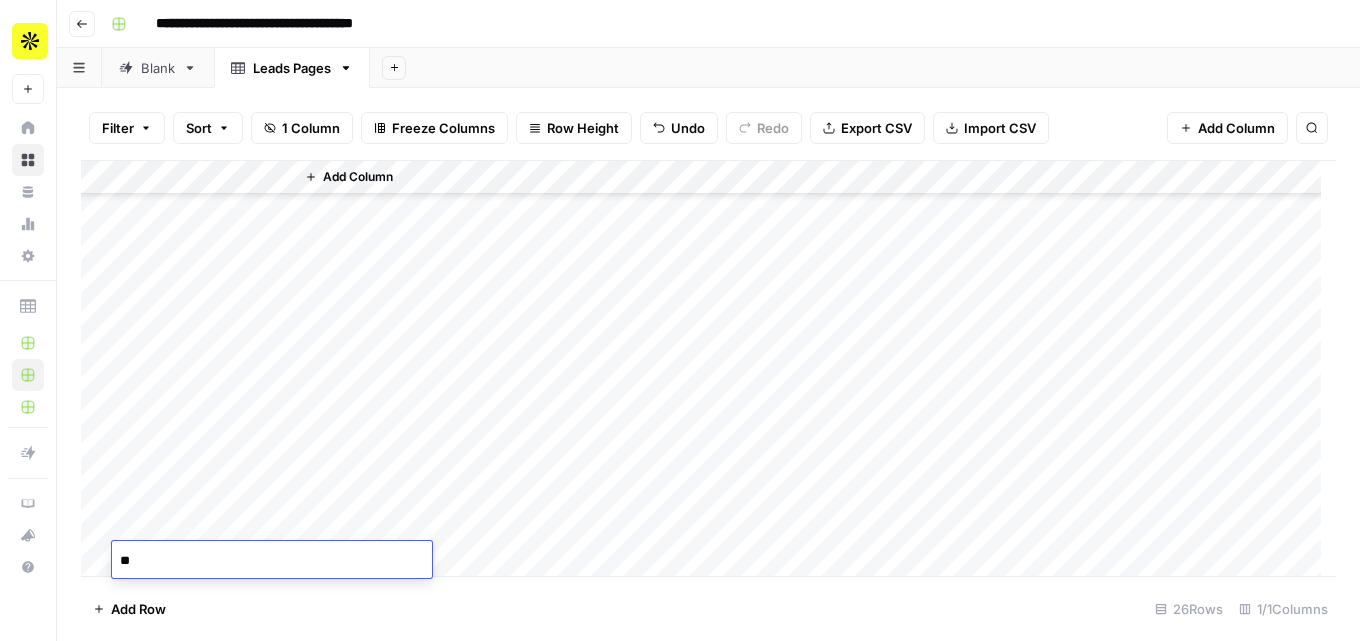 type on "*" 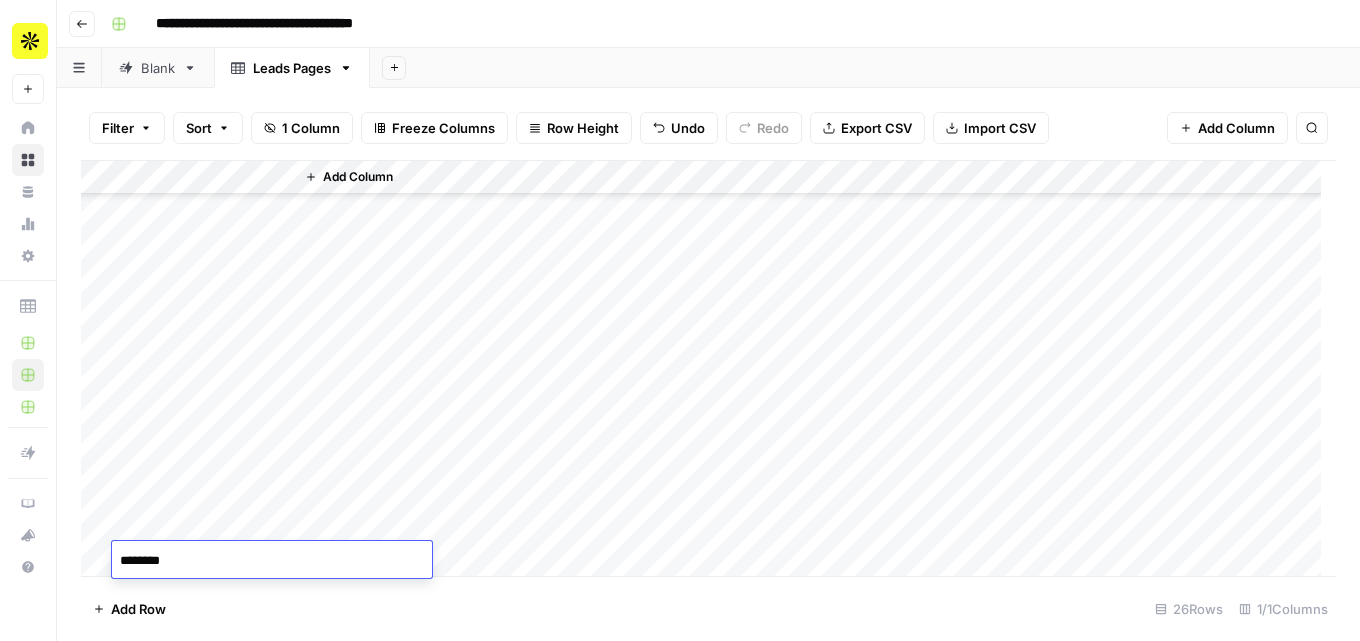 type on "*********" 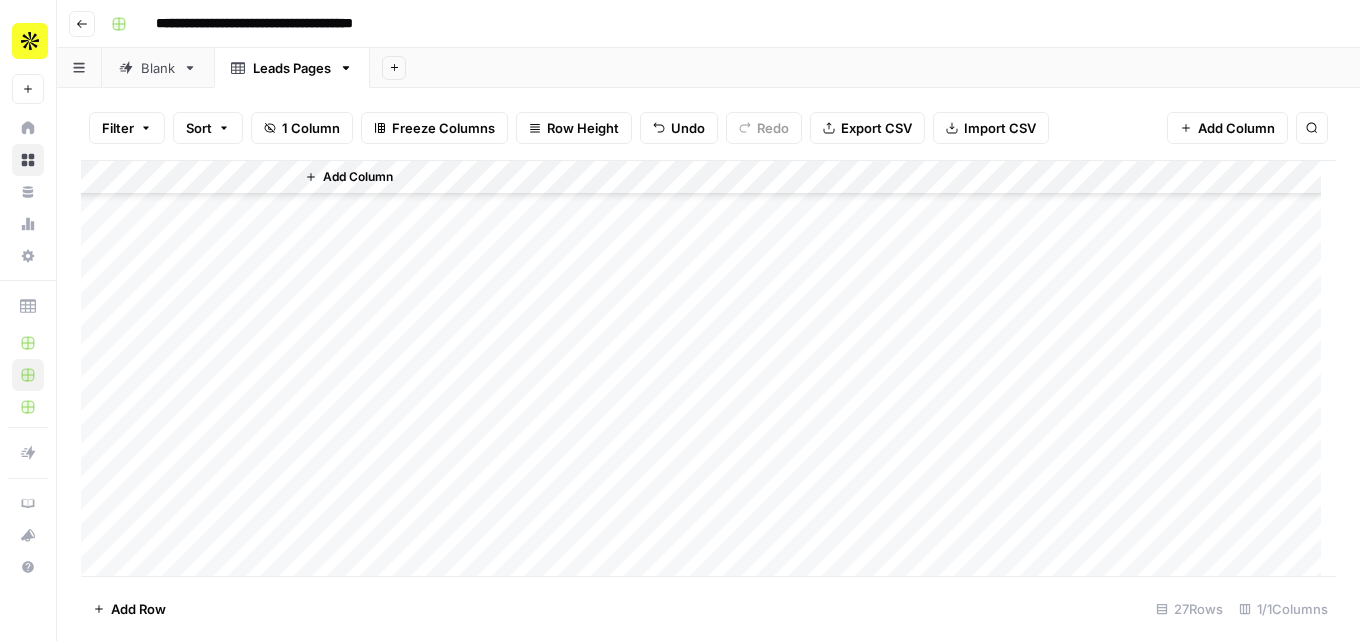 scroll, scrollTop: 536, scrollLeft: 0, axis: vertical 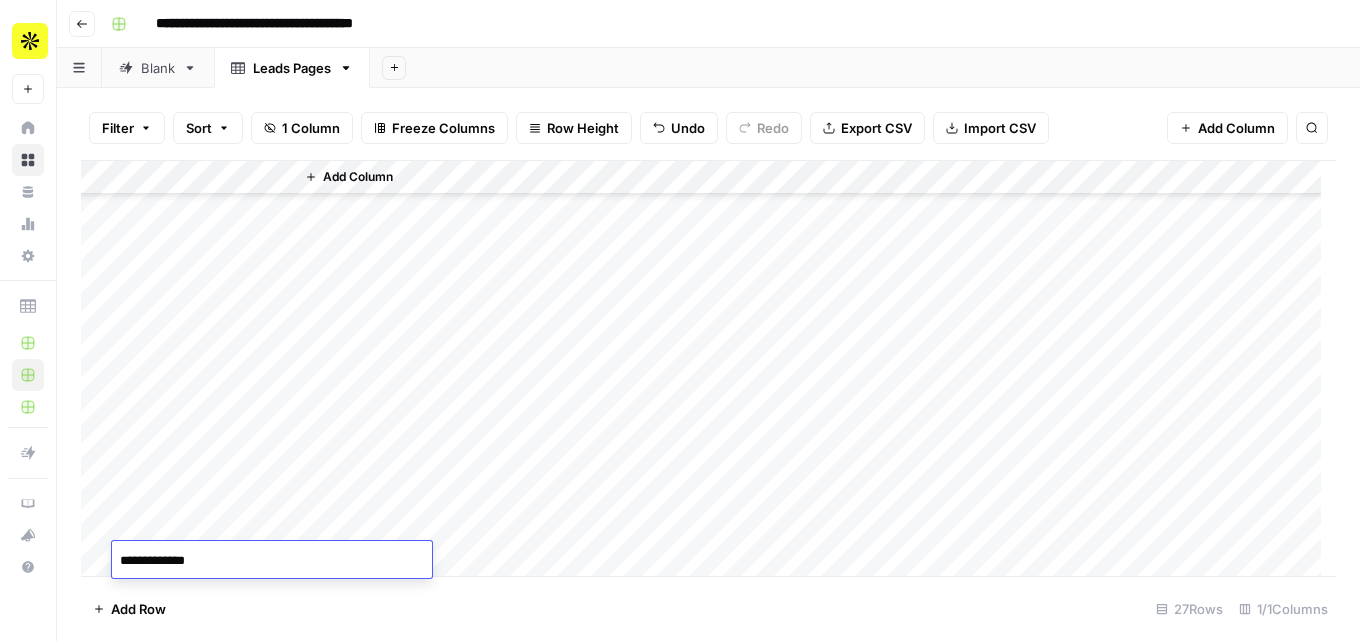type on "**********" 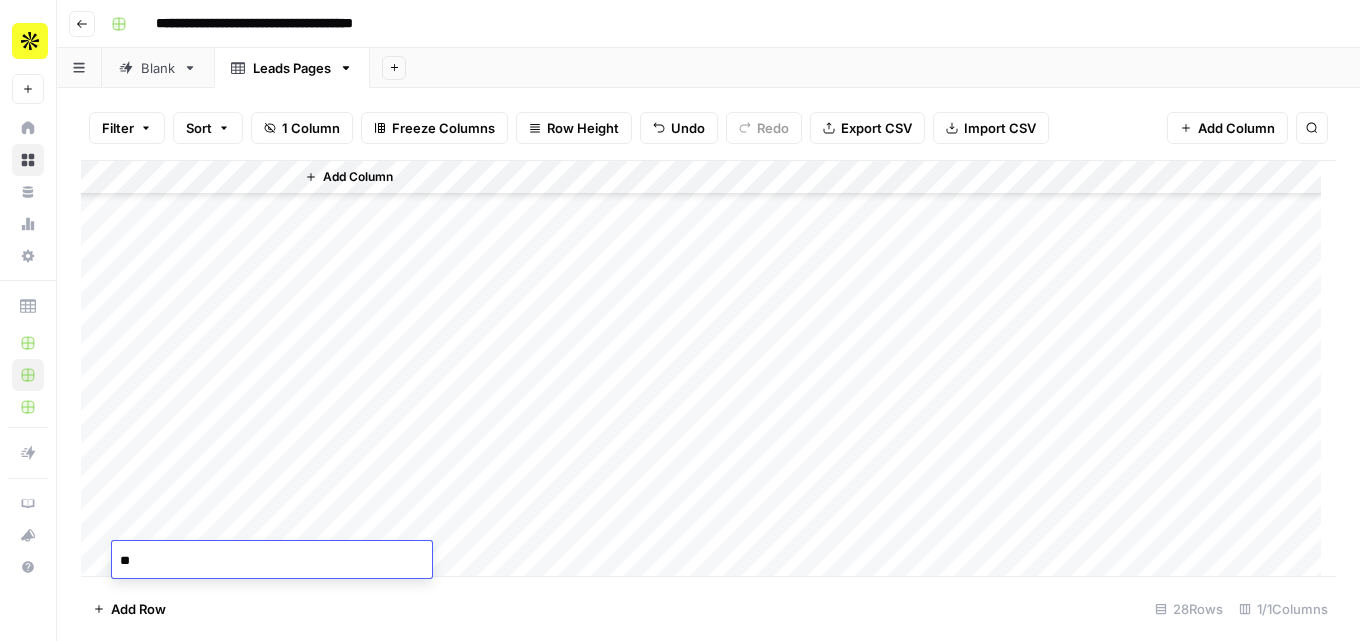 scroll, scrollTop: 570, scrollLeft: 0, axis: vertical 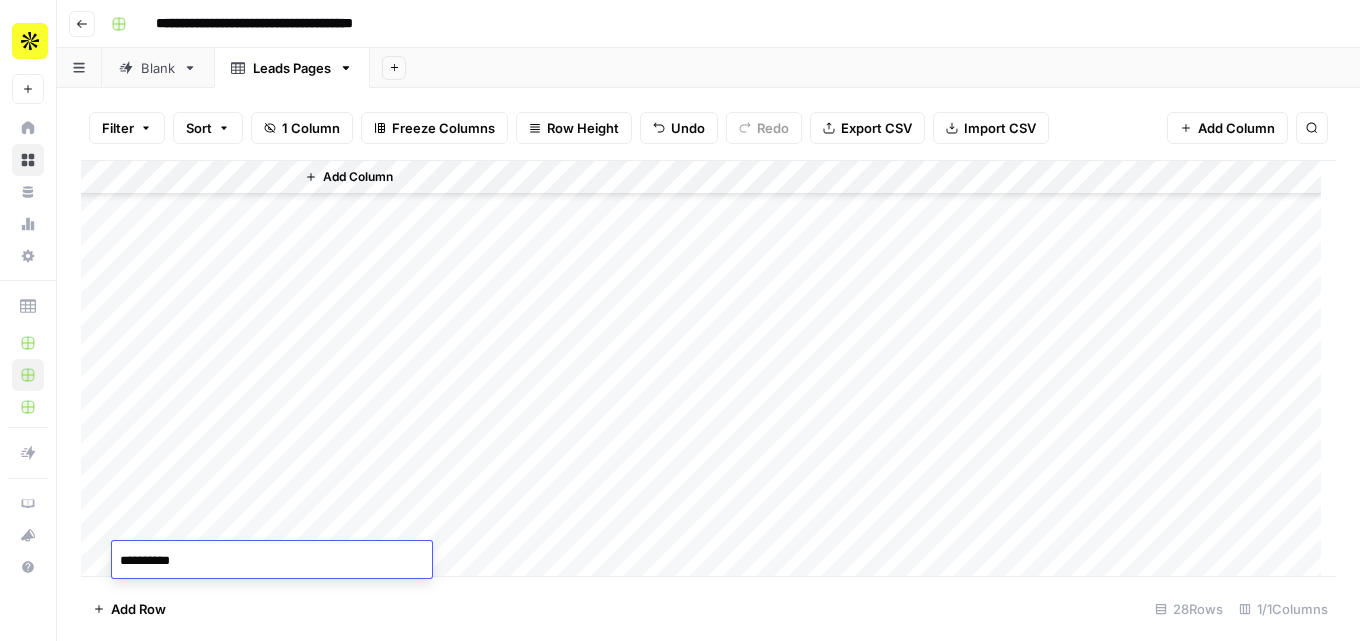 type on "**********" 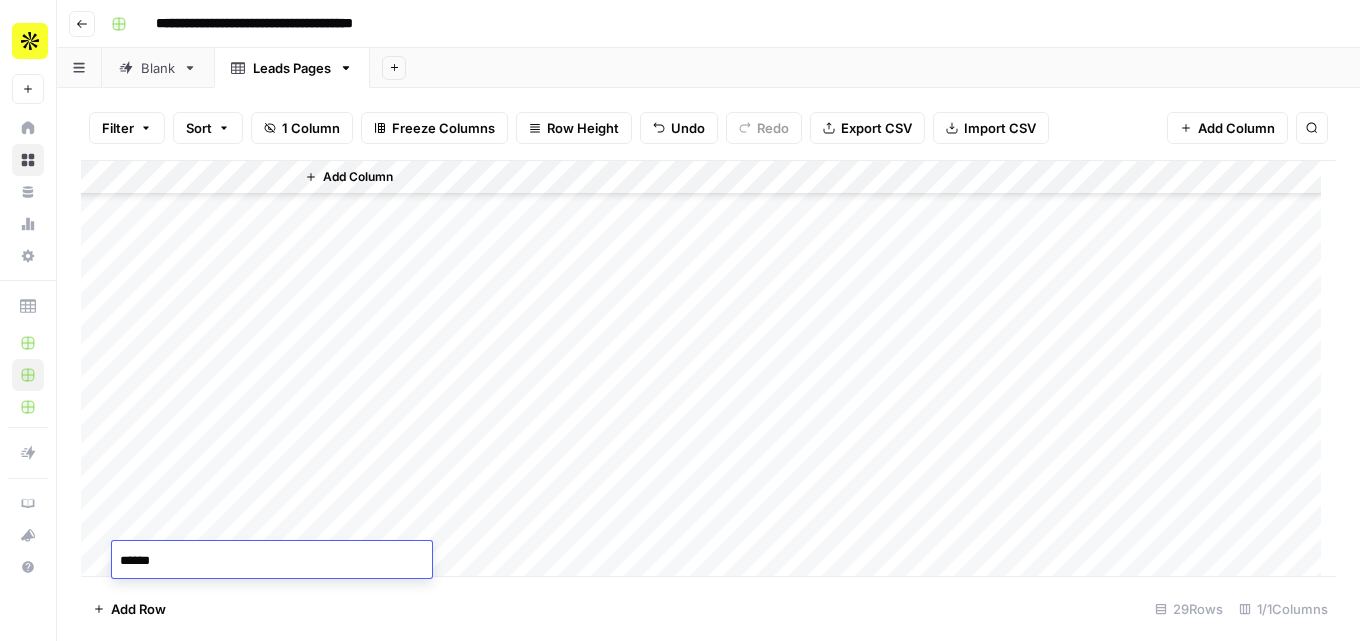 type on "*******" 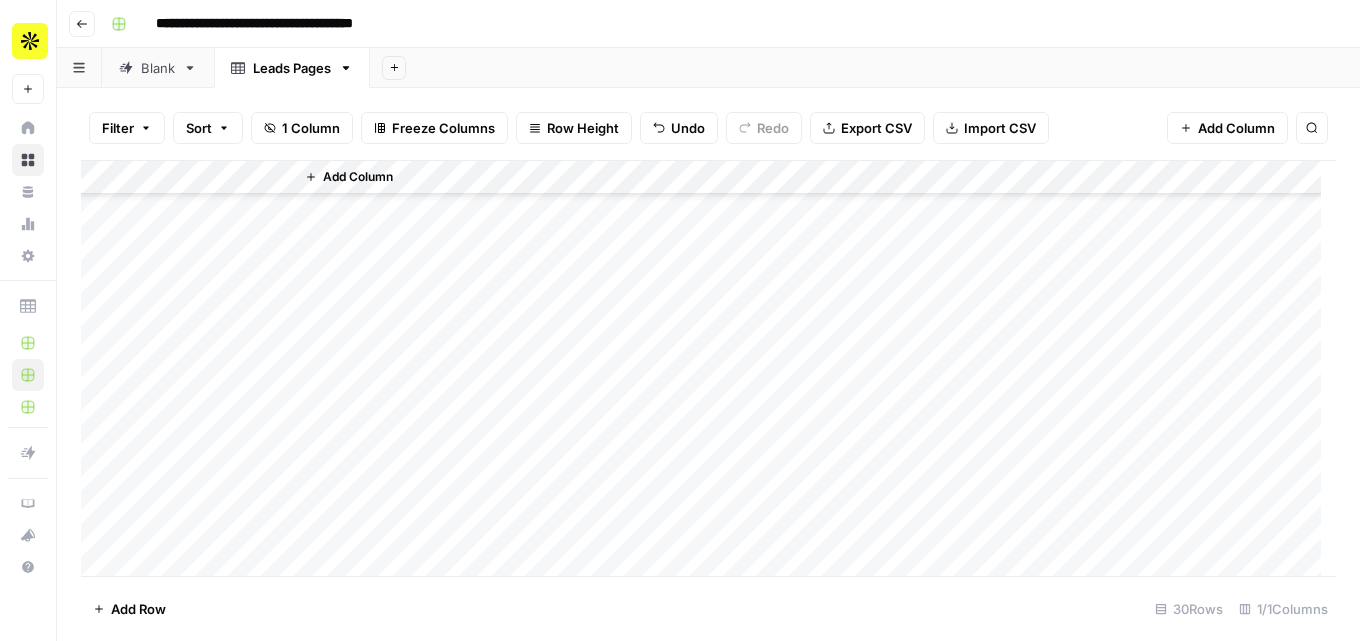 scroll, scrollTop: 638, scrollLeft: 0, axis: vertical 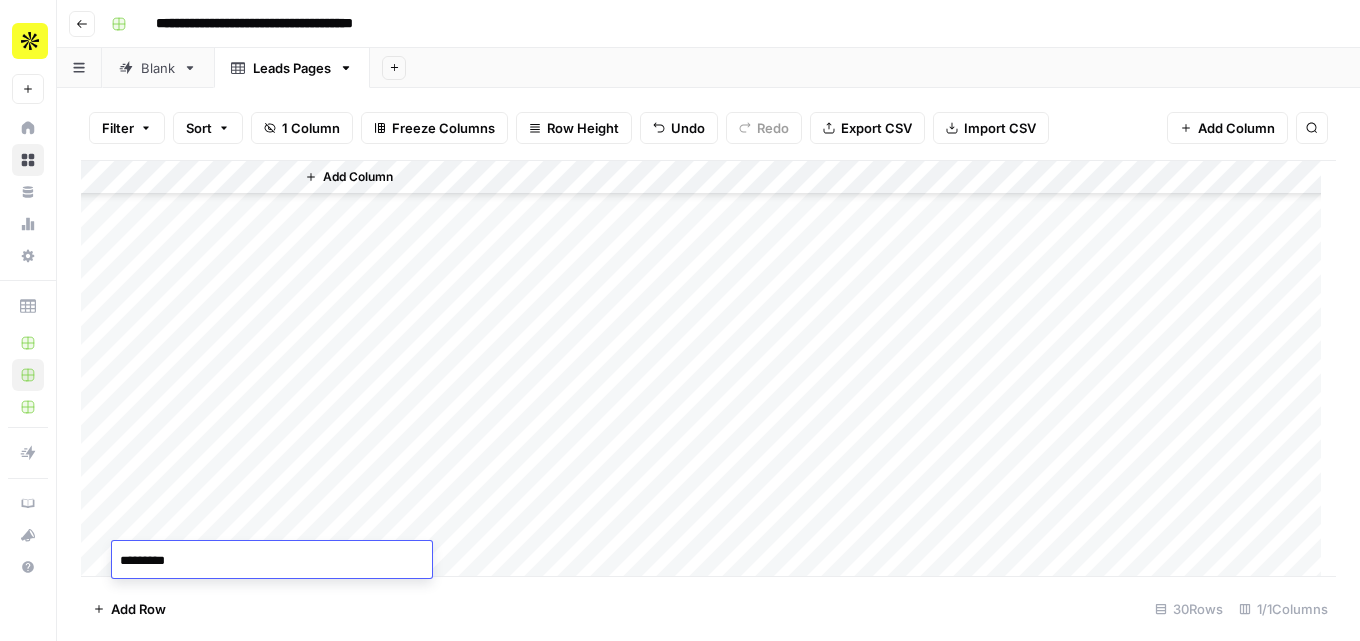 type on "**********" 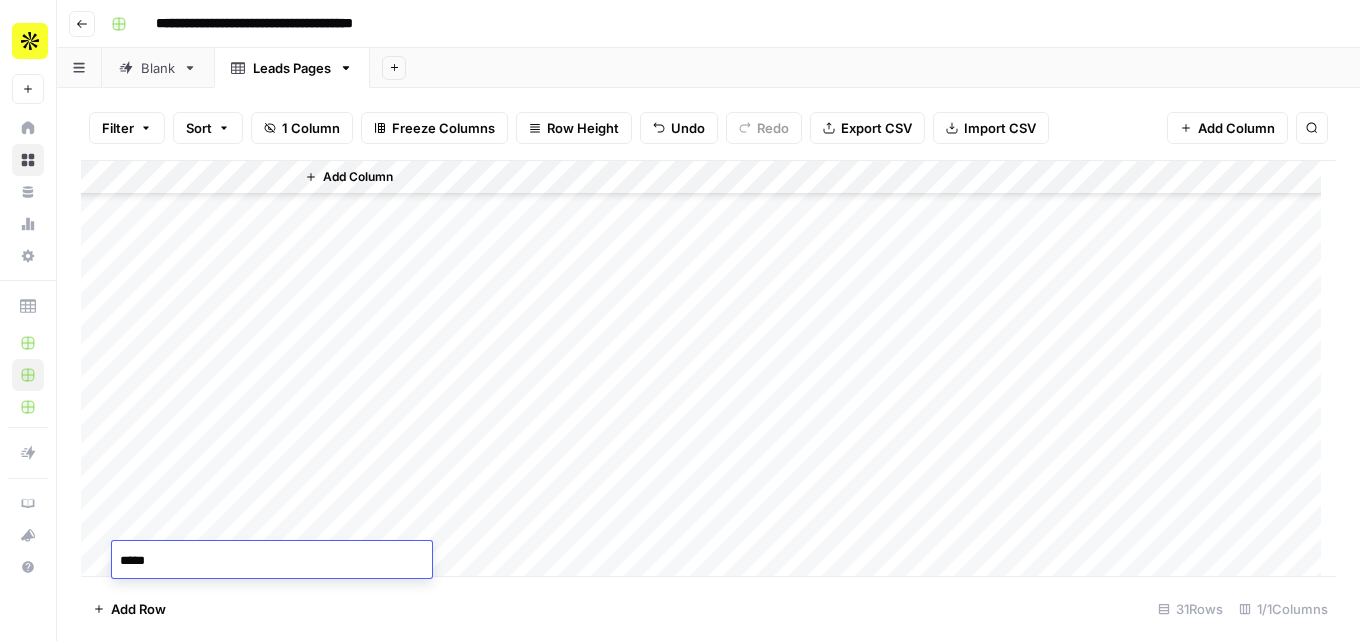 type on "******" 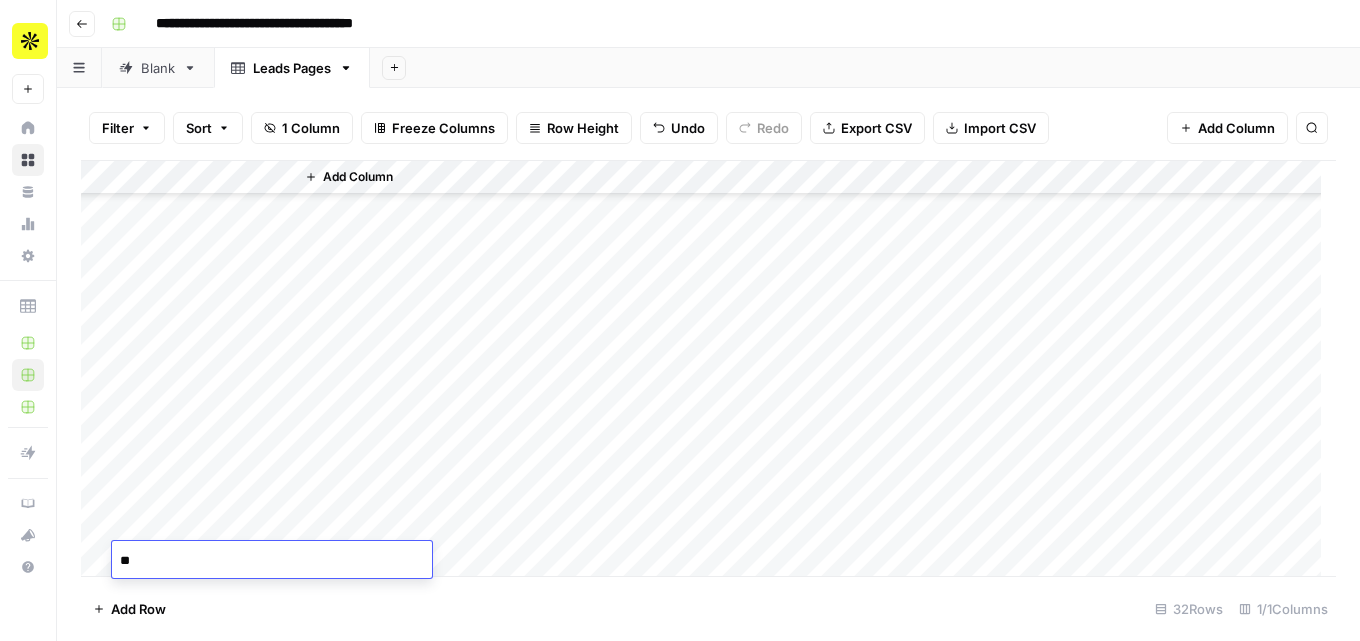 scroll, scrollTop: 706, scrollLeft: 0, axis: vertical 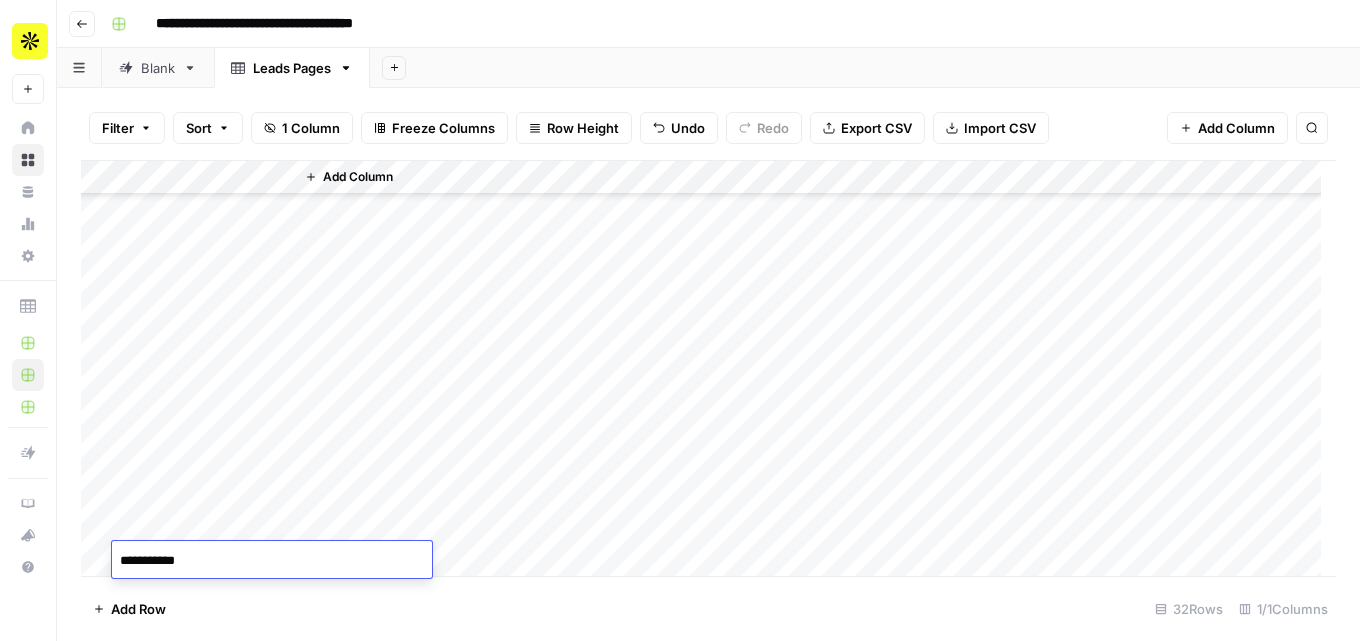 type on "**********" 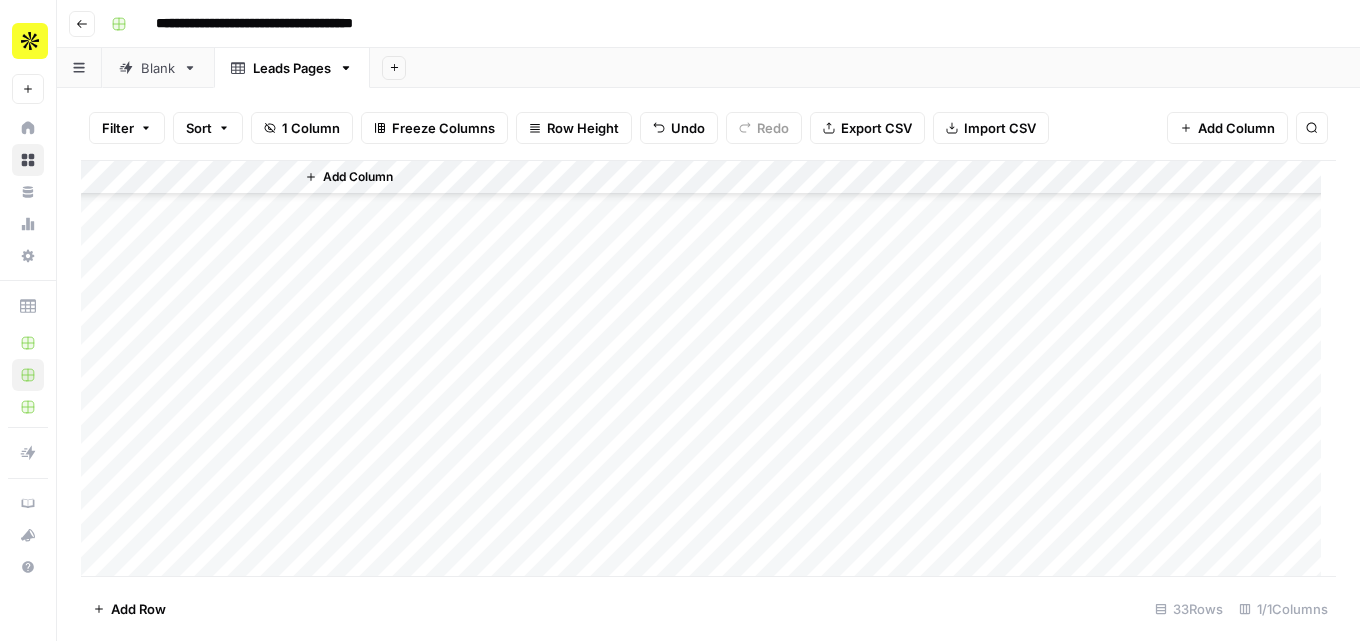 scroll, scrollTop: 740, scrollLeft: 0, axis: vertical 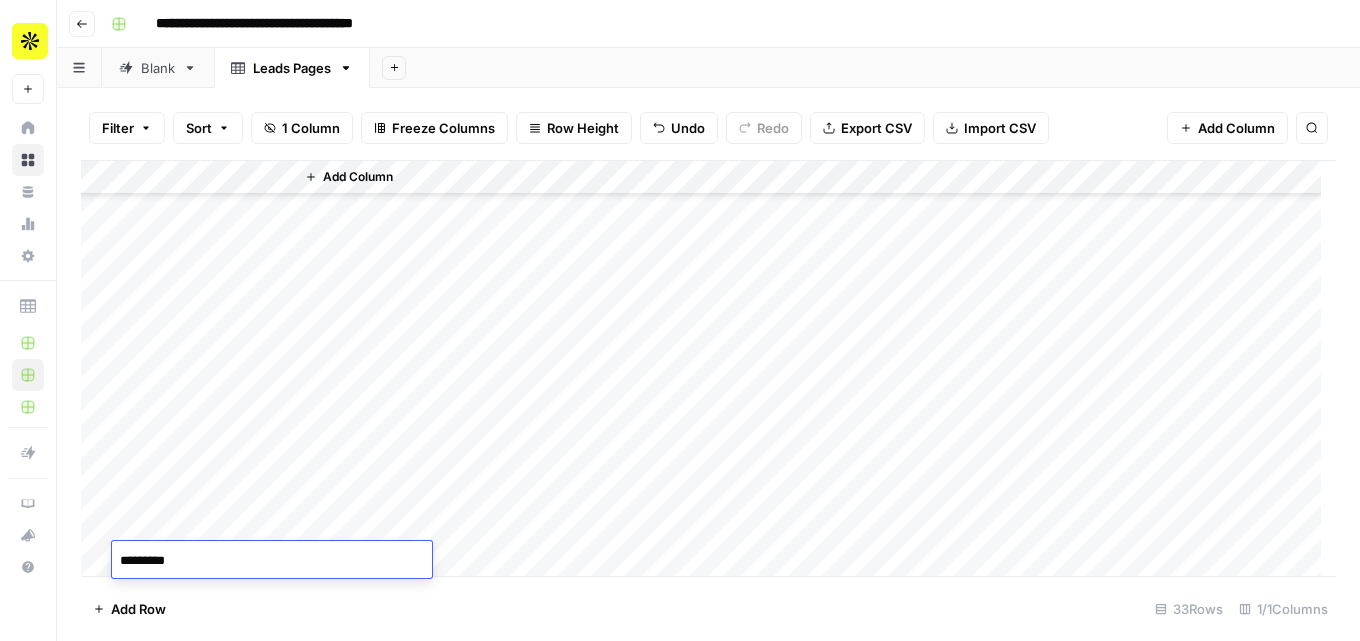 type on "**********" 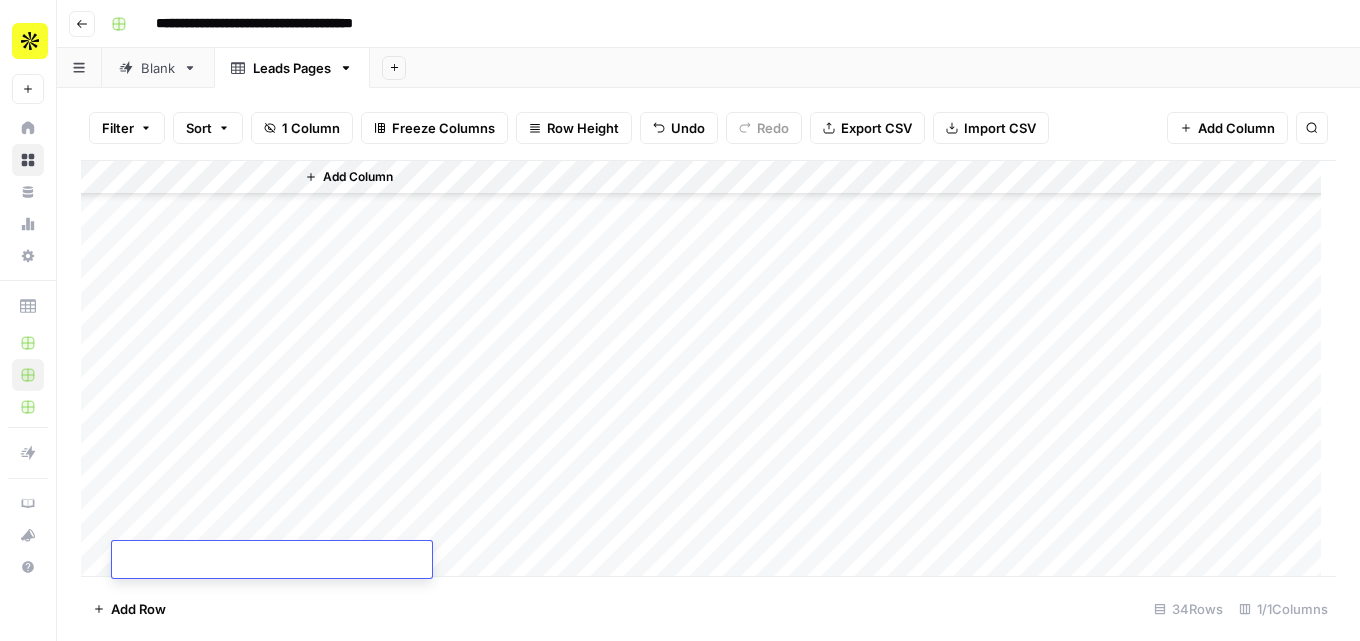 scroll, scrollTop: 774, scrollLeft: 0, axis: vertical 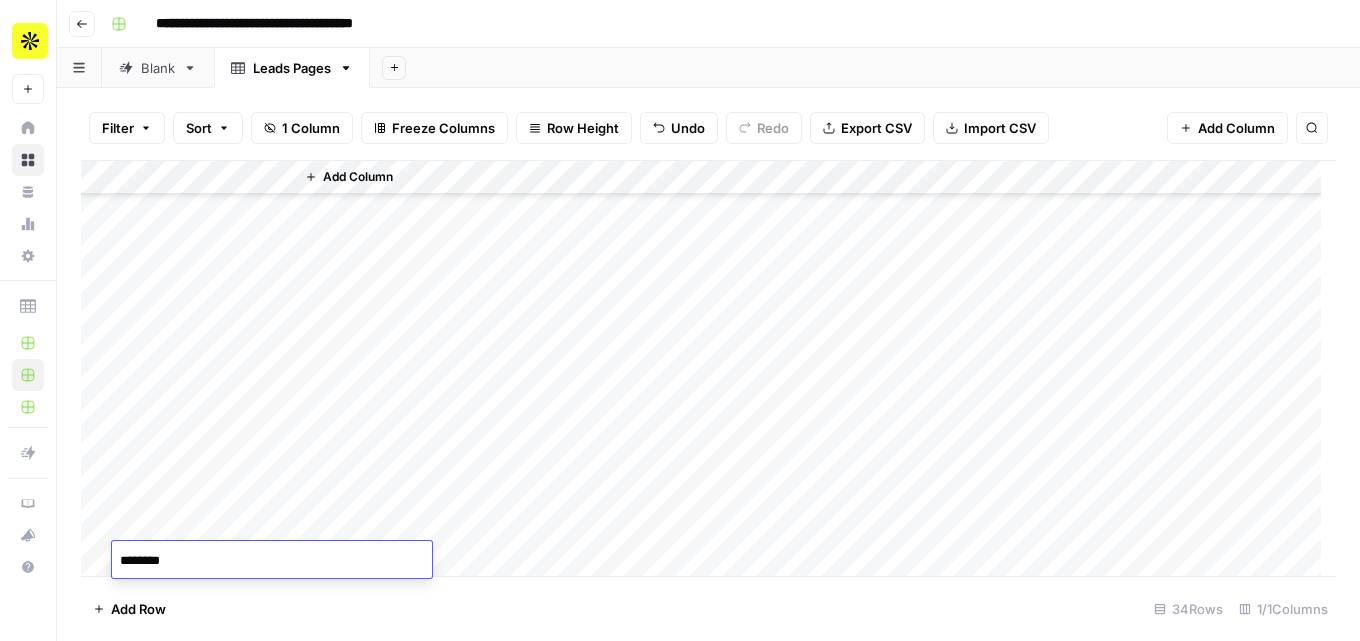type on "*********" 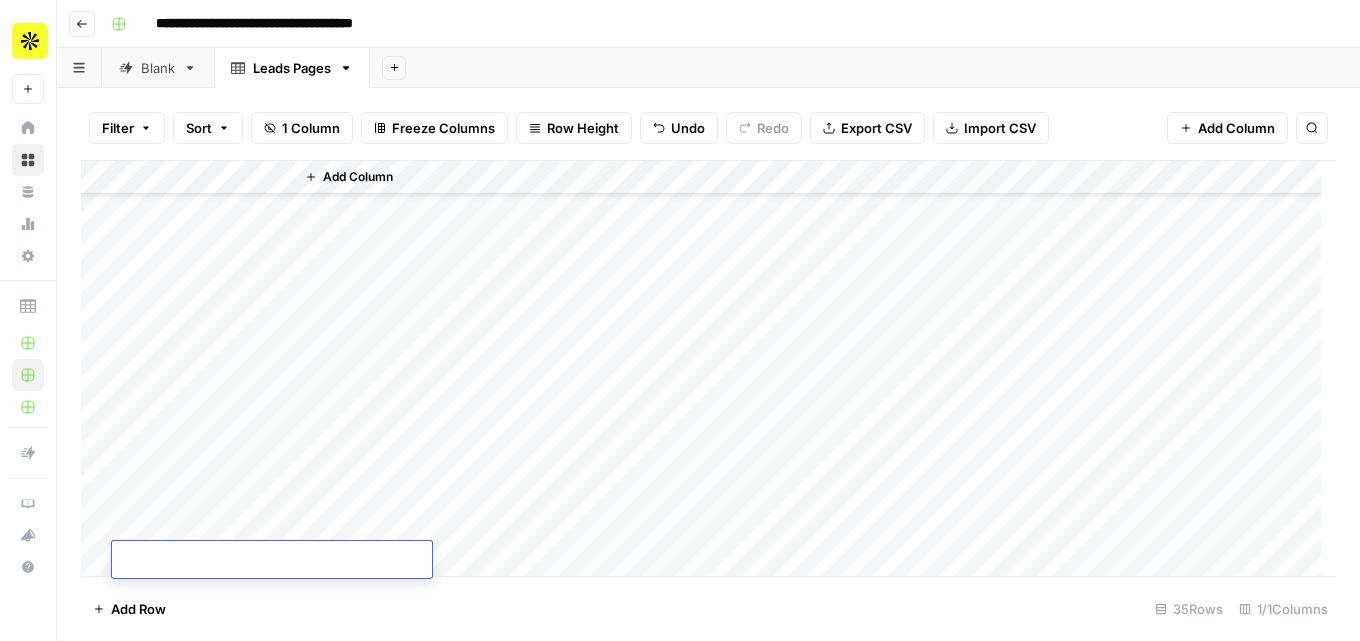 scroll, scrollTop: 808, scrollLeft: 0, axis: vertical 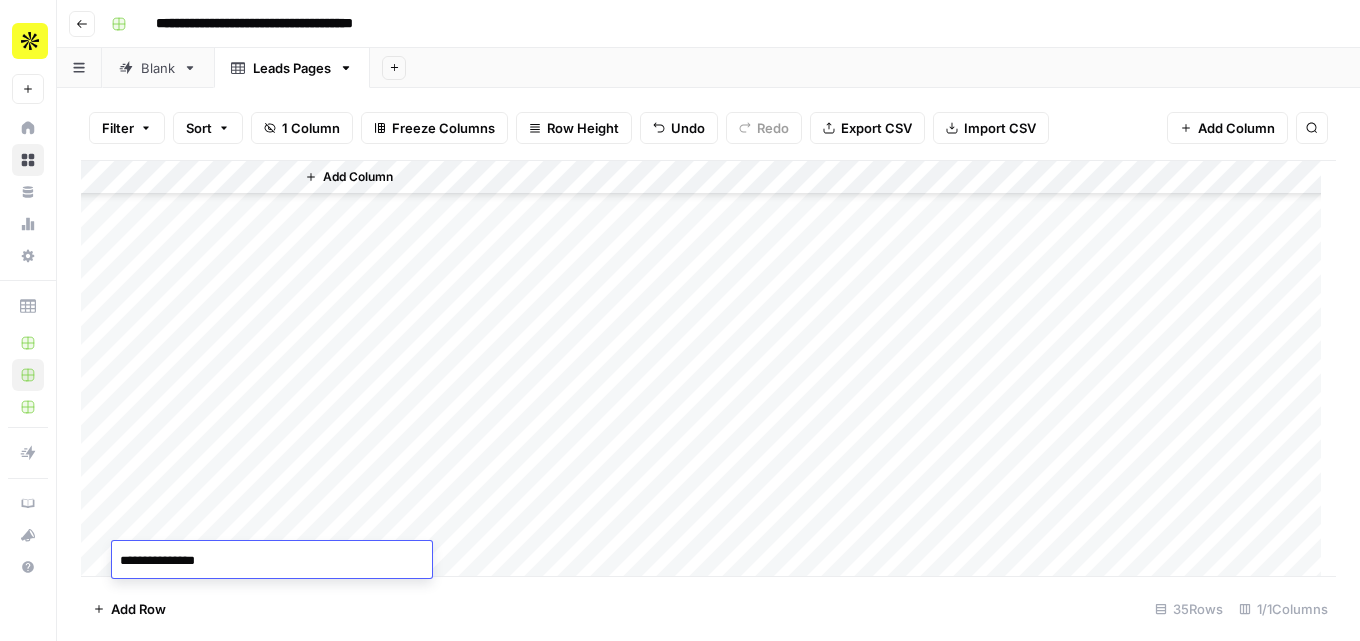 type on "**********" 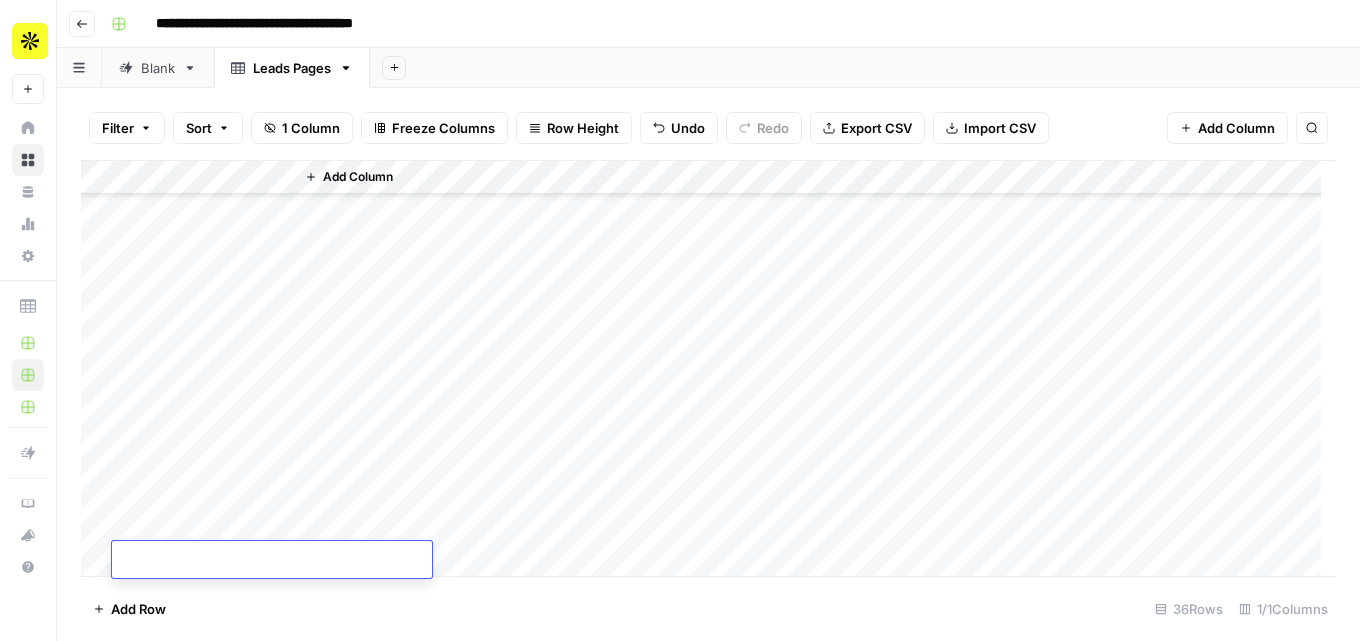 scroll, scrollTop: 842, scrollLeft: 0, axis: vertical 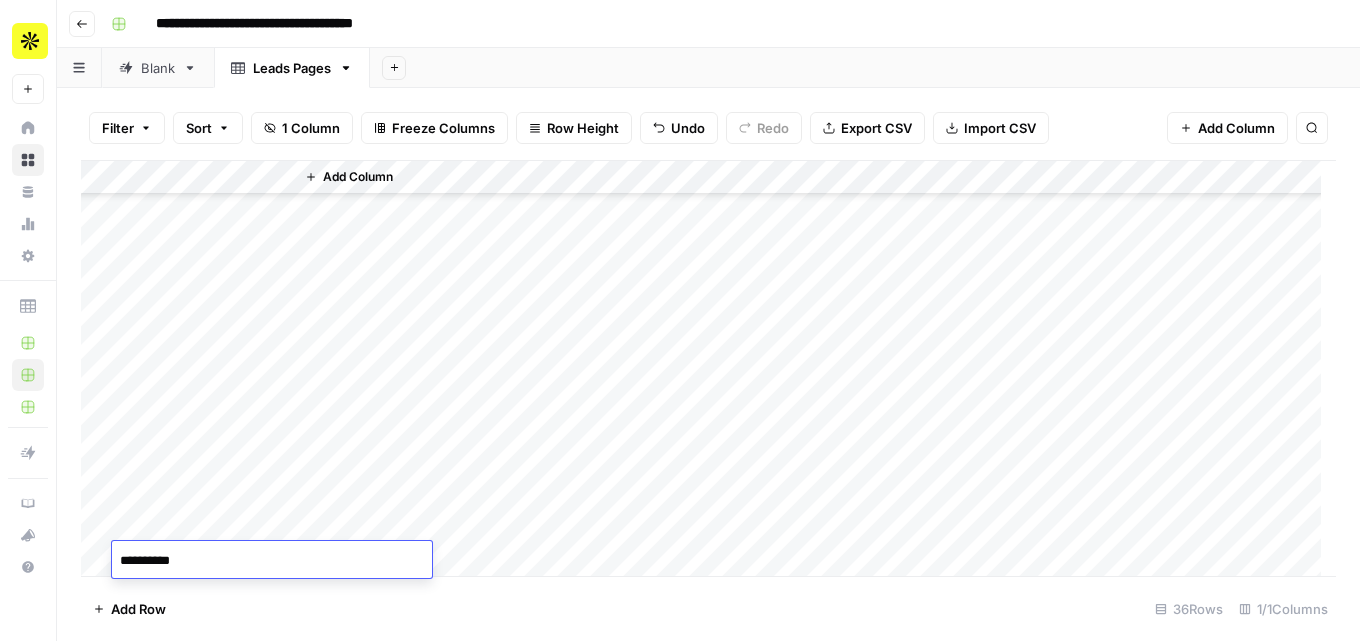 type on "**********" 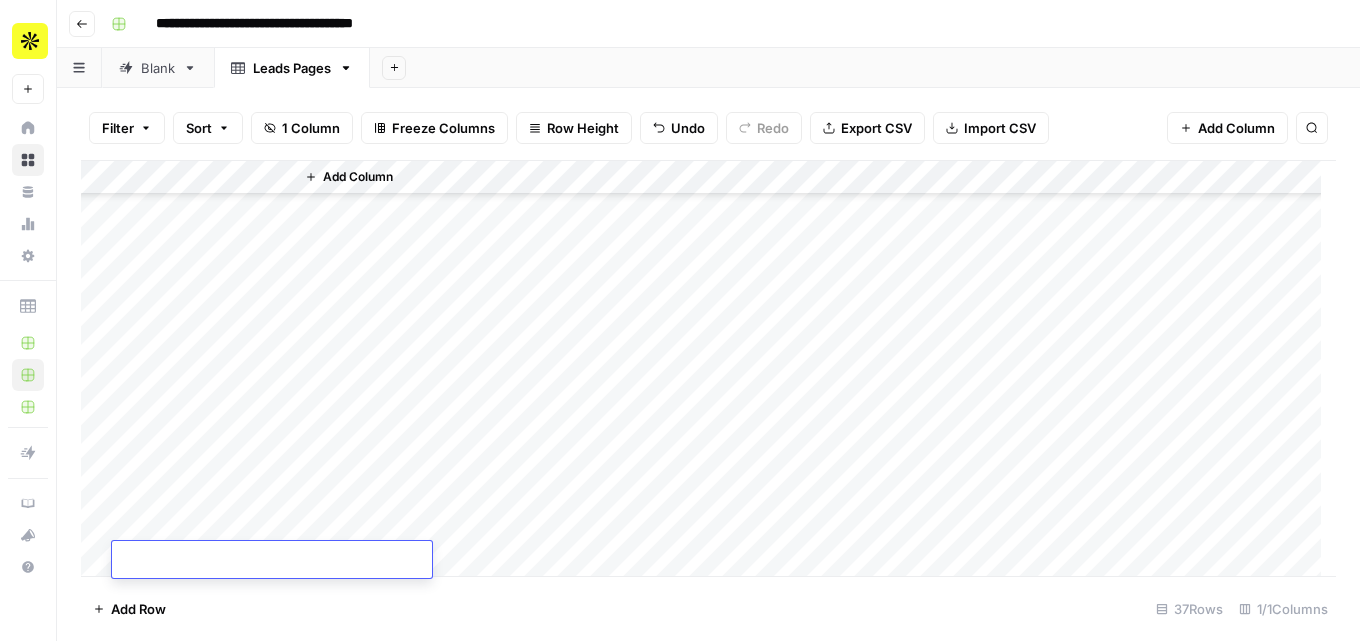 scroll, scrollTop: 876, scrollLeft: 0, axis: vertical 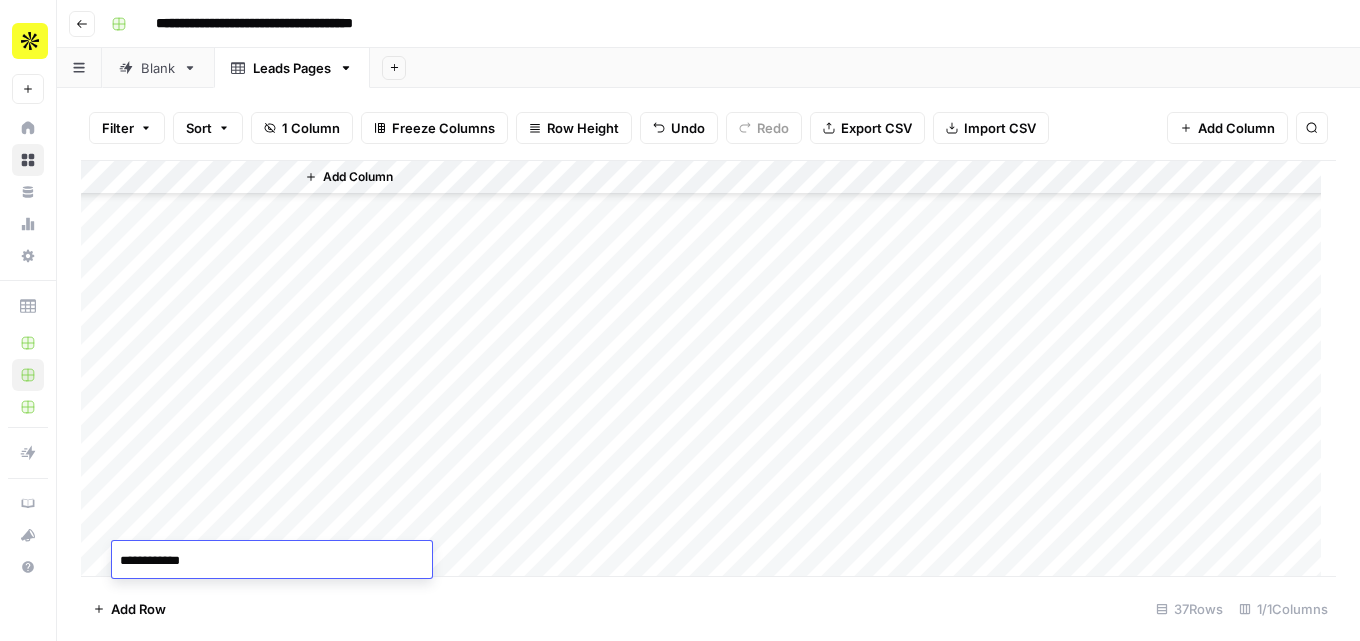 type on "**********" 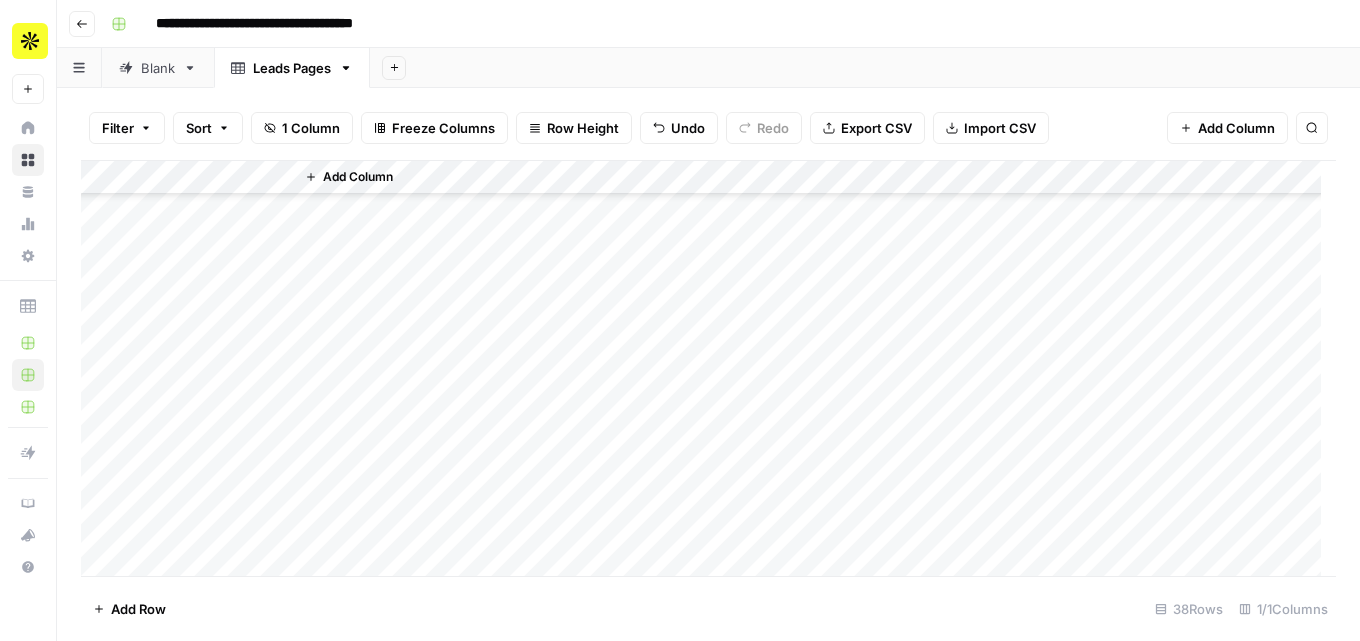 scroll, scrollTop: 910, scrollLeft: 0, axis: vertical 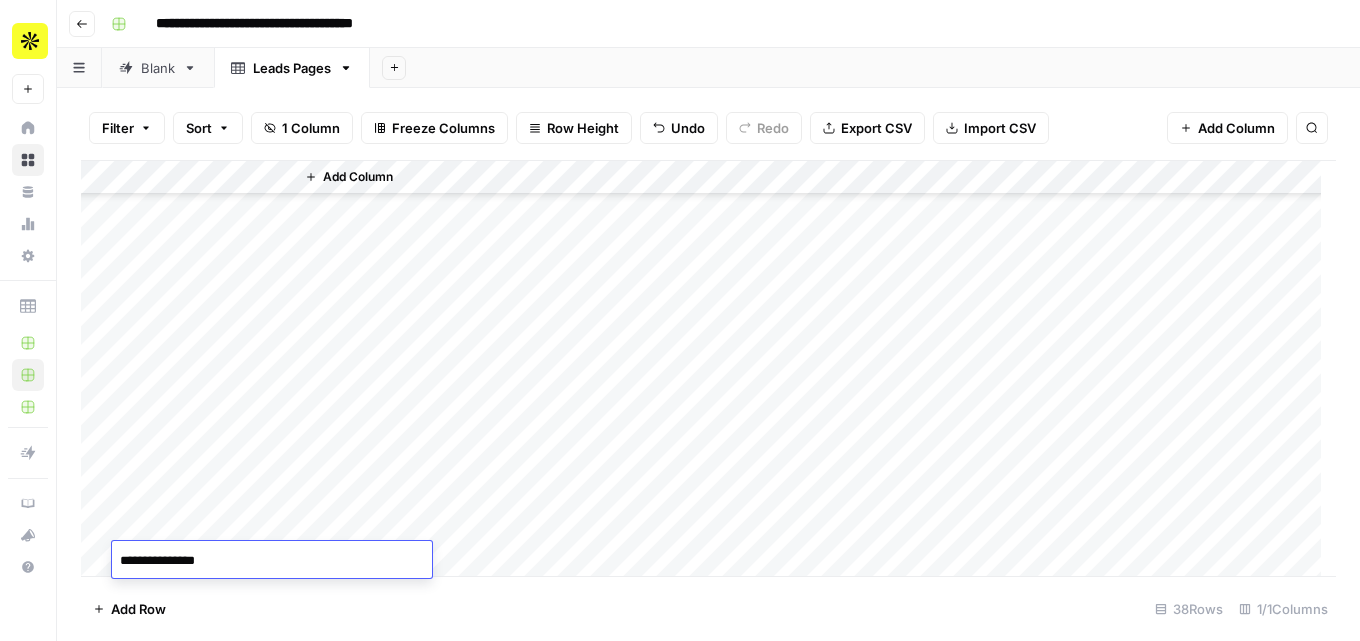 type on "**********" 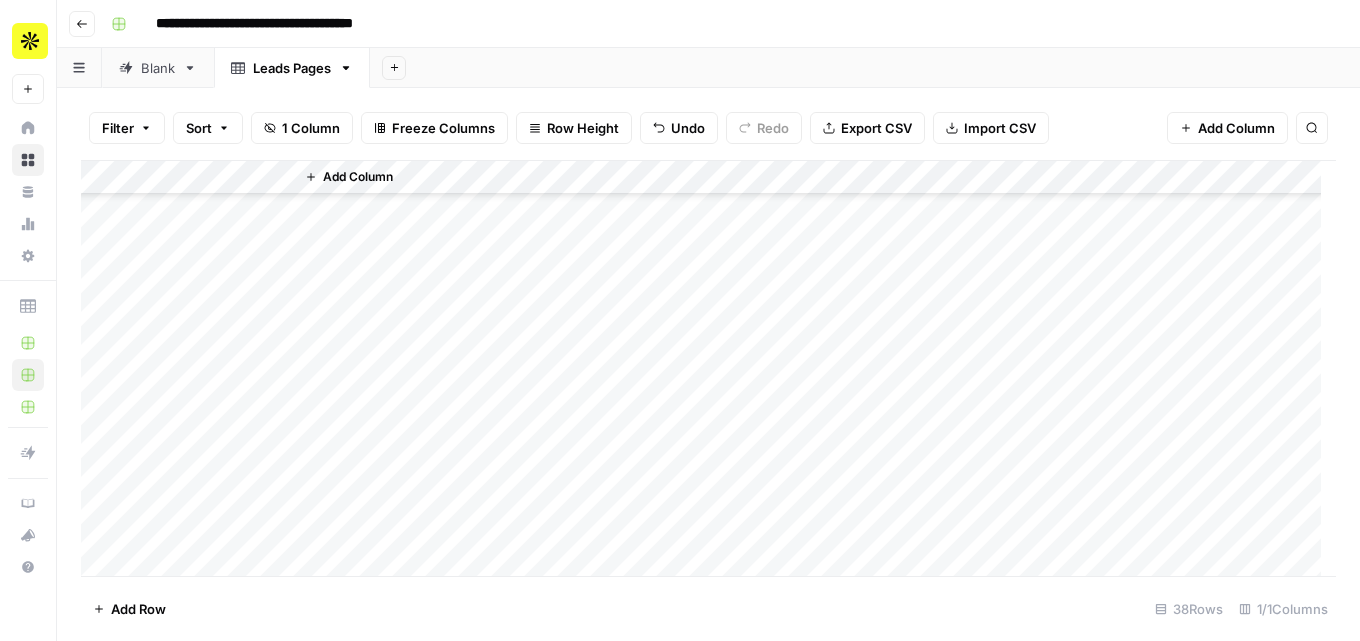 scroll, scrollTop: 944, scrollLeft: 0, axis: vertical 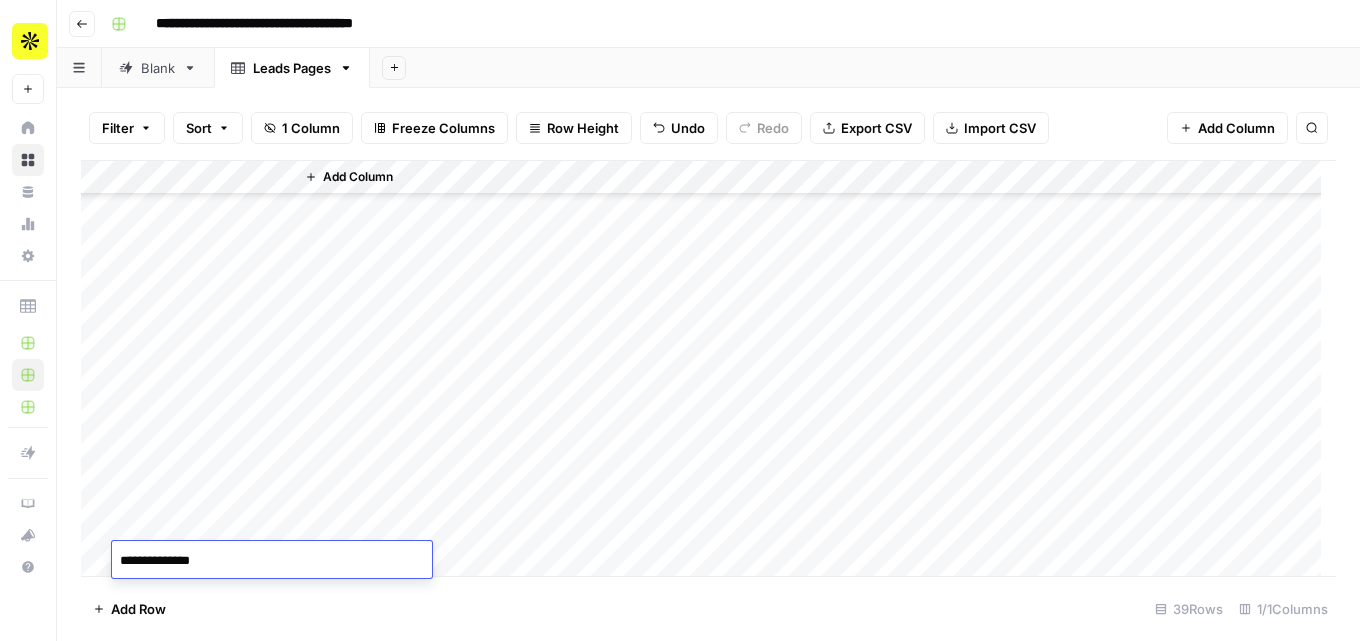 type on "**********" 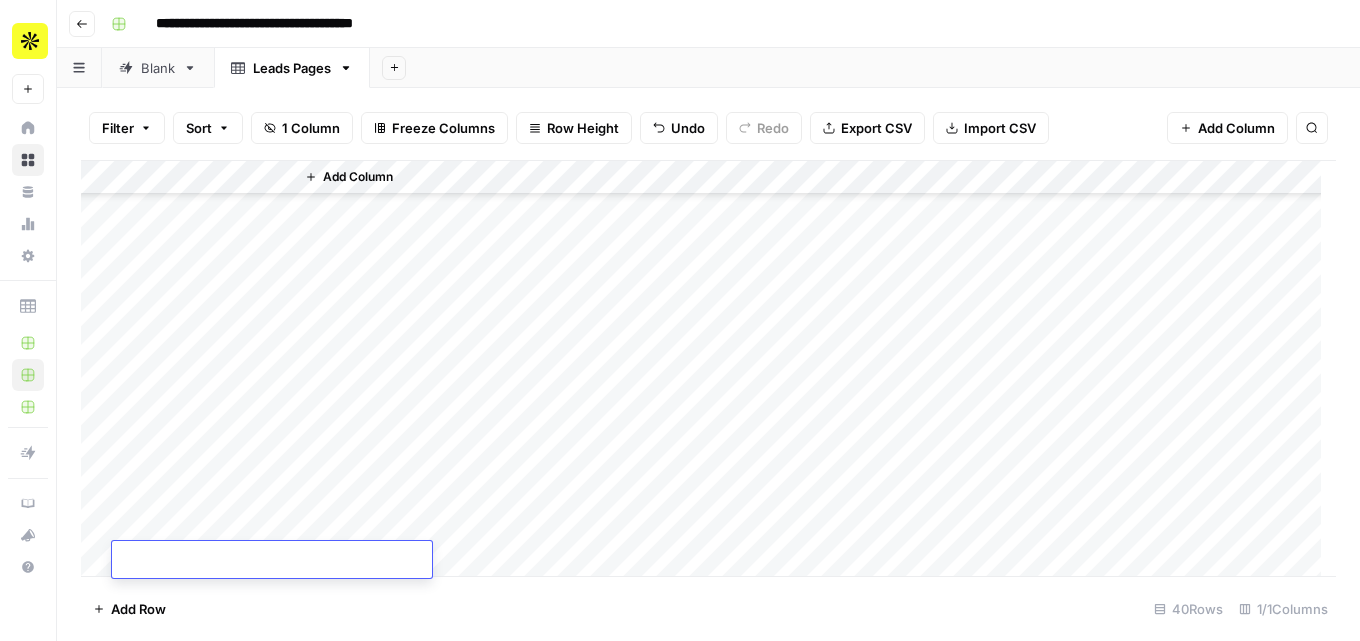 scroll, scrollTop: 978, scrollLeft: 0, axis: vertical 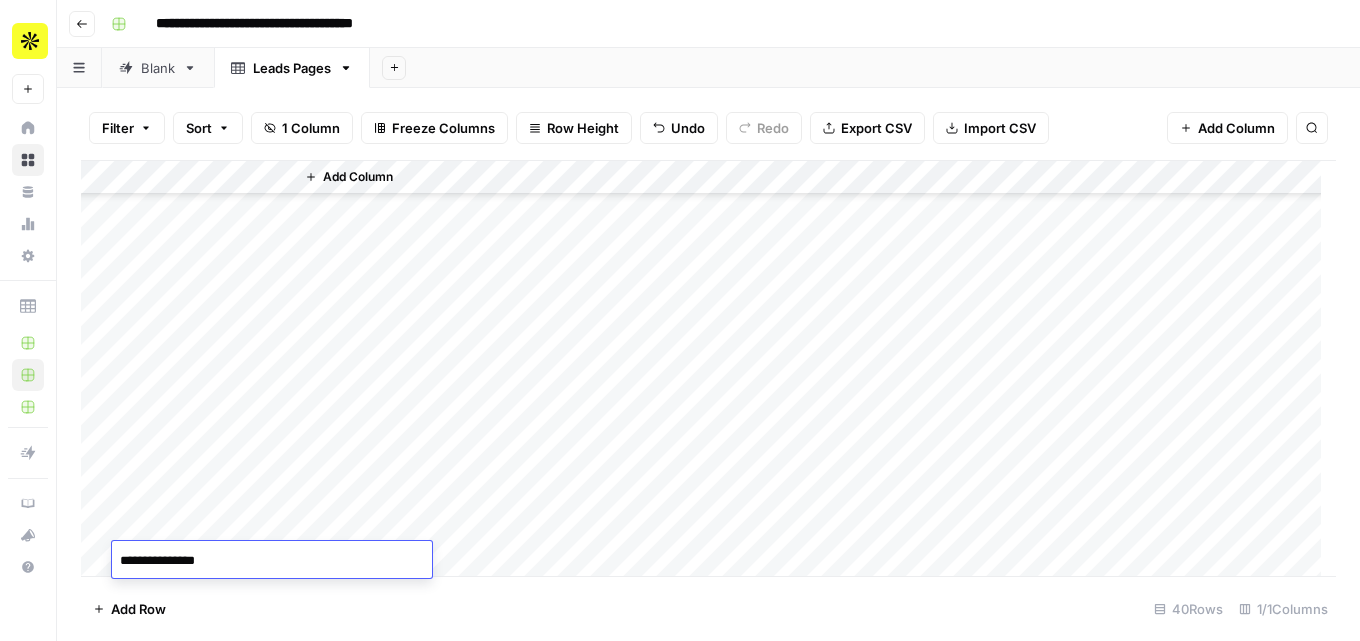 type on "**********" 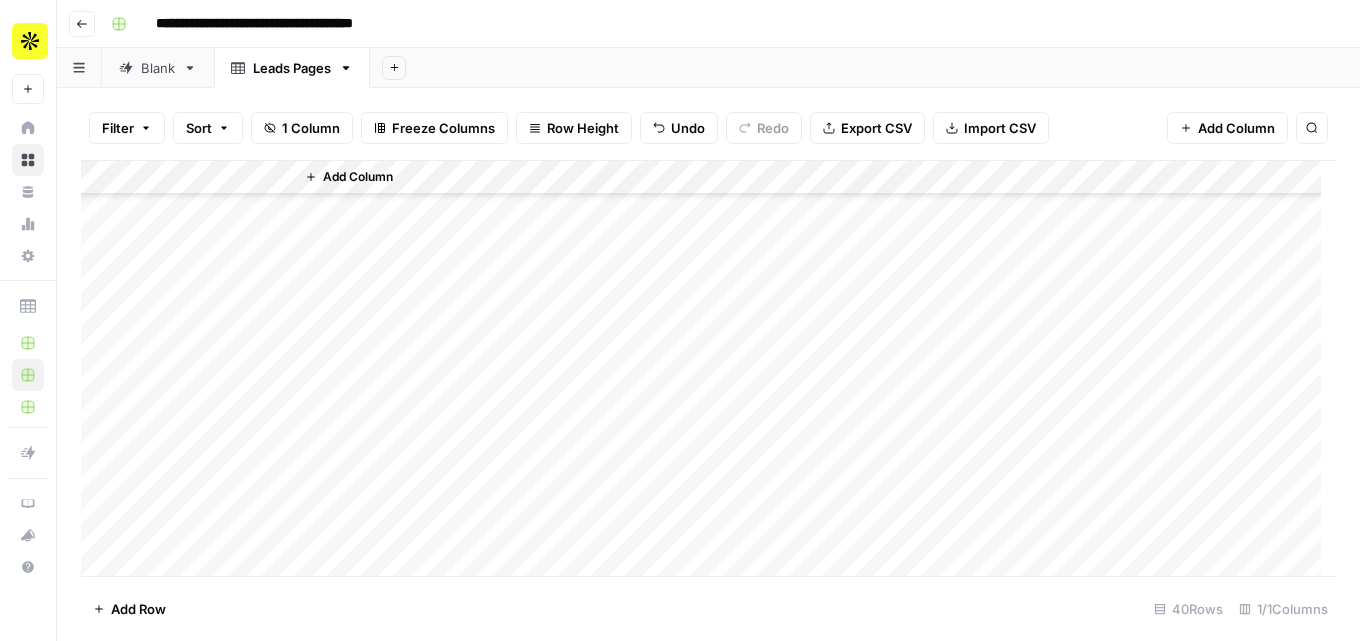 scroll, scrollTop: 1012, scrollLeft: 0, axis: vertical 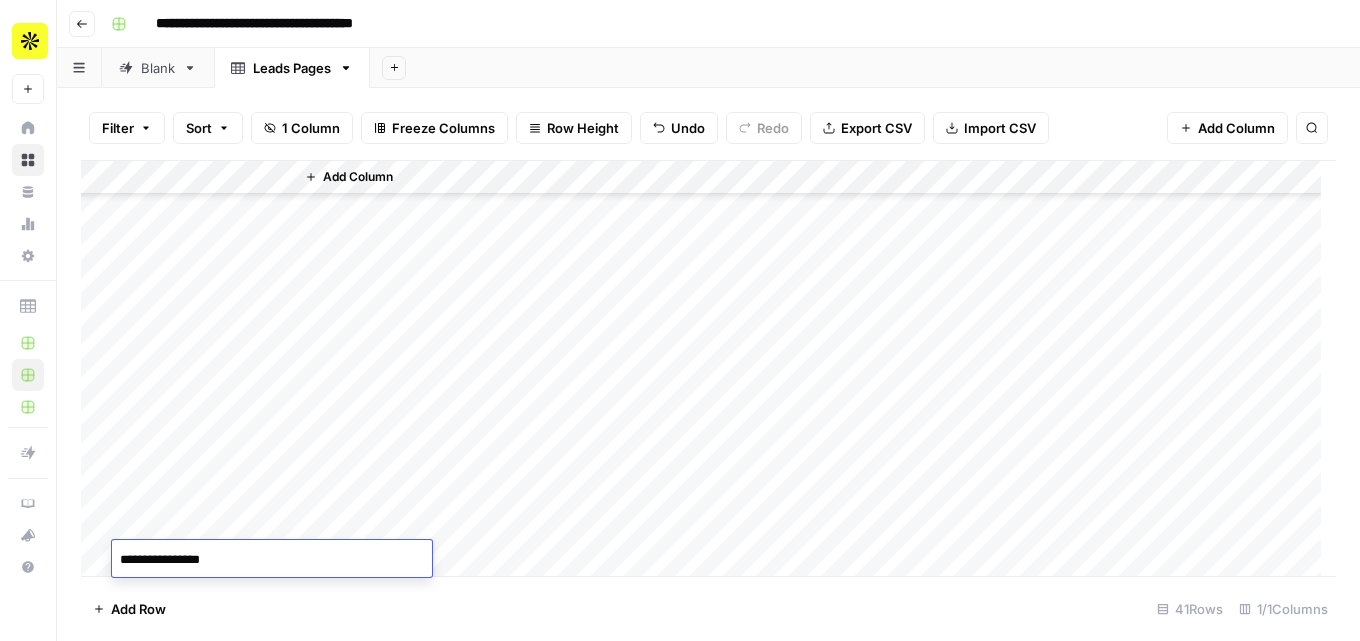 type on "**********" 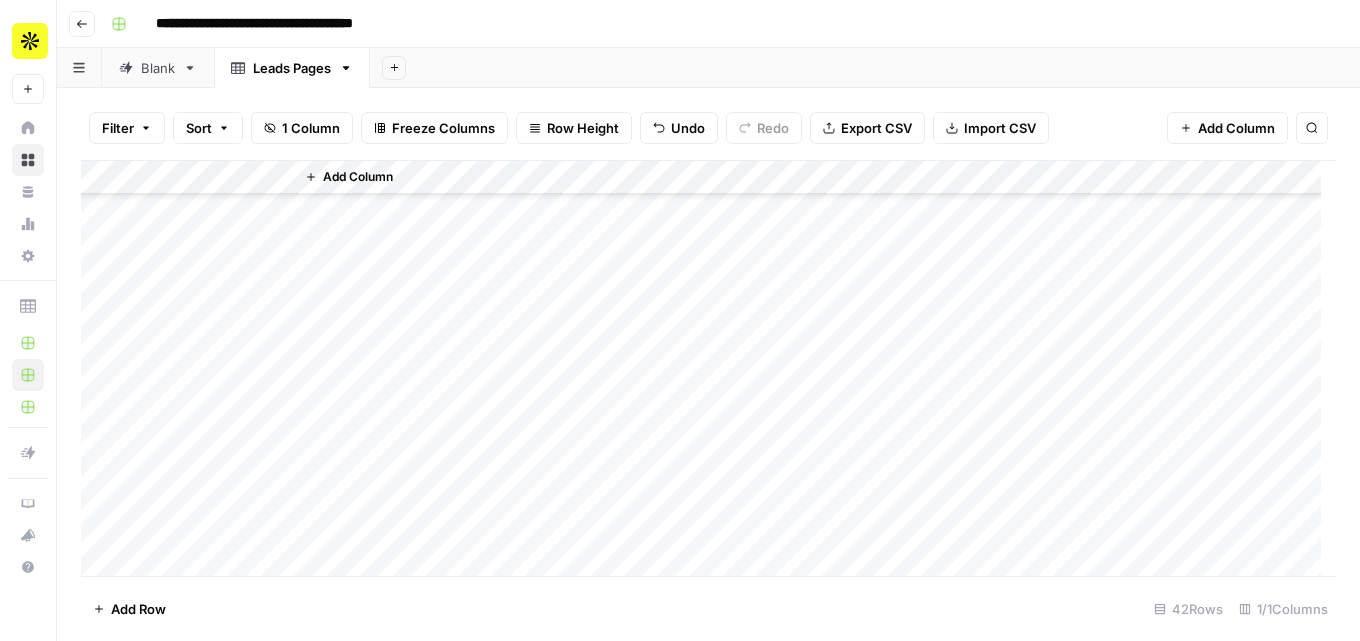 scroll, scrollTop: 1046, scrollLeft: 0, axis: vertical 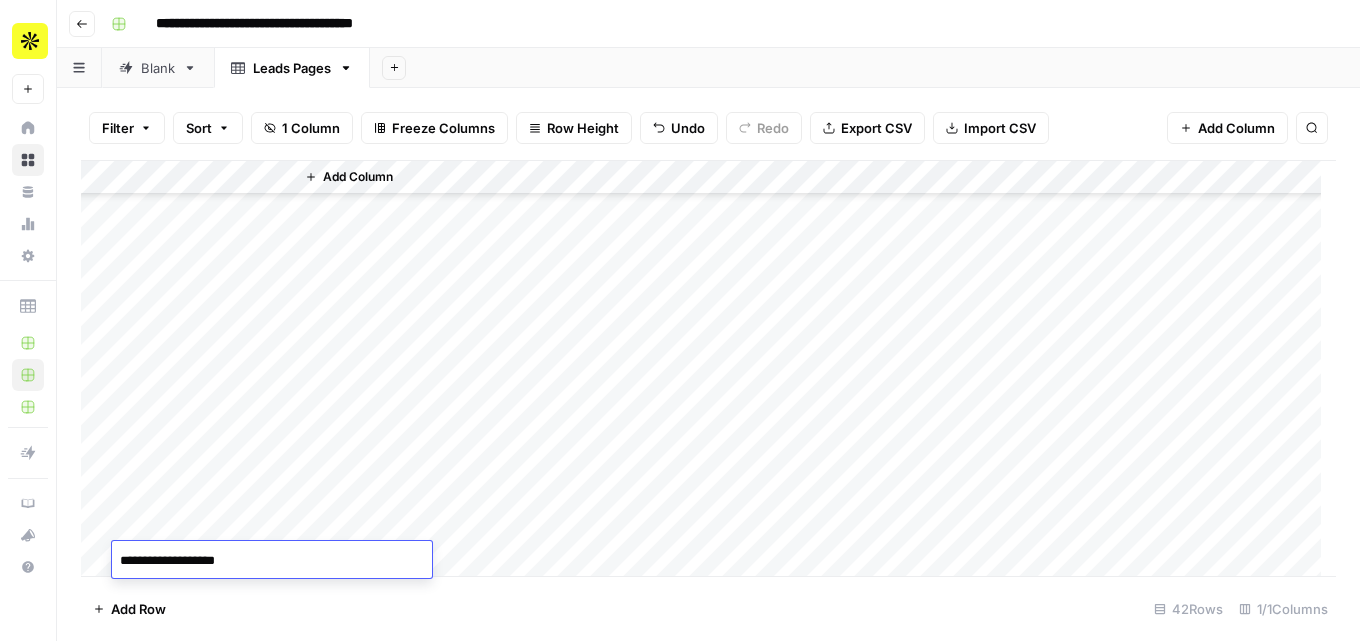 type on "**********" 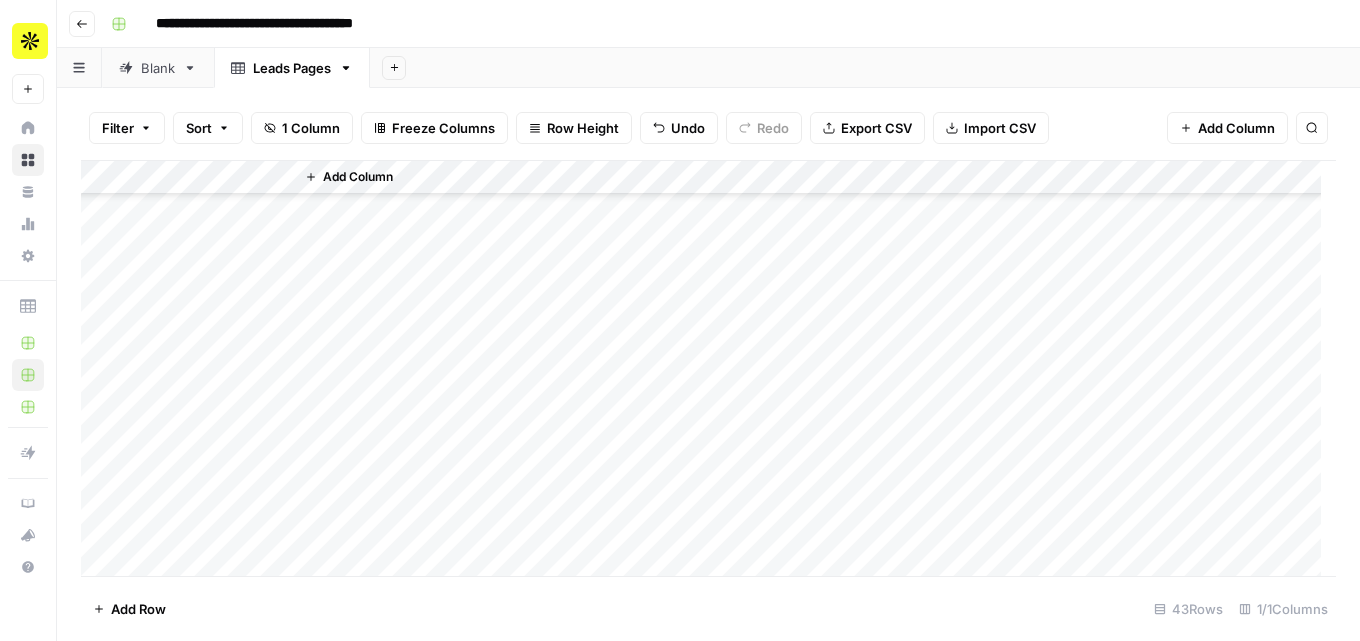 scroll, scrollTop: 1080, scrollLeft: 0, axis: vertical 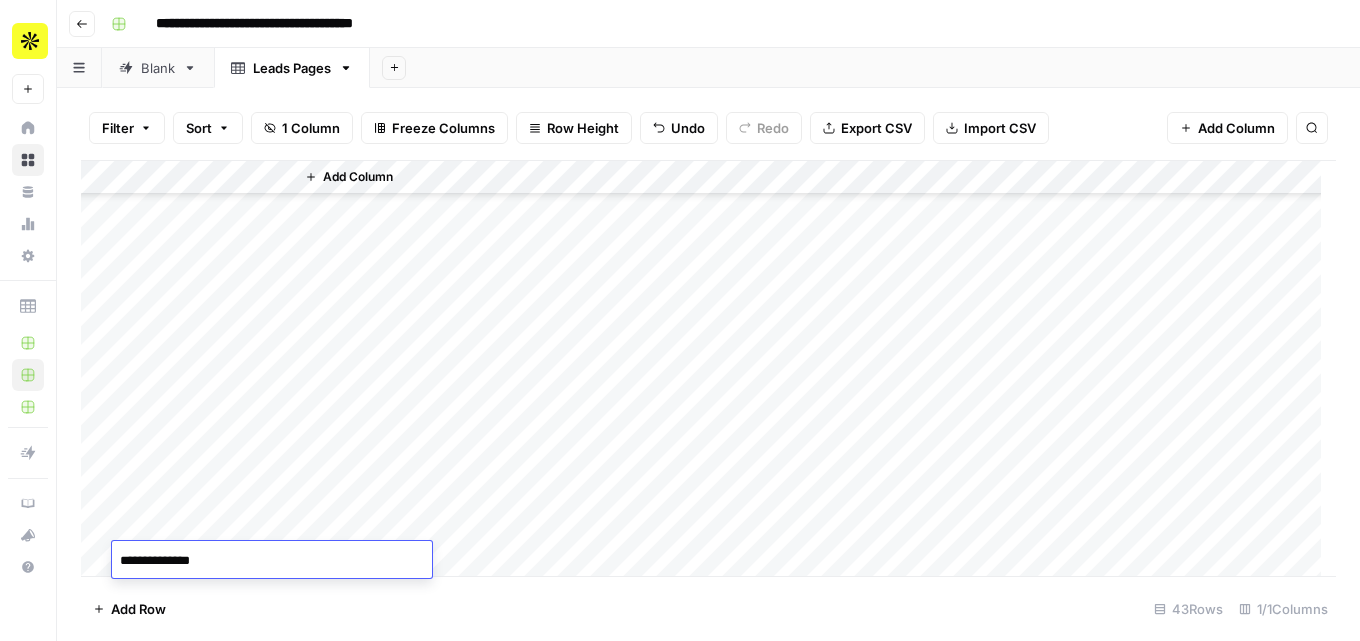 type on "**********" 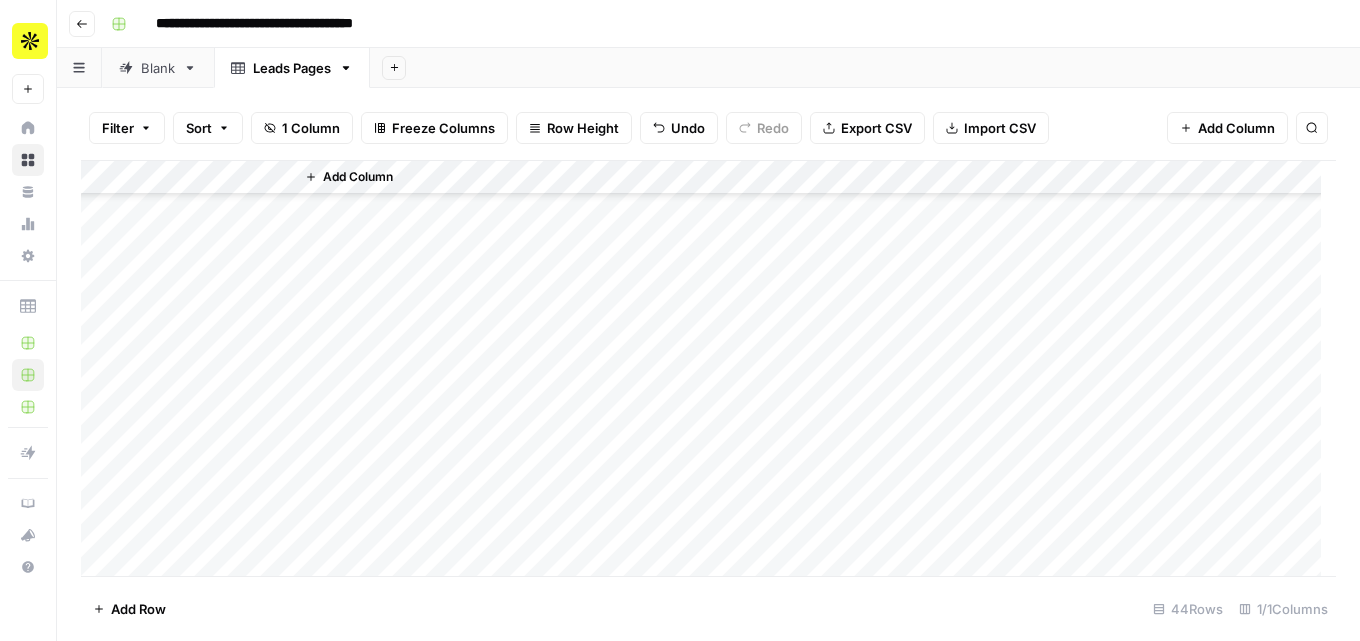 scroll, scrollTop: 1114, scrollLeft: 0, axis: vertical 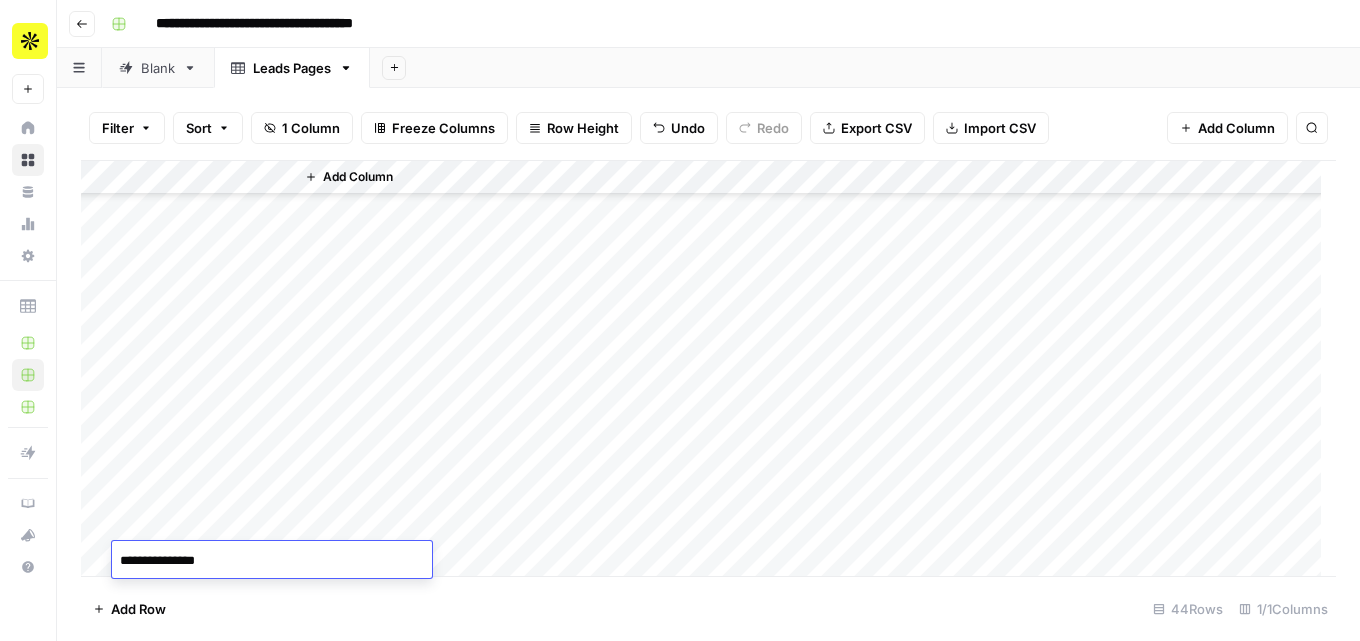 type on "**********" 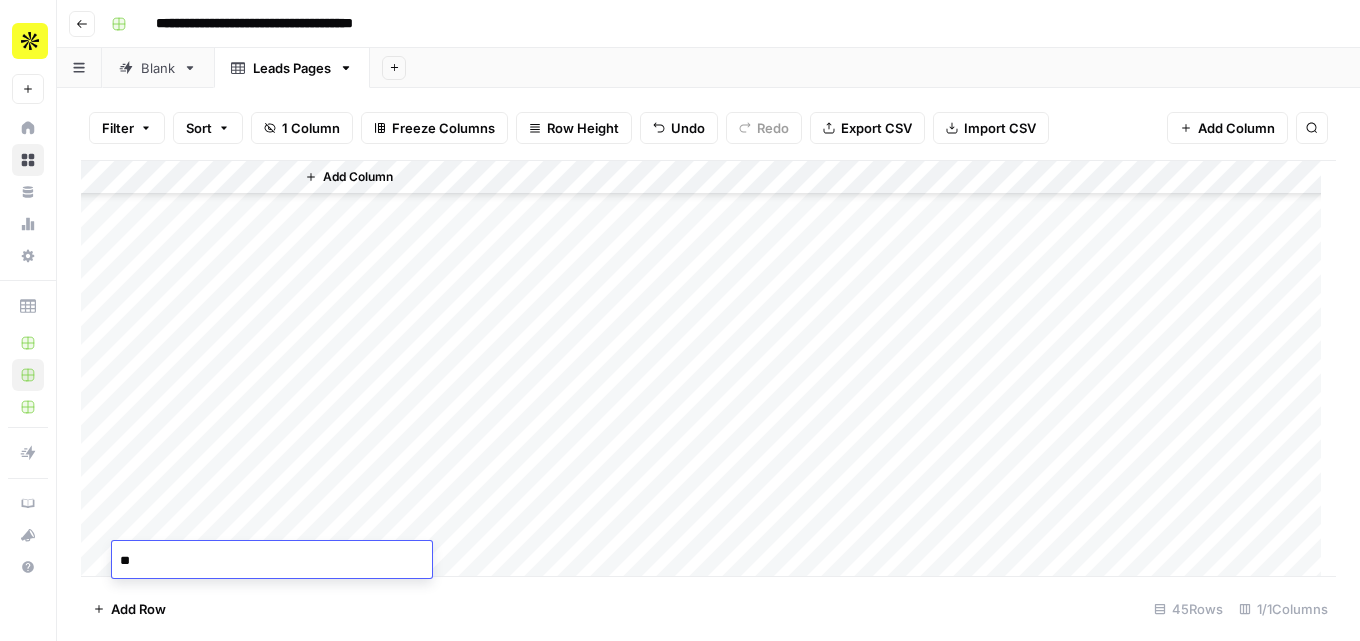 scroll, scrollTop: 1148, scrollLeft: 0, axis: vertical 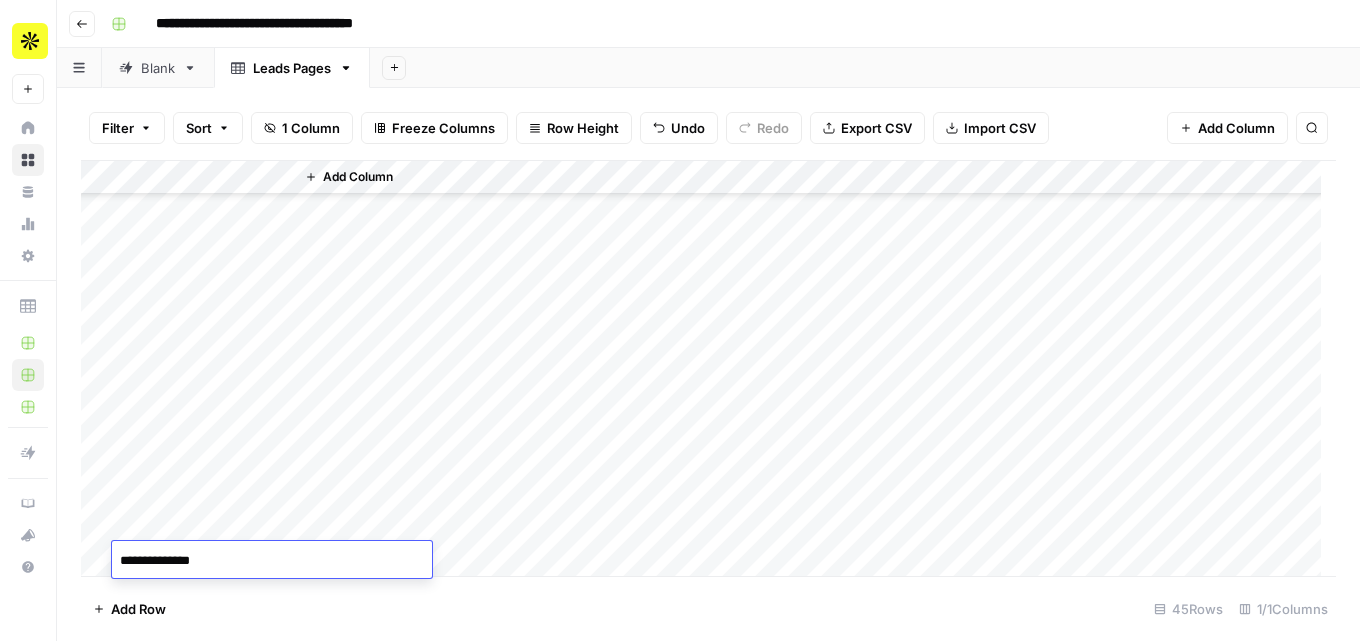 type on "**********" 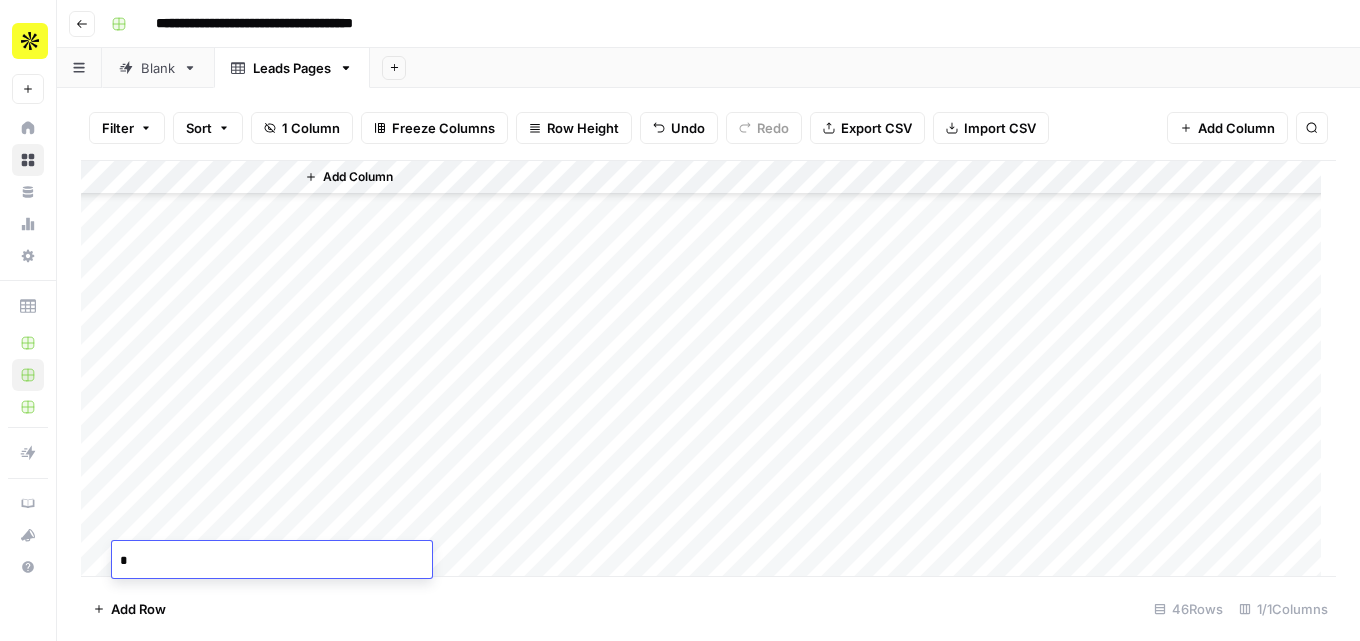 scroll, scrollTop: 1182, scrollLeft: 0, axis: vertical 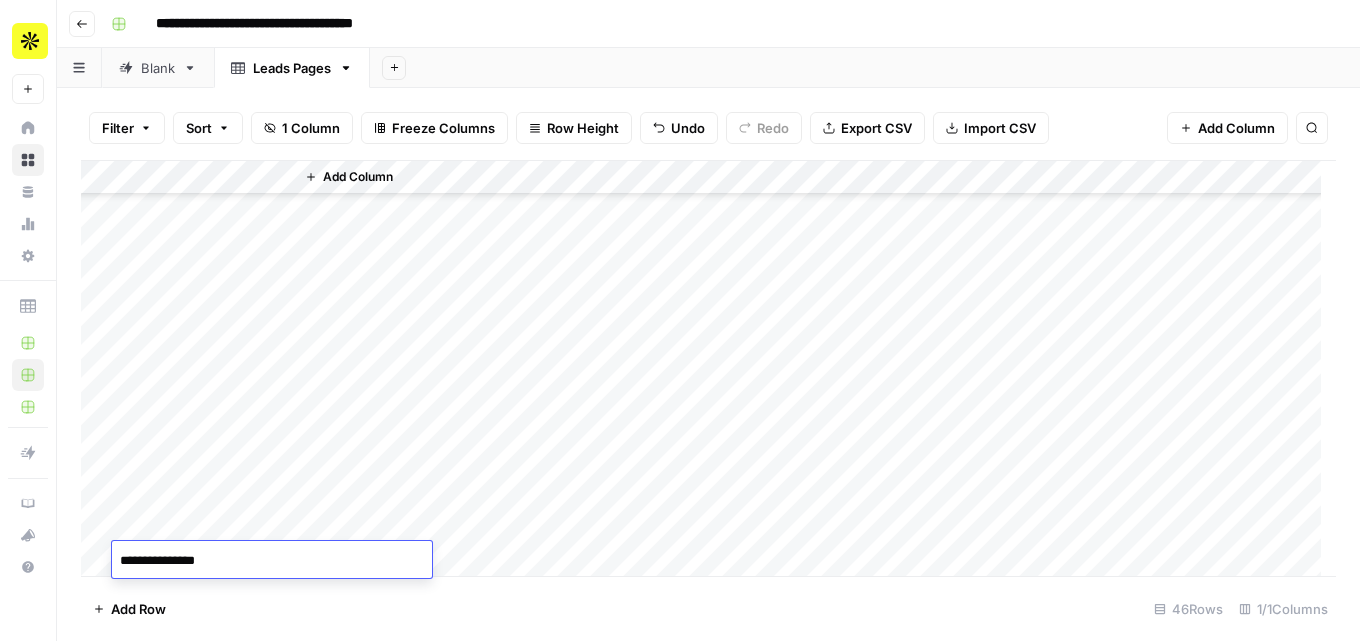 type on "**********" 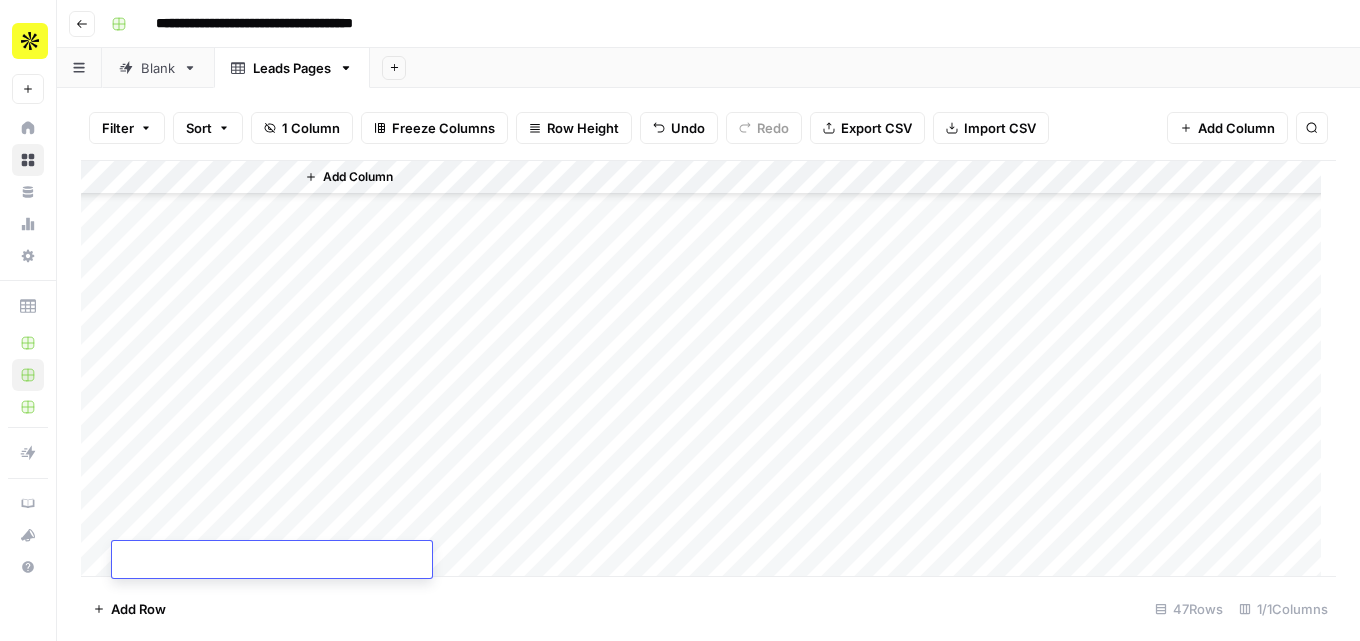 scroll, scrollTop: 1216, scrollLeft: 0, axis: vertical 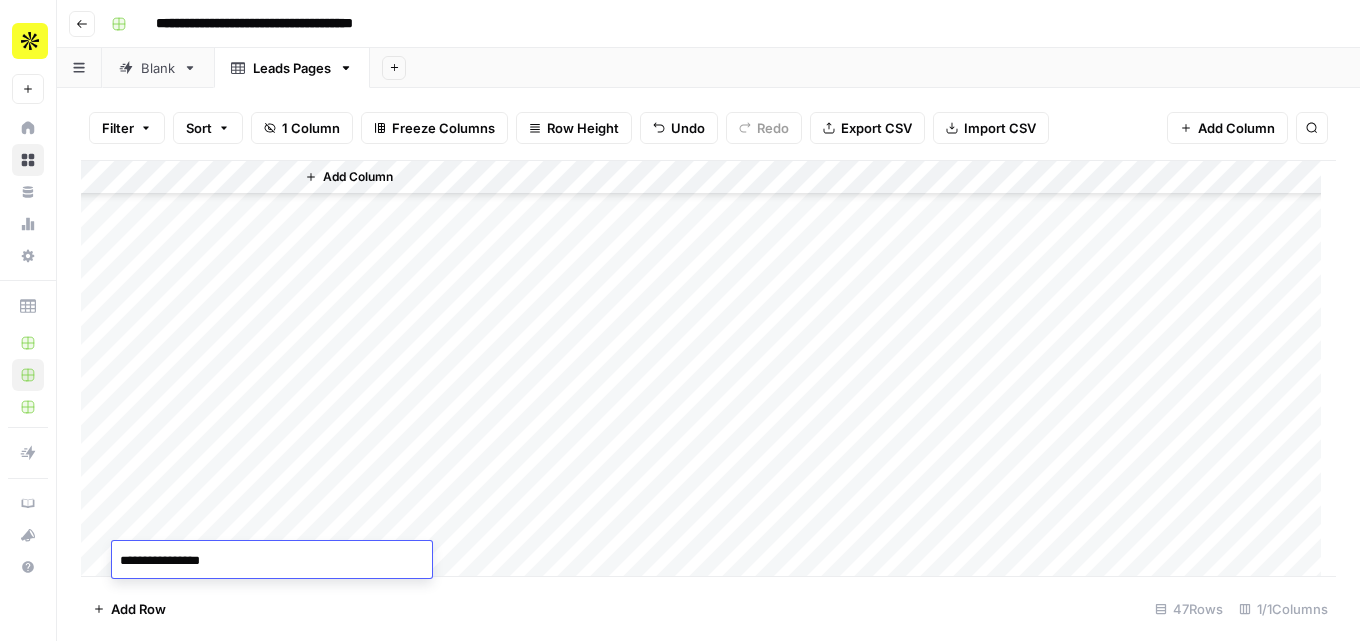 type on "**********" 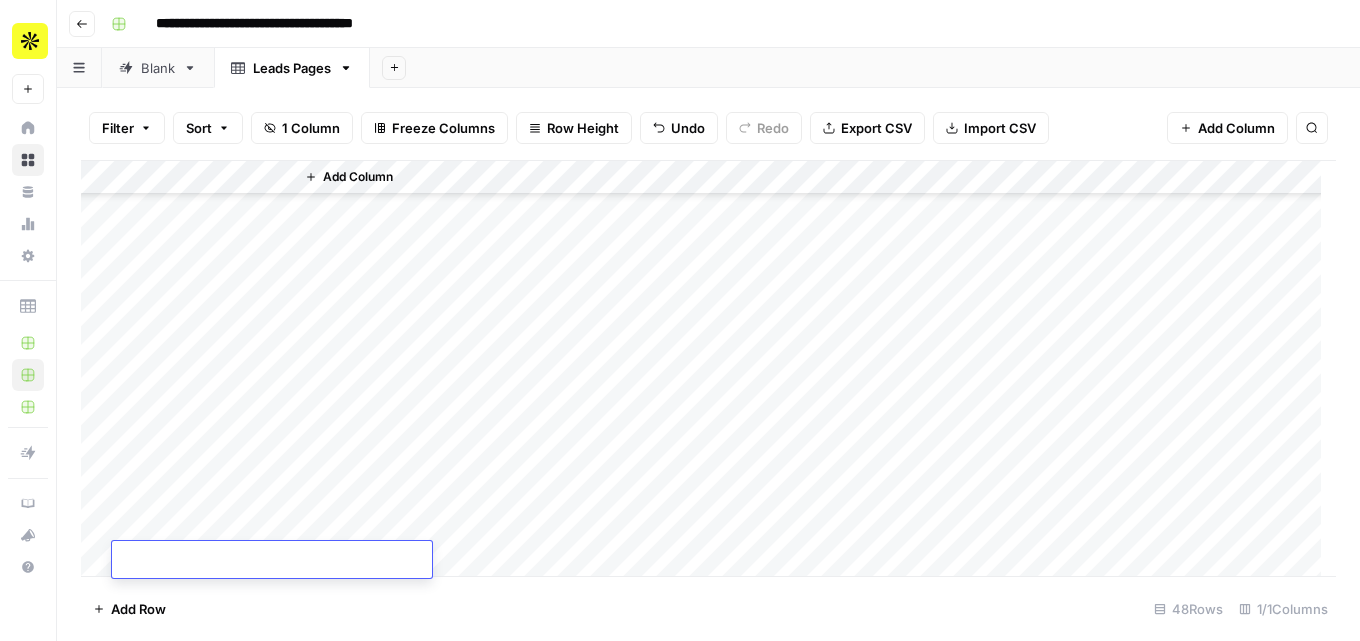 scroll, scrollTop: 1250, scrollLeft: 0, axis: vertical 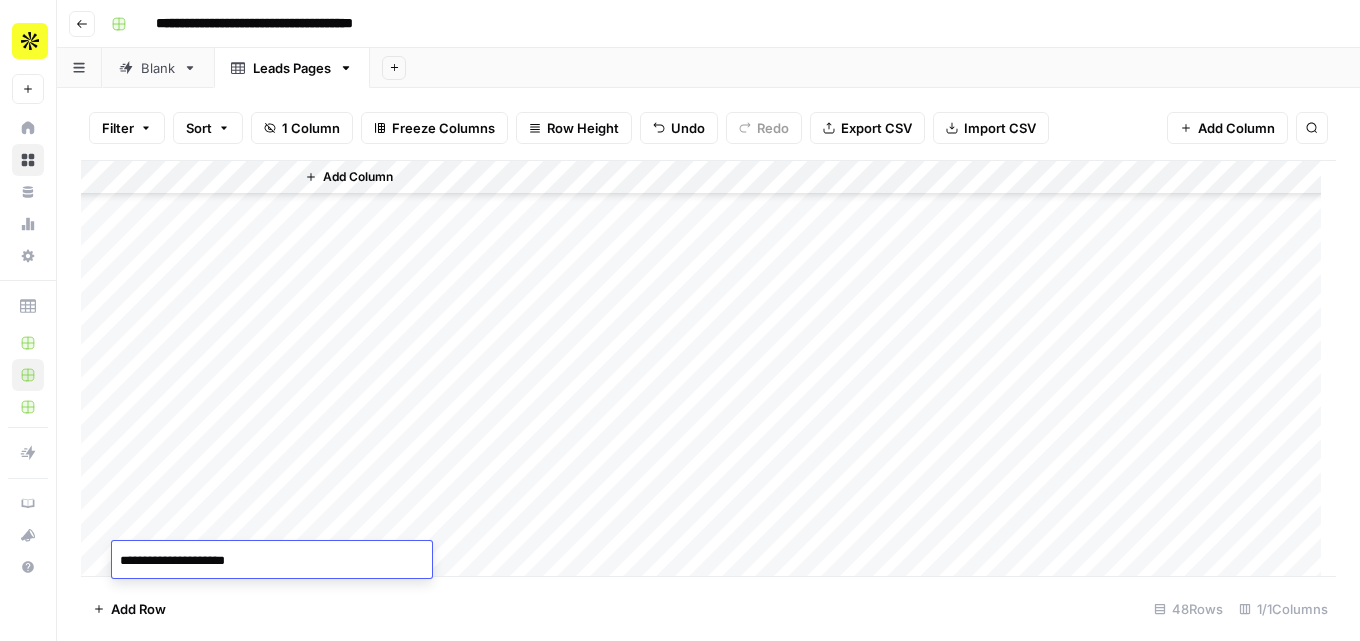 type on "**********" 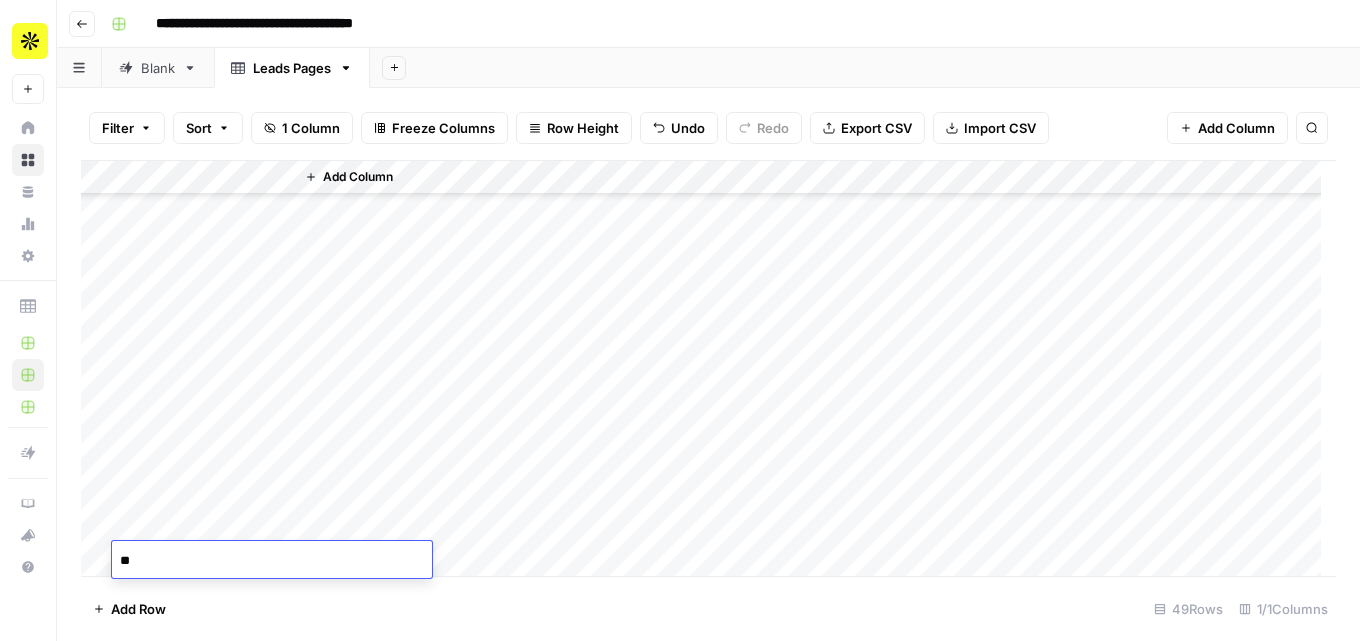 scroll, scrollTop: 1284, scrollLeft: 0, axis: vertical 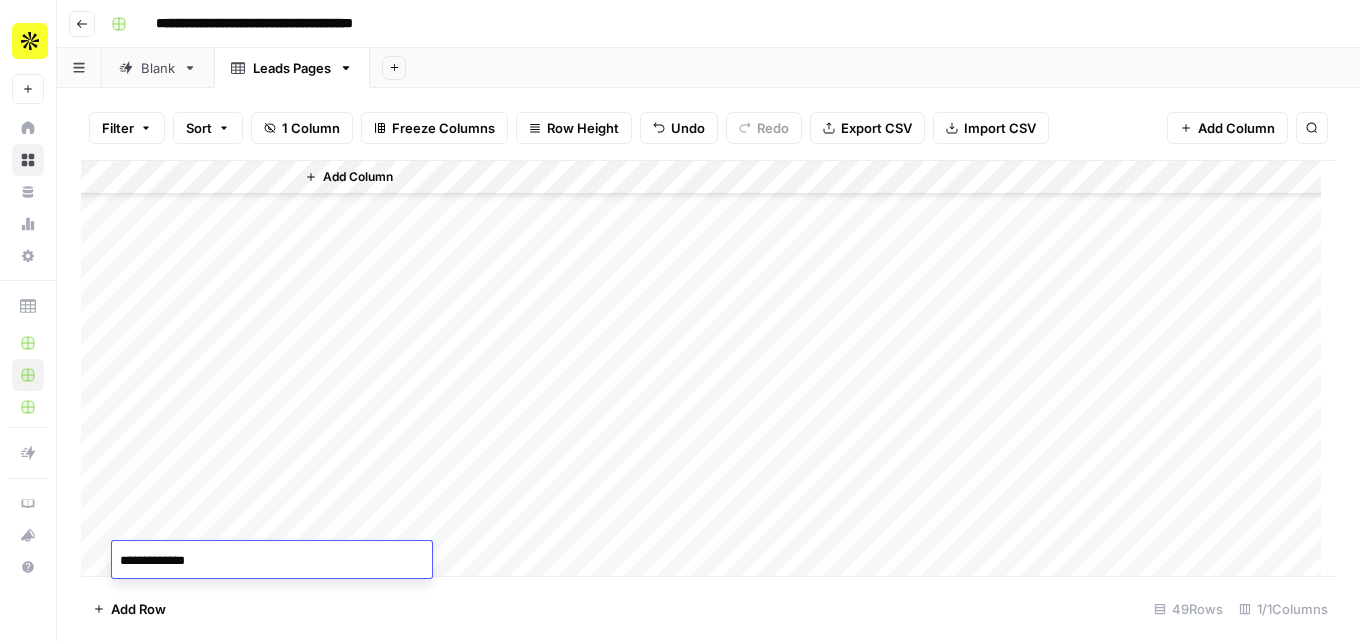 type on "**********" 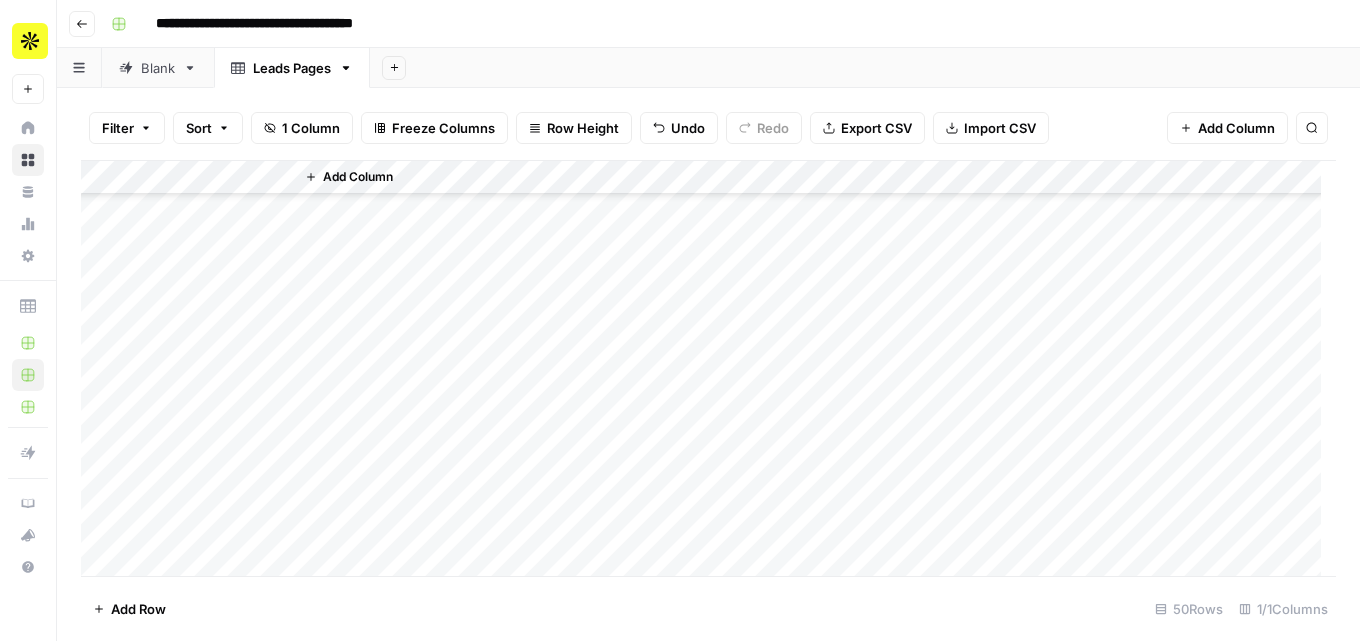 scroll, scrollTop: 1318, scrollLeft: 0, axis: vertical 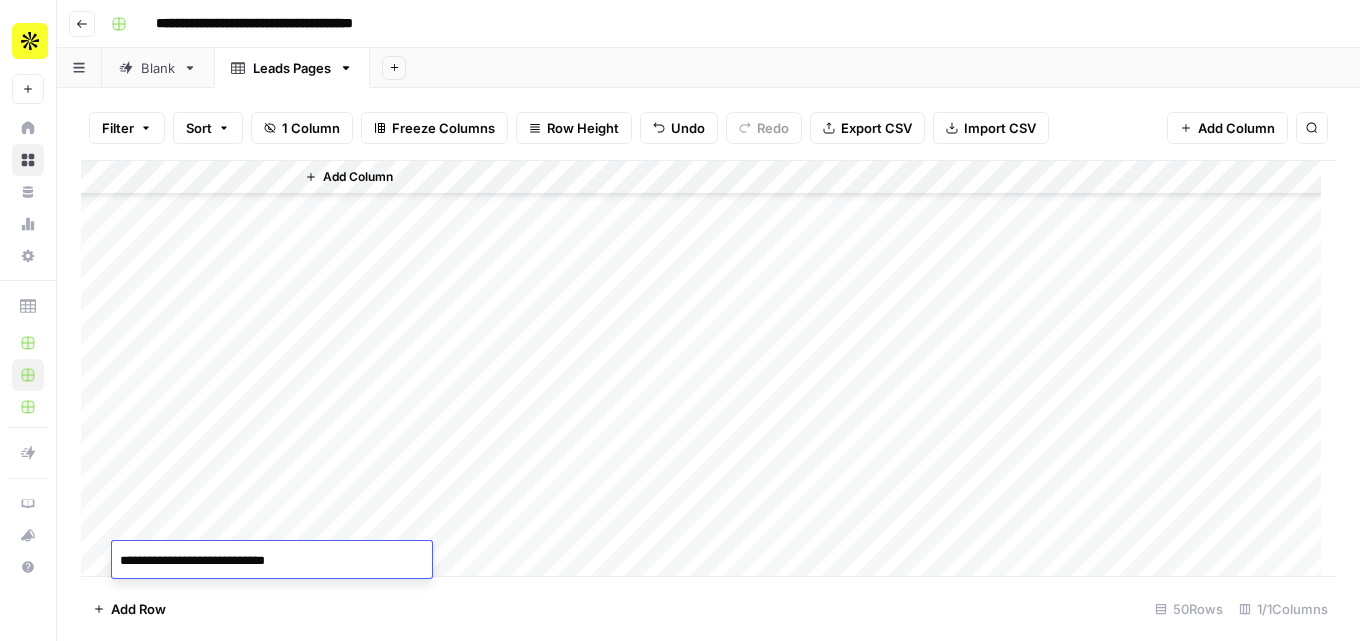 type on "**********" 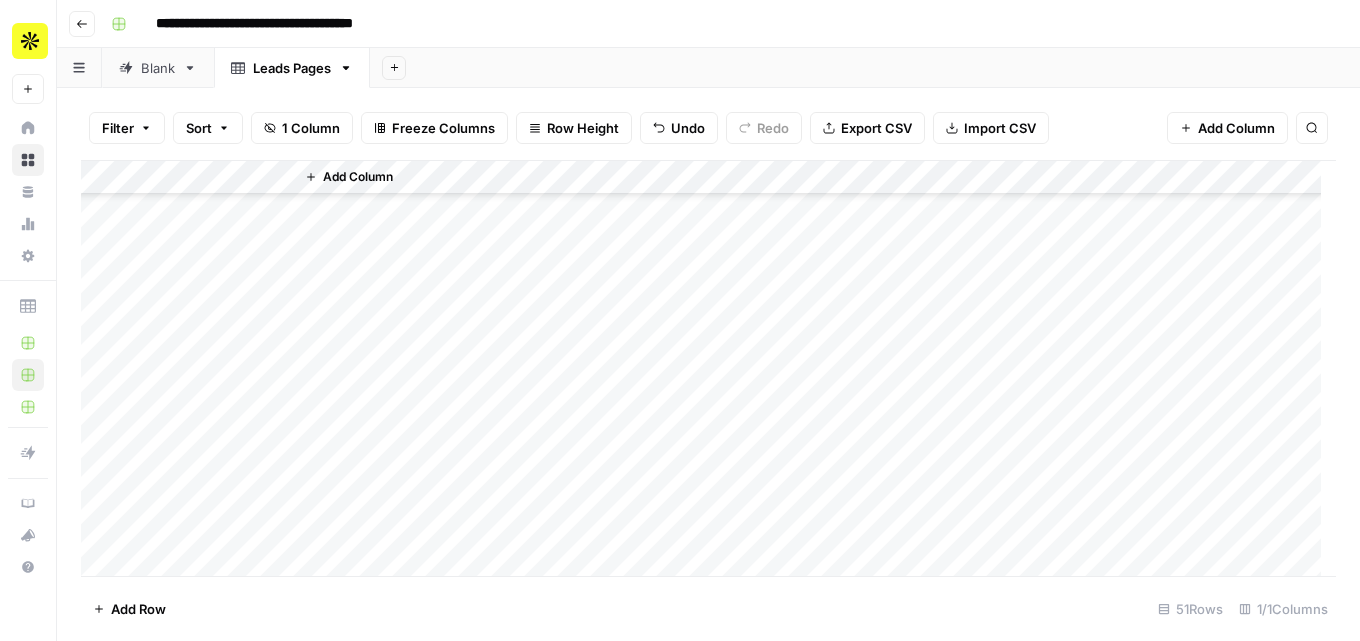 scroll, scrollTop: 1352, scrollLeft: 0, axis: vertical 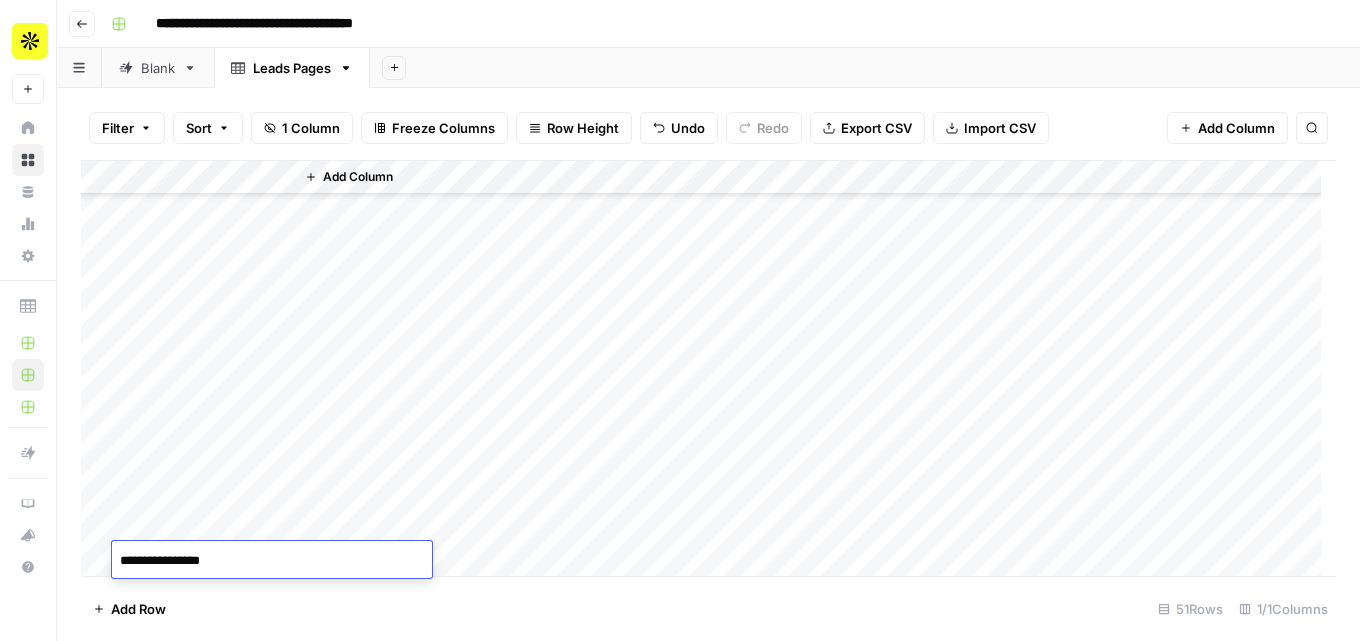 type on "**********" 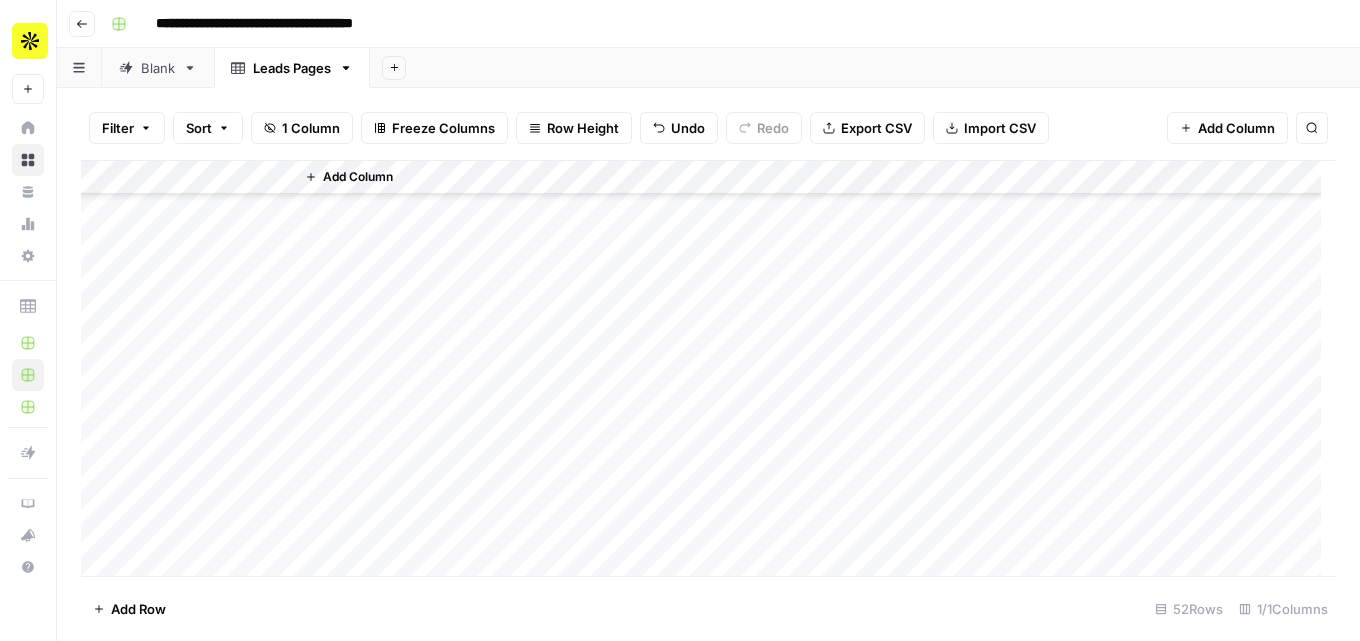 scroll, scrollTop: 1386, scrollLeft: 0, axis: vertical 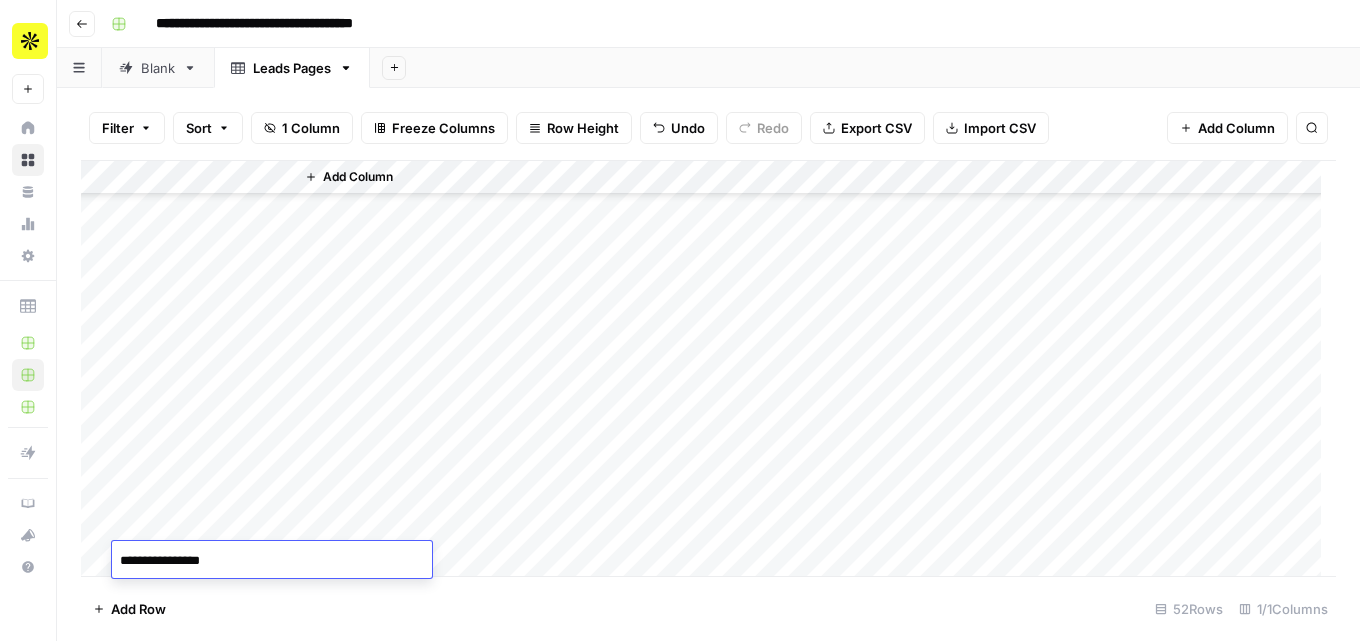 type on "**********" 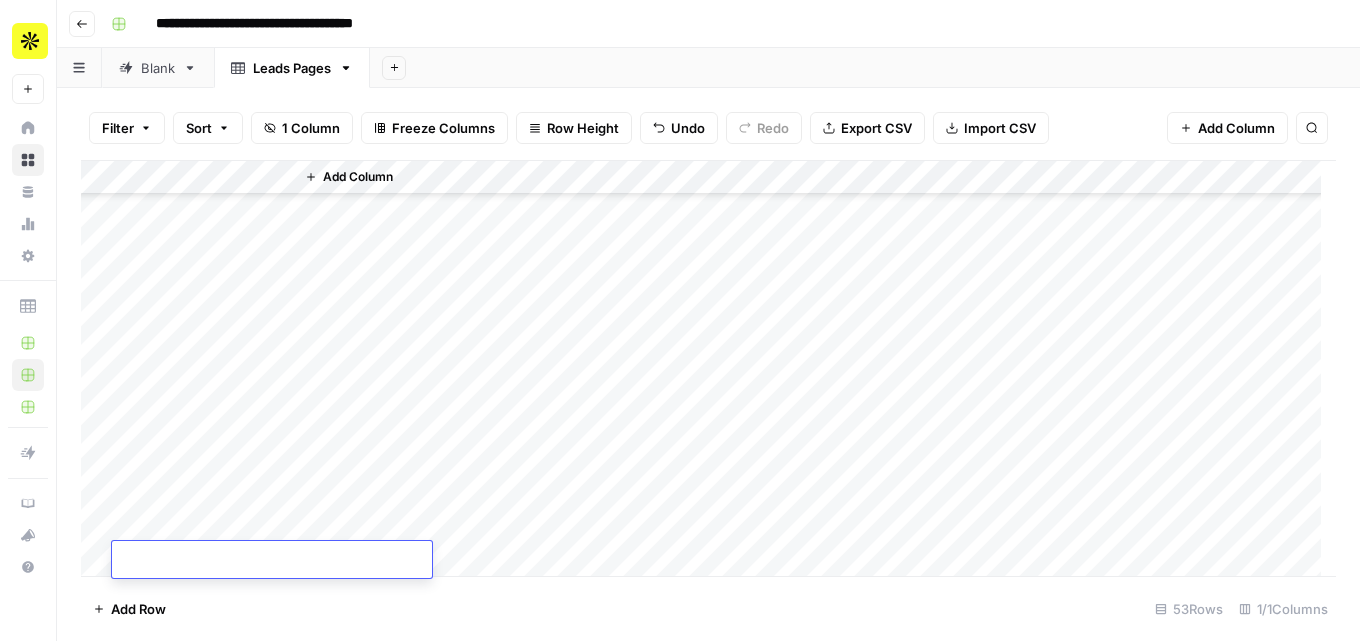 scroll, scrollTop: 1420, scrollLeft: 0, axis: vertical 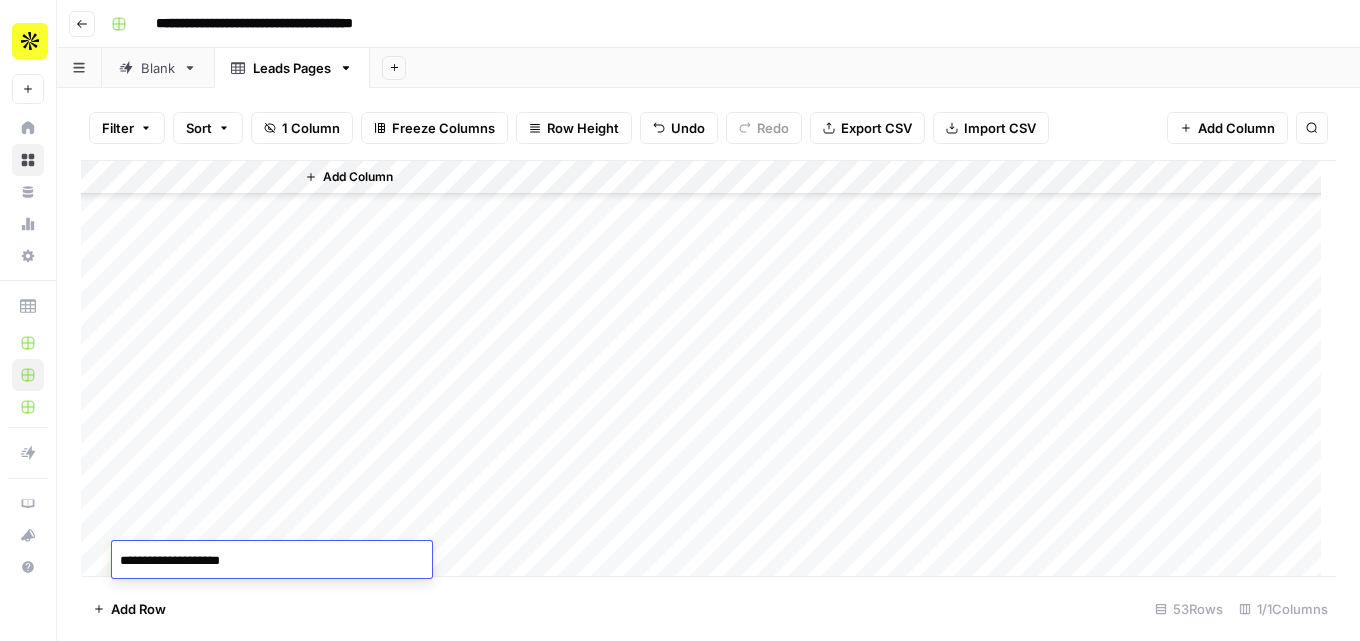 type on "**********" 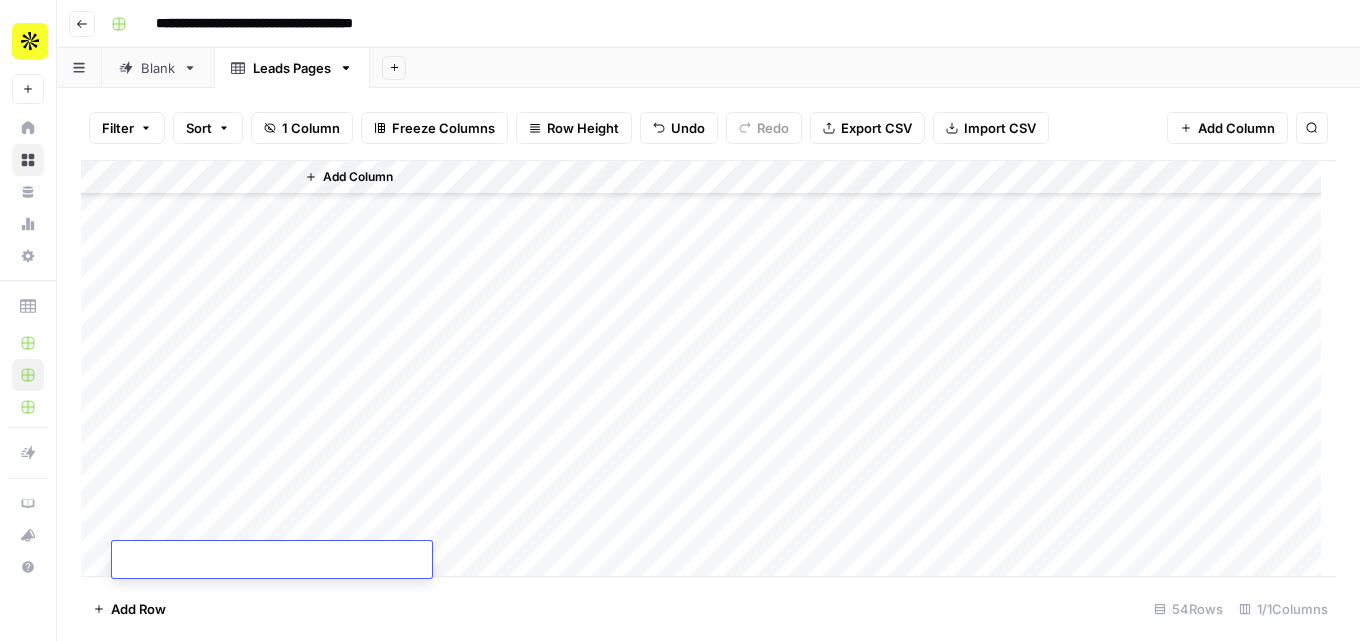 scroll, scrollTop: 1454, scrollLeft: 0, axis: vertical 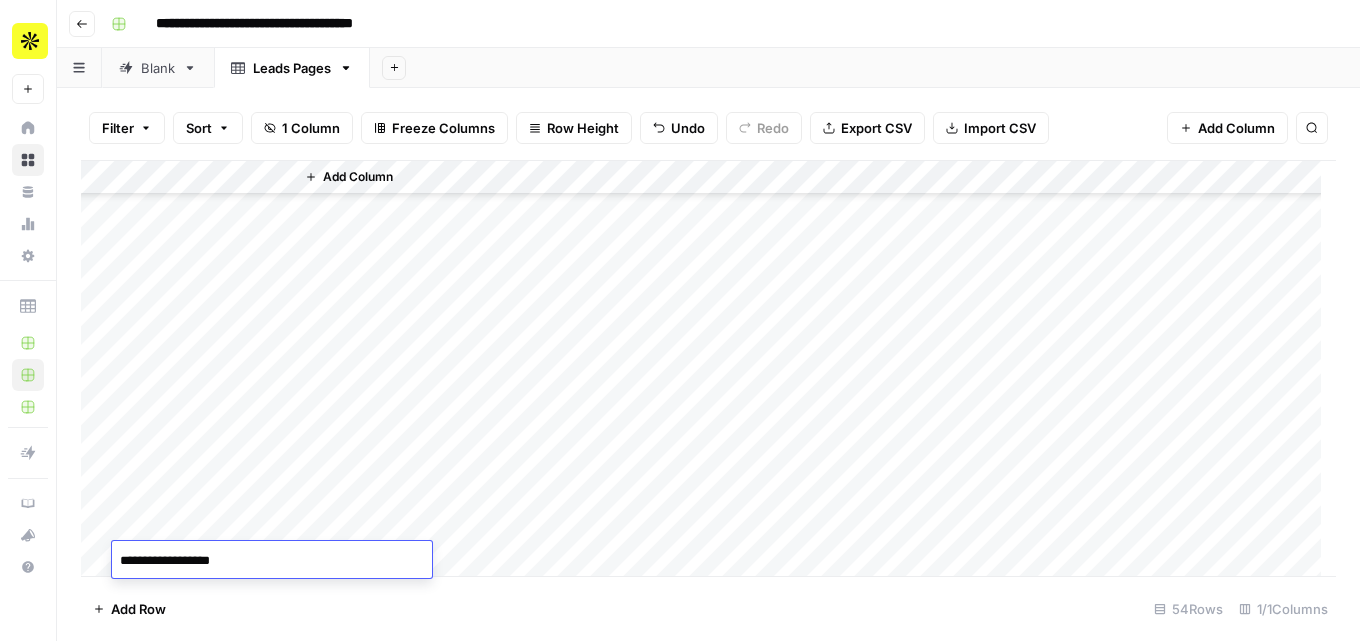 type on "**********" 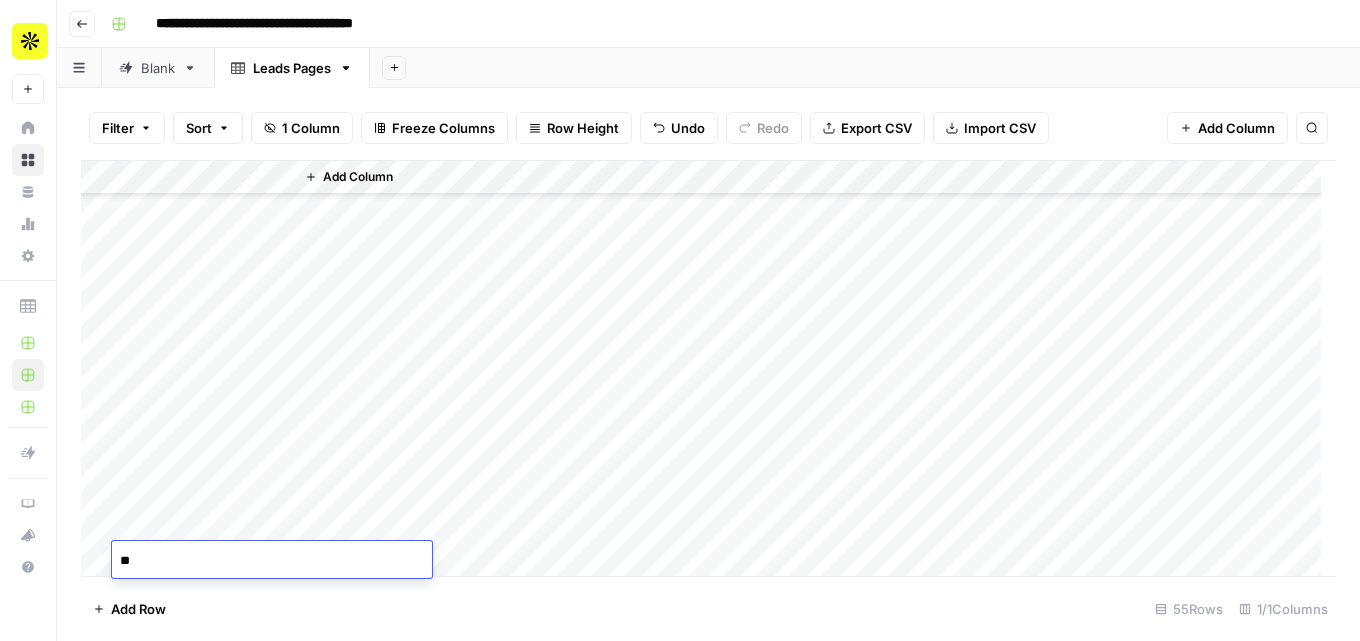 scroll, scrollTop: 1488, scrollLeft: 0, axis: vertical 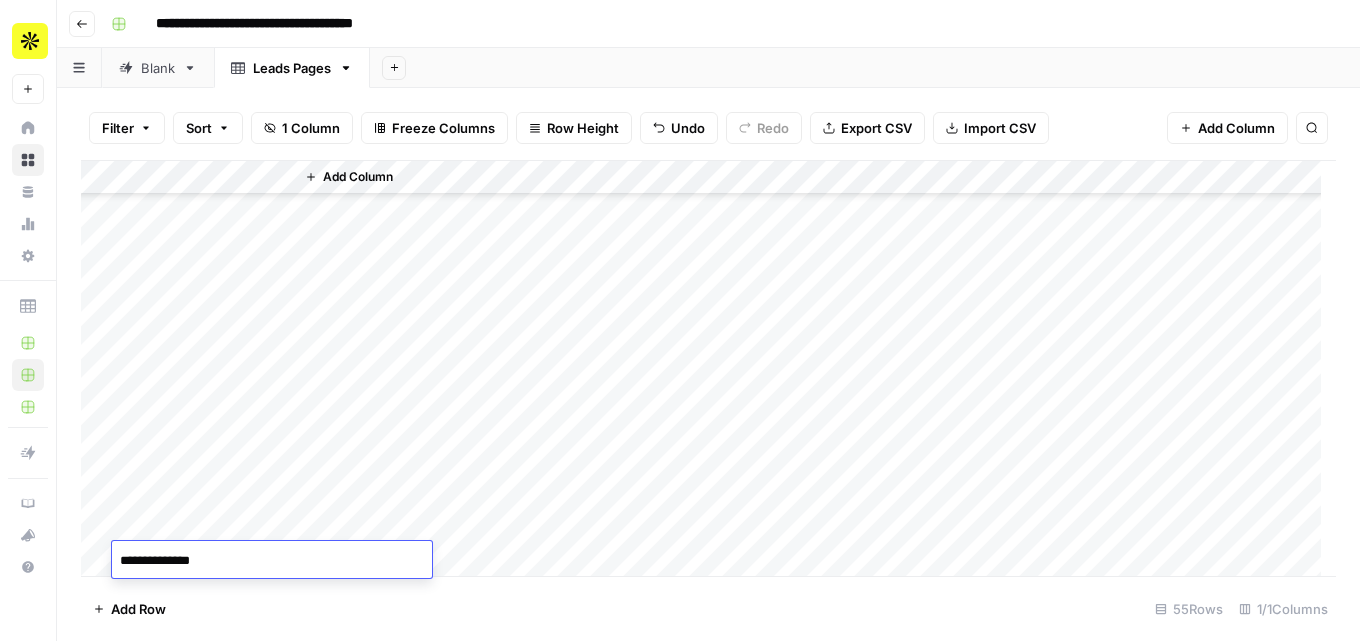 type on "**********" 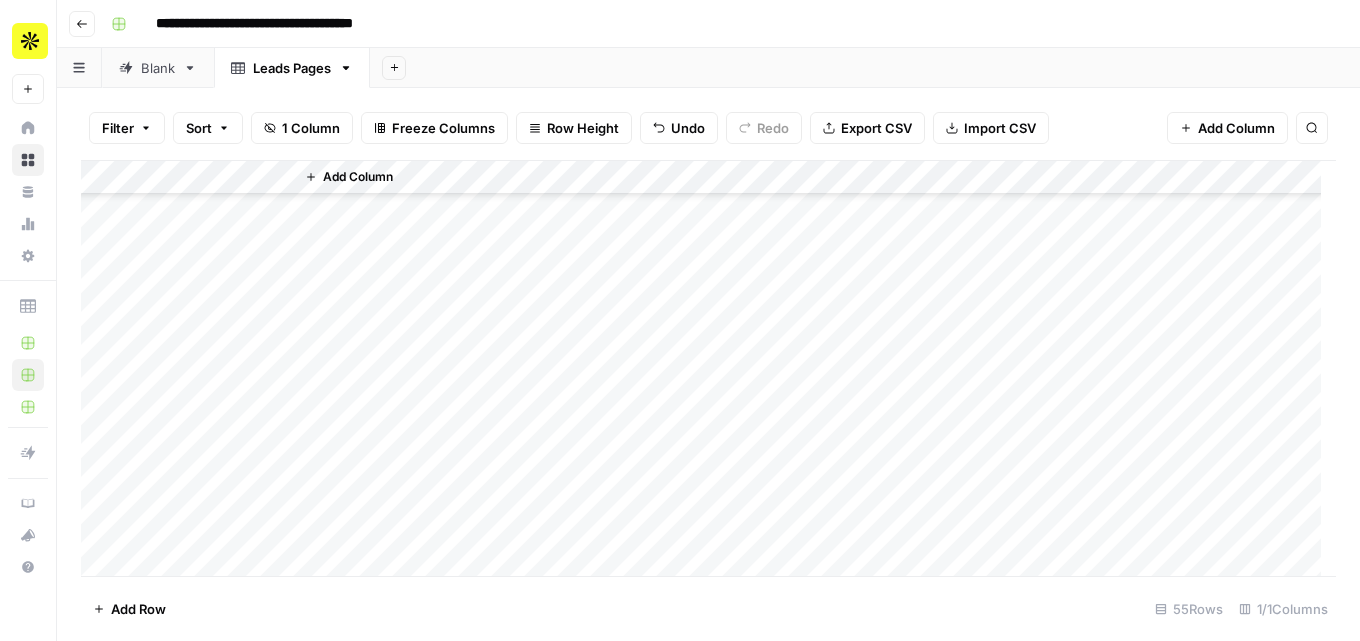 scroll, scrollTop: 1522, scrollLeft: 0, axis: vertical 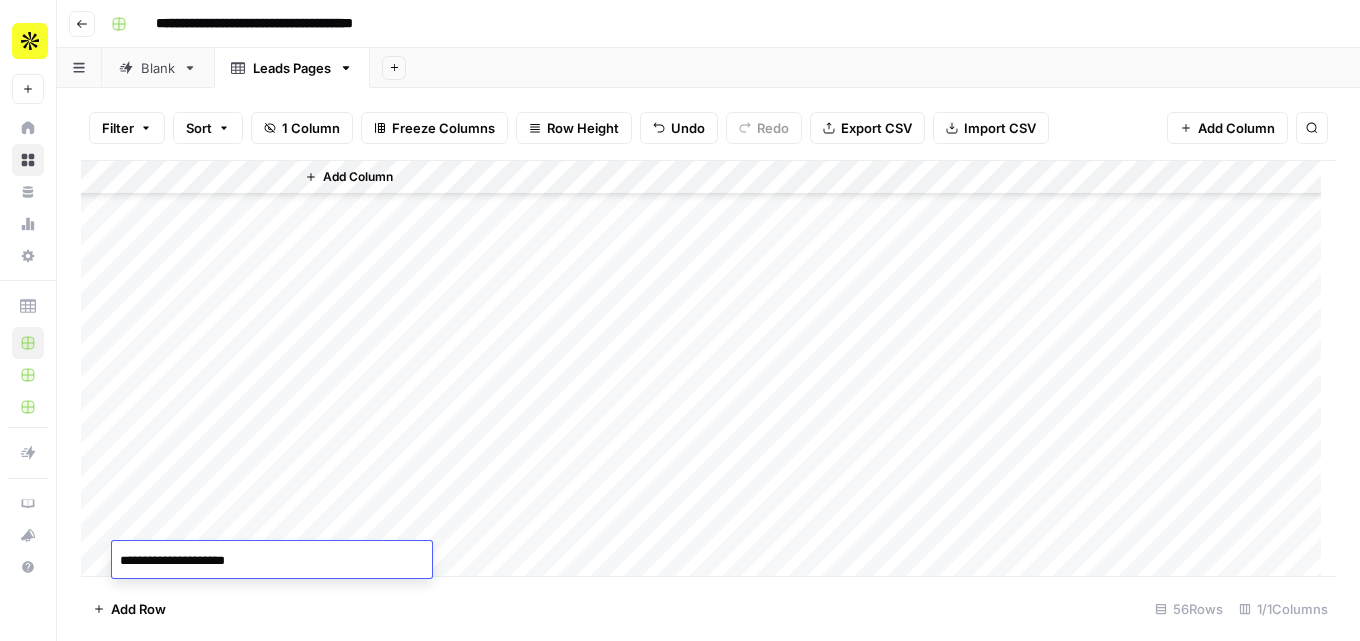 type on "**********" 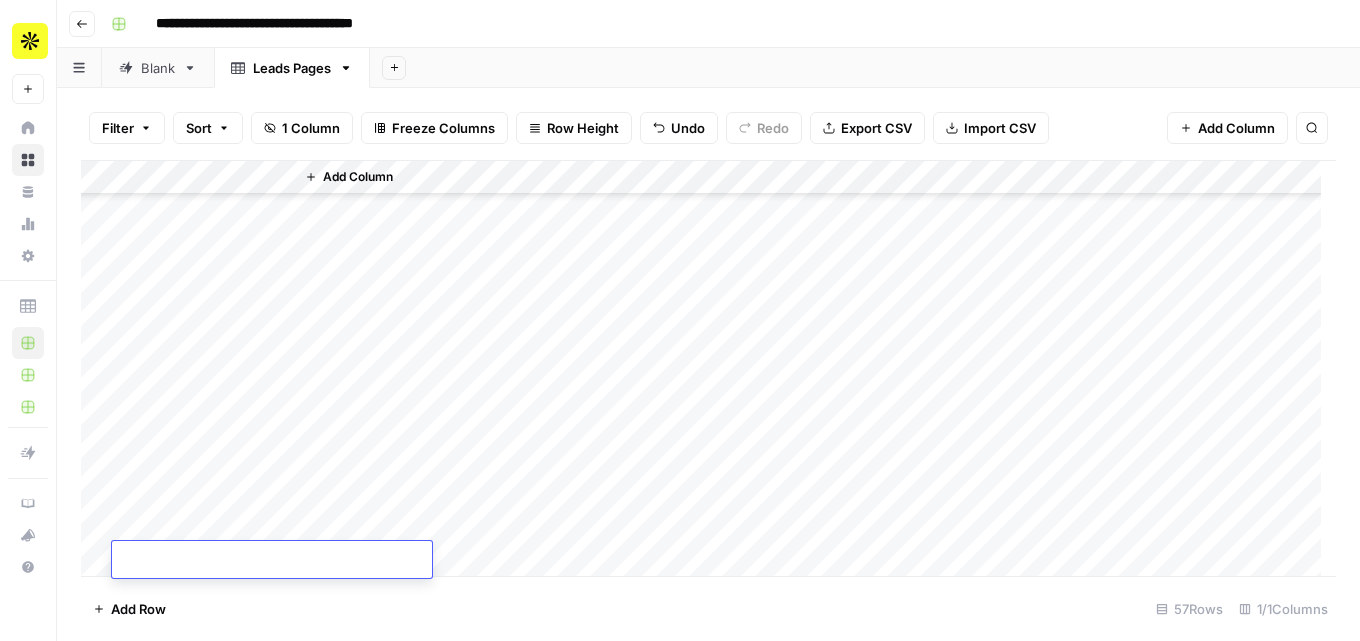 scroll, scrollTop: 1556, scrollLeft: 0, axis: vertical 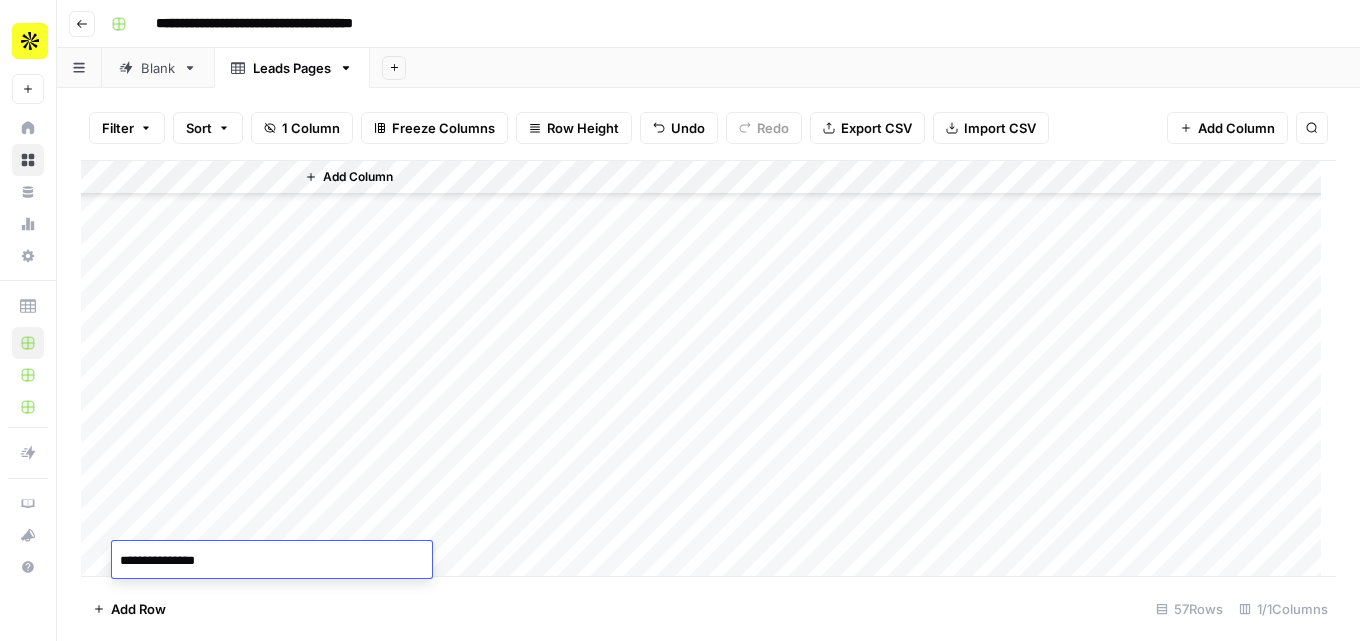 type on "**********" 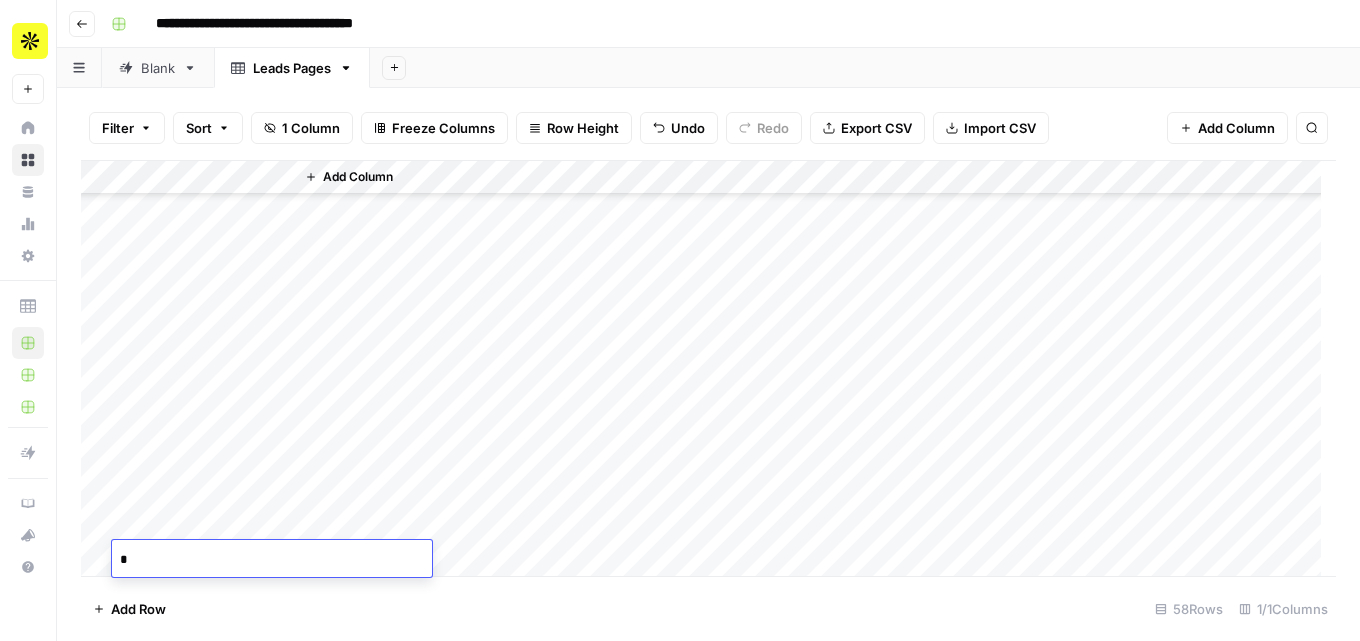scroll, scrollTop: 1590, scrollLeft: 0, axis: vertical 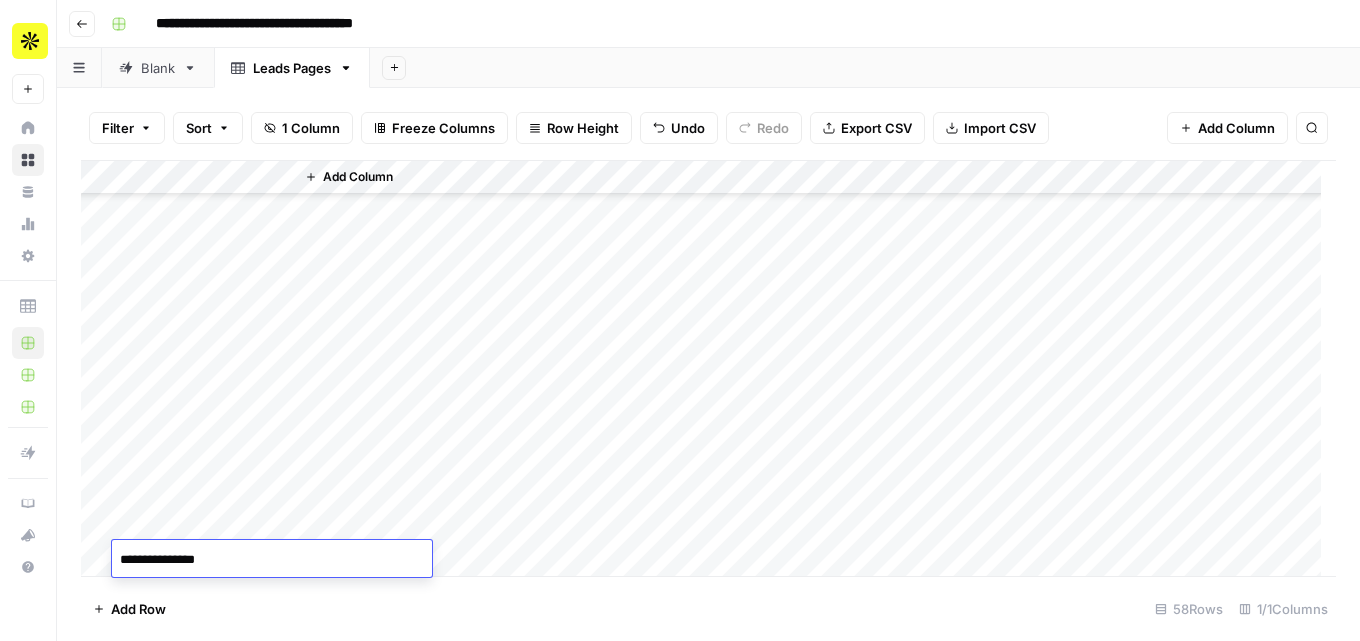 type on "**********" 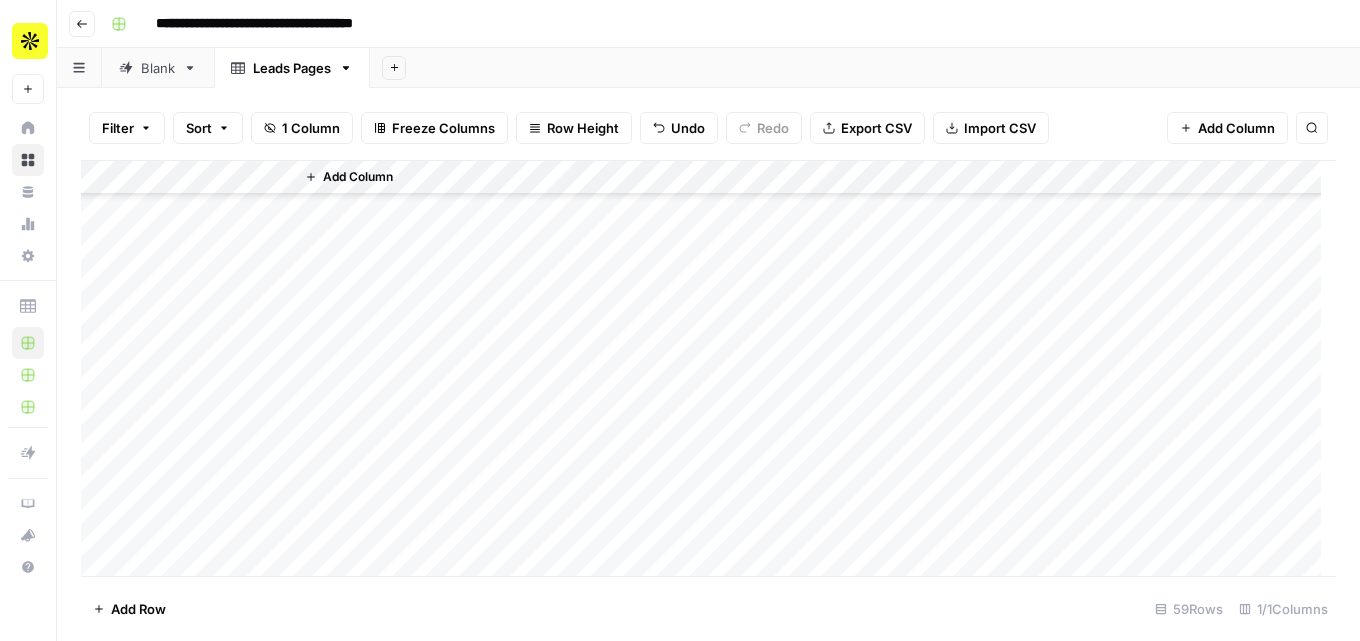 scroll, scrollTop: 1624, scrollLeft: 0, axis: vertical 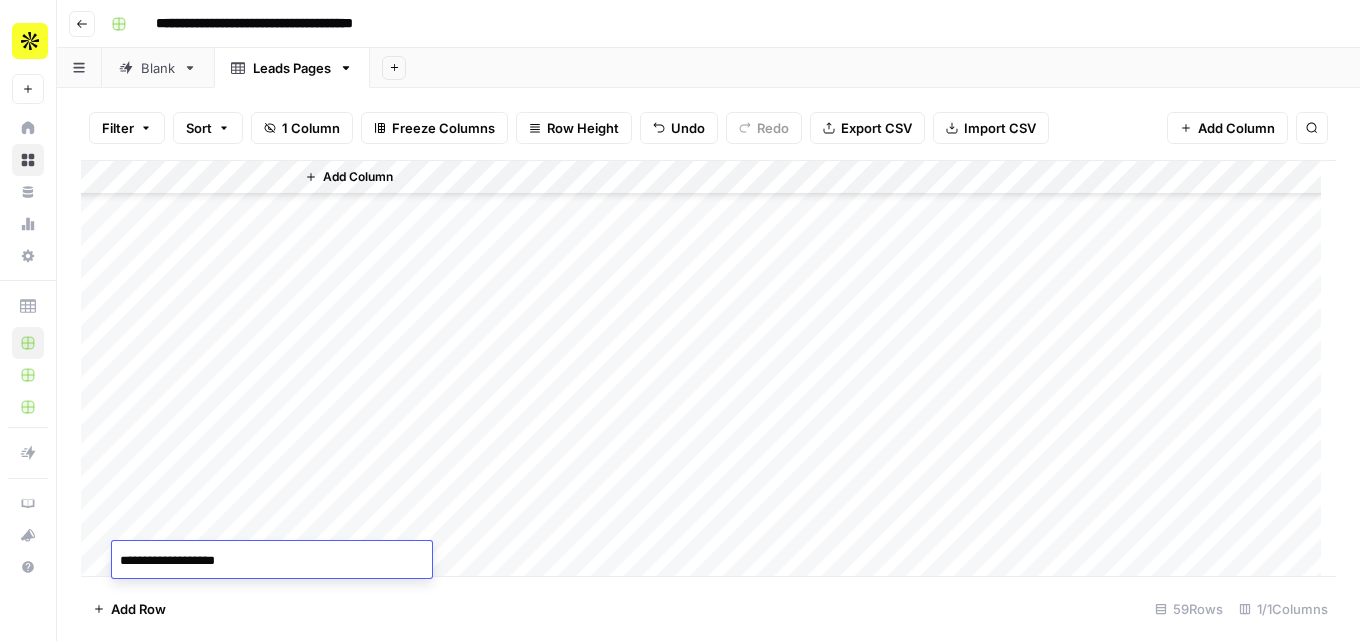 type on "**********" 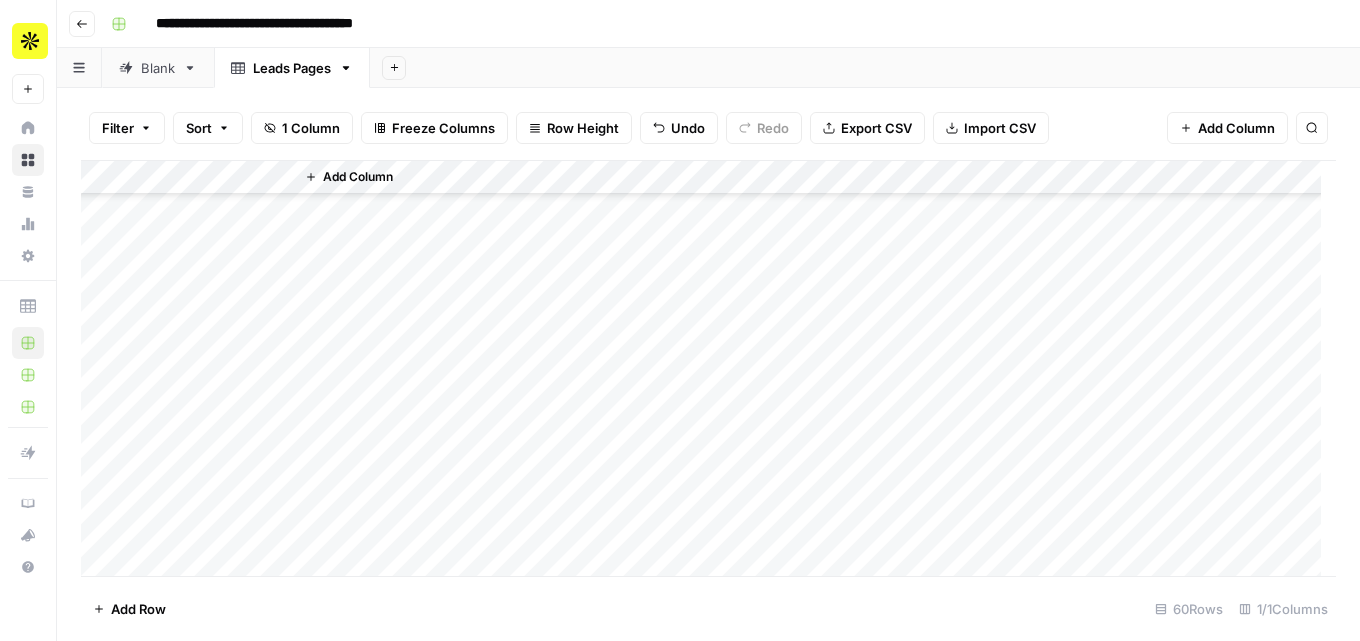 scroll, scrollTop: 1658, scrollLeft: 0, axis: vertical 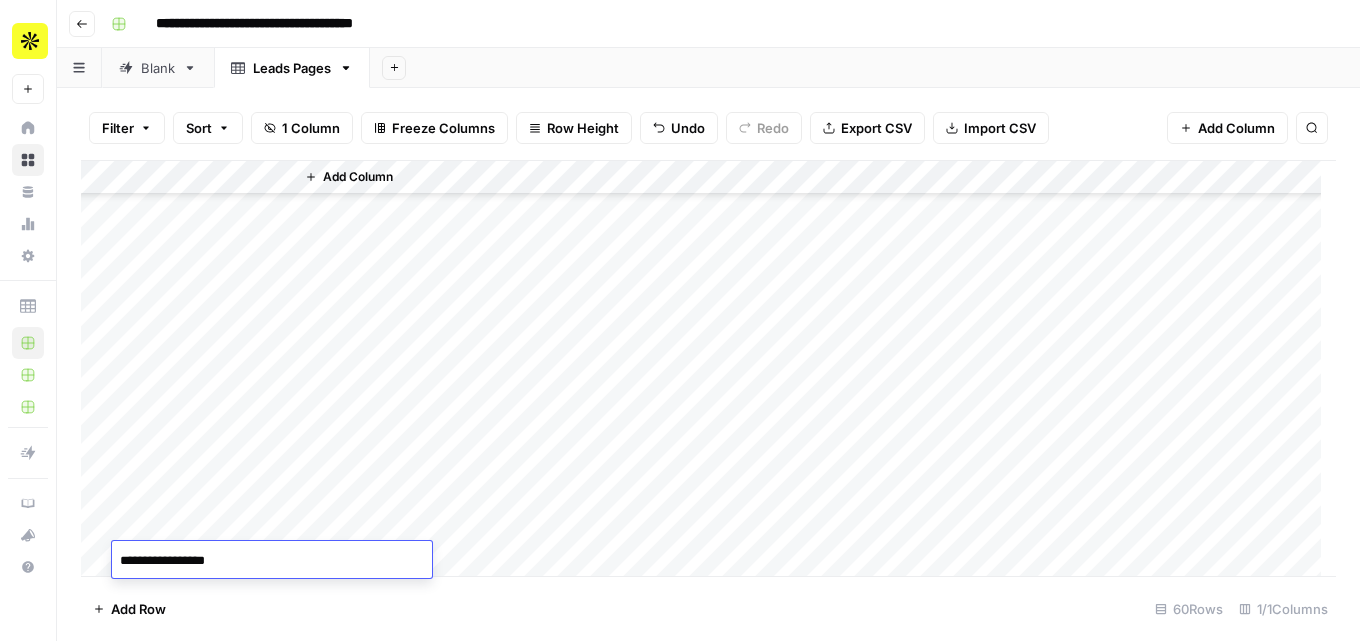 type on "**********" 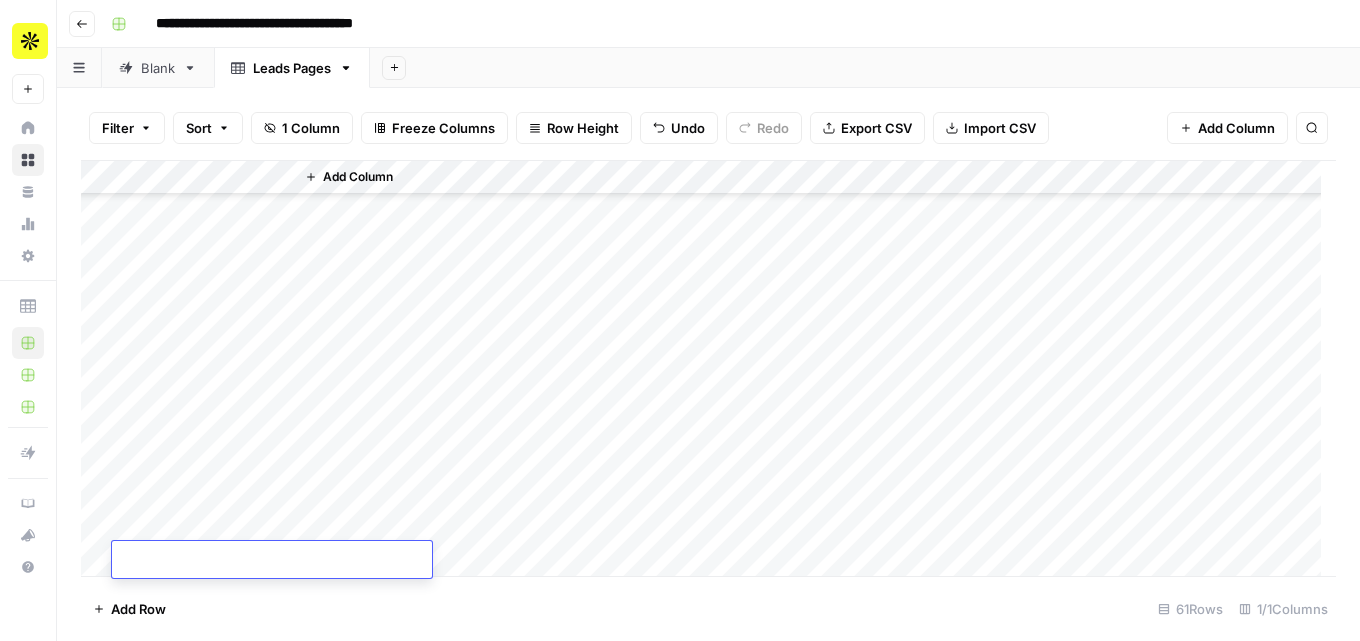 scroll, scrollTop: 1692, scrollLeft: 0, axis: vertical 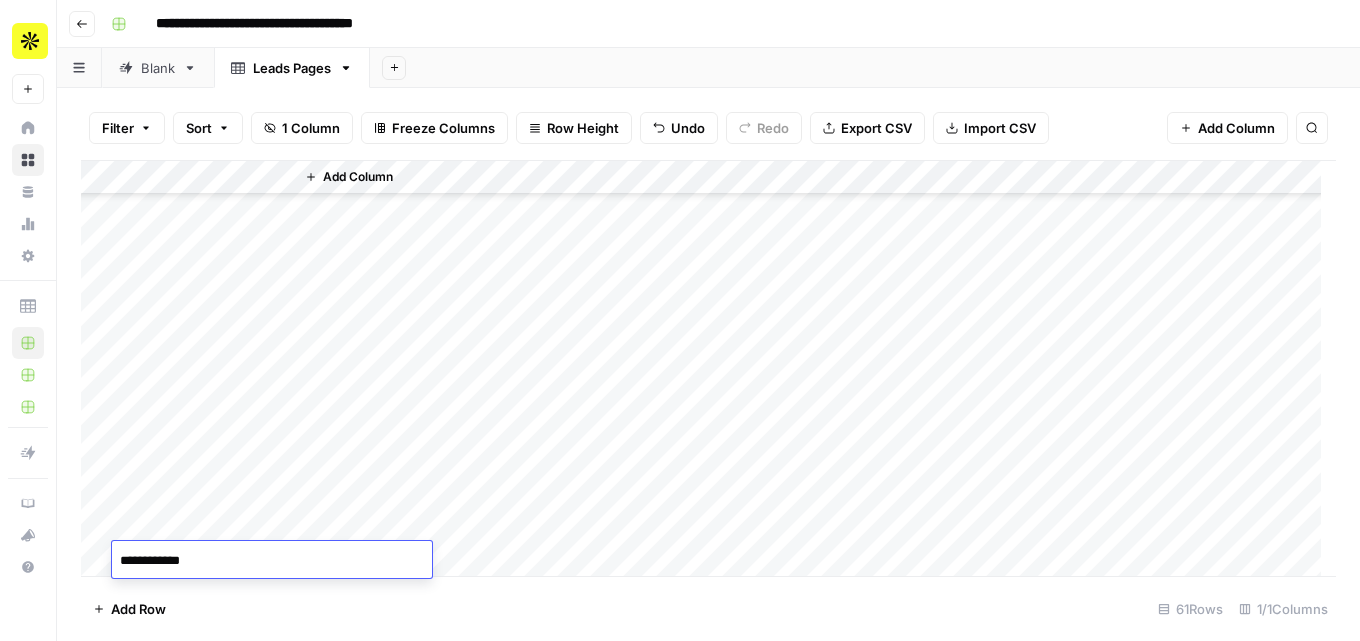 type on "**********" 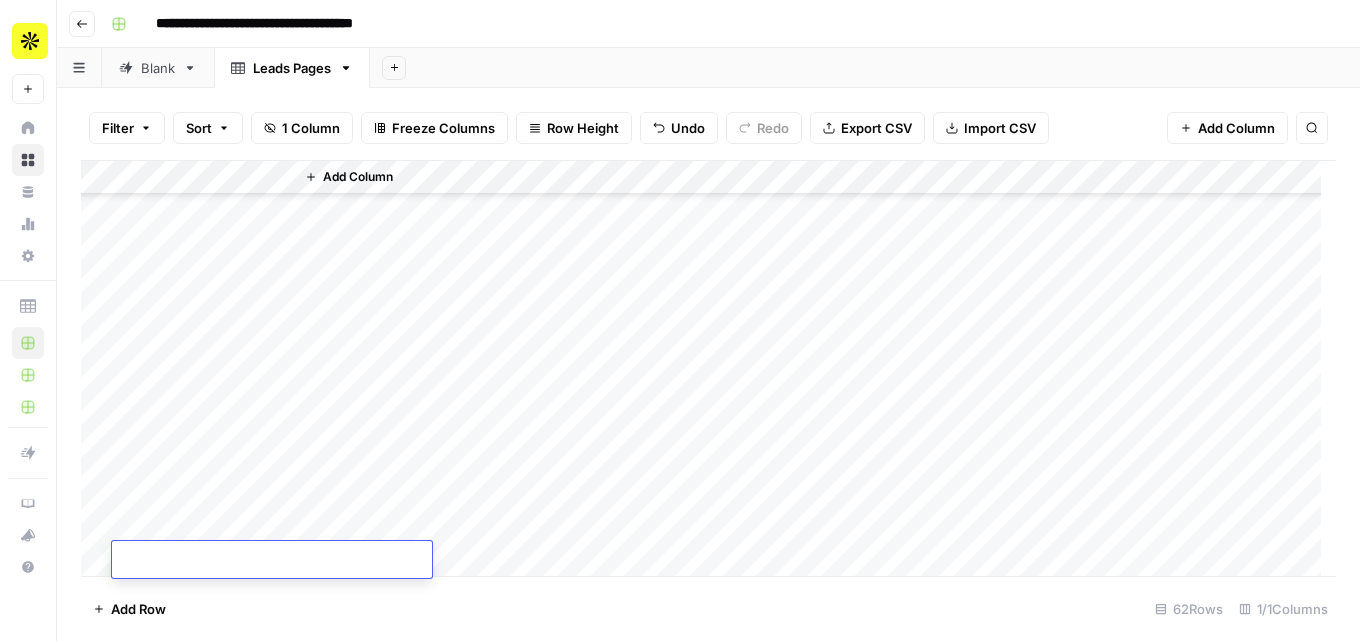 scroll, scrollTop: 1726, scrollLeft: 0, axis: vertical 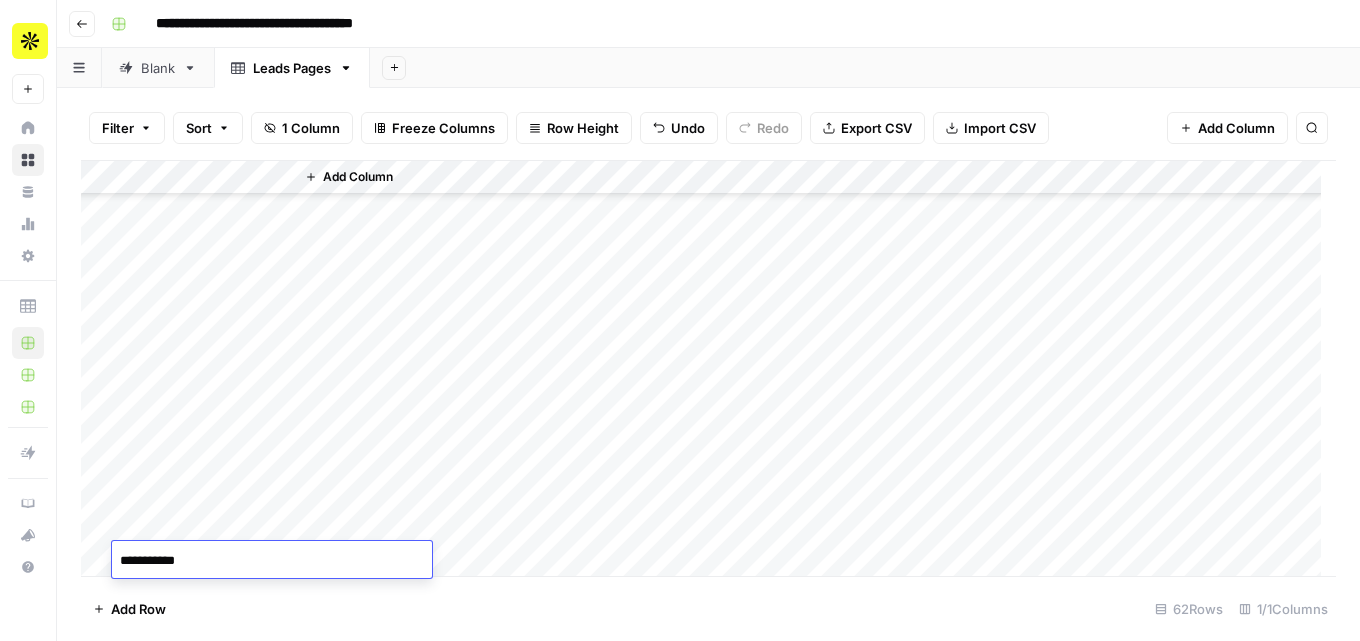 type on "**********" 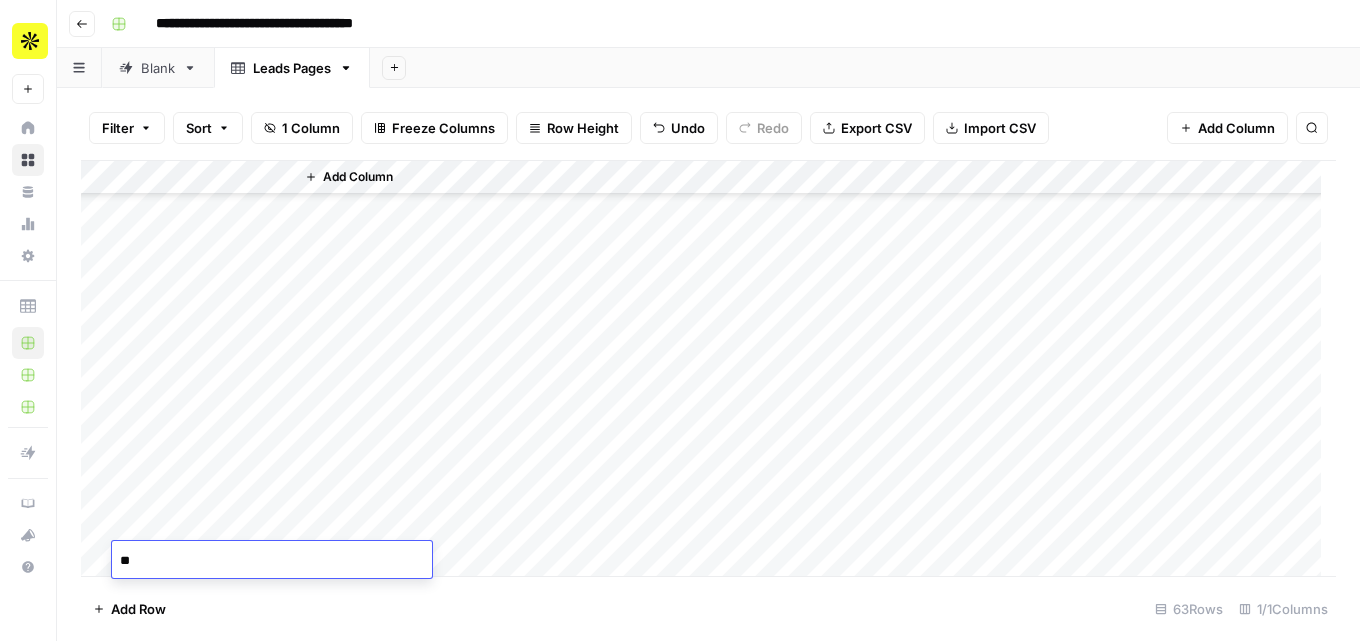 scroll, scrollTop: 1760, scrollLeft: 0, axis: vertical 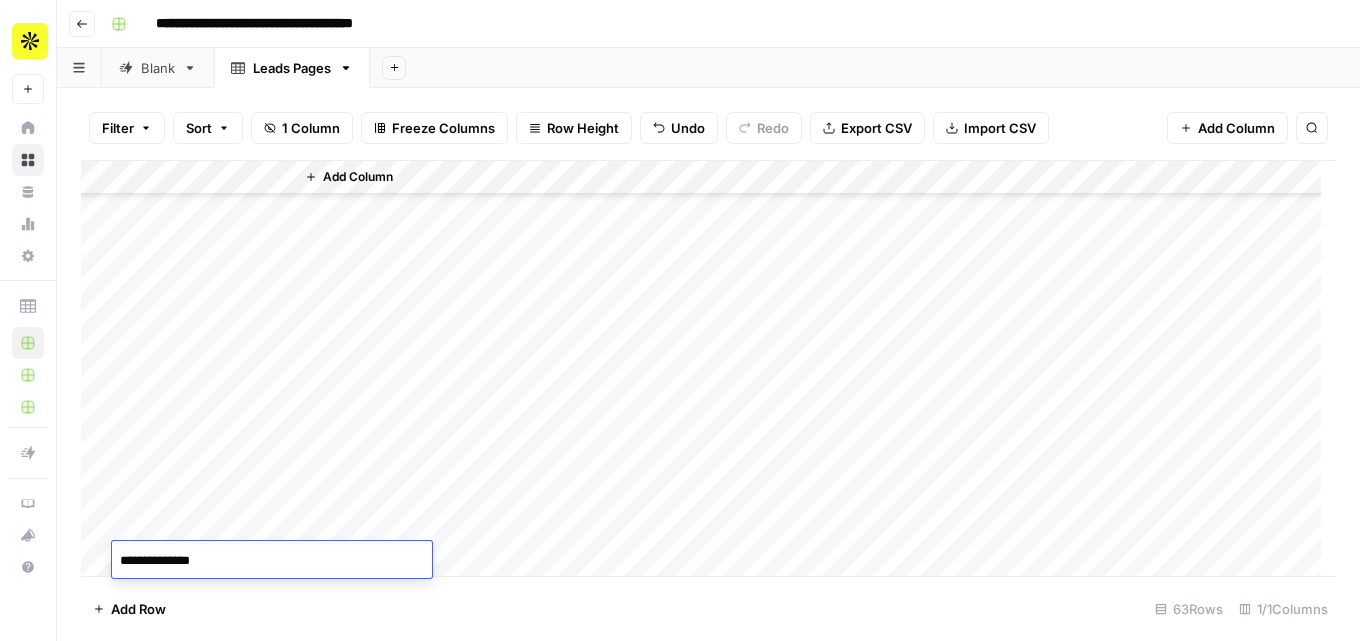 type on "**********" 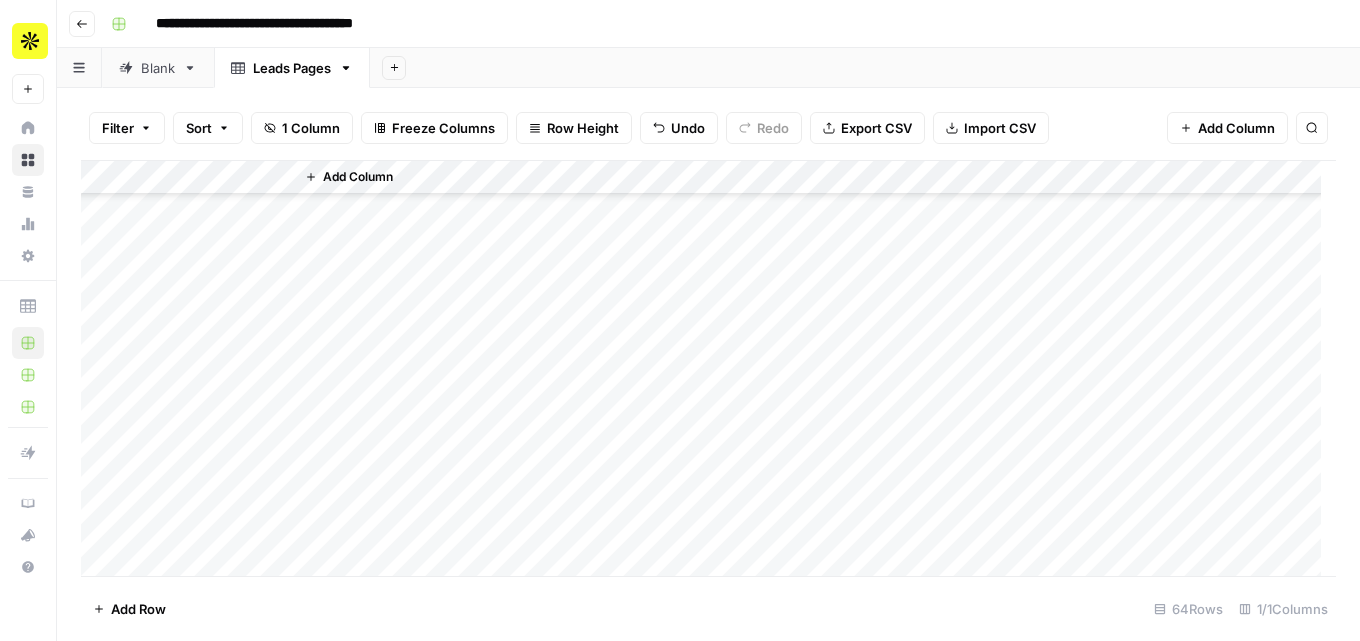 scroll, scrollTop: 1794, scrollLeft: 0, axis: vertical 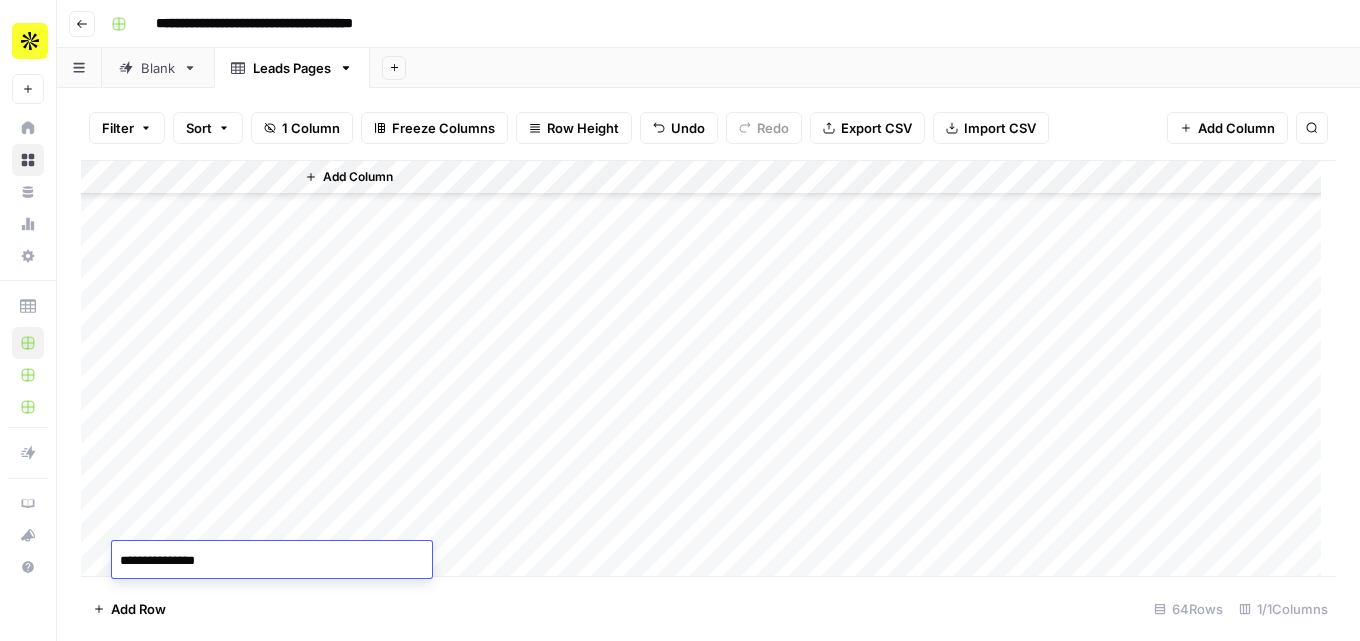 type on "**********" 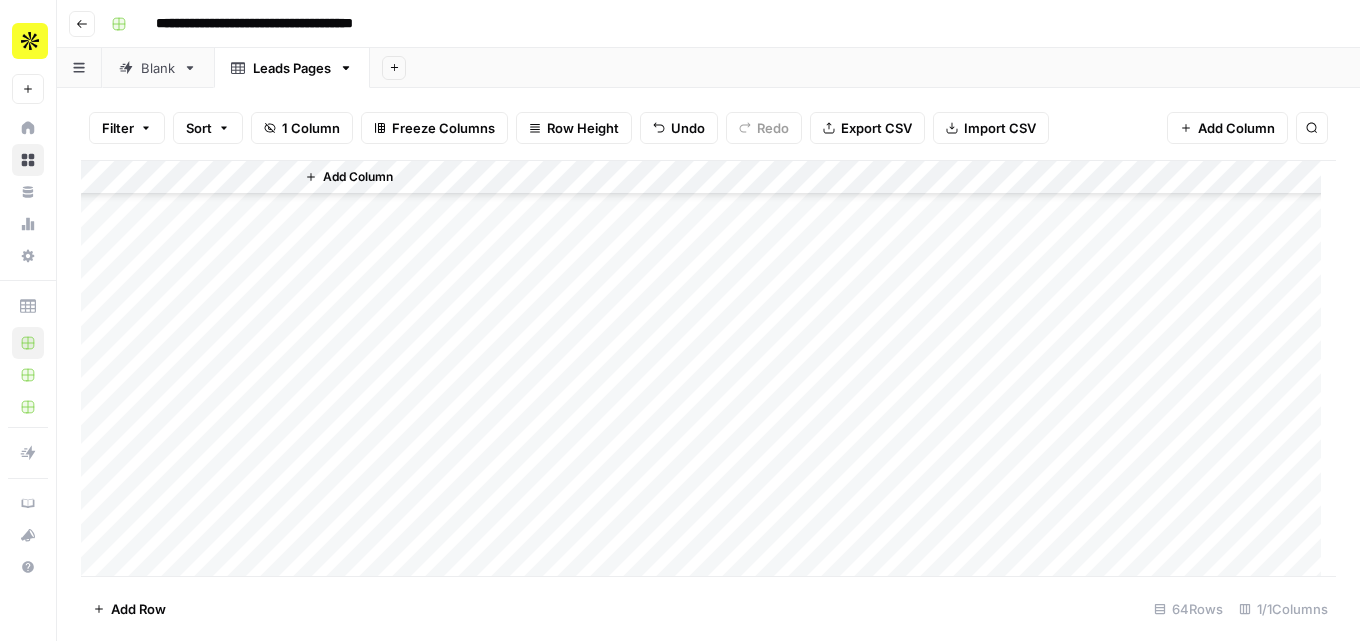click on "Add Column" at bounding box center (708, 368) 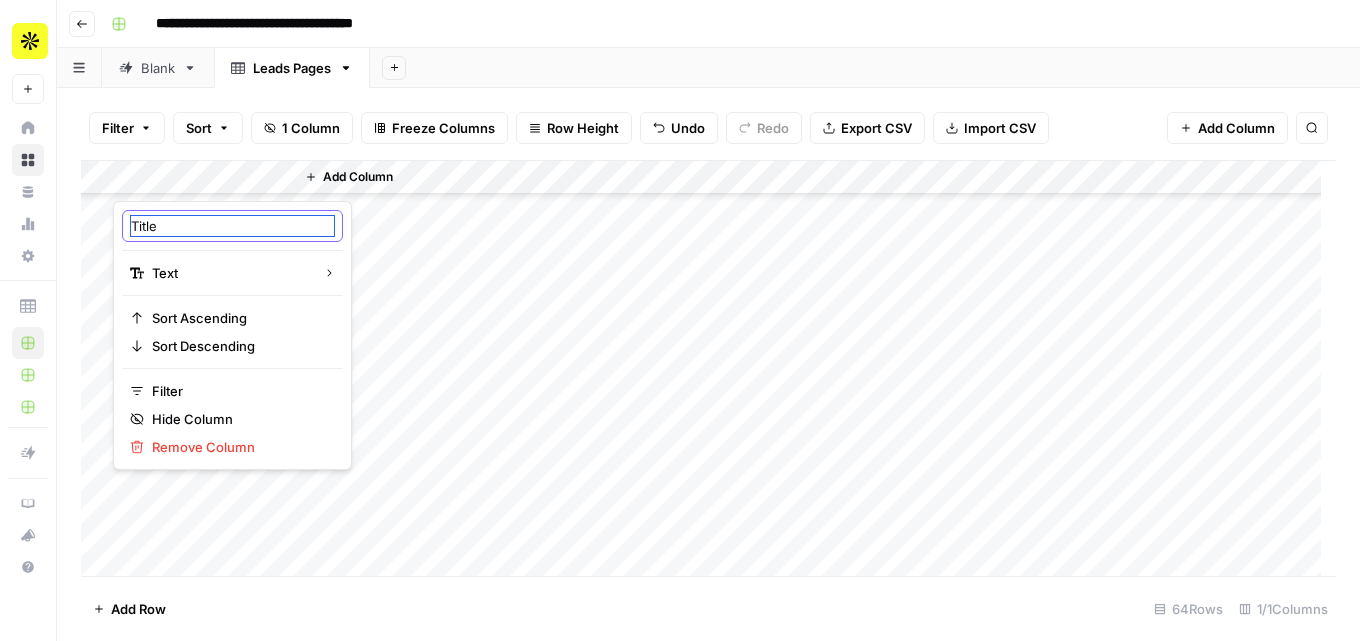drag, startPoint x: 171, startPoint y: 219, endPoint x: 123, endPoint y: 229, distance: 49.0306 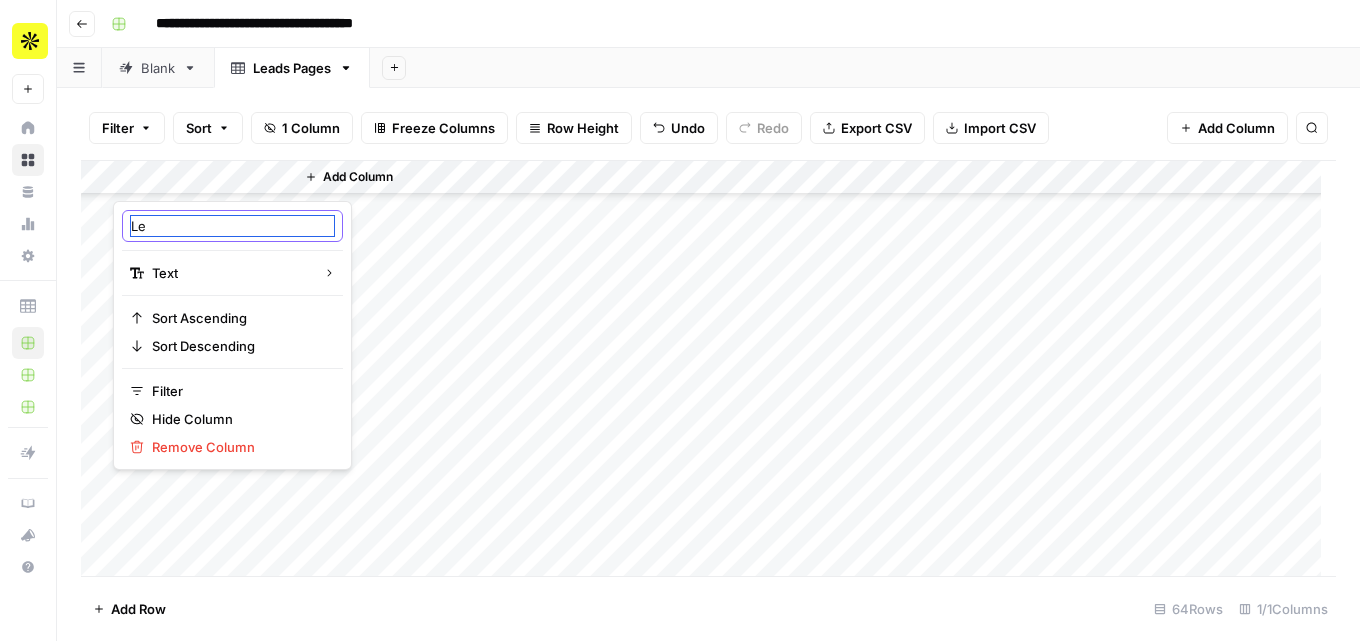 type on "L" 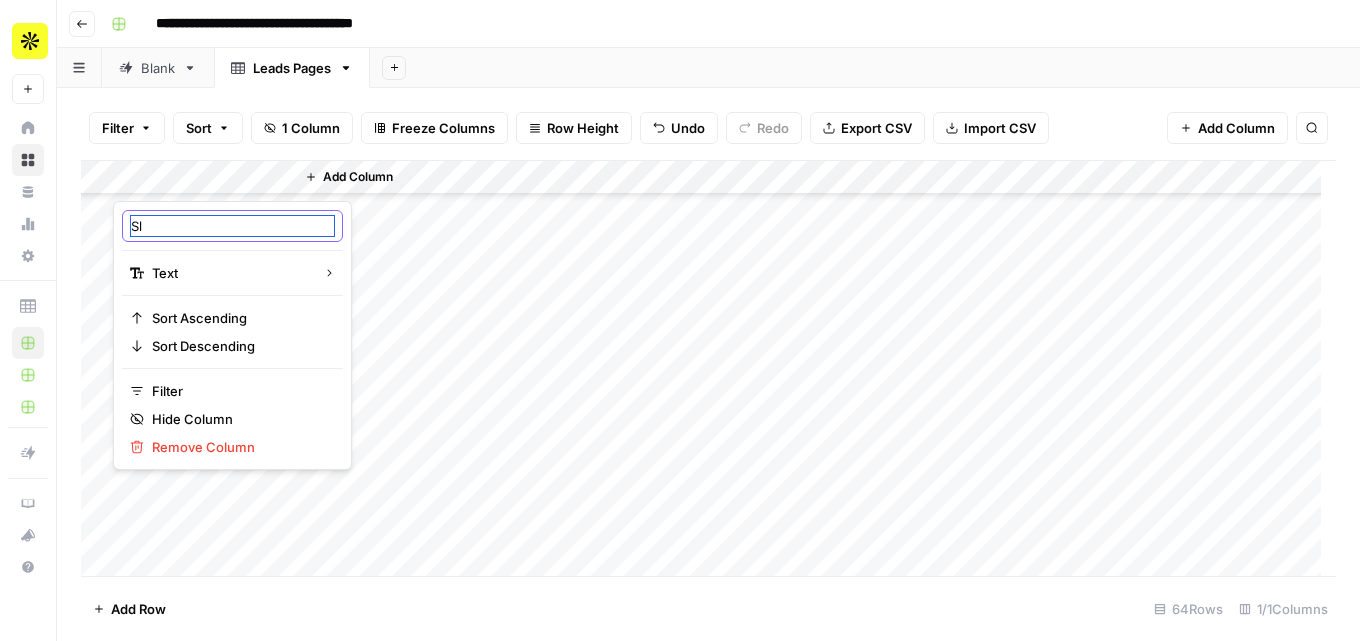 type on "S" 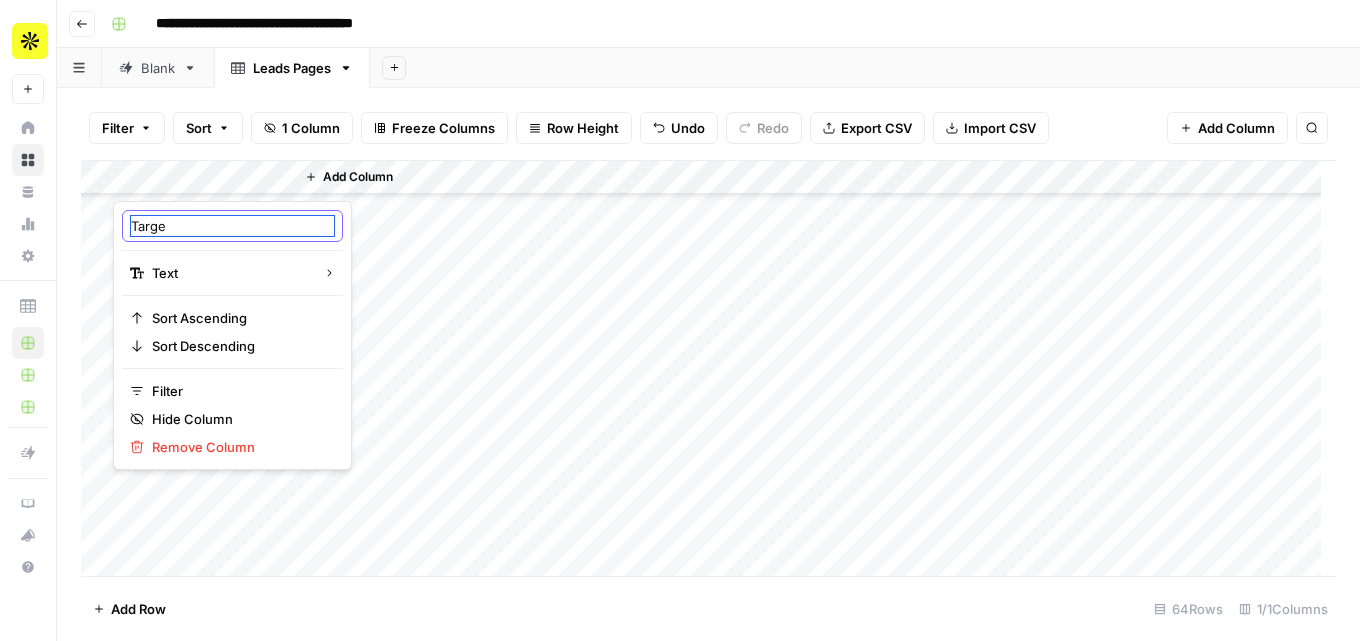 type on "Target" 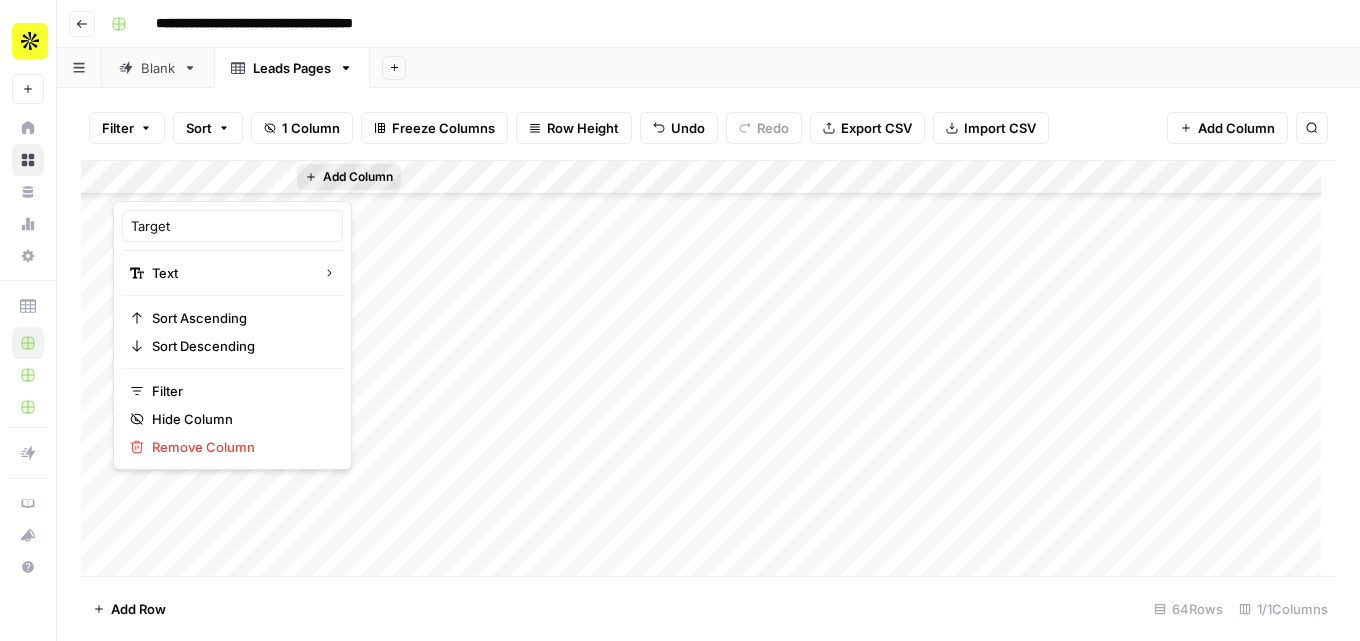 click on "Add Column" at bounding box center [358, 177] 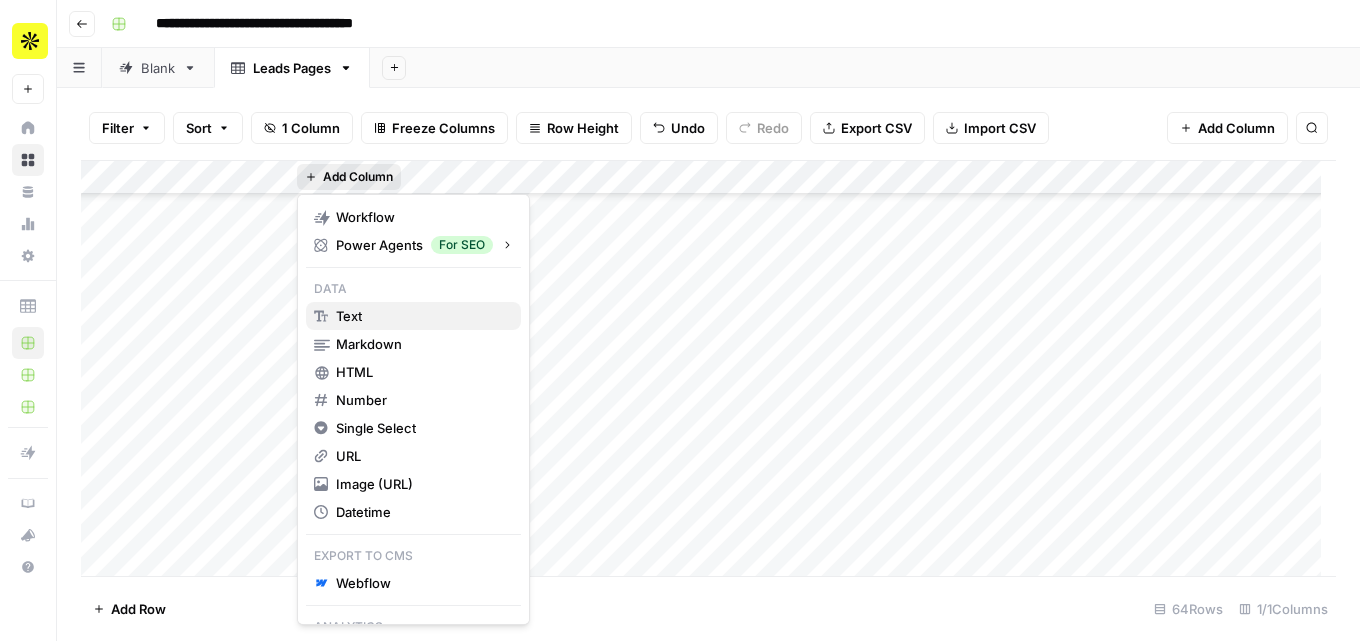 click on "text" at bounding box center (413, 316) 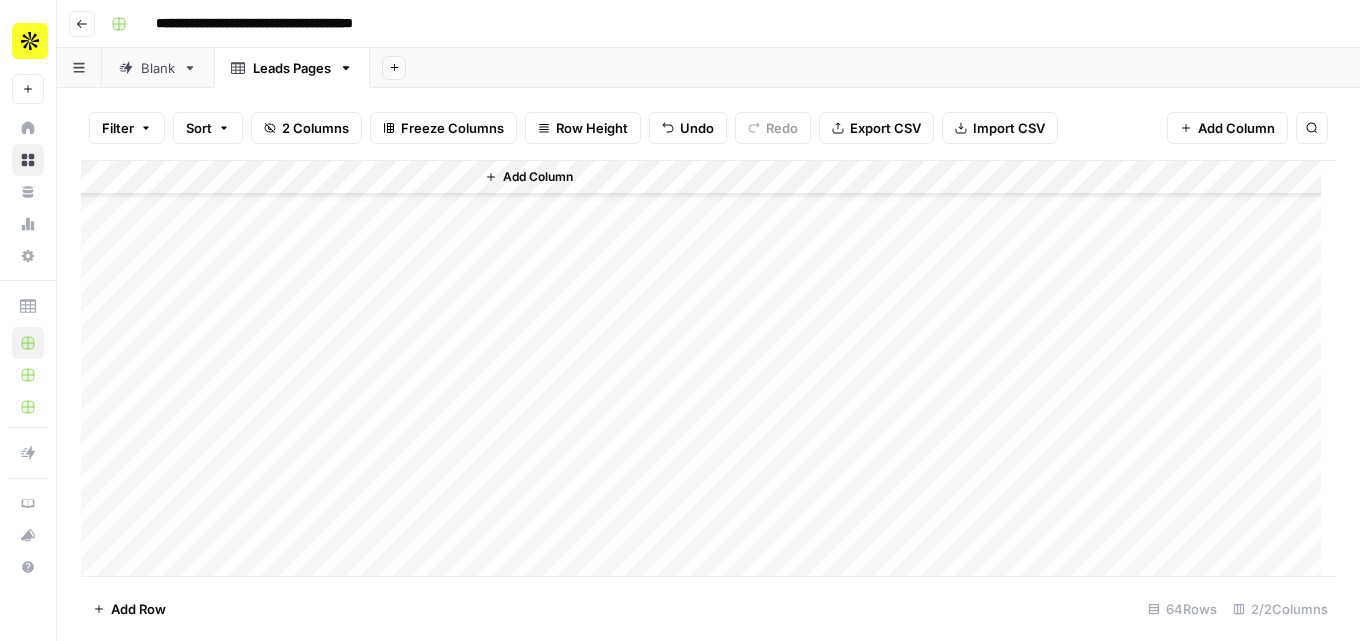click on "Add Column" at bounding box center [708, 368] 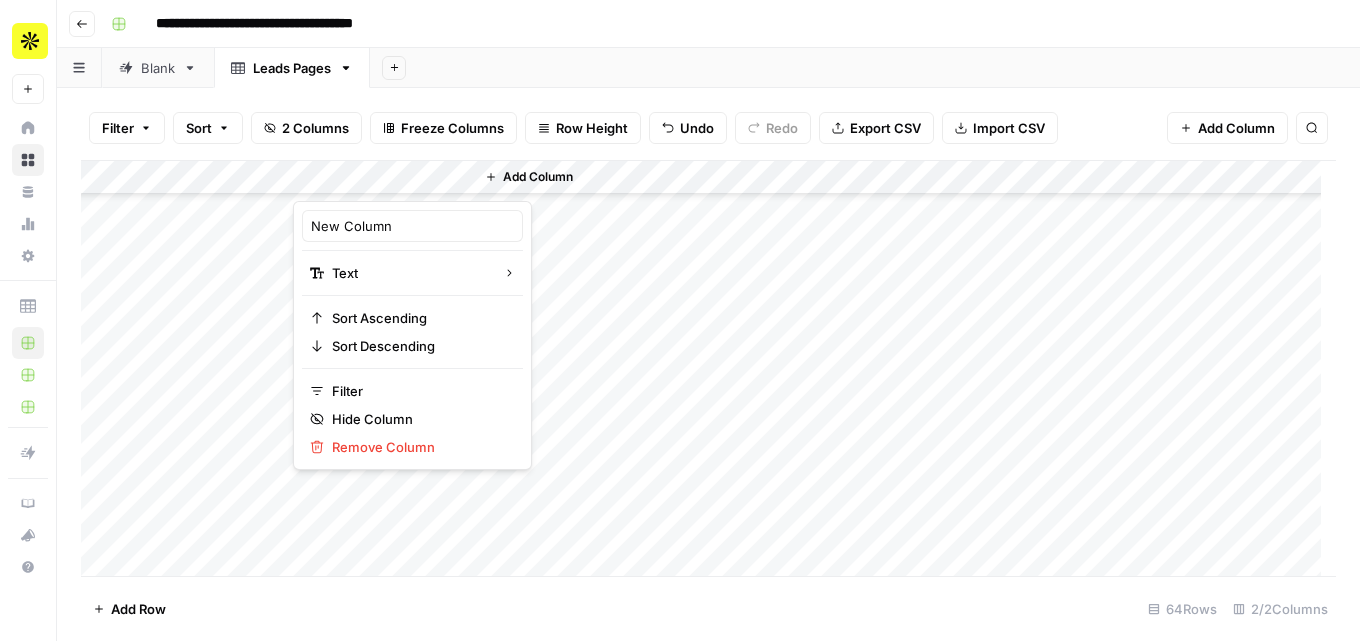 click at bounding box center [383, 181] 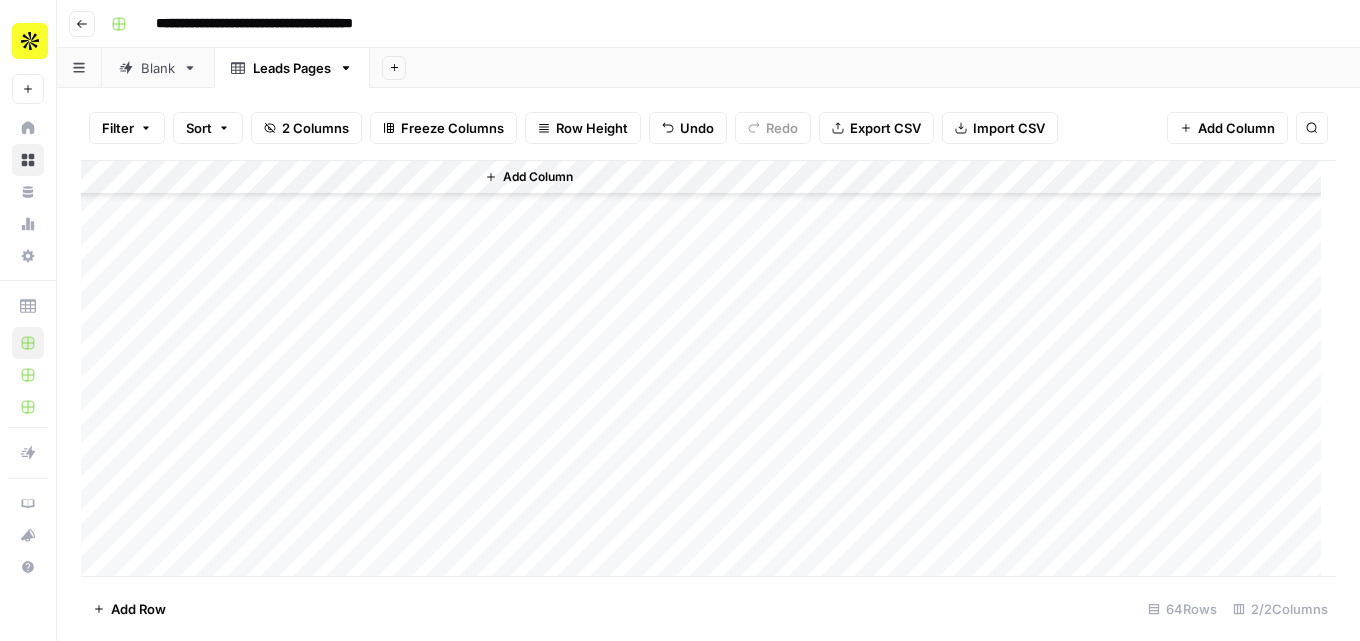 click on "Add Column" at bounding box center (708, 368) 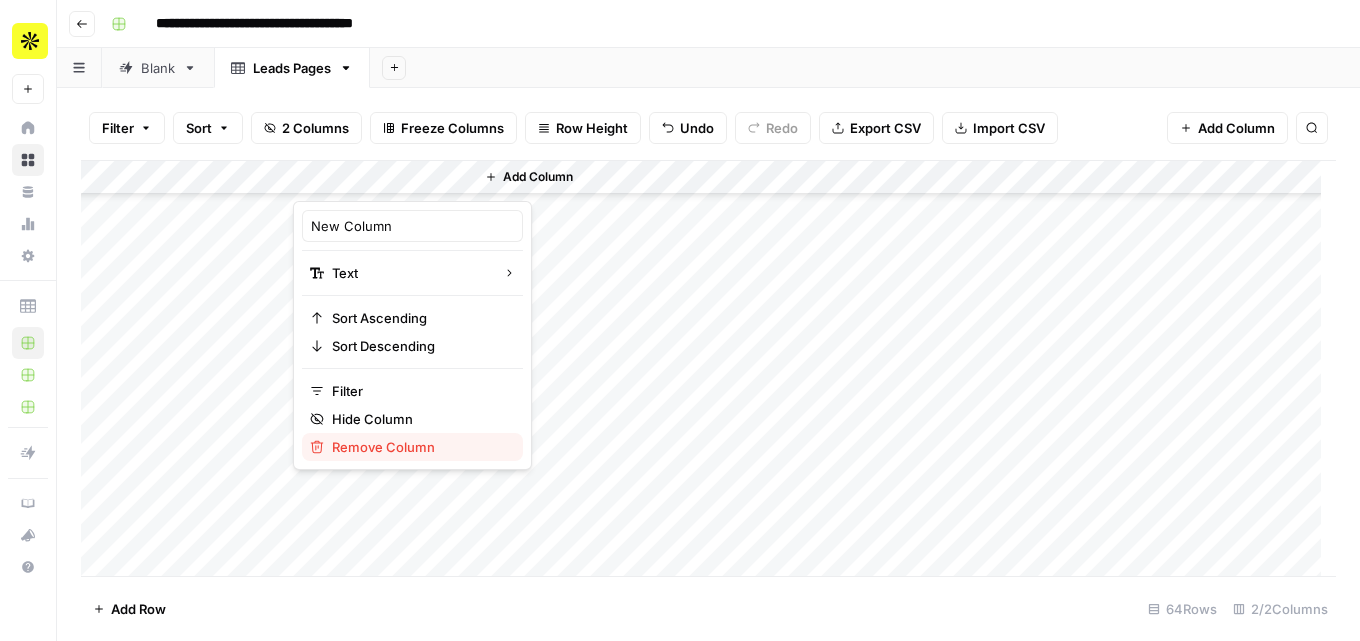 click on "Remove Column" at bounding box center [383, 447] 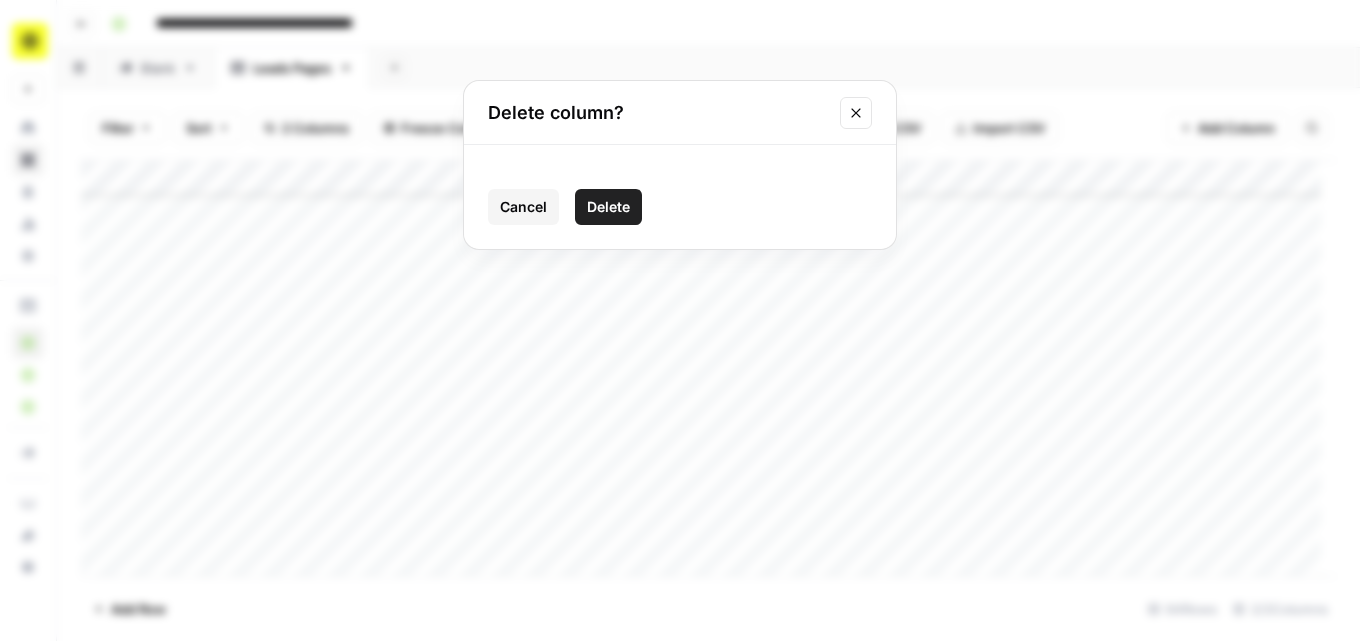 click on "Cancel Delete" at bounding box center [680, 207] 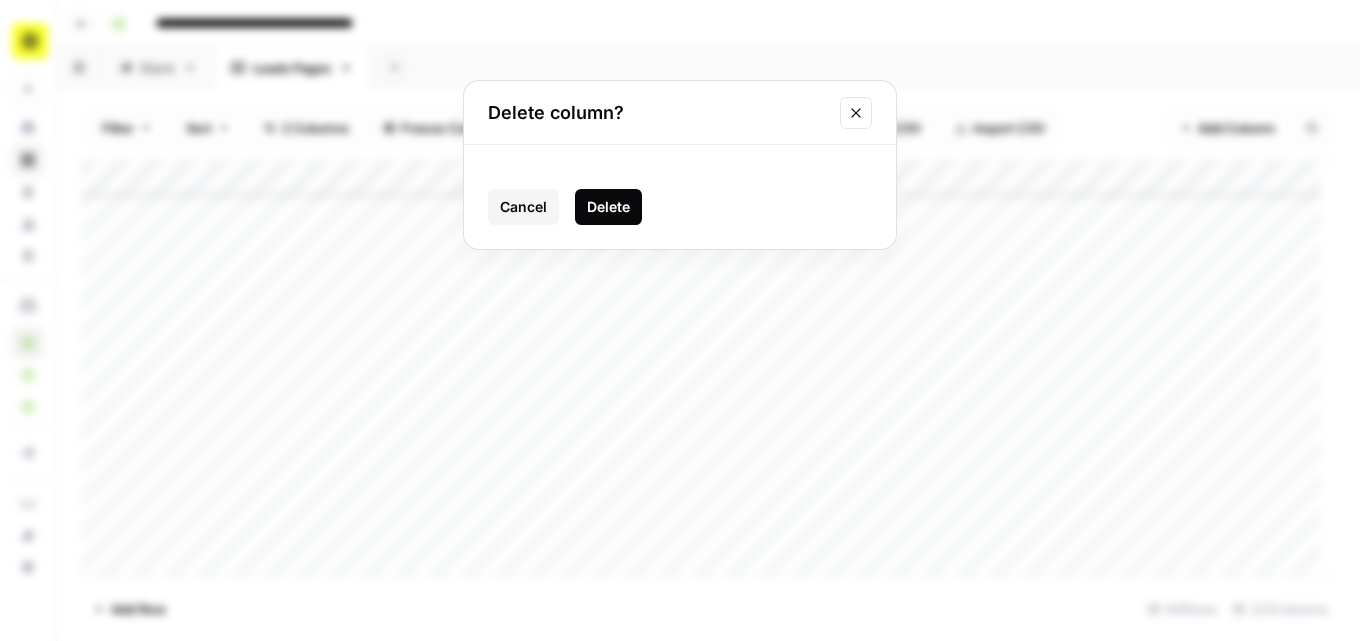 click on "Delete" at bounding box center [608, 207] 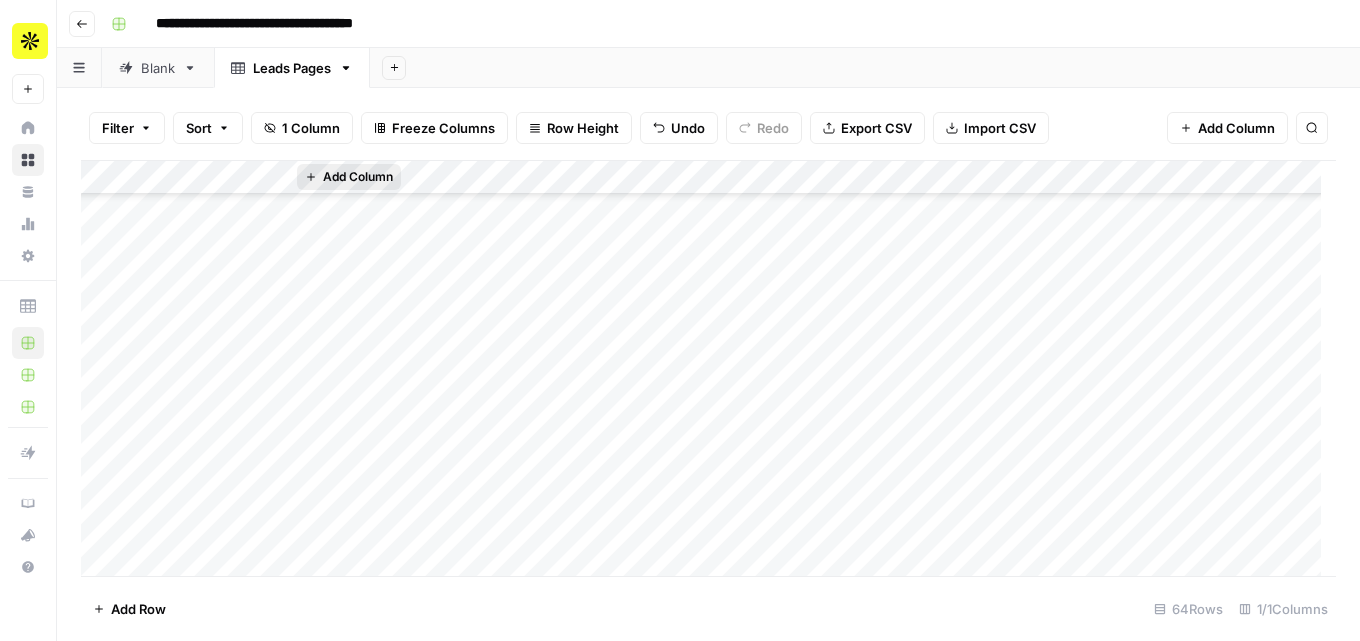 click on "Add Column" at bounding box center (358, 177) 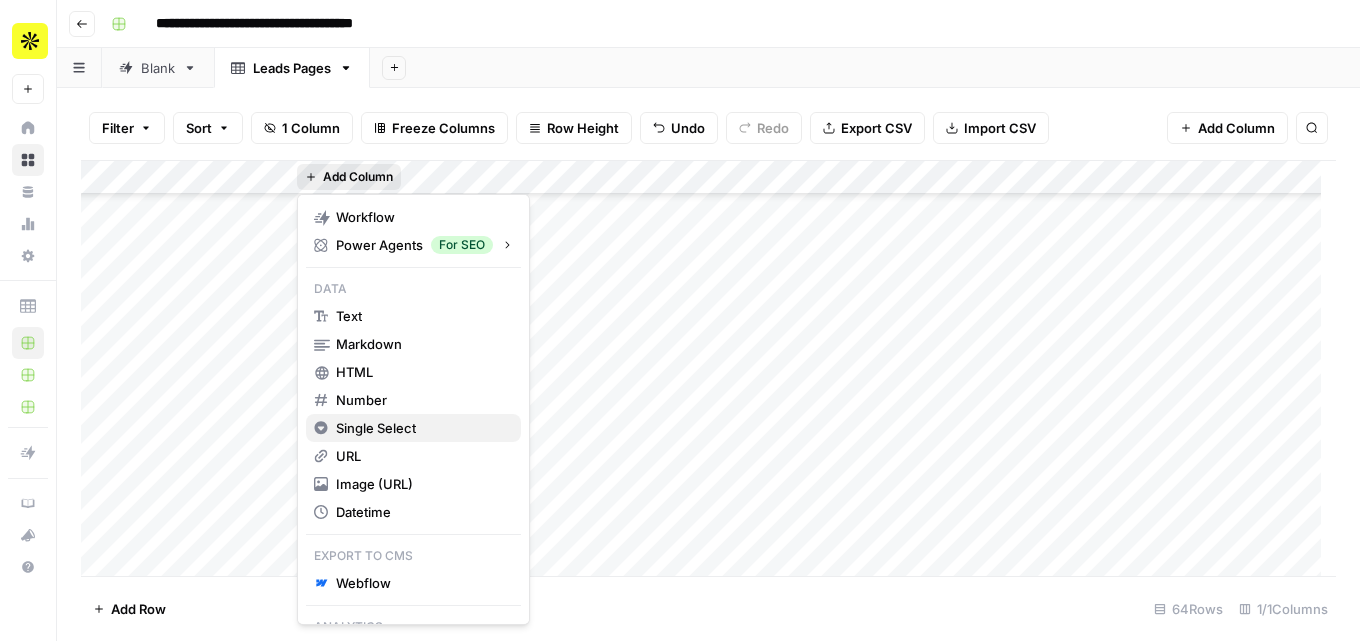 click on "Single Select" at bounding box center (376, 428) 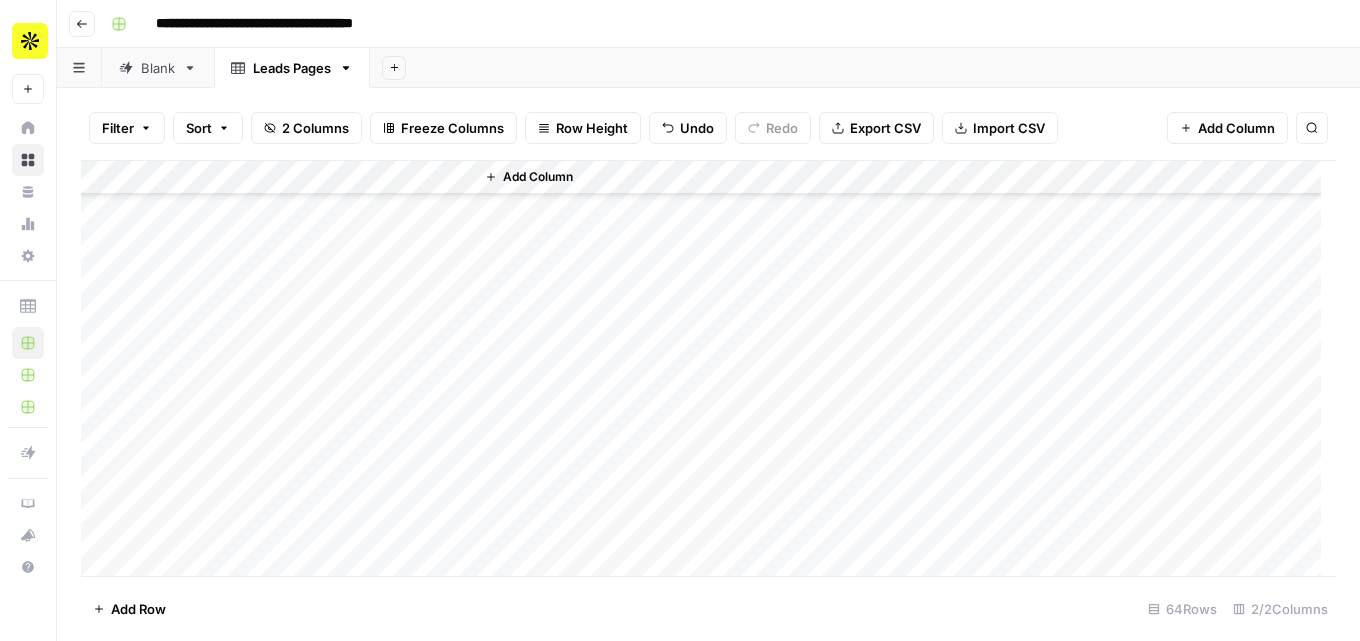scroll, scrollTop: 0, scrollLeft: 0, axis: both 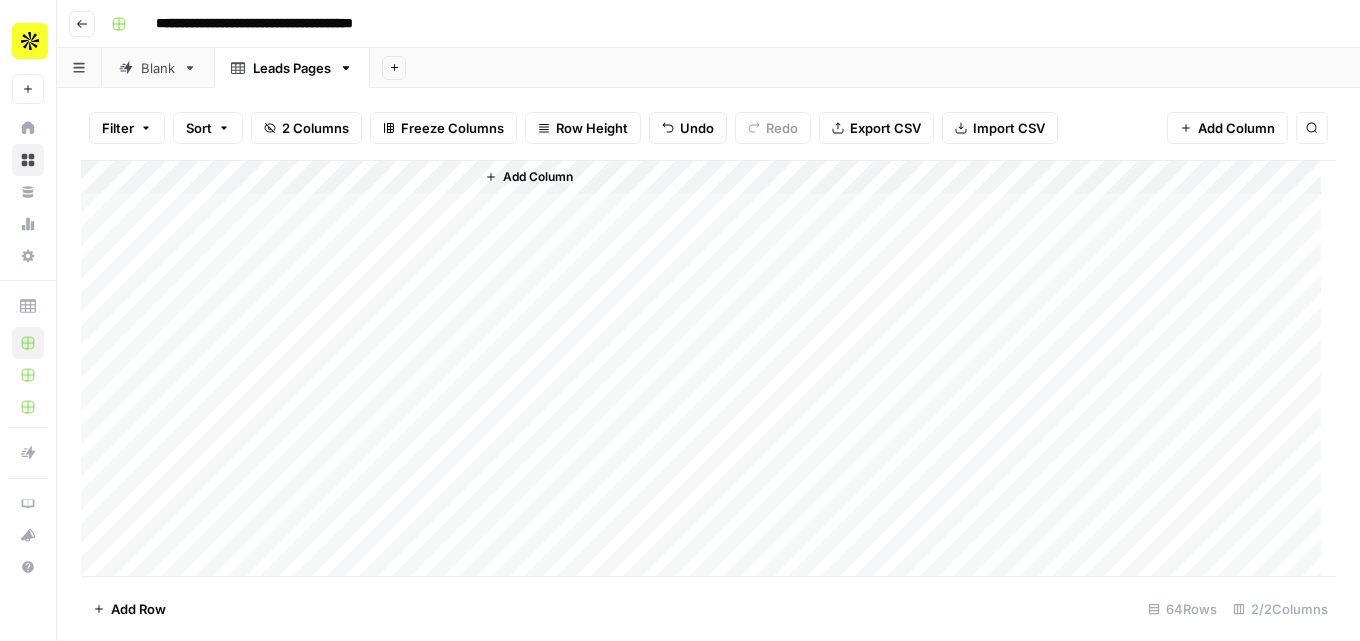 click on "Add Column" at bounding box center [708, 368] 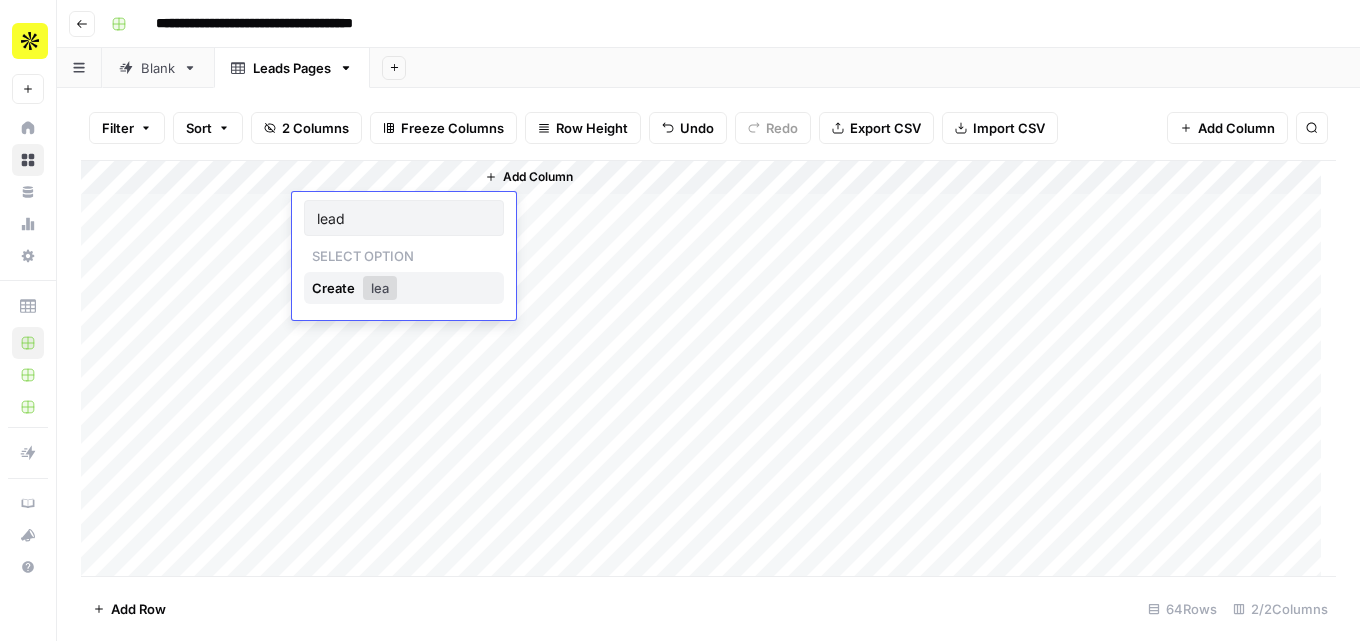 type on "leads" 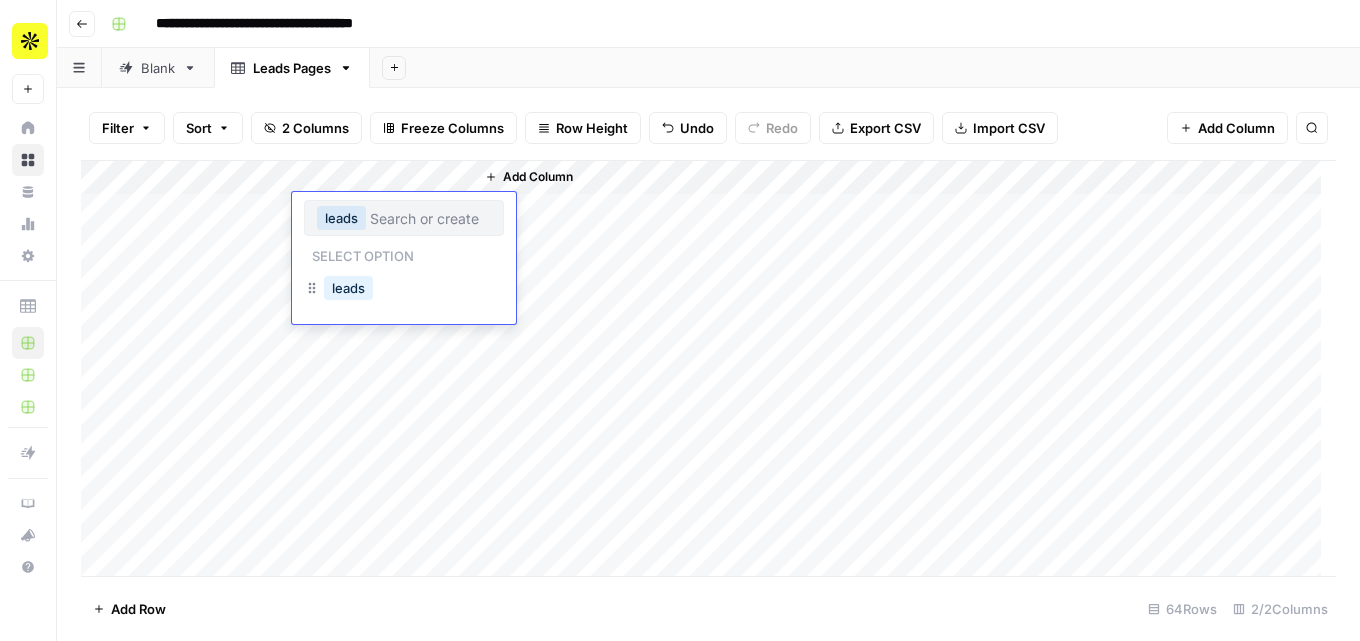 click on "leads" at bounding box center (404, 218) 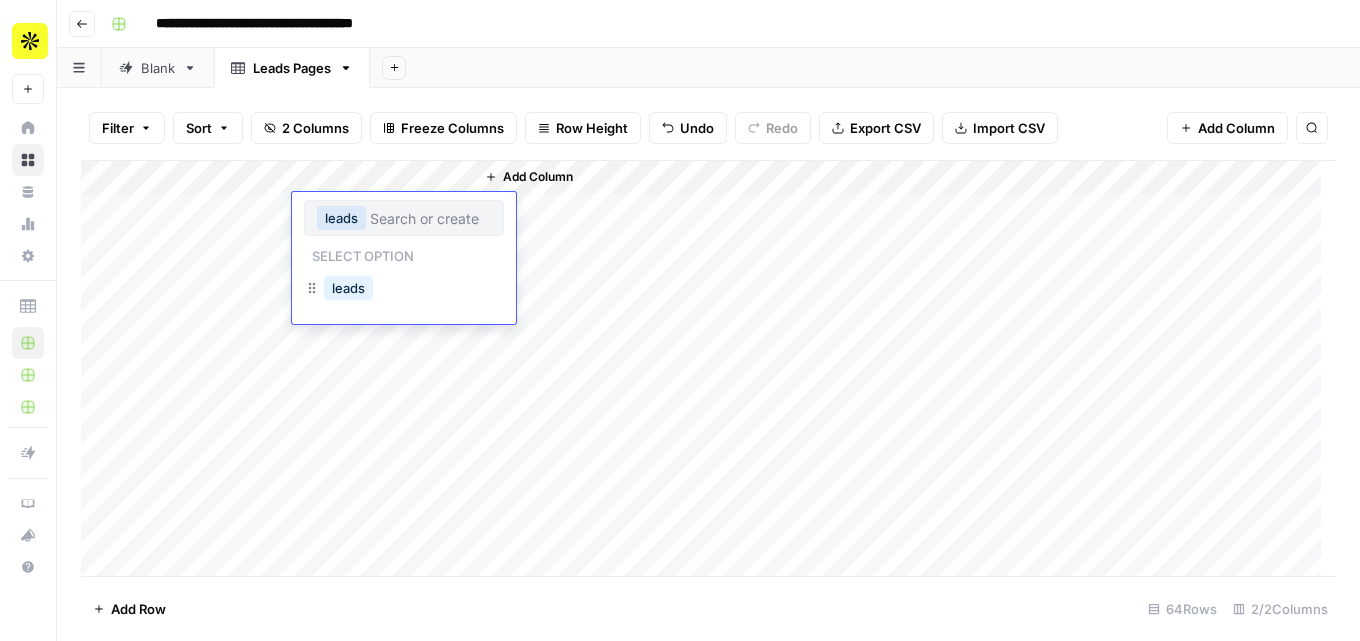 click on "leads" at bounding box center (404, 218) 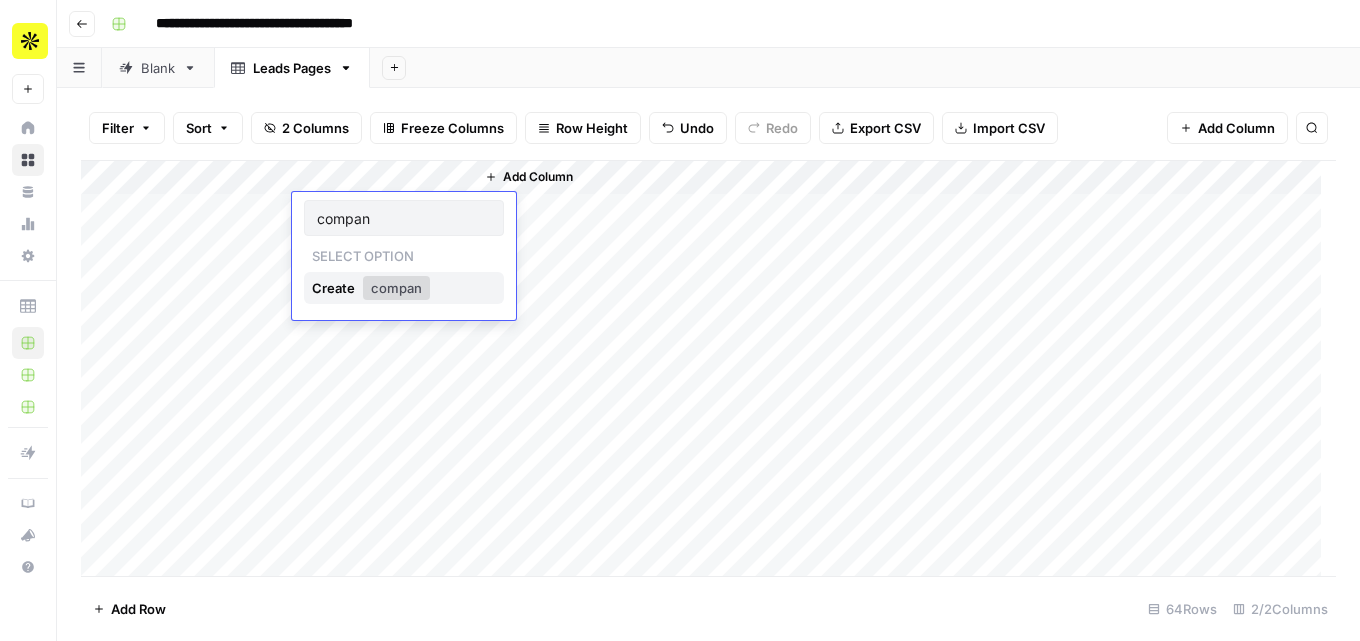 type on "company" 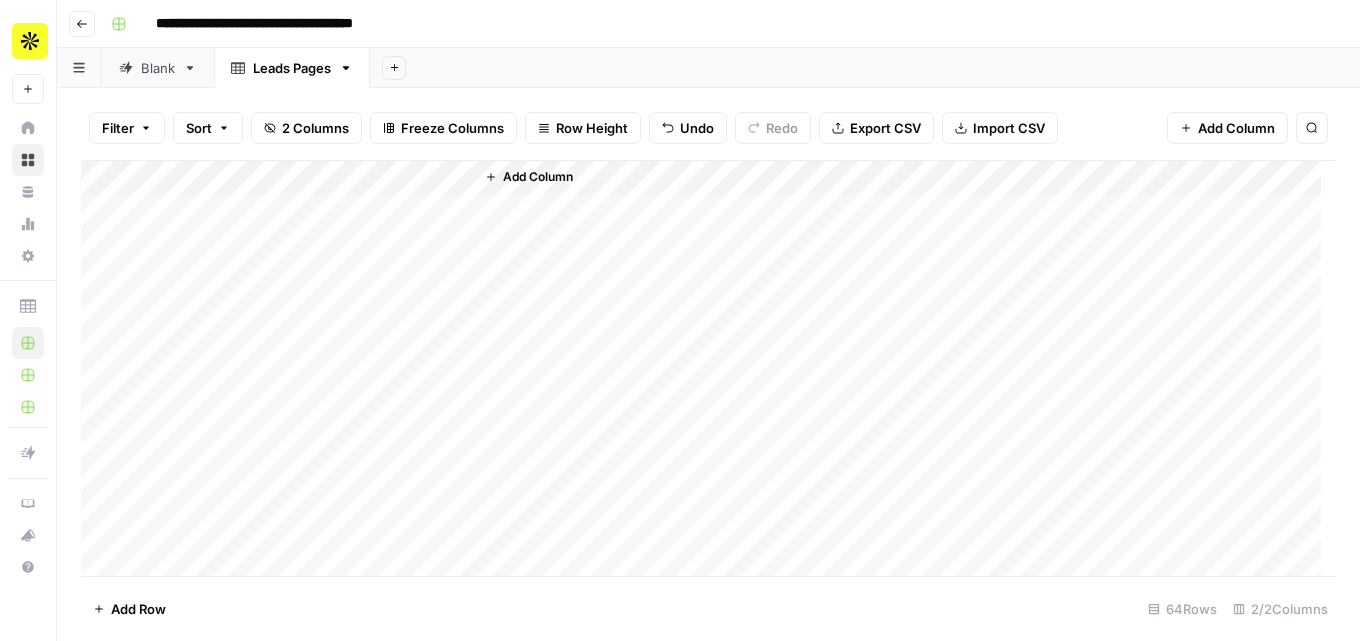 click on "Add Column" at bounding box center (708, 368) 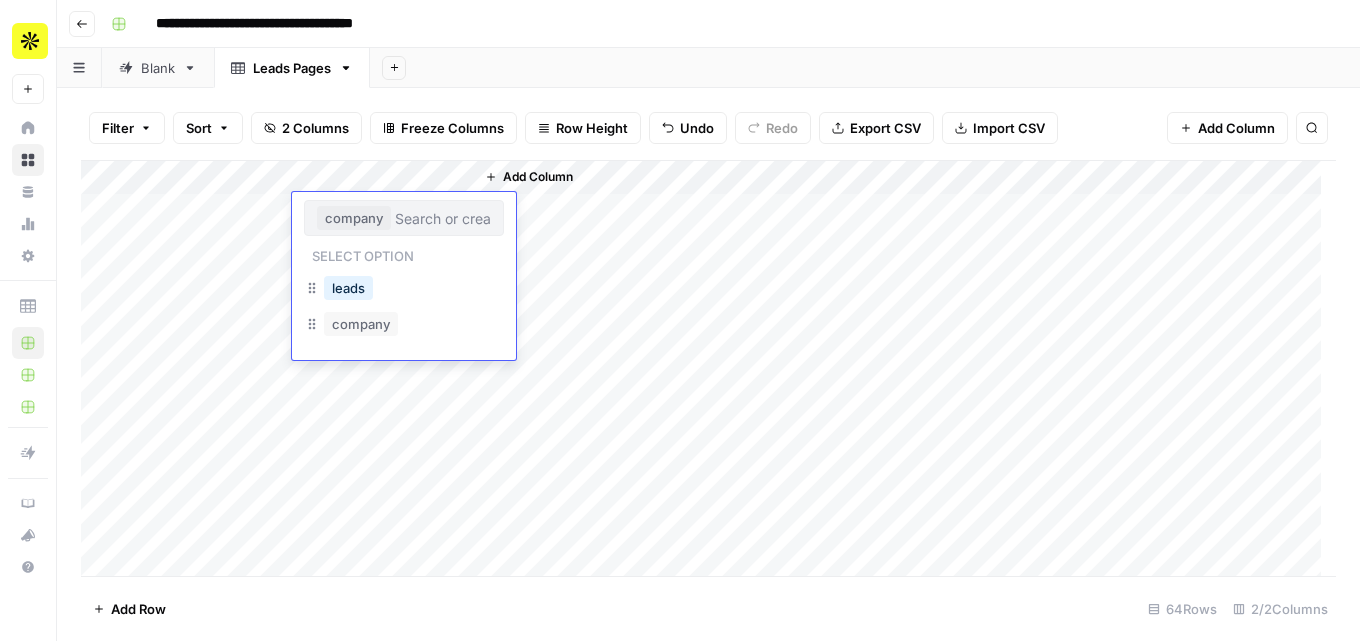 click on "company" at bounding box center (354, 218) 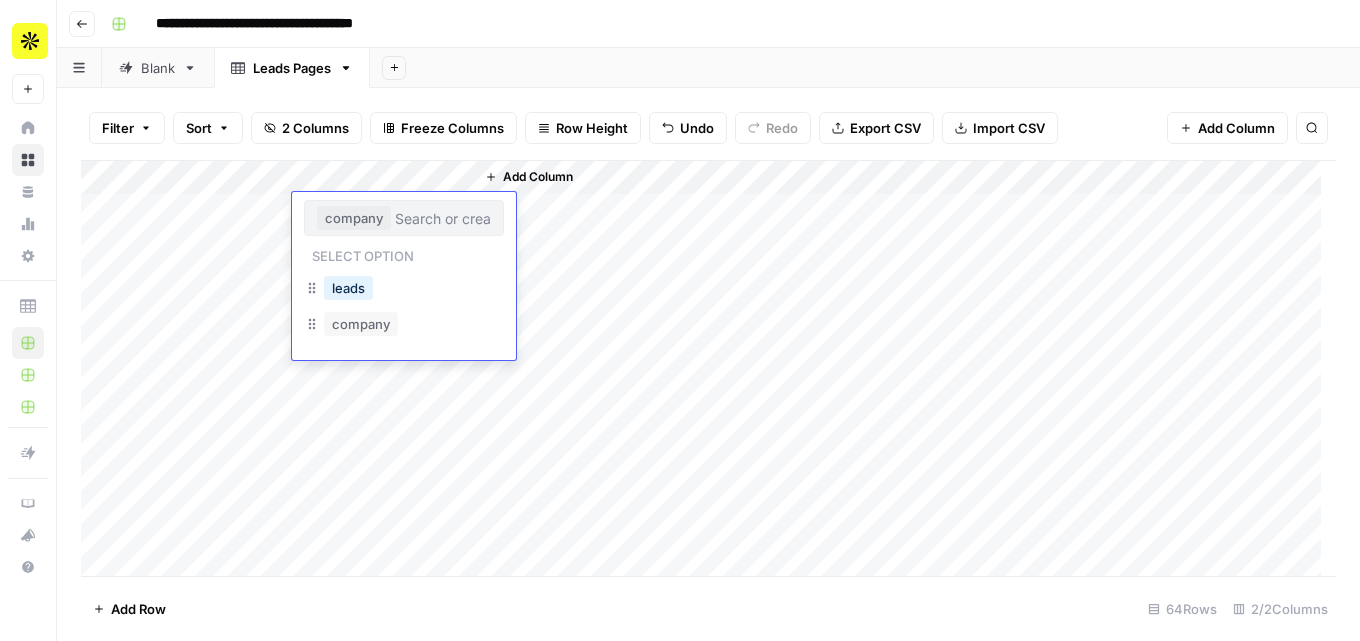 click on "Add Column" at bounding box center (904, 368) 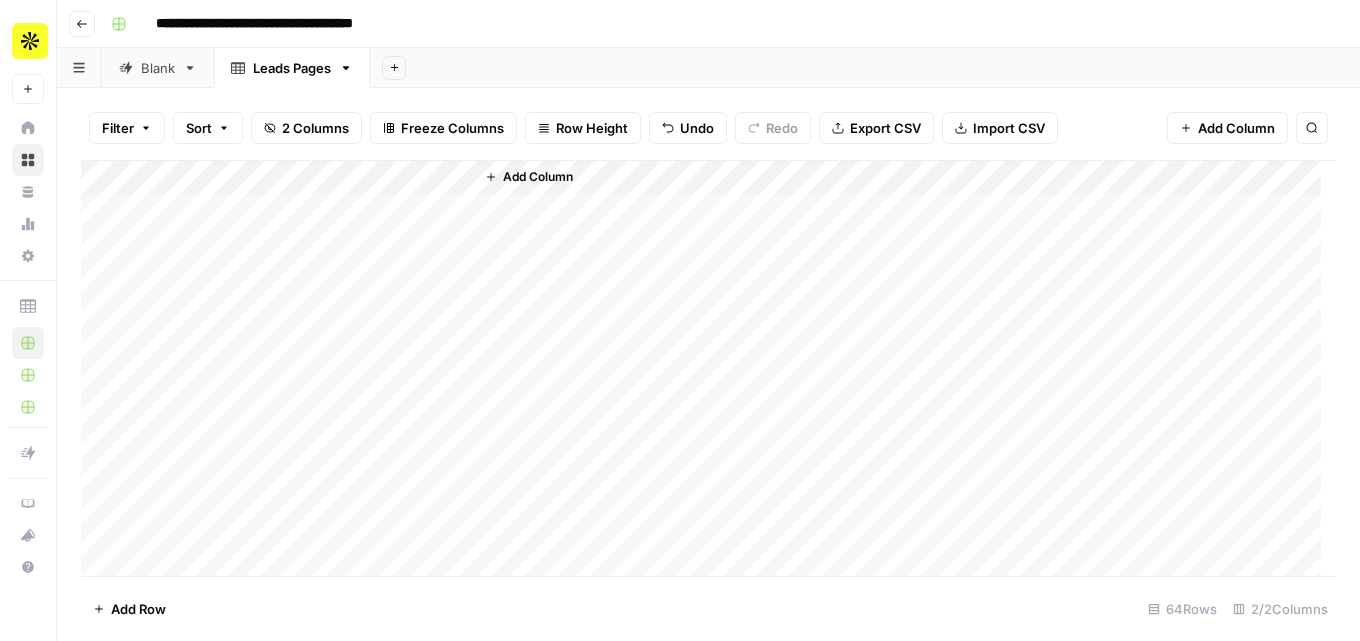 click on "Add Column" at bounding box center (708, 368) 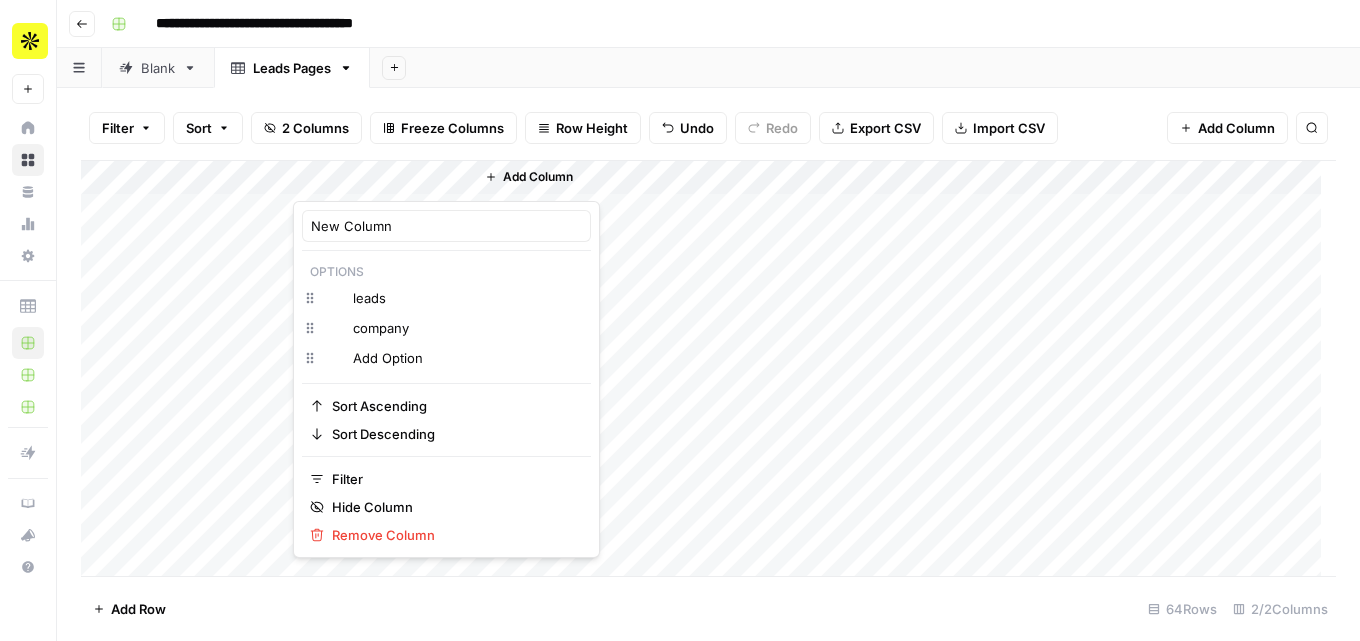 click at bounding box center (383, 181) 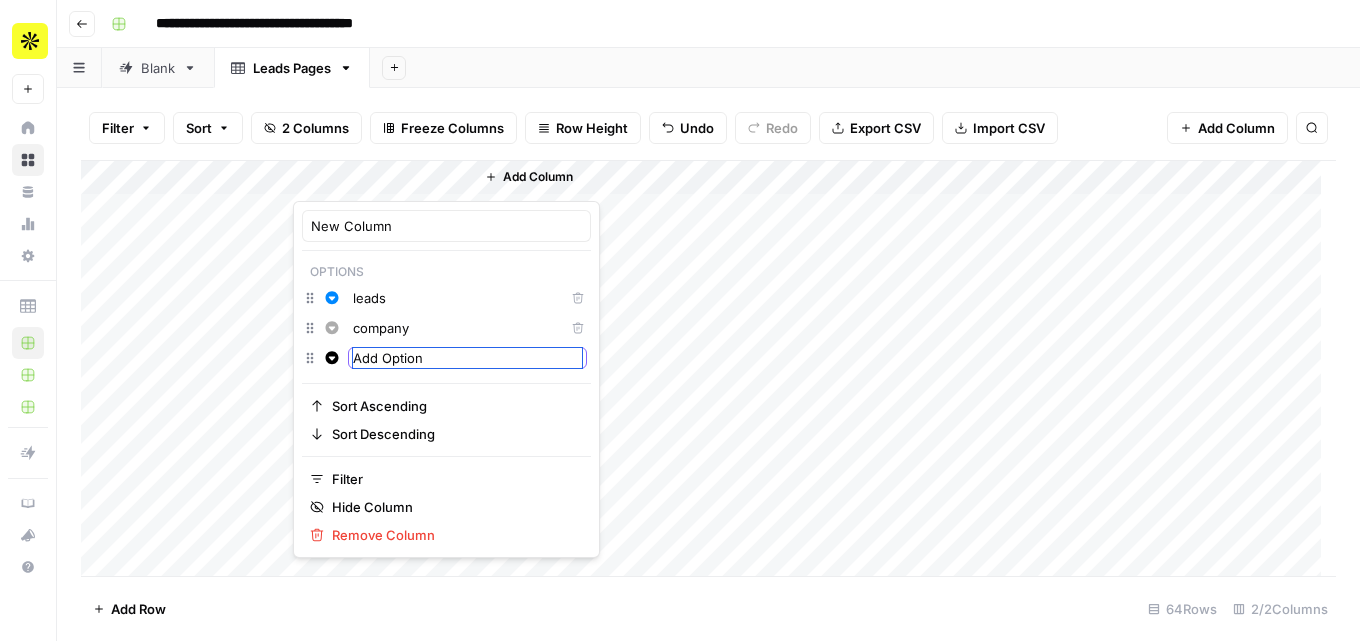click on "Add Option" at bounding box center (467, 358) 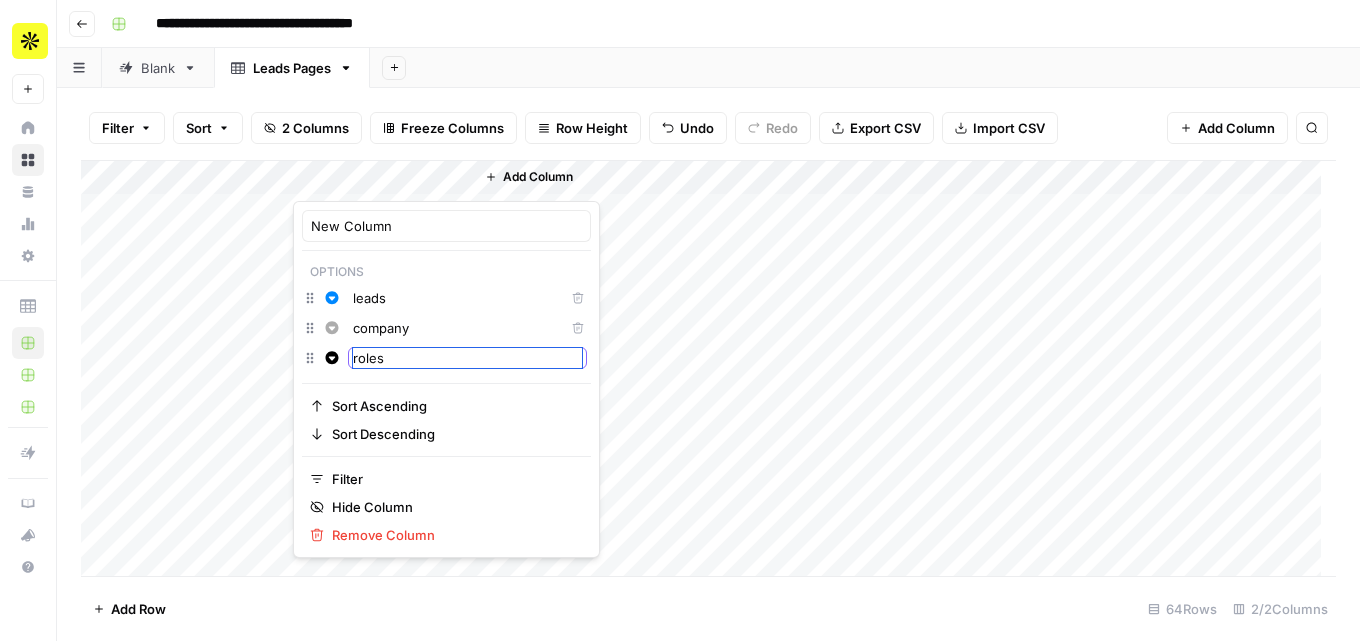 type on "roles" 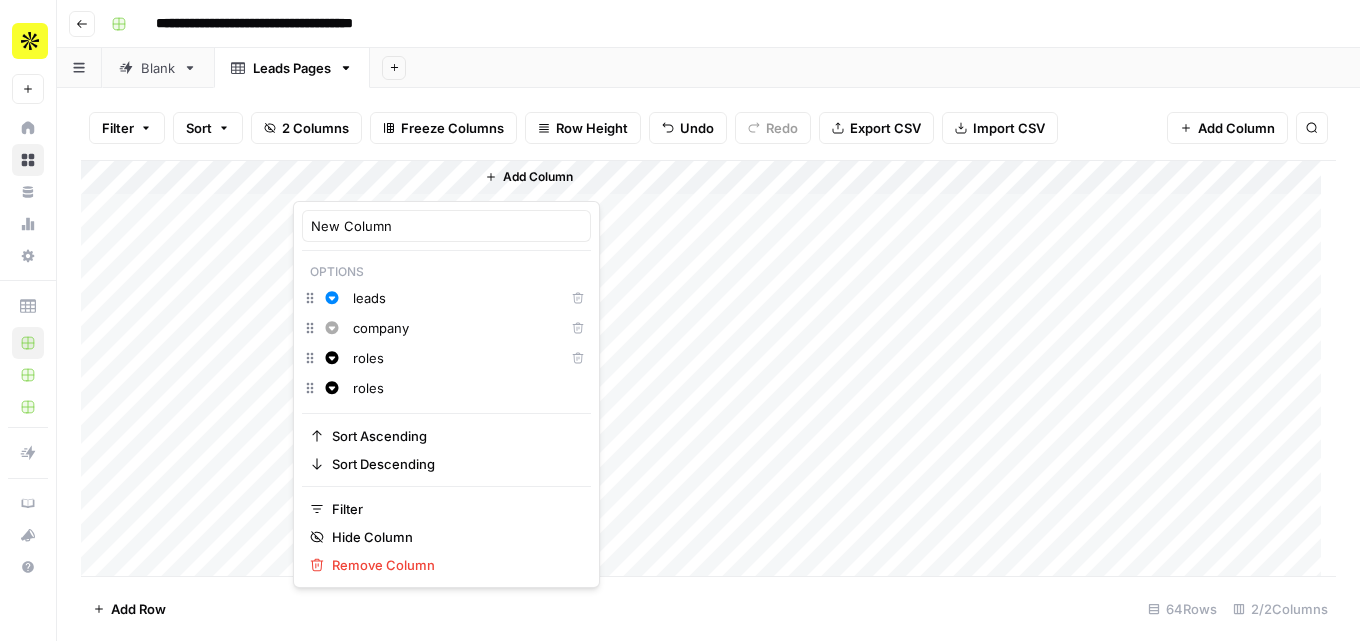 click on "Add Column" at bounding box center (904, 368) 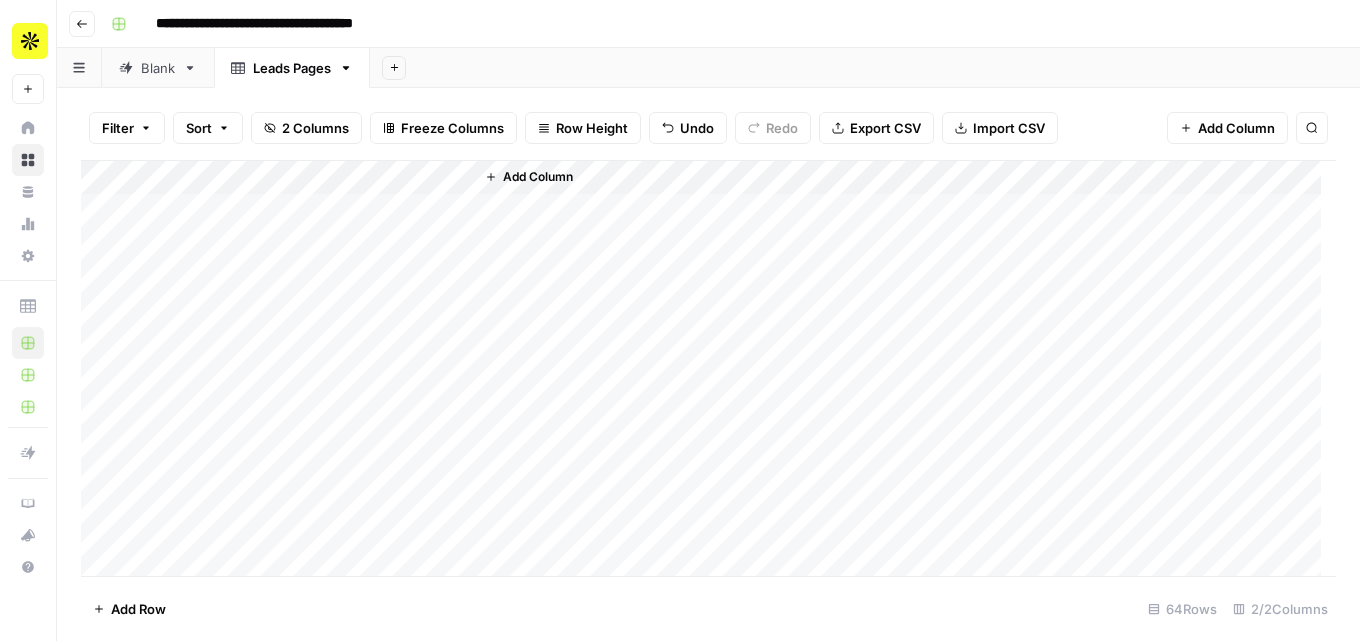click on "Add Column" at bounding box center [708, 368] 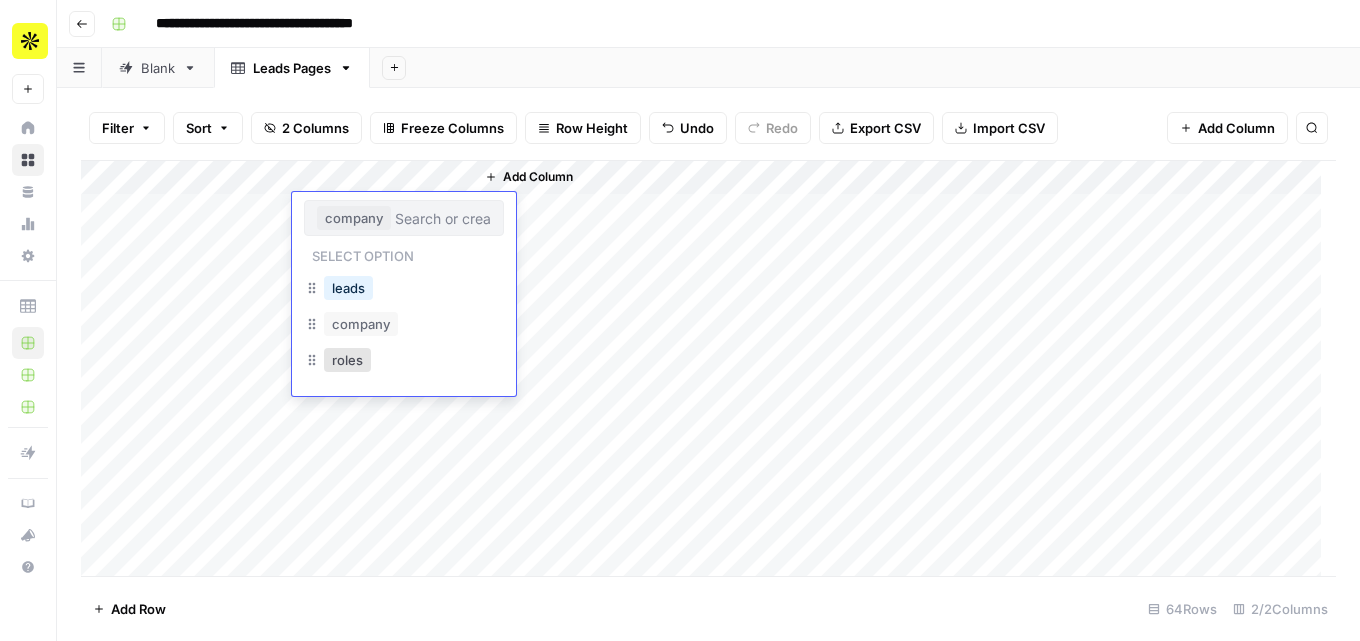 click on "Add Column" at bounding box center [904, 368] 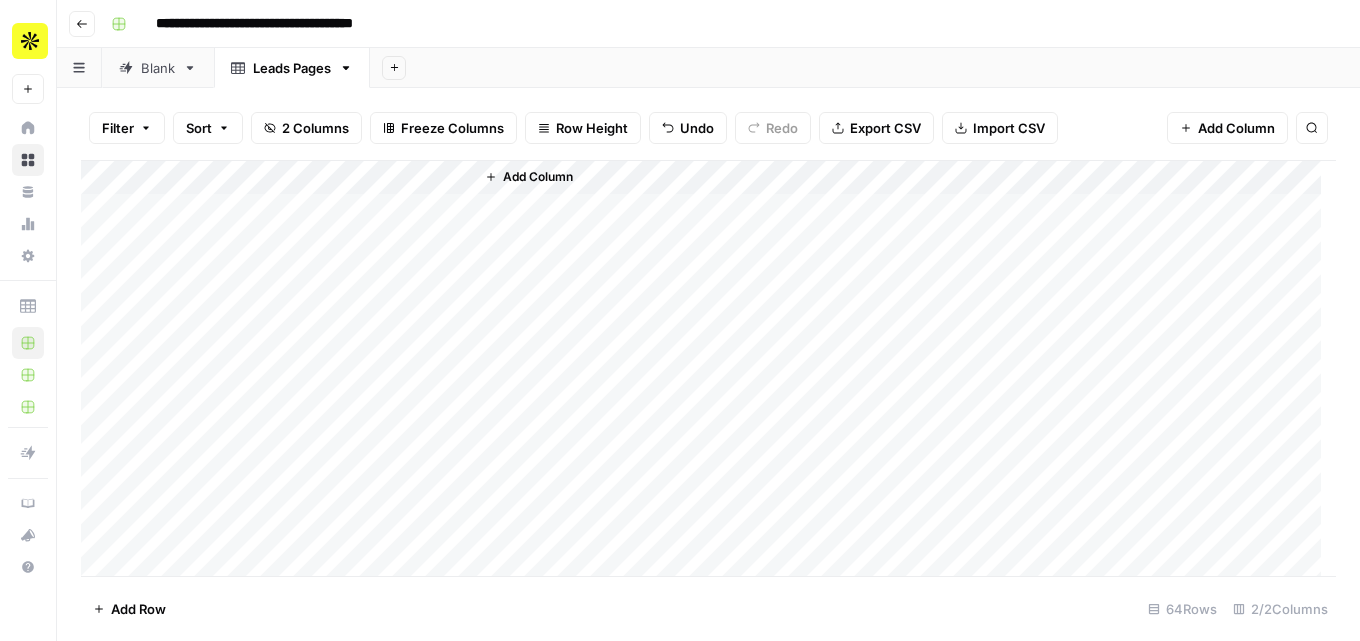 click on "Add Column" at bounding box center (708, 368) 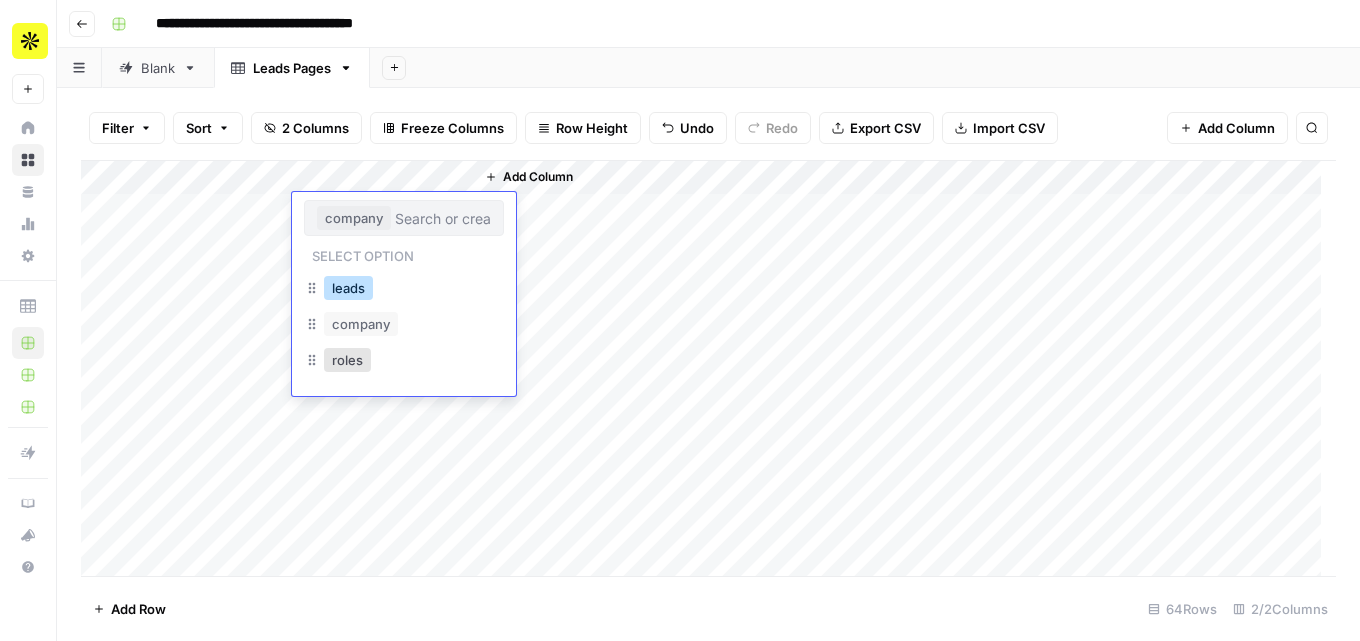 click on "leads" at bounding box center [348, 288] 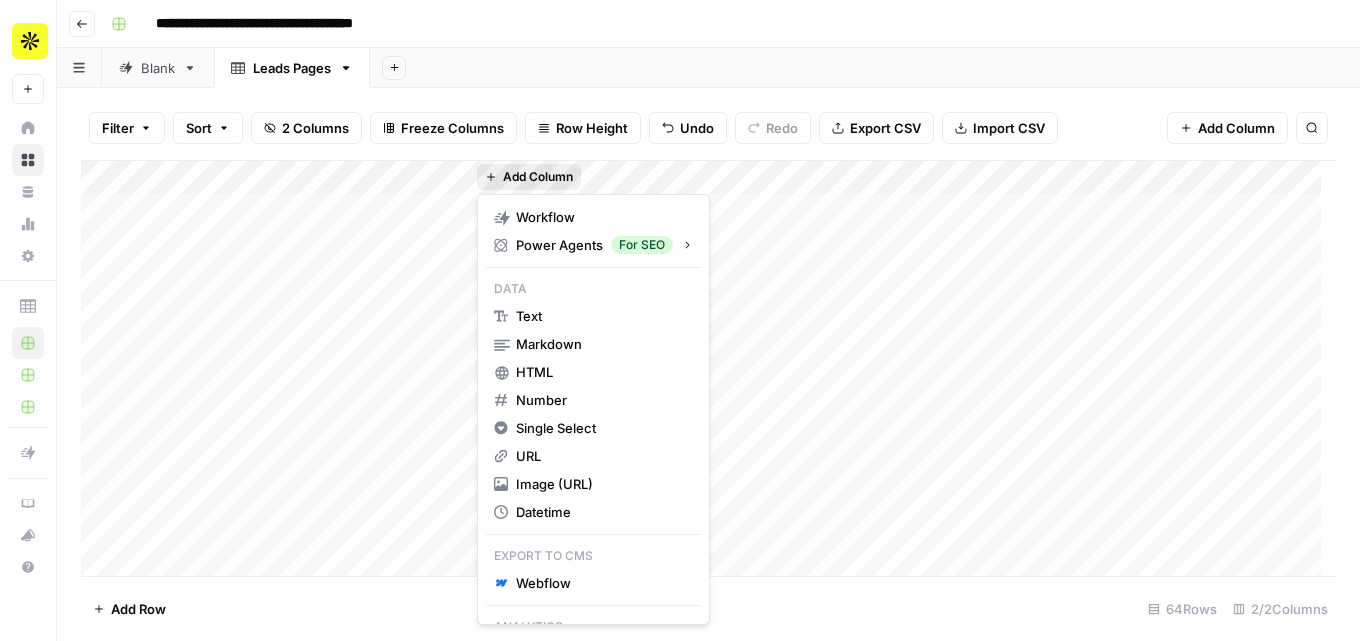 click on "Add Column" at bounding box center (538, 177) 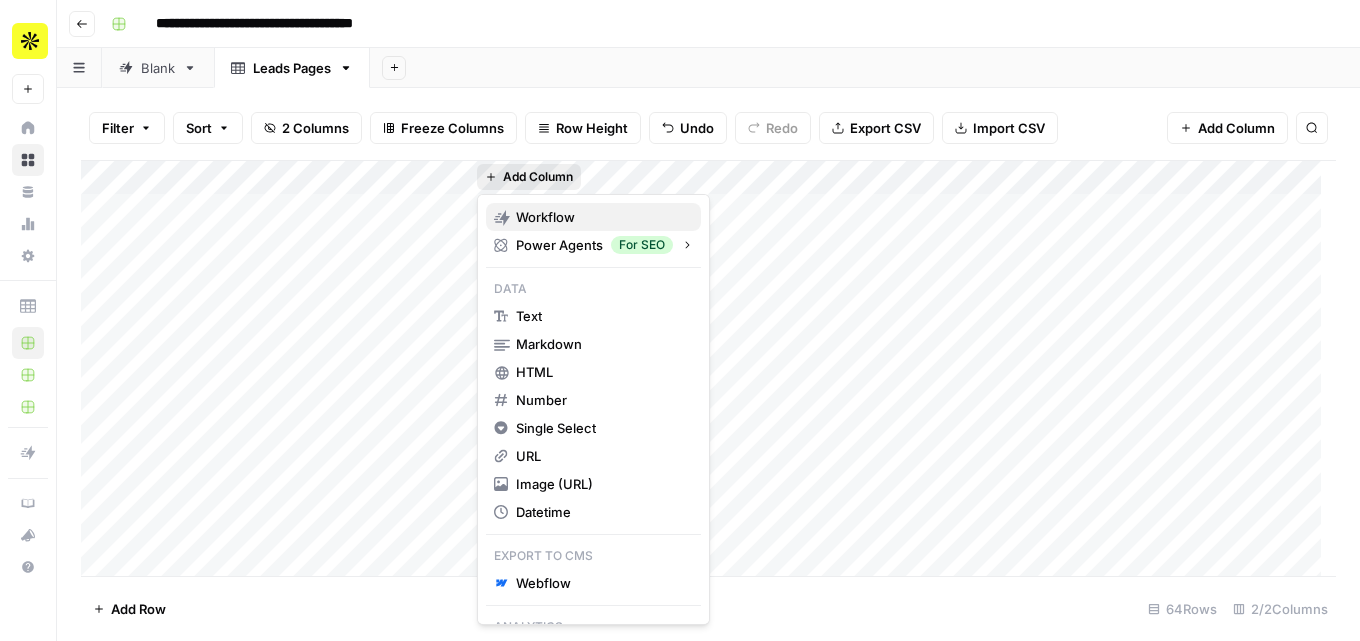 click on "Workflow" at bounding box center (545, 217) 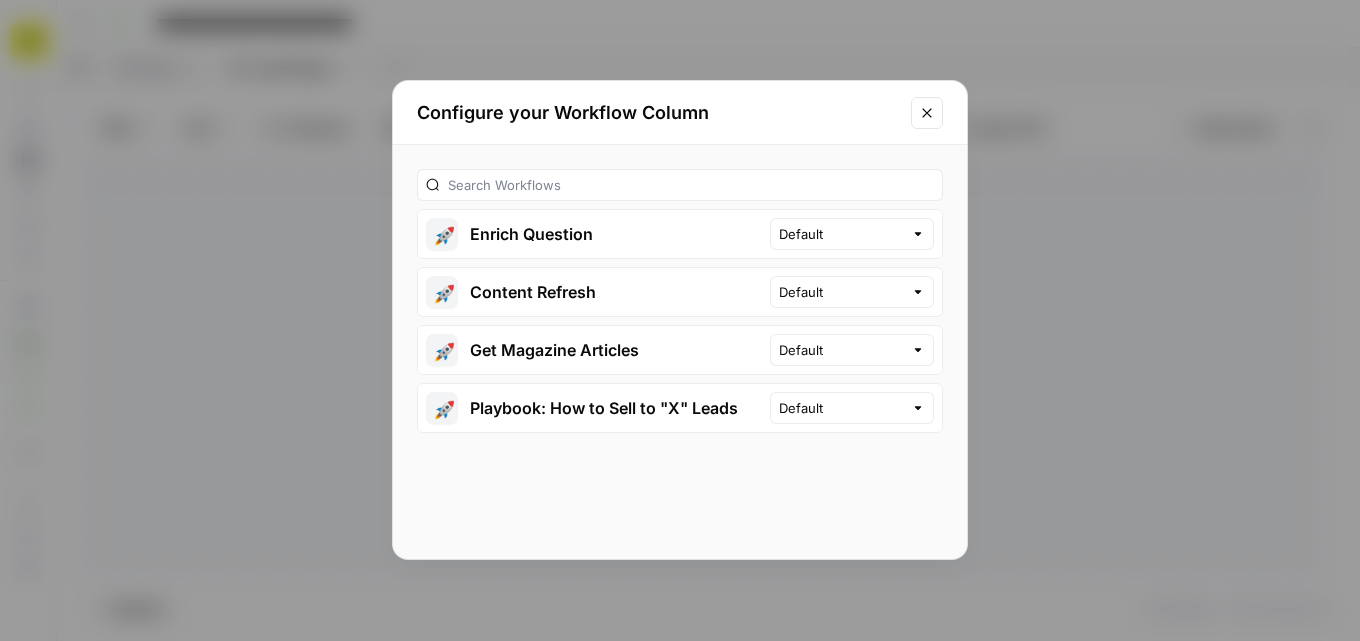 click on "🚀 Playbook: How to Sell to "X" Leads" at bounding box center [594, 408] 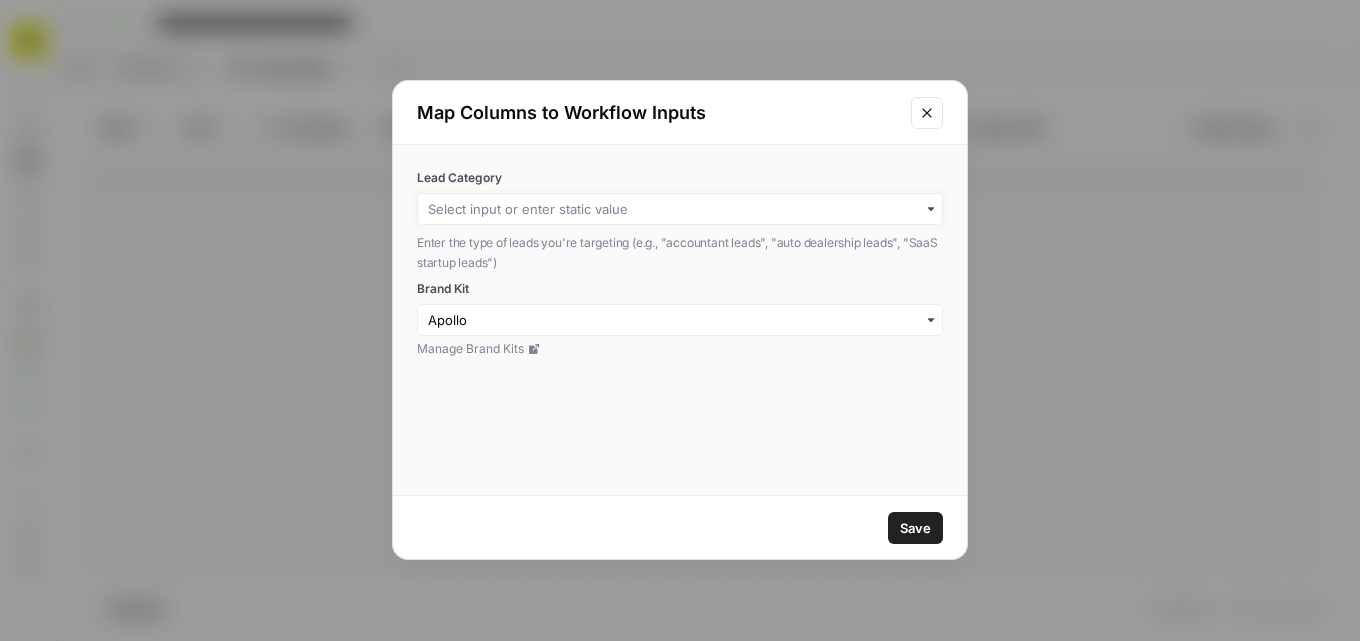 click on "Lead Category" at bounding box center [680, 209] 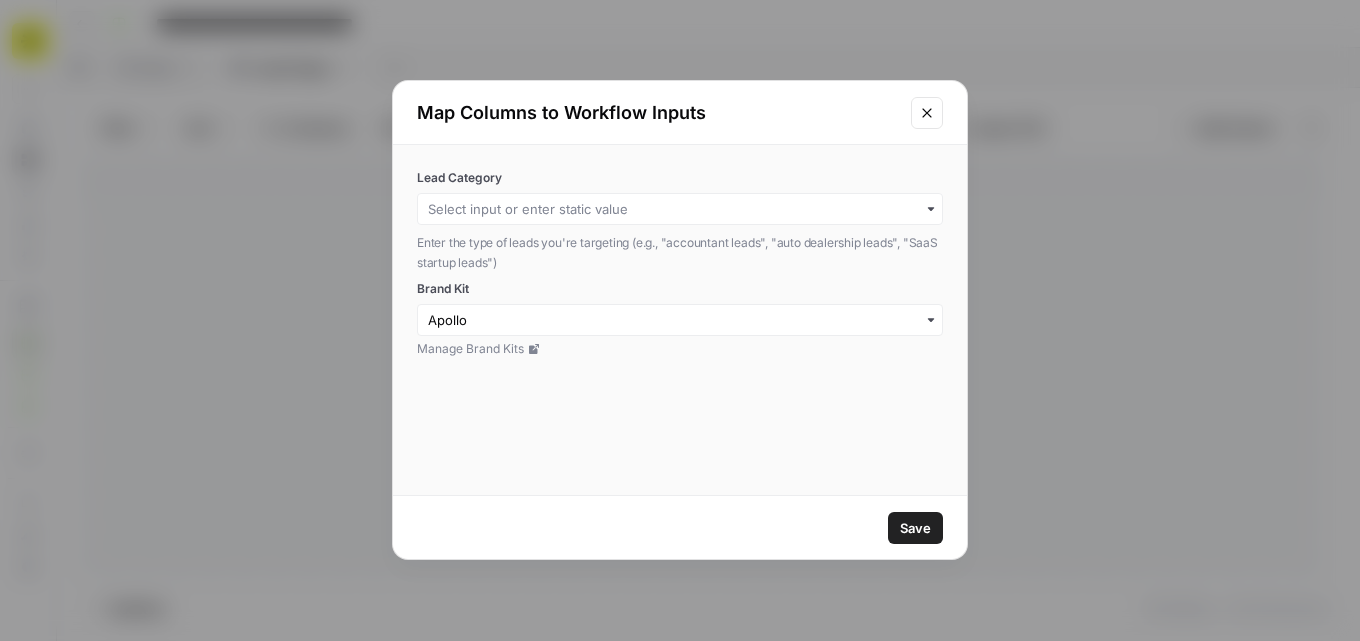 click on "Lead Category Enter the type of leads you're targeting (e.g., "accountant leads", "auto dealership leads", "SaaS startup leads") Brand Kit Manage Brand Kits" at bounding box center (680, 320) 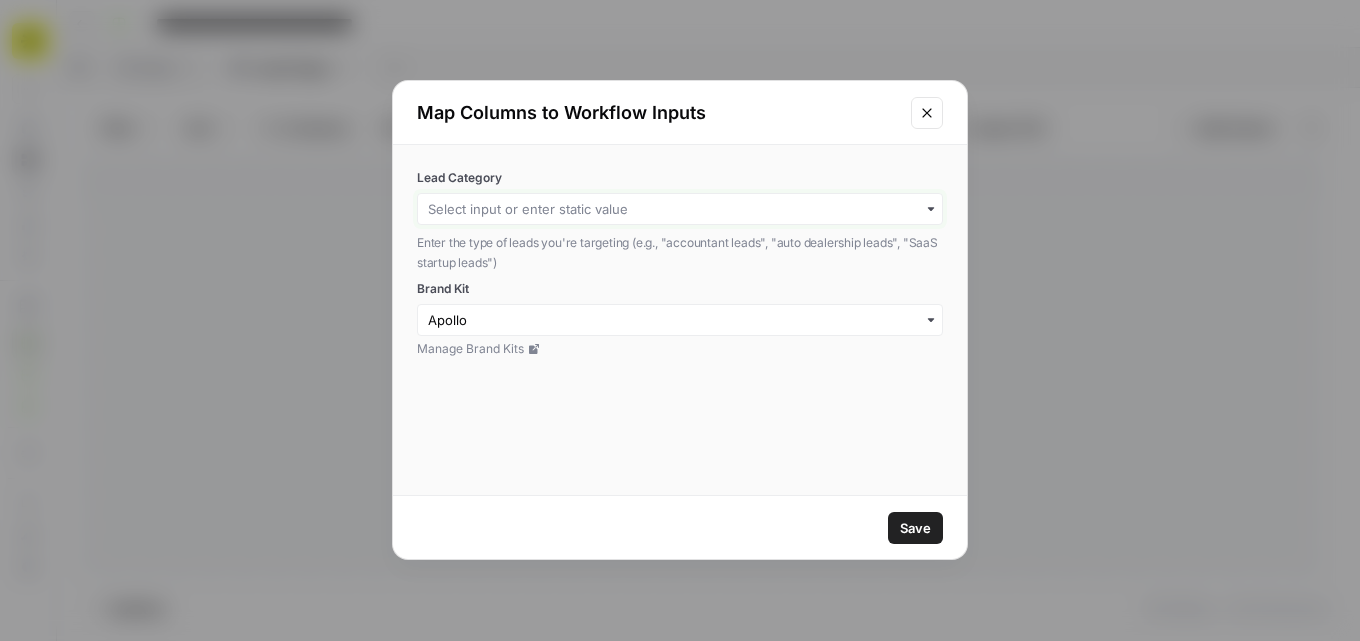 click on "Lead Category" at bounding box center [680, 209] 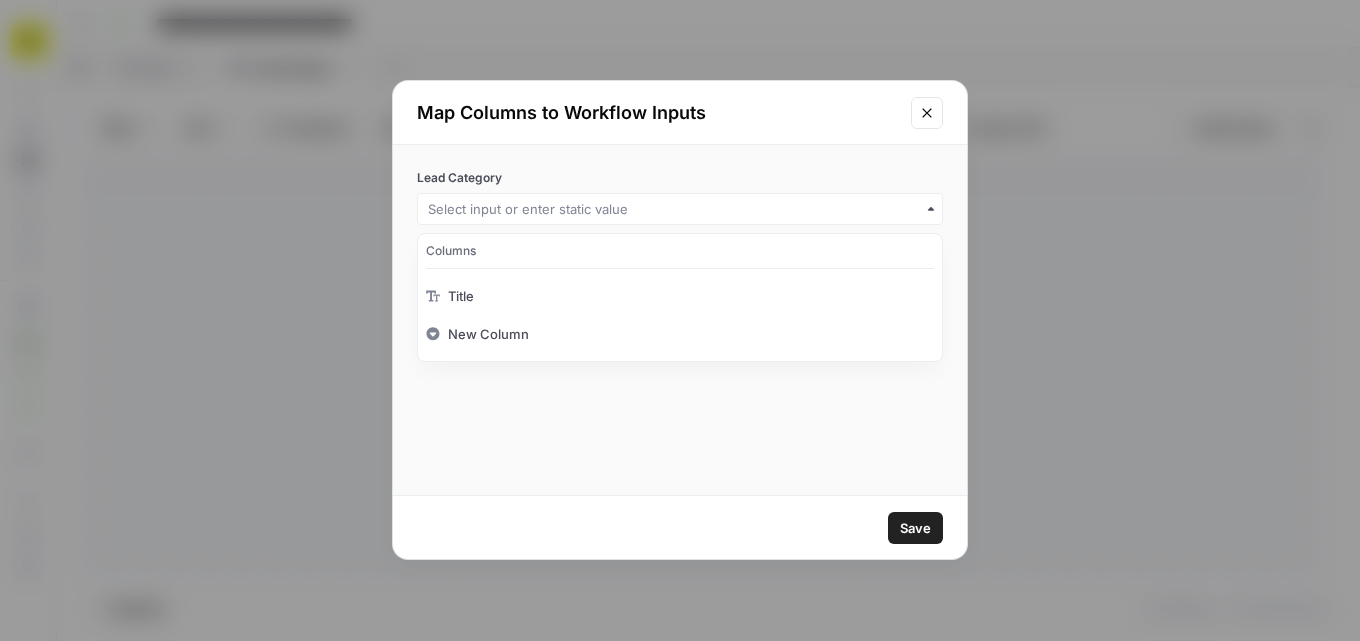 click on "Map Columns to Workflow Inputs" at bounding box center [658, 113] 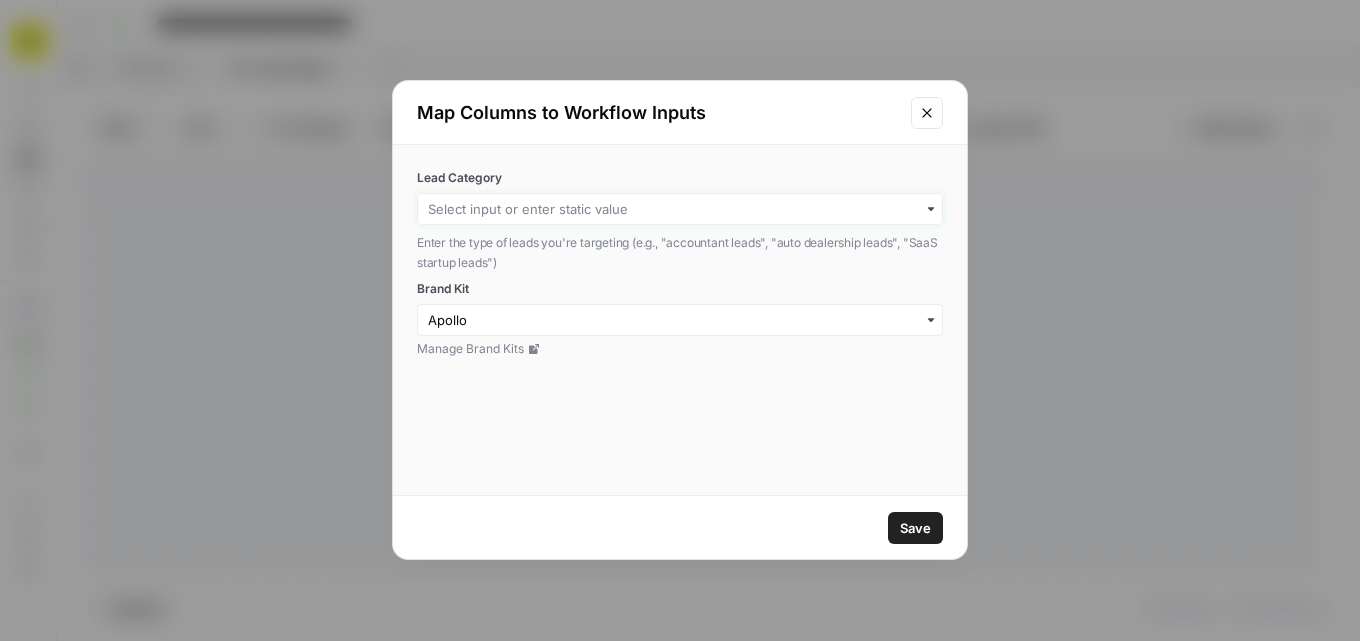 click on "Lead Category" at bounding box center [680, 209] 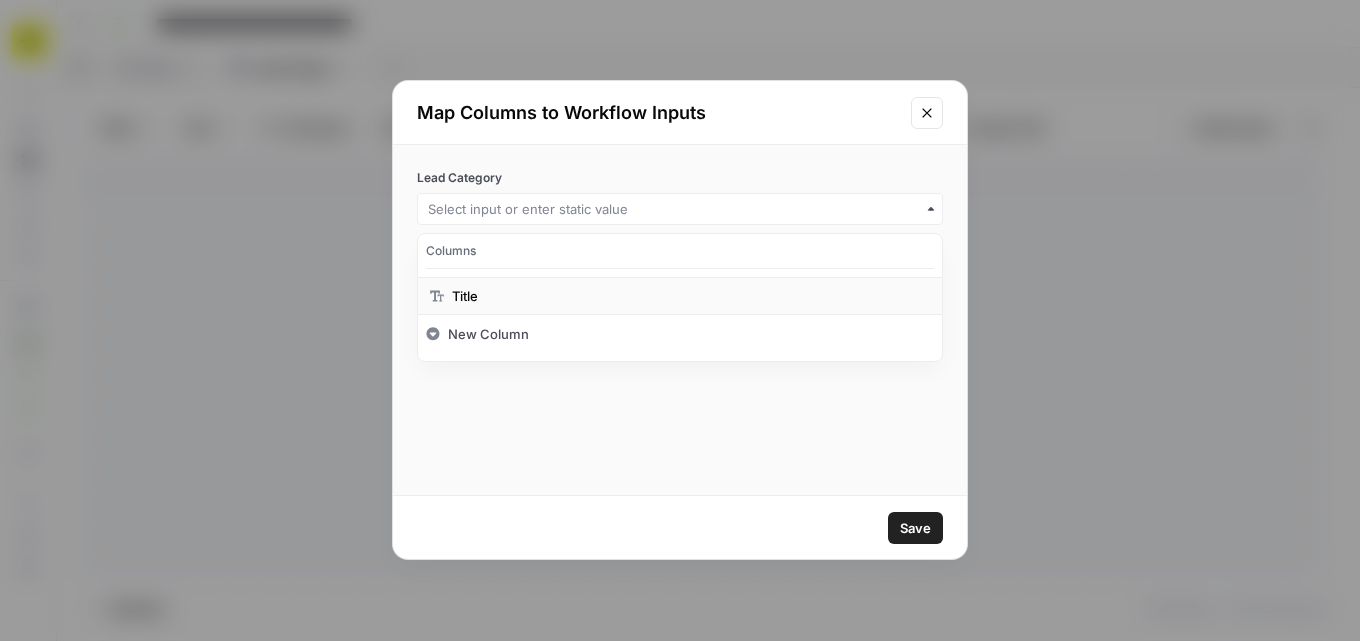 click on "Title" at bounding box center (465, 296) 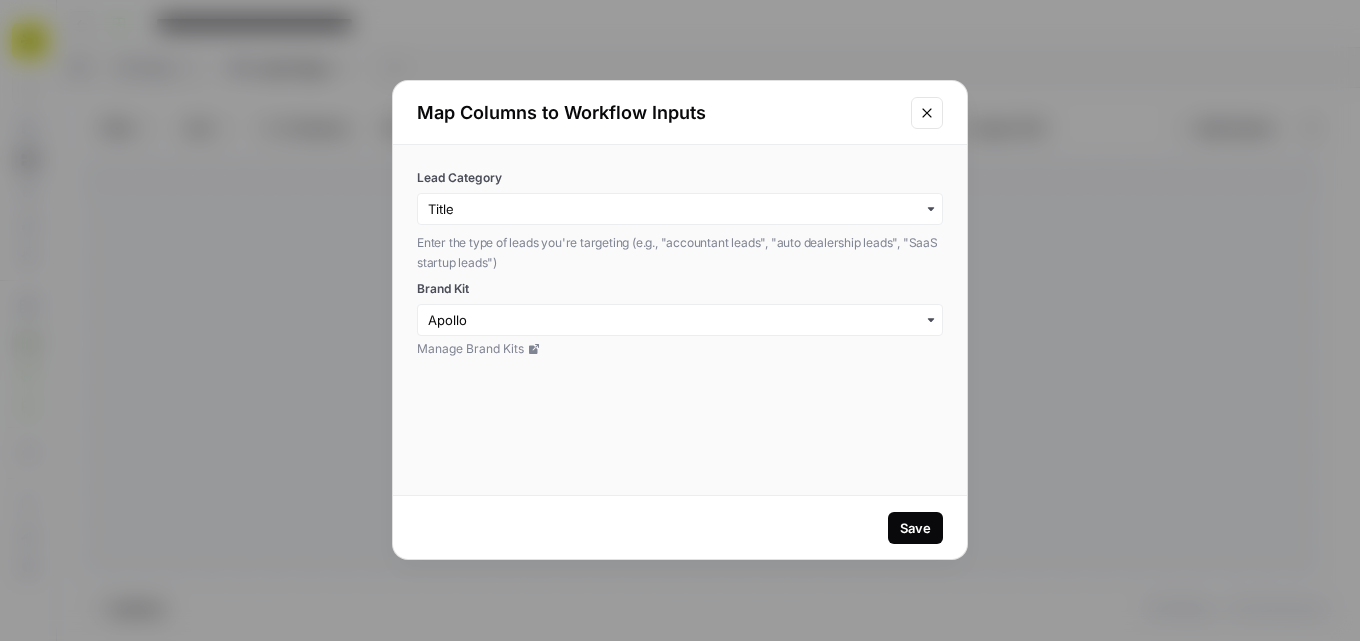 click on "Save" at bounding box center (915, 528) 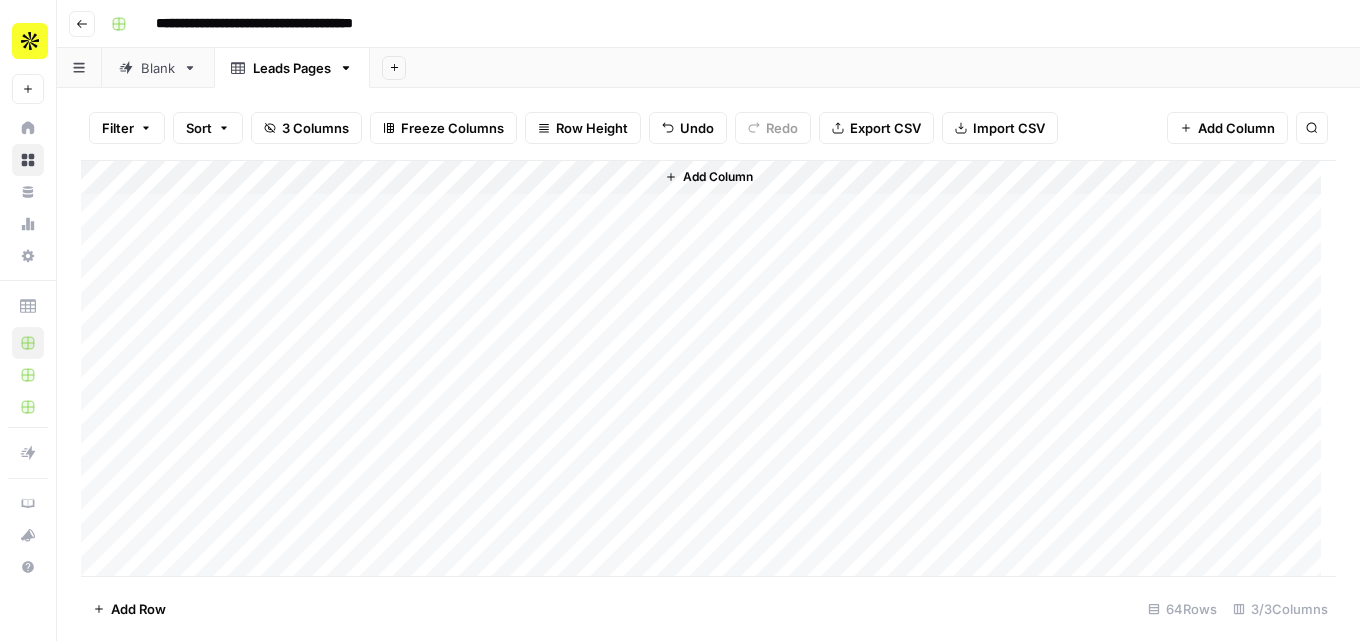 click on "Add Column" at bounding box center (708, 368) 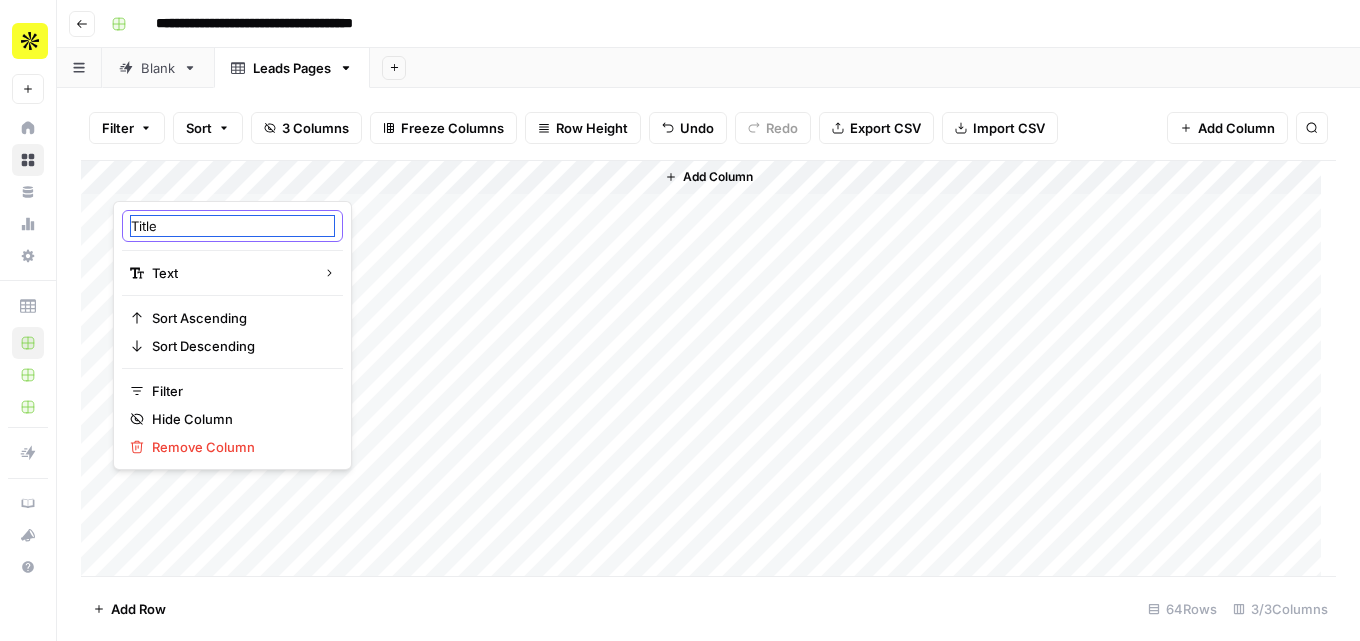 click on "Title" at bounding box center (232, 226) 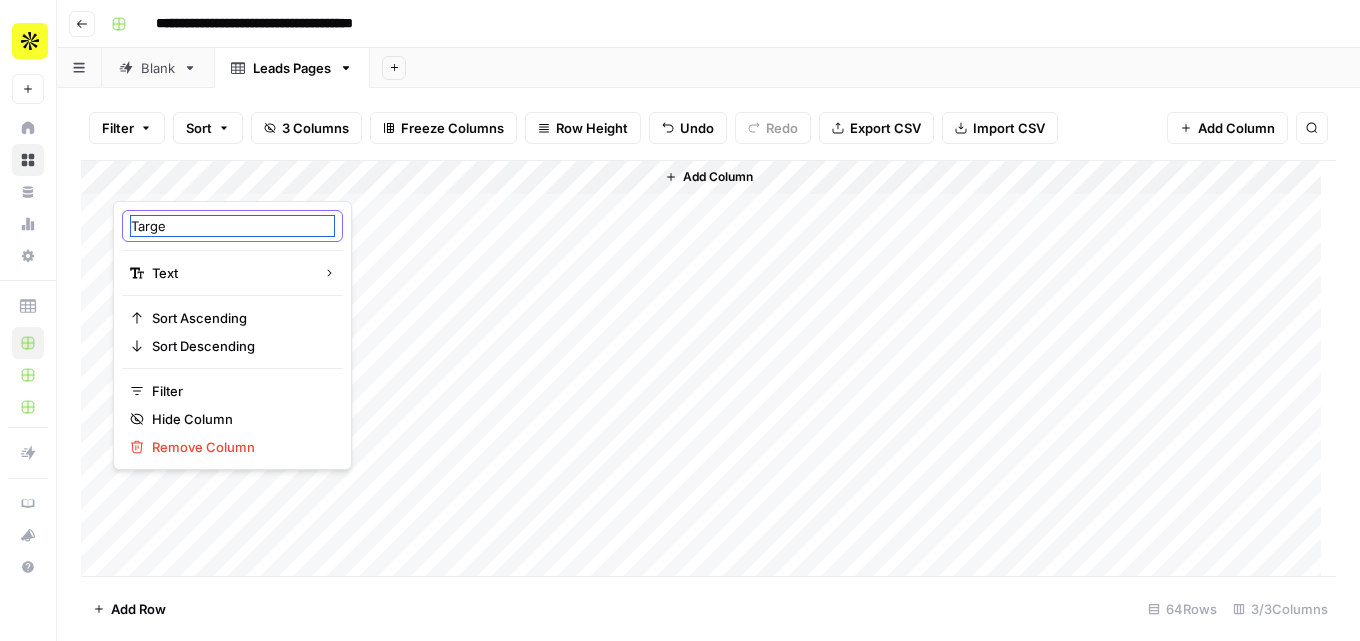 type on "Target" 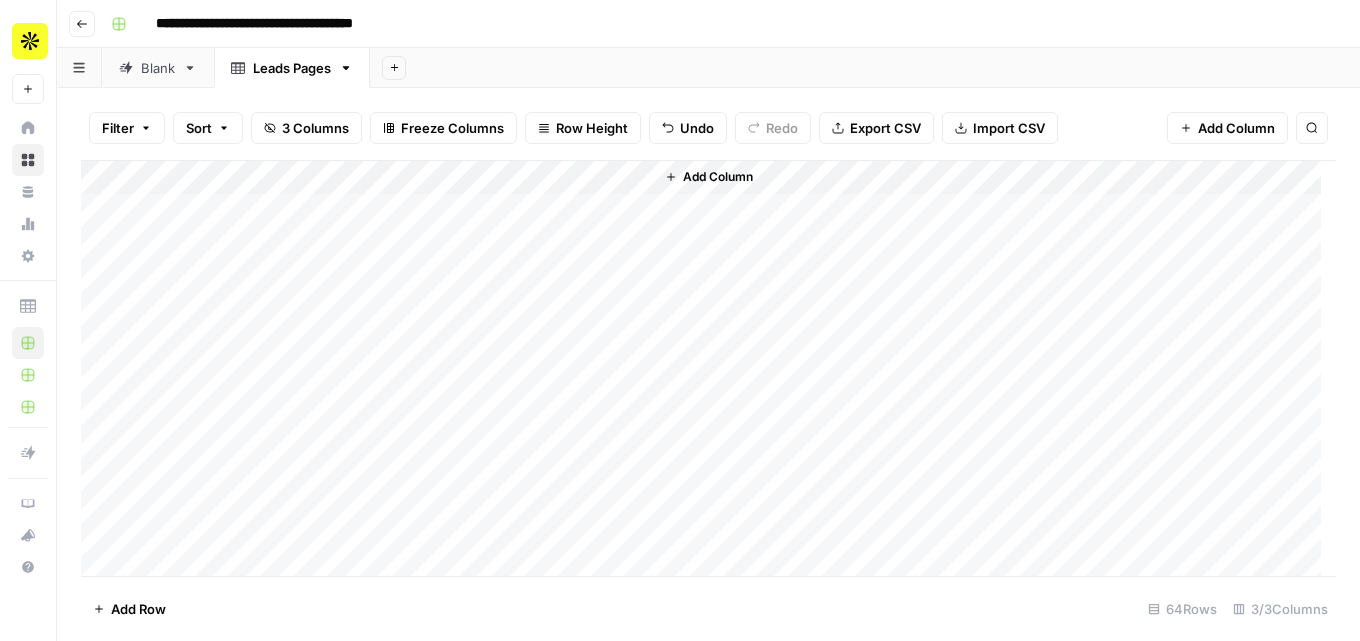 click on "Add Column" at bounding box center [708, 368] 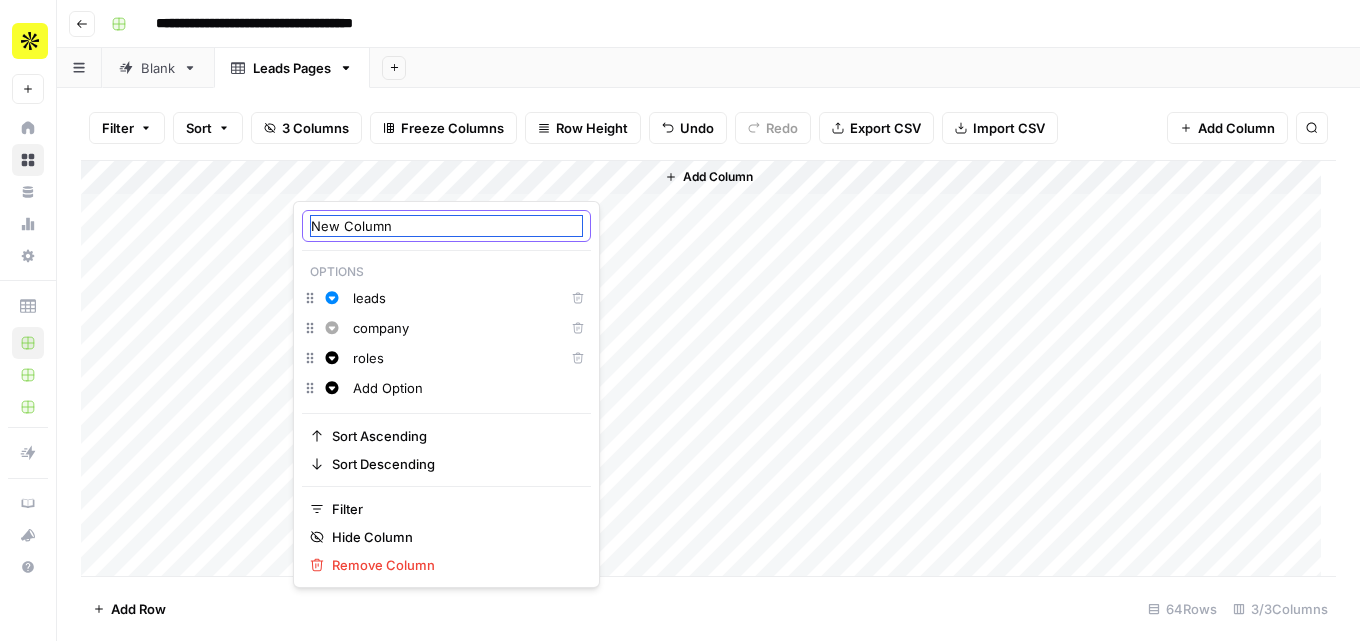 drag, startPoint x: 413, startPoint y: 228, endPoint x: 273, endPoint y: 227, distance: 140.00357 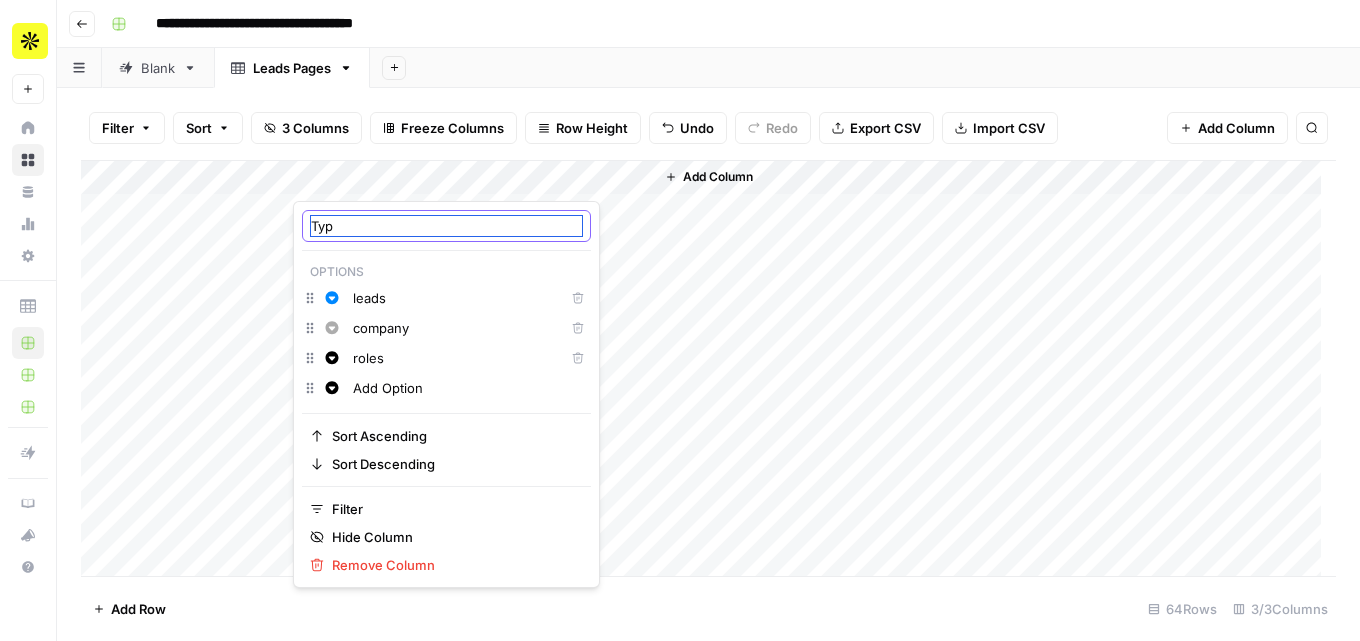 type on "Type" 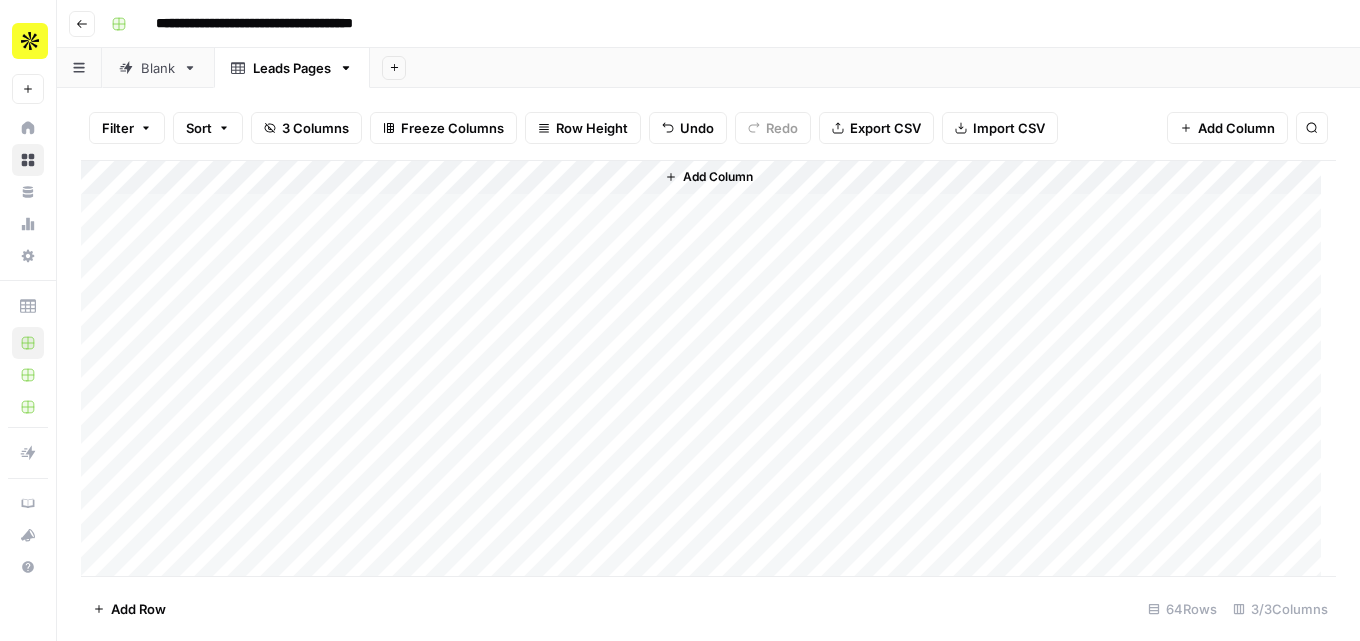 click on "Add Column" at bounding box center [708, 368] 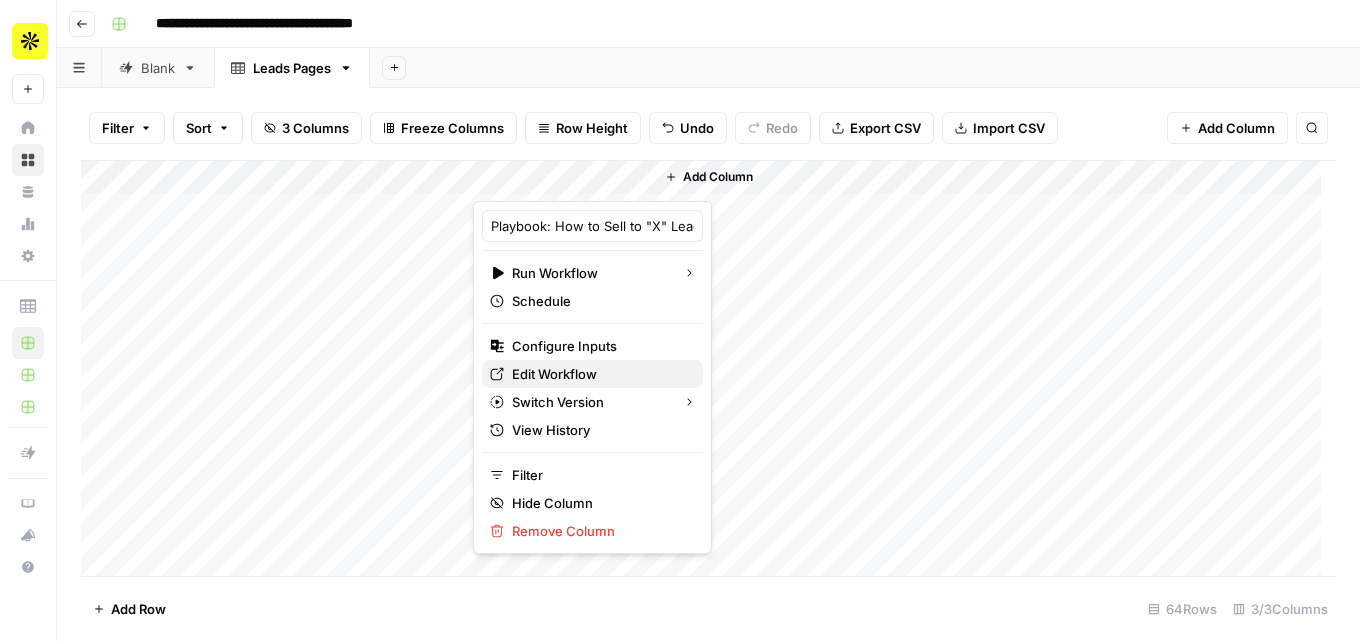 click on "Edit Workflow" at bounding box center (592, 374) 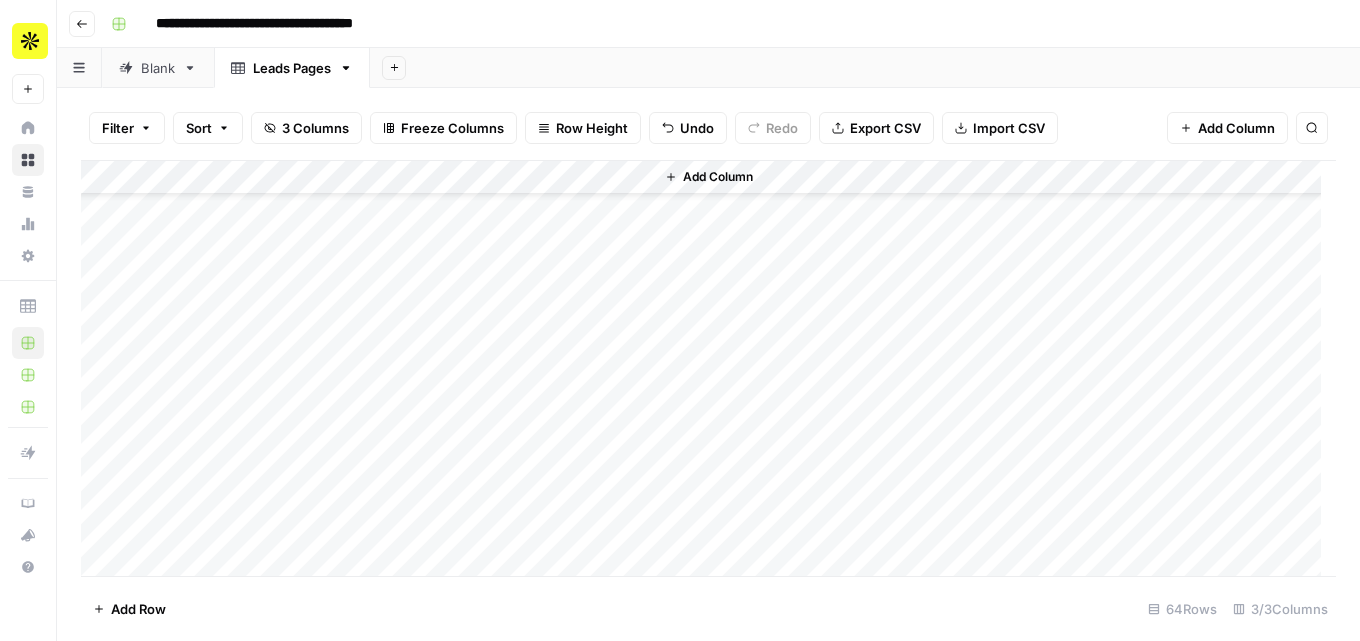 scroll, scrollTop: 200, scrollLeft: 0, axis: vertical 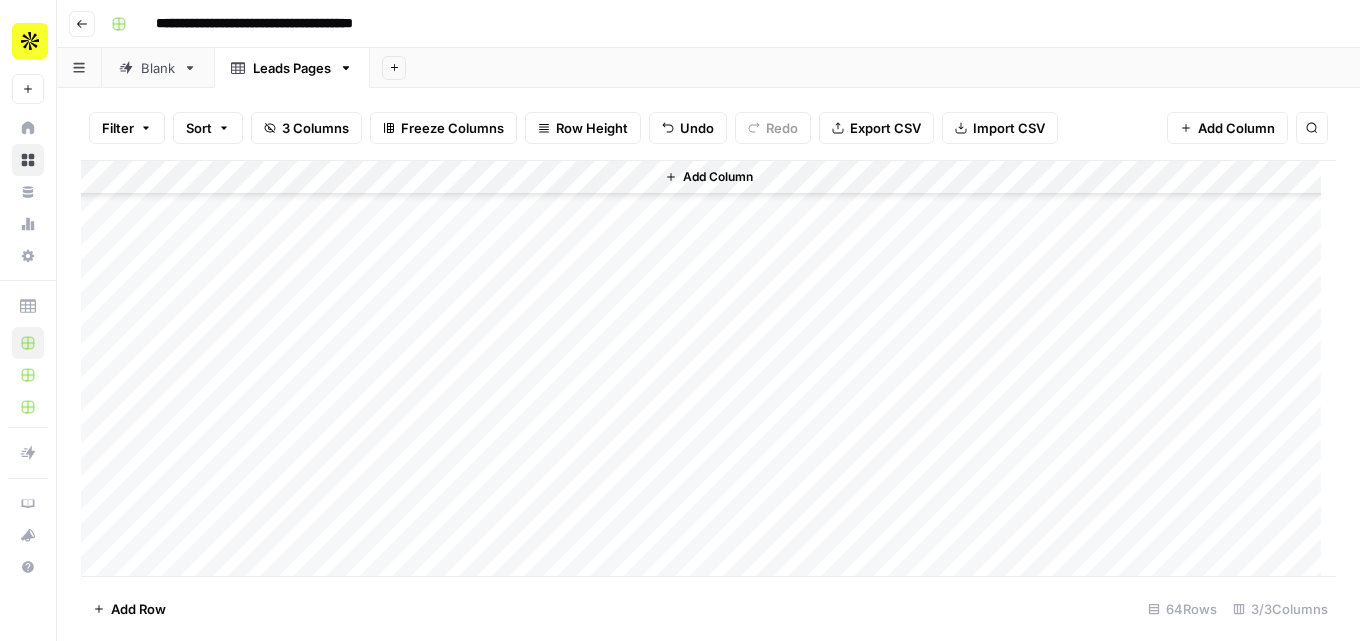 click on "Blank" at bounding box center (158, 68) 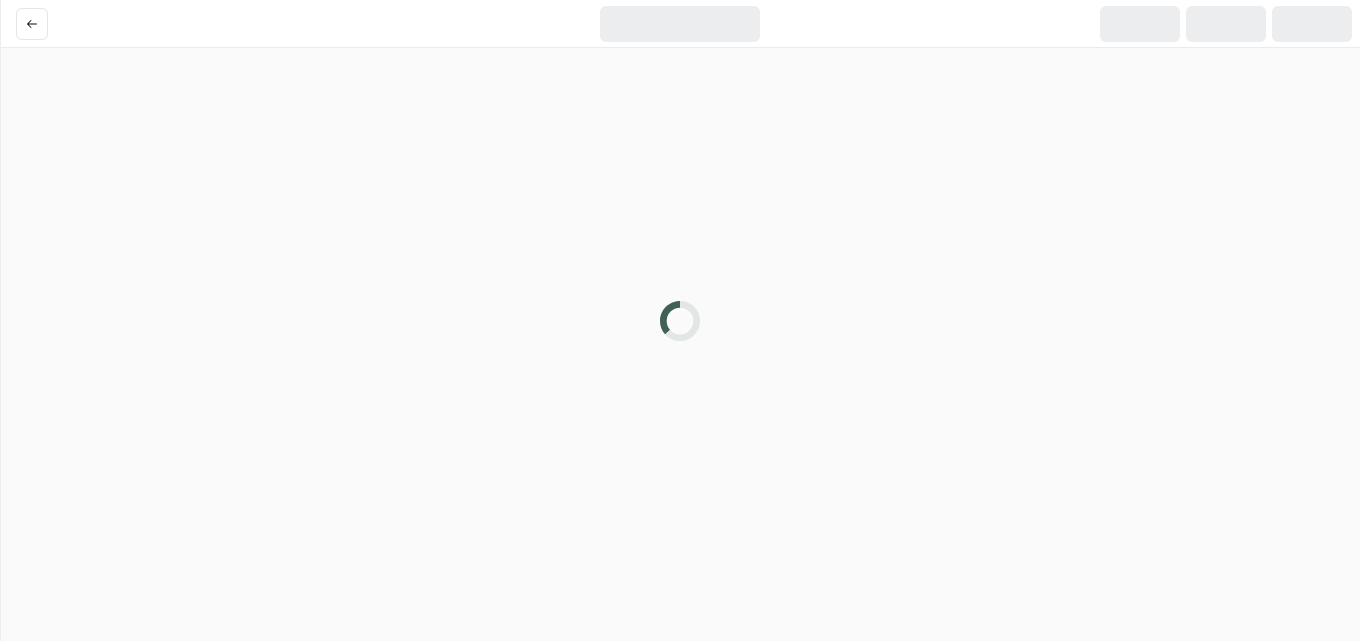 scroll, scrollTop: 0, scrollLeft: 0, axis: both 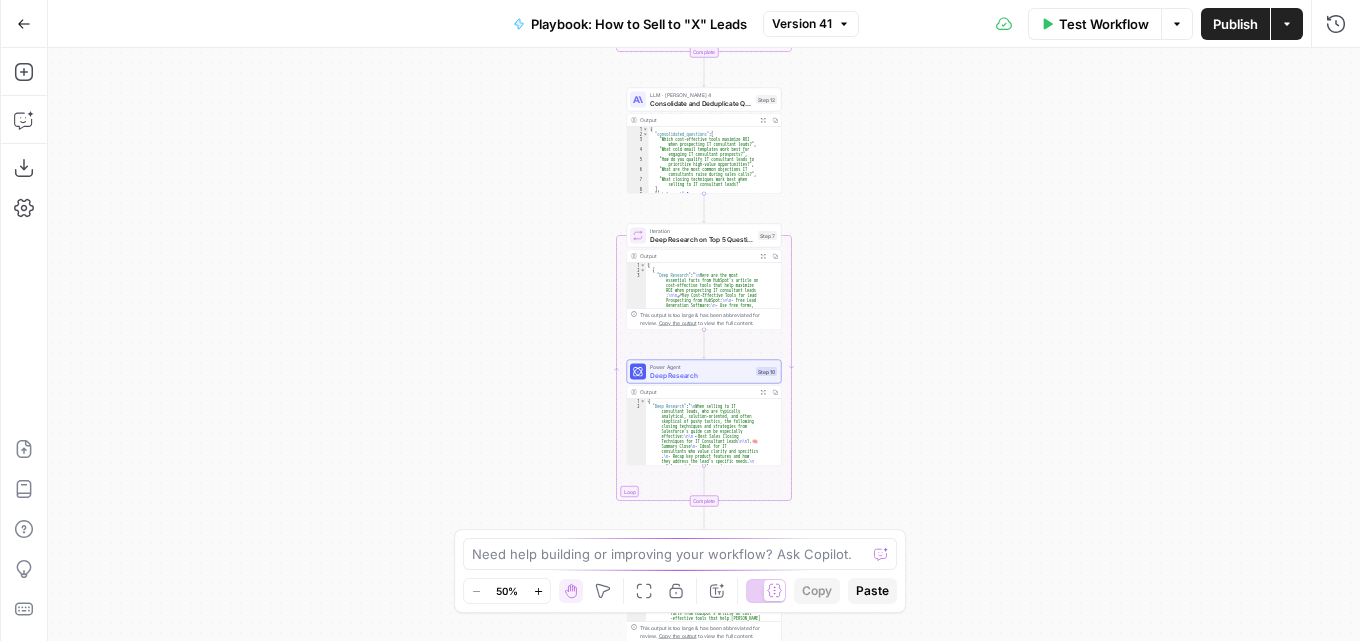 drag, startPoint x: 962, startPoint y: 415, endPoint x: 960, endPoint y: 499, distance: 84.0238 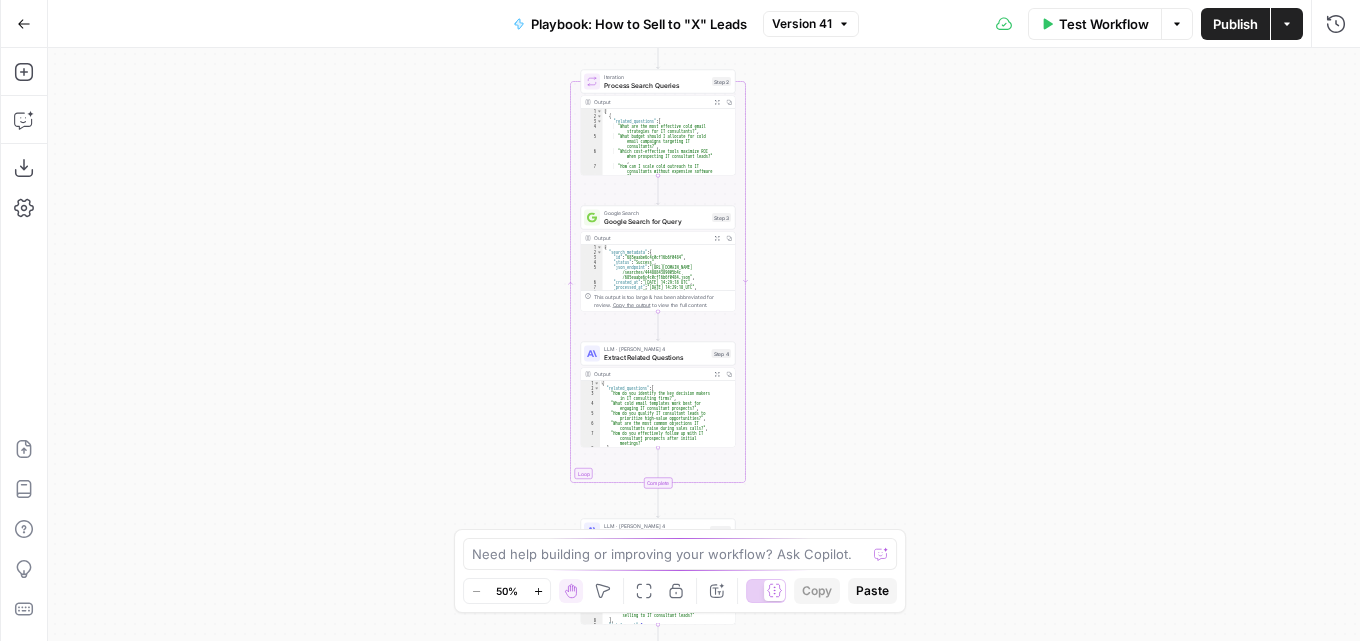 drag, startPoint x: 907, startPoint y: 183, endPoint x: 890, endPoint y: 386, distance: 203.71059 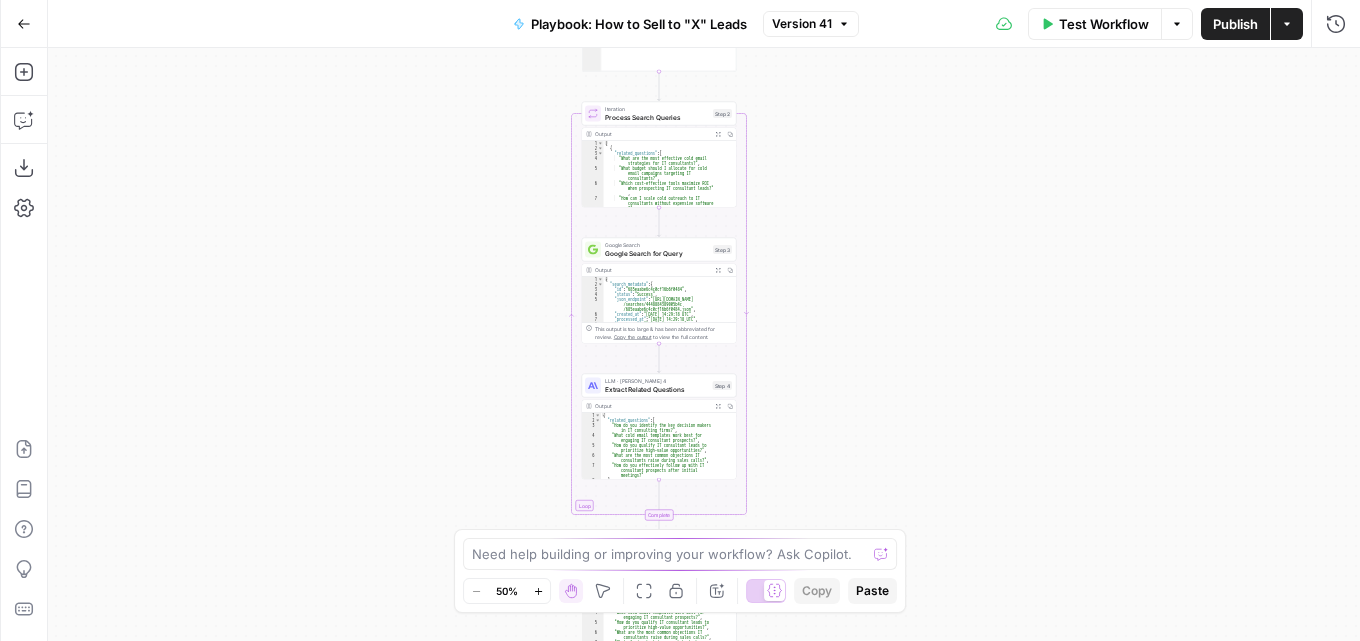 drag, startPoint x: 859, startPoint y: 231, endPoint x: 864, endPoint y: 510, distance: 279.0448 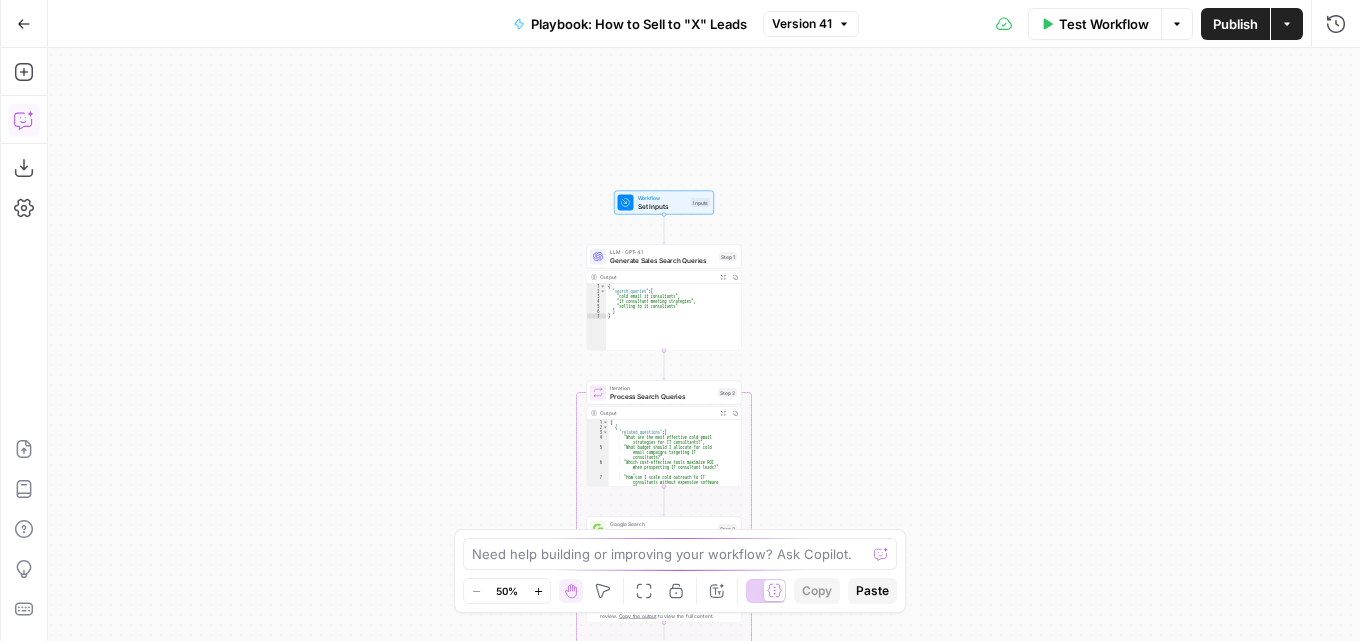 click 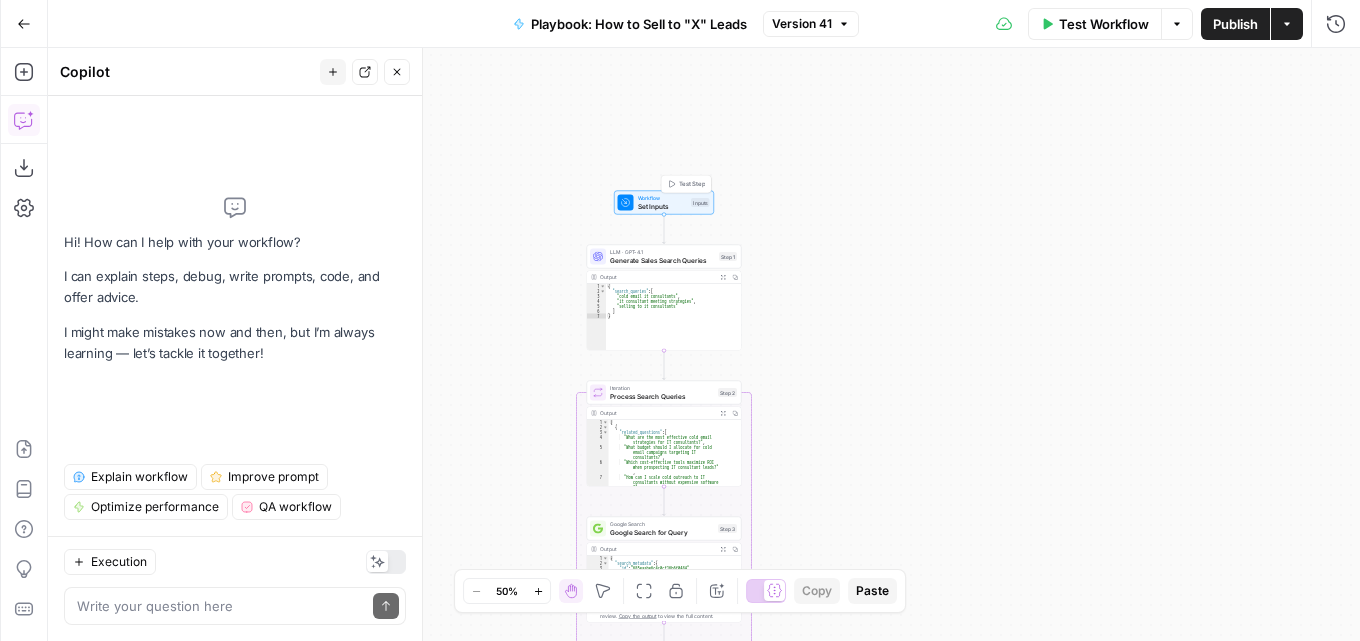 click on "Workflow Set Inputs Inputs Test Step" at bounding box center (664, 202) 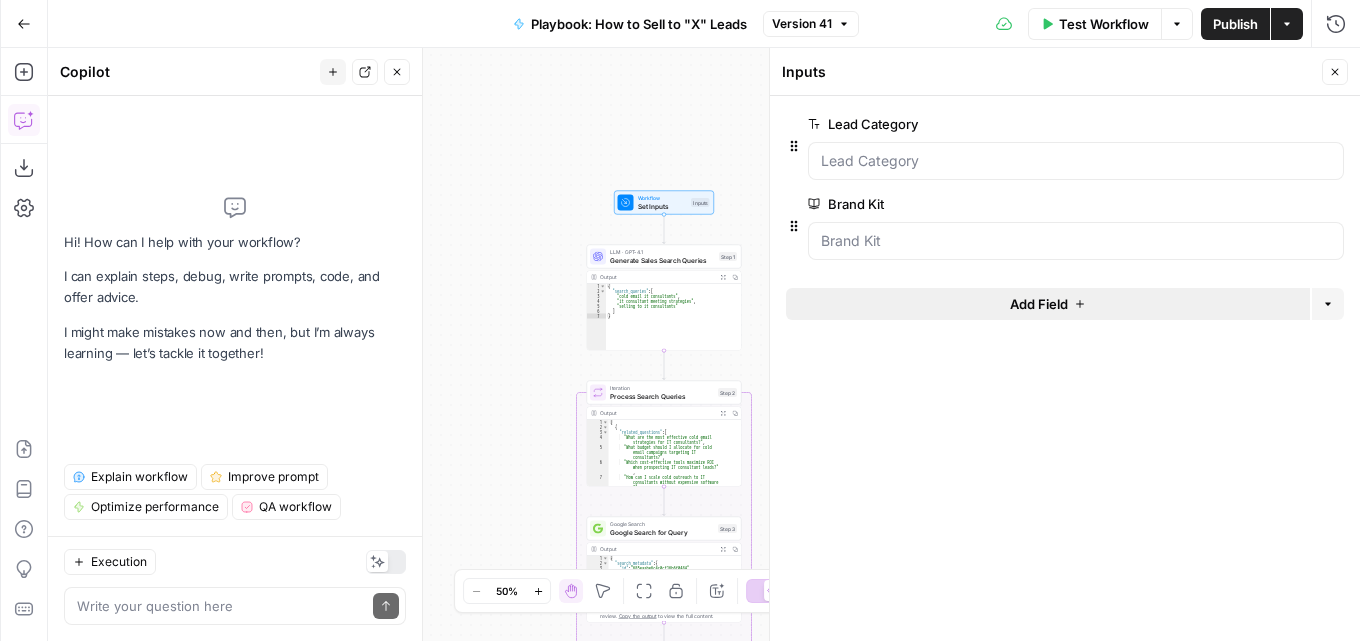 click on "Add Field" at bounding box center [1039, 304] 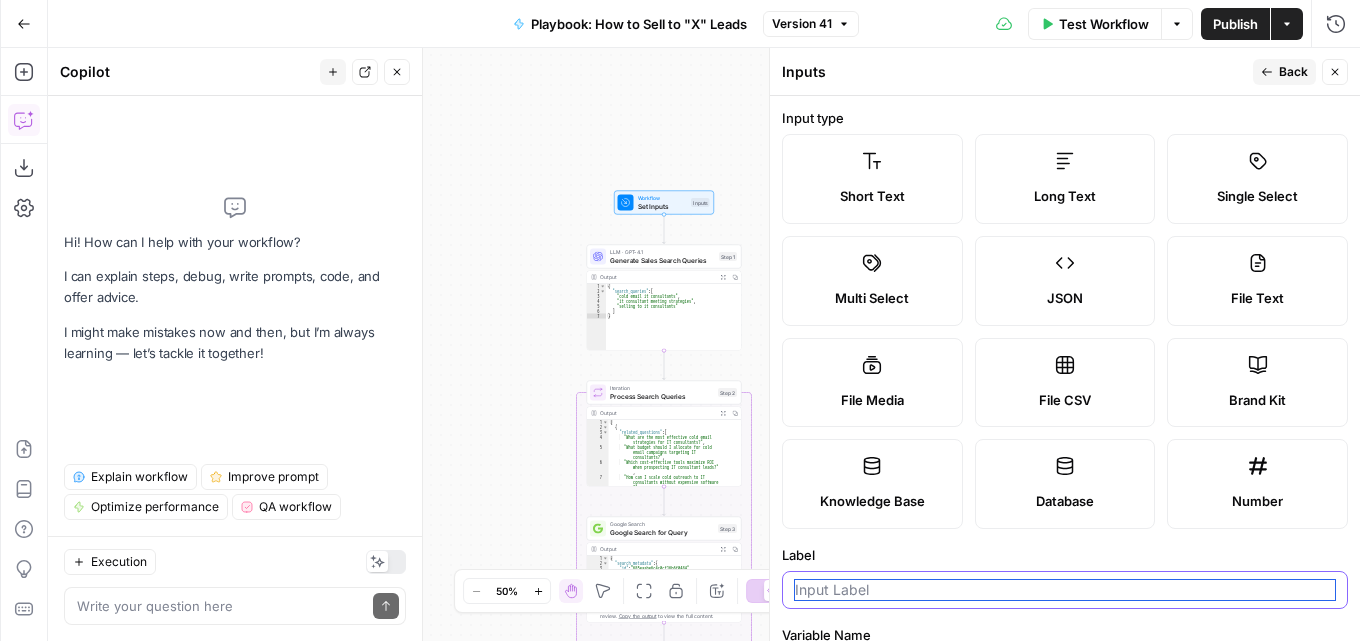click on "Label" at bounding box center [1065, 590] 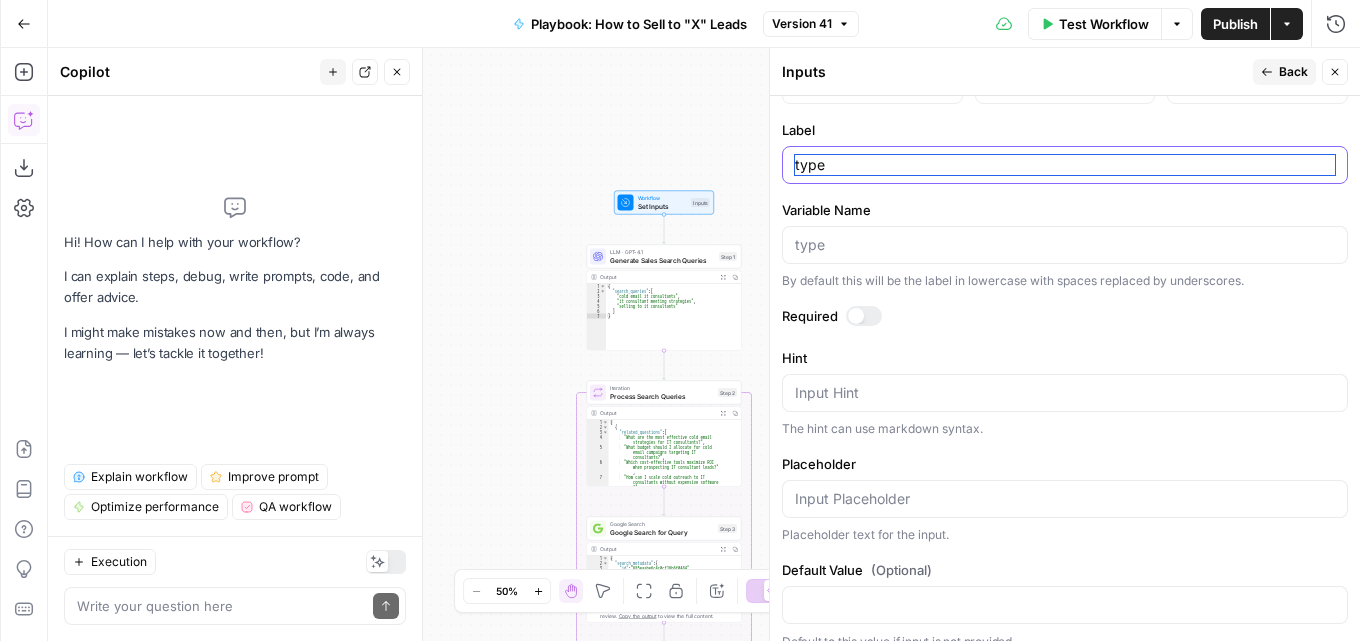 scroll, scrollTop: 447, scrollLeft: 0, axis: vertical 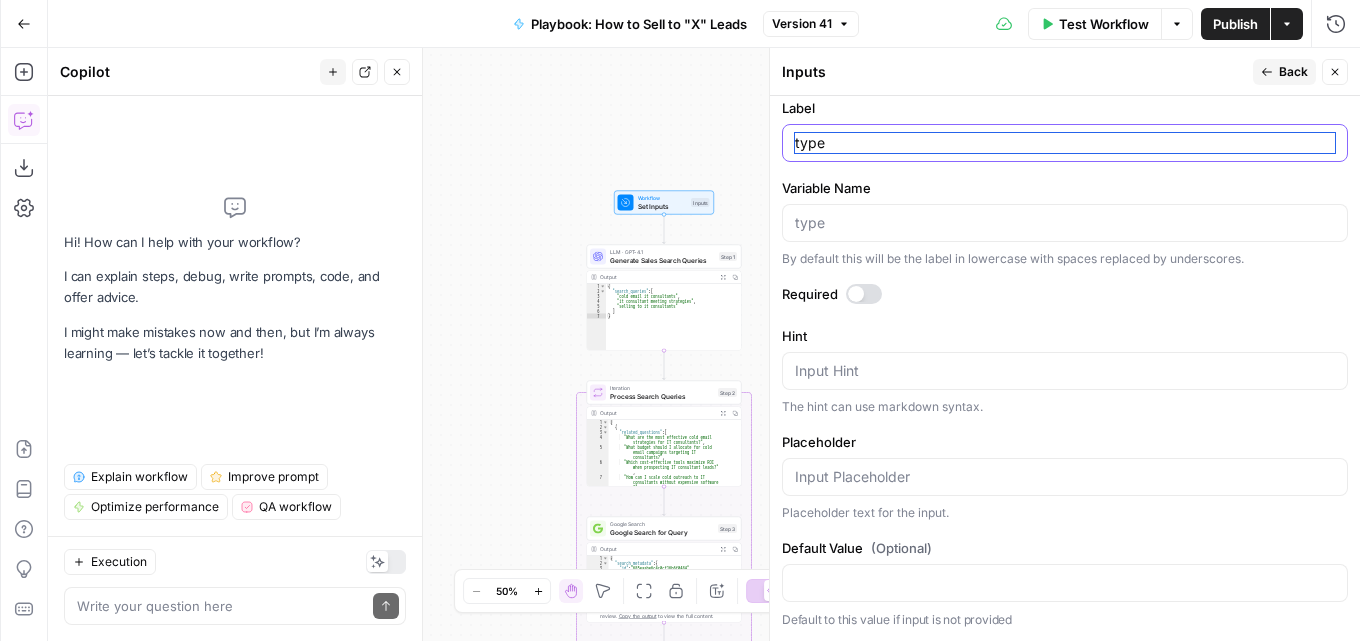 type on "type" 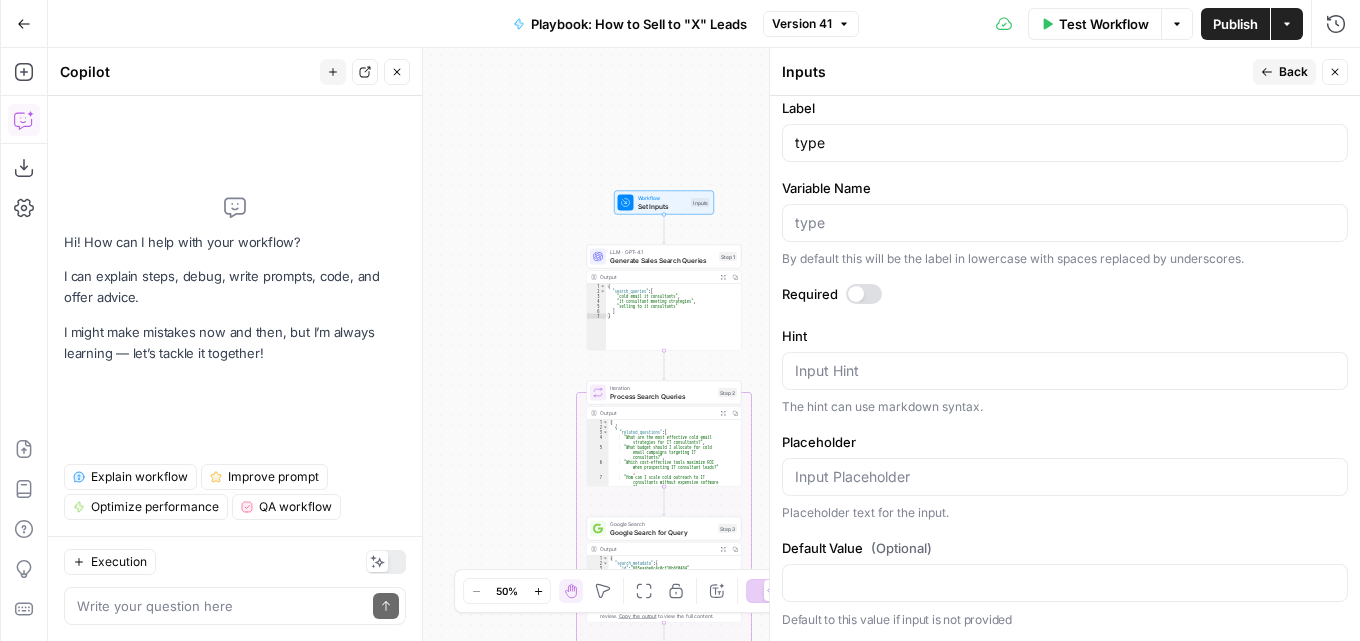 click at bounding box center [856, 294] 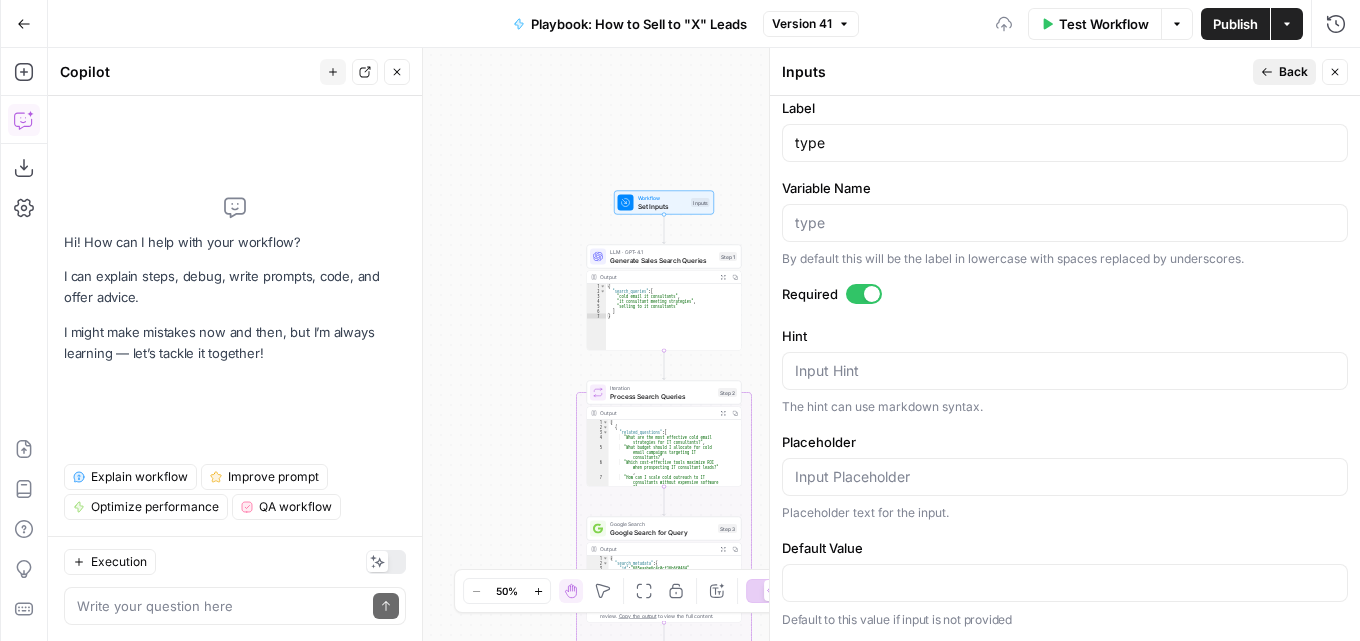 click 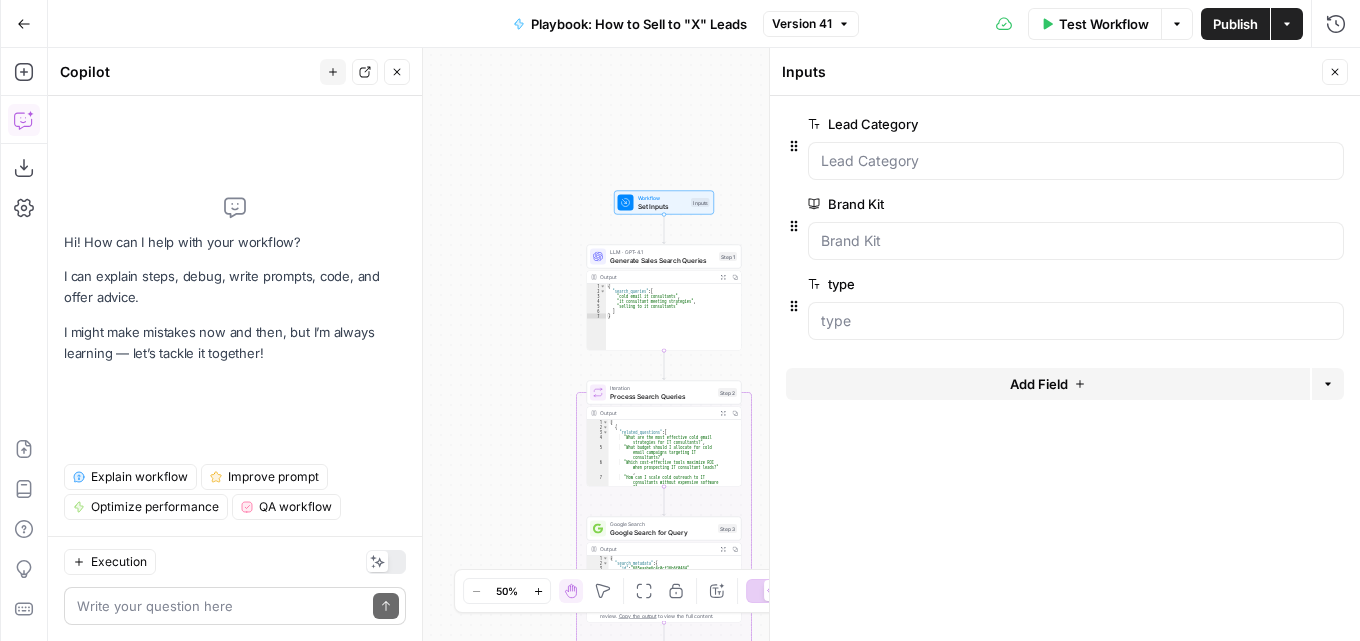 click on "Write your question here Send" at bounding box center (235, 606) 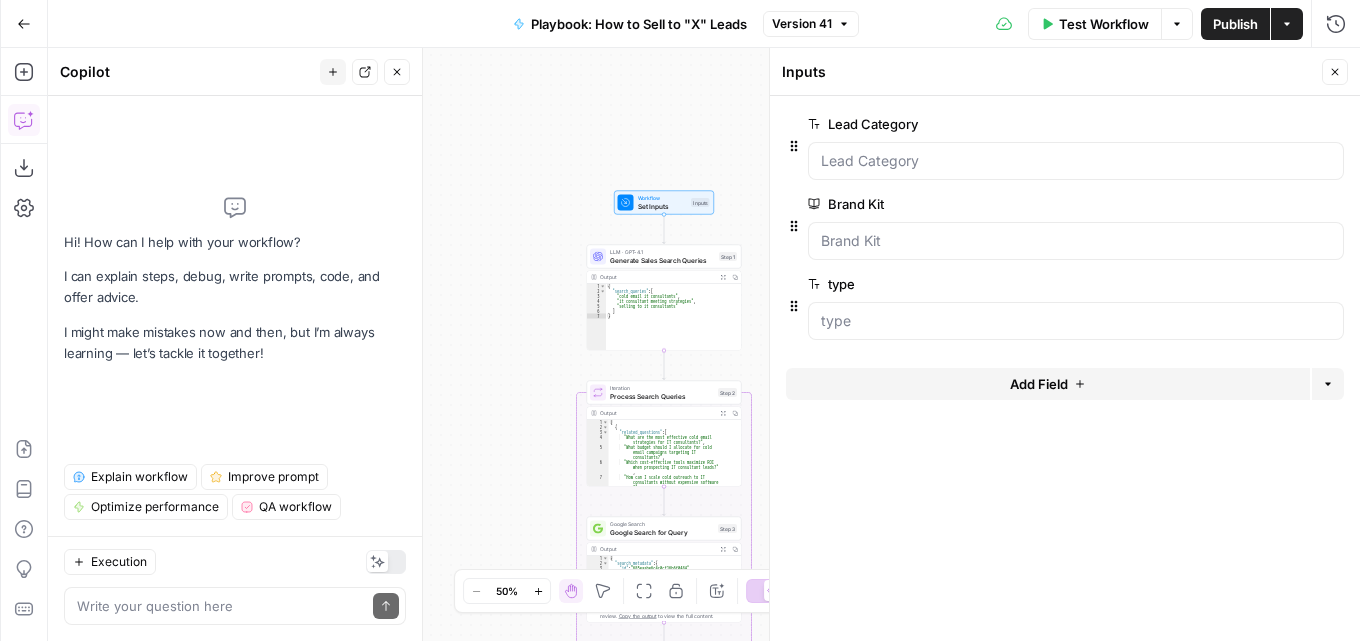 click on "Generate Sales Search Queries" at bounding box center [662, 260] 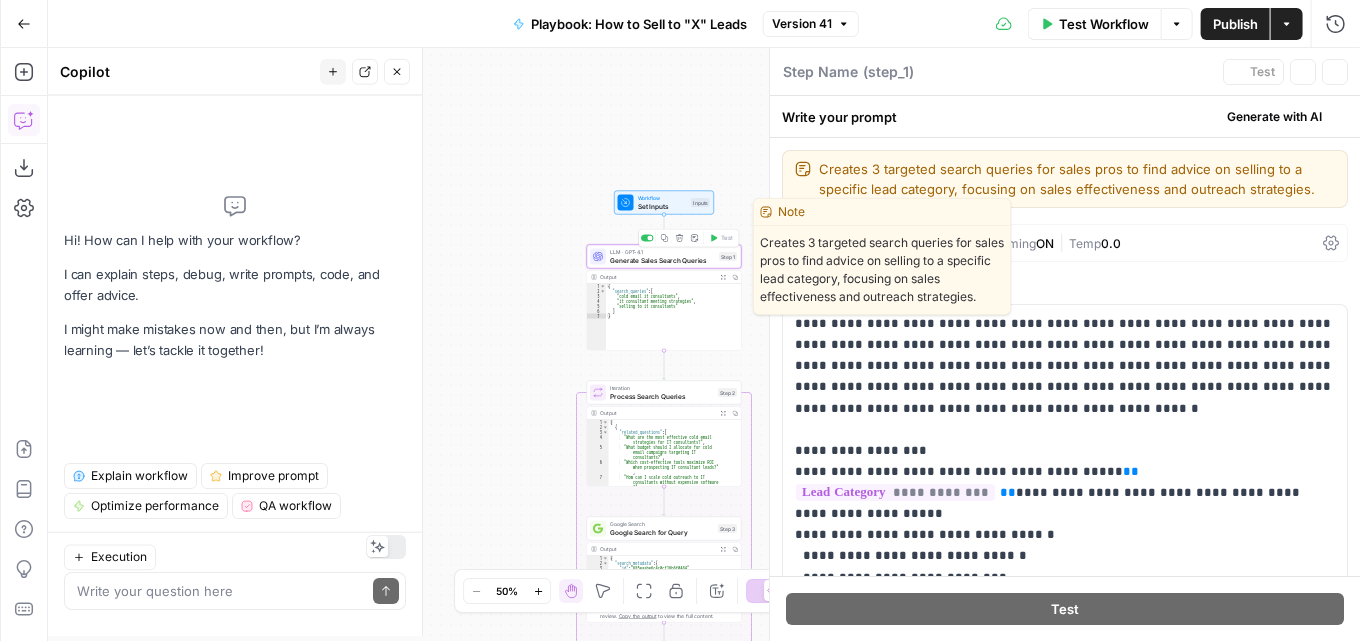 type on "Generate Sales Search Queries" 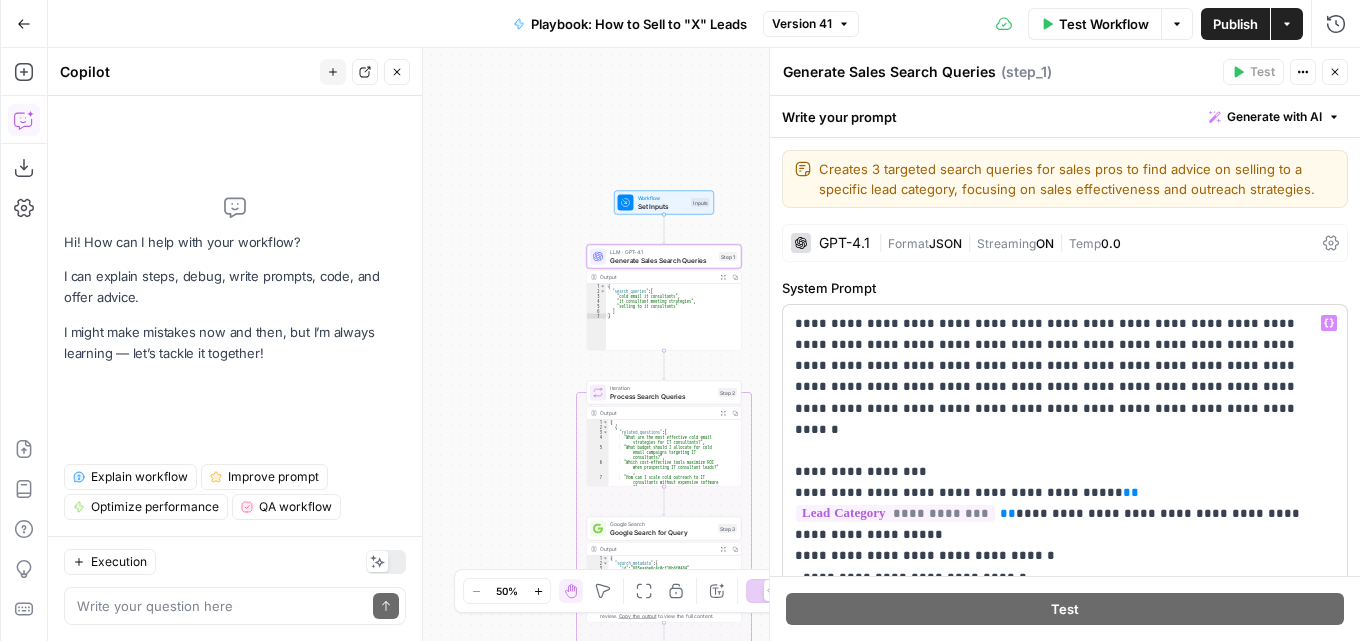 scroll, scrollTop: 100, scrollLeft: 0, axis: vertical 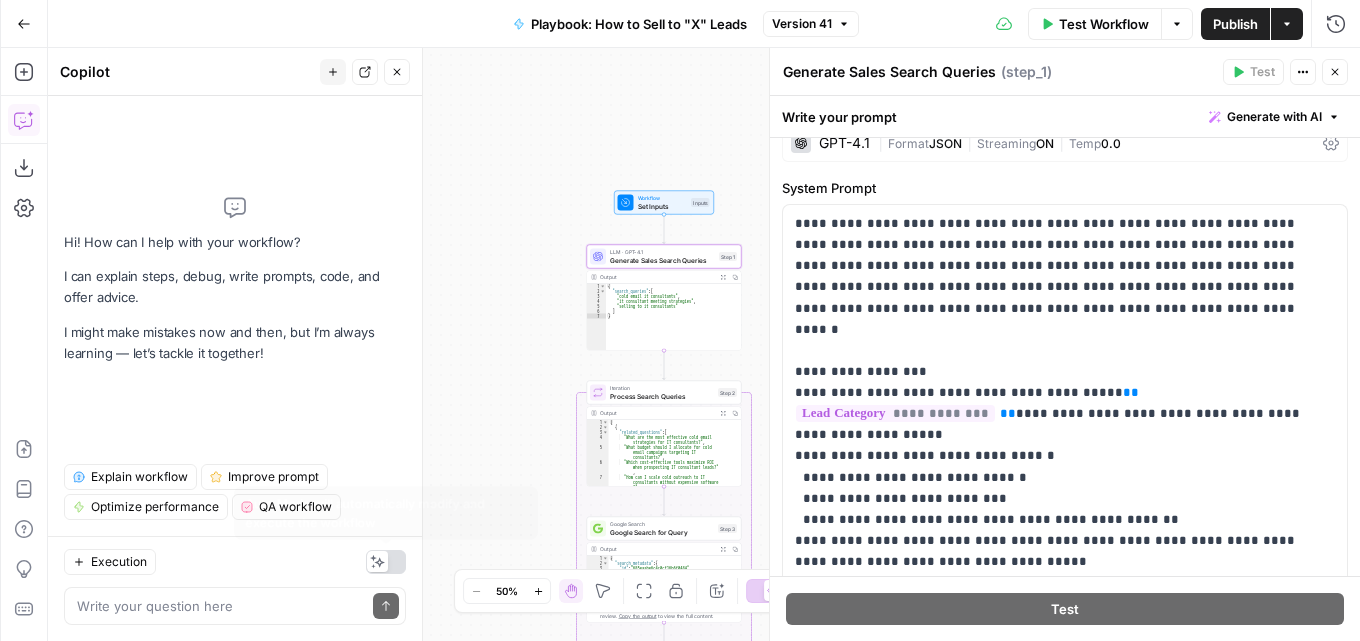 click at bounding box center (386, 562) 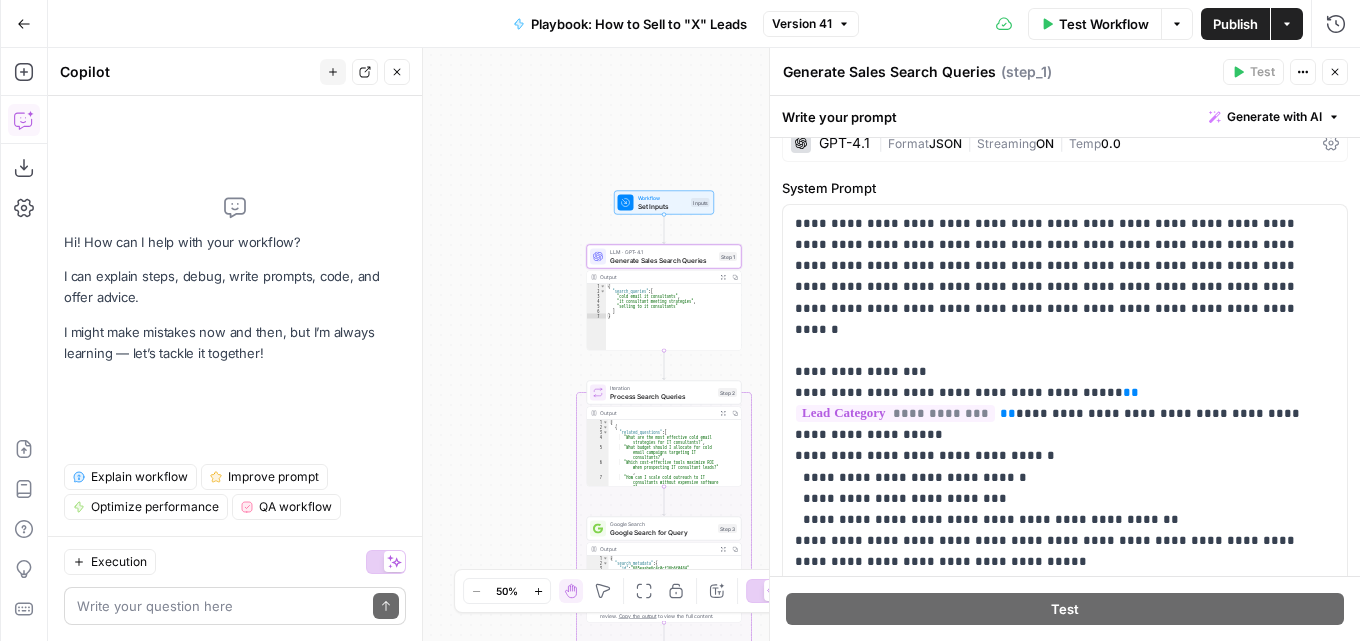click on "Write your question here Send" at bounding box center (235, 606) 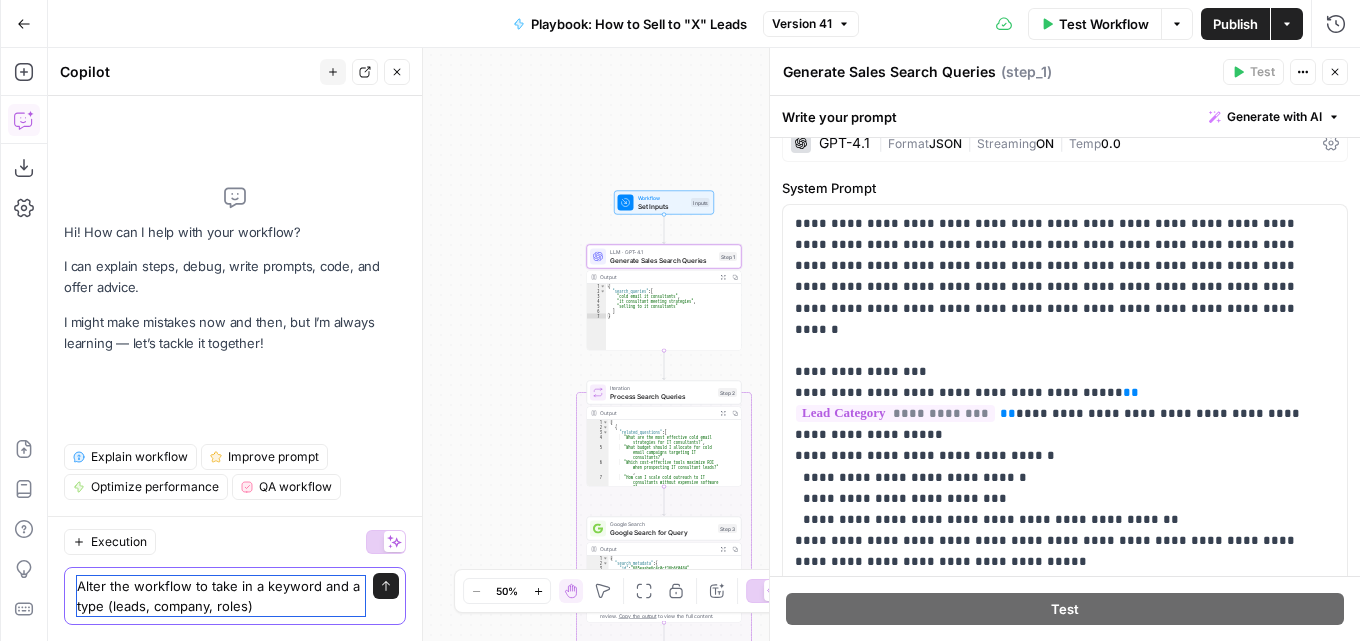 click on "Alter the workflow to take in a keyword and a type (leads, company, roles)" at bounding box center [221, 596] 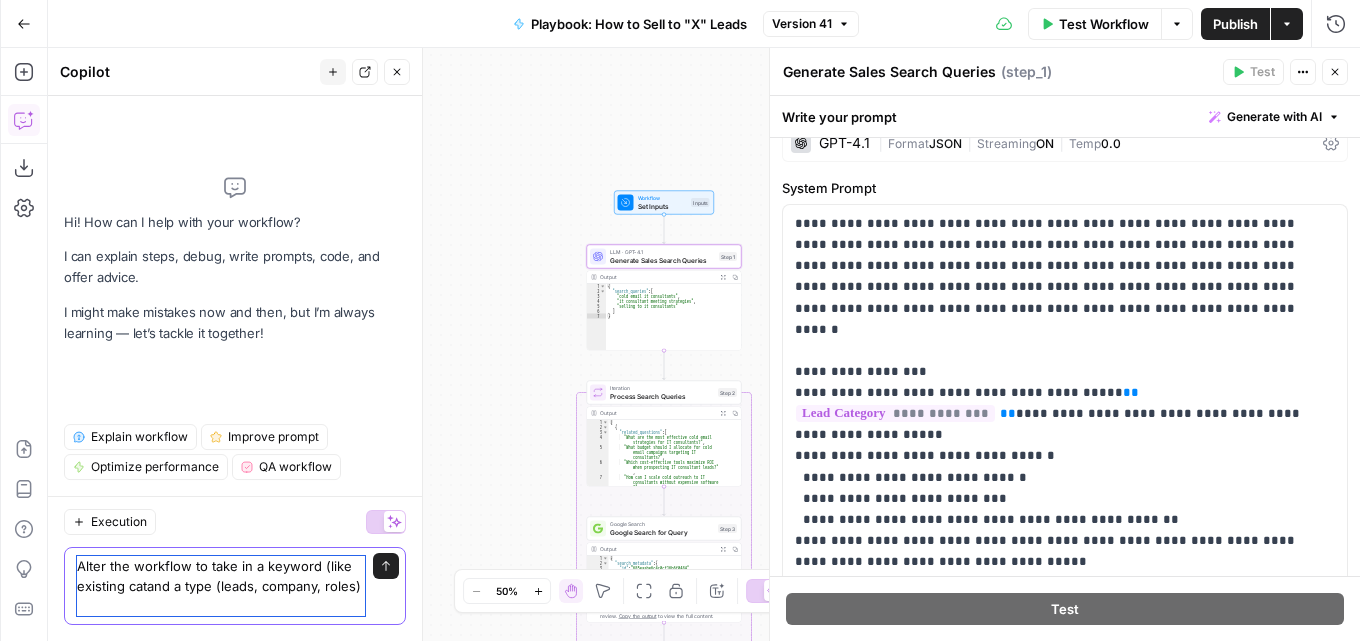 scroll, scrollTop: 0, scrollLeft: 0, axis: both 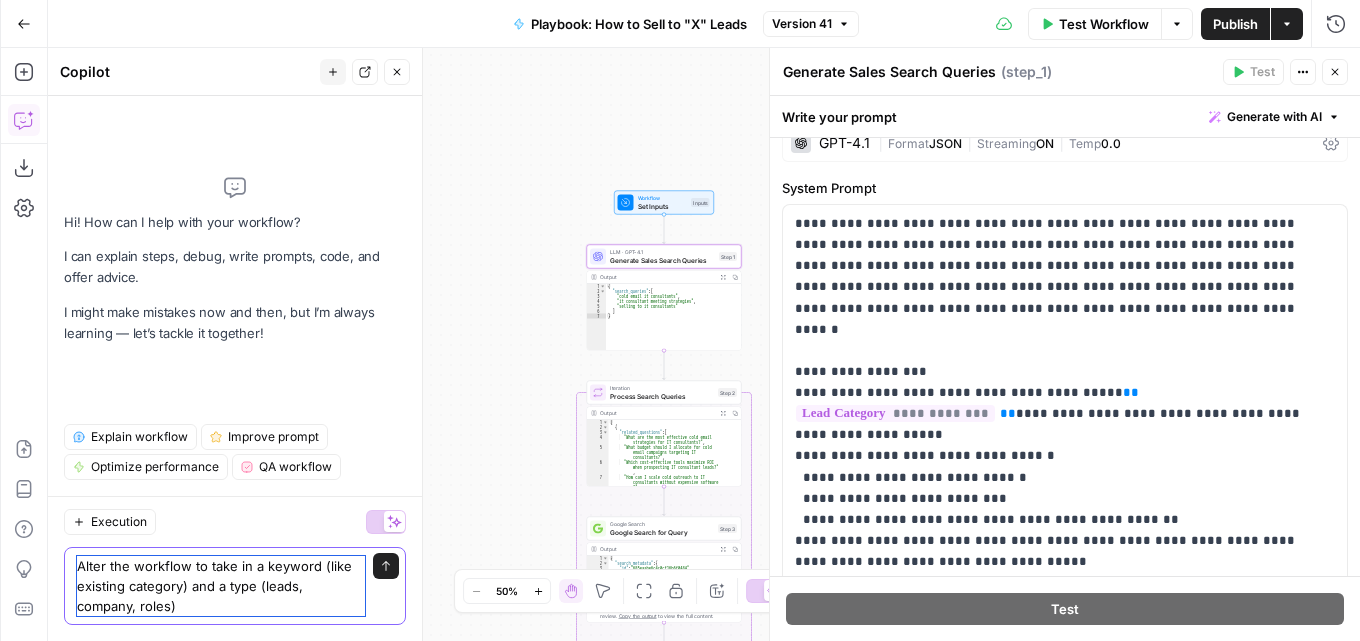 click on "Alter the workflow to take in a keyword (like existing category) and a type (leads, company, roles)" at bounding box center [221, 586] 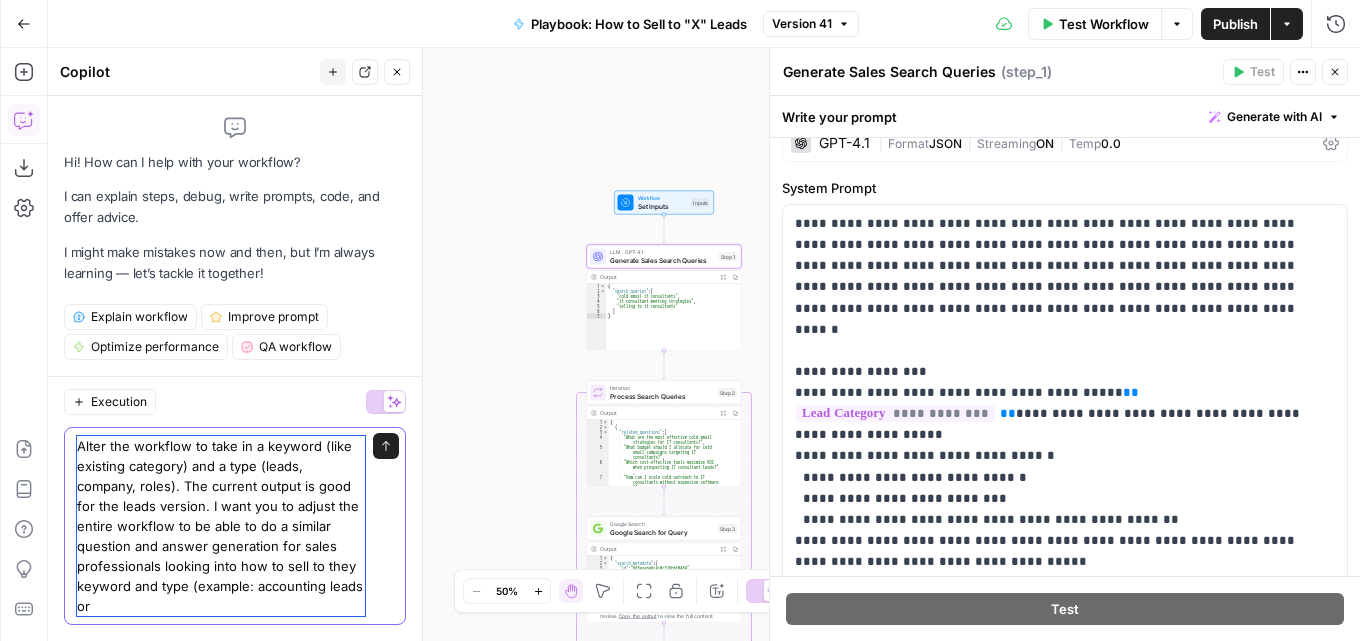click on "Alter the workflow to take in a keyword (like existing category) and a type (leads, company, roles). The current output is good for the leads version. I want you to adjust the entire workflow to be able to do a similar question and answer generation for sales professionals looking into how to sell to they keyword and type (example: accounting leads or" at bounding box center [221, 526] 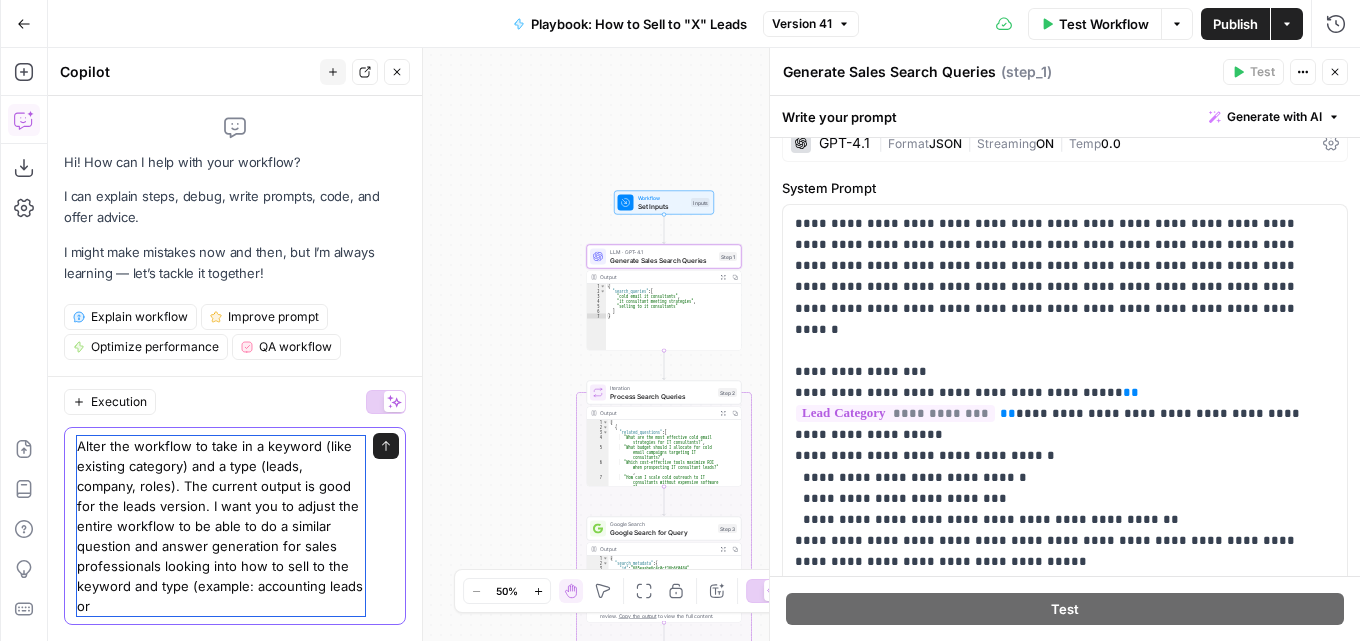 click on "Alter the workflow to take in a keyword (like existing category) and a type (leads, company, roles). The current output is good for the leads version. I want you to adjust the entire workflow to be able to do a similar question and answer generation for sales professionals looking into how to sell to the keyword and type (example: accounting leads or" at bounding box center (221, 526) 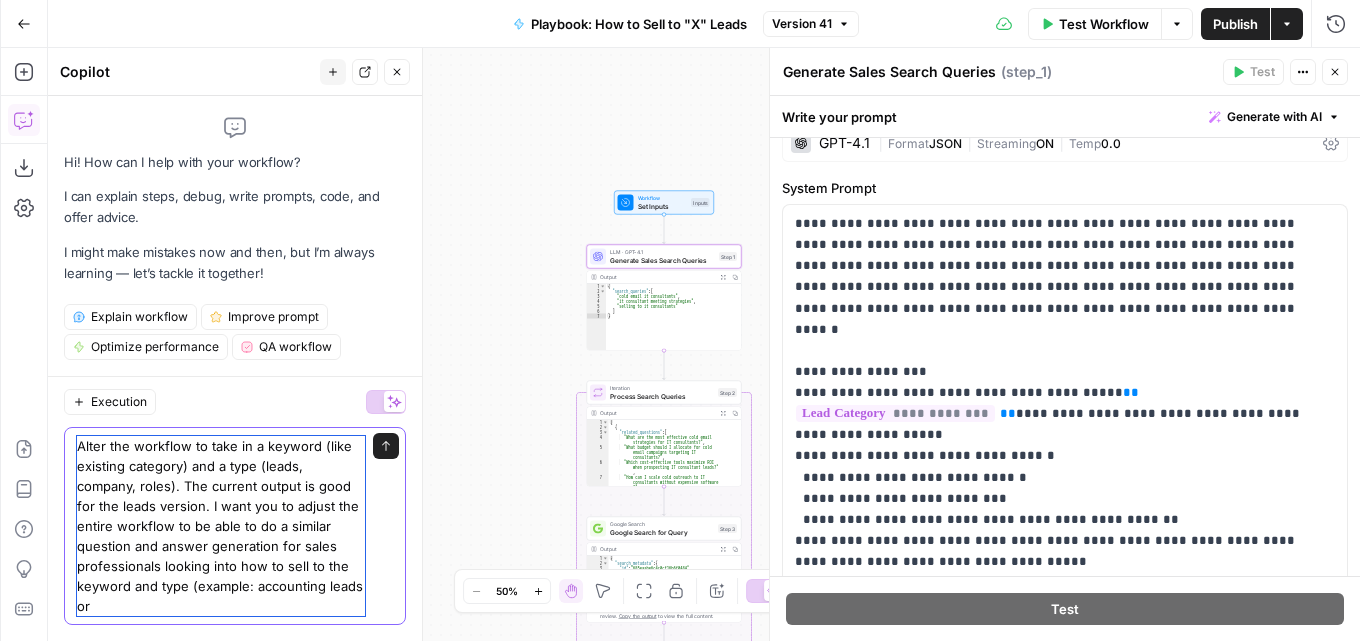 click on "Alter the workflow to take in a keyword (like existing category) and a type (leads, company, roles). The current output is good for the leads version. I want you to adjust the entire workflow to be able to do a similar question and answer generation for sales professionals looking into how to sell to the keyword and type (example: accounting leads or" at bounding box center (221, 526) 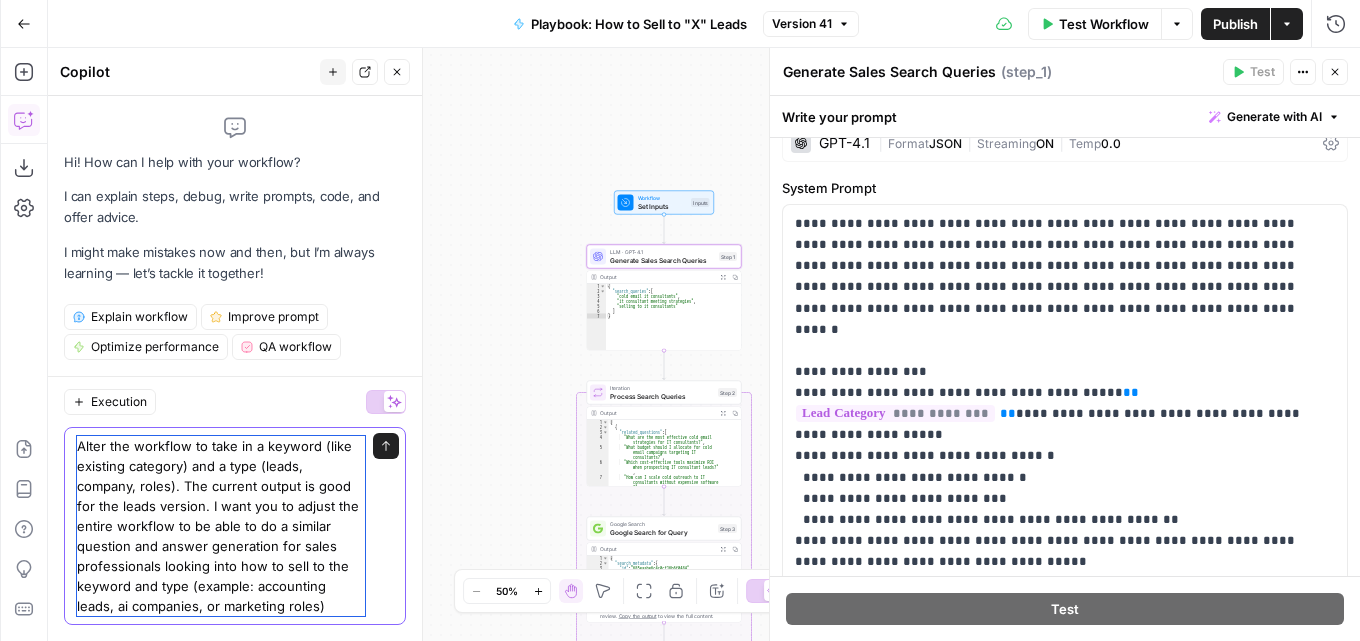 click on "Alter the workflow to take in a keyword (like existing category) and a type (leads, company, roles). The current output is good for the leads version. I want you to adjust the entire workflow to be able to do a similar question and answer generation for sales professionals looking into how to sell to the keyword and type (example: accounting leads, ai companies, or marketing roles)" at bounding box center [221, 526] 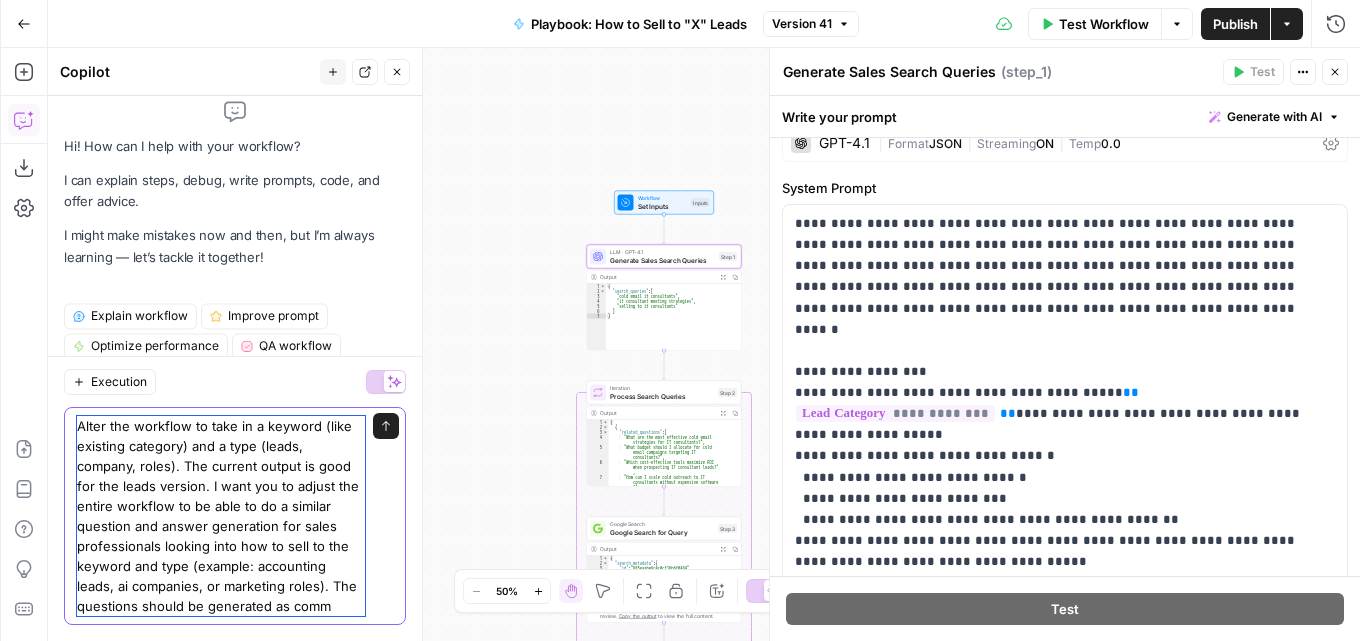 scroll, scrollTop: 32, scrollLeft: 0, axis: vertical 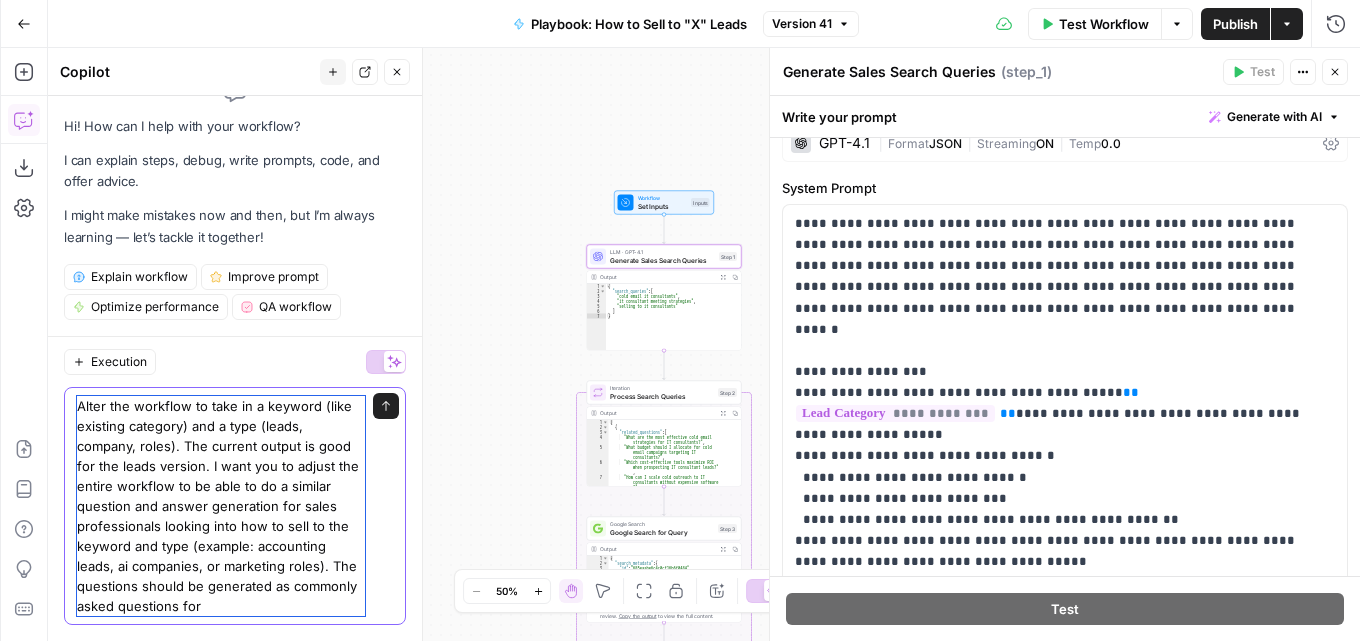 click on "Alter the workflow to take in a keyword (like existing category) and a type (leads, company, roles). The current output is good for the leads version. I want you to adjust the entire workflow to be able to do a similar question and answer generation for sales professionals looking into how to sell to the keyword and type (example: accounting leads, ai companies, or marketing roles). The questions should be generated as commonly asked questions for" at bounding box center (221, 506) 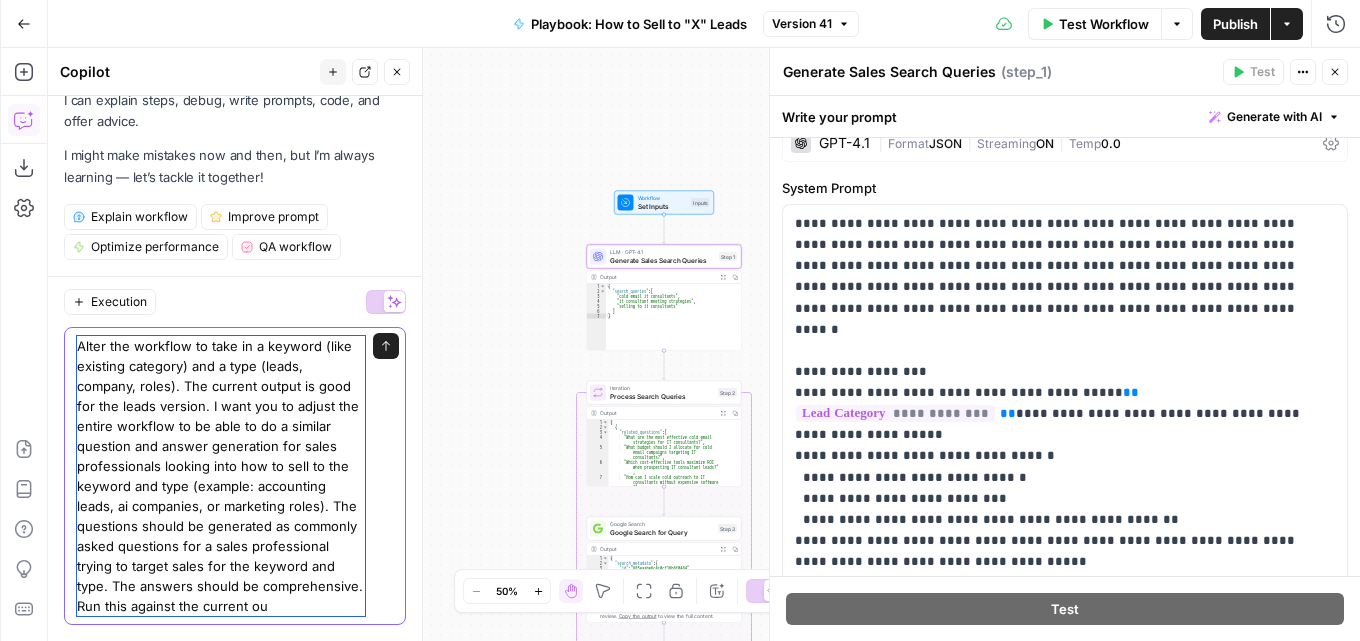 scroll, scrollTop: 112, scrollLeft: 0, axis: vertical 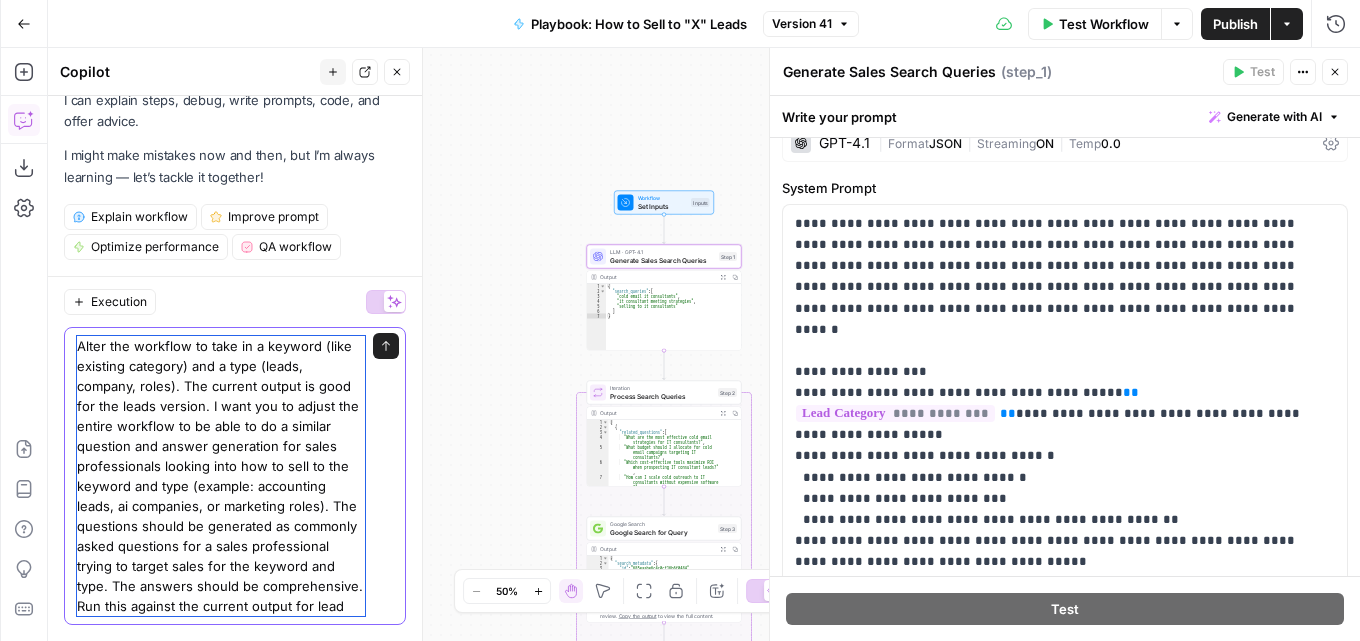 type on "Alter the workflow to take in a keyword (like existing category) and a type (leads, company, roles). The current output is good for the leads version. I want you to adjust the entire workflow to be able to do a similar question and answer generation for sales professionals looking into how to sell to the keyword and type (example: accounting leads, ai companies, or marketing roles). The questions should be generated as commonly asked questions for a sales professional trying to target sales for the keyword and type. The answers should be comprehensive. Run this against the current output for leads" 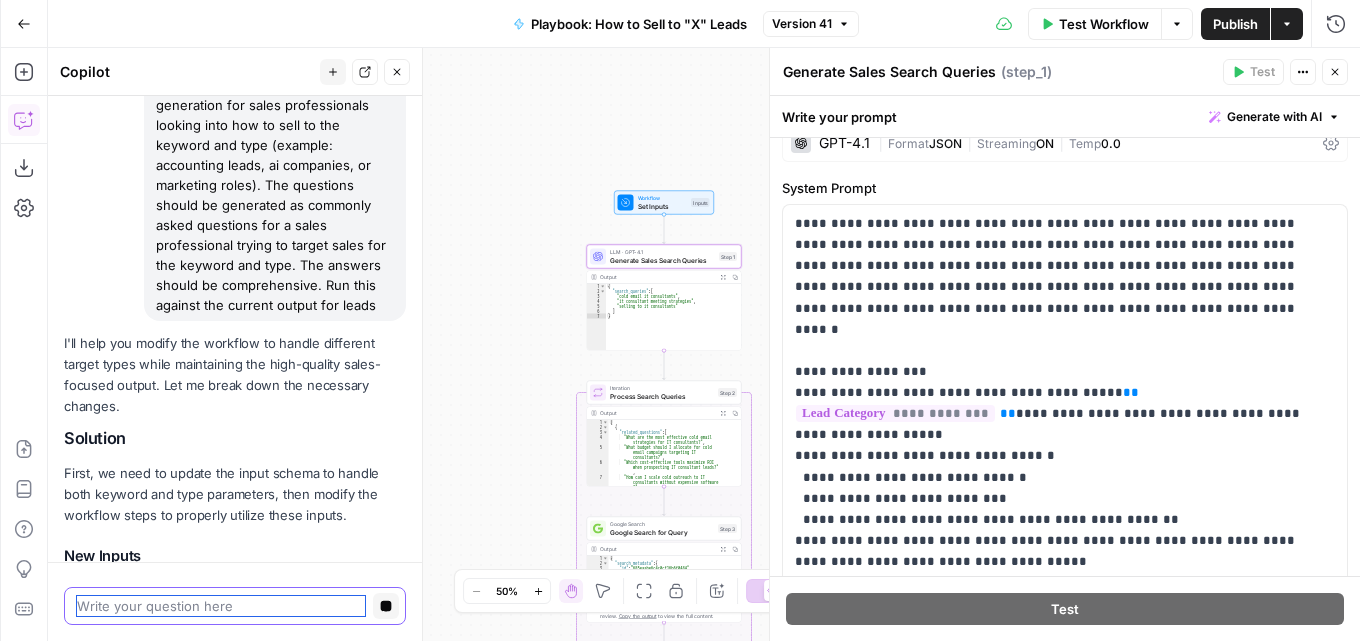 scroll, scrollTop: 440, scrollLeft: 0, axis: vertical 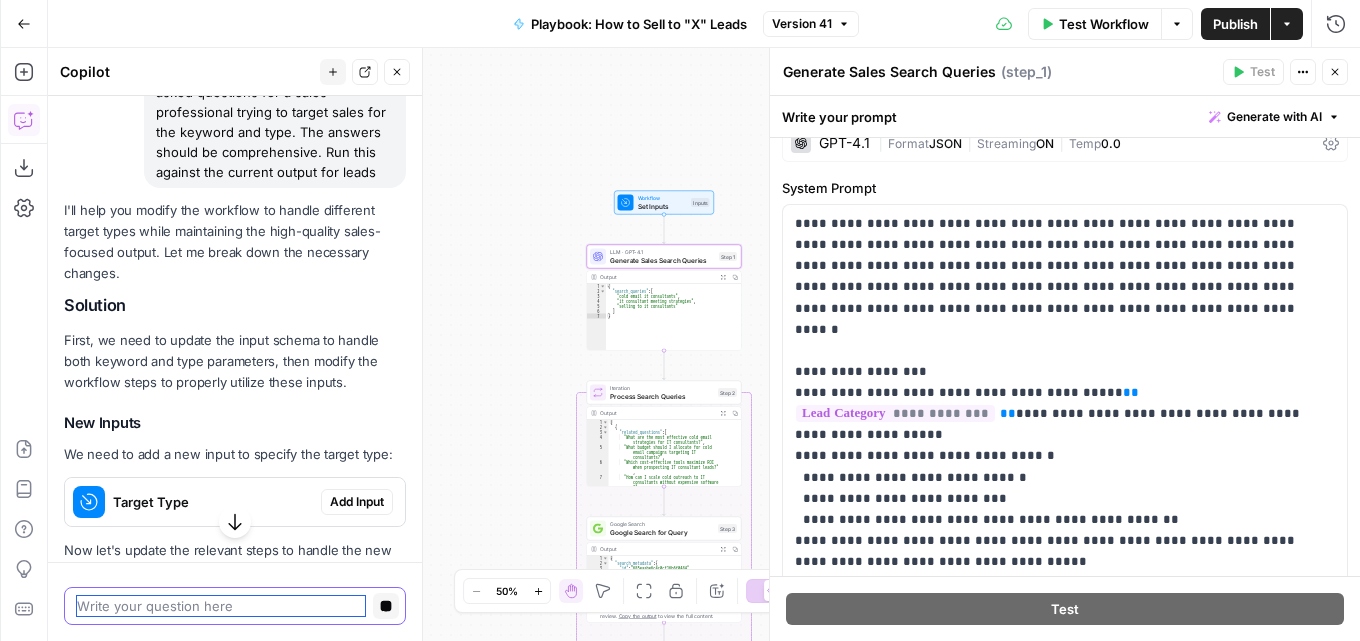 type 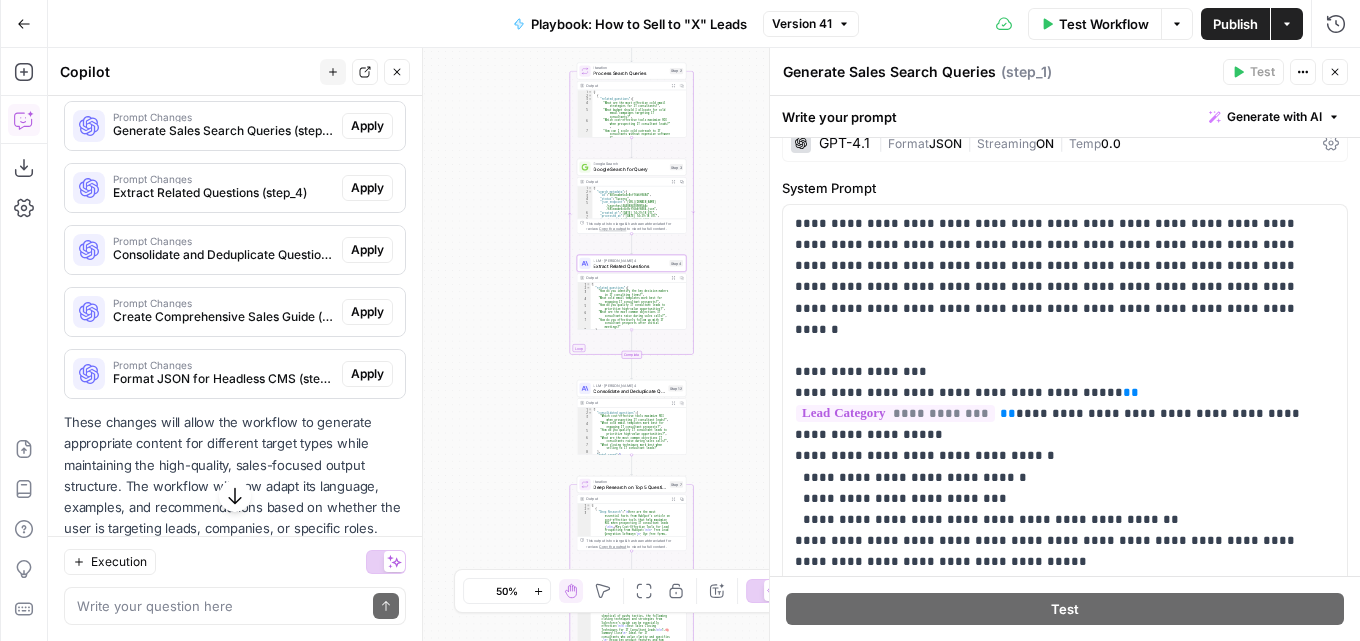 scroll, scrollTop: 640, scrollLeft: 0, axis: vertical 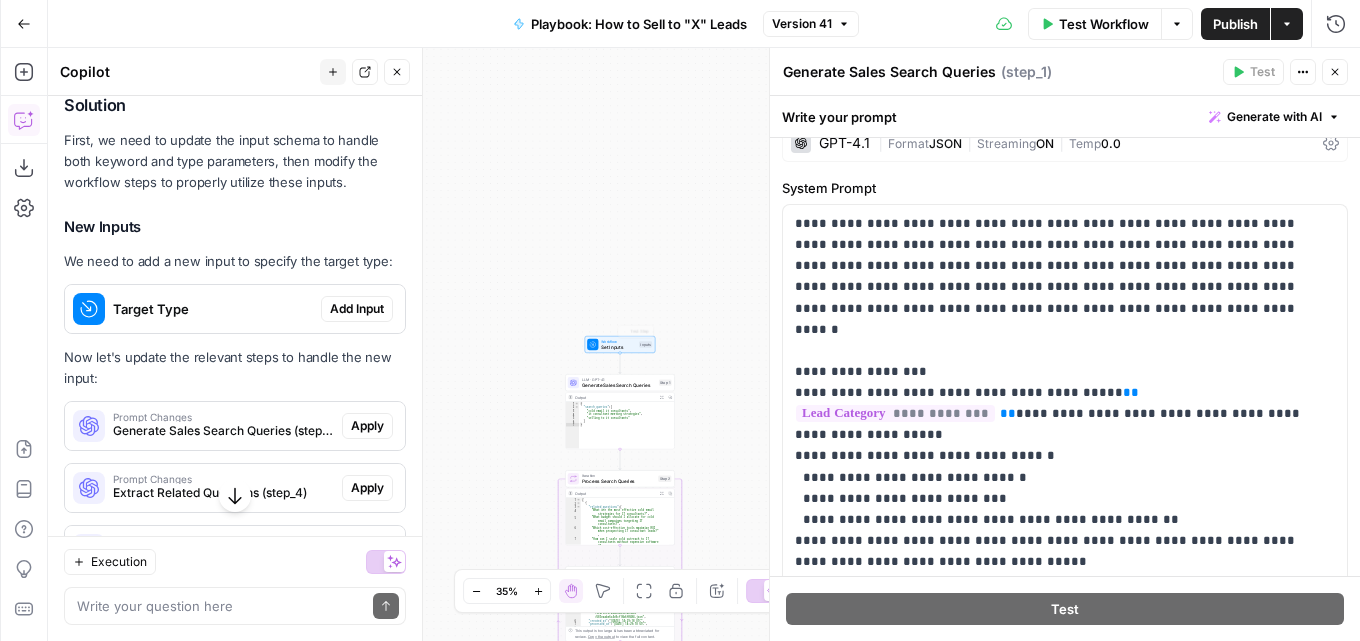 click on "Set Inputs" at bounding box center [618, 346] 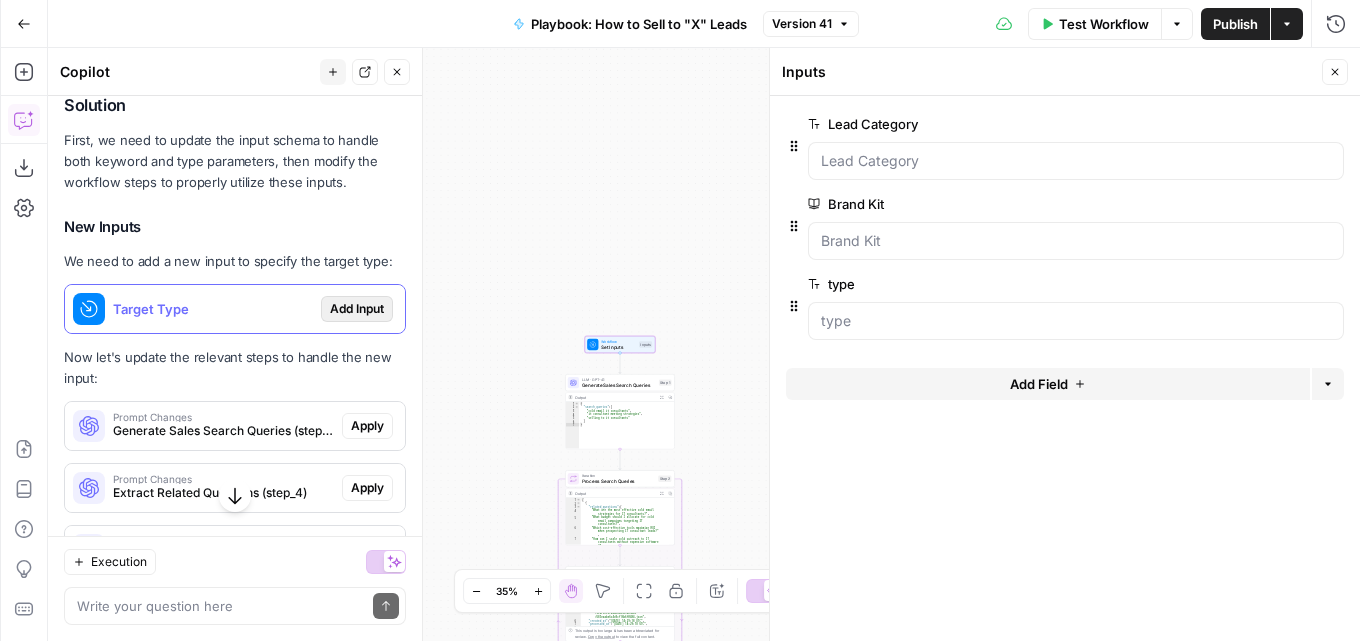 click on "Add Input" at bounding box center (357, 309) 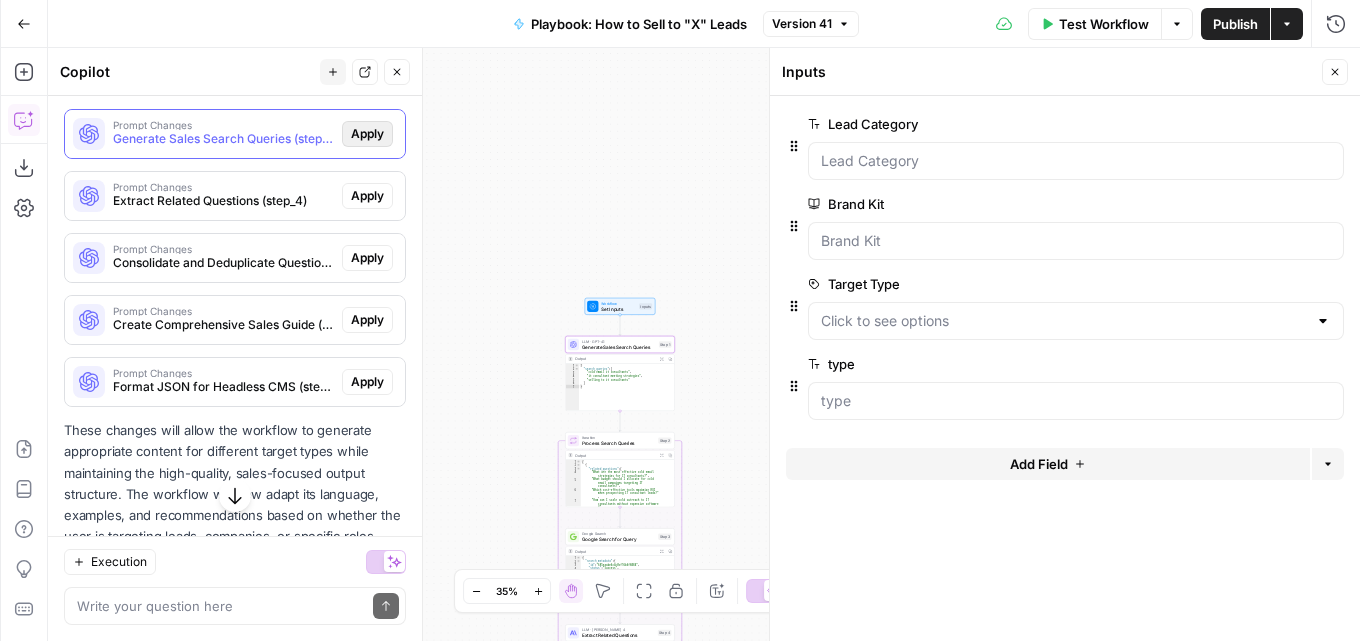 scroll, scrollTop: 972, scrollLeft: 0, axis: vertical 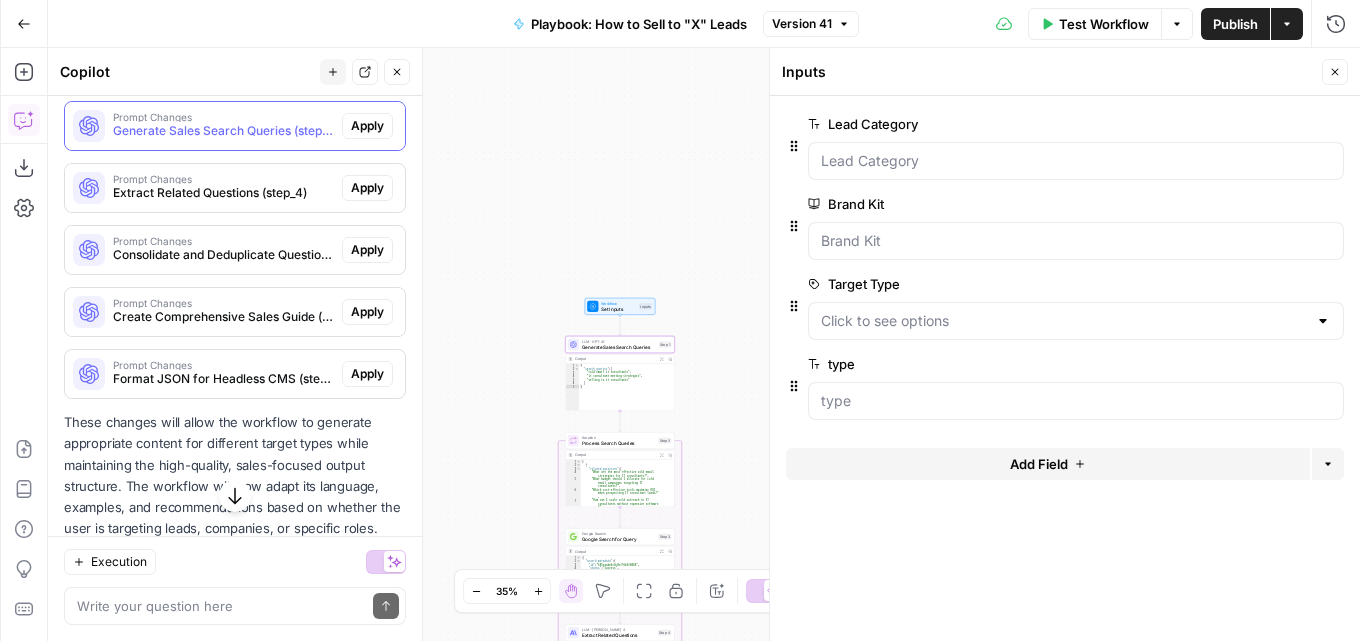 click on "Generate Sales Search Queries (step_1)" at bounding box center (223, 131) 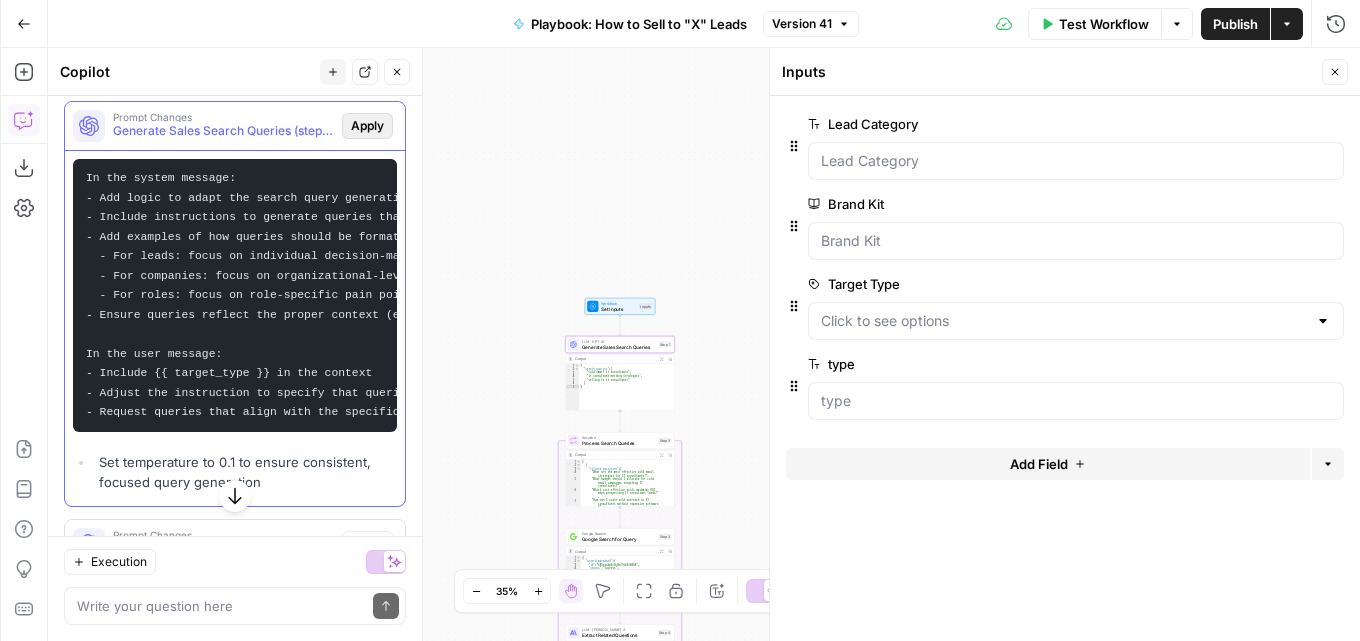 click on "Apply" at bounding box center [367, 126] 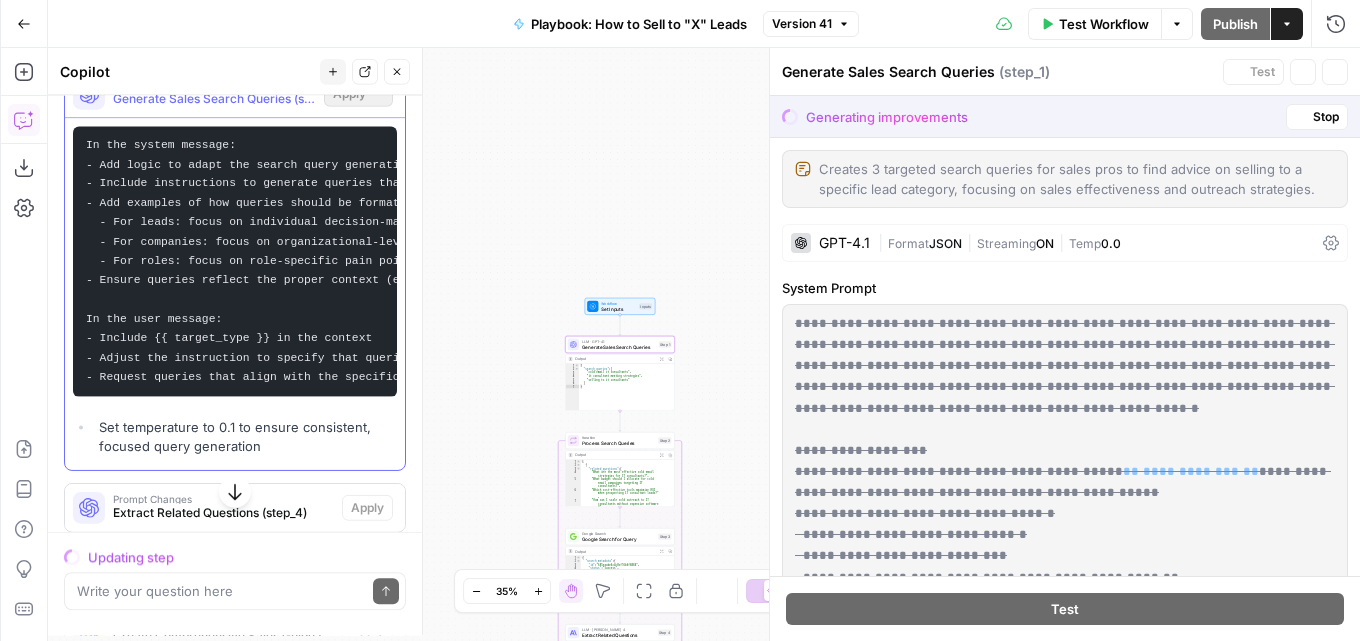 scroll, scrollTop: 940, scrollLeft: 0, axis: vertical 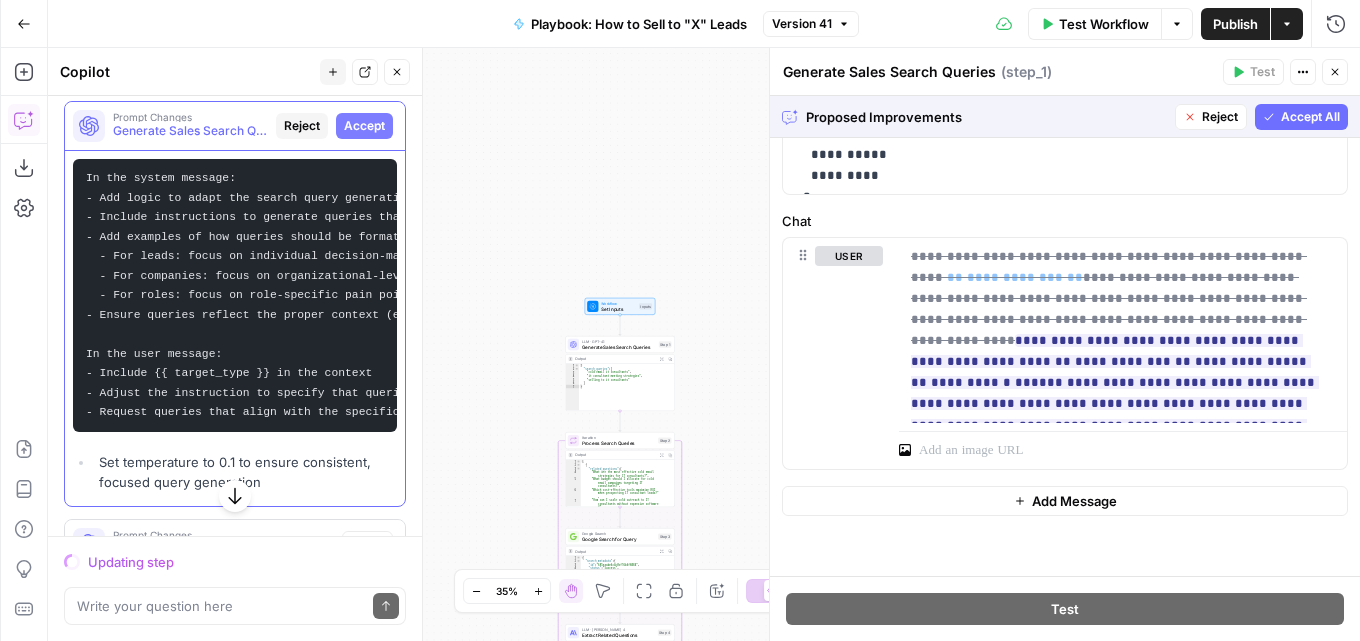 click on "Accept All" at bounding box center [1310, 117] 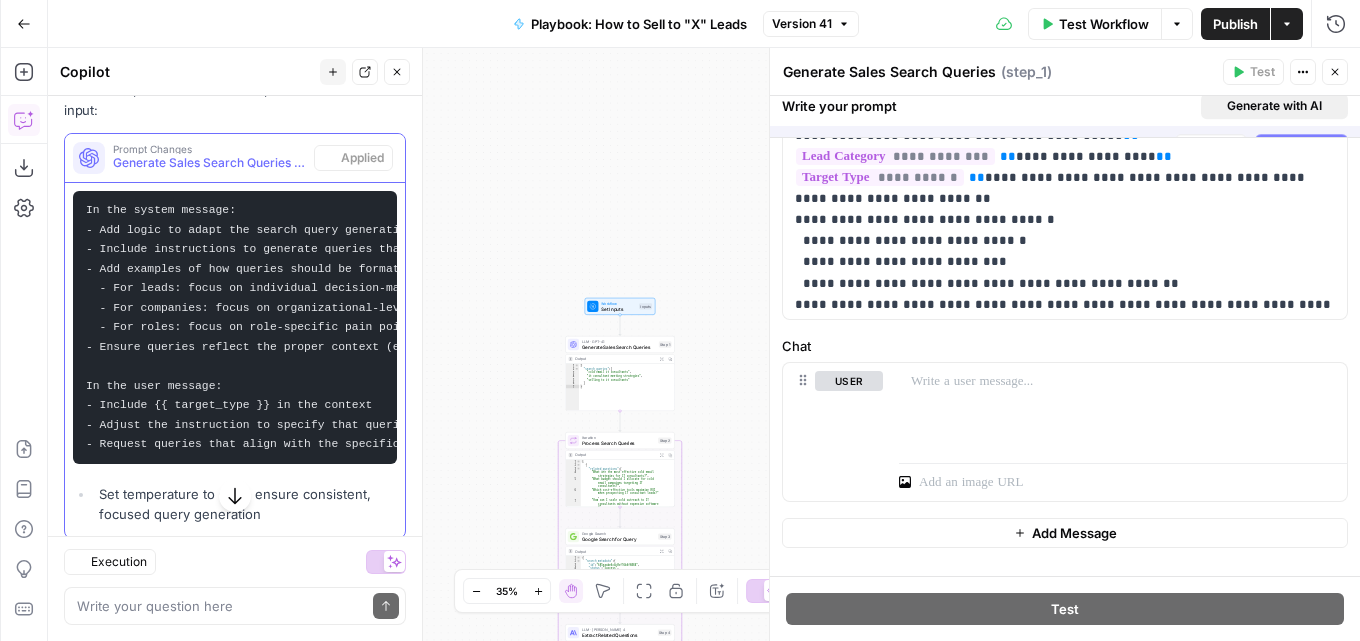 scroll, scrollTop: 0, scrollLeft: 0, axis: both 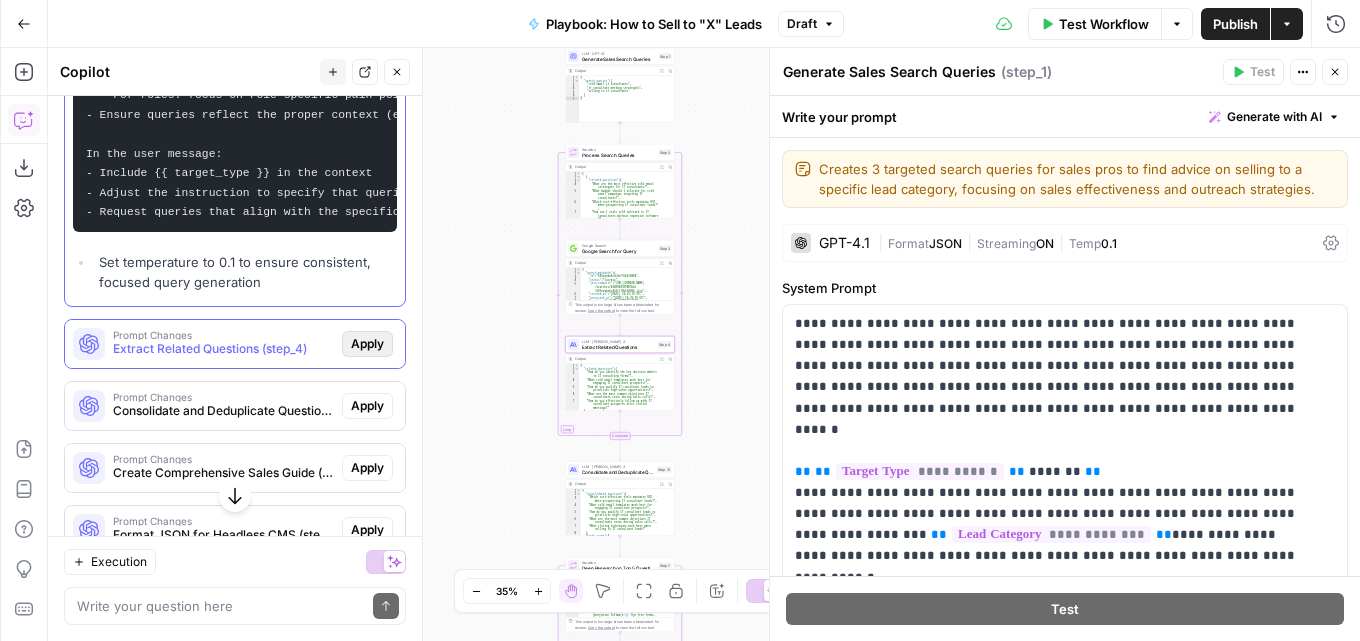 click on "Apply" at bounding box center [367, 344] 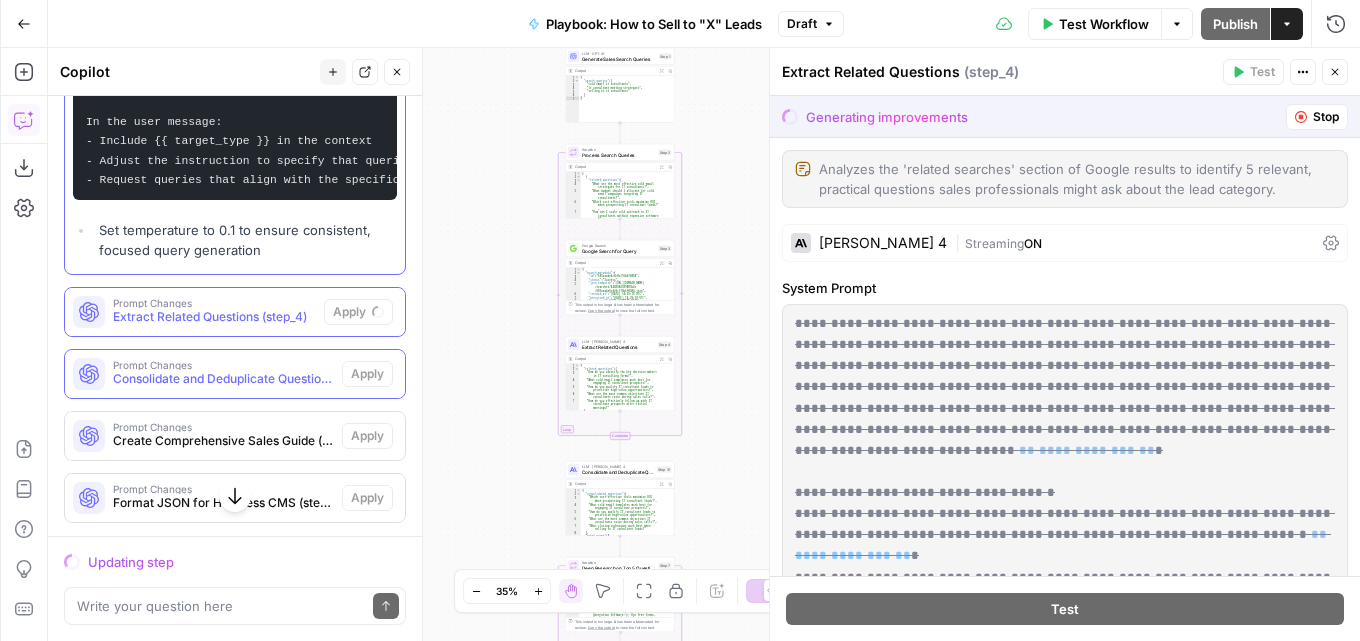 scroll, scrollTop: 1140, scrollLeft: 0, axis: vertical 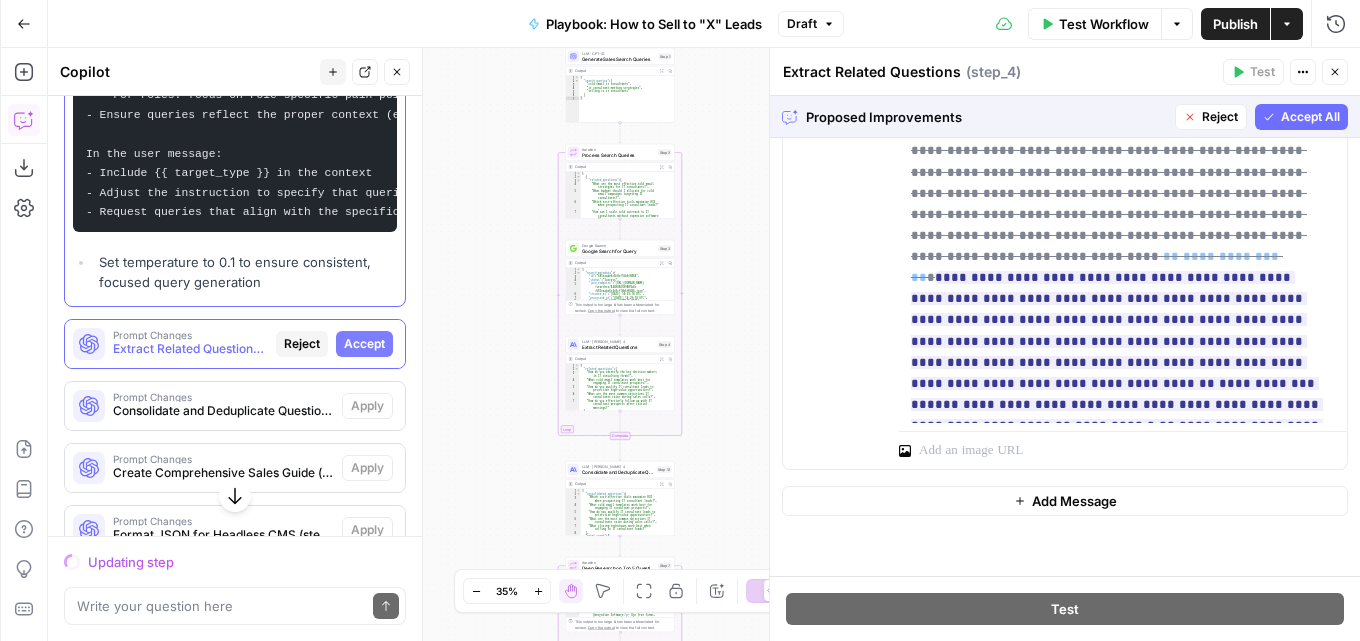 click on "Accept All" at bounding box center [1310, 117] 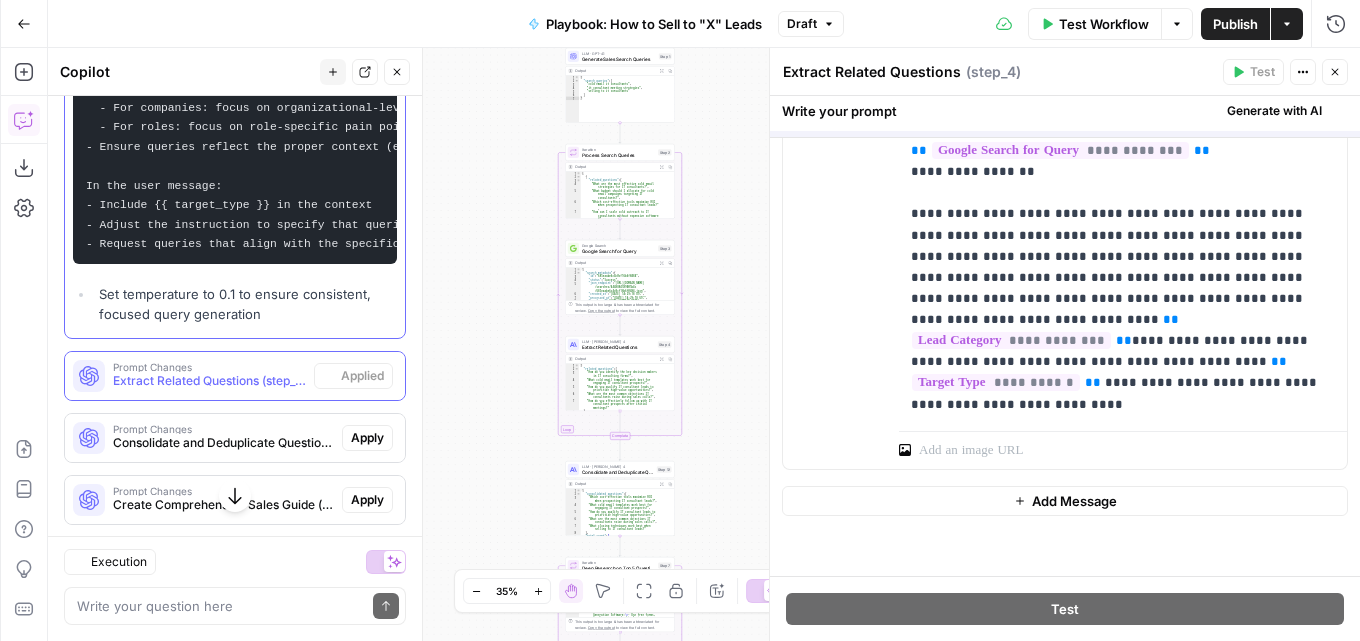 scroll, scrollTop: 1172, scrollLeft: 0, axis: vertical 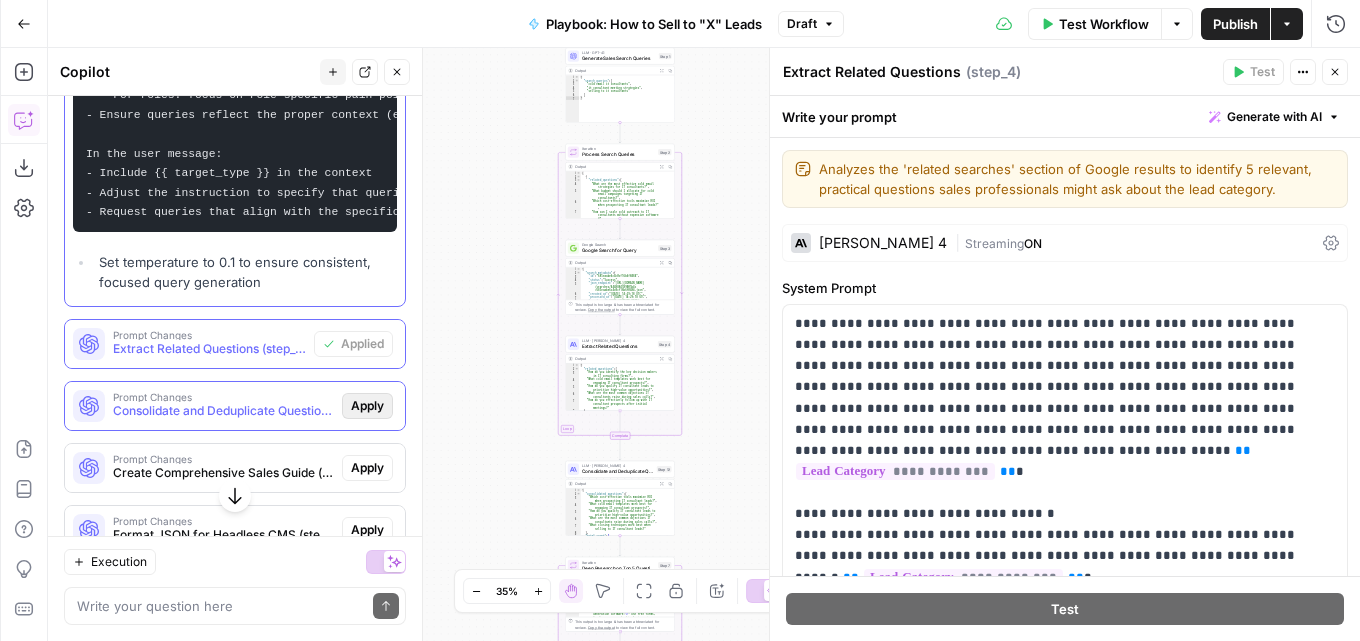 click on "Apply" at bounding box center (367, 406) 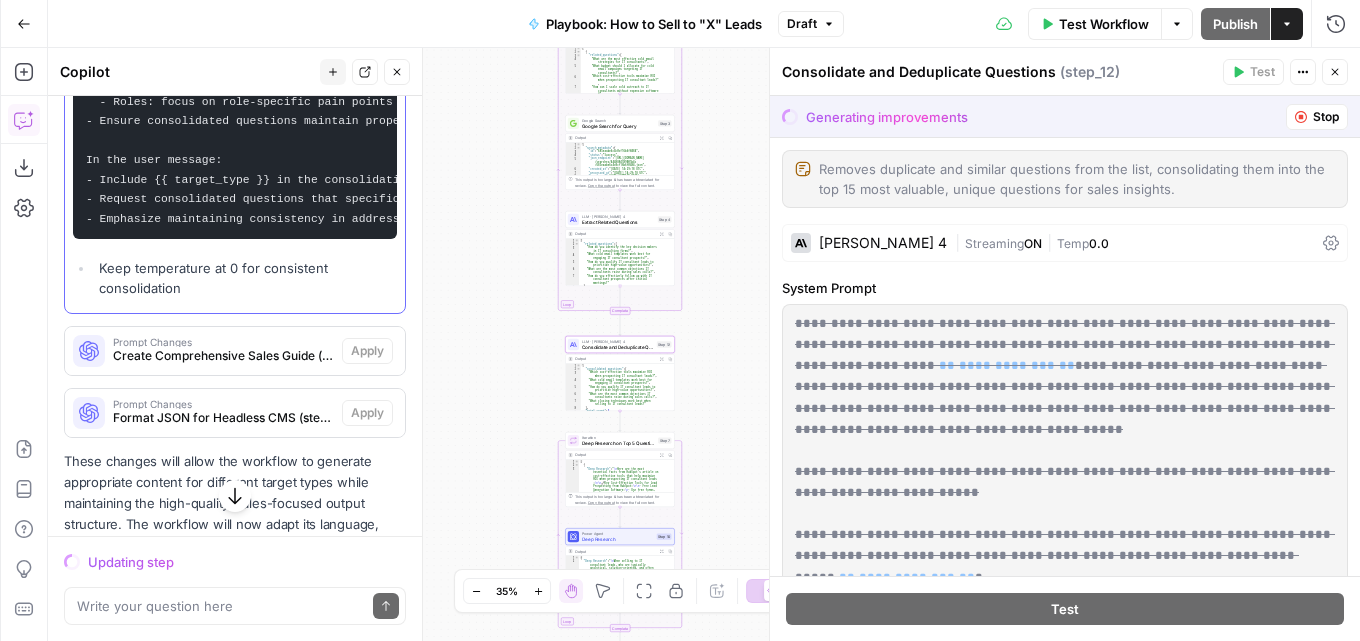 scroll, scrollTop: 1755, scrollLeft: 0, axis: vertical 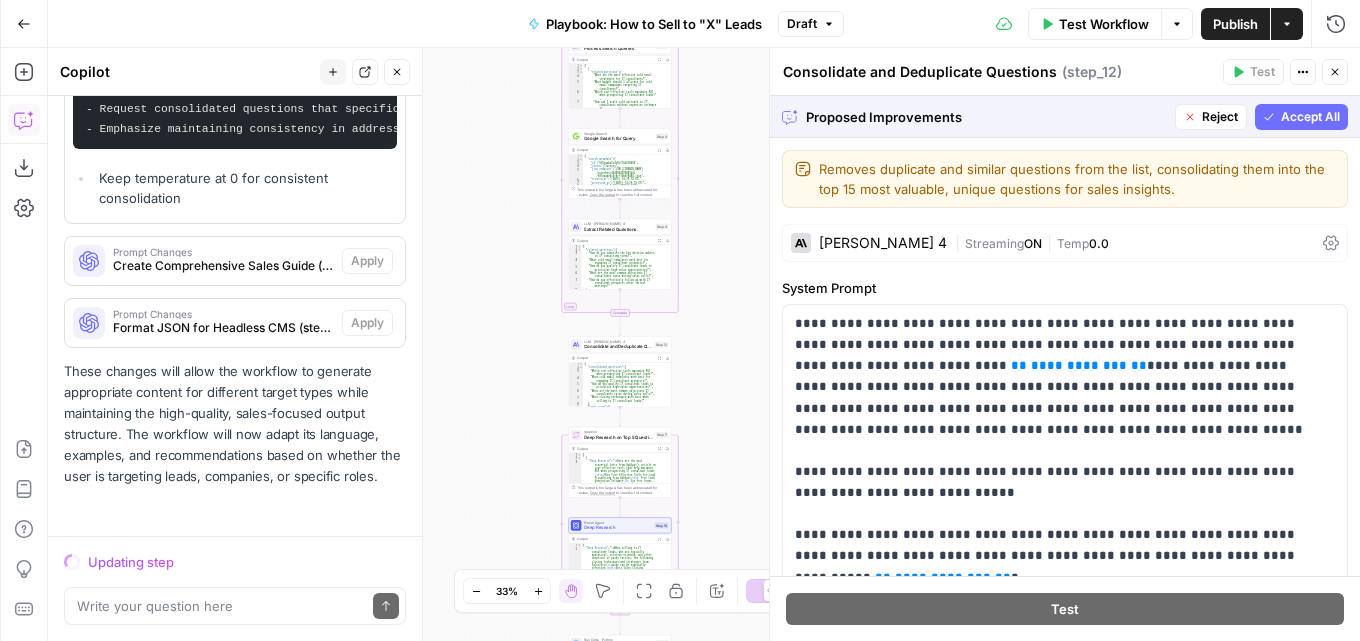click on "Accept All" at bounding box center [1310, 117] 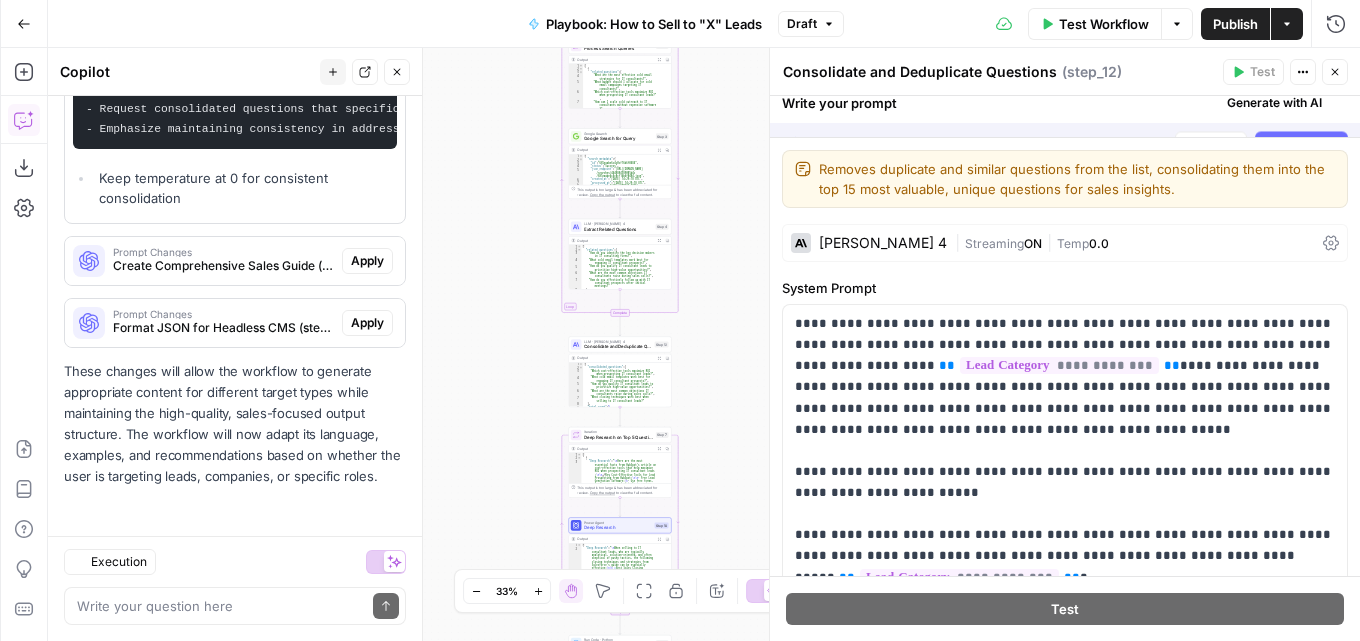 scroll, scrollTop: 1787, scrollLeft: 0, axis: vertical 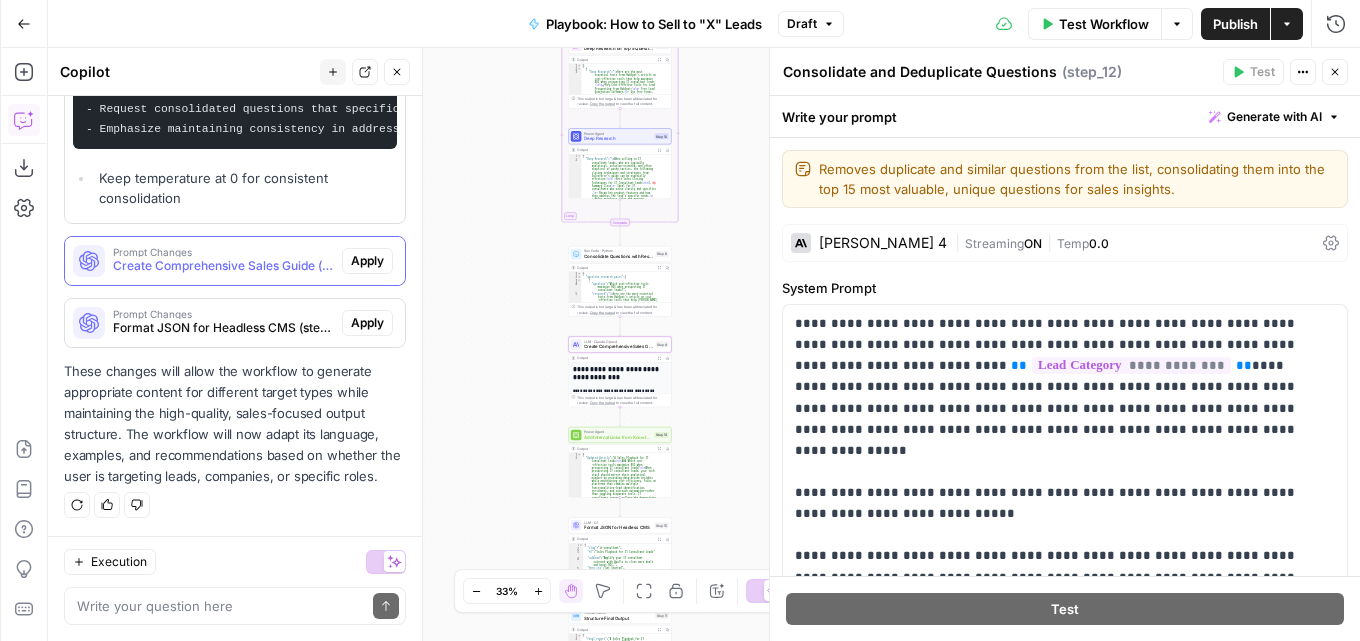 click on "Create Comprehensive Sales Guide (step_9)" at bounding box center [223, 266] 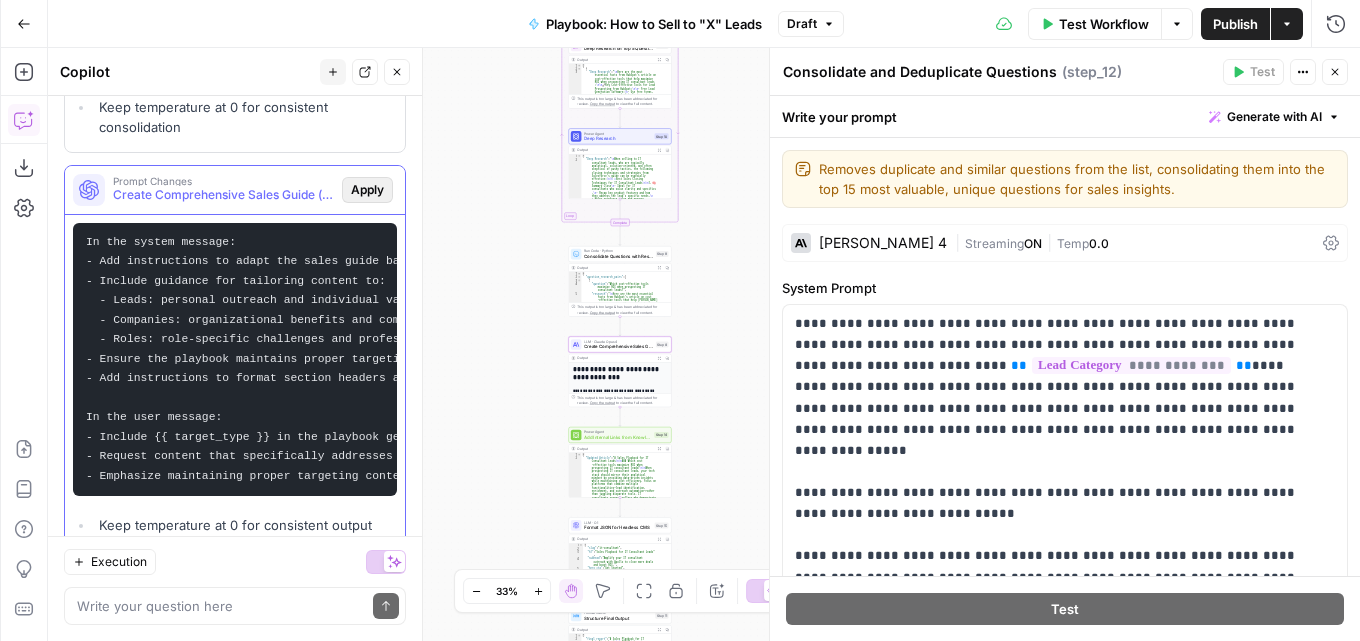 click on "Apply" at bounding box center (367, 190) 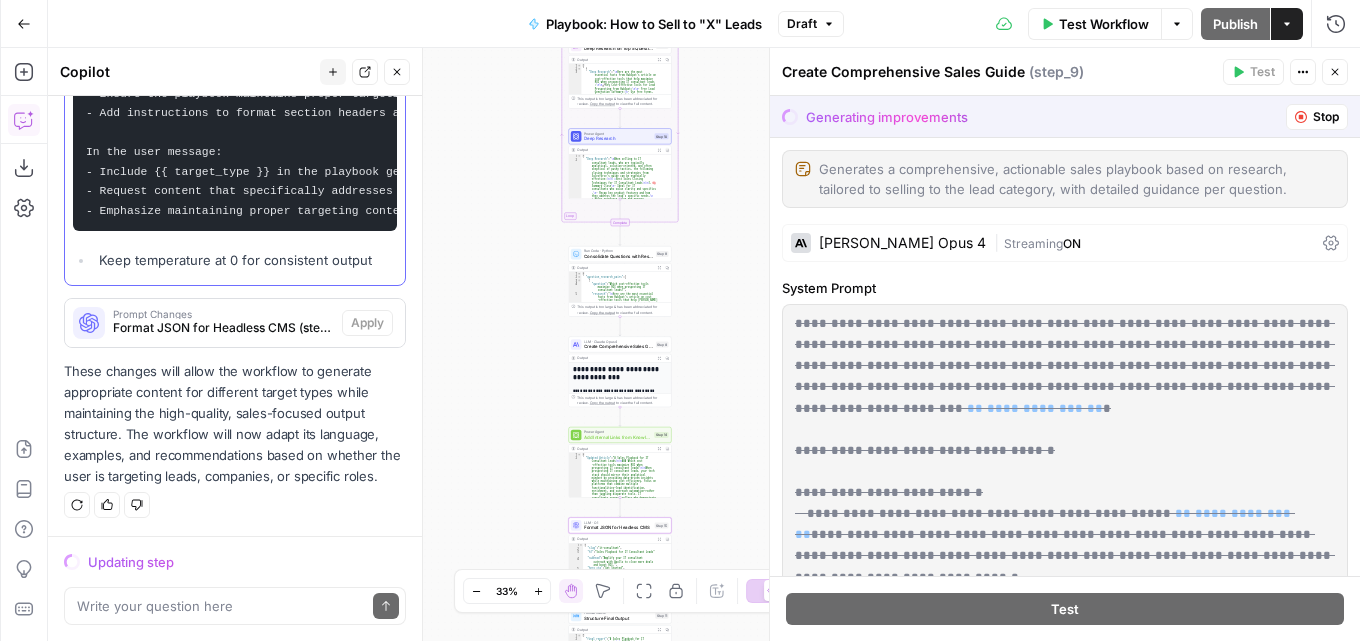 scroll, scrollTop: 1906, scrollLeft: 0, axis: vertical 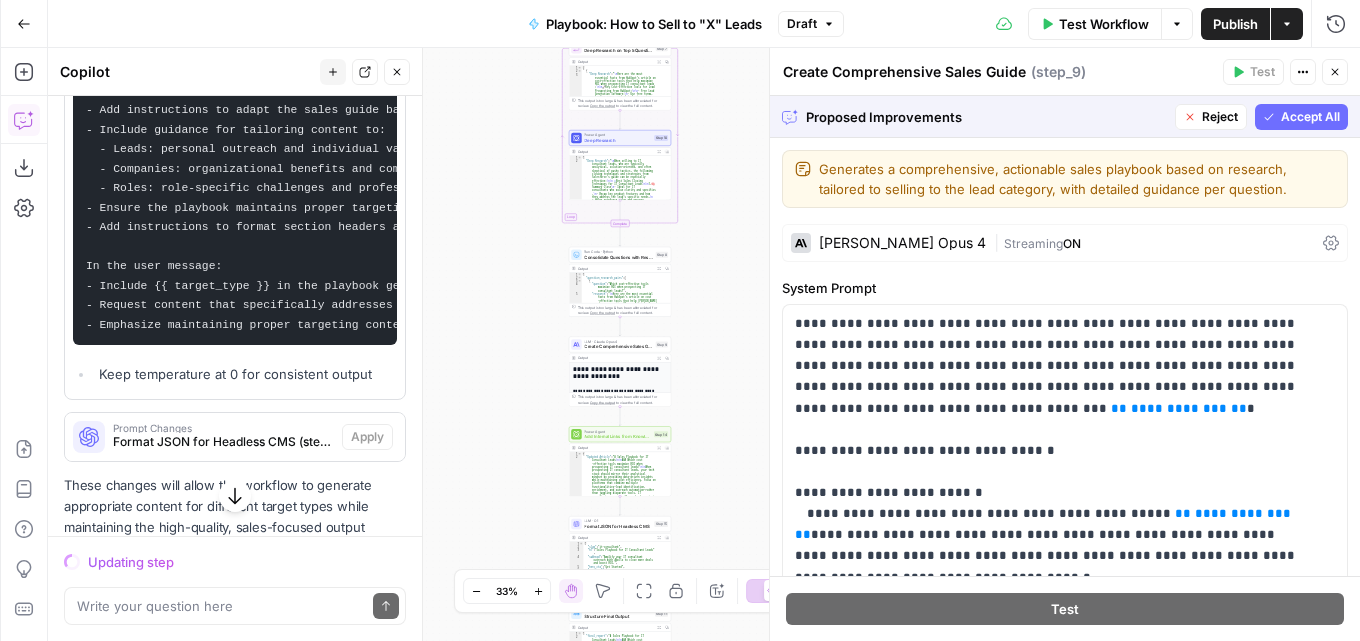 click on "Accept All" at bounding box center [1310, 117] 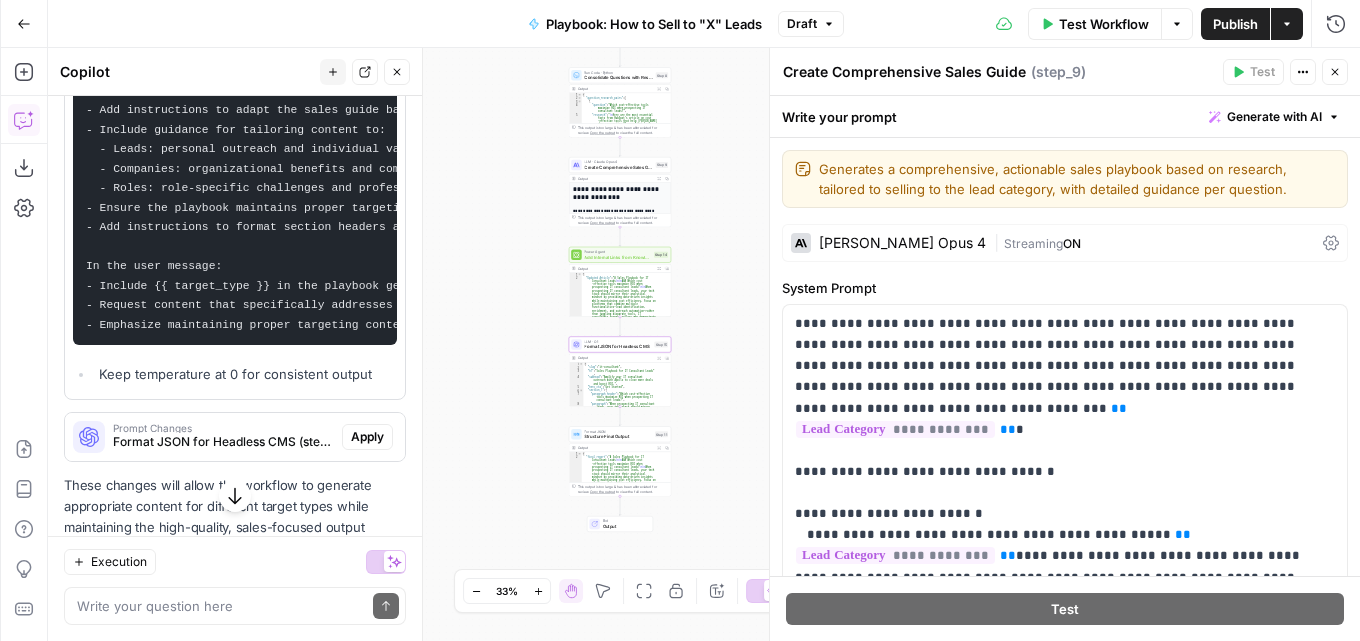 scroll, scrollTop: 2138, scrollLeft: 0, axis: vertical 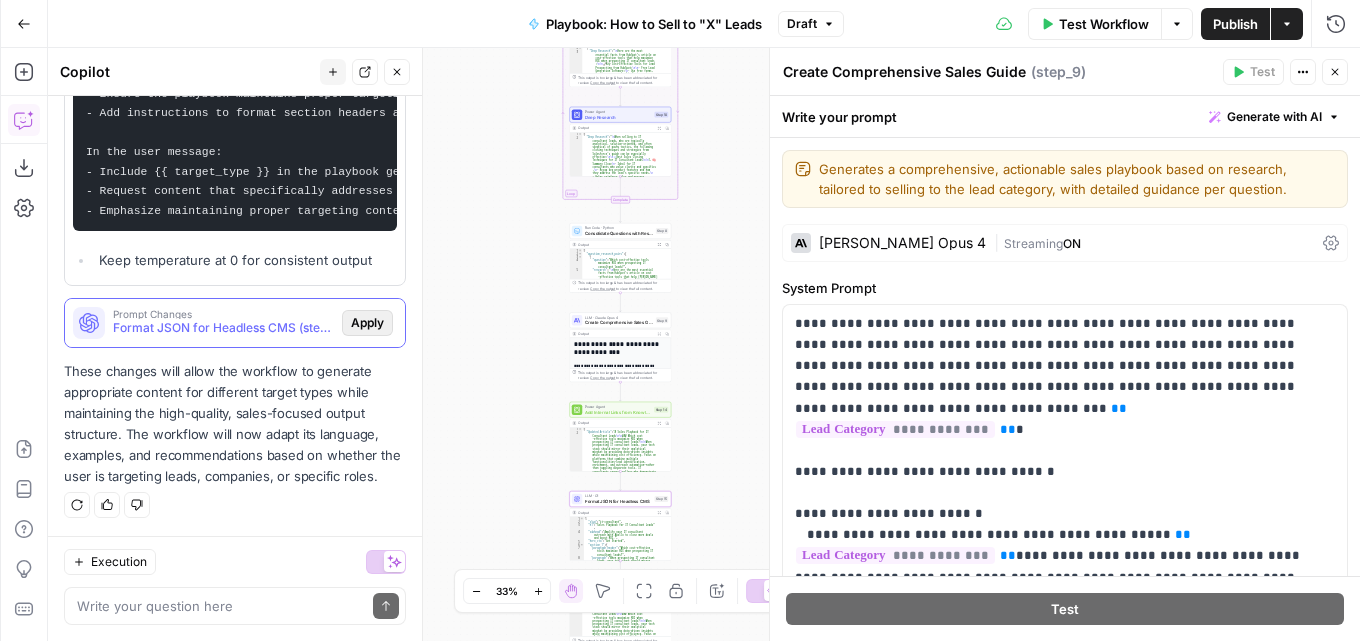 click on "Apply" at bounding box center [367, 323] 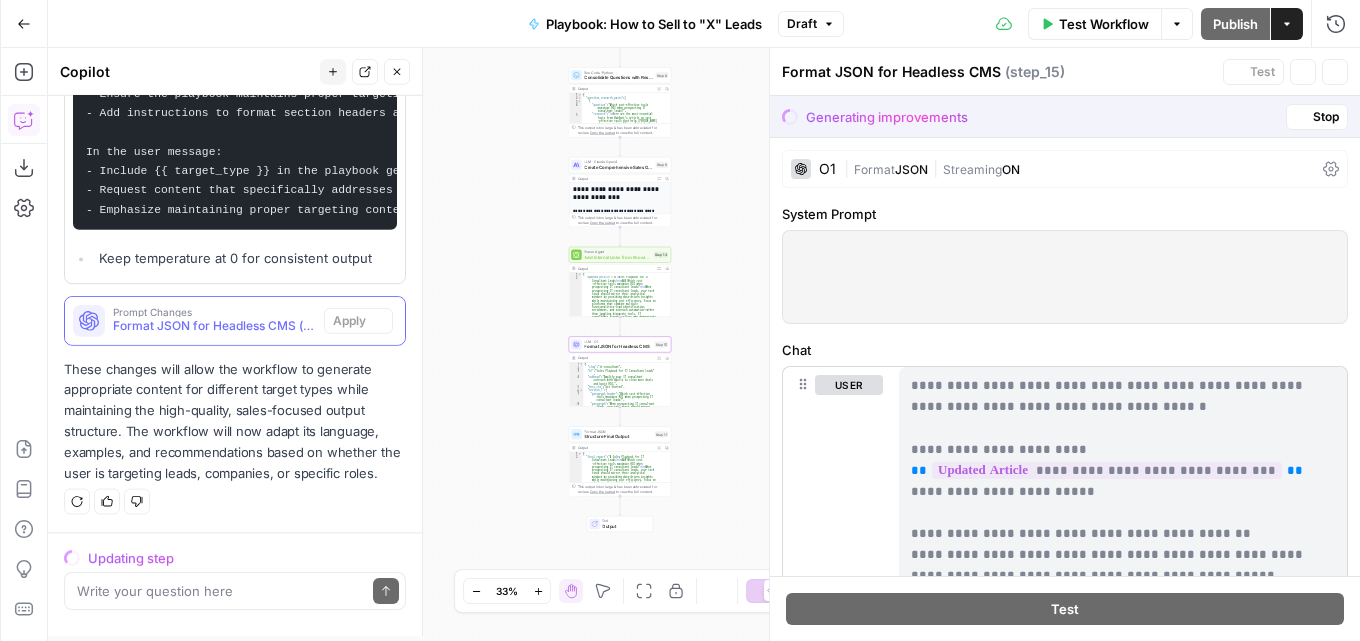 scroll, scrollTop: 2106, scrollLeft: 0, axis: vertical 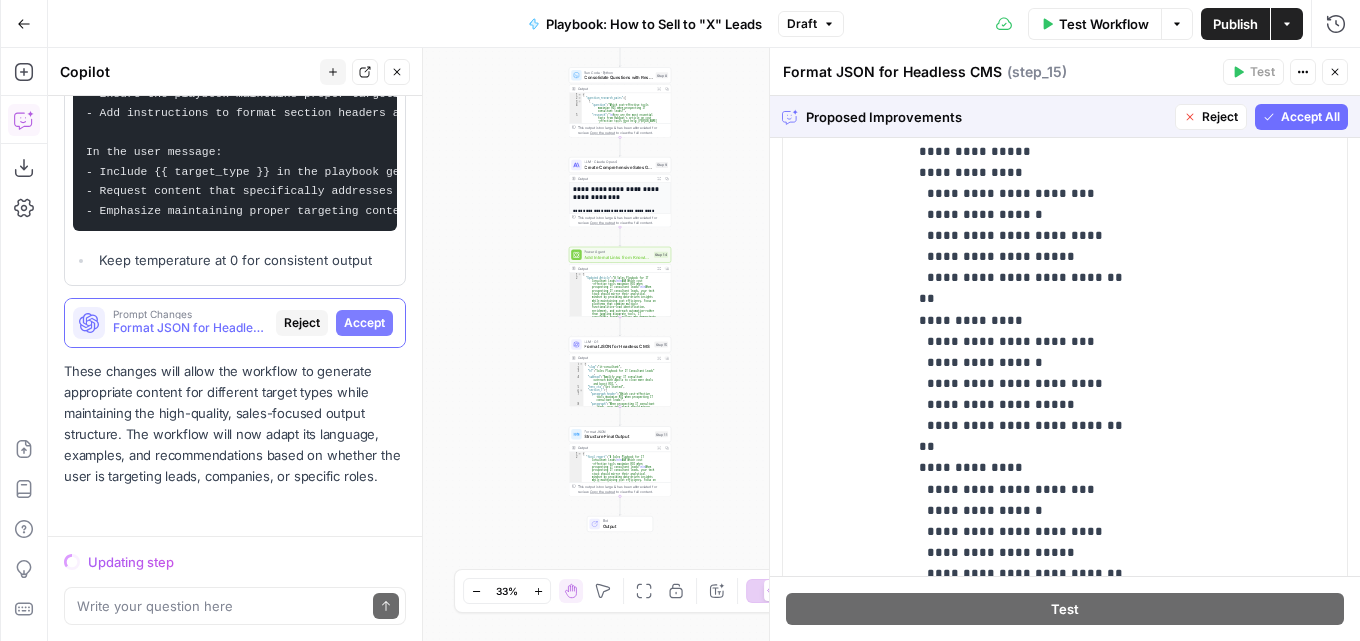click on "Accept All" at bounding box center [1310, 117] 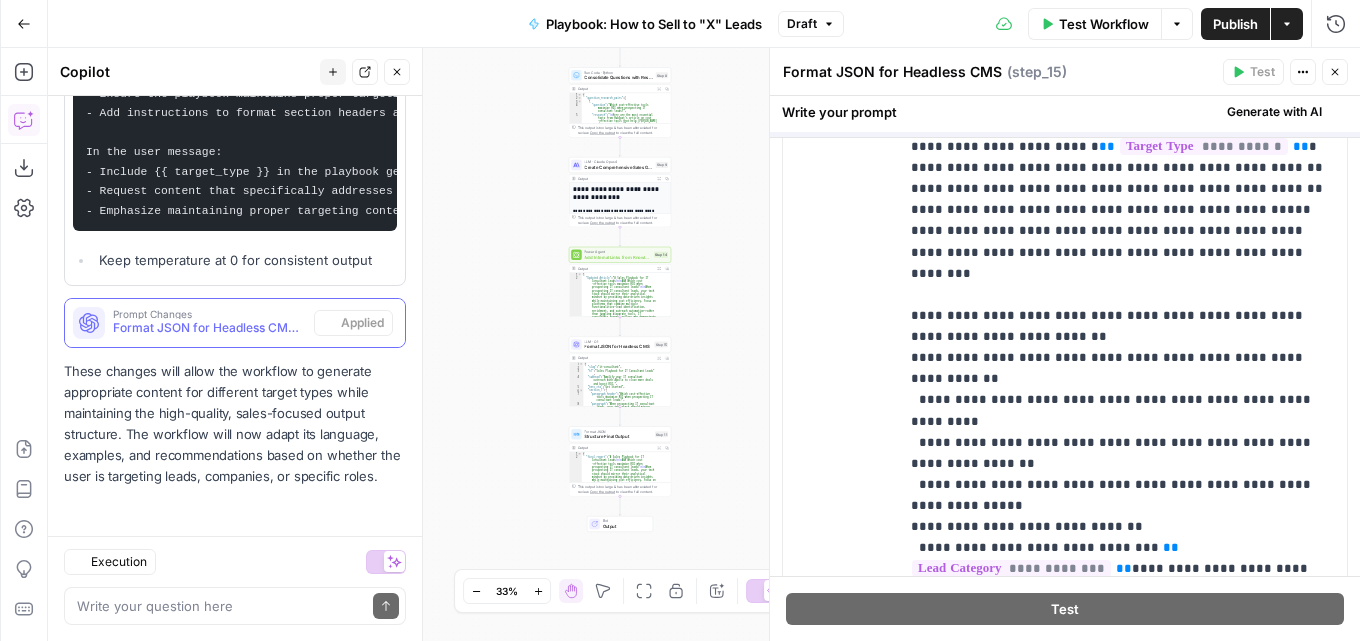 scroll, scrollTop: 2138, scrollLeft: 0, axis: vertical 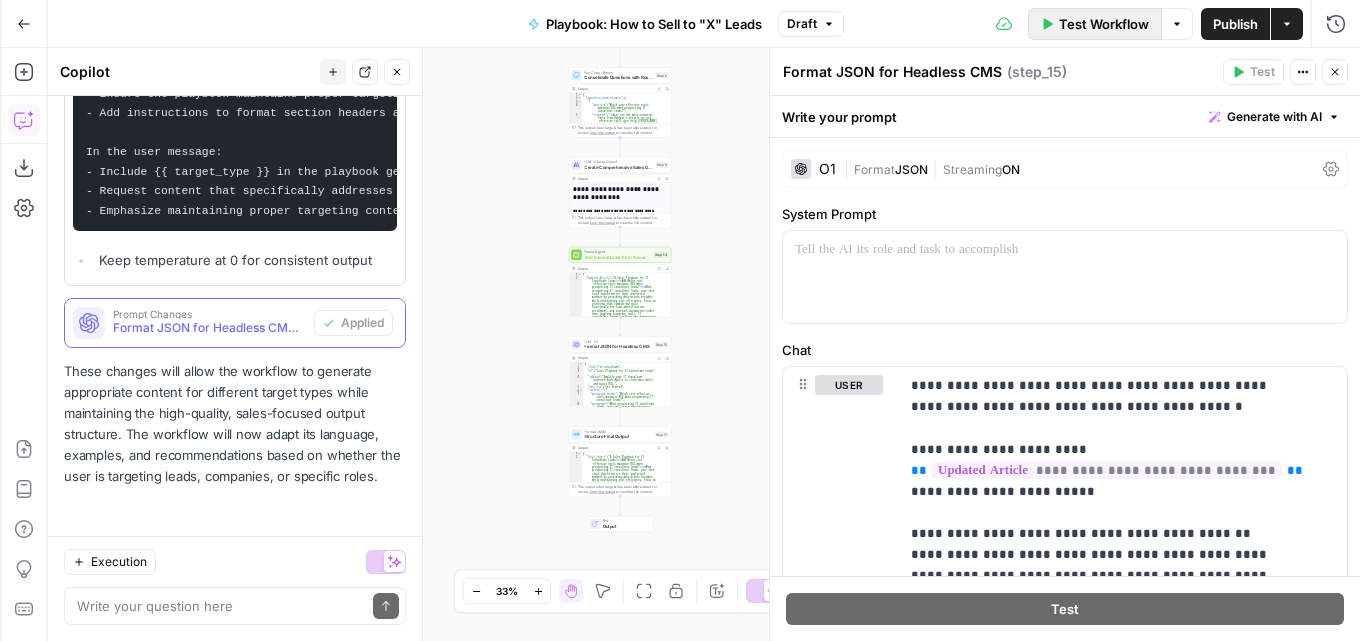 click on "Test Workflow" at bounding box center [1104, 24] 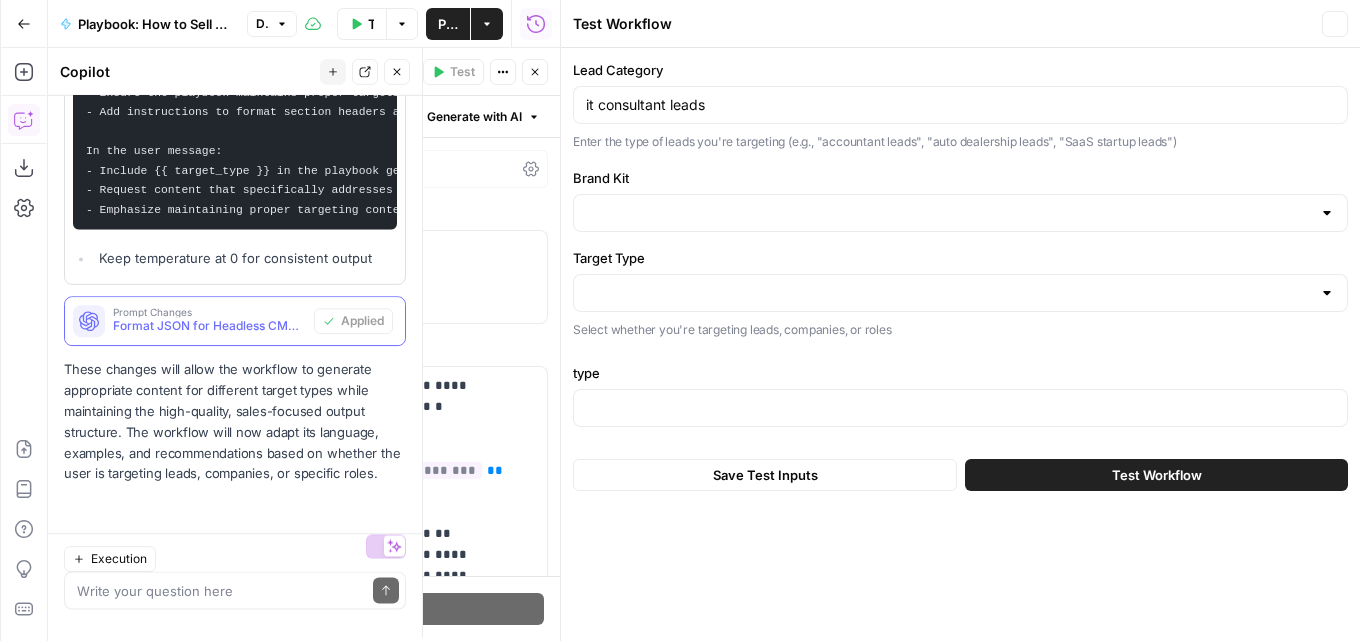 scroll, scrollTop: 2138, scrollLeft: 0, axis: vertical 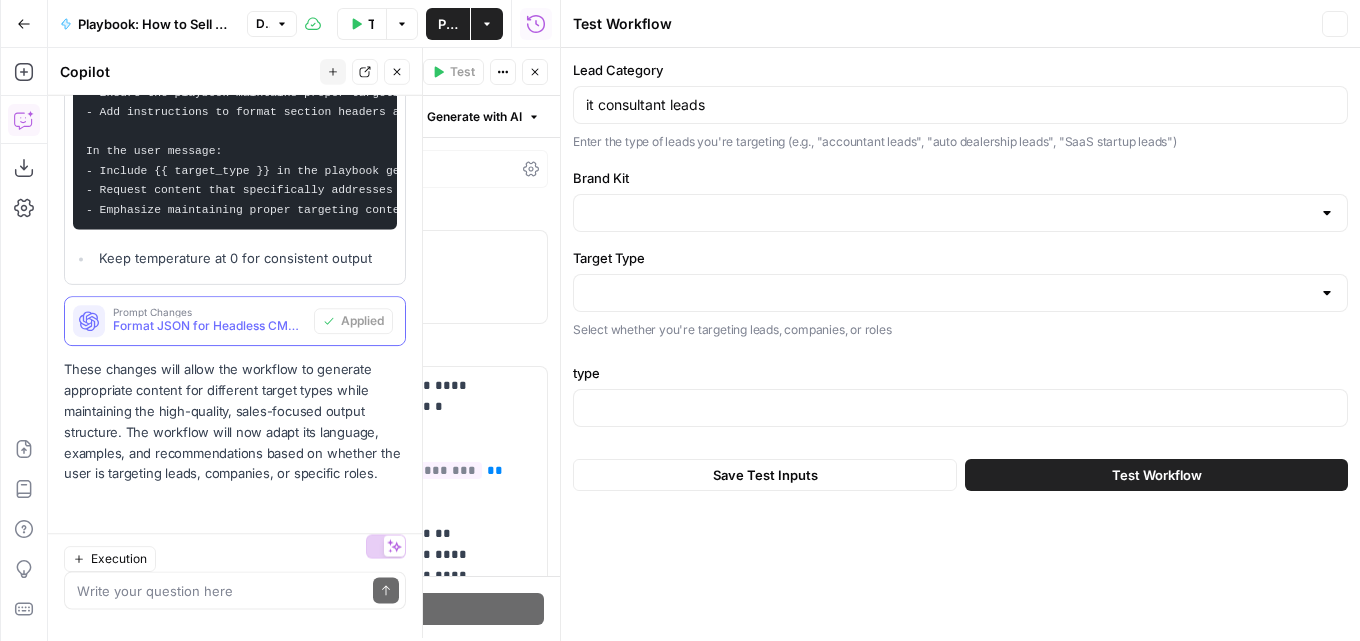 type on "Apollo" 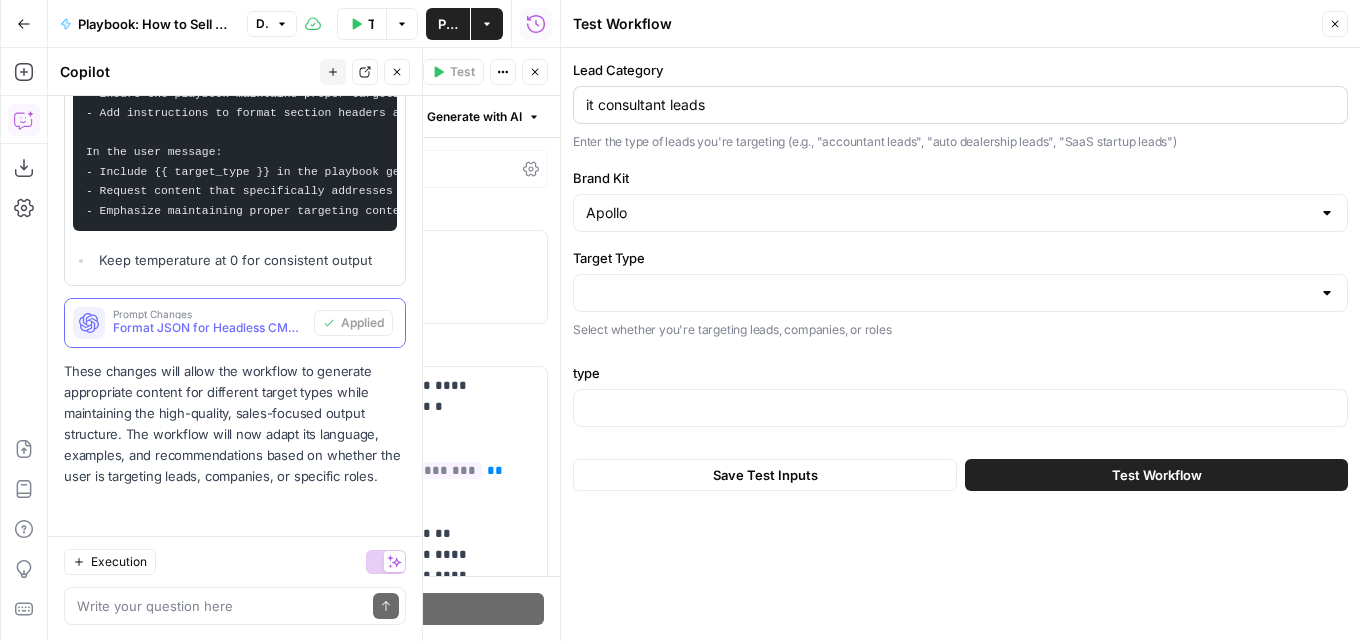 drag, startPoint x: 733, startPoint y: 115, endPoint x: 680, endPoint y: 109, distance: 53.338543 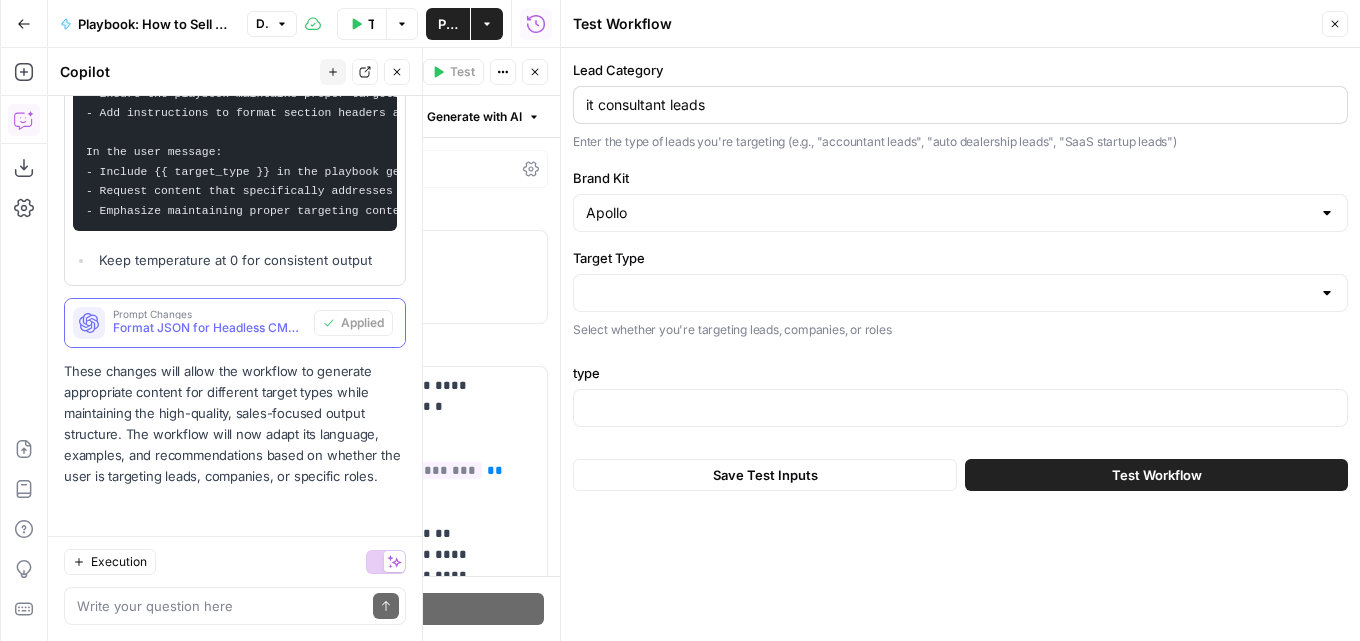 click on "it consultant leads" at bounding box center (960, 105) 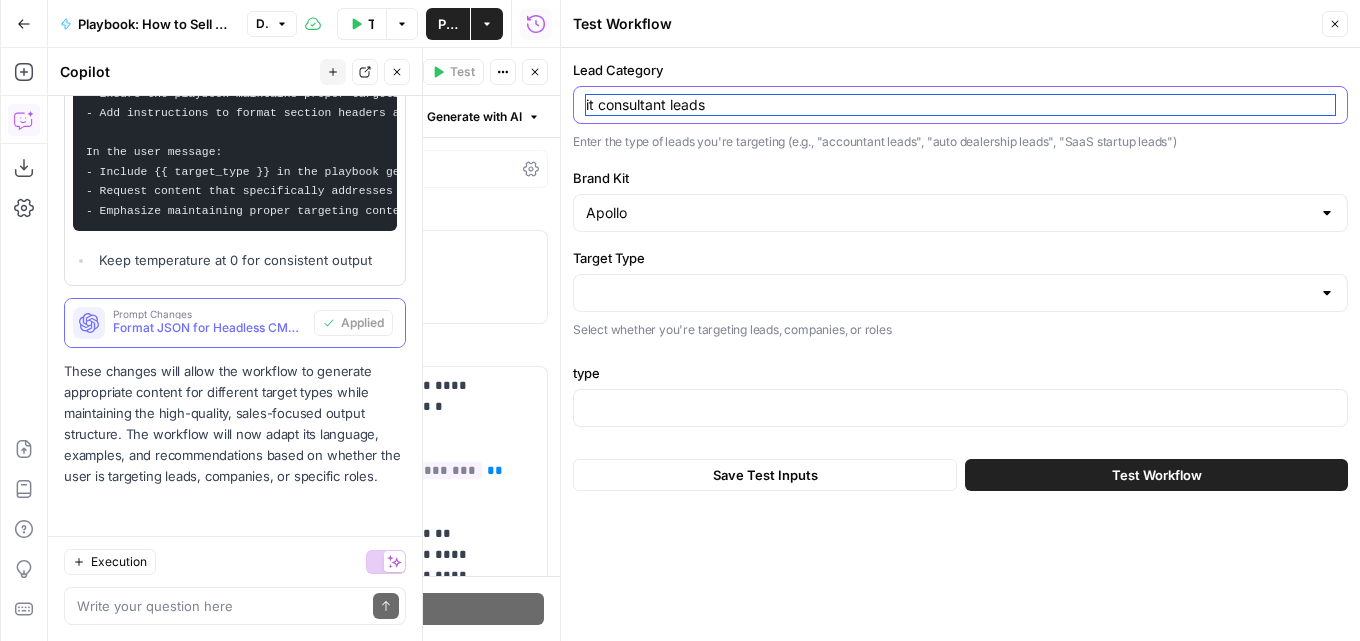 drag, startPoint x: 740, startPoint y: 110, endPoint x: 576, endPoint y: 110, distance: 164 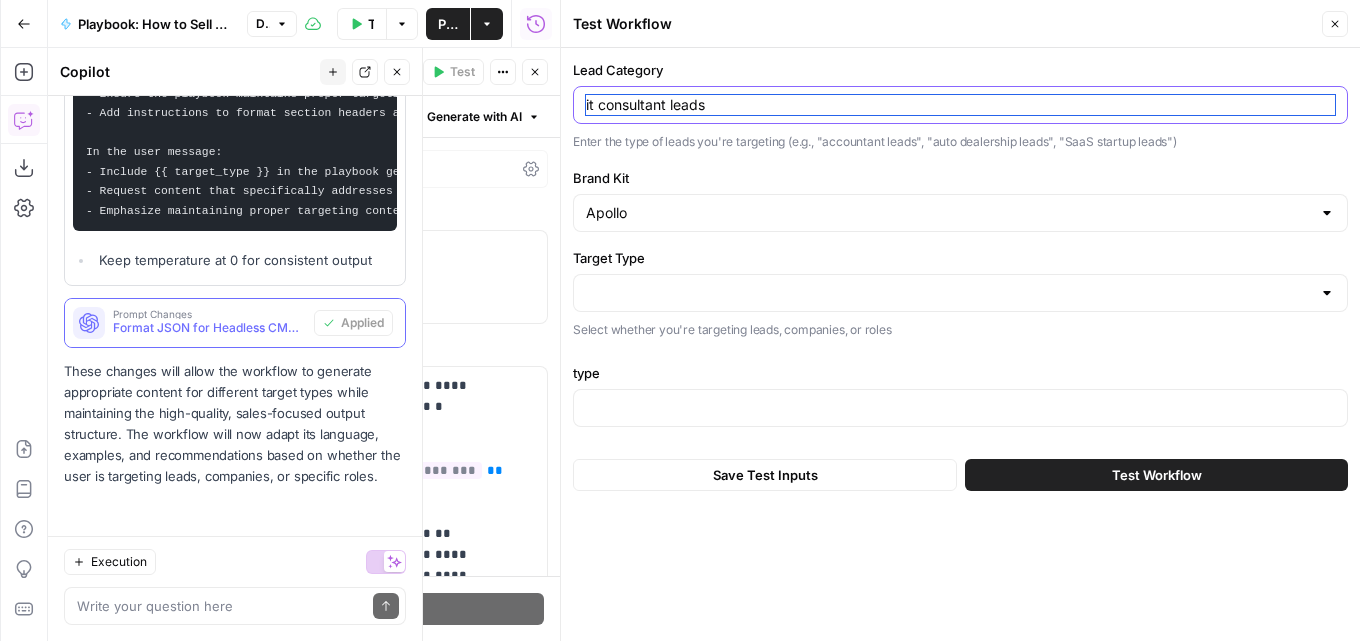 click on "it consultant leads" at bounding box center [960, 105] 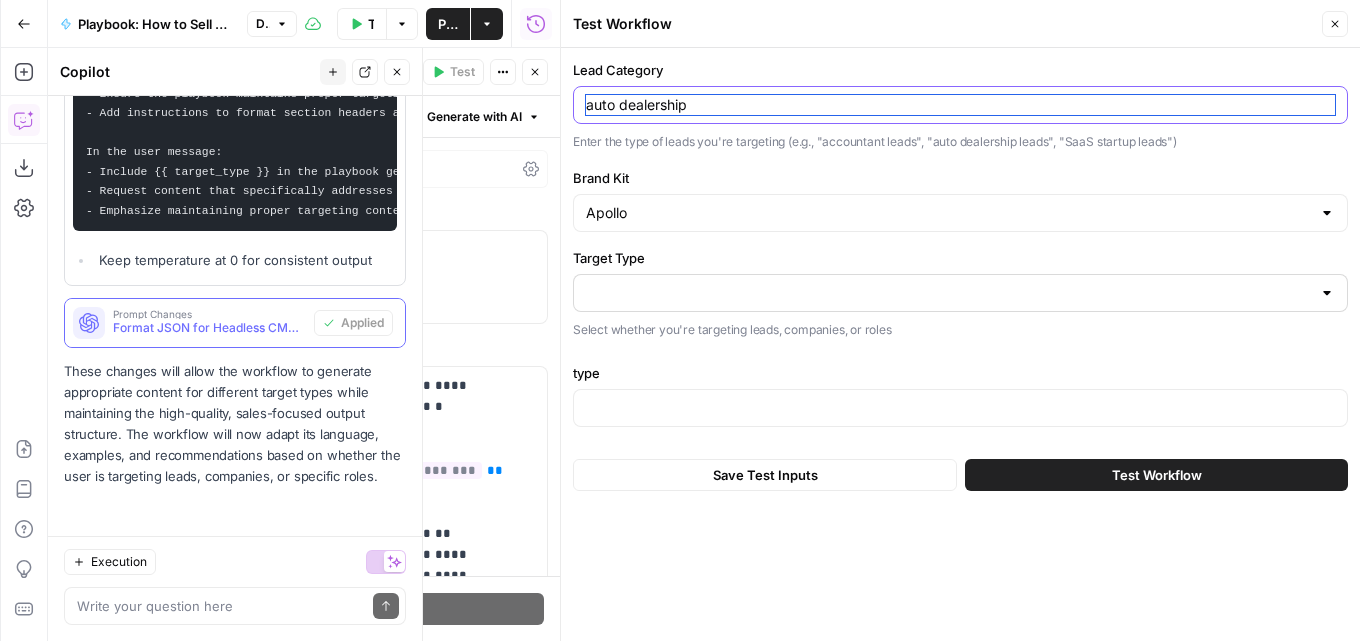 type on "auto dealership" 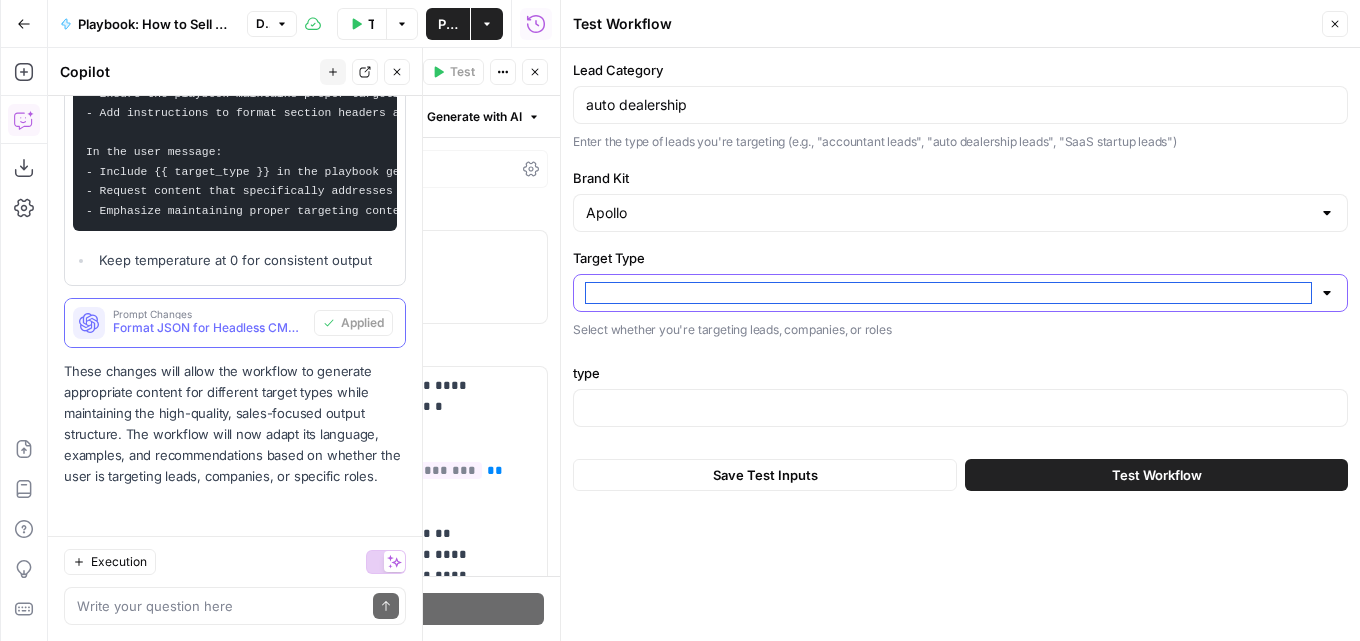 click on "Target Type" at bounding box center (948, 293) 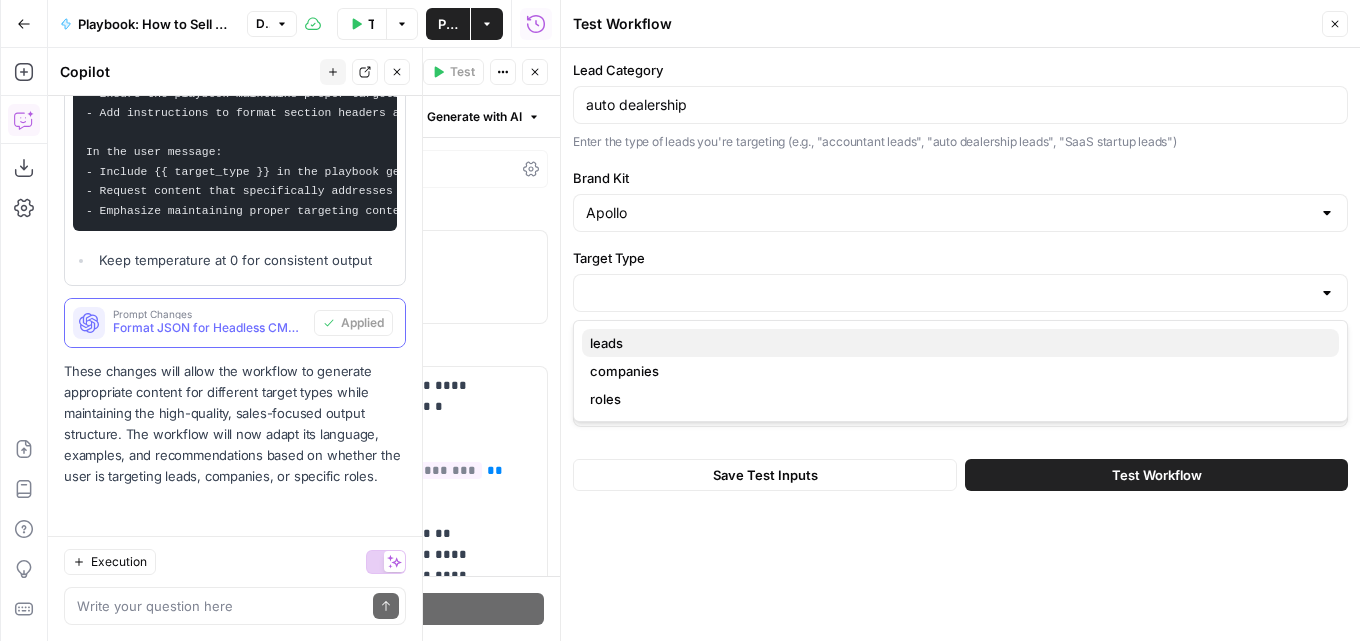click on "leads" at bounding box center (960, 343) 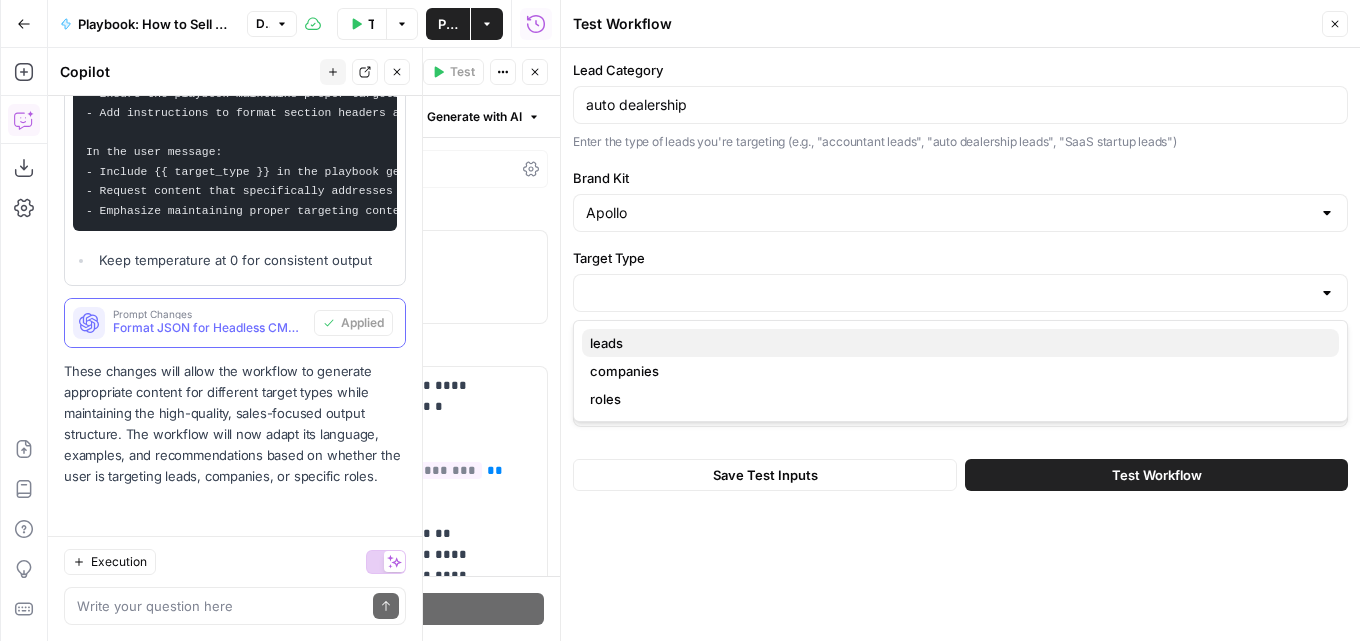 type on "leads" 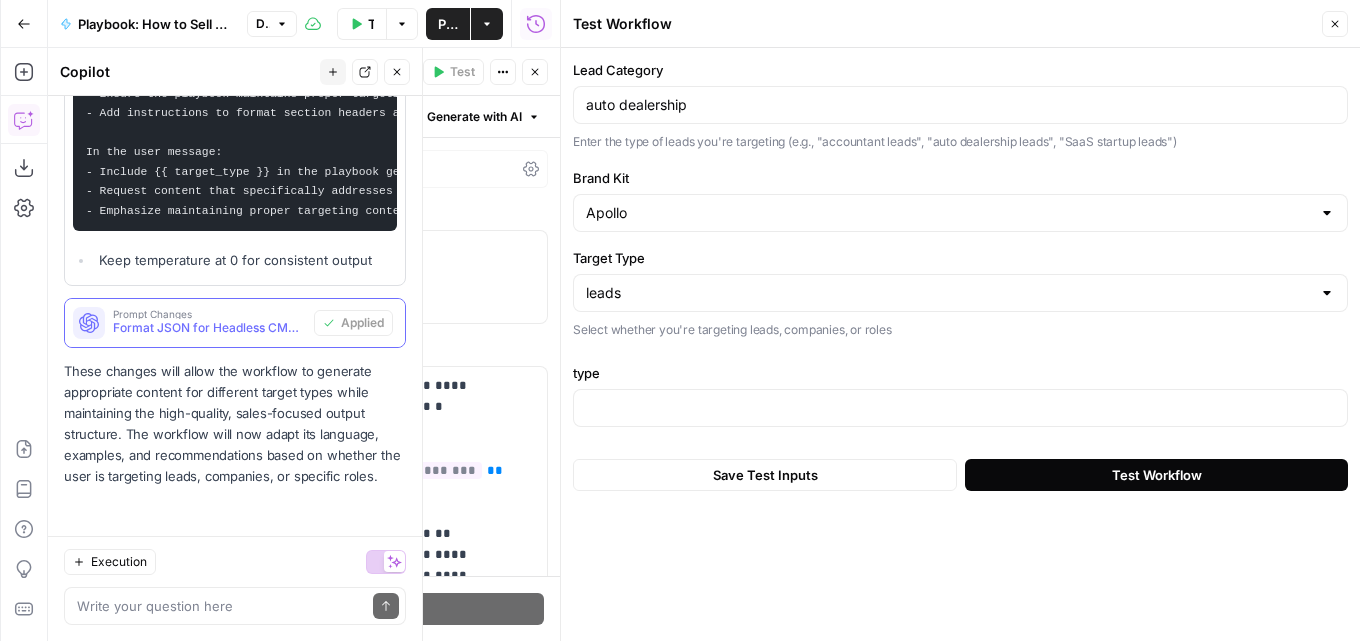 click on "Test Workflow" at bounding box center (1157, 475) 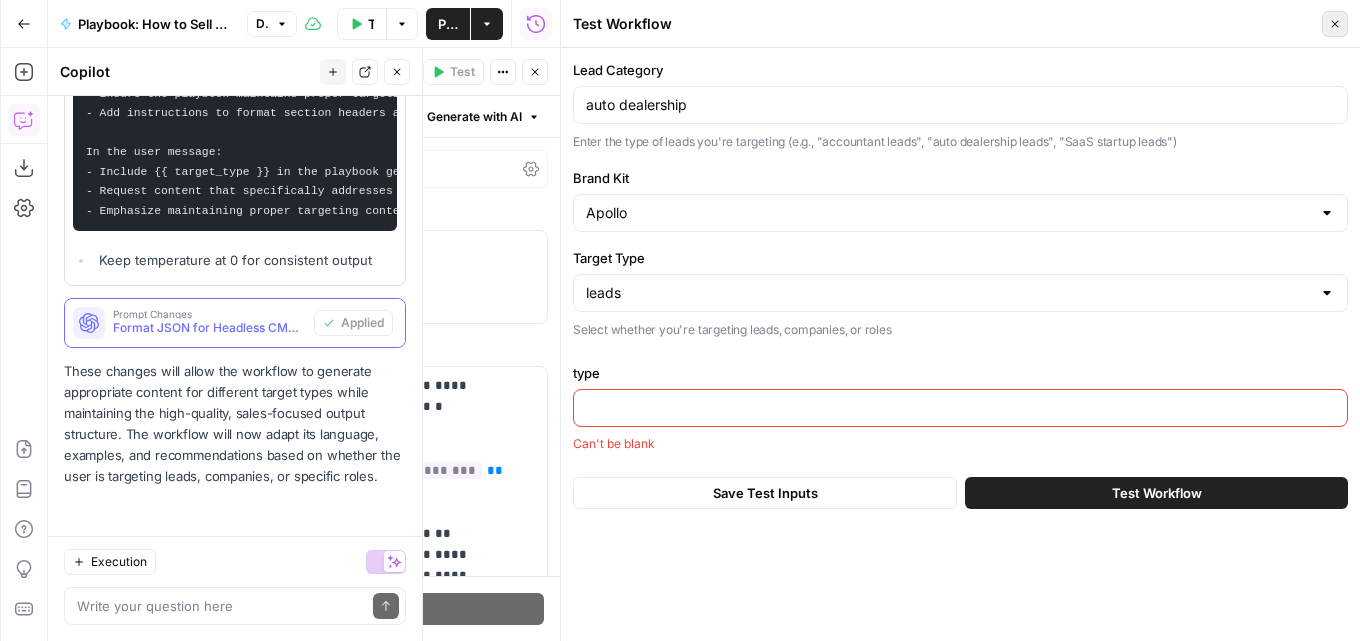 click on "Close" at bounding box center [1335, 24] 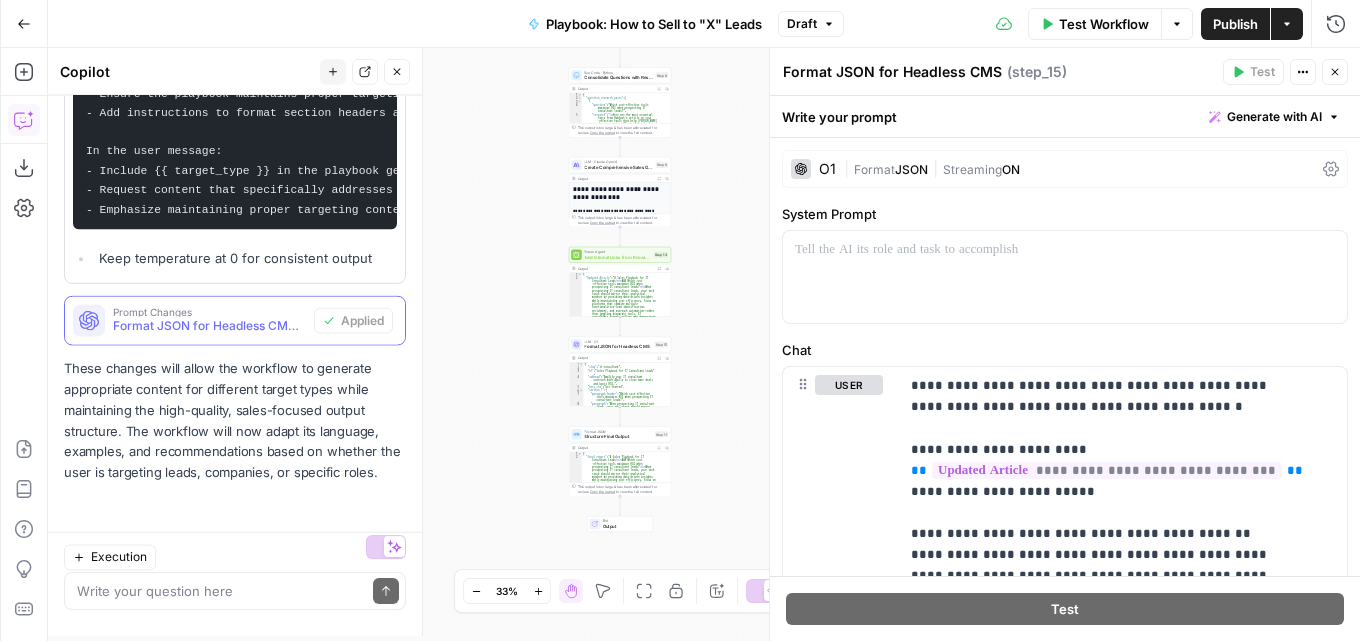 scroll, scrollTop: 2138, scrollLeft: 0, axis: vertical 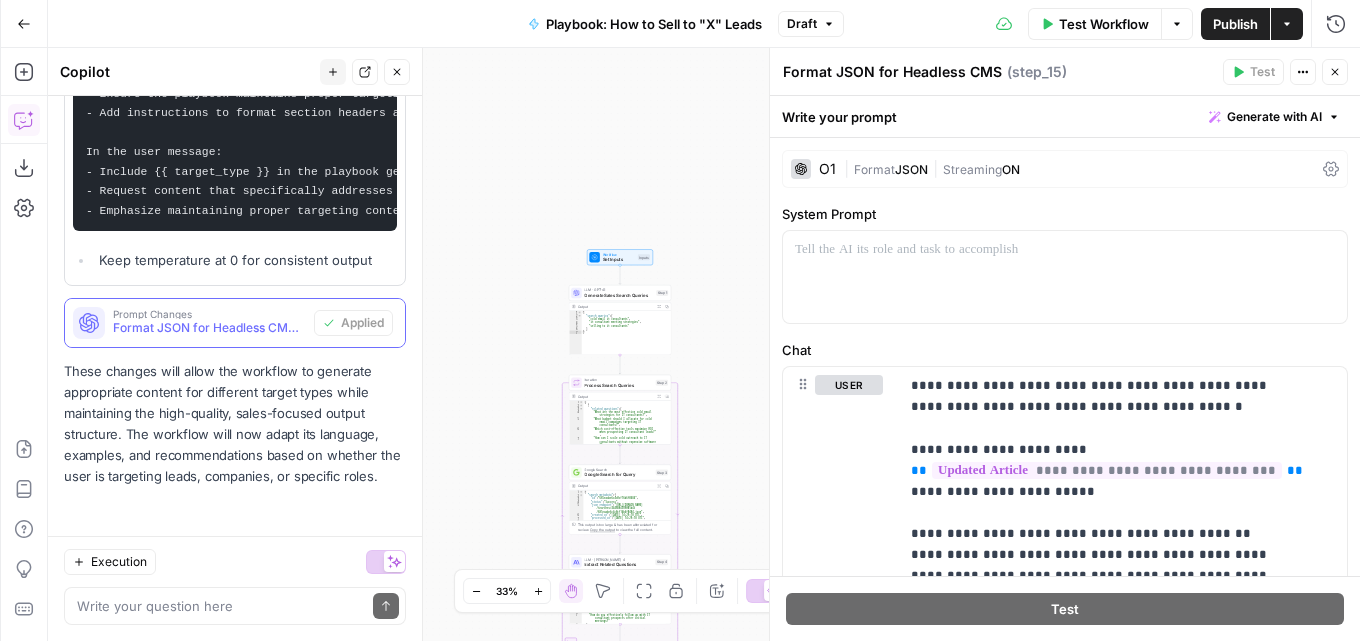 click on "Workflow Set Inputs Inputs LLM · GPT-4.1 Generate Sales Search Queries Step 1 Output Expand Output Copy 1 2 3 4 5 6 7 {    "search_queries" :  [      "cold email it consultants" ,      "it consultant meeting strategies" ,      "selling to it consultants"    ] }     XXXXXXXXXXXXXXXXXXXXXXXXXXXXXXXXXXXXXXXXXXXXXXXXXXXXXXXXXXXXXXXXXXXXXXXXXXXXXXXXXXXXXXXXXXXXXXXXXXXXXXXXXXXXXXXXXXXXXXXXXXXXXXXXXXXXXXXXXXXXXXXXXXXXXXXXXXXXXXXXXXXXXXXXXXXXXXXXXXXXXXXXXXXXXXXXXXXXXXXXXXXXXXXXXXXXXXXXXXXXXXXXXXXXXXXXXXXXXXXXXXXXXXXXXXXXXXXXXXXXXXXXXXXXXXXXXXXXXXXXXXXXXXXXXXXXXXXXXXXXXXXXXXXXXXXXXXXXXXXXXXXXXXXXXXXXXXXXXXXXXXXXXXXXXXXXXXXXXXXXXXXXXXXXXXXXXXXXXXXXXXXXXXXXXXXXXXXXXXXXXXXXXXXXXXXXXXXXXXXXXXXXXXXXXXXXXXXXXXXXXXXXXXXXXXXXXXXXXXXXXXXXXXXXXXXXXXXXXXXXXXXXXXXXXXXXXXXXXXXXXXXXXXXXXXXX Loop Iteration Process Search Queries Step 2 Output Expand Output Copy 1 2 3 4 5 6 7 8 [    {      "related_questions" :  [         "What are the most effective cold email             strategies for IT consultants?" ,         ," at bounding box center (704, 344) 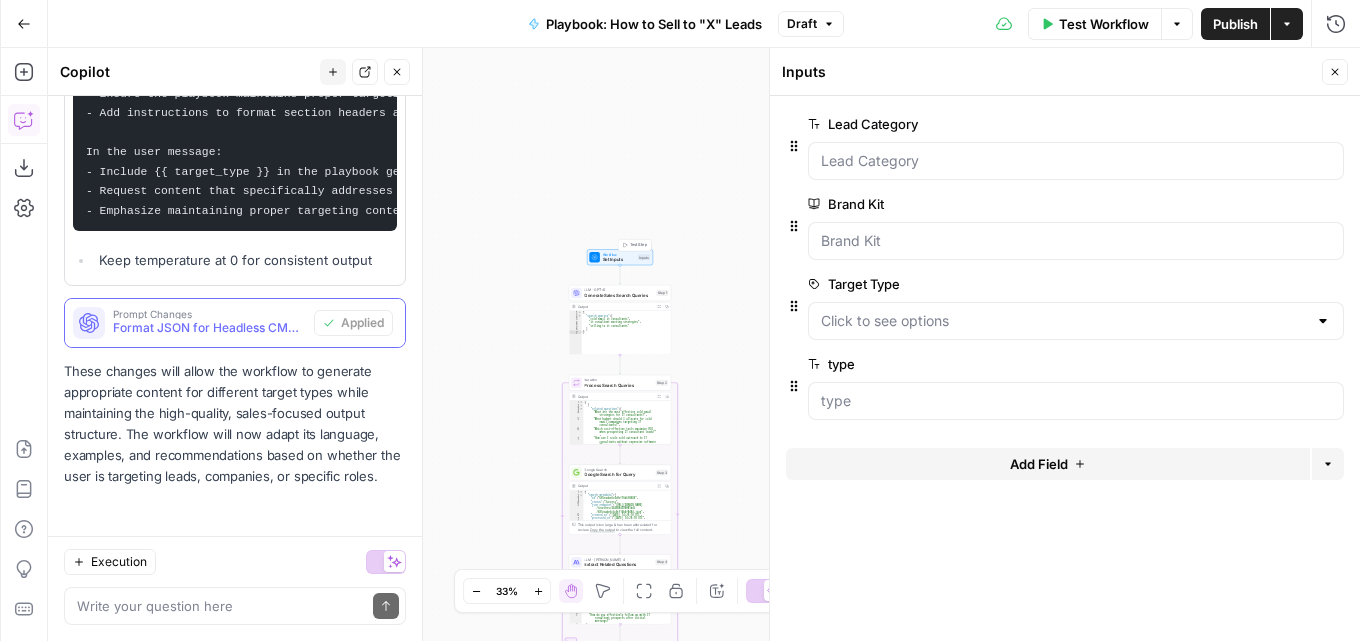scroll, scrollTop: 2138, scrollLeft: 0, axis: vertical 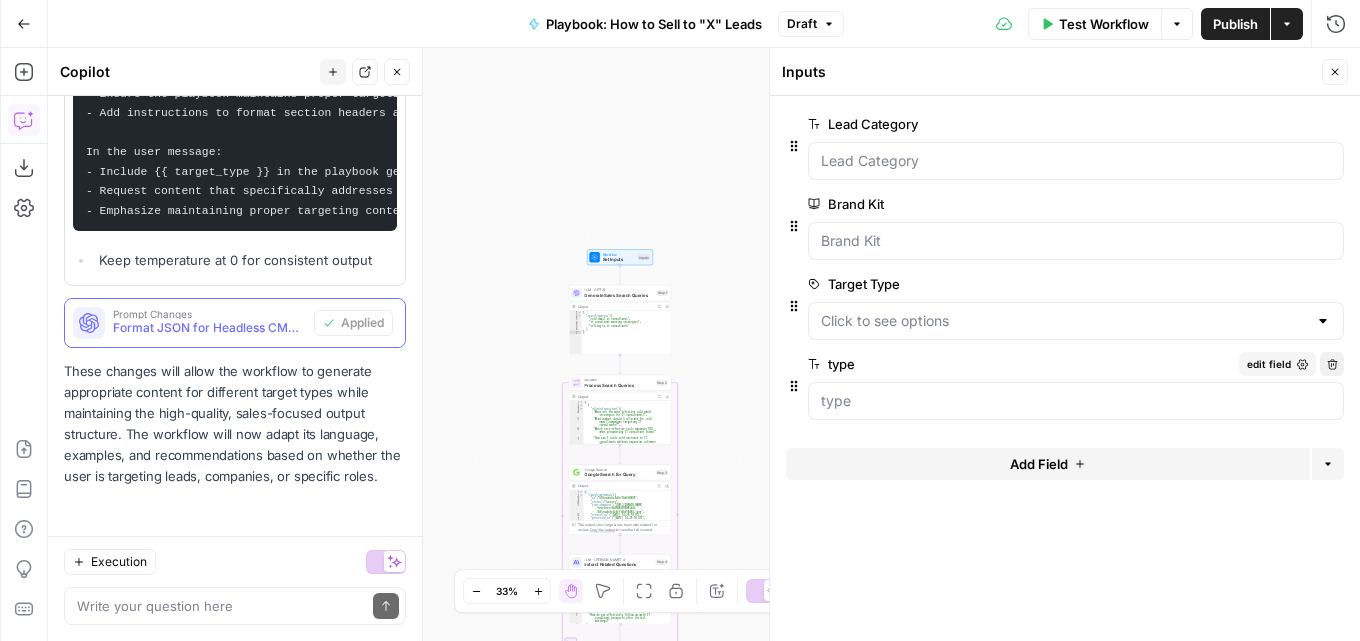 click 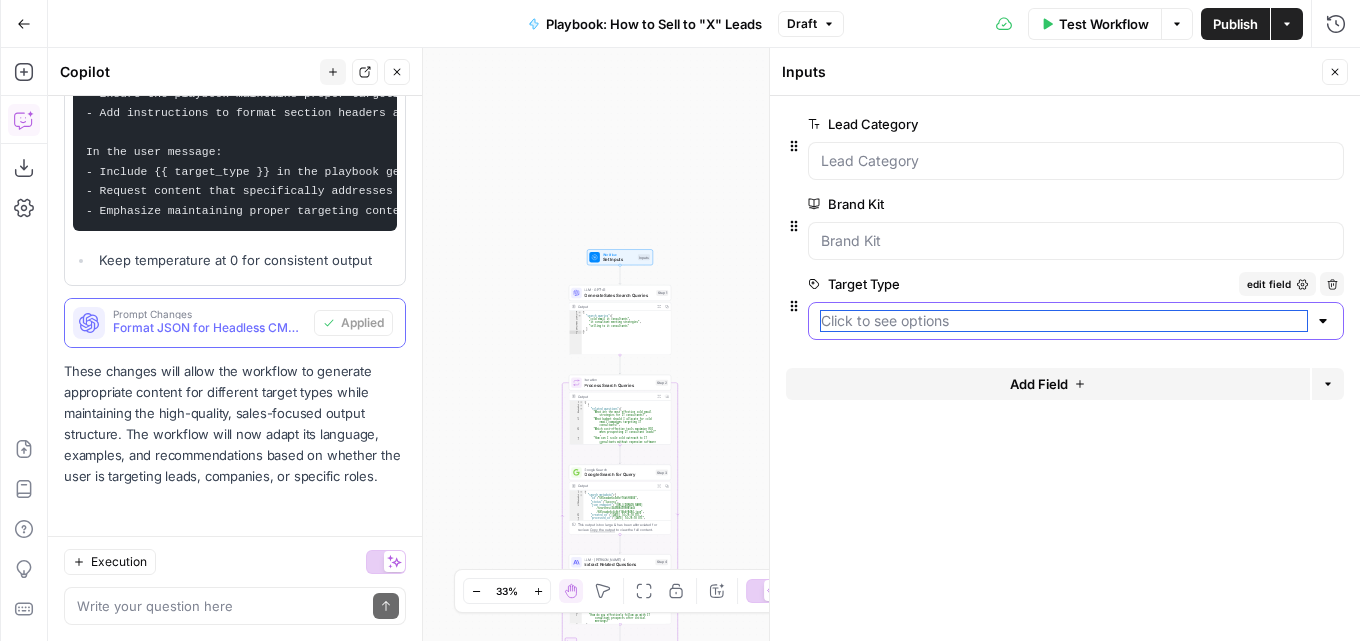 click on "Target Type" at bounding box center (1064, 321) 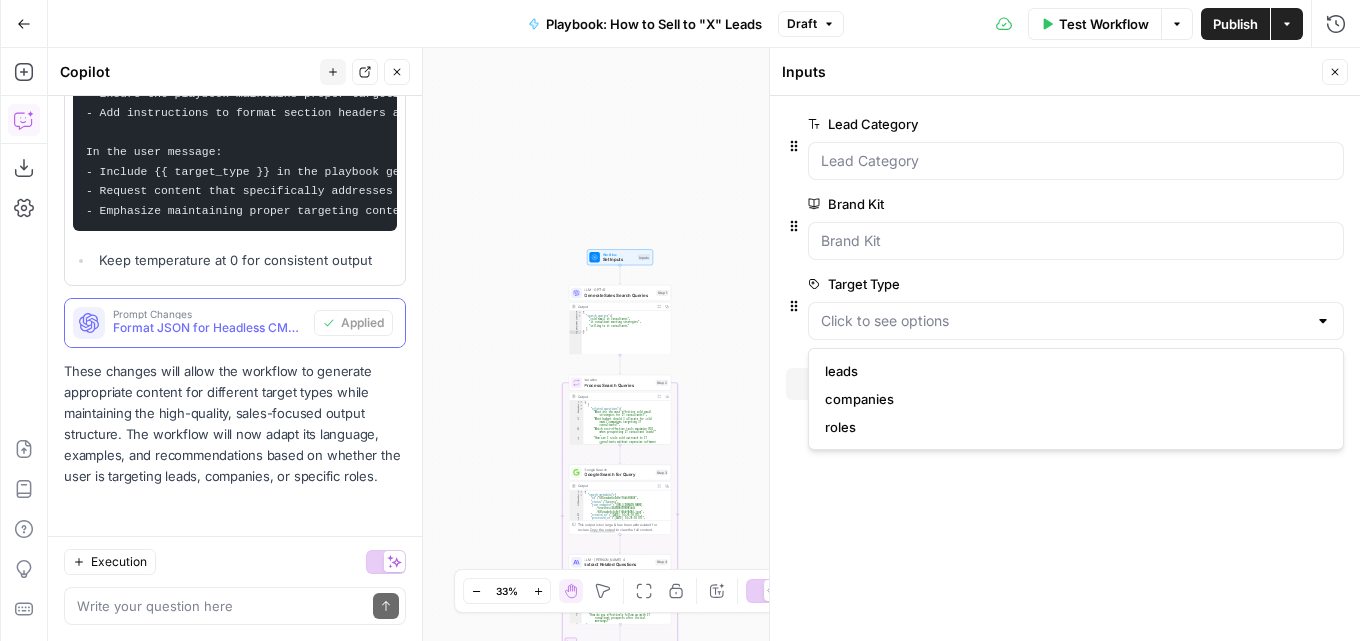 click on "Workflow Set Inputs Inputs LLM · GPT-4.1 Generate Sales Search Queries Step 1 Output Expand Output Copy 1 2 3 4 5 6 7 {    "search_queries" :  [      "cold email it consultants" ,      "it consultant meeting strategies" ,      "selling to it consultants"    ] }     XXXXXXXXXXXXXXXXXXXXXXXXXXXXXXXXXXXXXXXXXXXXXXXXXXXXXXXXXXXXXXXXXXXXXXXXXXXXXXXXXXXXXXXXXXXXXXXXXXXXXXXXXXXXXXXXXXXXXXXXXXXXXXXXXXXXXXXXXXXXXXXXXXXXXXXXXXXXXXXXXXXXXXXXXXXXXXXXXXXXXXXXXXXXXXXXXXXXXXXXXXXXXXXXXXXXXXXXXXXXXXXXXXXXXXXXXXXXXXXXXXXXXXXXXXXXXXXXXXXXXXXXXXXXXXXXXXXXXXXXXXXXXXXXXXXXXXXXXXXXXXXXXXXXXXXXXXXXXXXXXXXXXXXXXXXXXXXXXXXXXXXXXXXXXXXXXXXXXXXXXXXXXXXXXXXXXXXXXXXXXXXXXXXXXXXXXXXXXXXXXXXXXXXXXXXXXXXXXXXXXXXXXXXXXXXXXXXXXXXXXXXXXXXXXXXXXXXXXXXXXXXXXXXXXXXXXXXXXXXXXXXXXXXXXXXXXXXXXXXXXXXXXXXXXXXX Loop Iteration Process Search Queries Step 2 Output Expand Output Copy 1 2 3 4 5 6 7 8 [    {      "related_questions" :  [         "What are the most effective cold email             strategies for IT consultants?" ,         ," at bounding box center [704, 344] 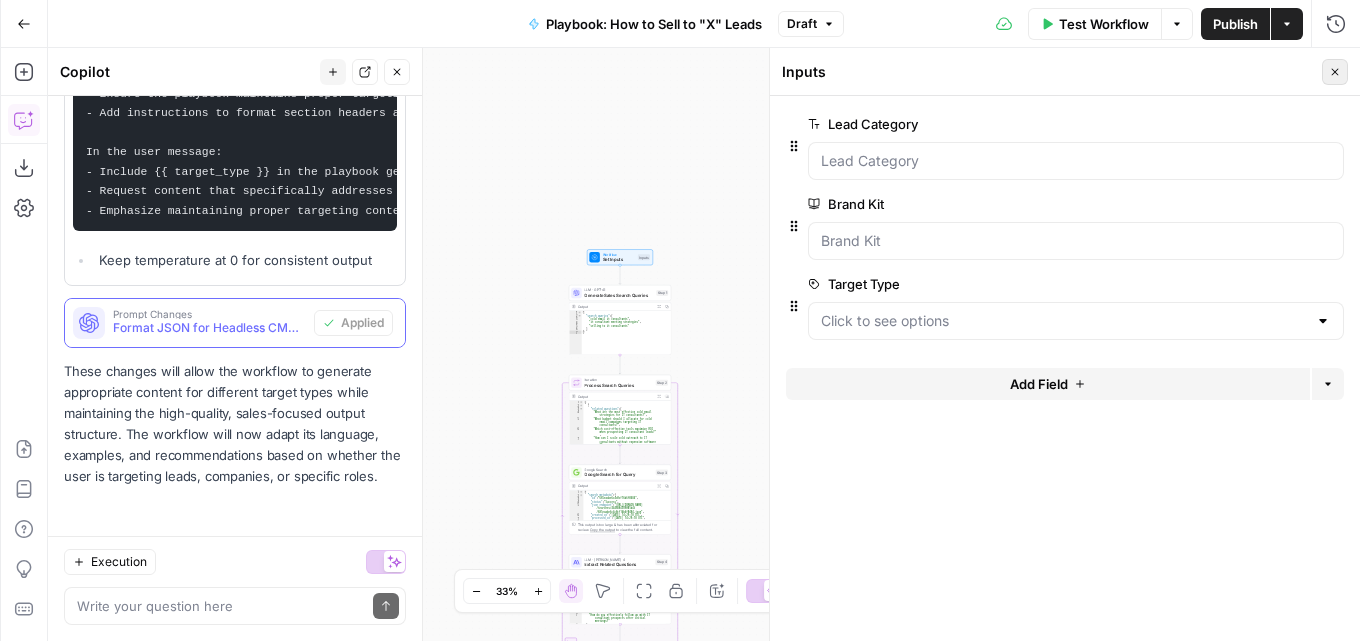 click on "Close" at bounding box center [1335, 72] 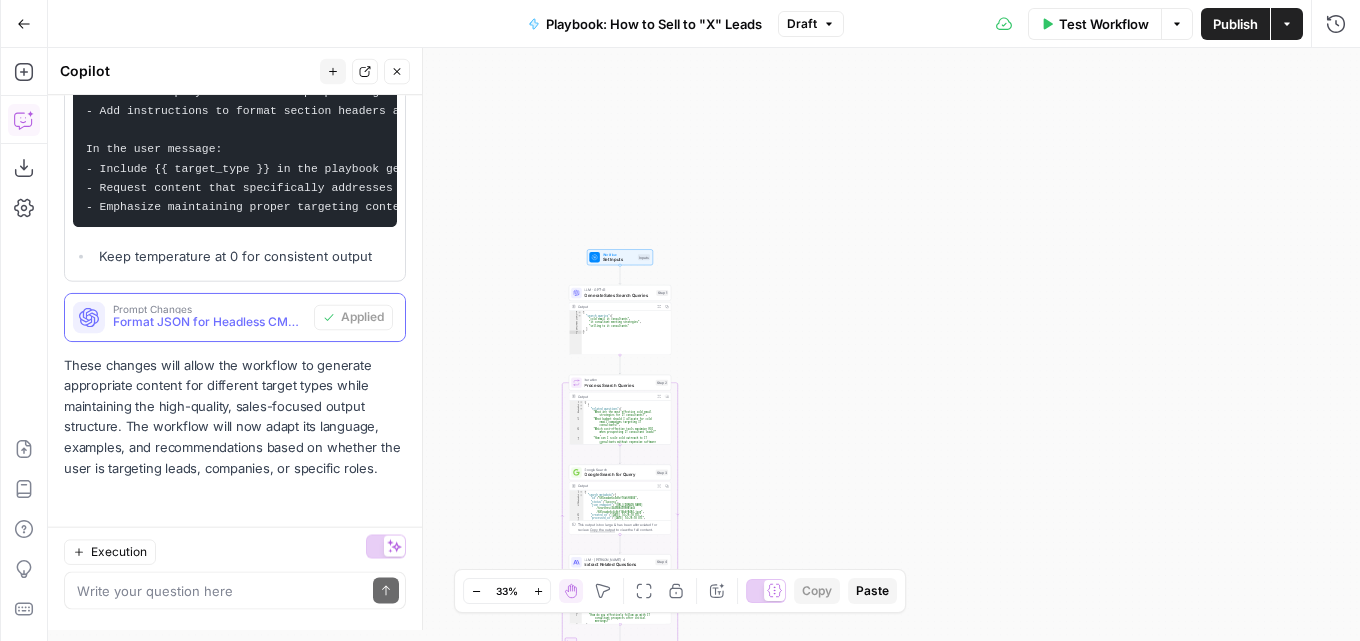scroll, scrollTop: 2138, scrollLeft: 0, axis: vertical 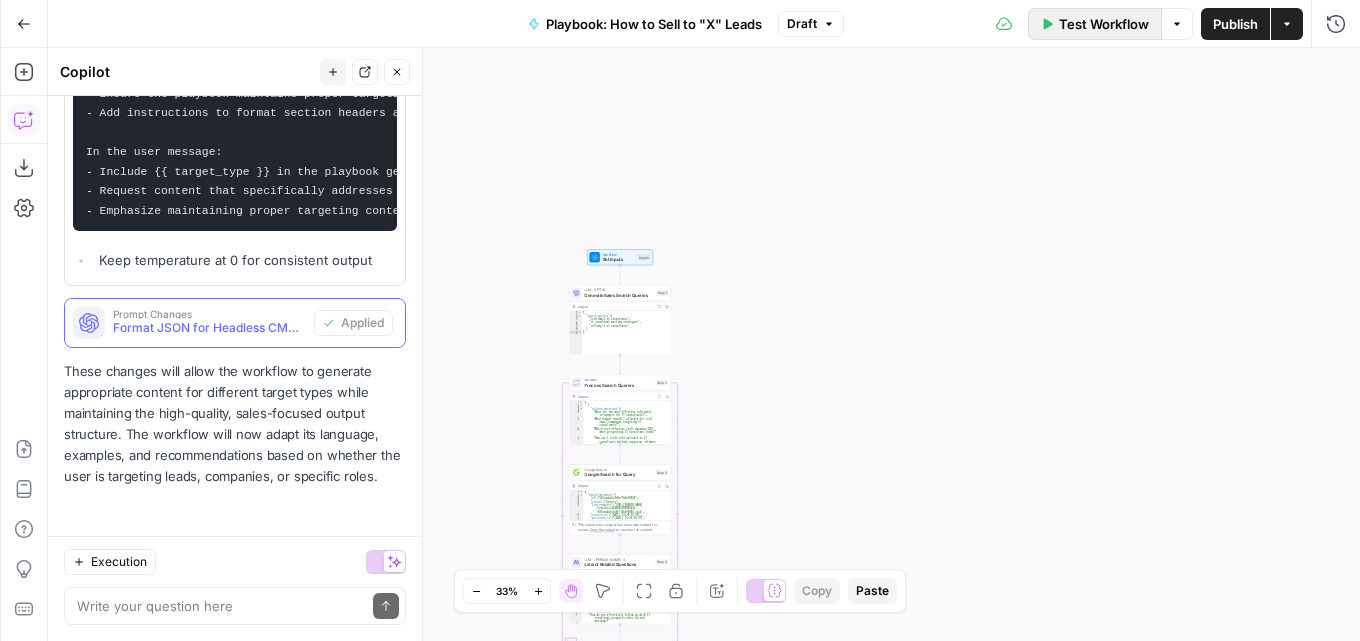 click on "Test Workflow" at bounding box center [1104, 24] 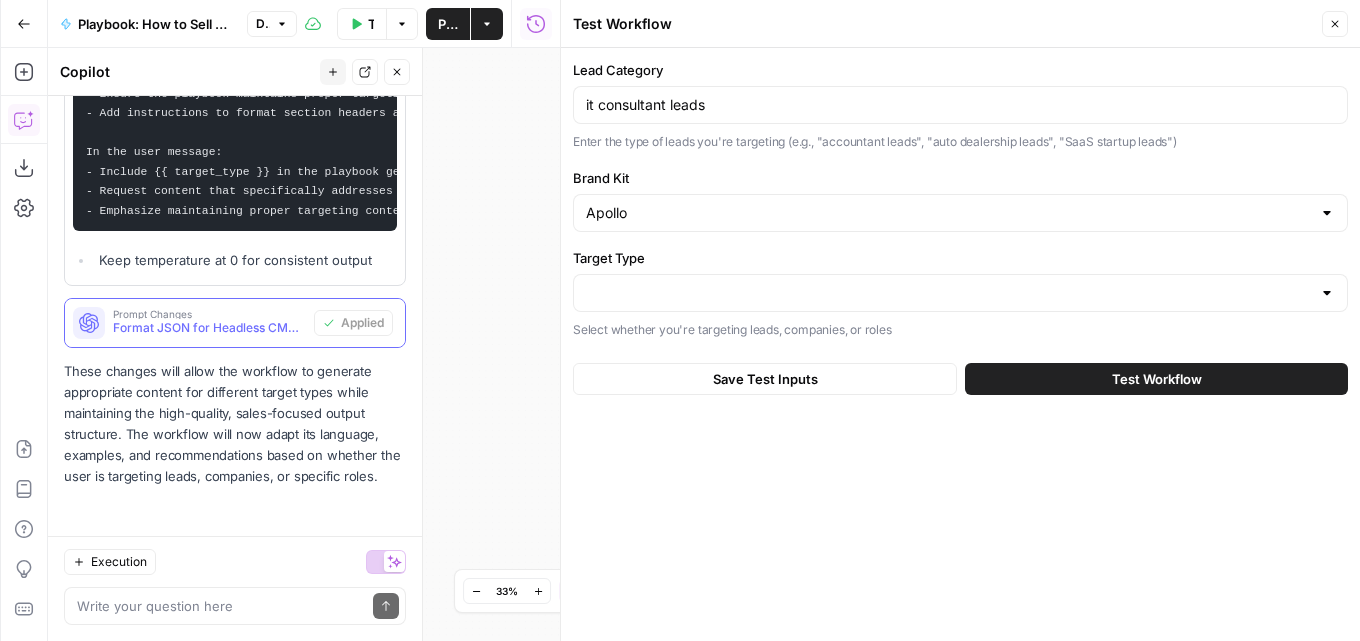 scroll, scrollTop: 2138, scrollLeft: 0, axis: vertical 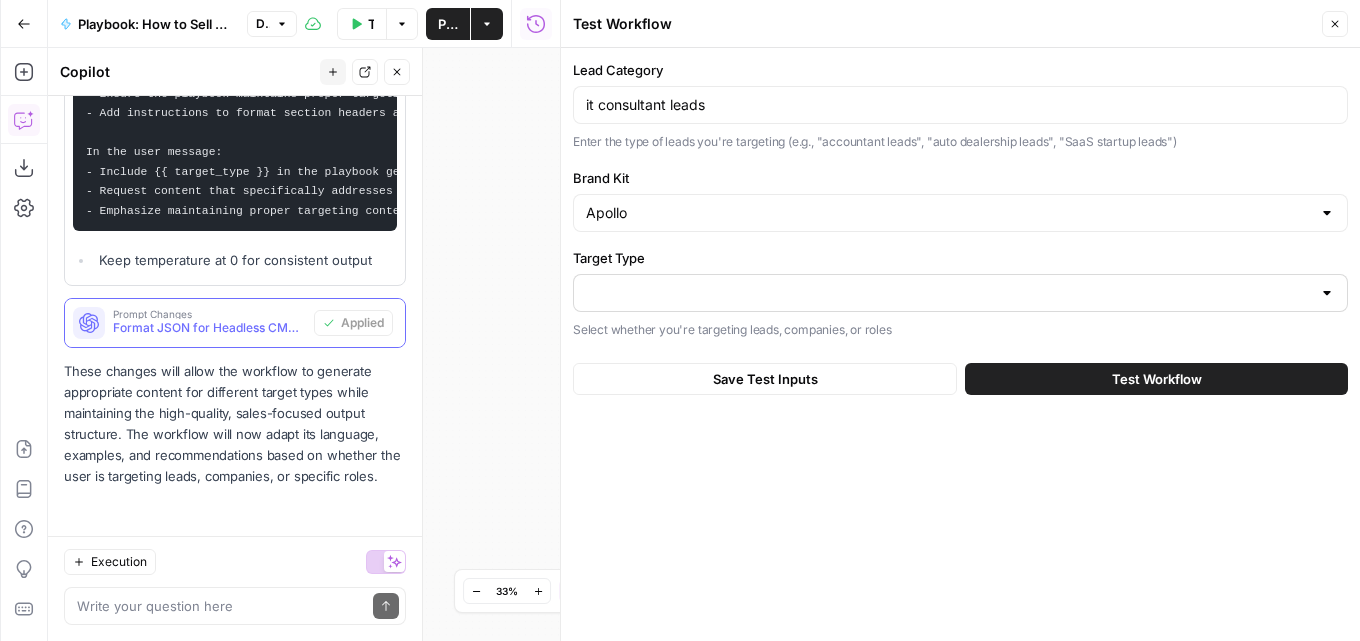 click at bounding box center [960, 293] 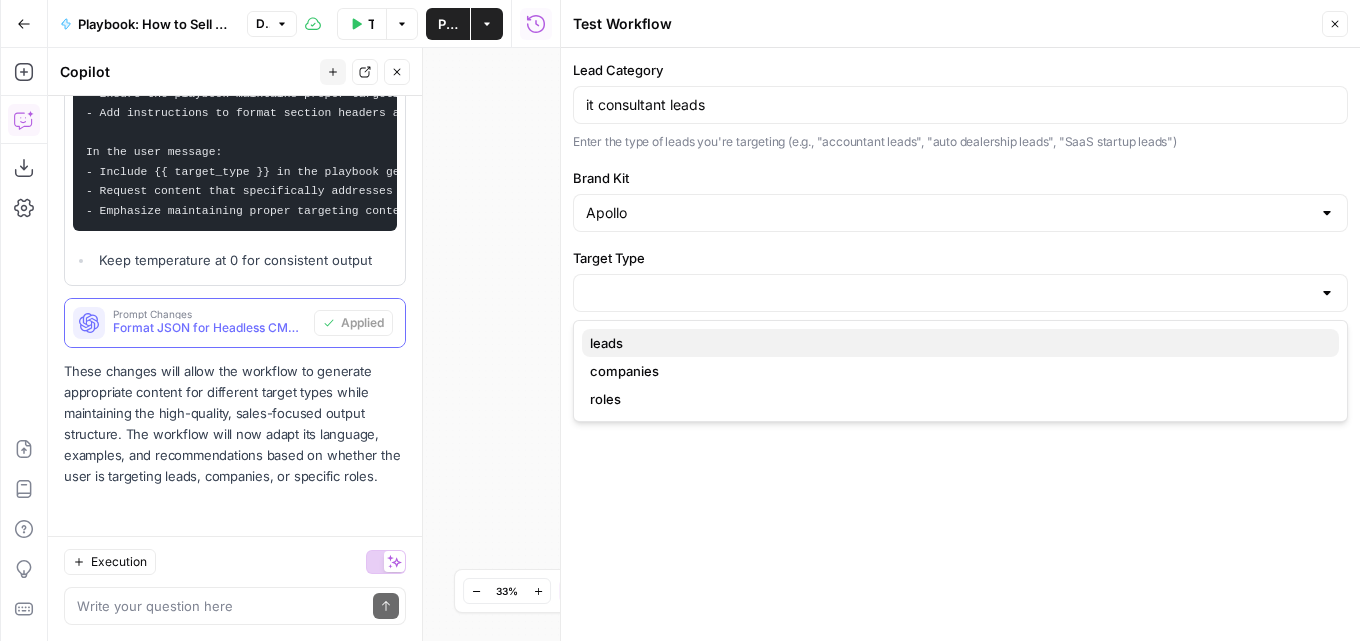 click on "leads" at bounding box center [960, 343] 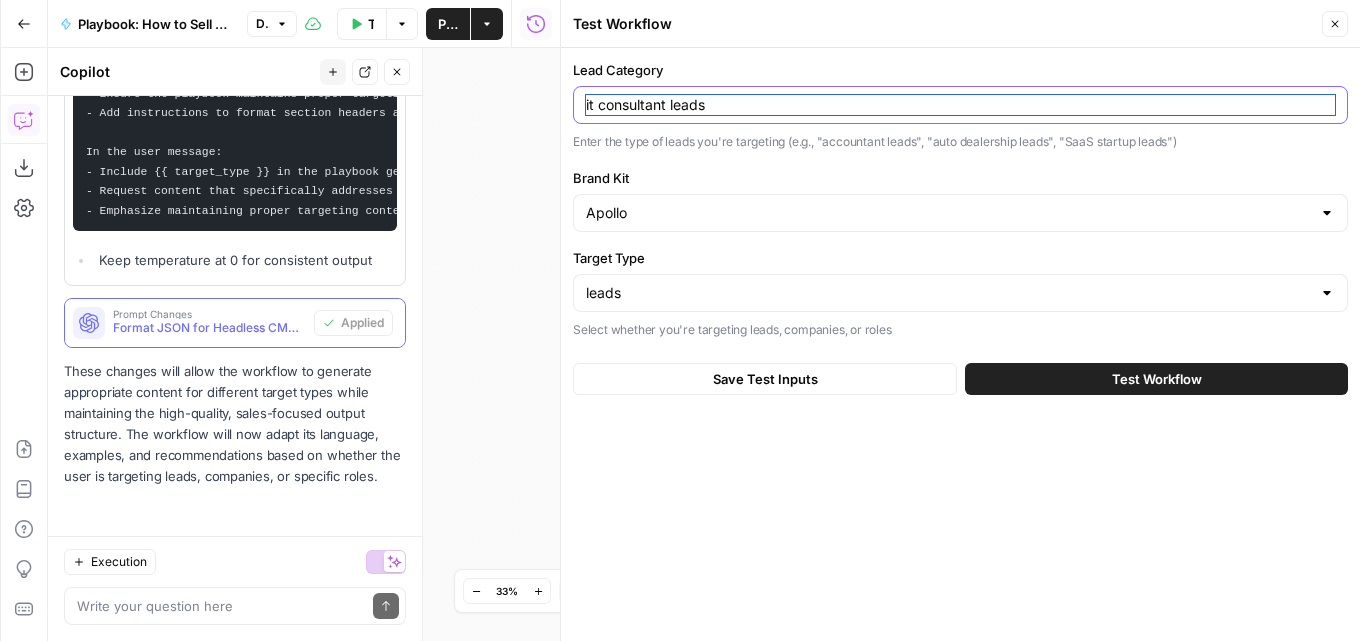 drag, startPoint x: 725, startPoint y: 111, endPoint x: 537, endPoint y: 114, distance: 188.02394 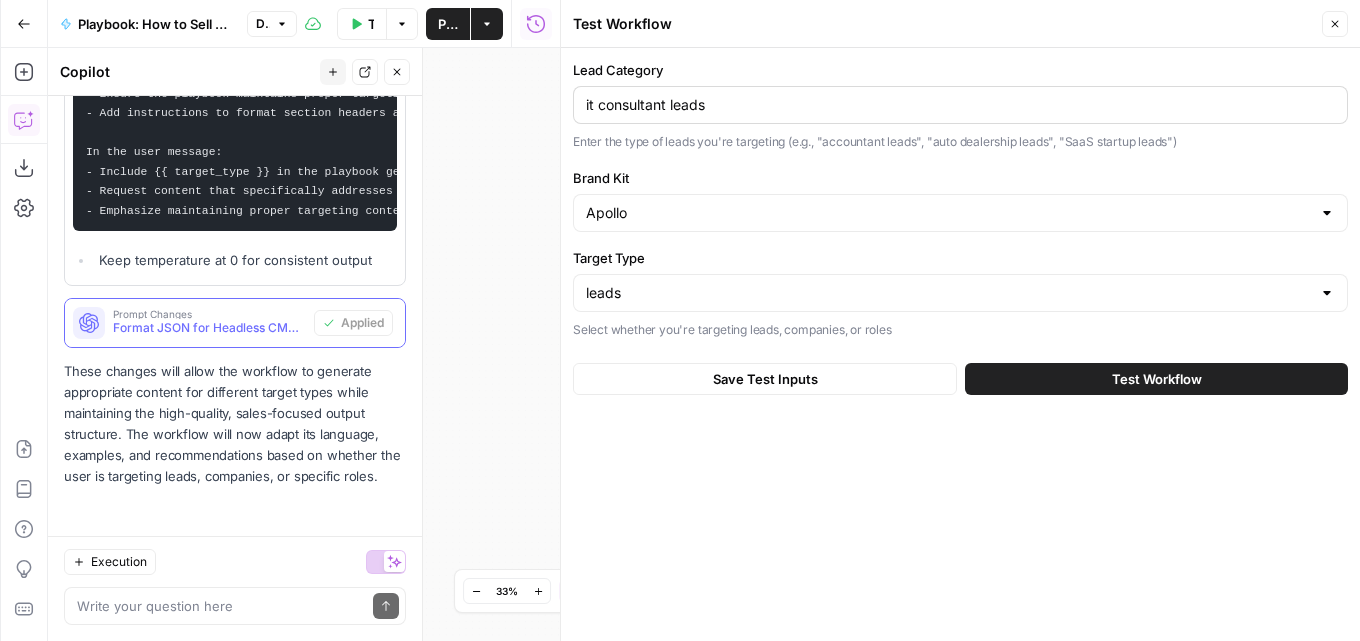 drag, startPoint x: 694, startPoint y: 107, endPoint x: 594, endPoint y: 103, distance: 100.07997 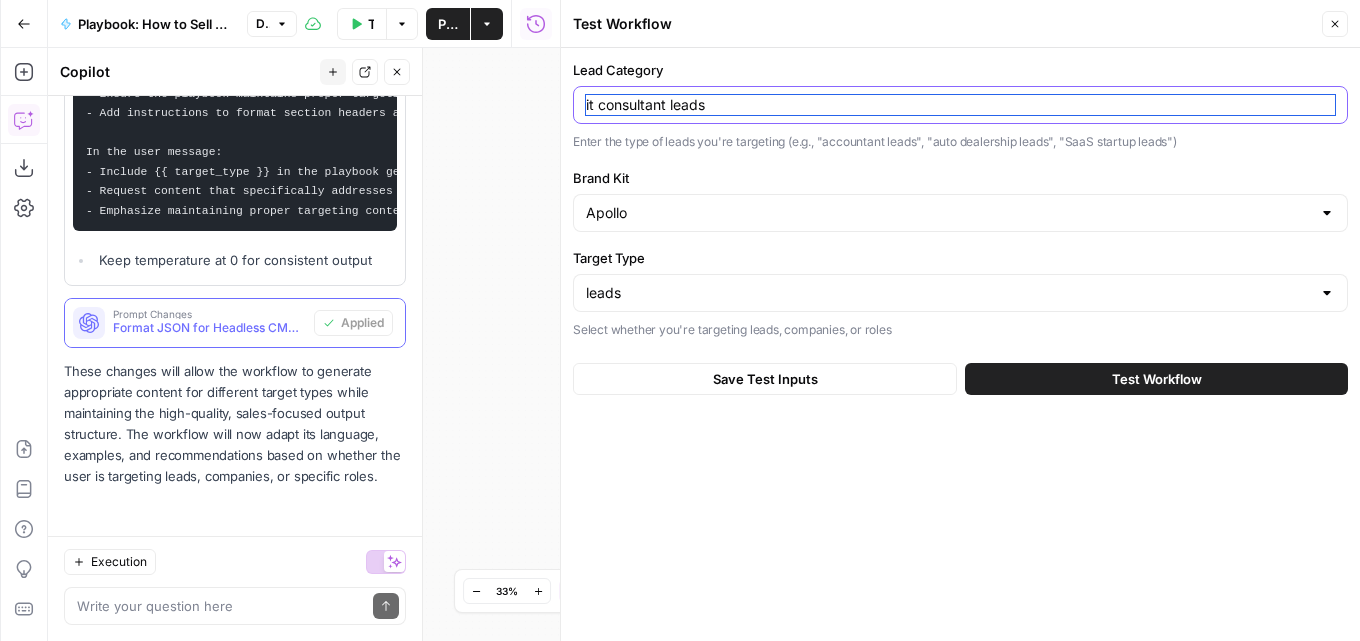 click on "it consultant leads" at bounding box center (960, 105) 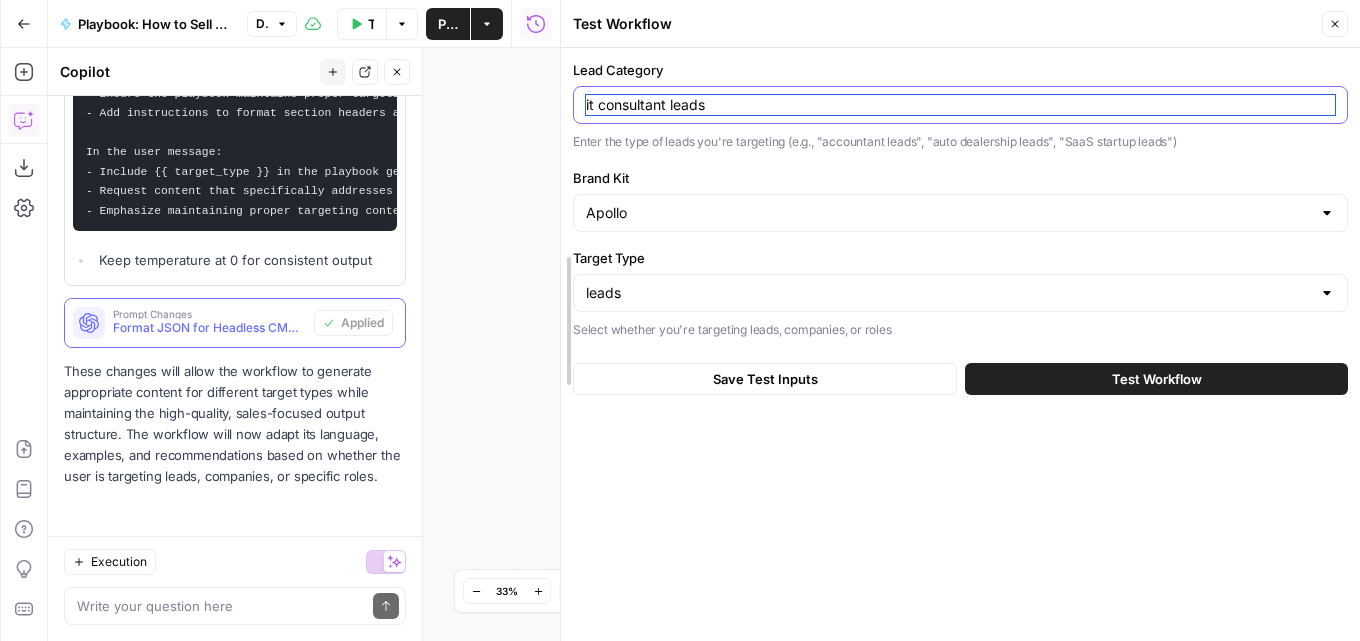 drag, startPoint x: 675, startPoint y: 103, endPoint x: 557, endPoint y: 100, distance: 118.03813 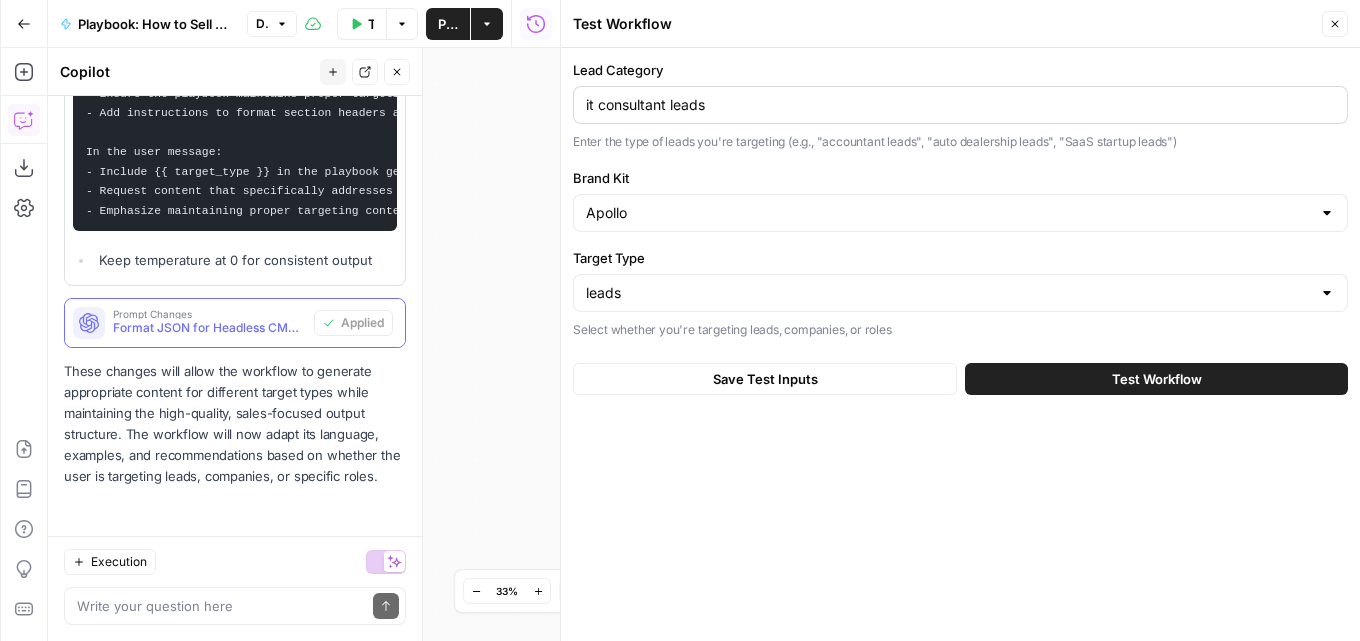 drag, startPoint x: 742, startPoint y: 93, endPoint x: 575, endPoint y: 87, distance: 167.10774 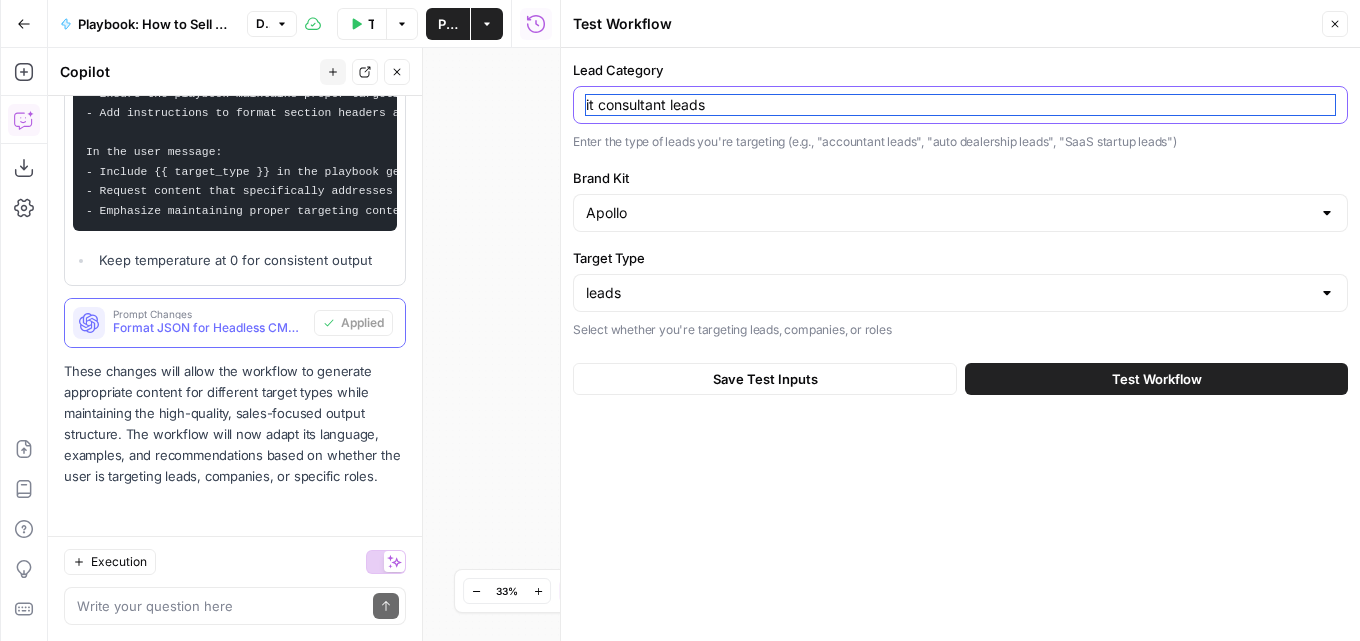 drag, startPoint x: 704, startPoint y: 97, endPoint x: 528, endPoint y: 86, distance: 176.34341 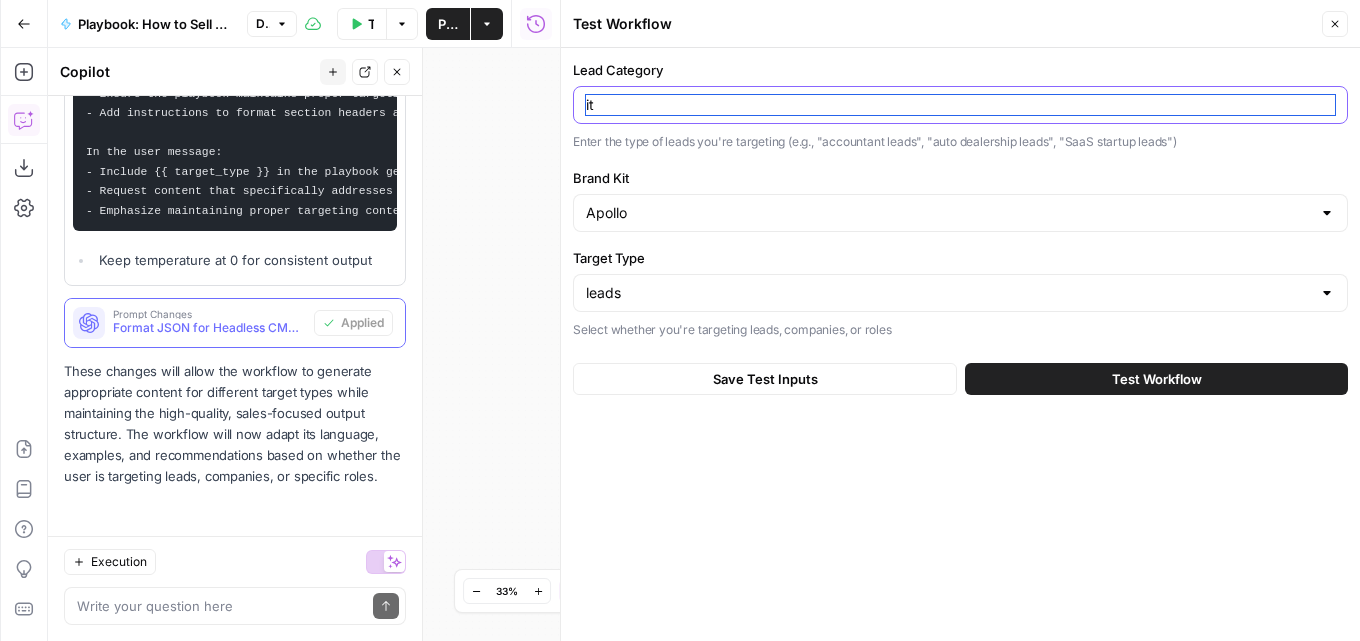 type on "i" 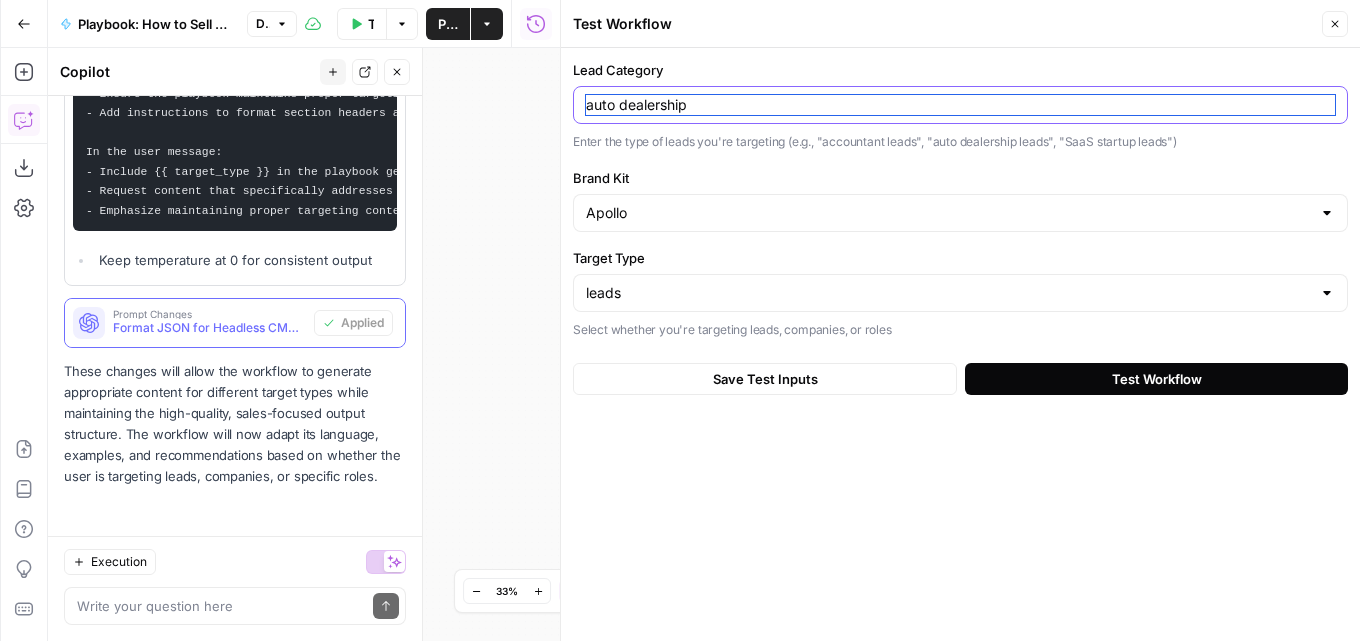 type on "auto dealership" 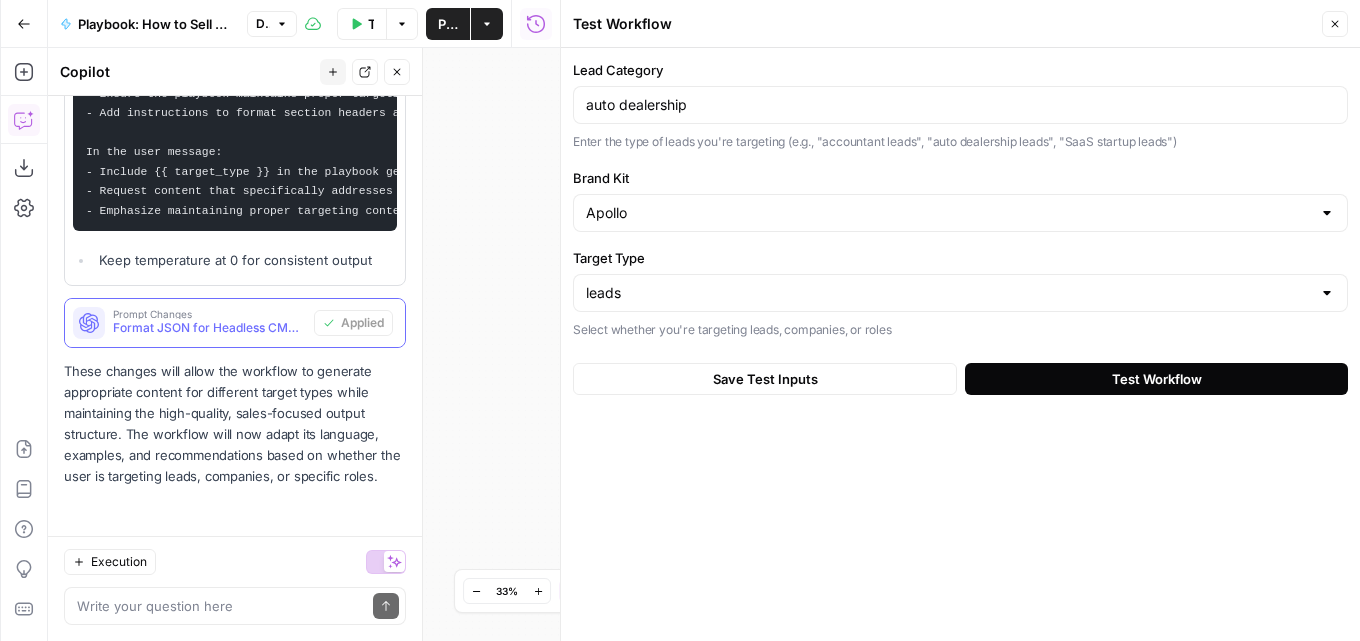 click on "Test Workflow" at bounding box center [1156, 379] 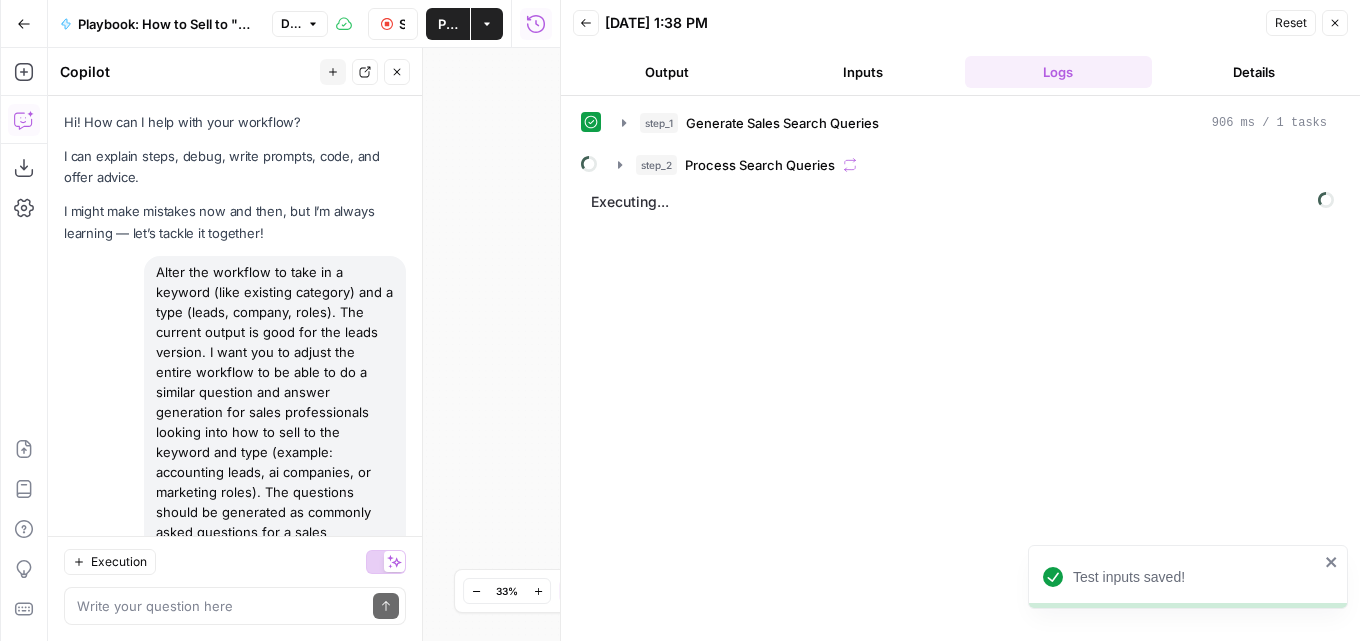scroll, scrollTop: 0, scrollLeft: 0, axis: both 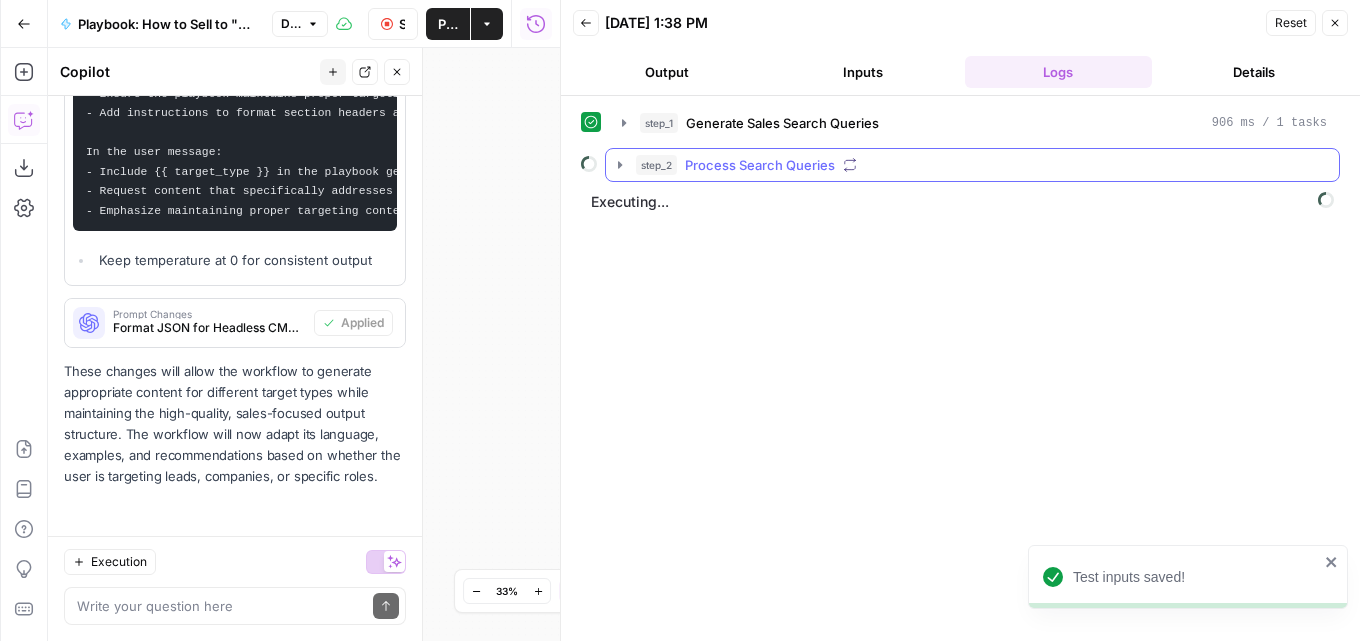click on "Process Search Queries" at bounding box center [760, 165] 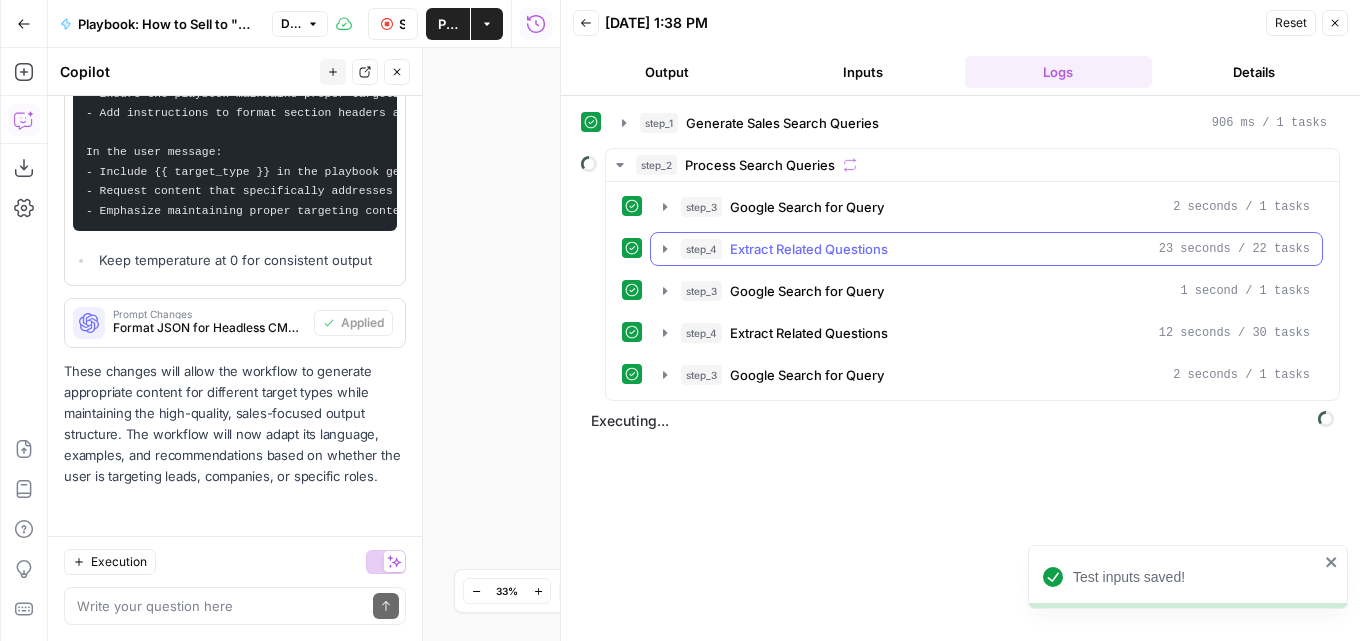 click on "step_4 Extract Related Questions 23 seconds / 22 tasks" at bounding box center (986, 249) 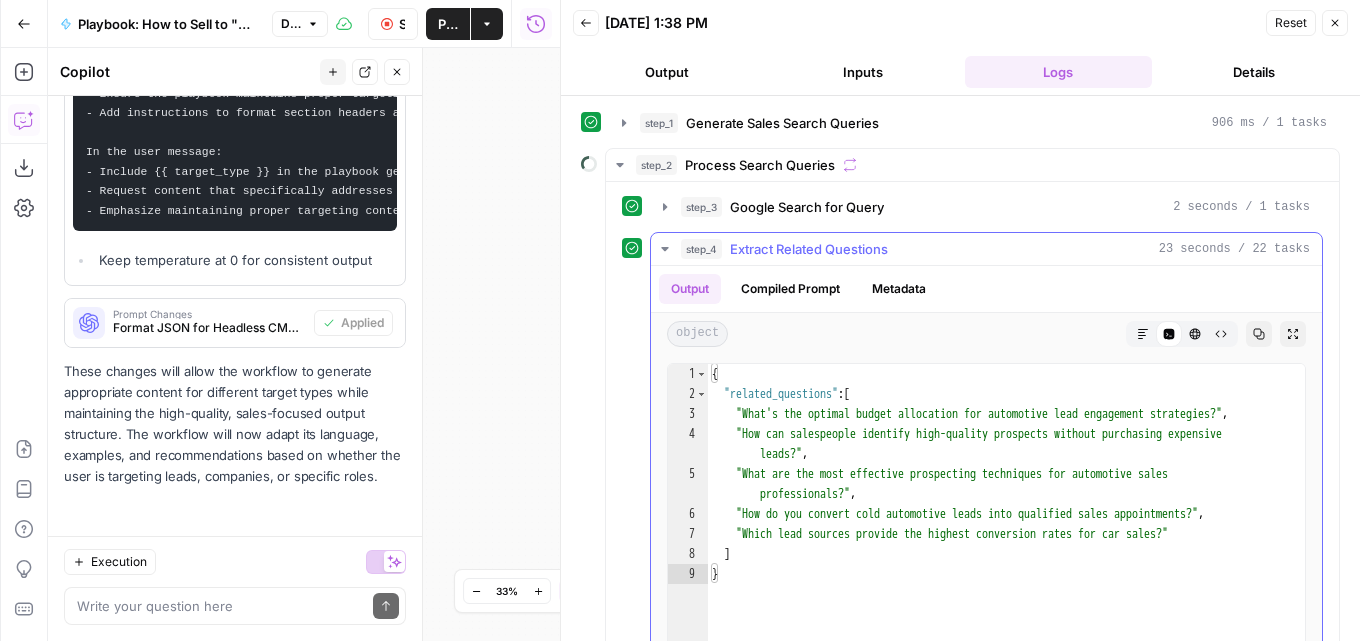 click on "Extract Related Questions" at bounding box center (809, 249) 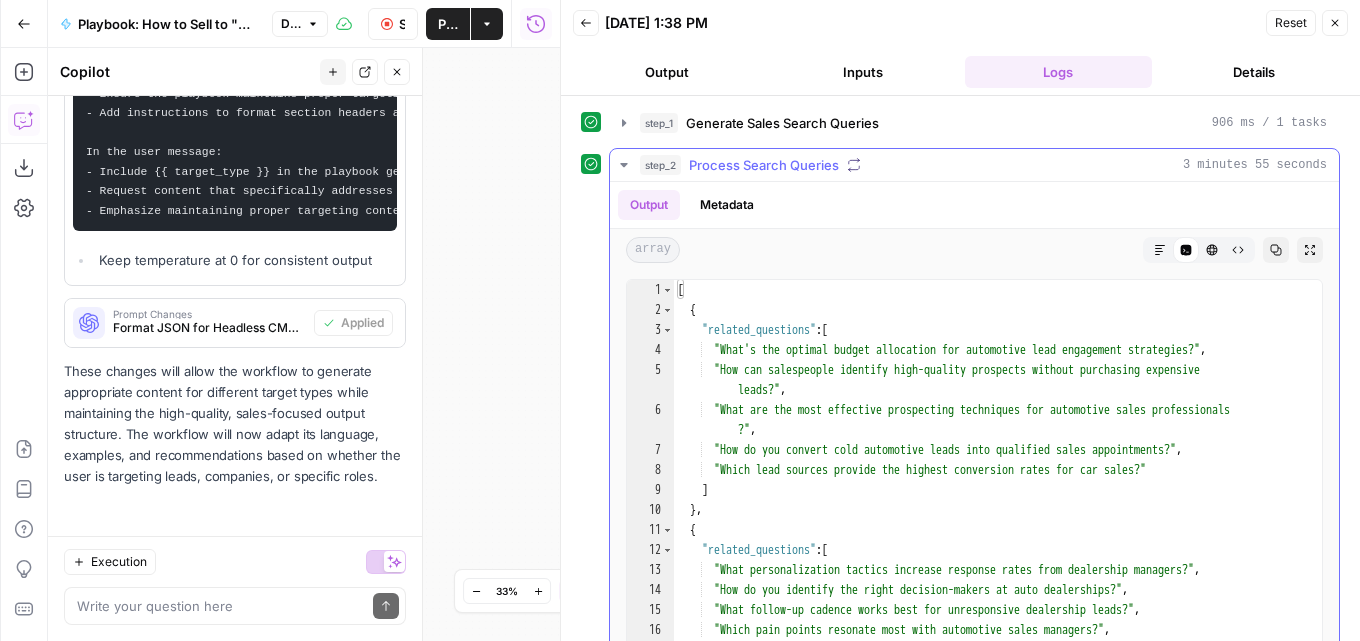 click on "step_2 Process Search Queries 3 minutes 55 seconds" at bounding box center (983, 165) 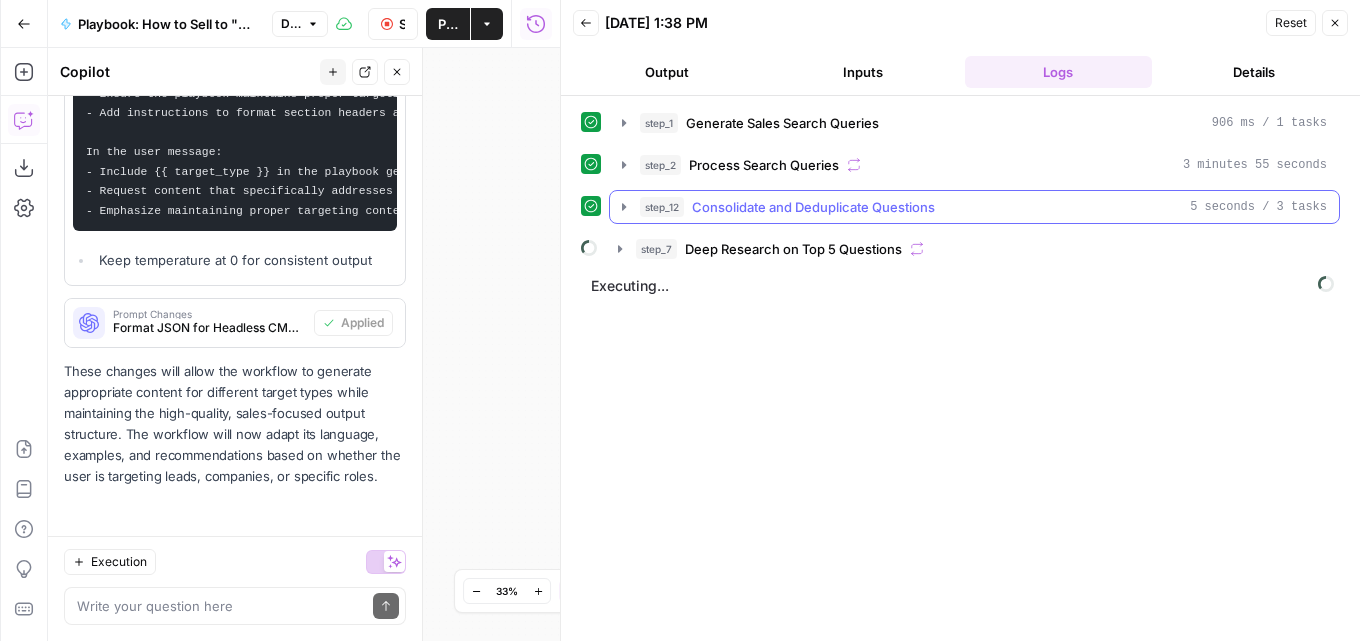 click on "Consolidate and Deduplicate Questions" at bounding box center (813, 207) 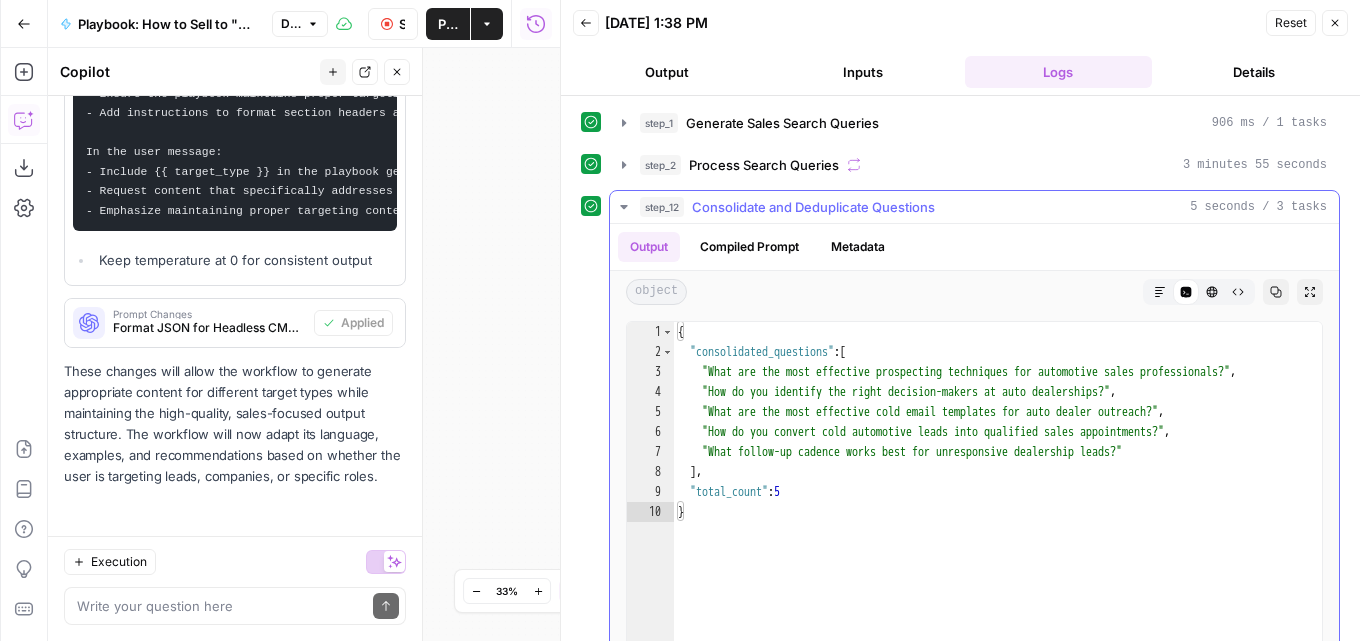 click on "Consolidate and Deduplicate Questions" at bounding box center (813, 207) 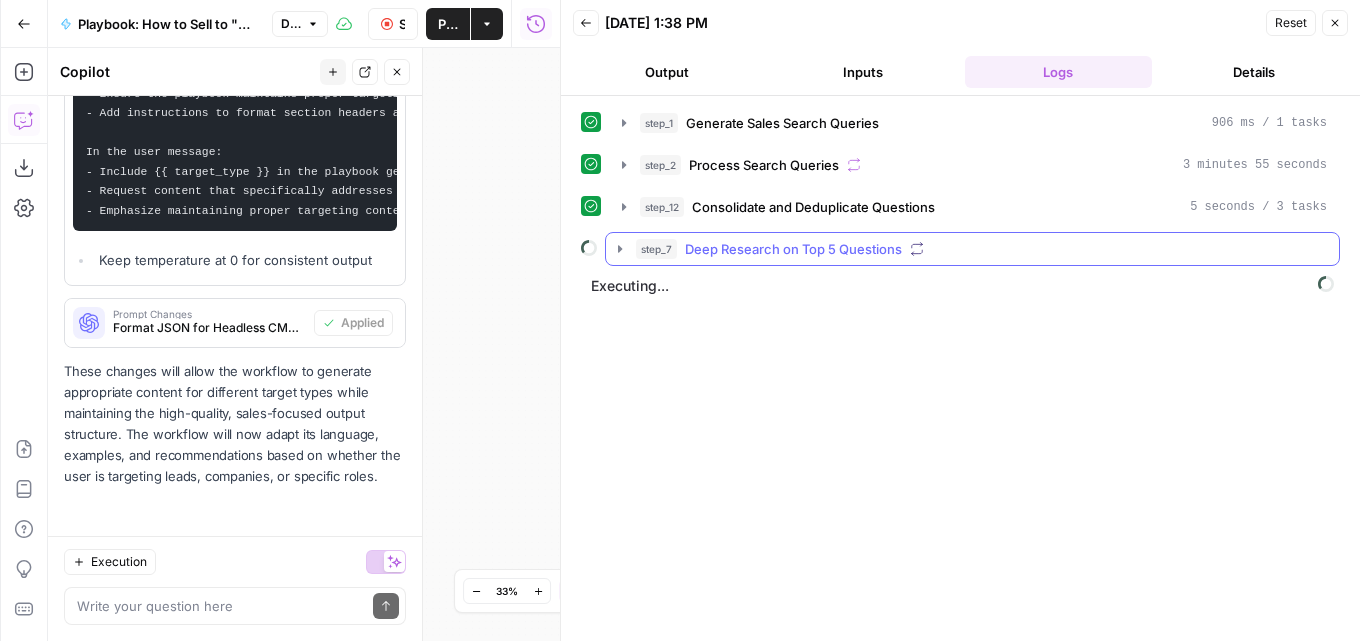 click on "step_1 Generate Sales Search Queries 906 ms / 1 tasks step_2 Process Search Queries 3 minutes 55 seconds step_12 Consolidate and Deduplicate Questions 5 seconds / 3 tasks step_7 Deep Research on Top 5 Questions" at bounding box center [960, 186] 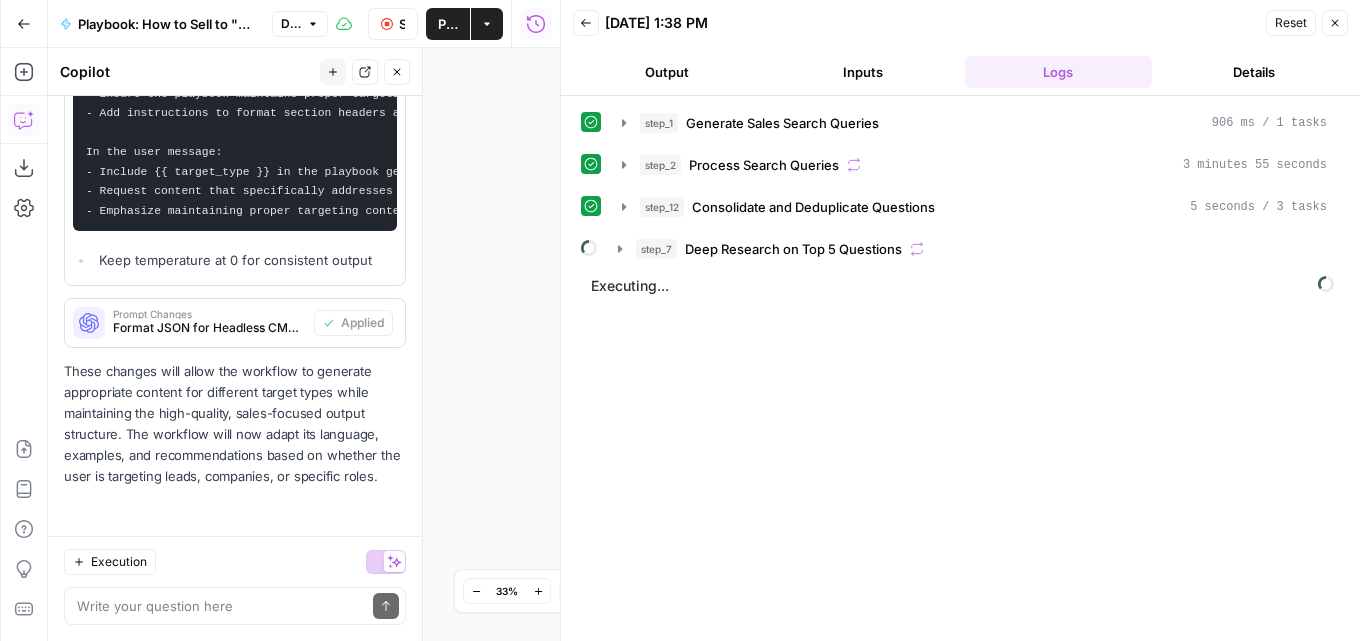 click on "Deep Research on Top 5 Questions" at bounding box center [793, 249] 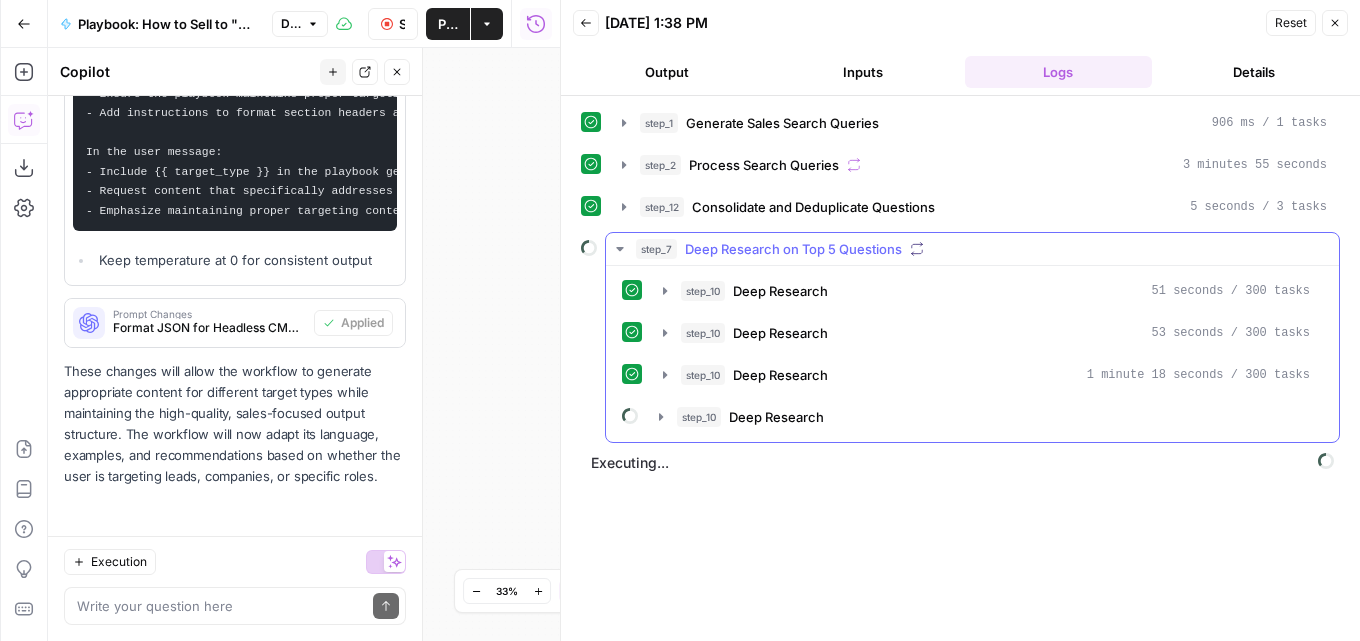 click on "Deep Research on Top 5 Questions" at bounding box center (793, 249) 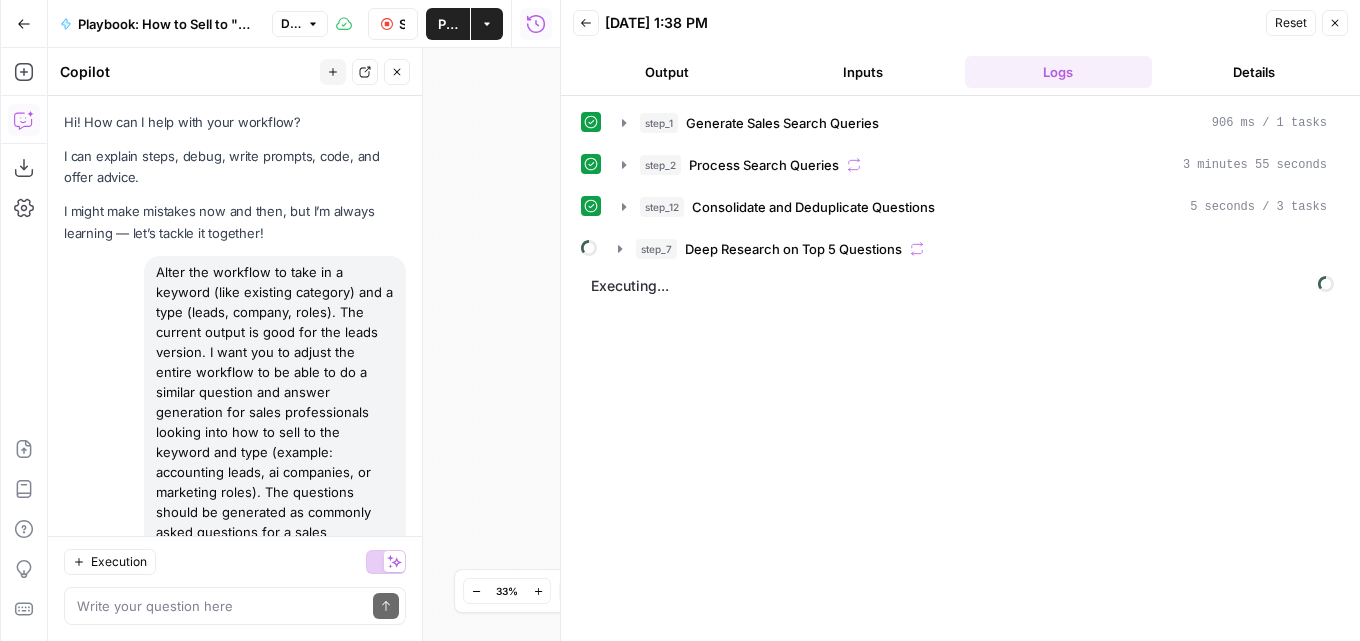 scroll, scrollTop: 0, scrollLeft: 0, axis: both 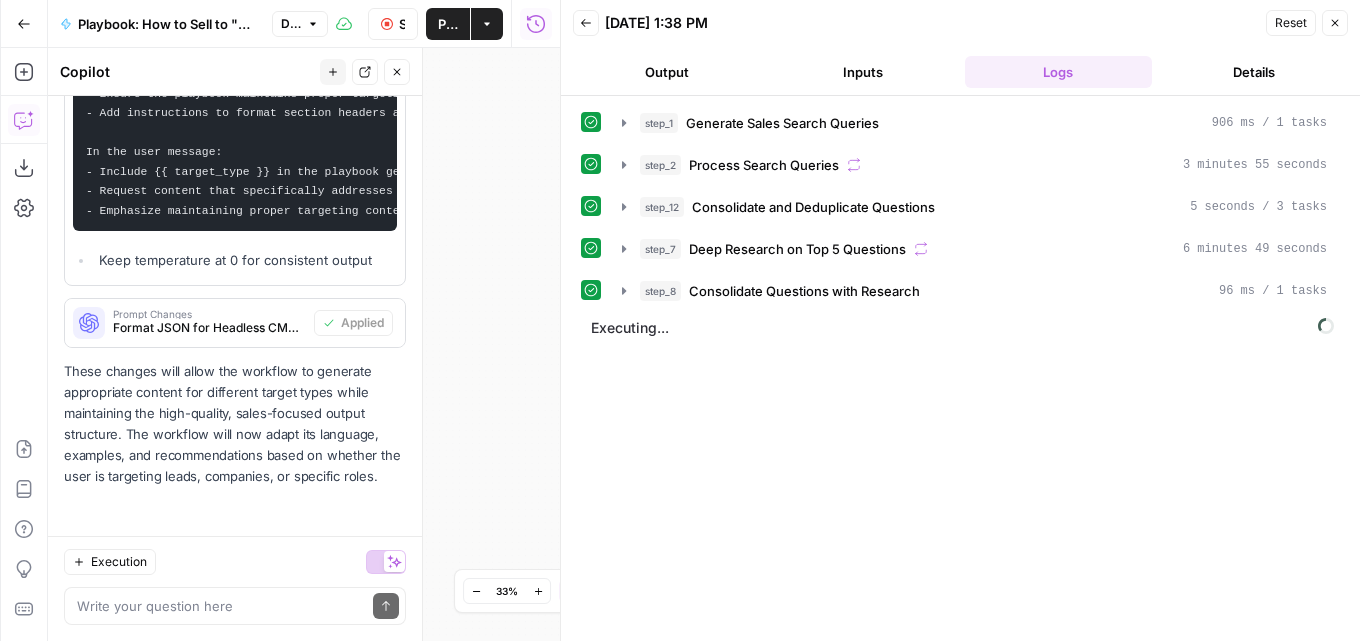 type 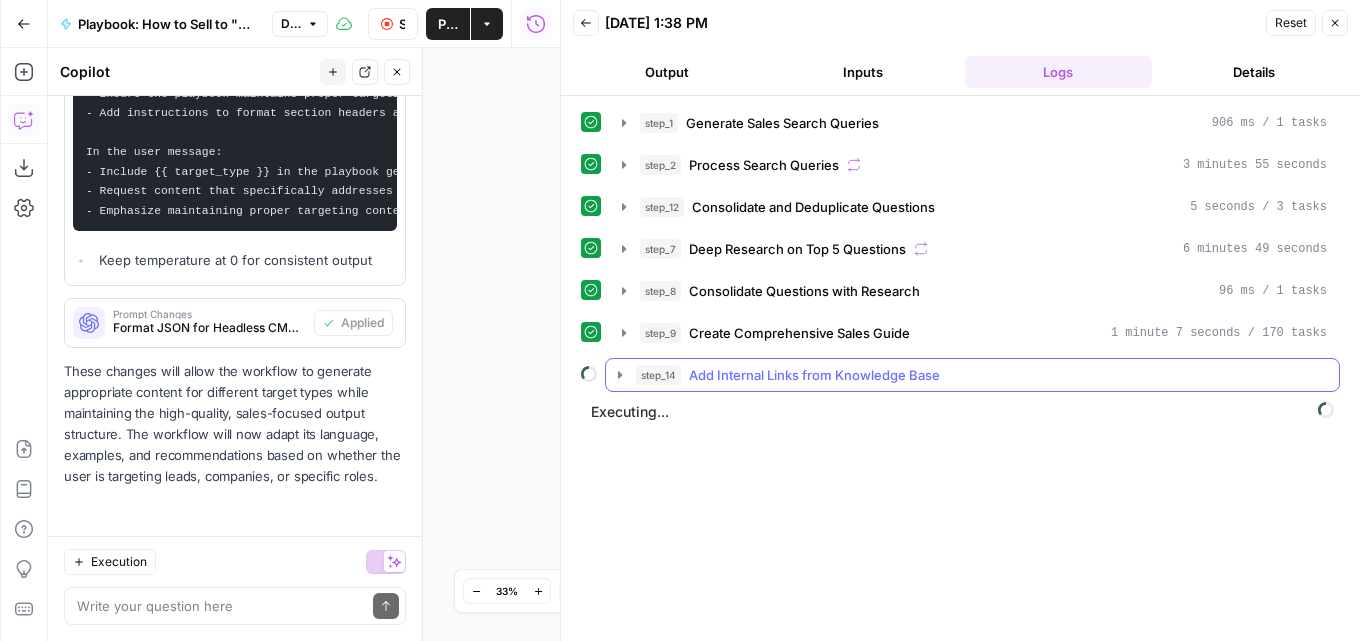 click on "Add Internal Links from Knowledge Base" at bounding box center [814, 375] 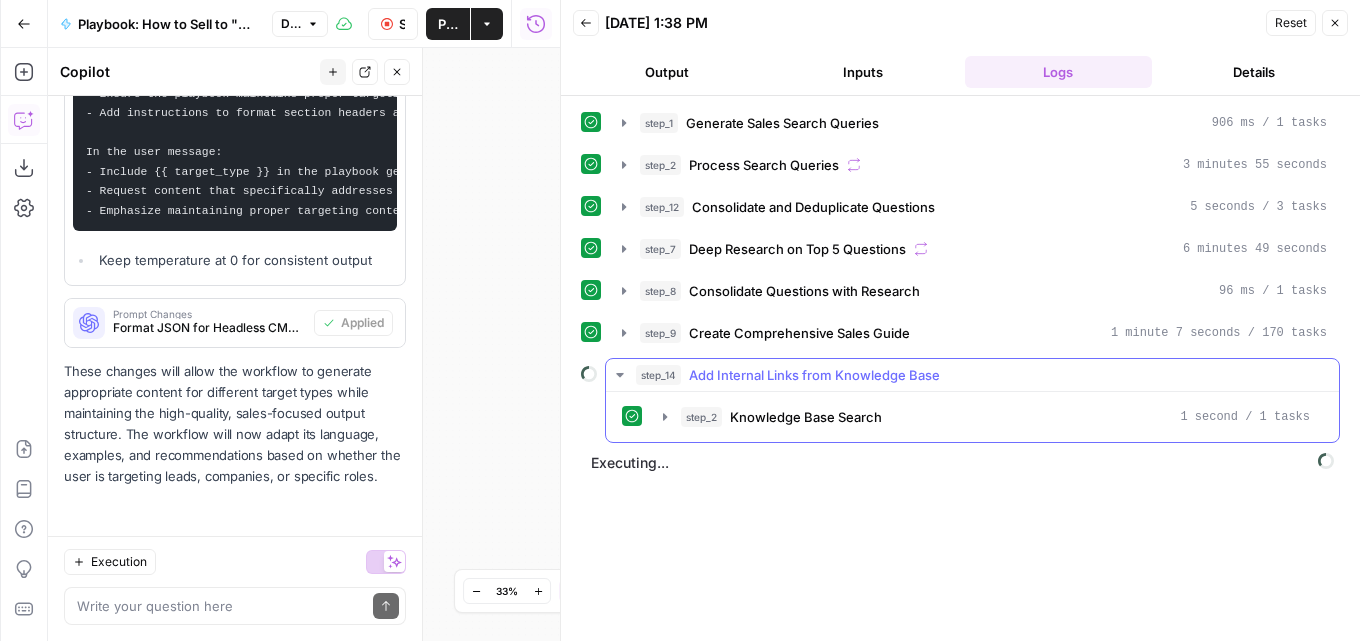 click on "Add Internal Links from Knowledge Base" at bounding box center [814, 375] 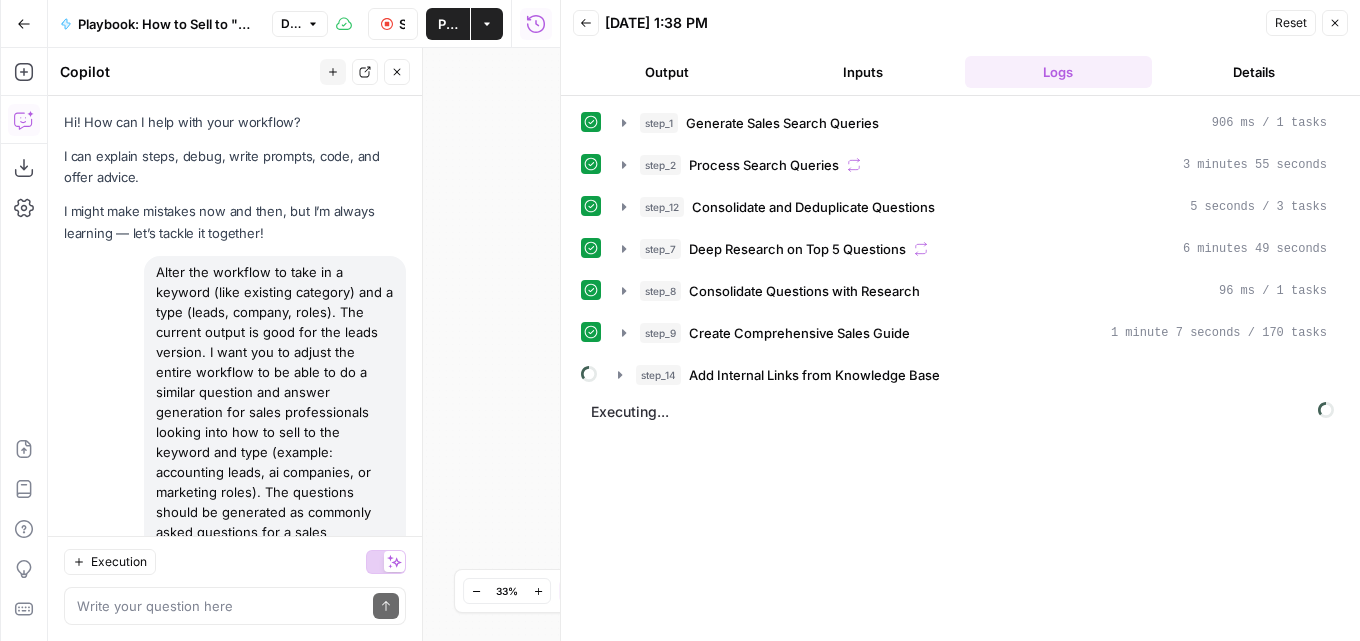 scroll, scrollTop: 0, scrollLeft: 0, axis: both 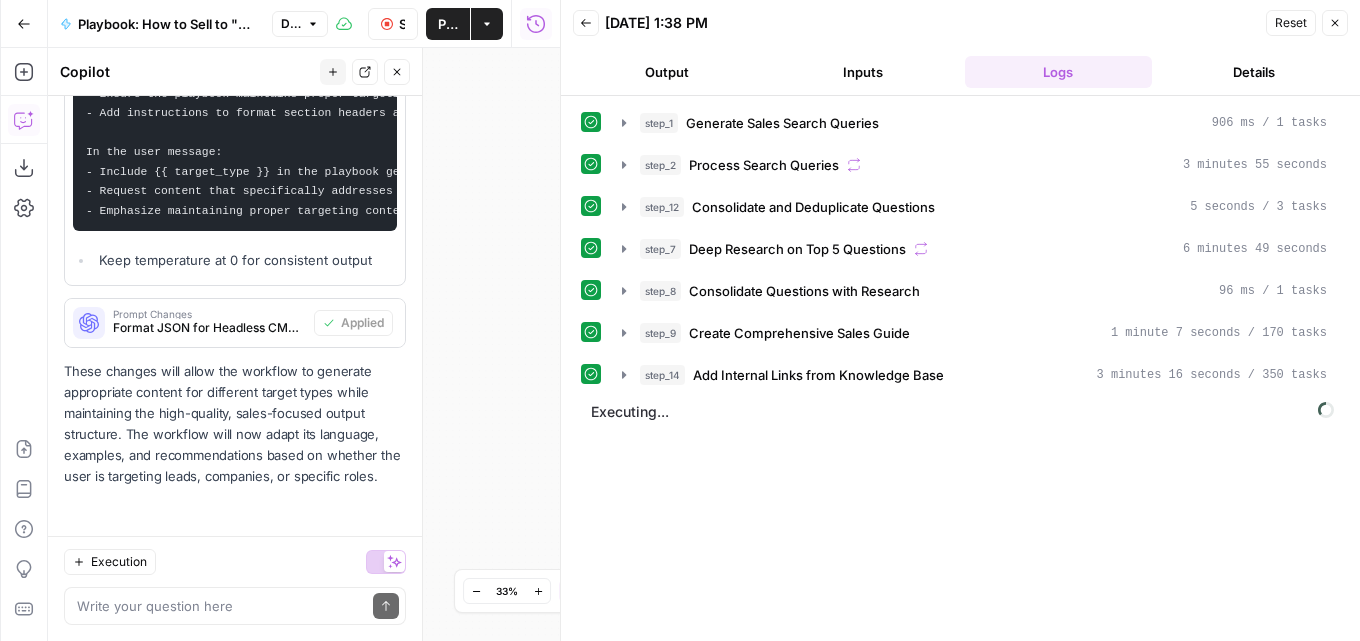 click on "step_1 Generate Sales Search Queries 906 ms / 1 tasks step_2 Process Search Queries 3 minutes 55 seconds step_12 Consolidate and Deduplicate Questions 5 seconds / 3 tasks step_7 Deep Research on Top 5 Questions 6 minutes 49 seconds step_8 Consolidate Questions with Research 96 ms / 1 tasks step_9 Create Comprehensive Sales Guide 1 minute 7 seconds / 170 tasks step_14 Add Internal Links from Knowledge Base 3 minutes 16 seconds / 350 tasks Executing..." at bounding box center (960, 368) 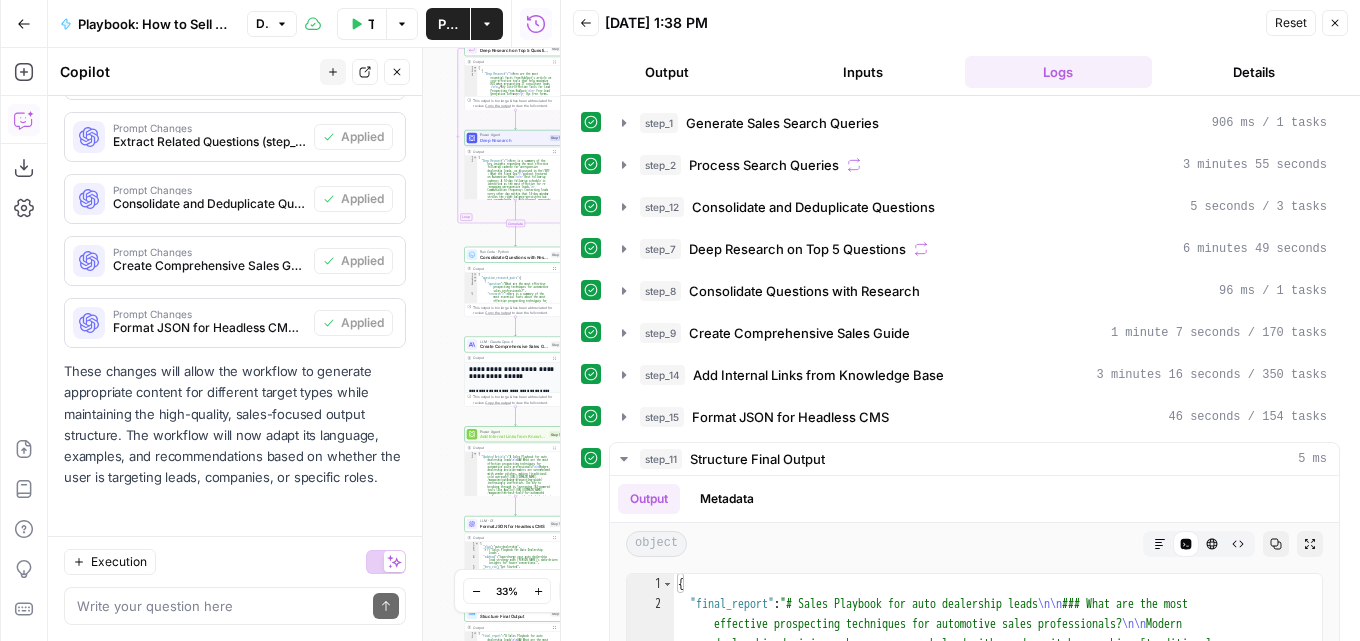 scroll, scrollTop: 1064, scrollLeft: 0, axis: vertical 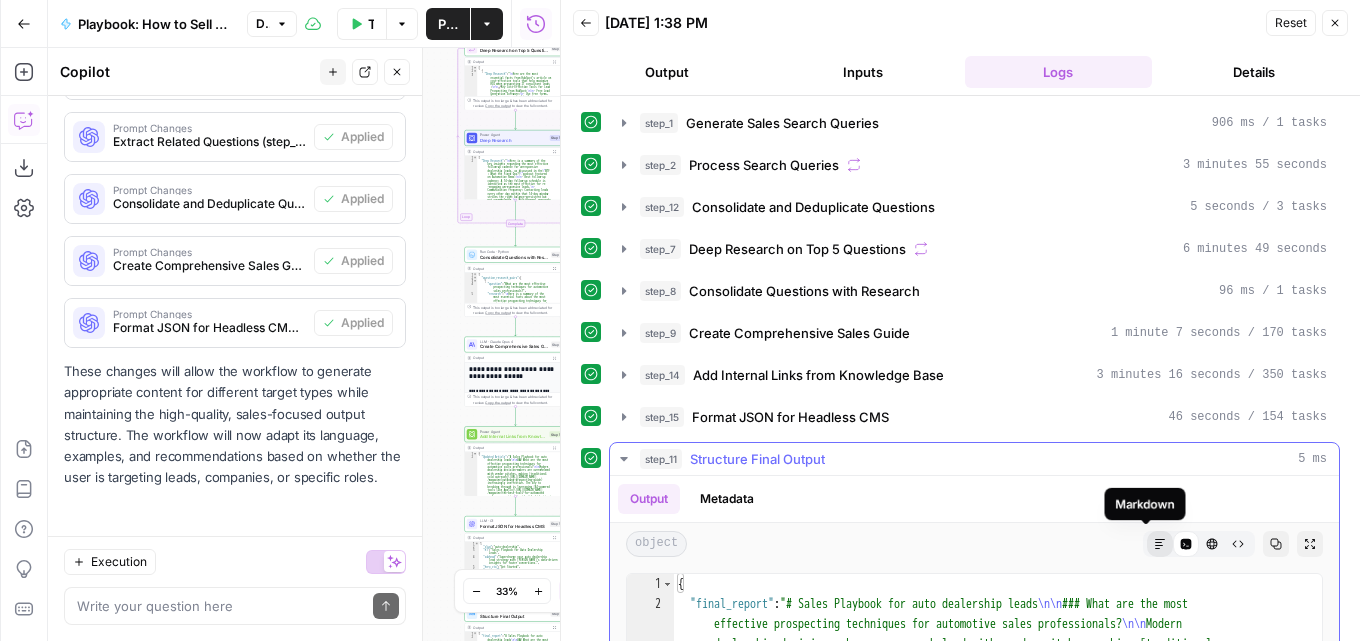 click on "Markdown" at bounding box center [1160, 544] 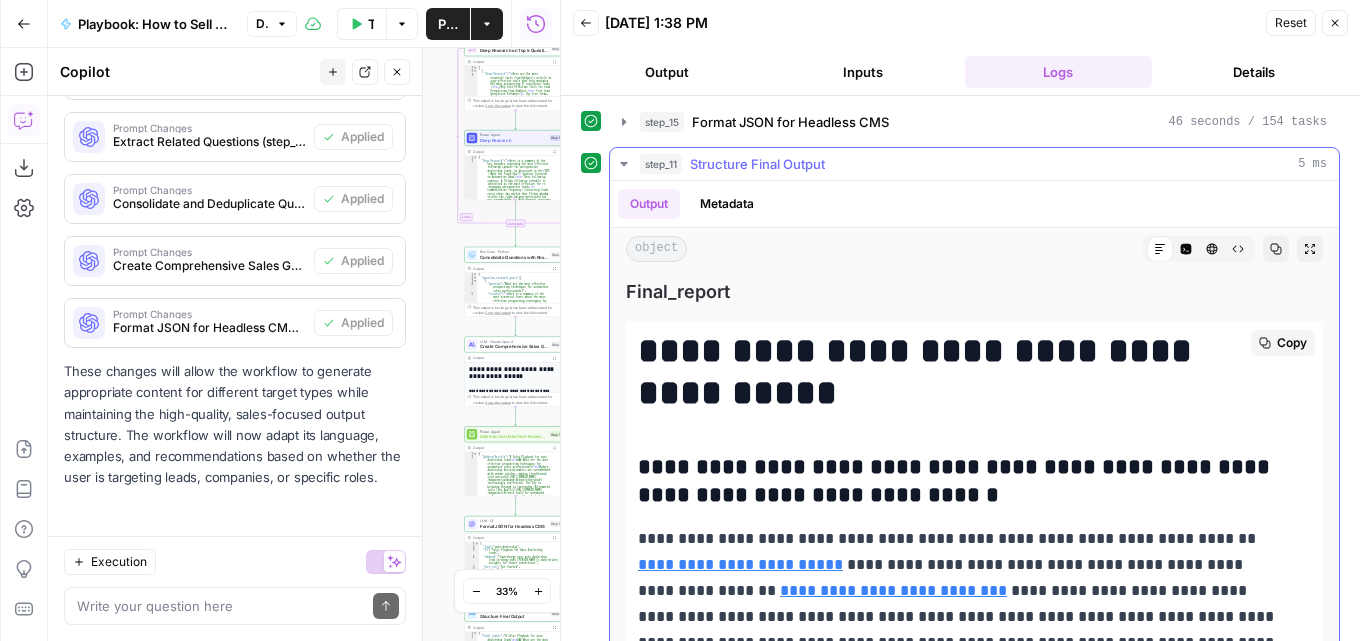 scroll, scrollTop: 346, scrollLeft: 0, axis: vertical 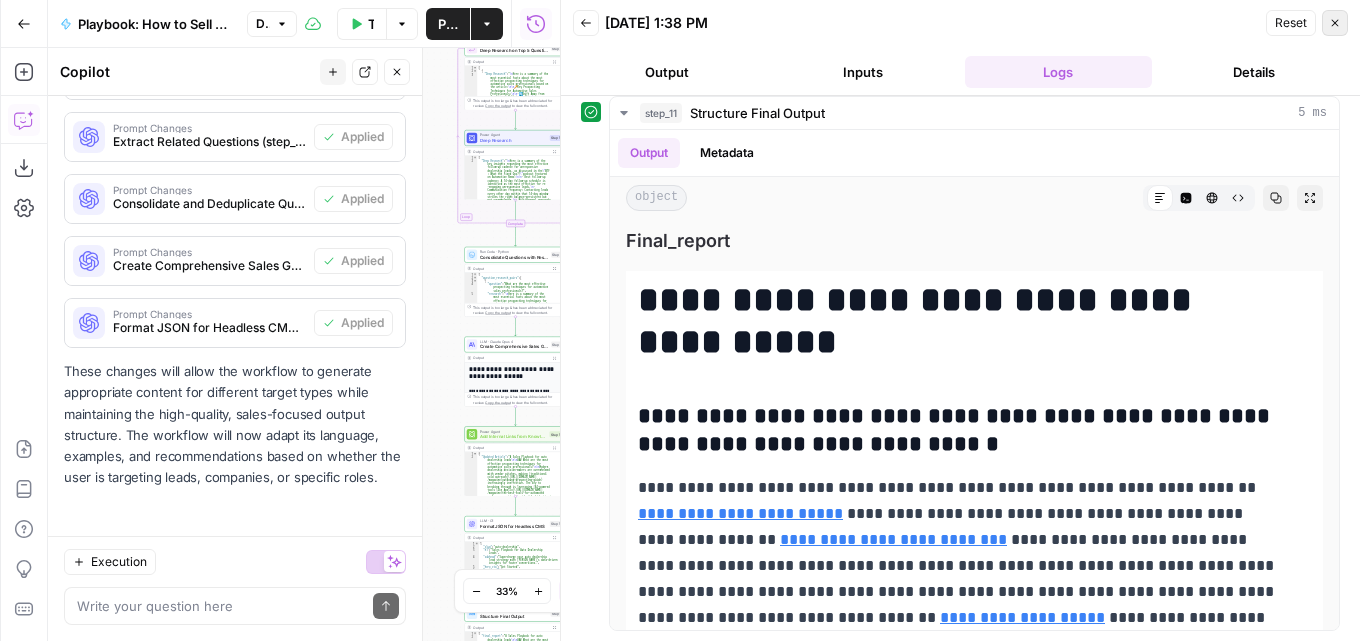click 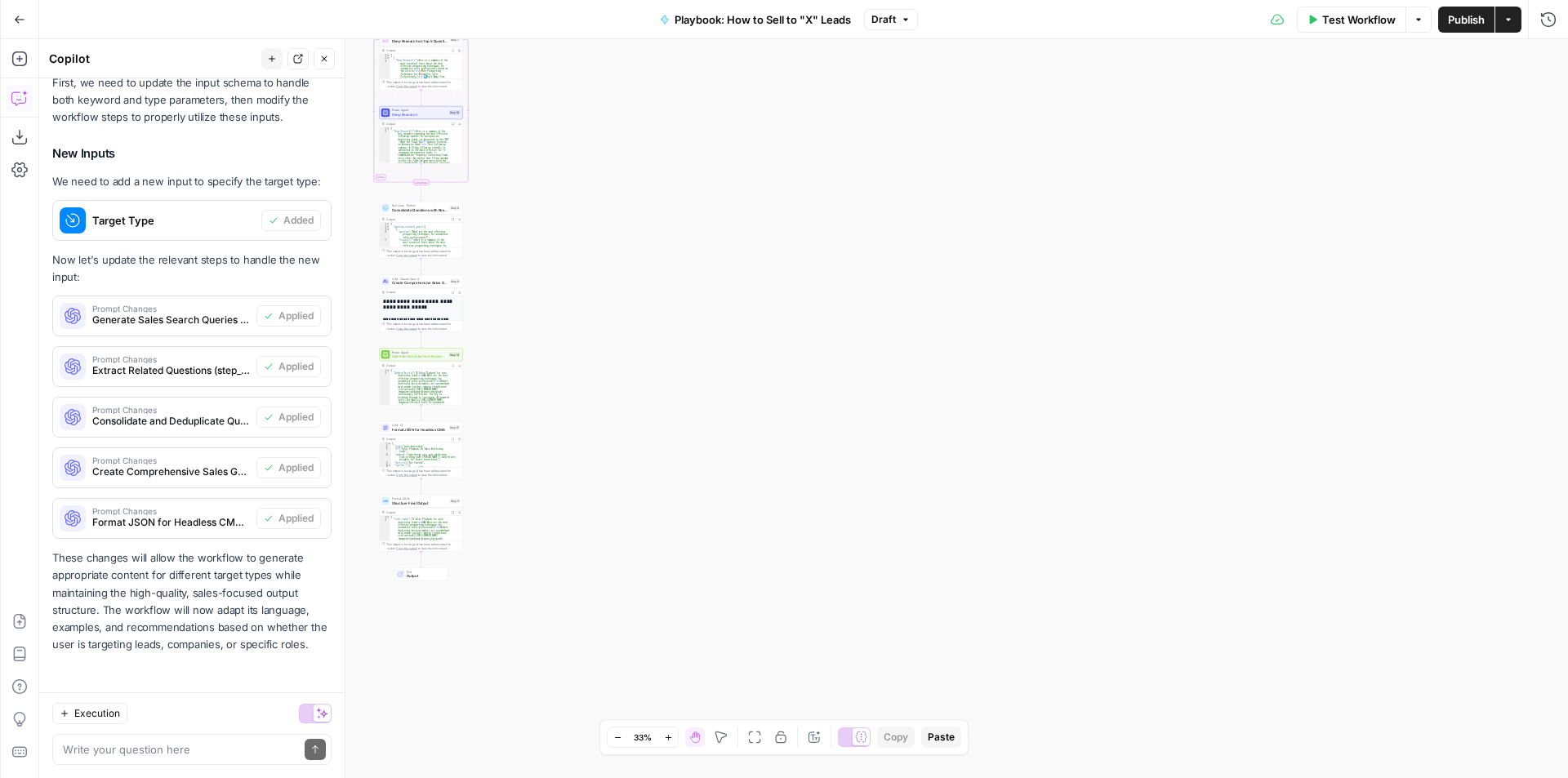 scroll, scrollTop: 614, scrollLeft: 0, axis: vertical 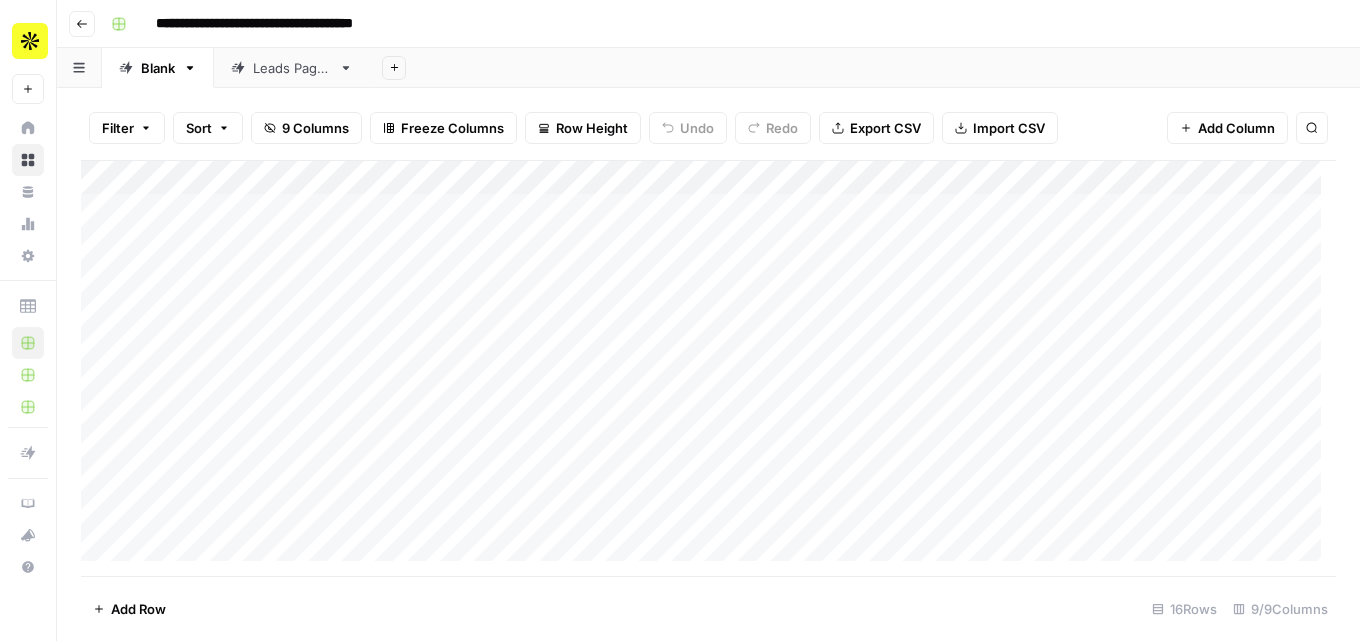 click on "Leads Pages" at bounding box center [292, 68] 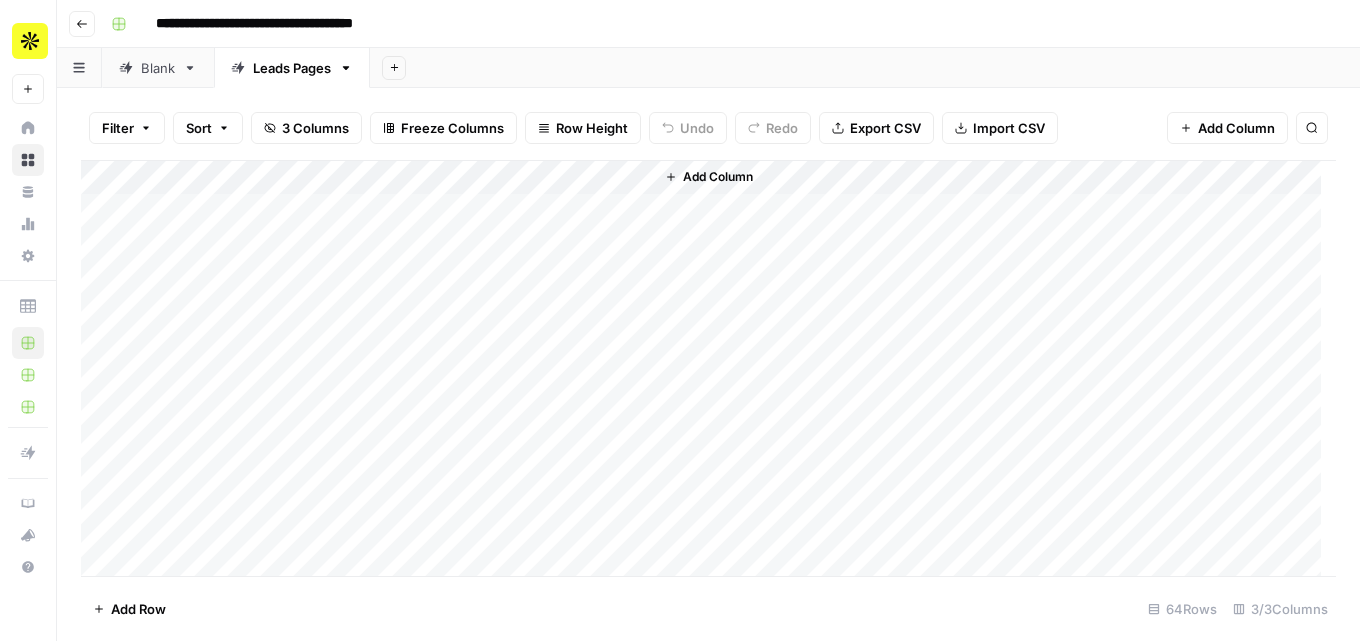 click on "Add Column" at bounding box center (708, 368) 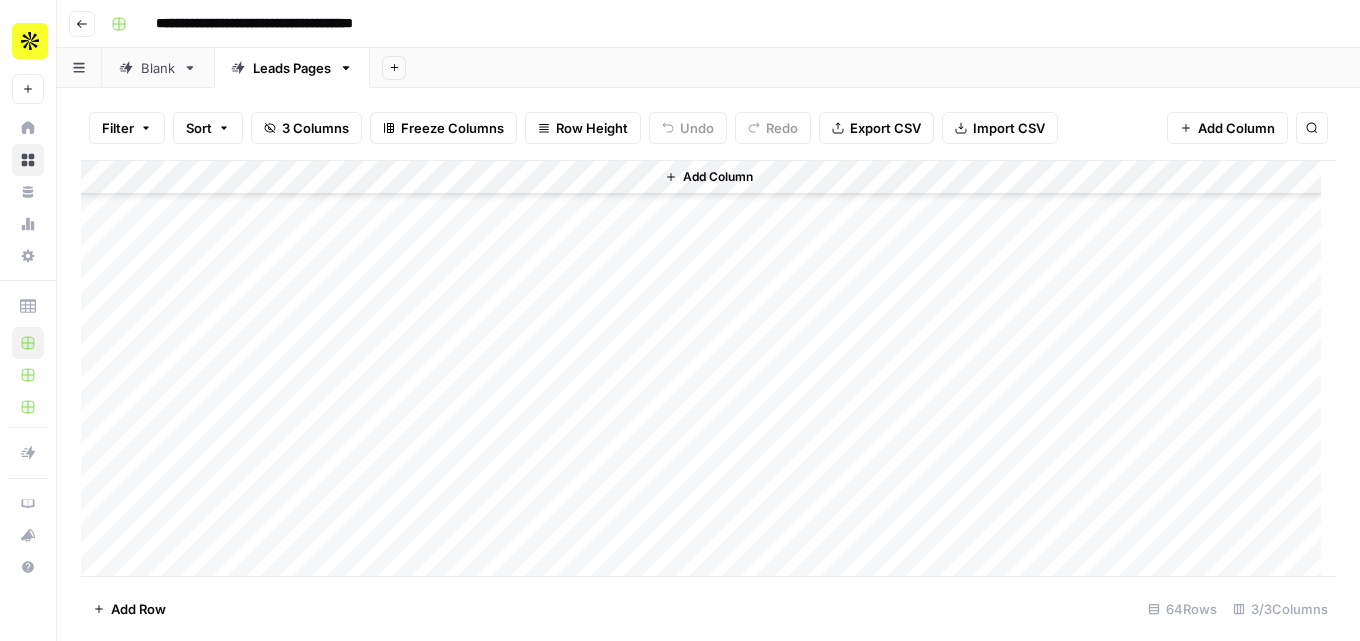 scroll, scrollTop: 1827, scrollLeft: 0, axis: vertical 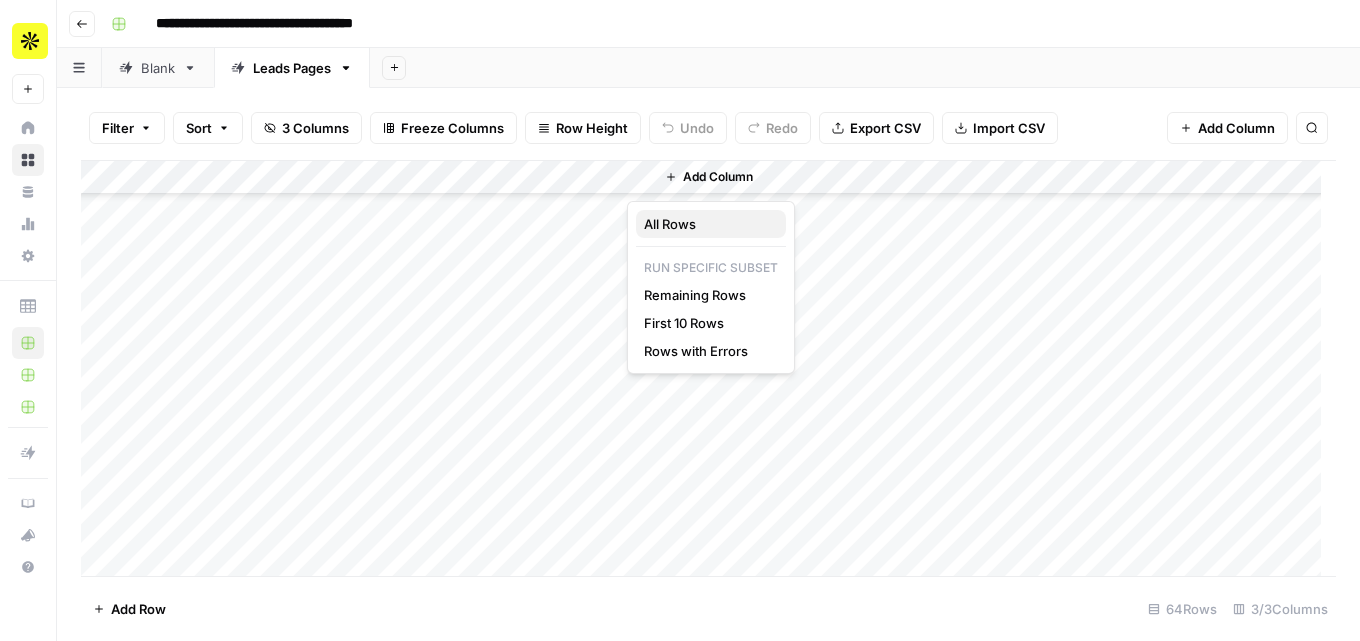click on "All Rows" at bounding box center [711, 224] 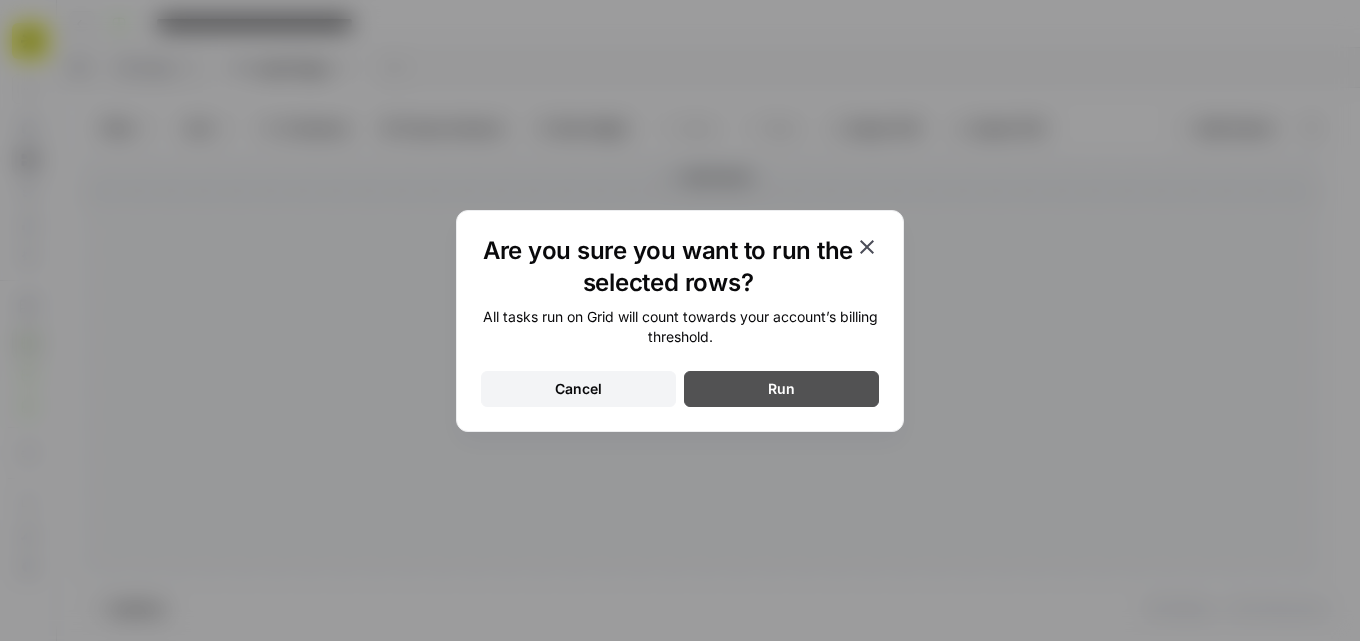 click on "Run" at bounding box center (781, 389) 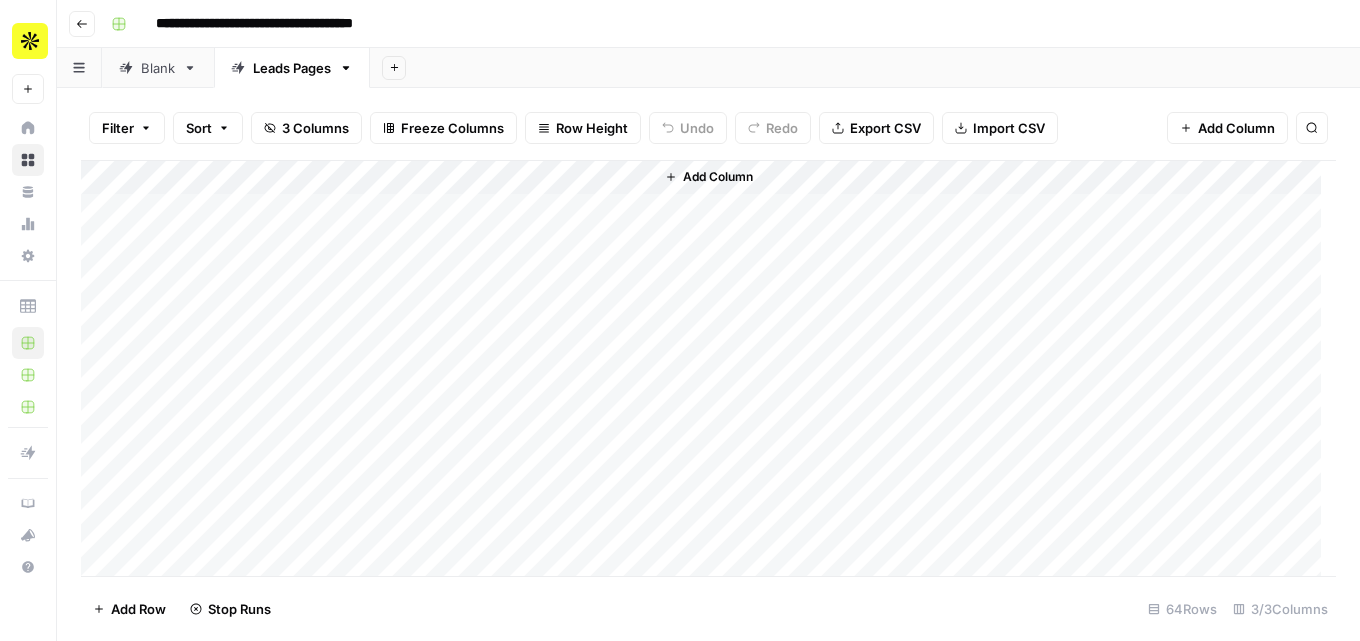 scroll, scrollTop: 0, scrollLeft: 0, axis: both 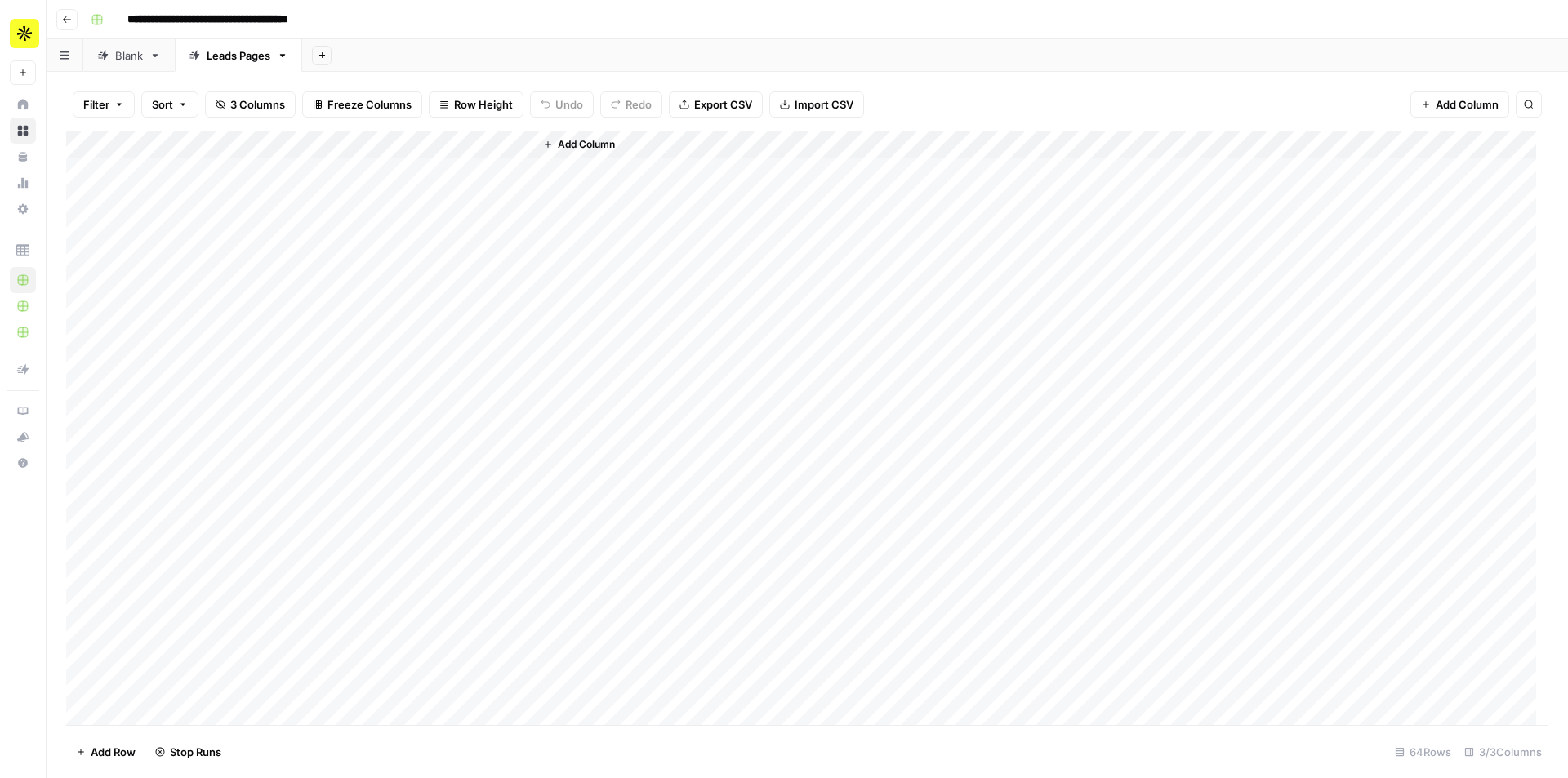 click on "Blank" at bounding box center (120, 56) 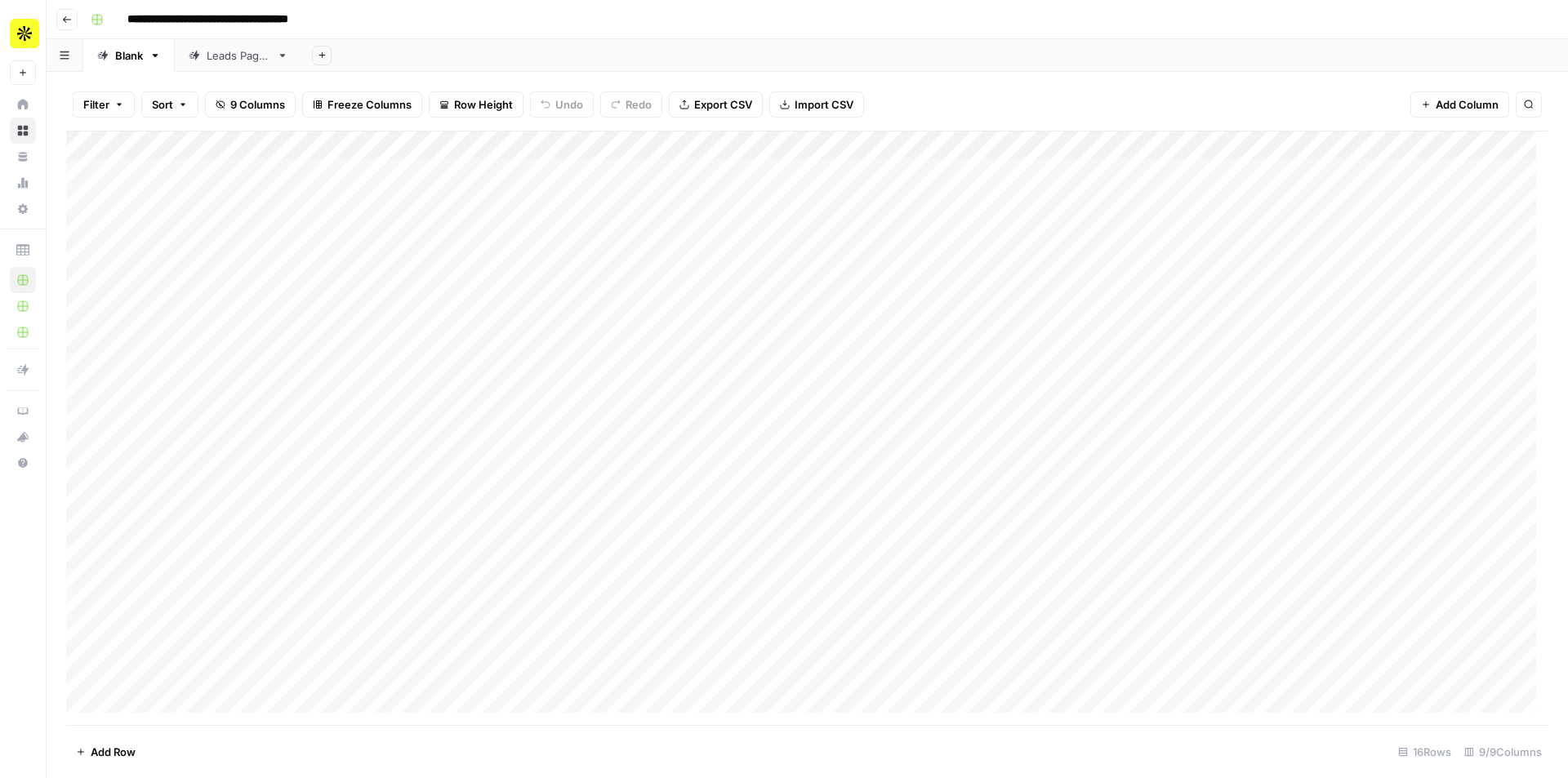click on "Leads Pages" at bounding box center [238, 56] 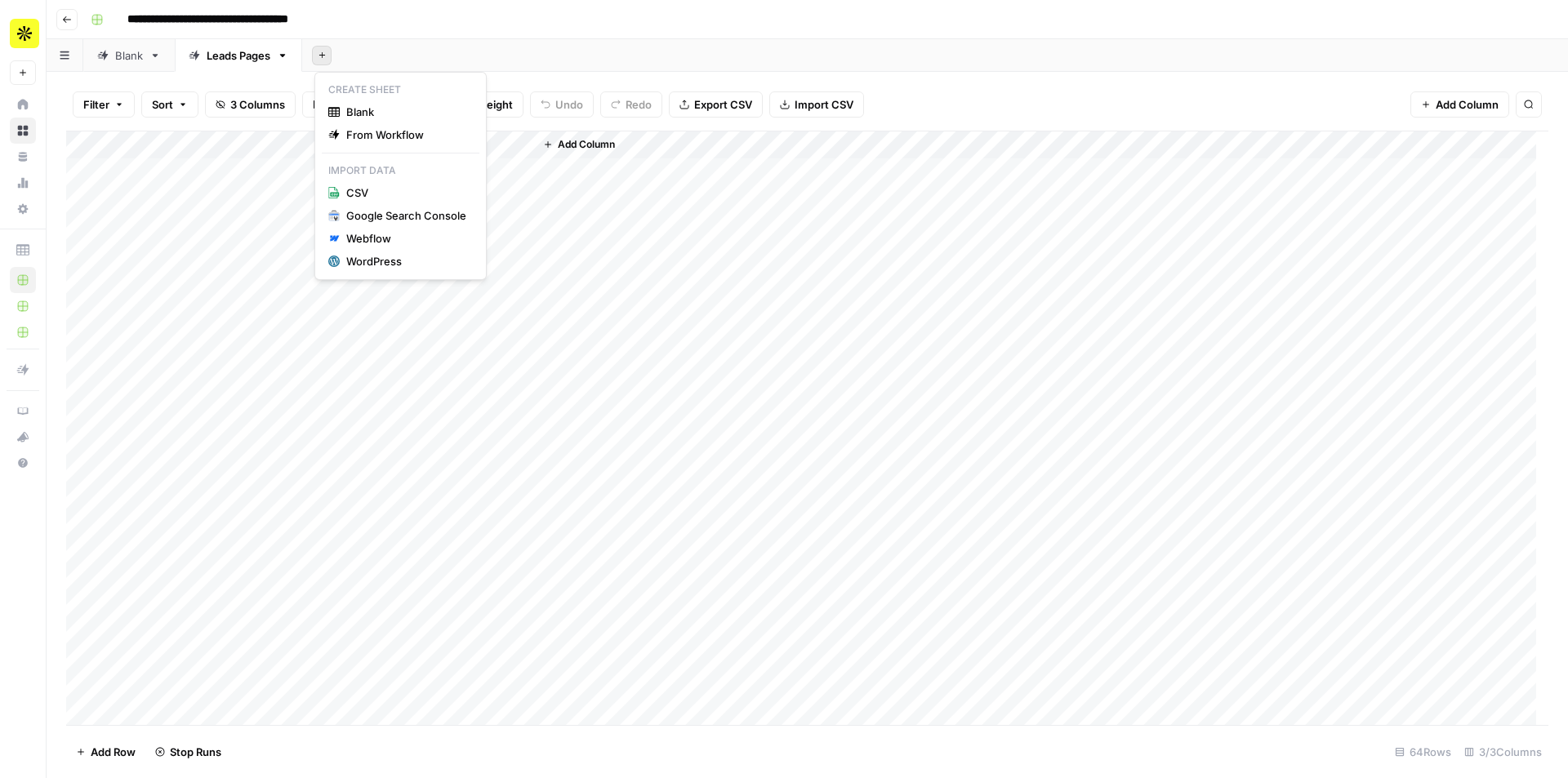 click 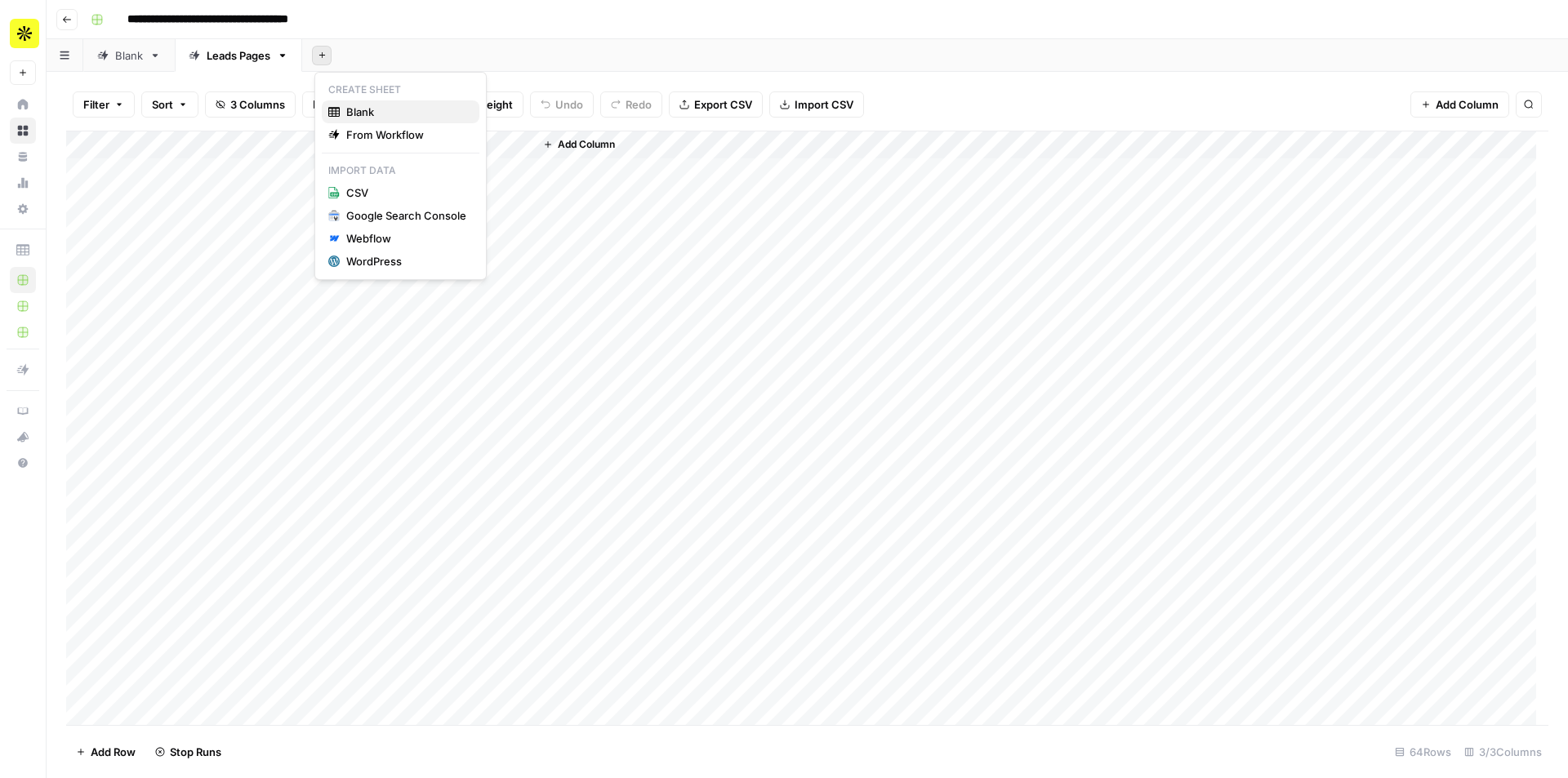 click on "Blank" at bounding box center [360, 112] 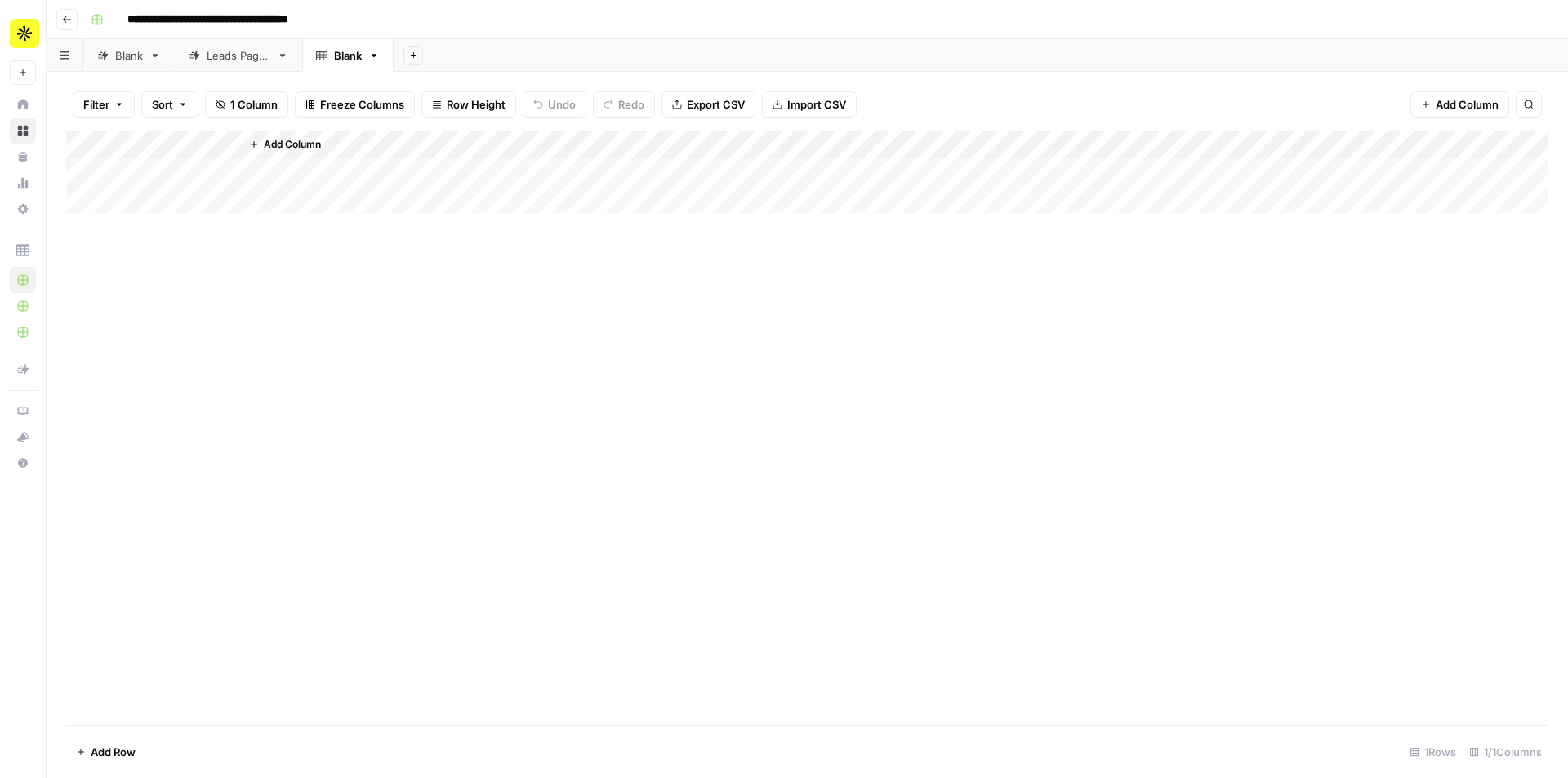 click on "Blank" at bounding box center [348, 56] 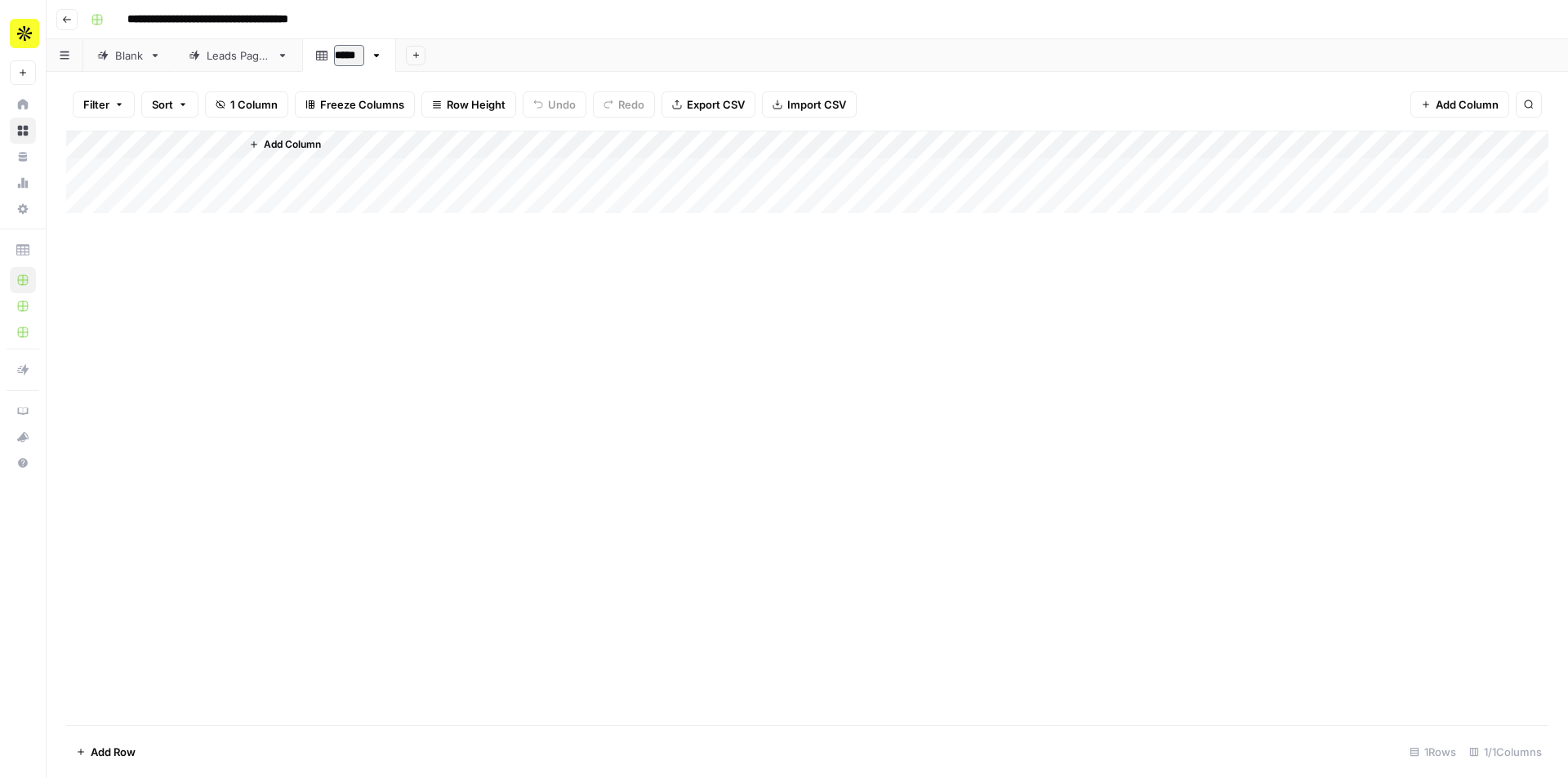 click on "*****" at bounding box center [349, 56] 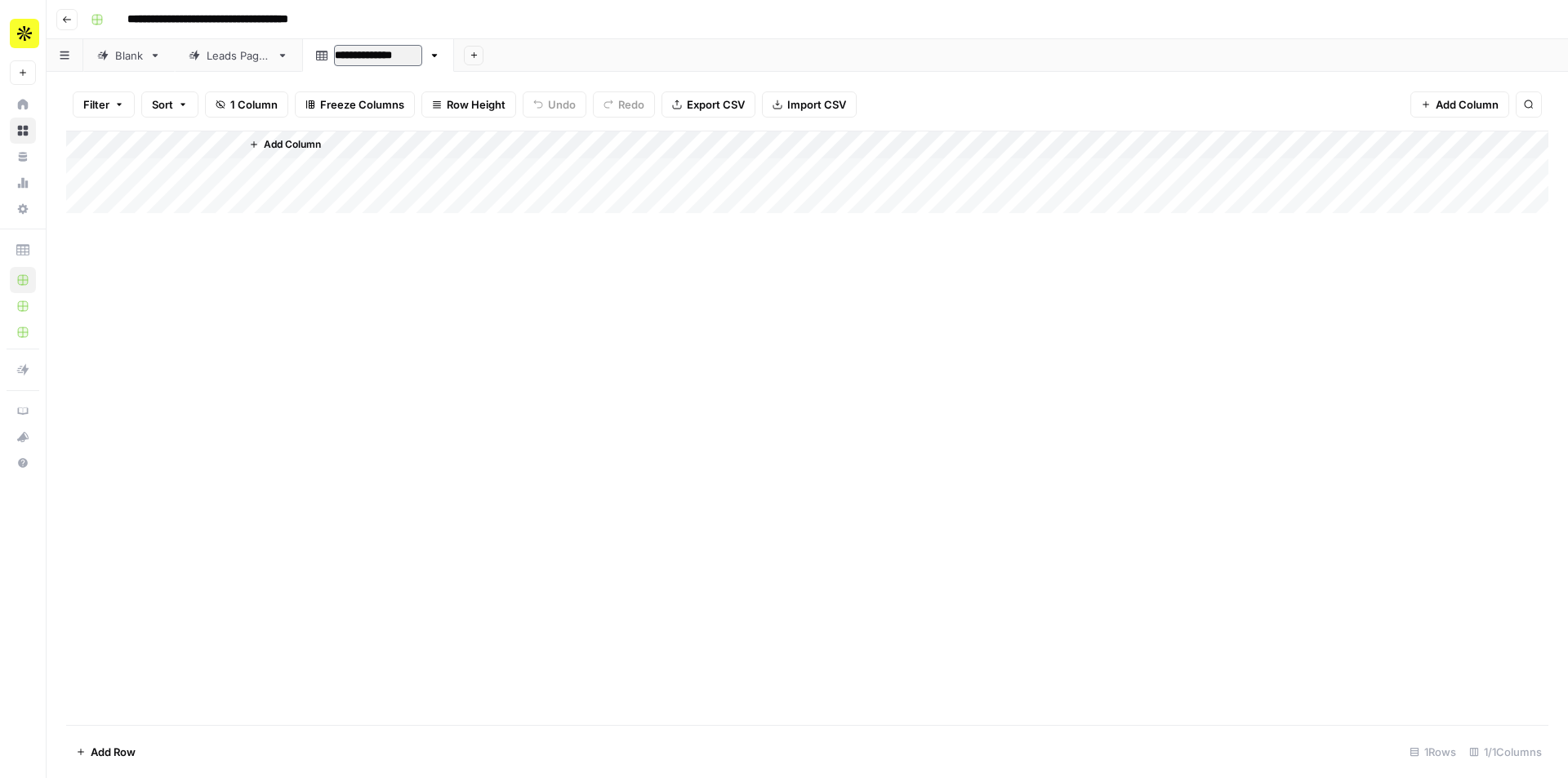 type on "**********" 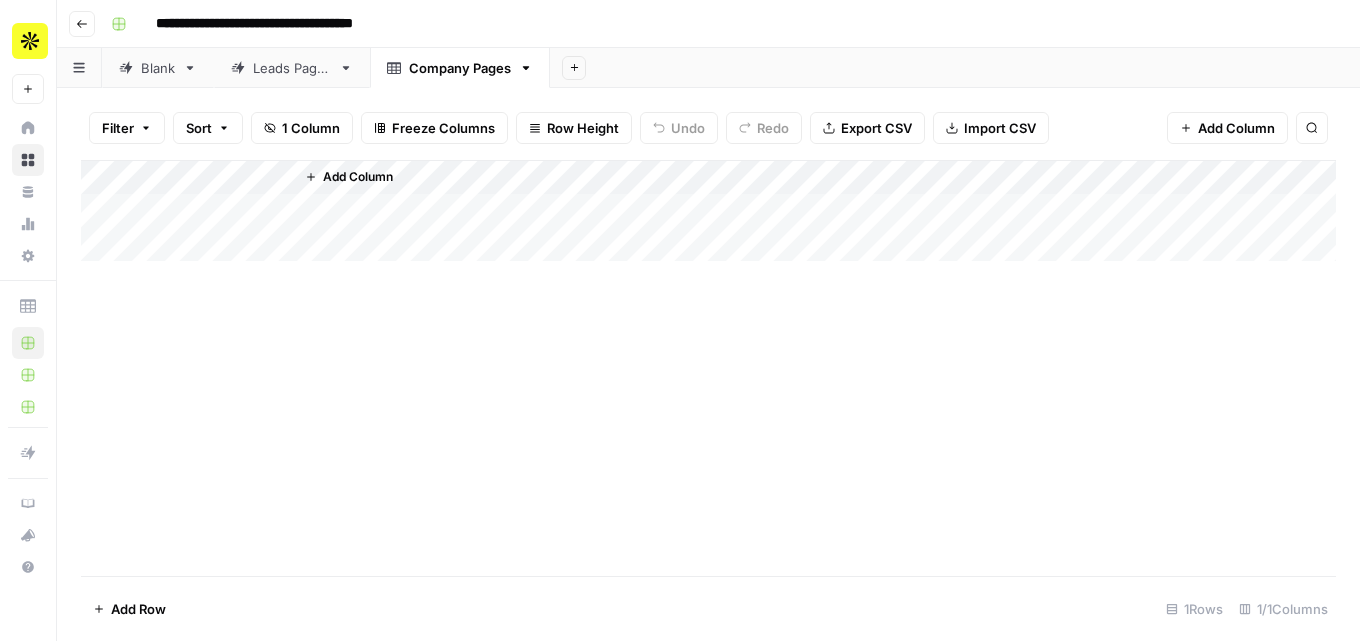 click on "Add Column" at bounding box center (708, 211) 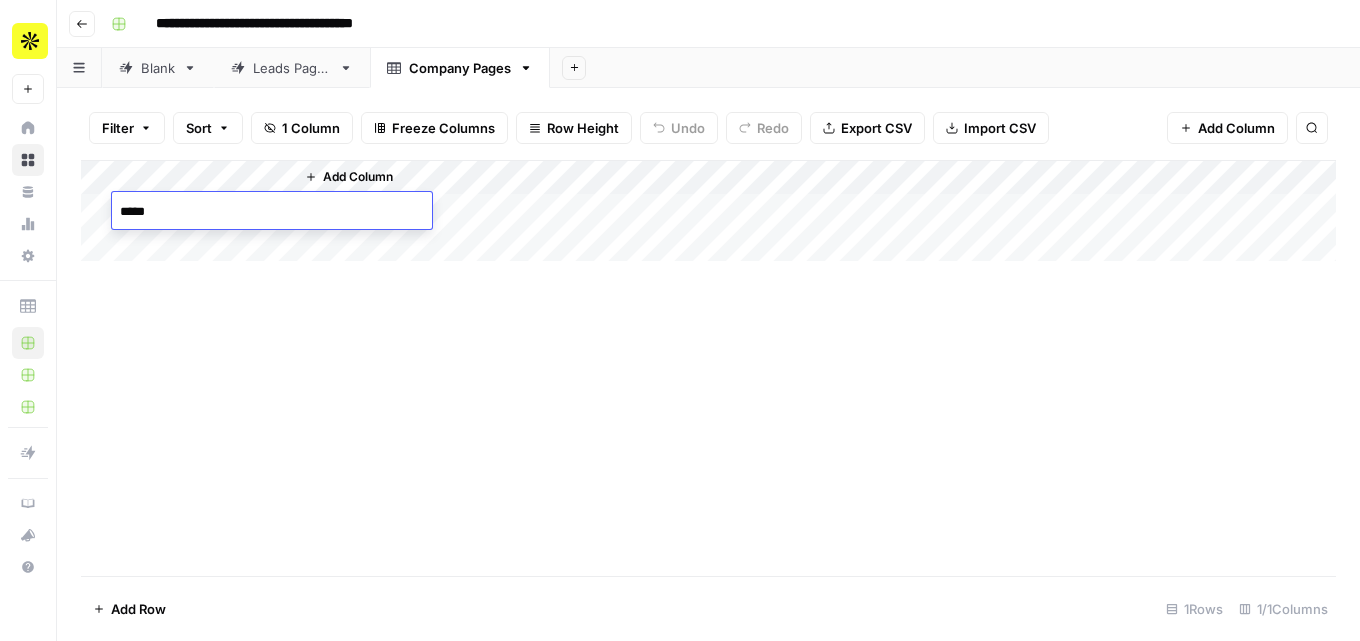 type on "******" 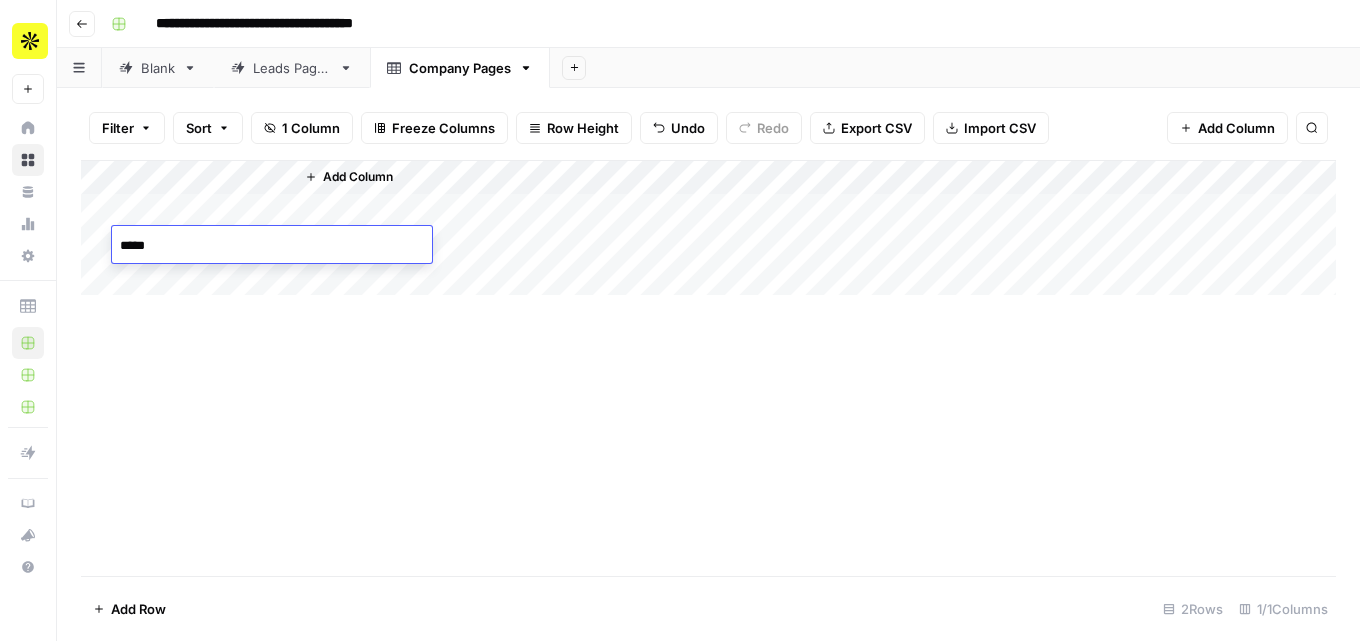 type on "******" 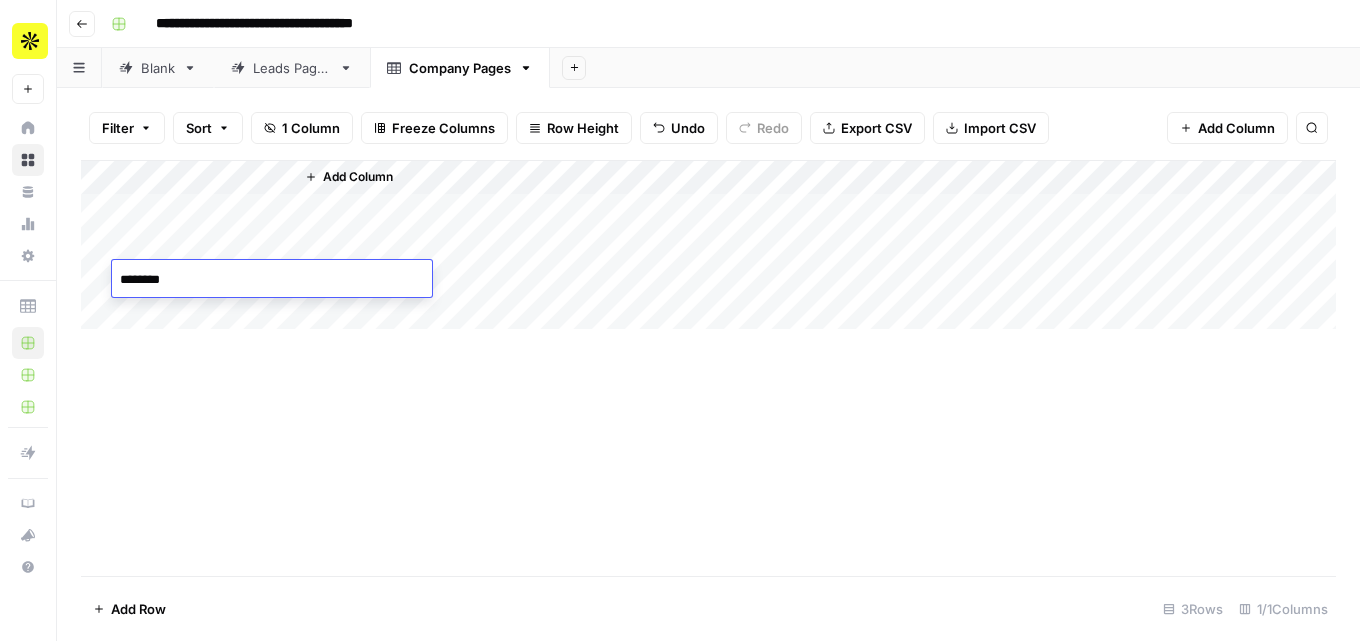 type on "*********" 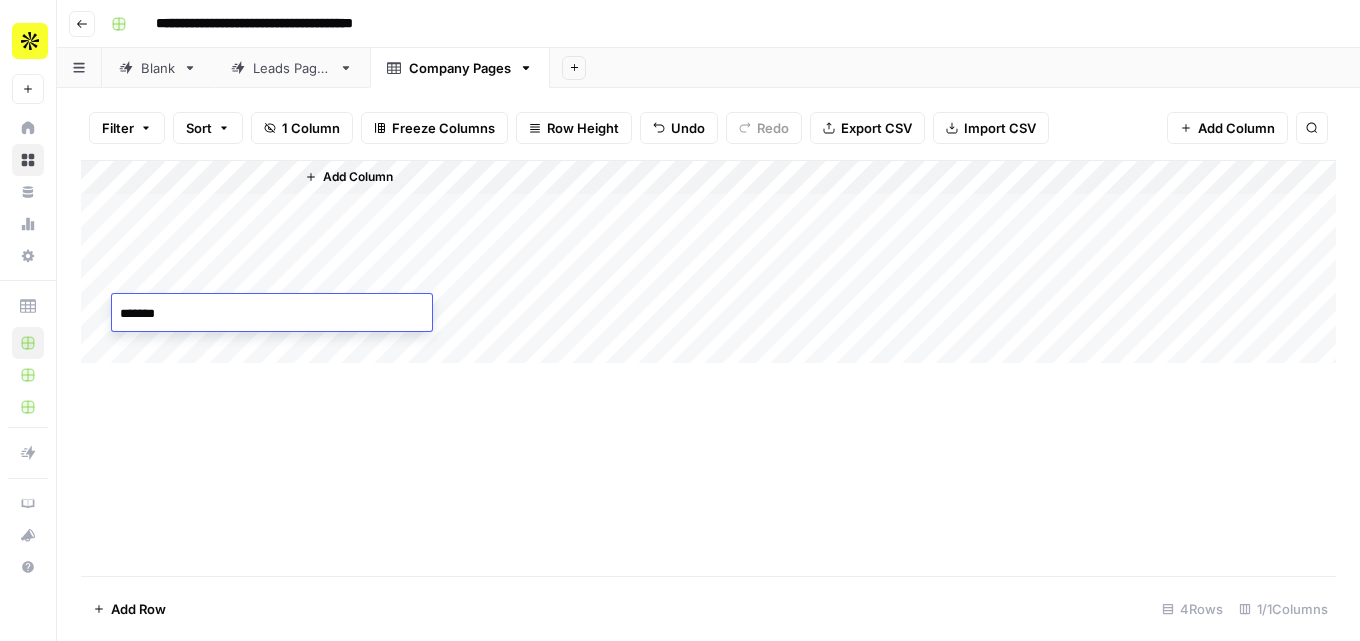 type on "********" 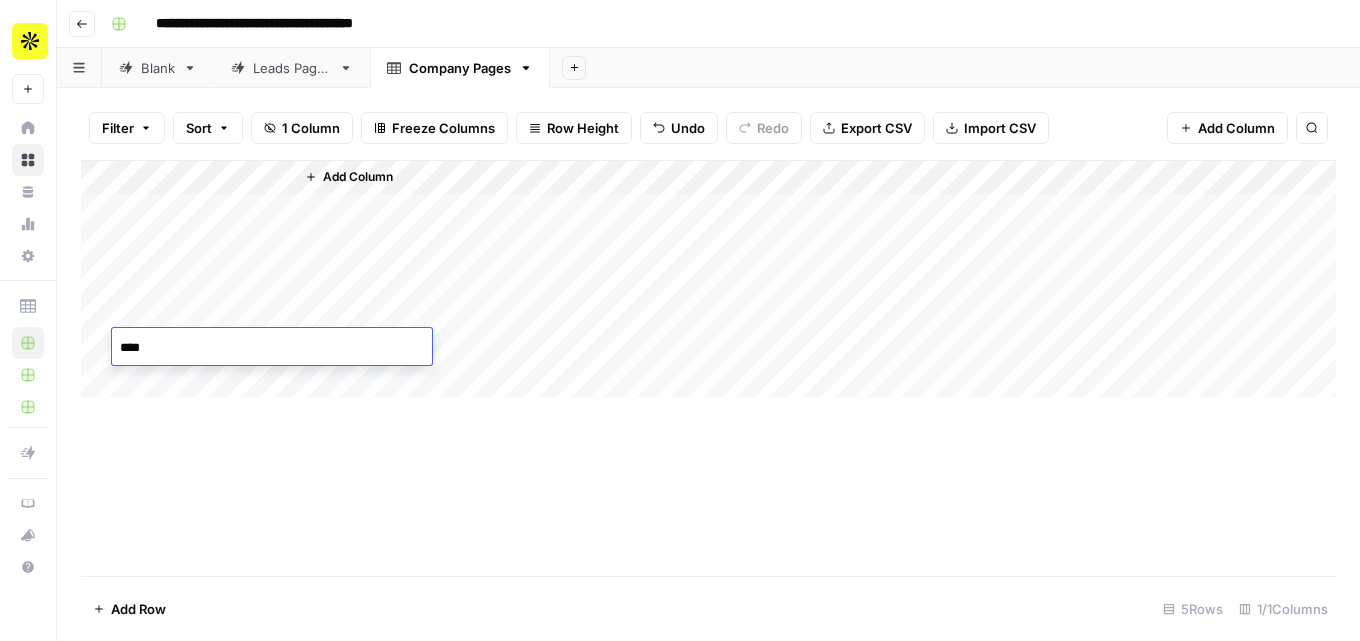 type on "*****" 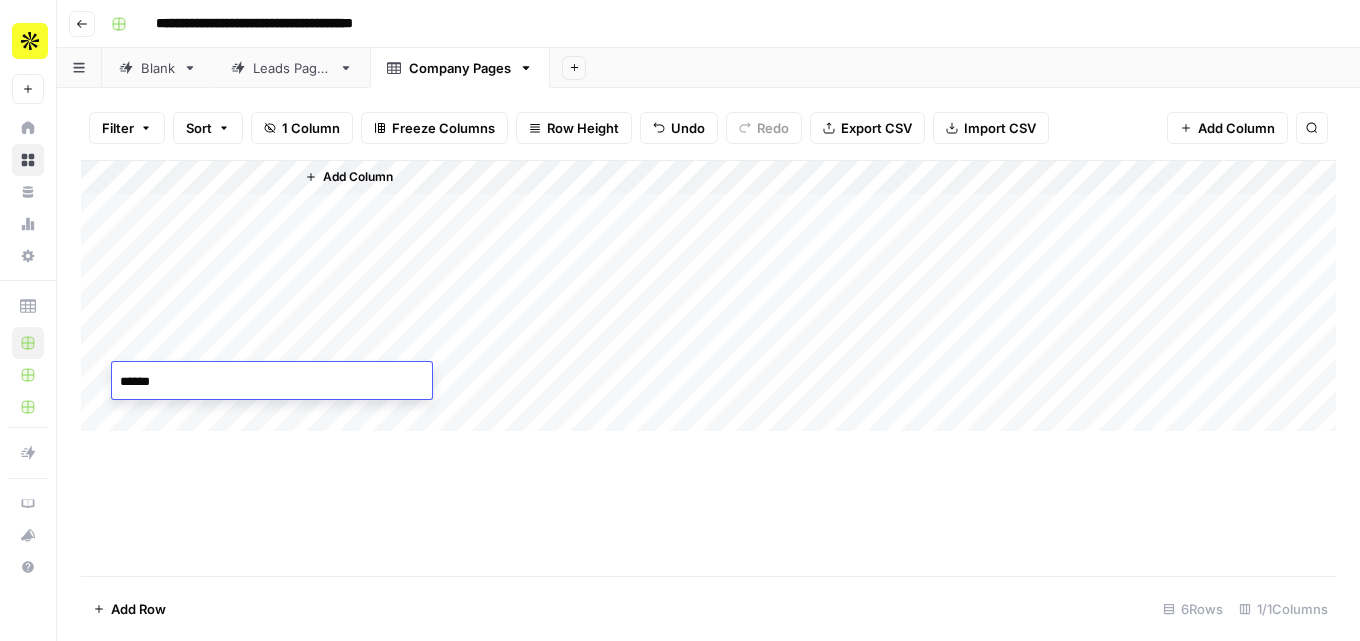 type on "*******" 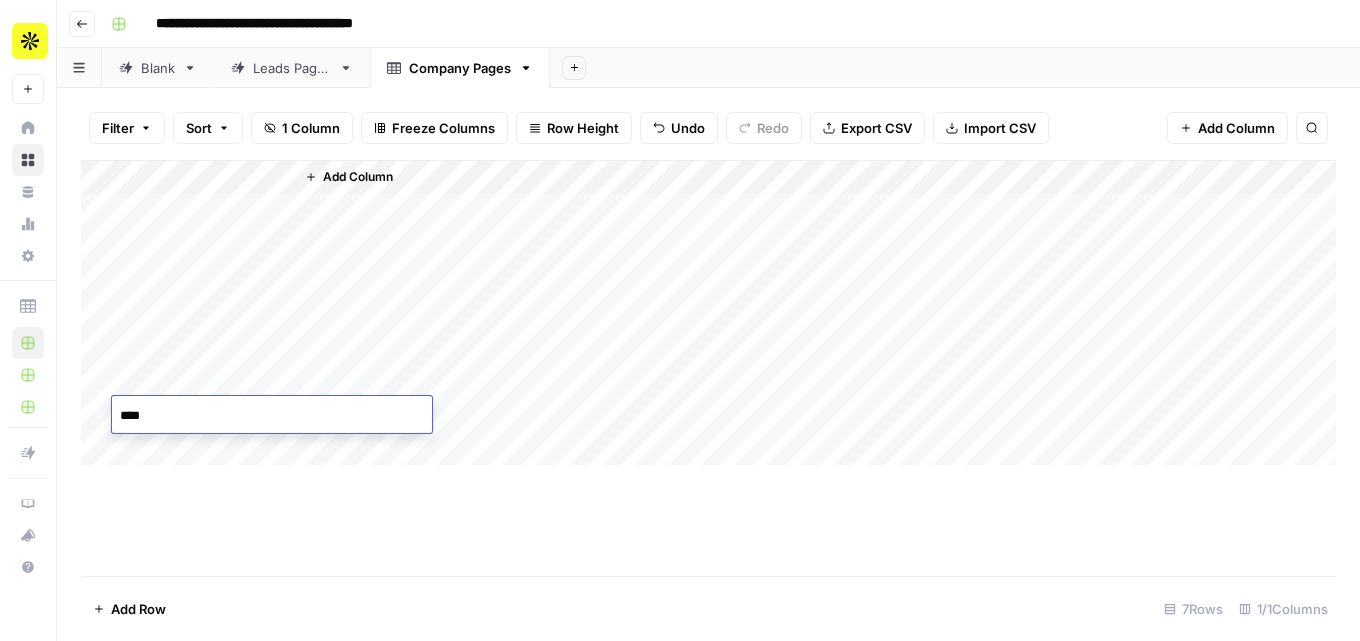 type on "*****" 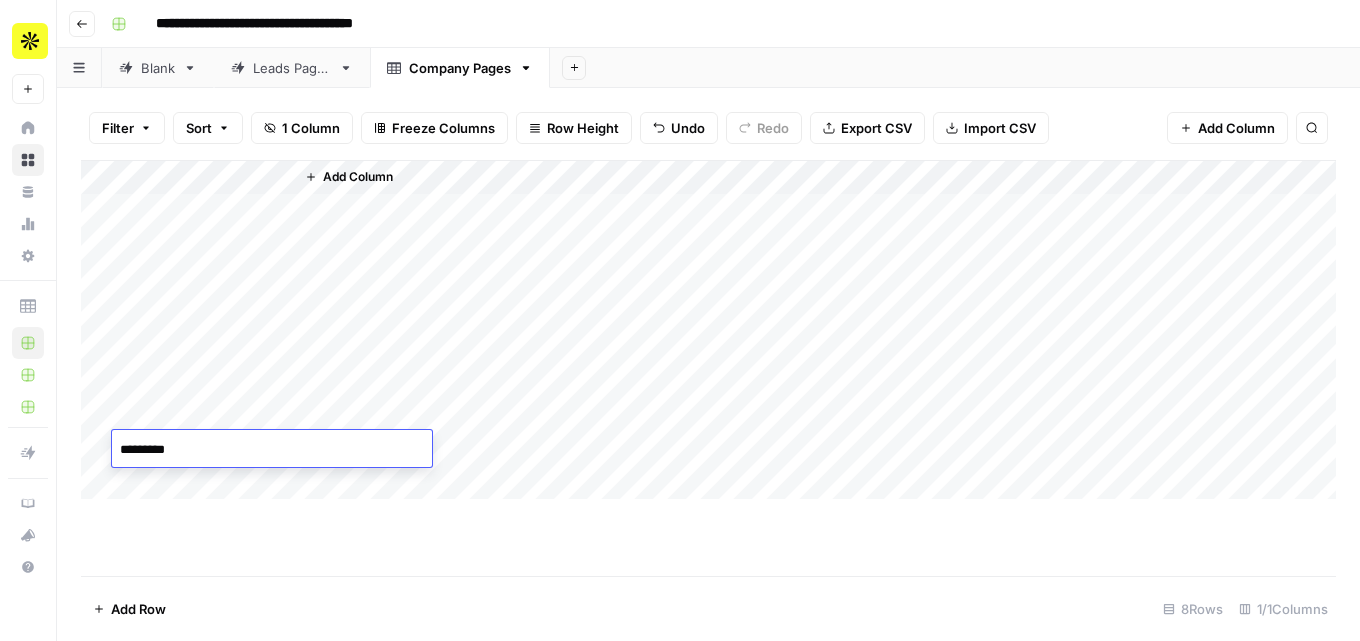 type on "**********" 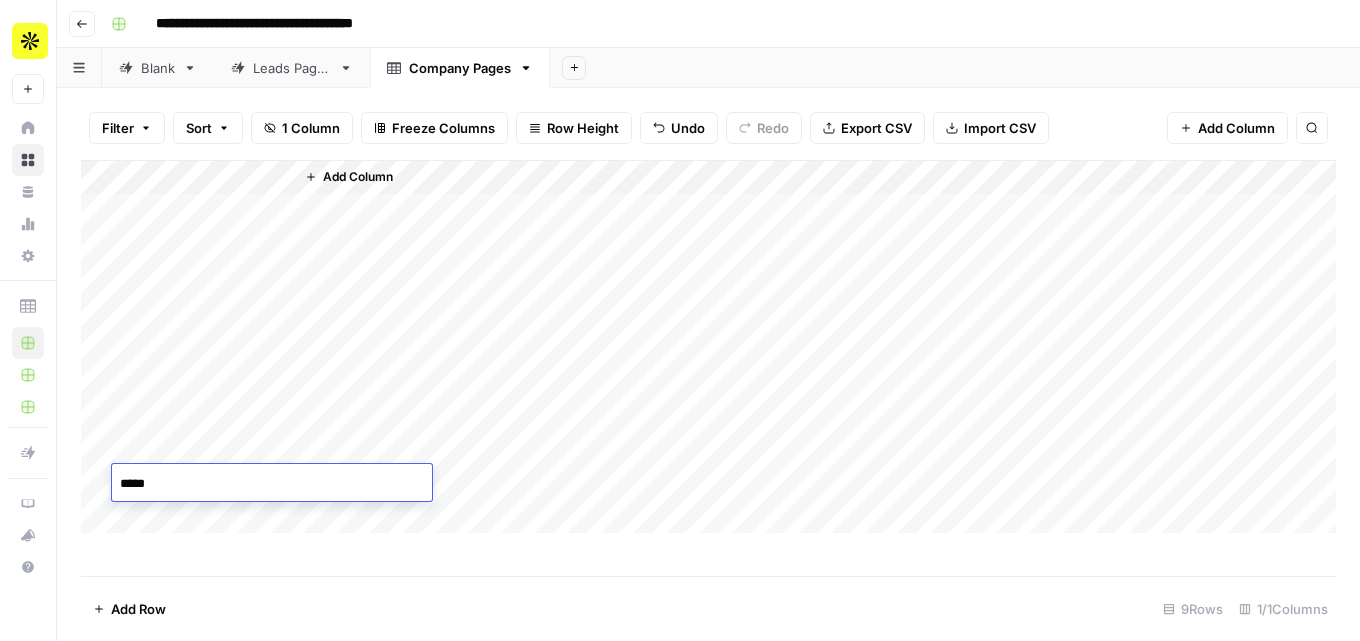 type on "******" 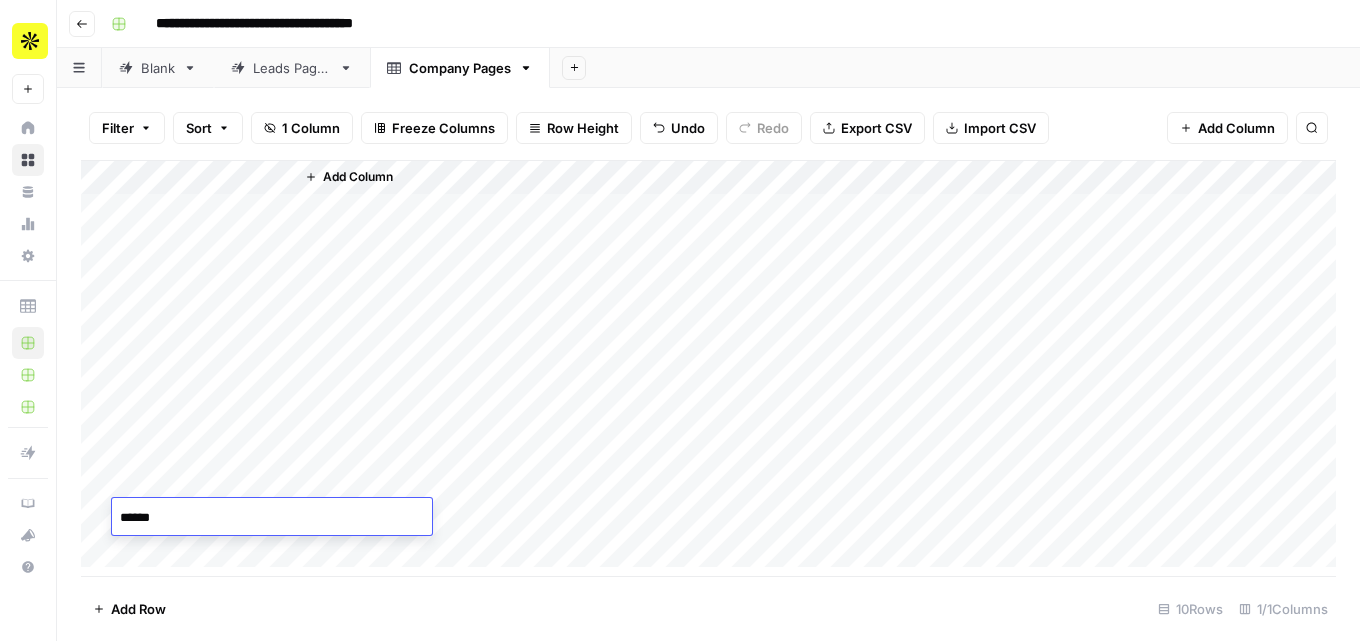 type on "*******" 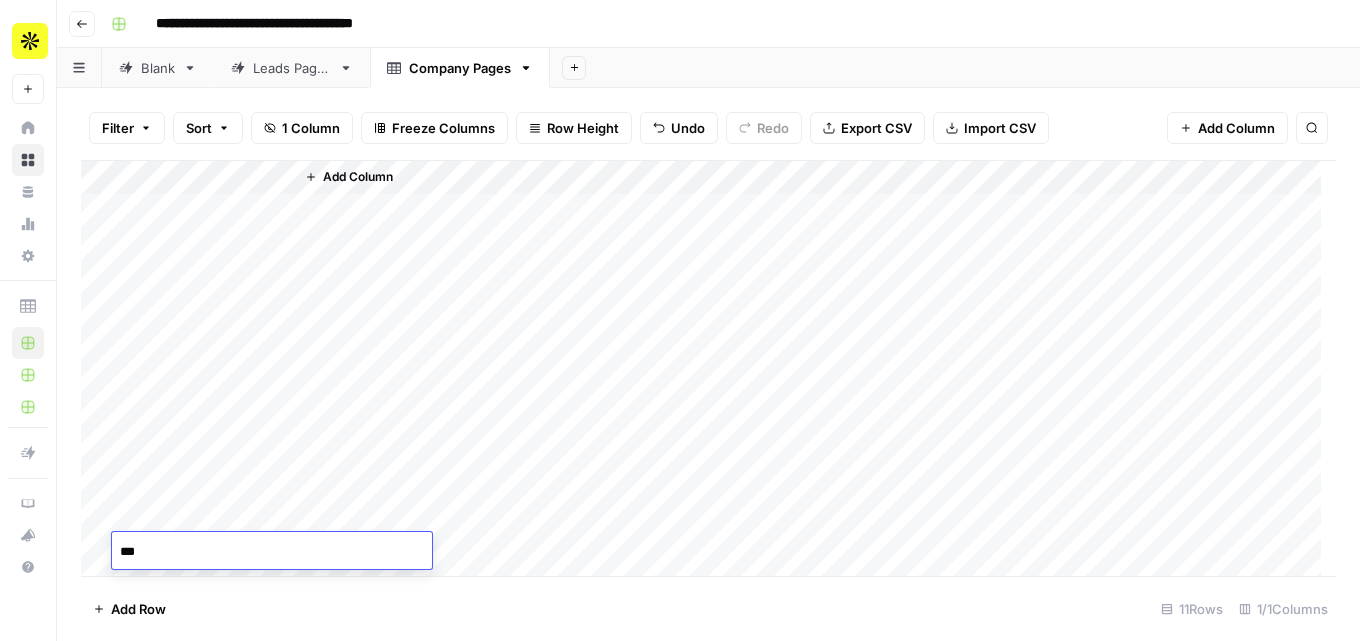 type on "****" 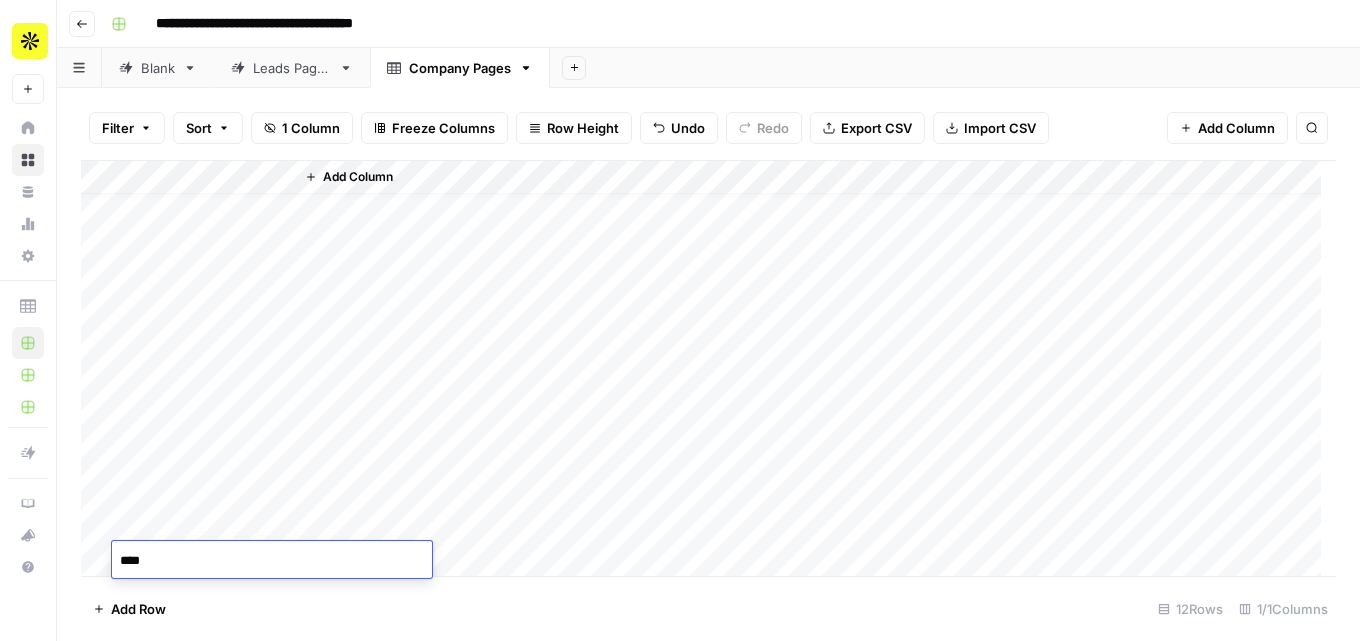 type on "*****" 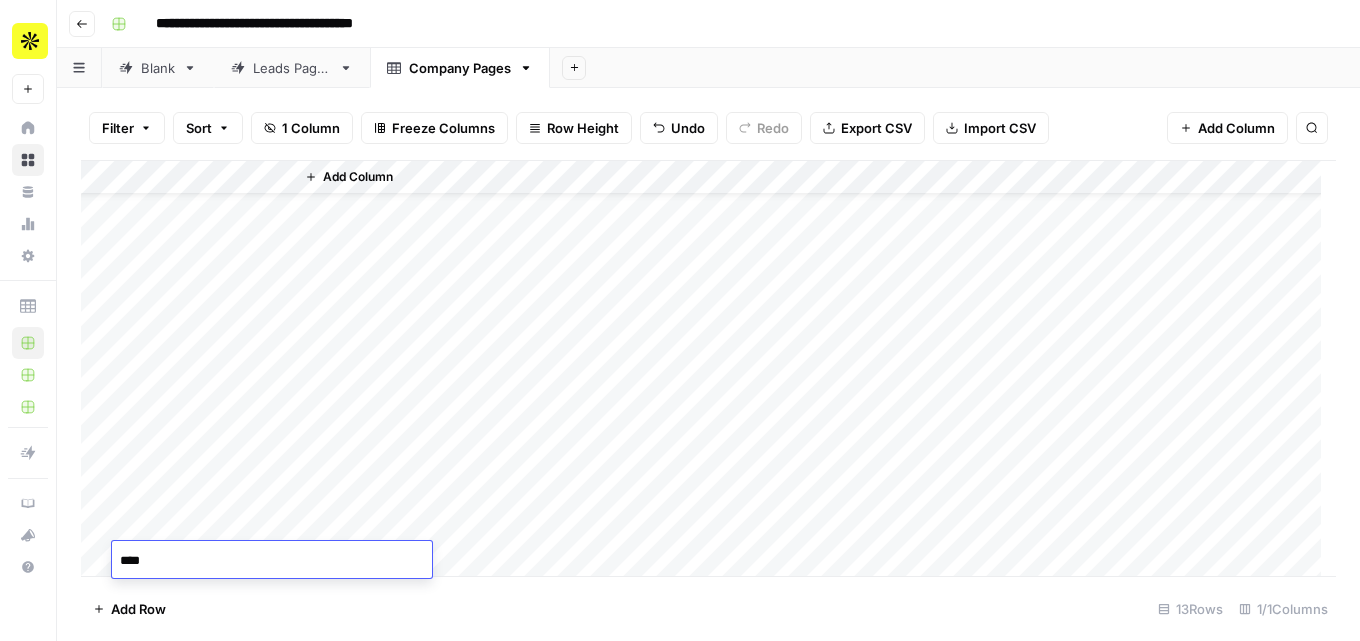 type on "*****" 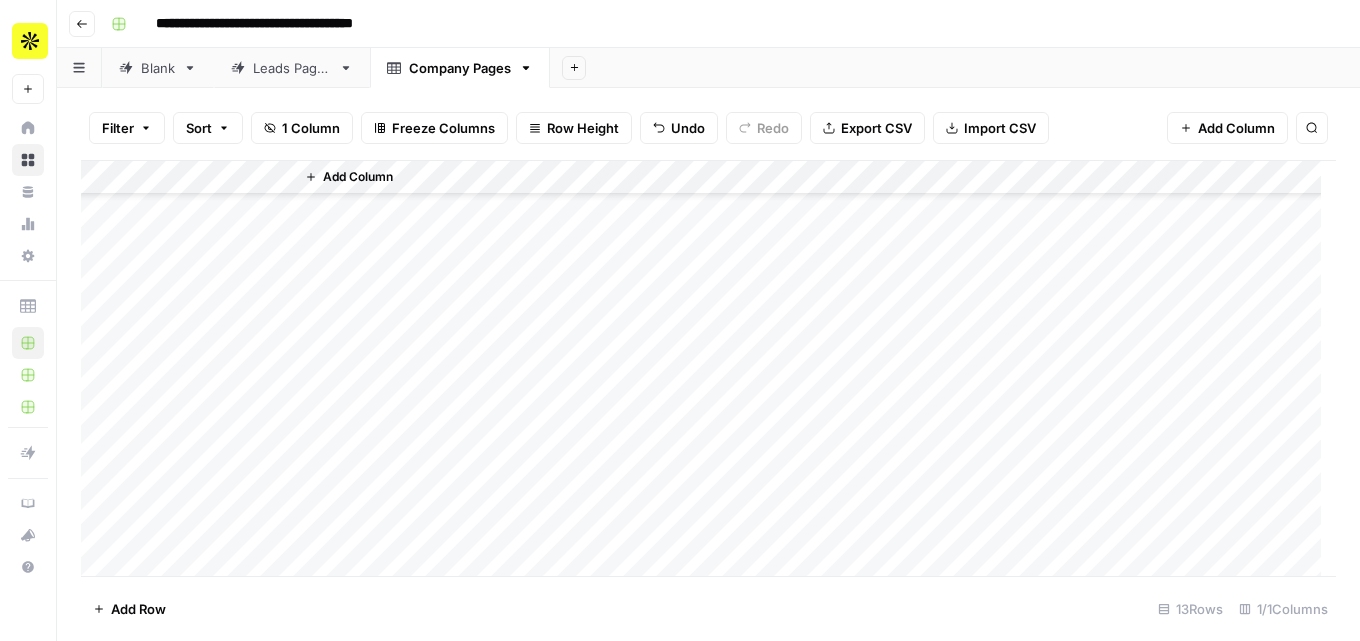 scroll, scrollTop: 94, scrollLeft: 0, axis: vertical 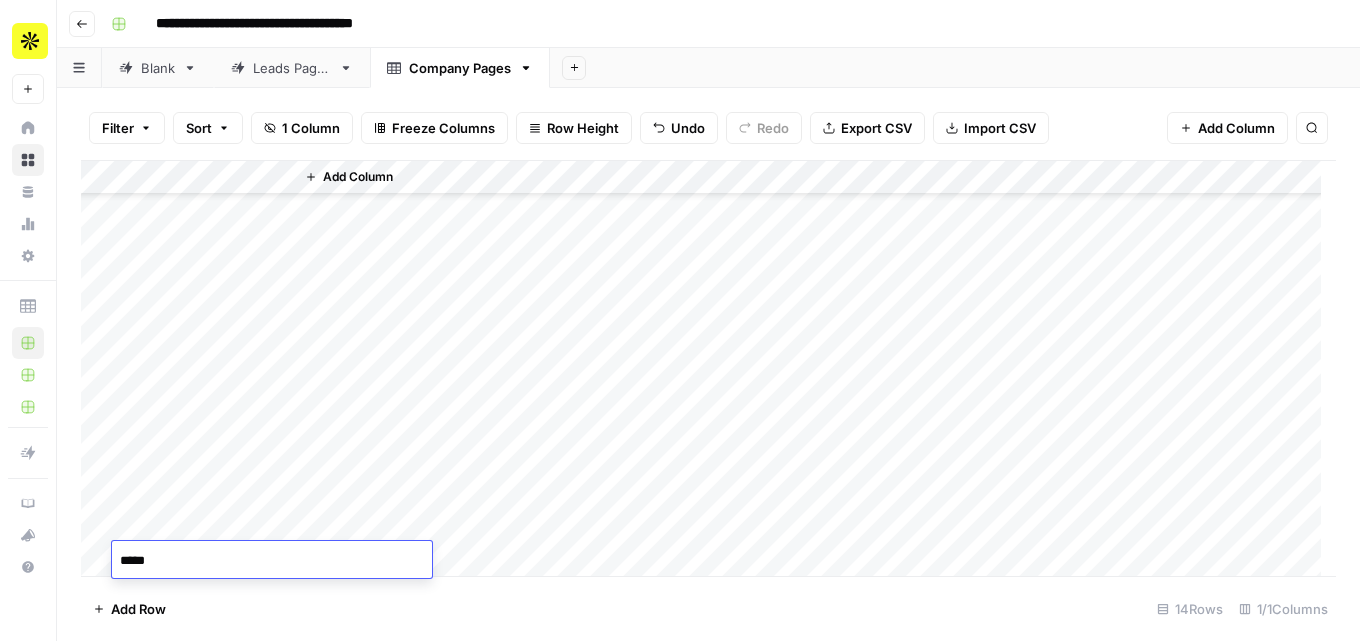 type on "******" 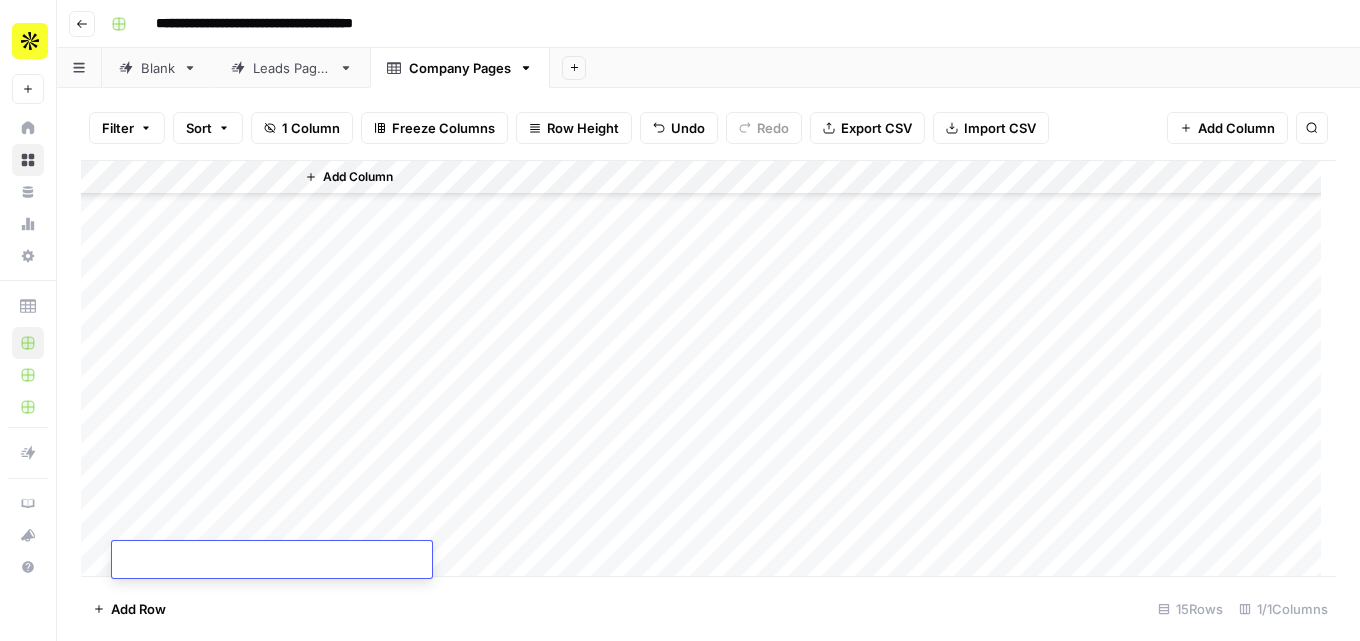 scroll, scrollTop: 128, scrollLeft: 0, axis: vertical 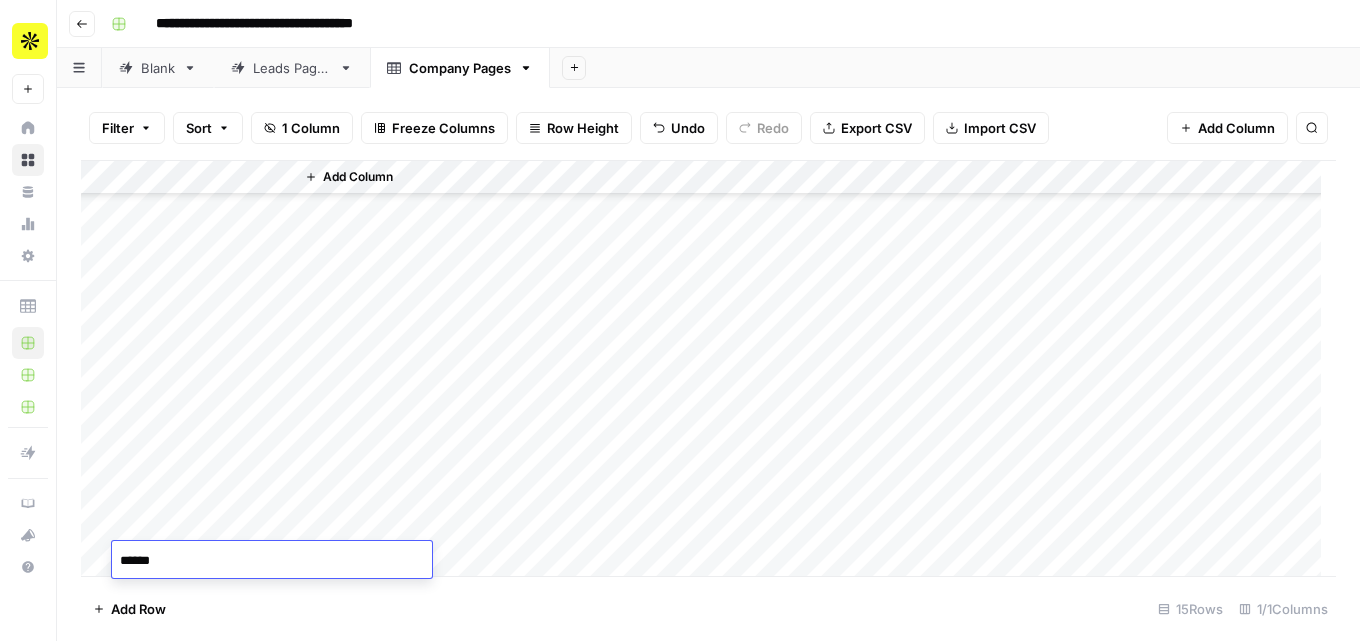 type on "*******" 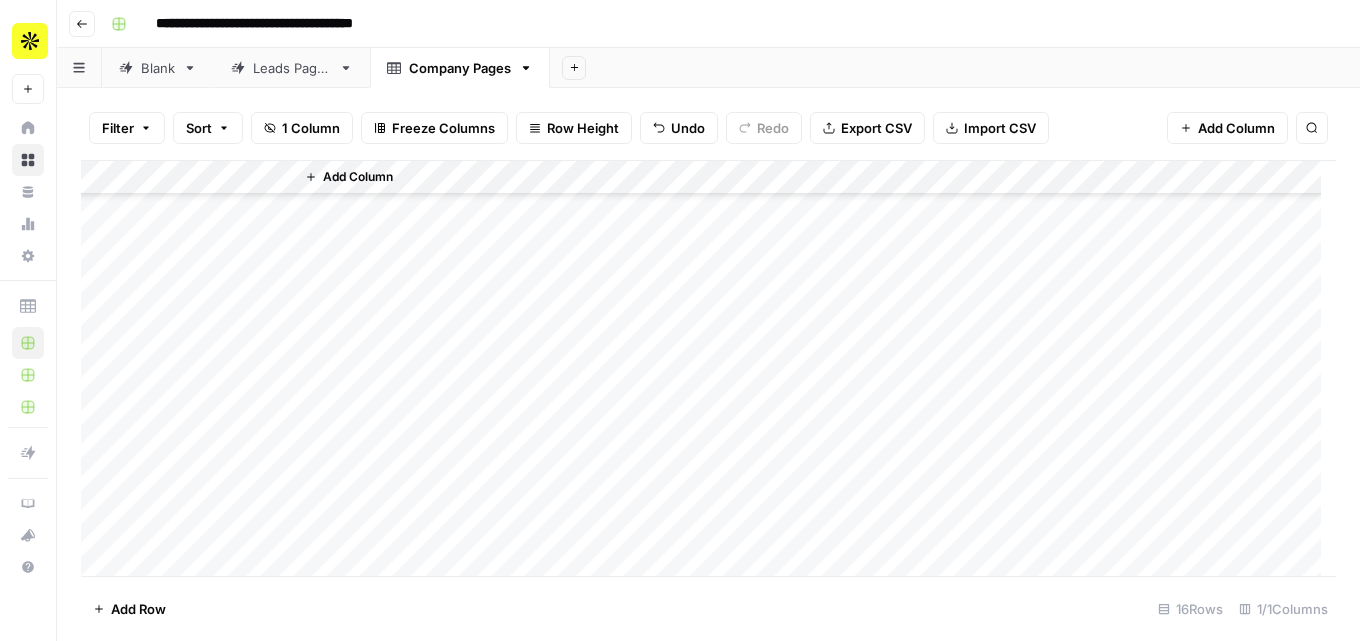 scroll, scrollTop: 162, scrollLeft: 0, axis: vertical 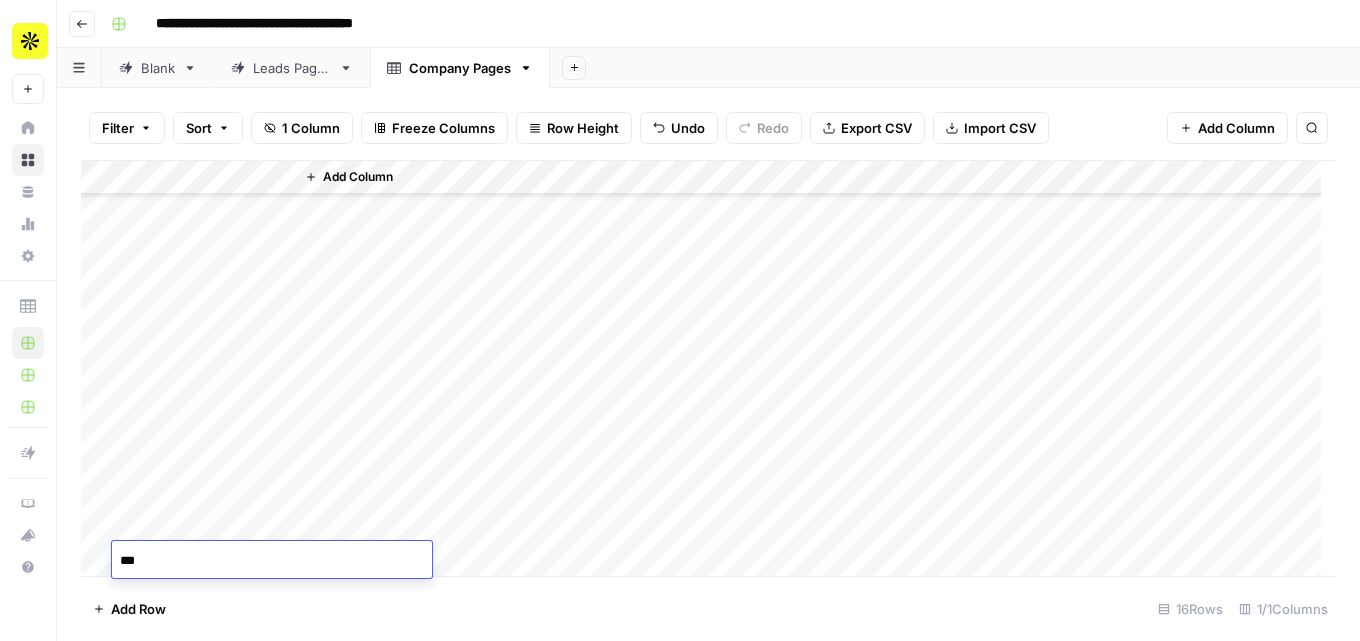 type on "****" 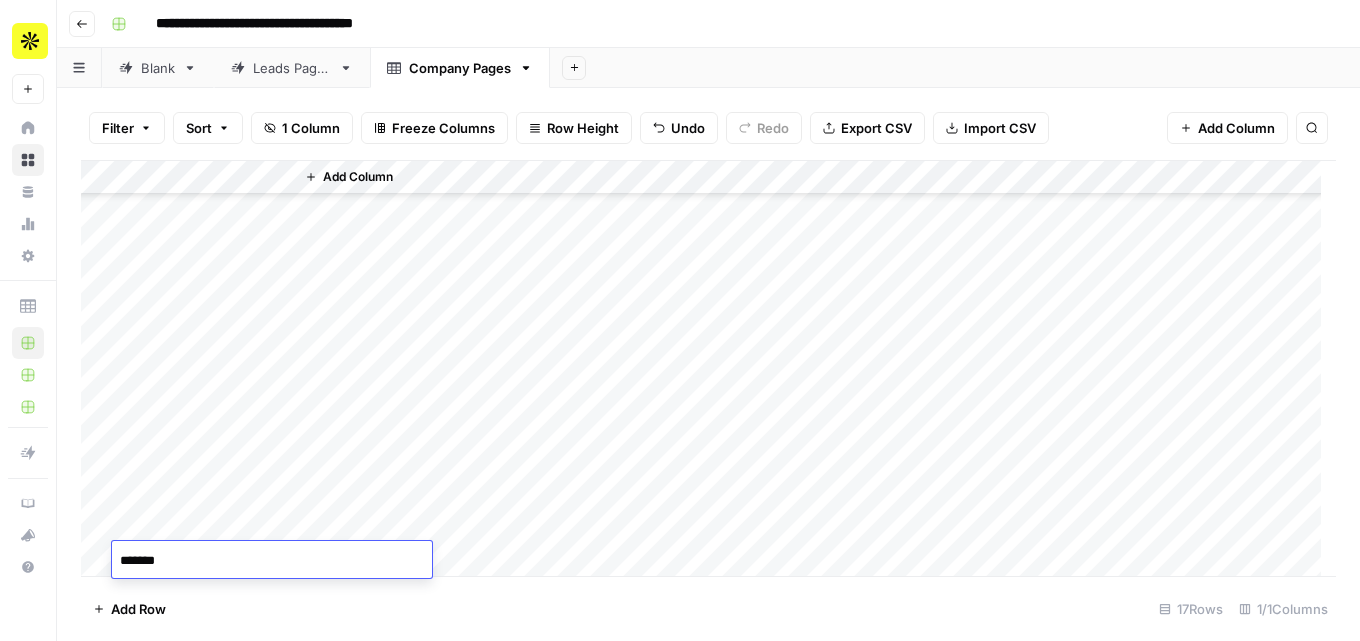 type on "********" 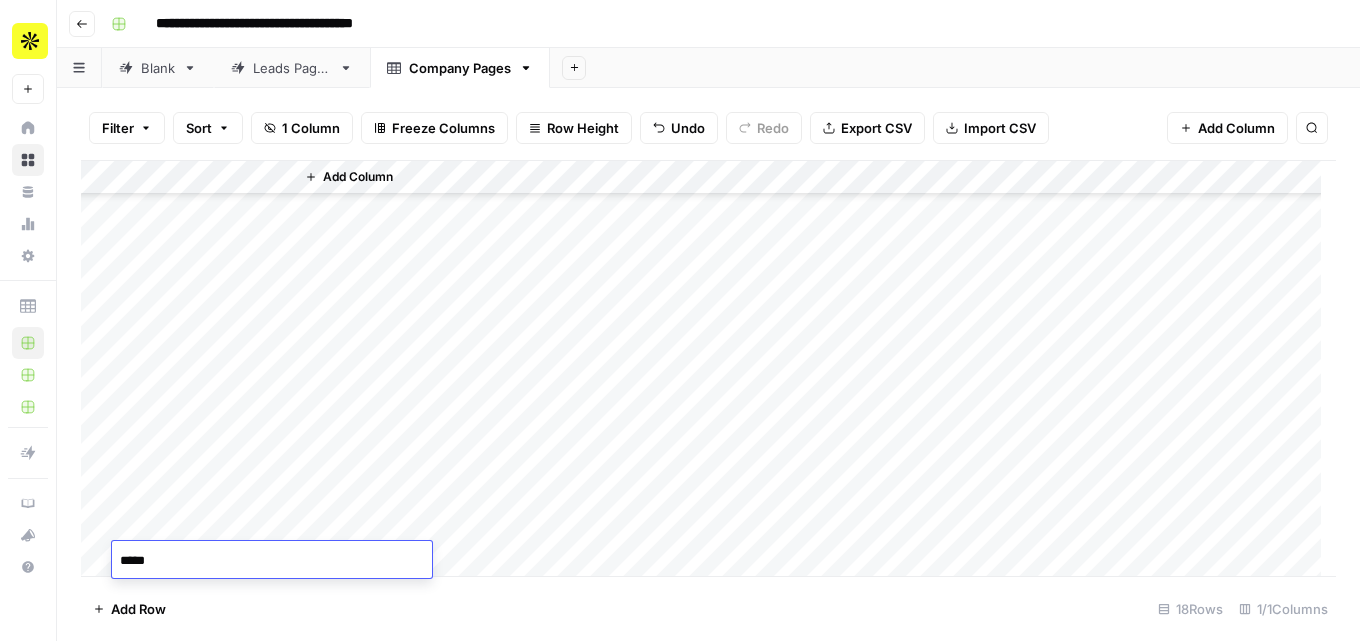 type on "******" 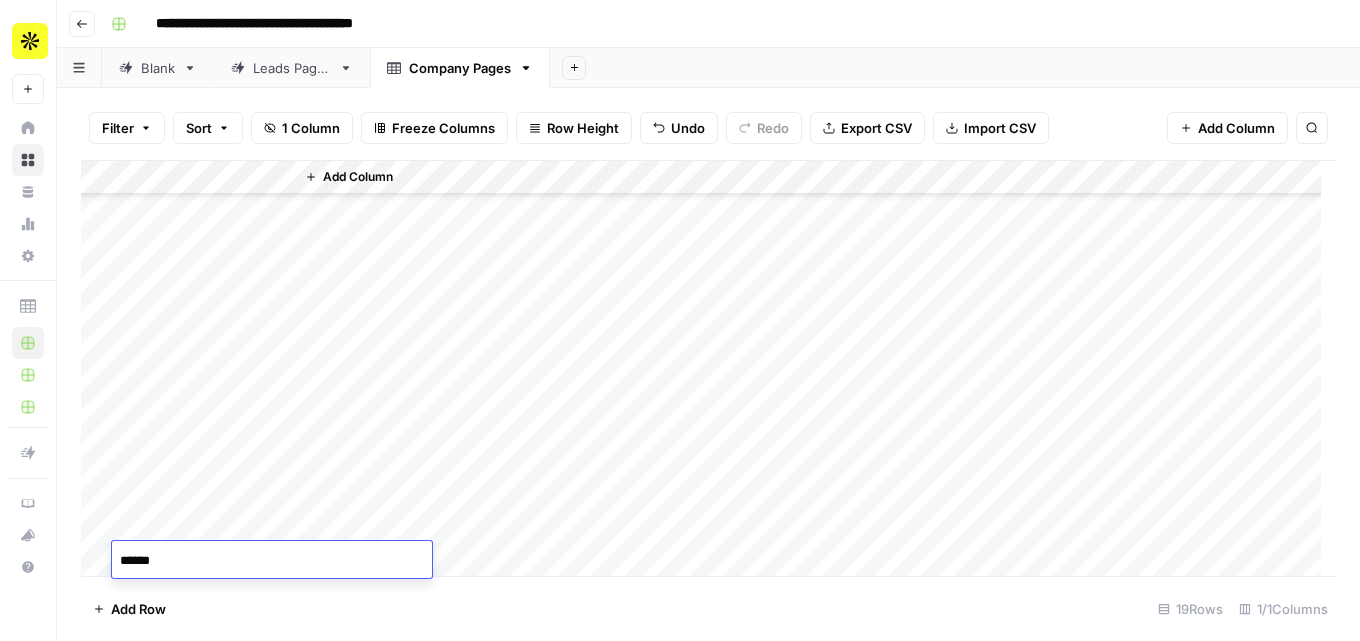 type on "*******" 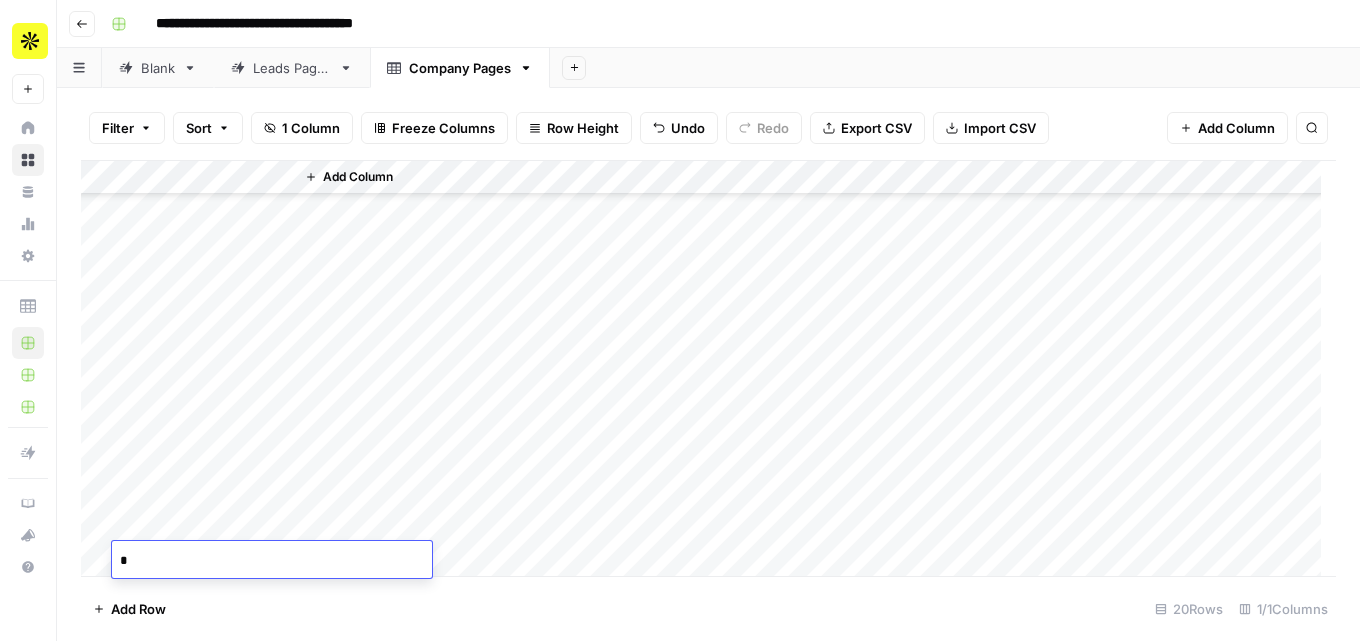 scroll, scrollTop: 298, scrollLeft: 0, axis: vertical 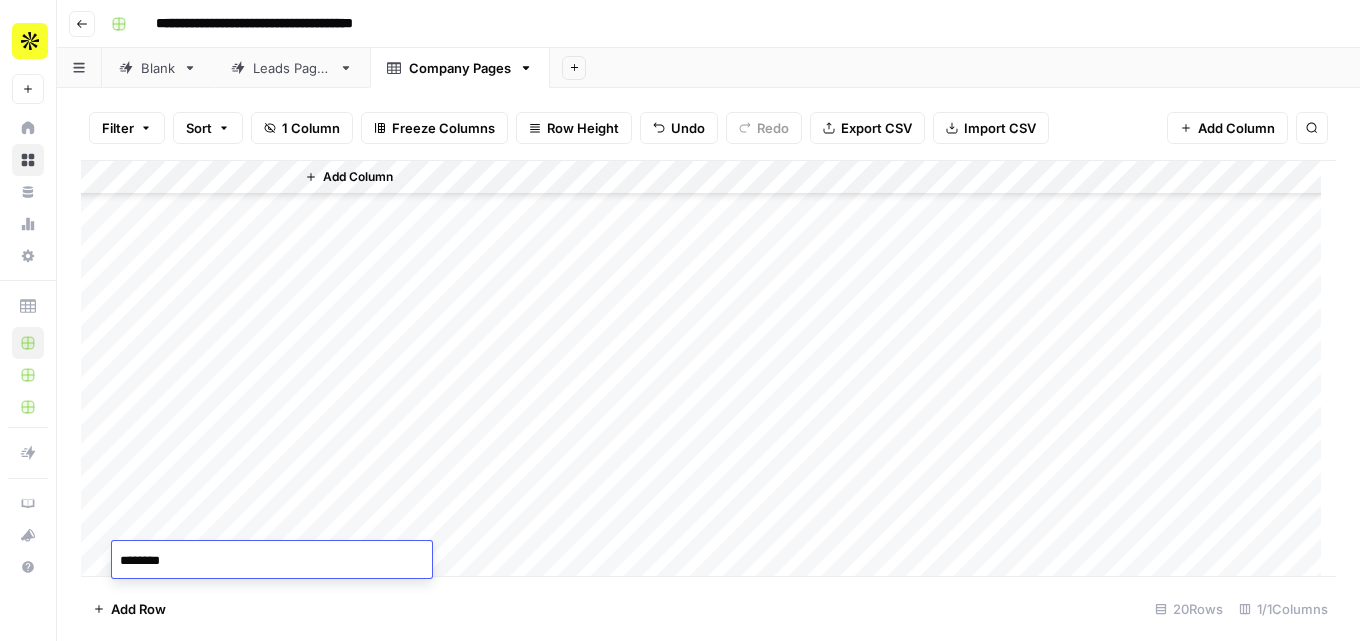 type on "*********" 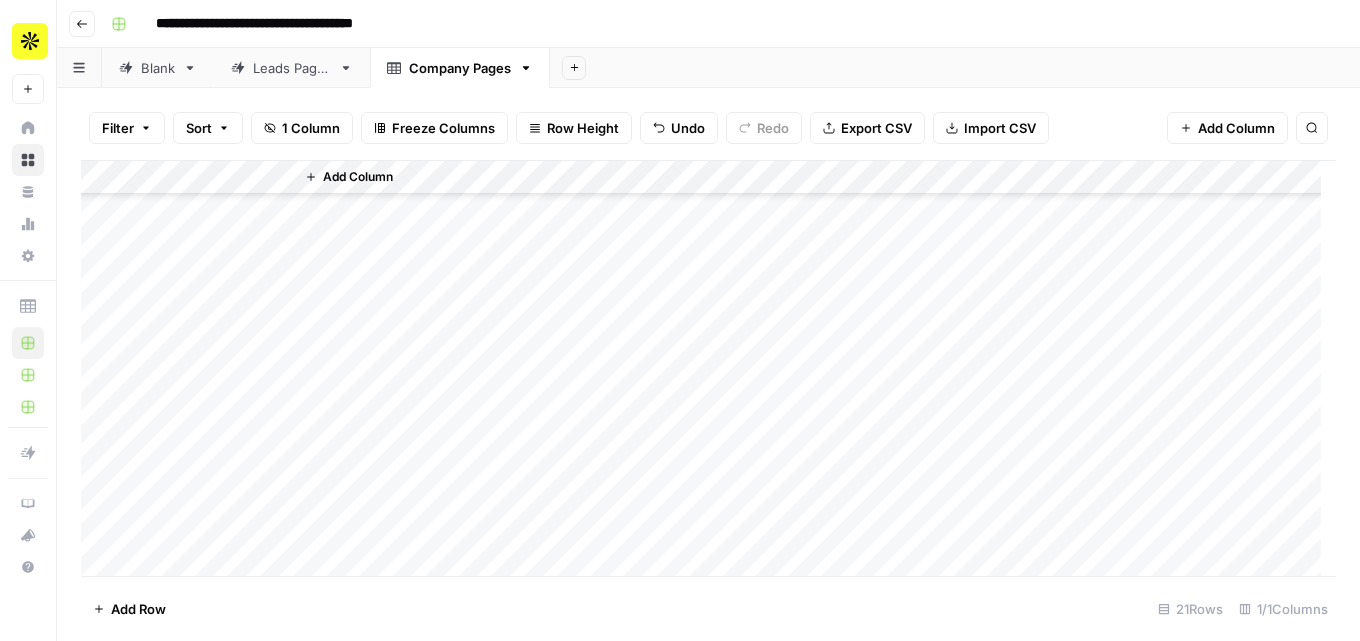 scroll, scrollTop: 332, scrollLeft: 0, axis: vertical 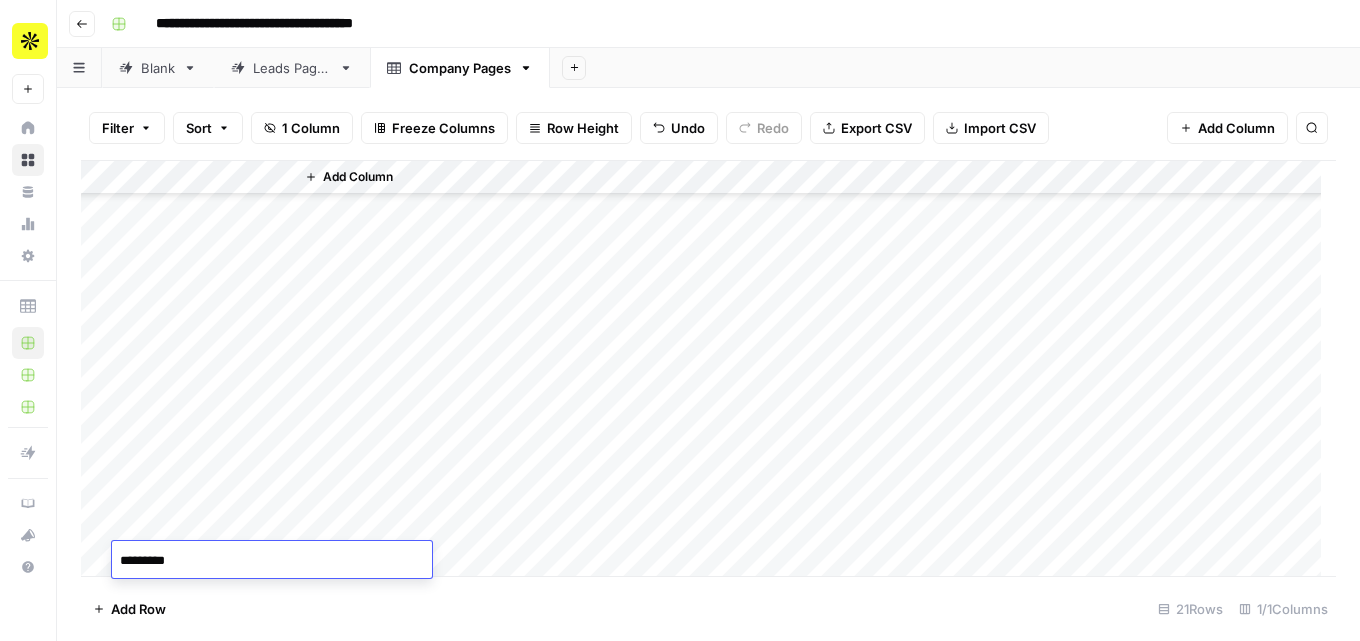type on "**********" 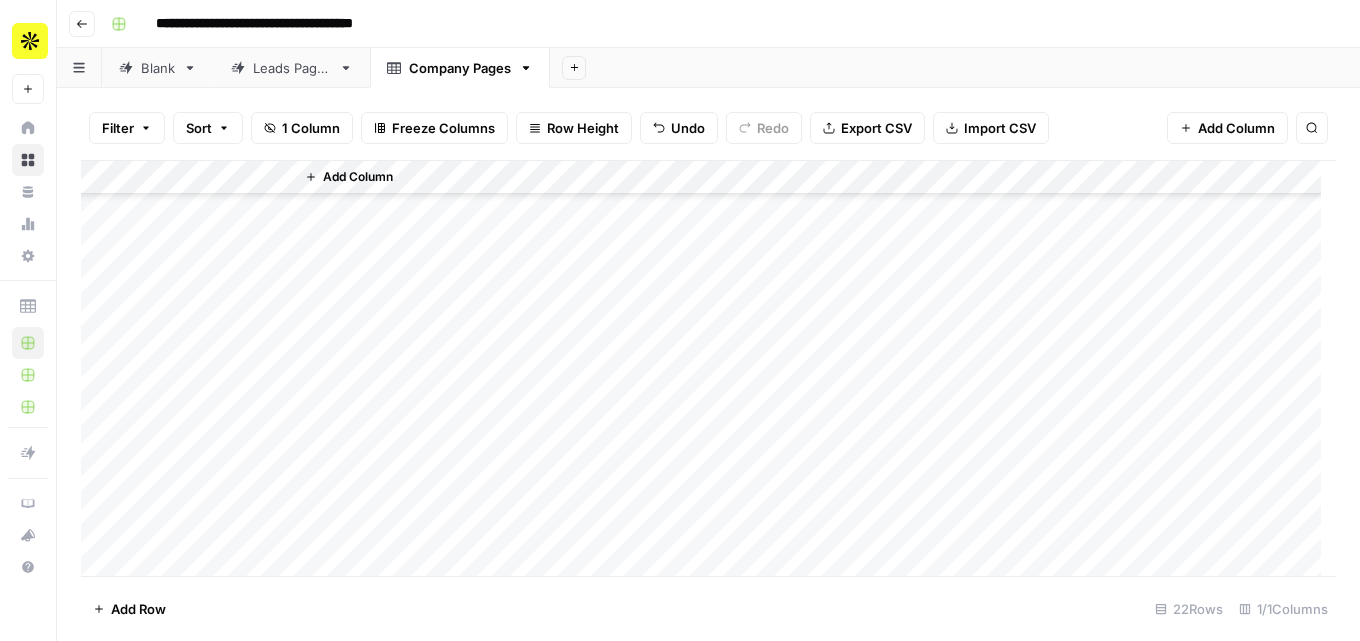 scroll, scrollTop: 366, scrollLeft: 0, axis: vertical 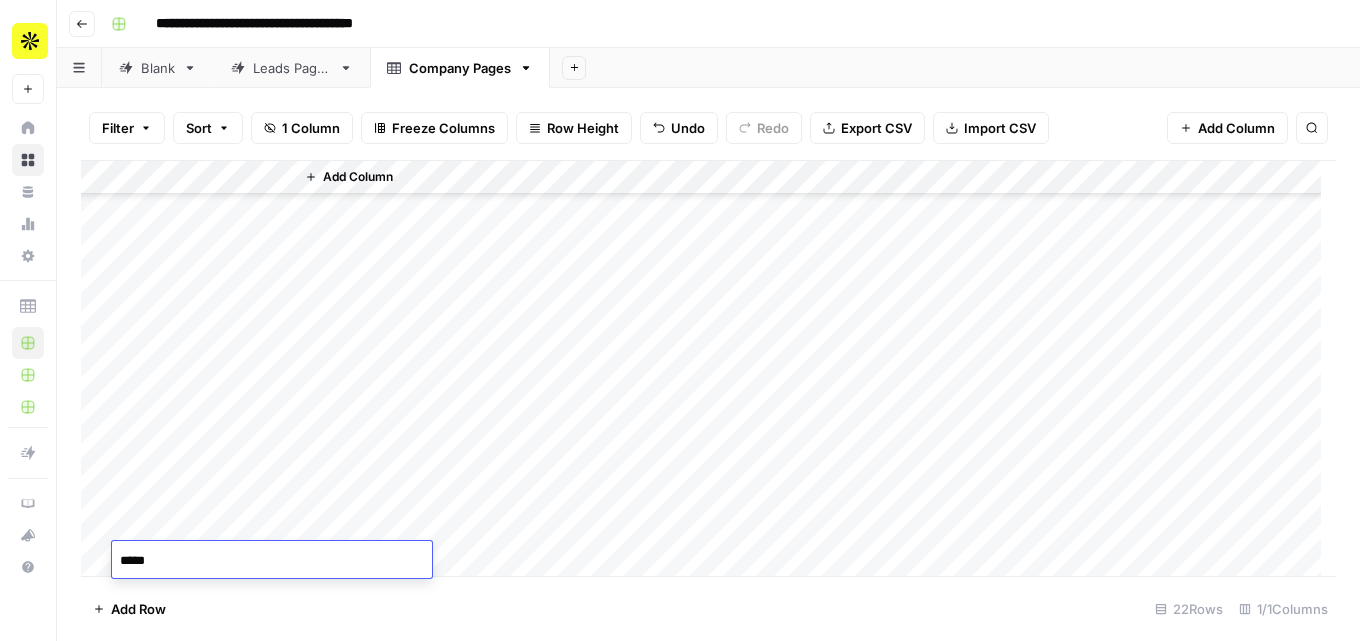 type on "******" 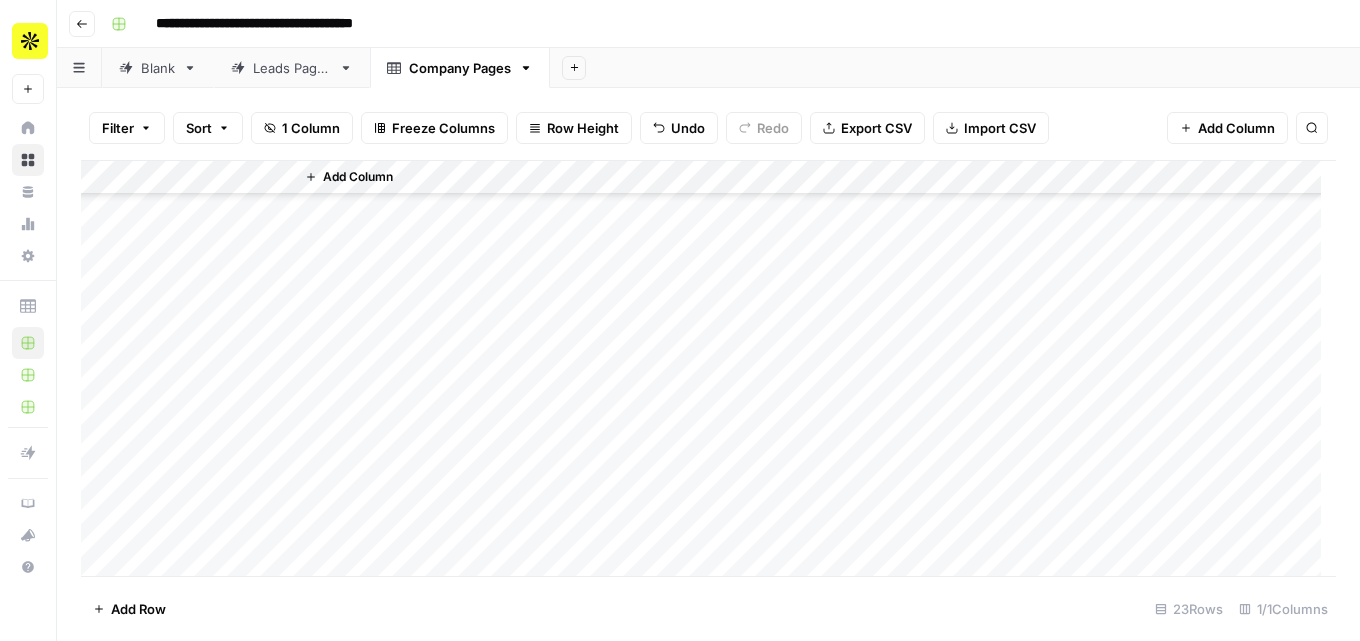 scroll, scrollTop: 400, scrollLeft: 0, axis: vertical 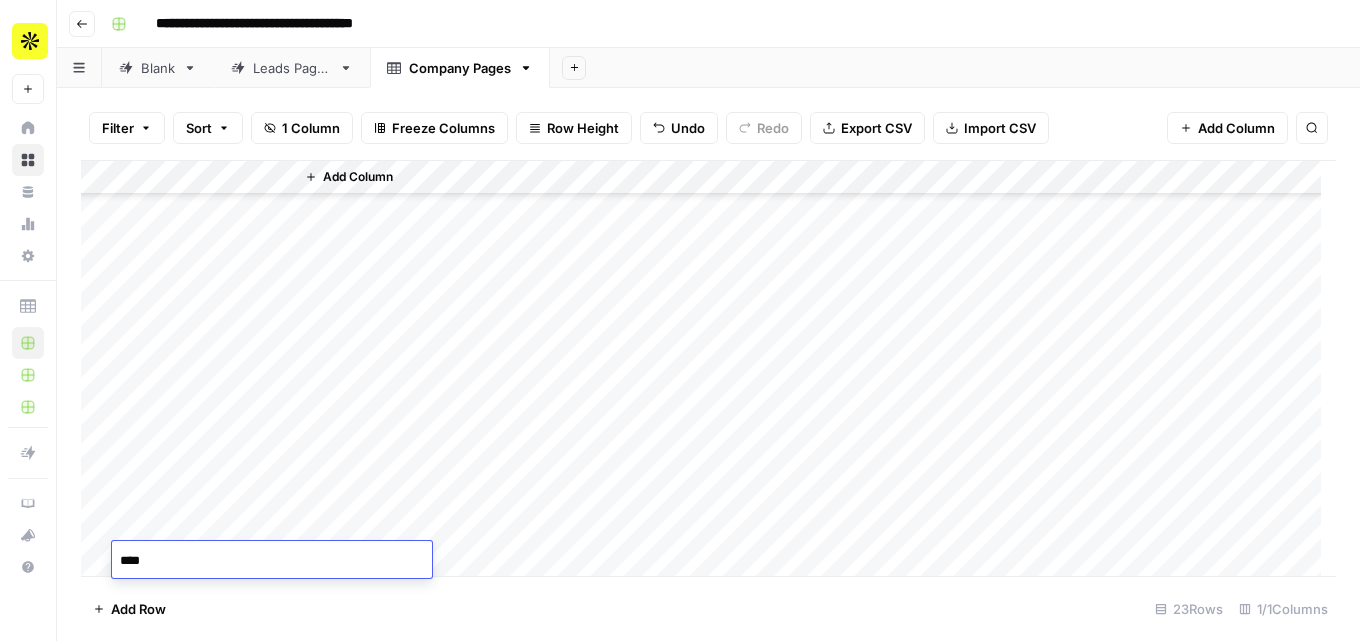 type on "*****" 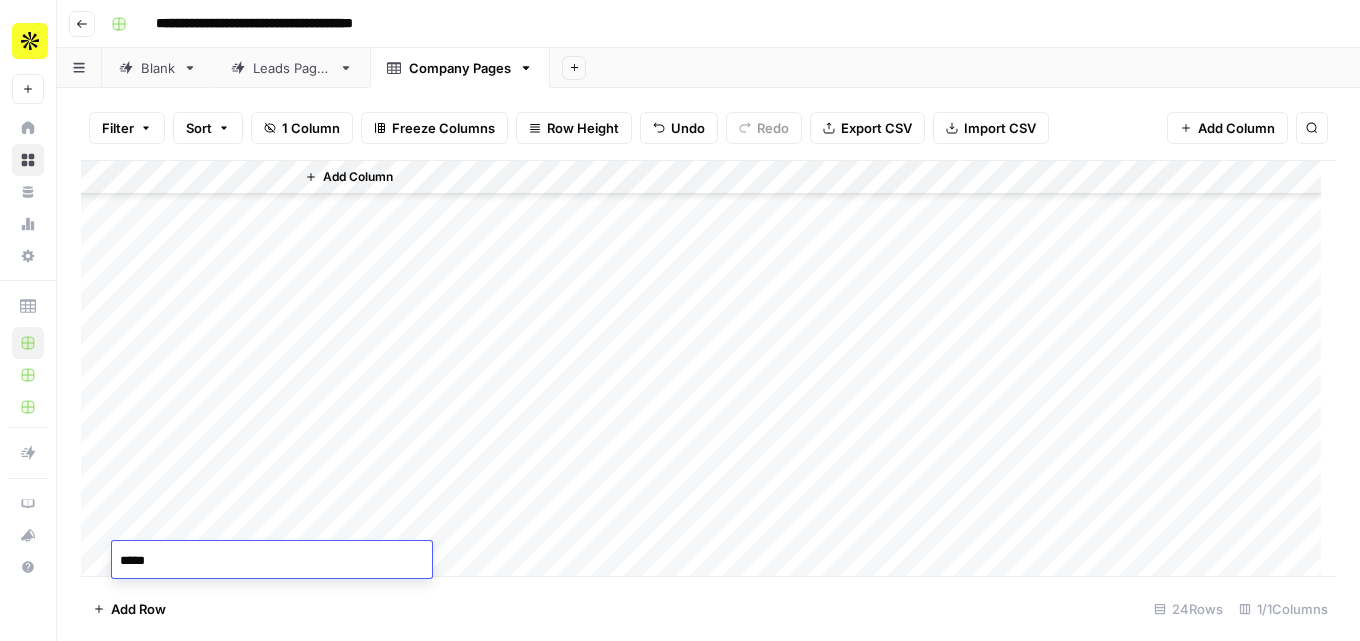 type on "******" 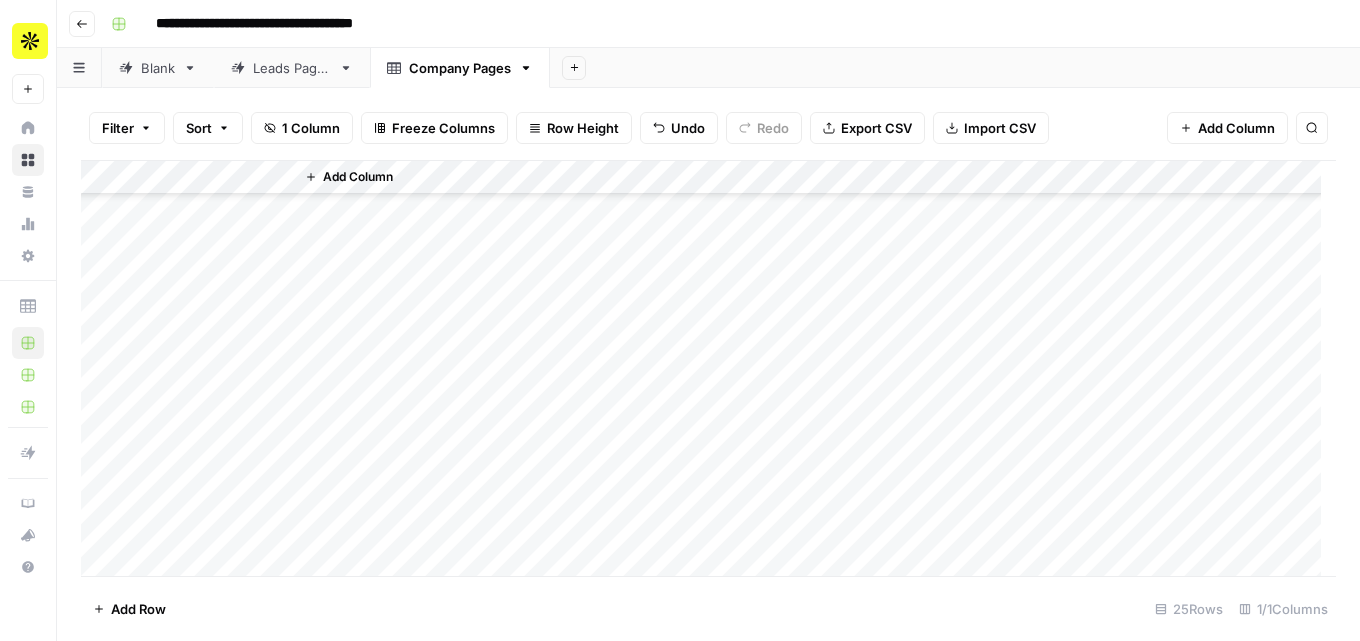 scroll, scrollTop: 468, scrollLeft: 0, axis: vertical 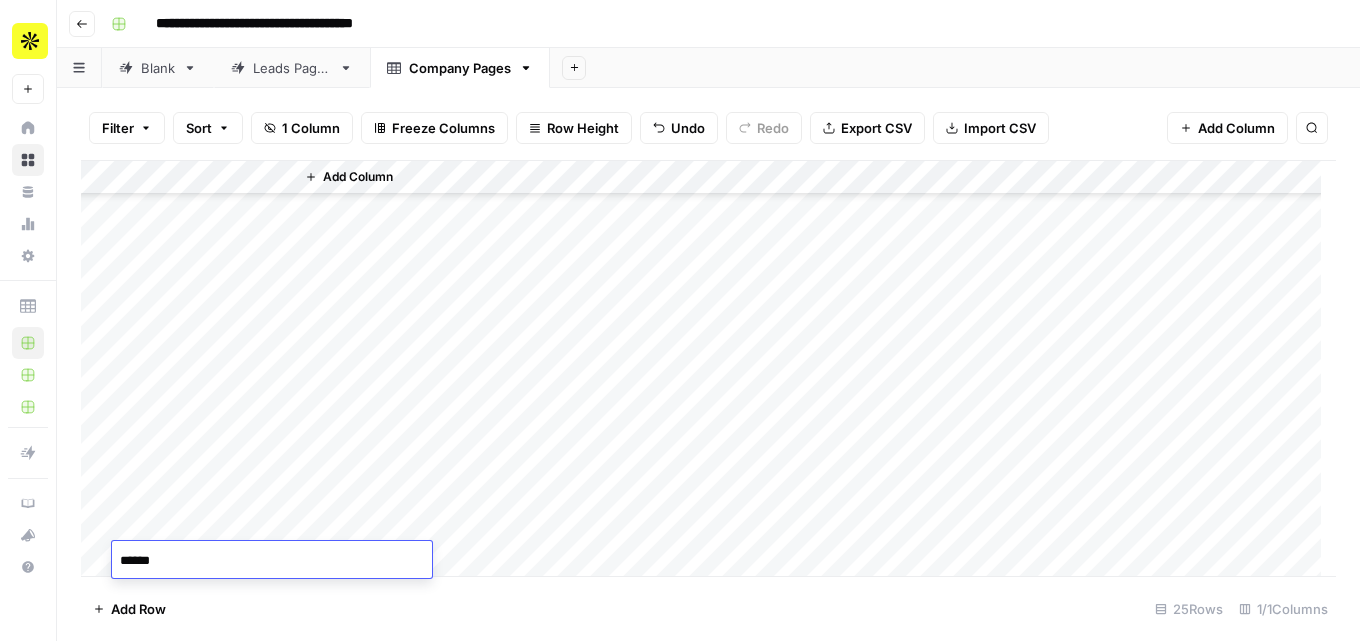 type on "*******" 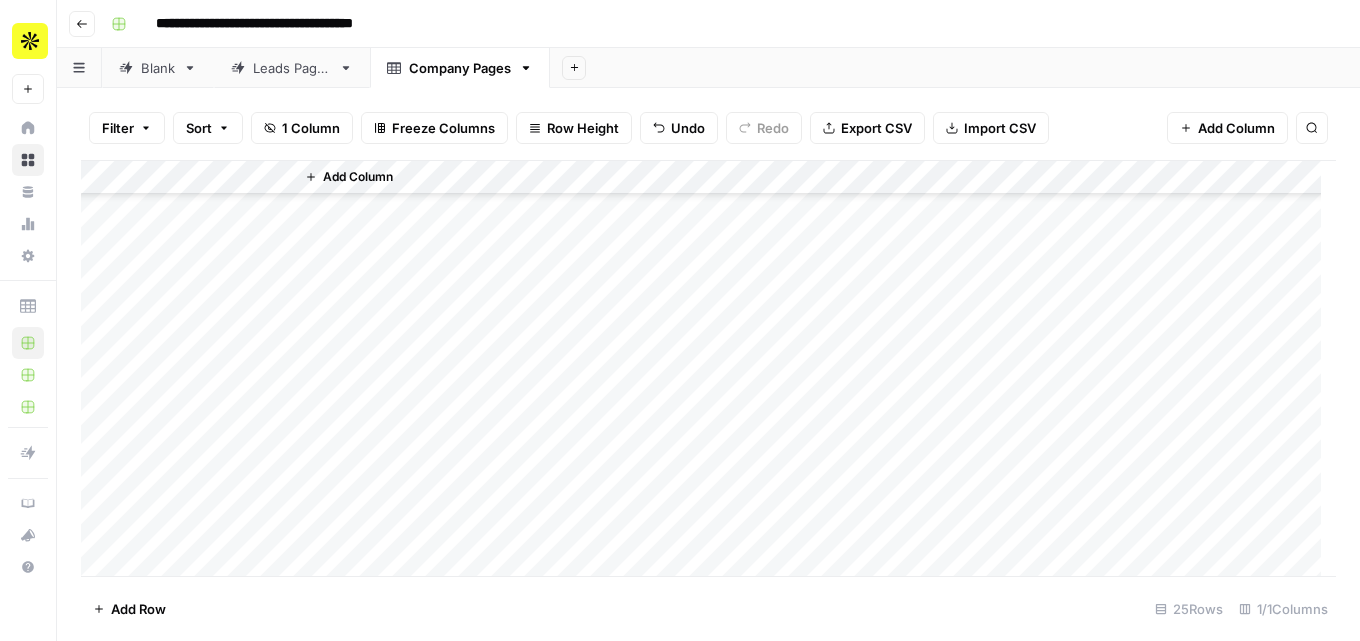 scroll, scrollTop: 502, scrollLeft: 0, axis: vertical 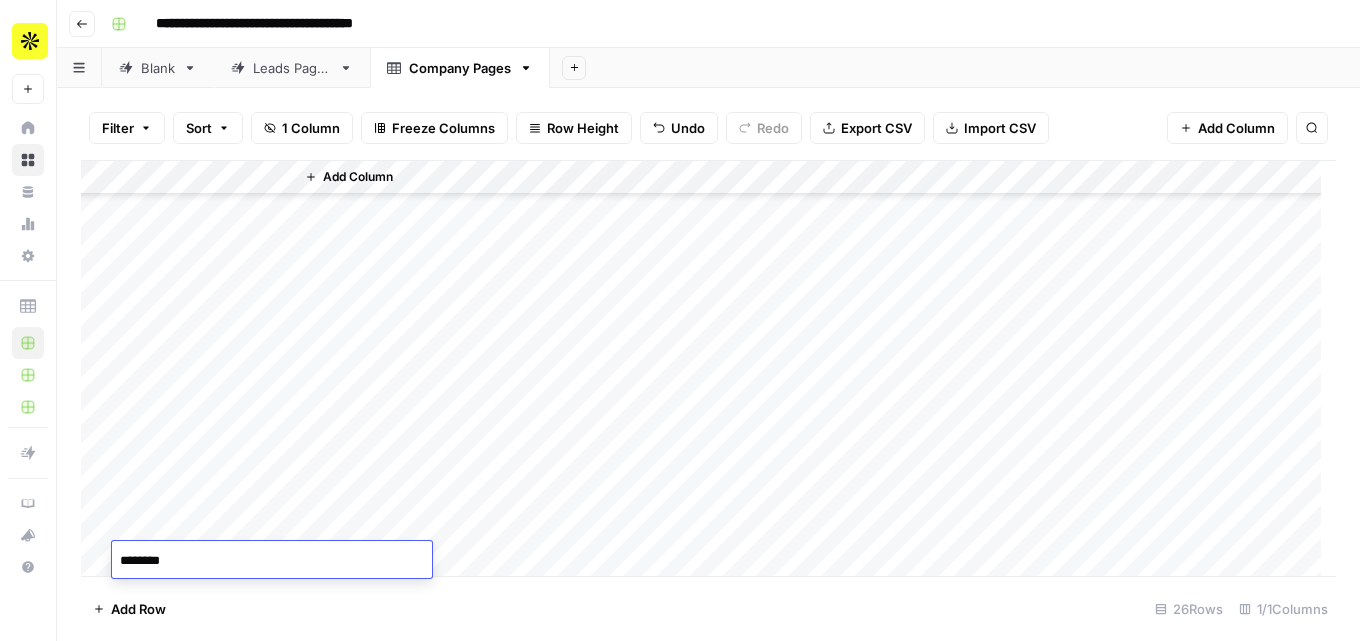 type on "*********" 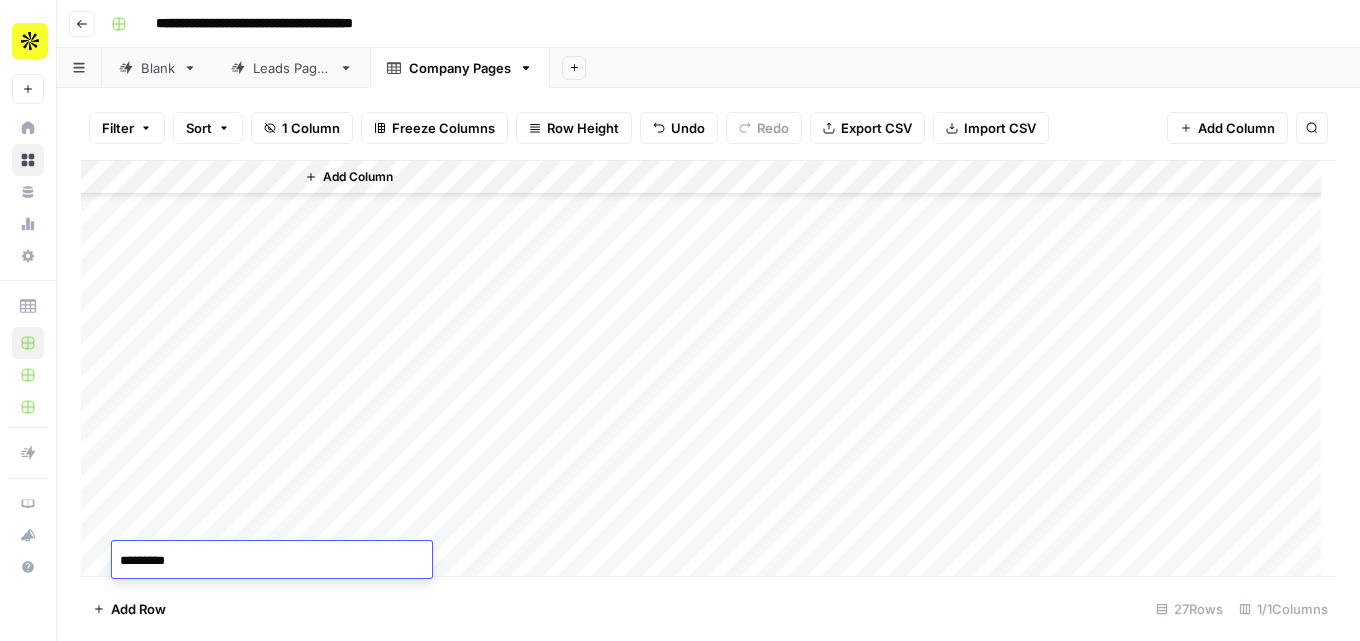 type on "**********" 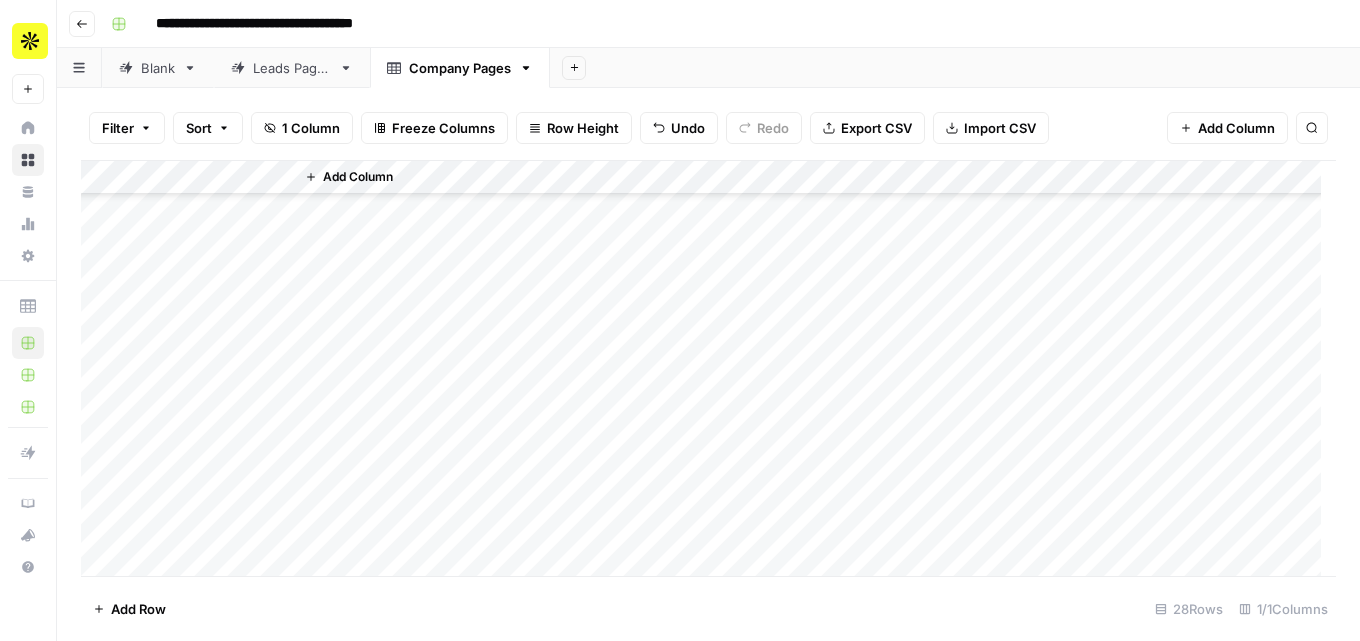 scroll, scrollTop: 570, scrollLeft: 0, axis: vertical 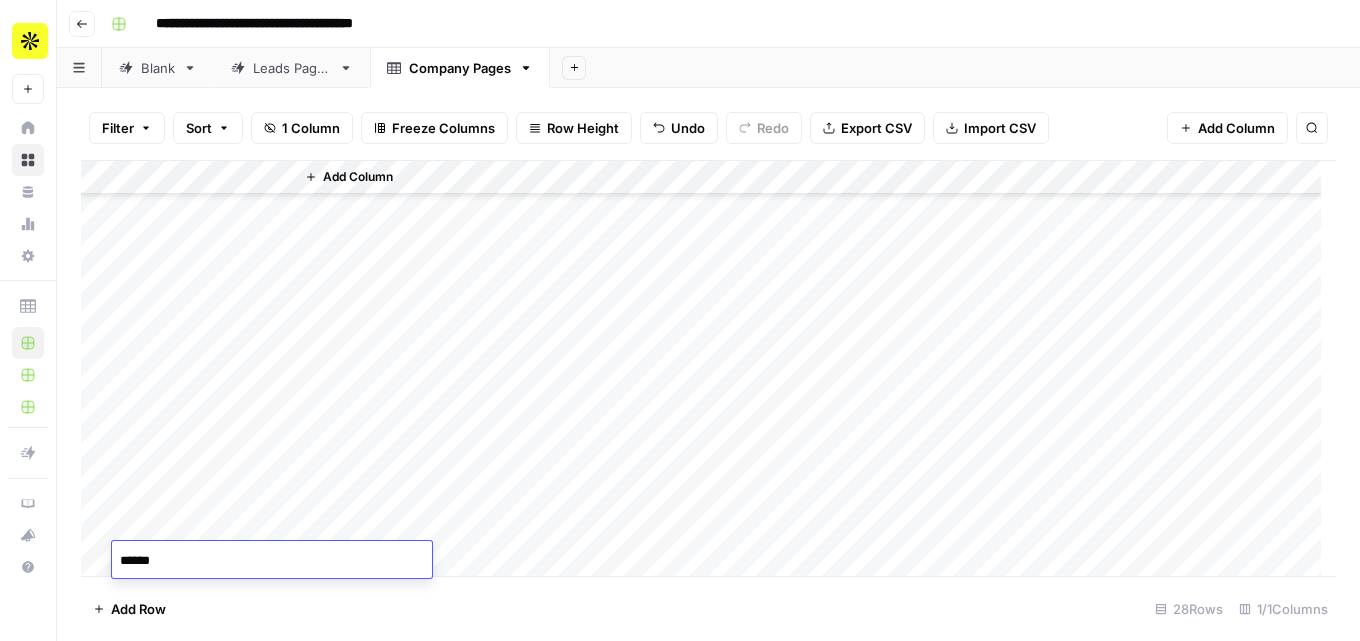 type on "*******" 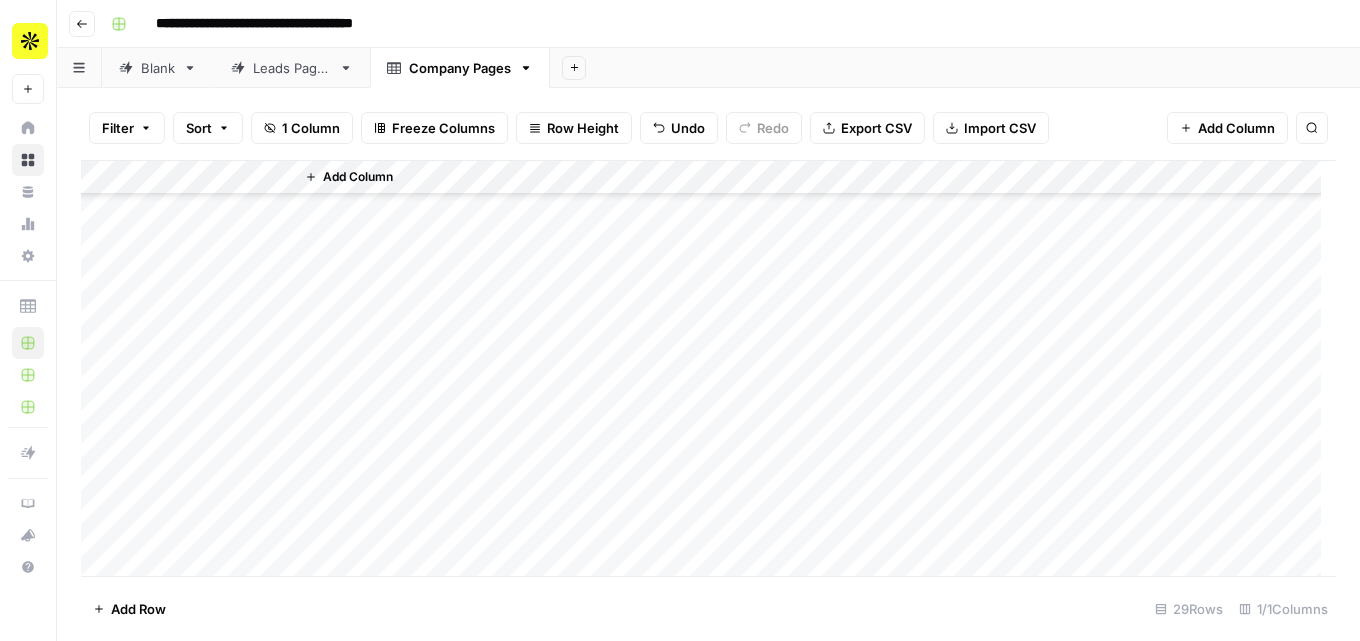 scroll, scrollTop: 604, scrollLeft: 0, axis: vertical 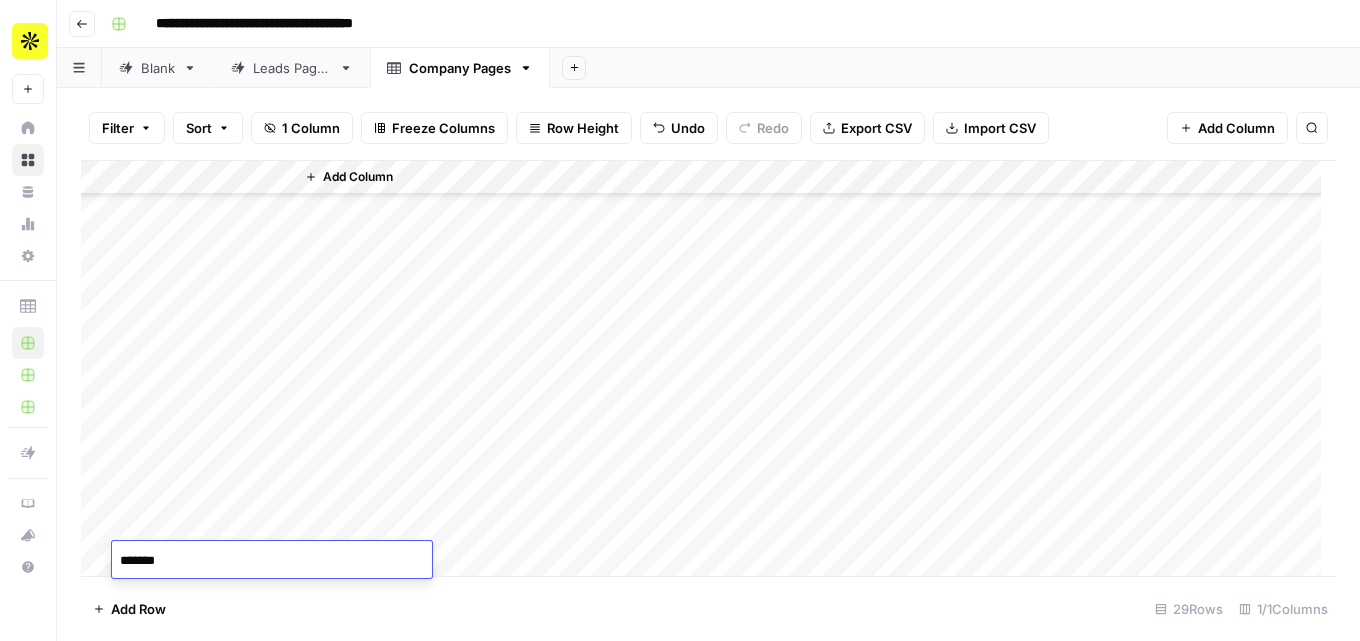 type on "********" 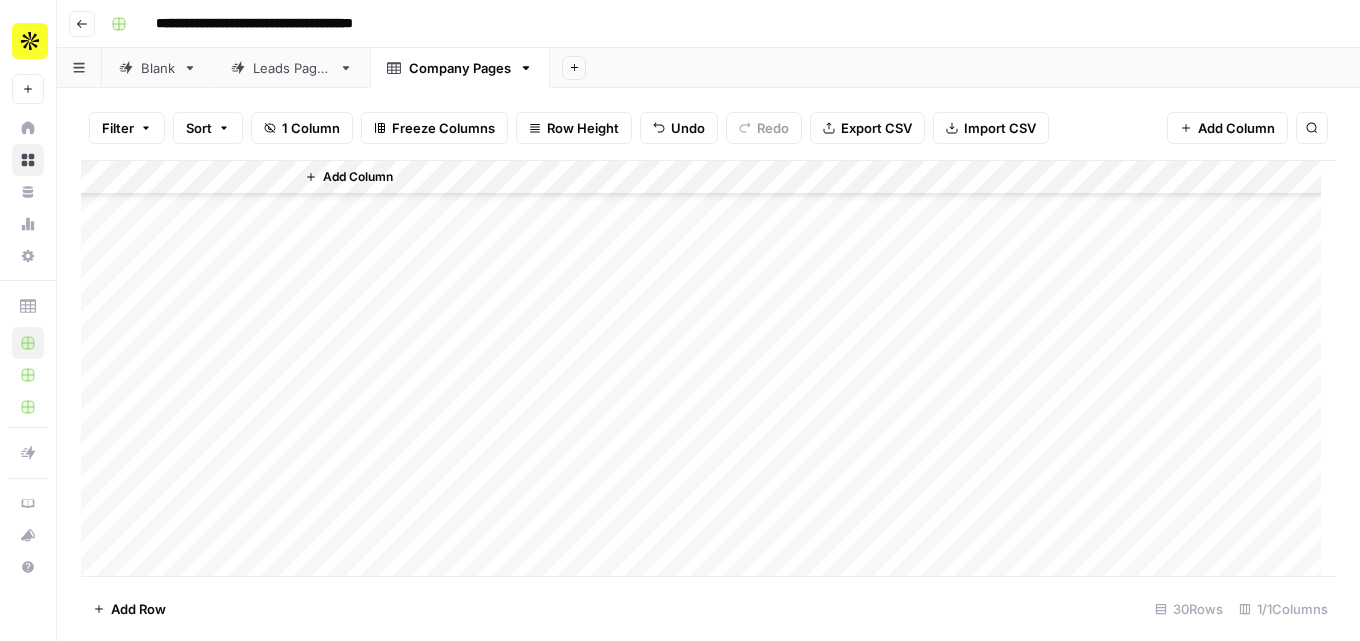 scroll, scrollTop: 638, scrollLeft: 0, axis: vertical 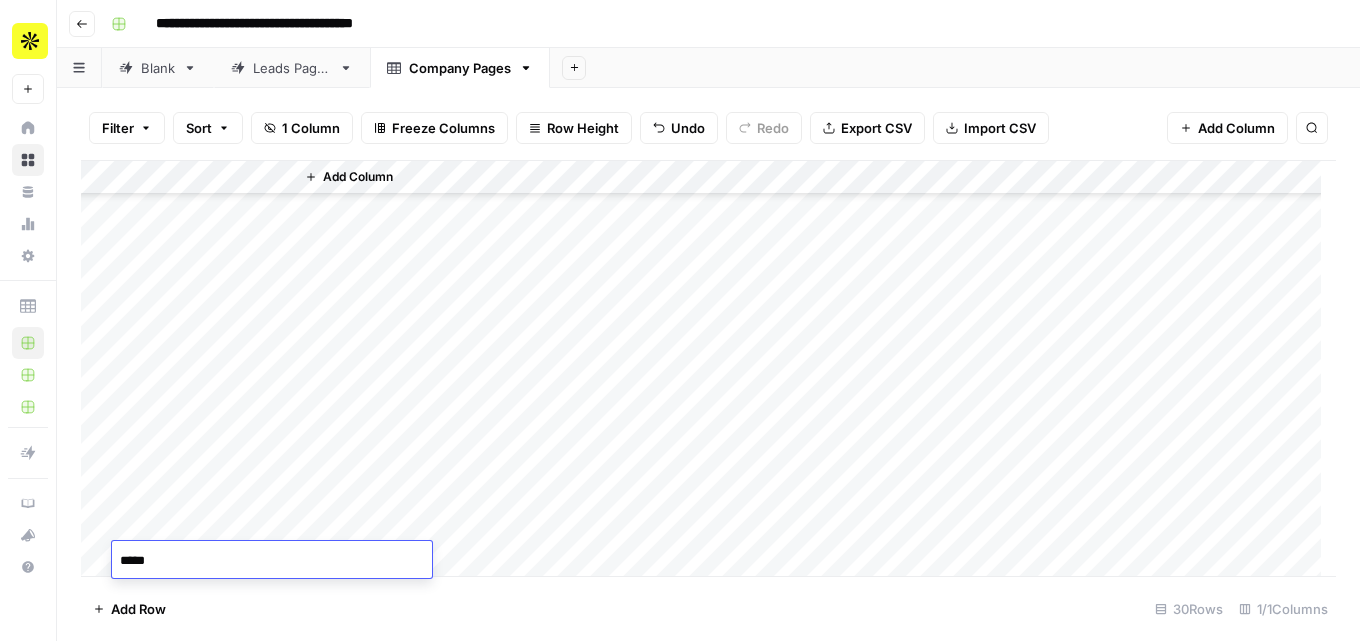 type on "******" 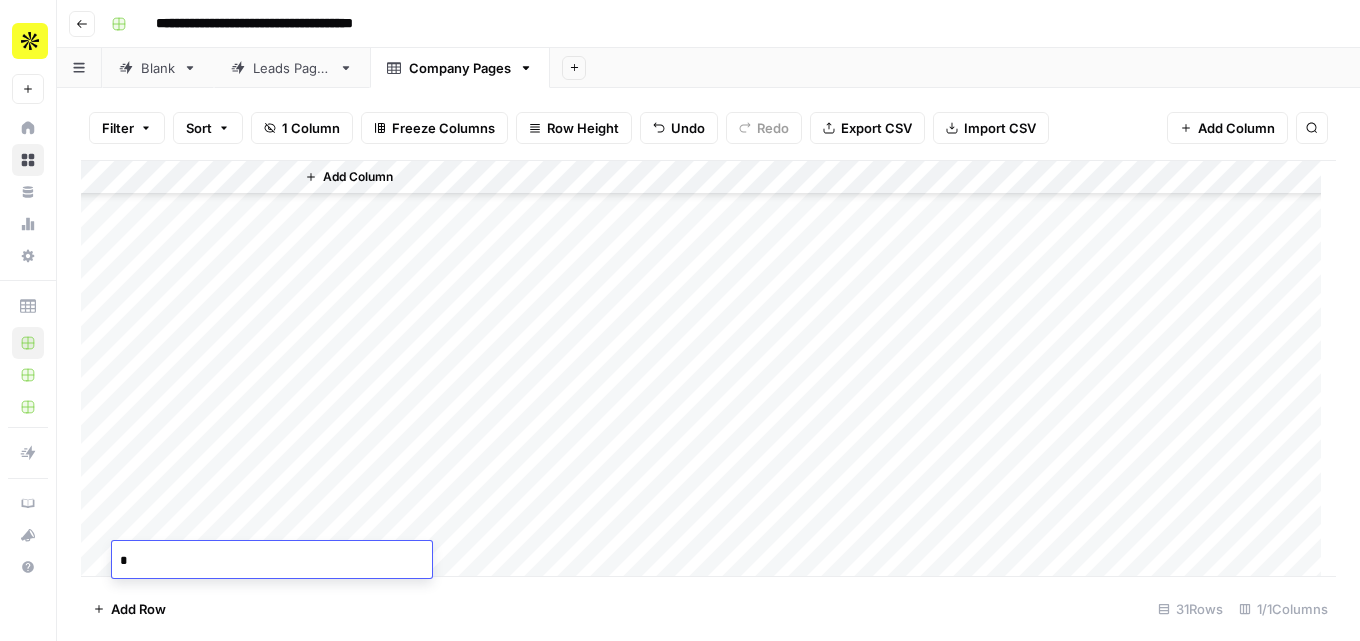 scroll, scrollTop: 672, scrollLeft: 0, axis: vertical 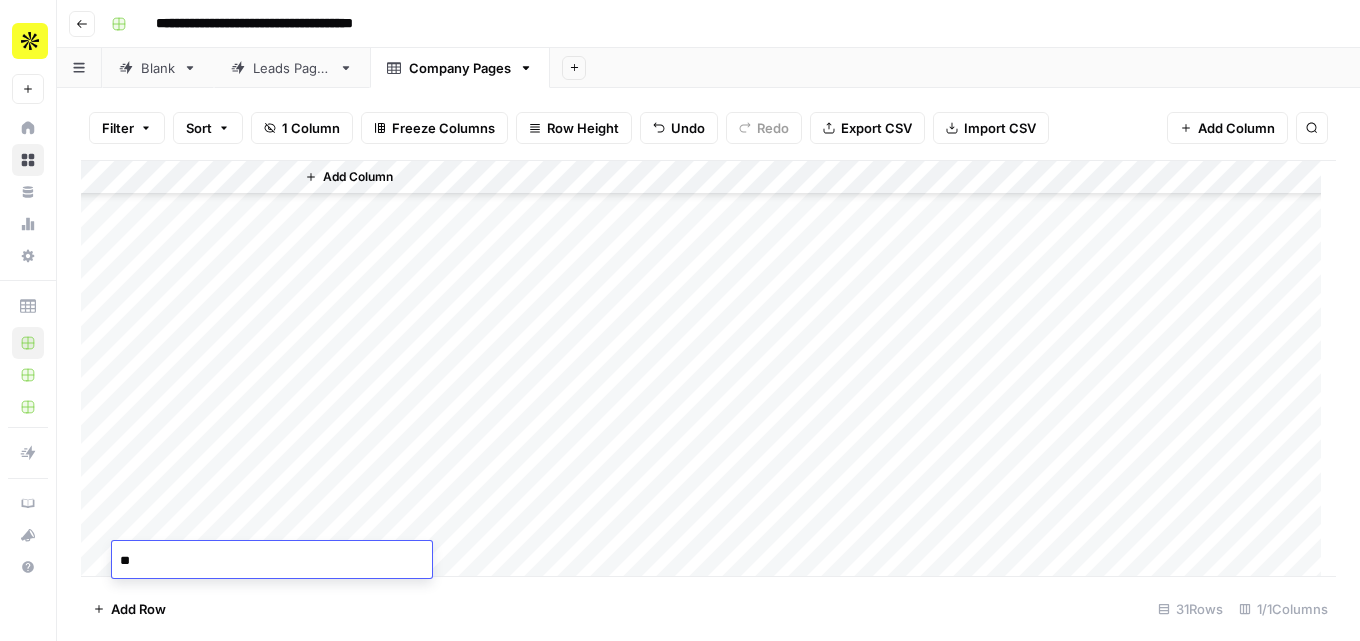type on "*" 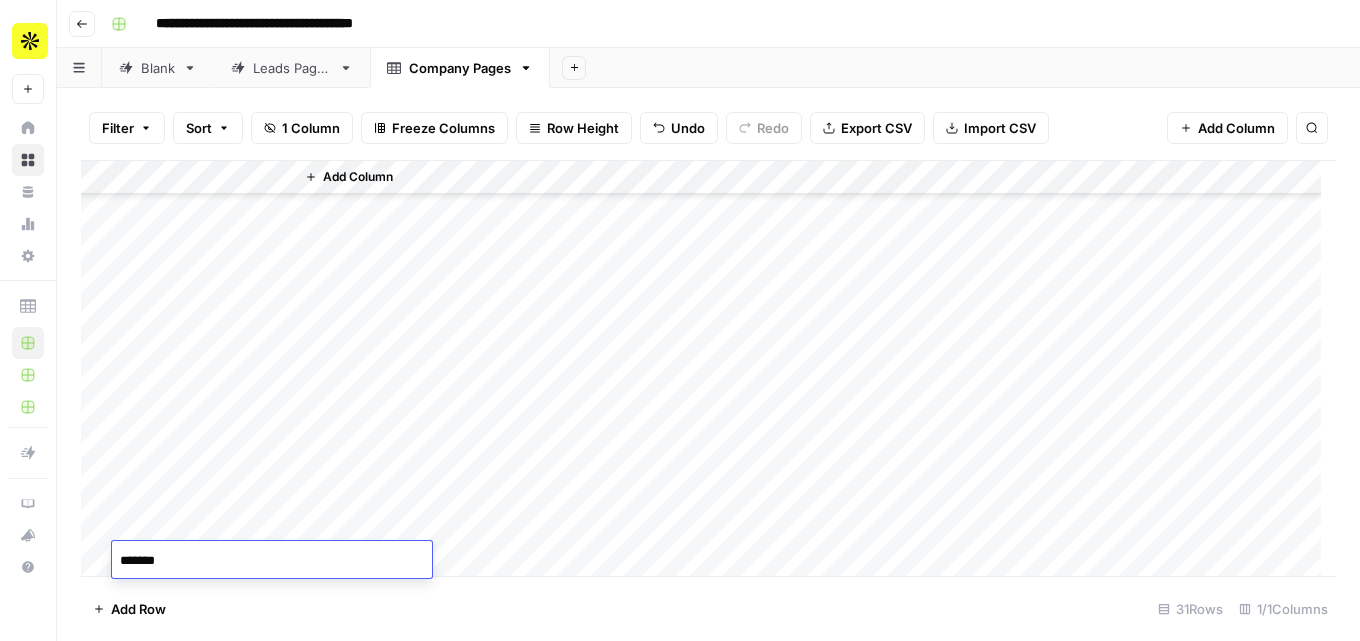 type on "*******" 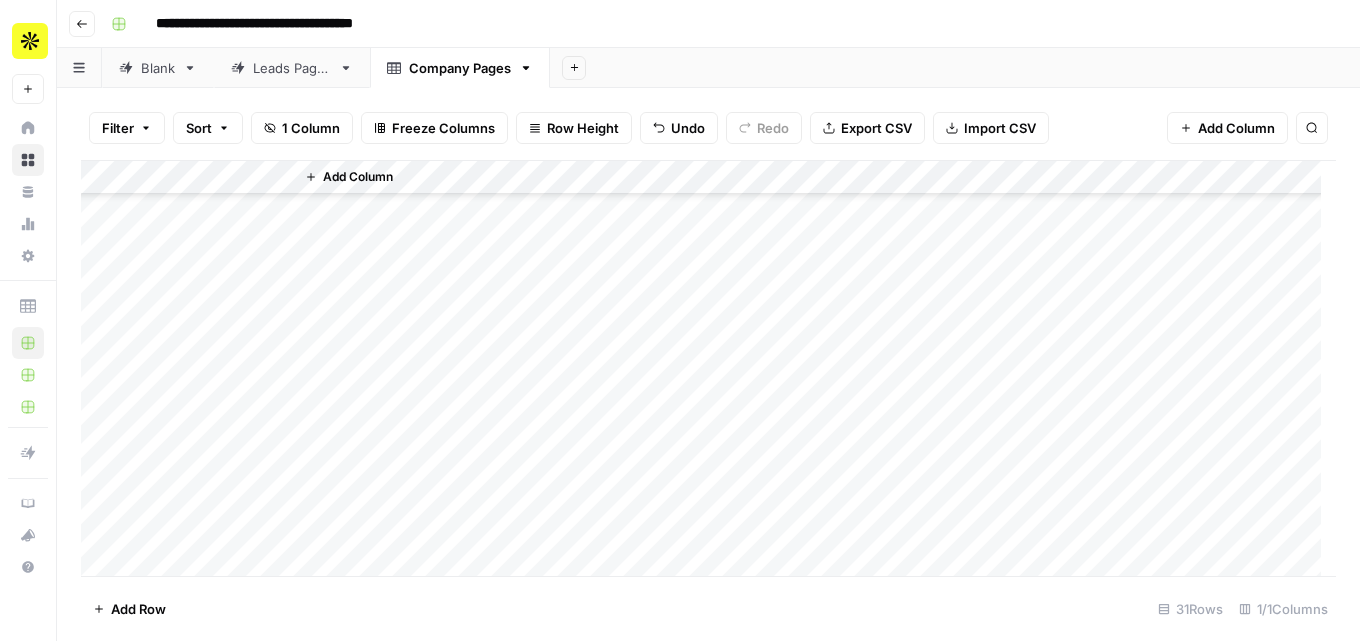scroll, scrollTop: 706, scrollLeft: 0, axis: vertical 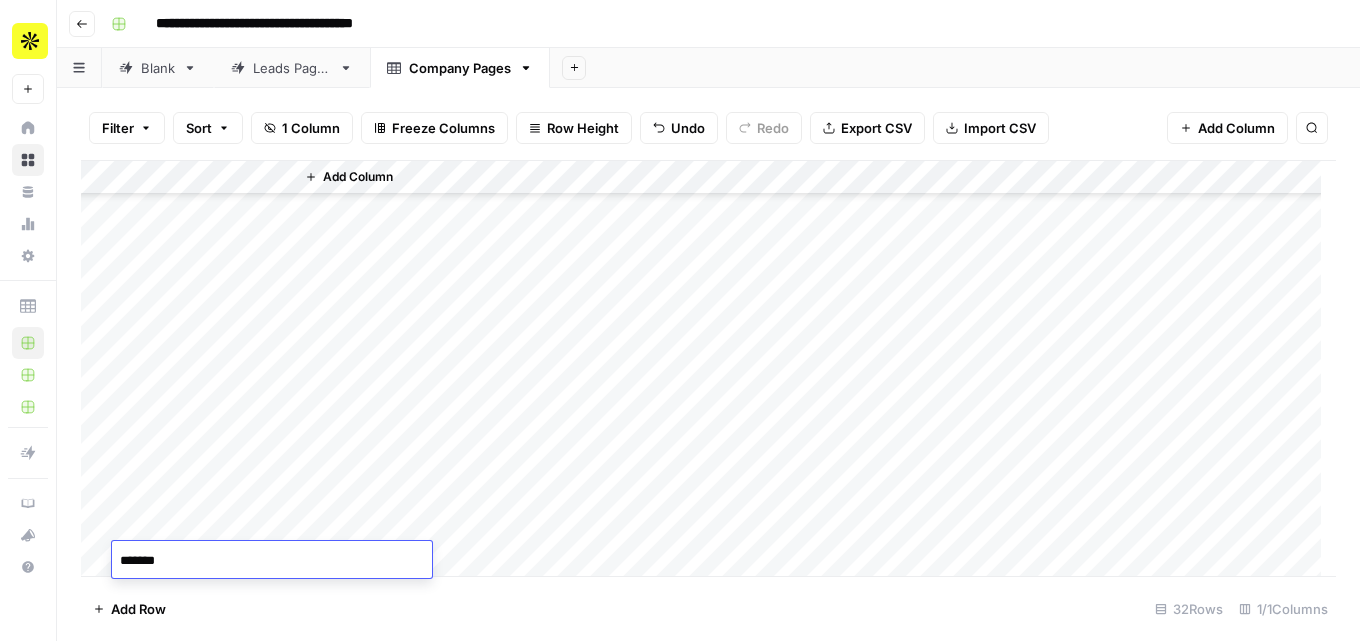 type on "********" 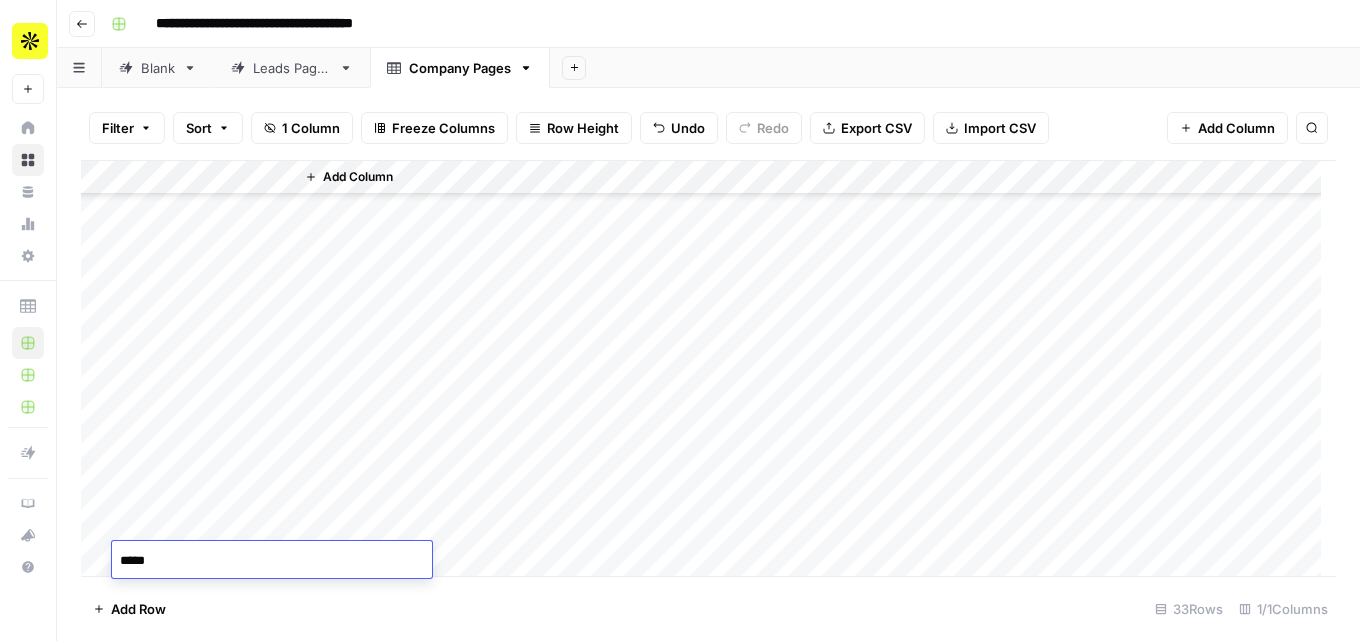 type on "******" 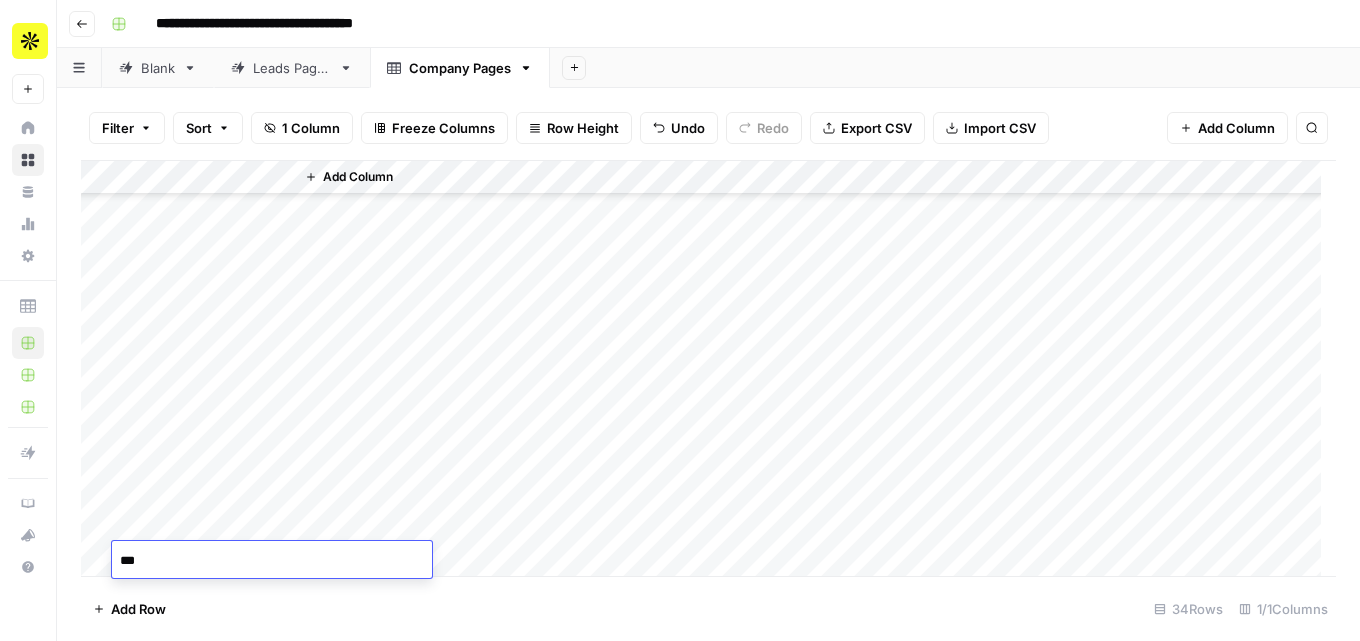 type on "****" 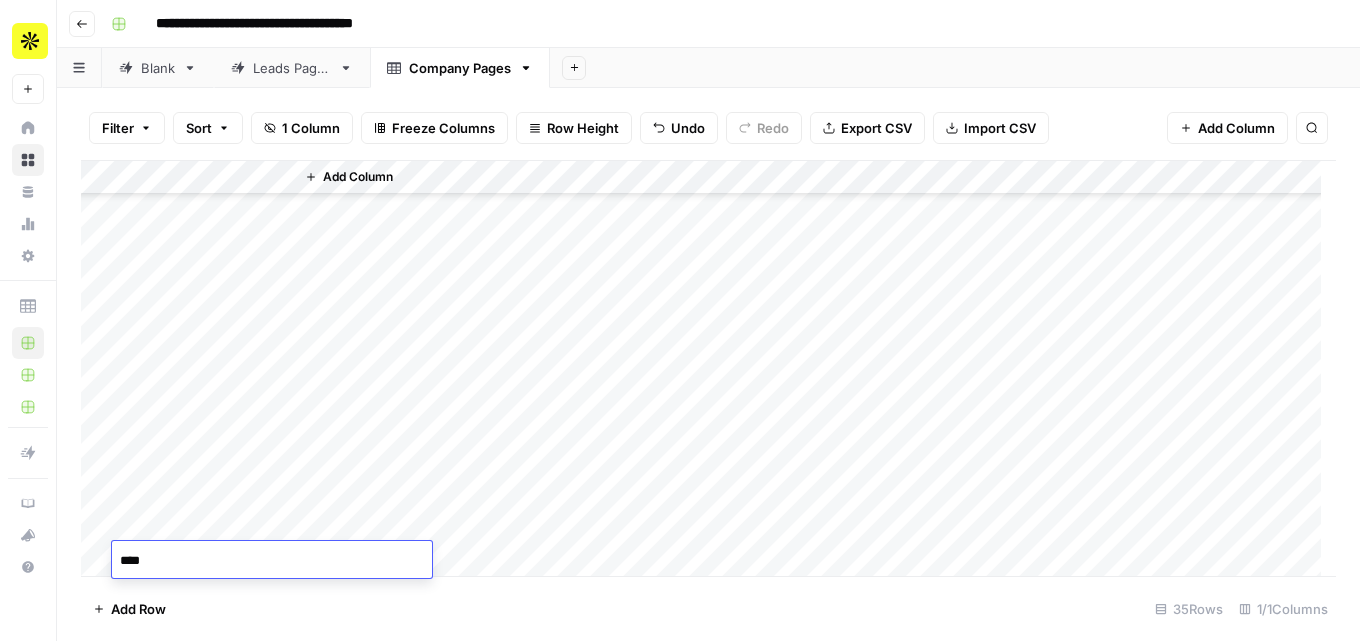 type on "*****" 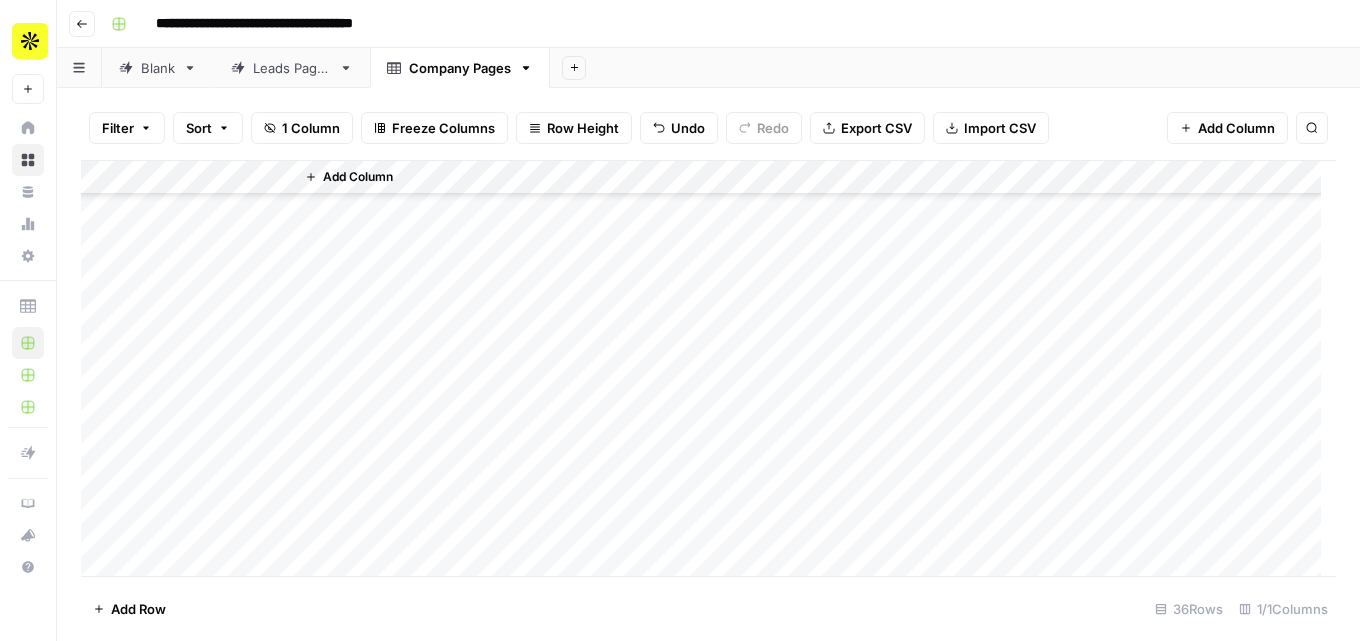 scroll, scrollTop: 842, scrollLeft: 0, axis: vertical 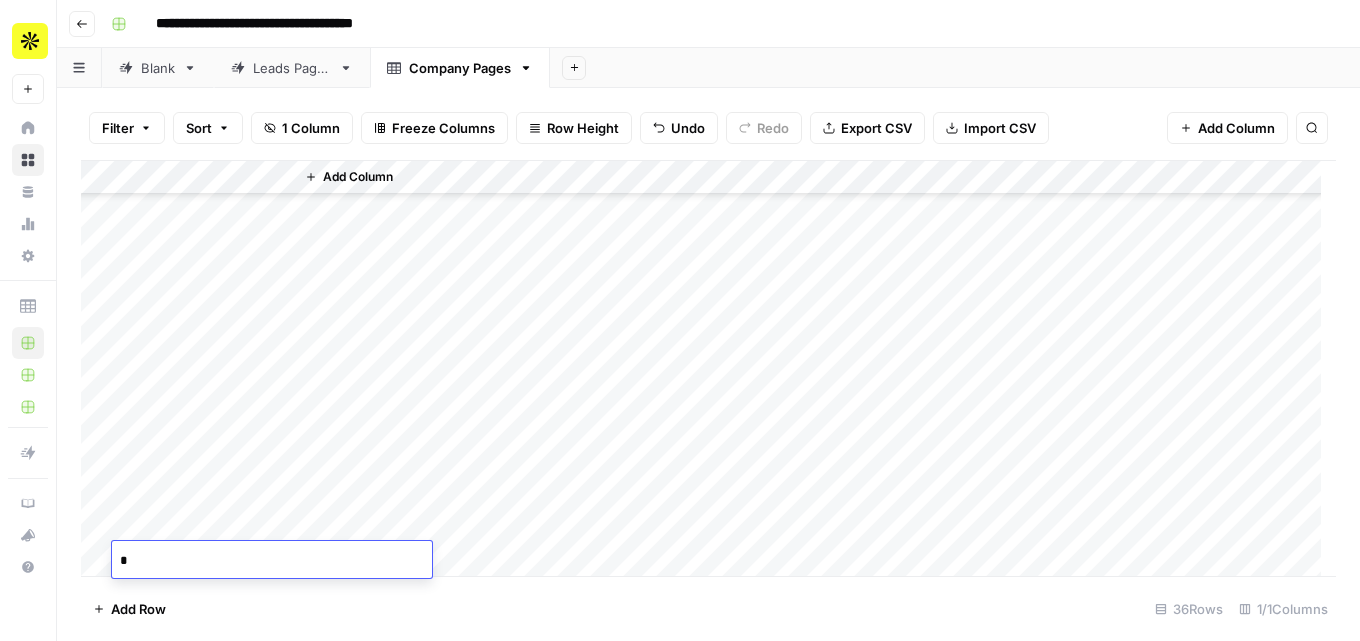 type 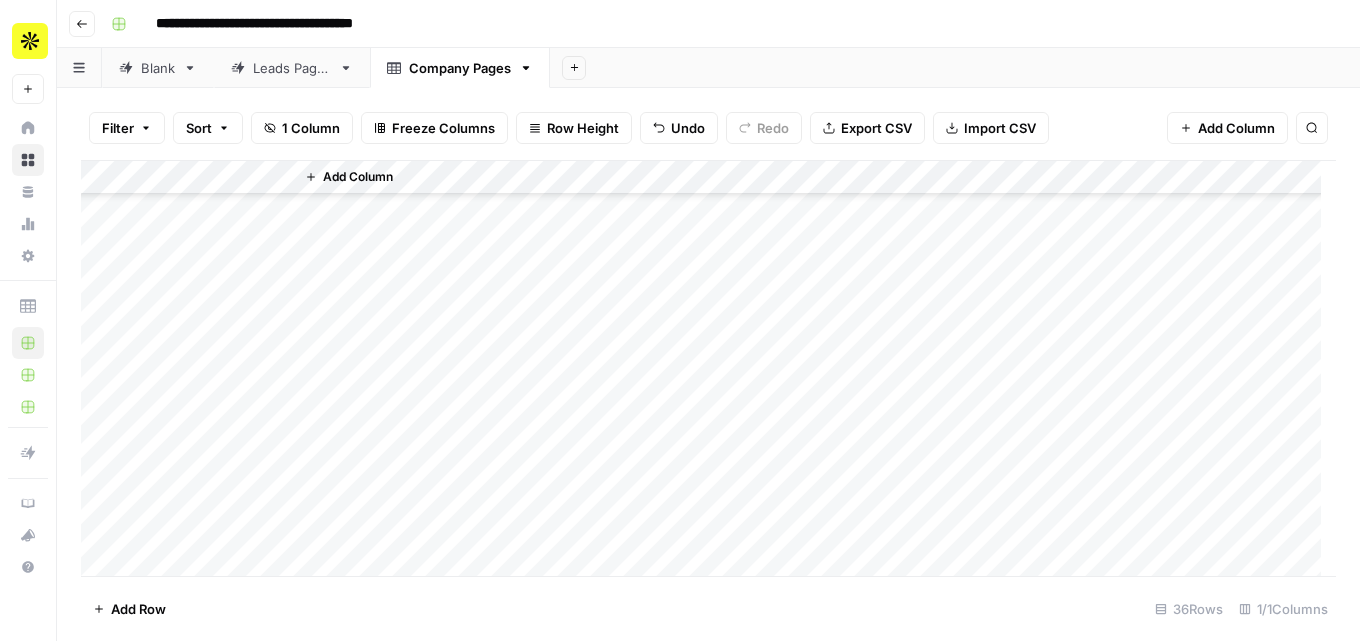 type 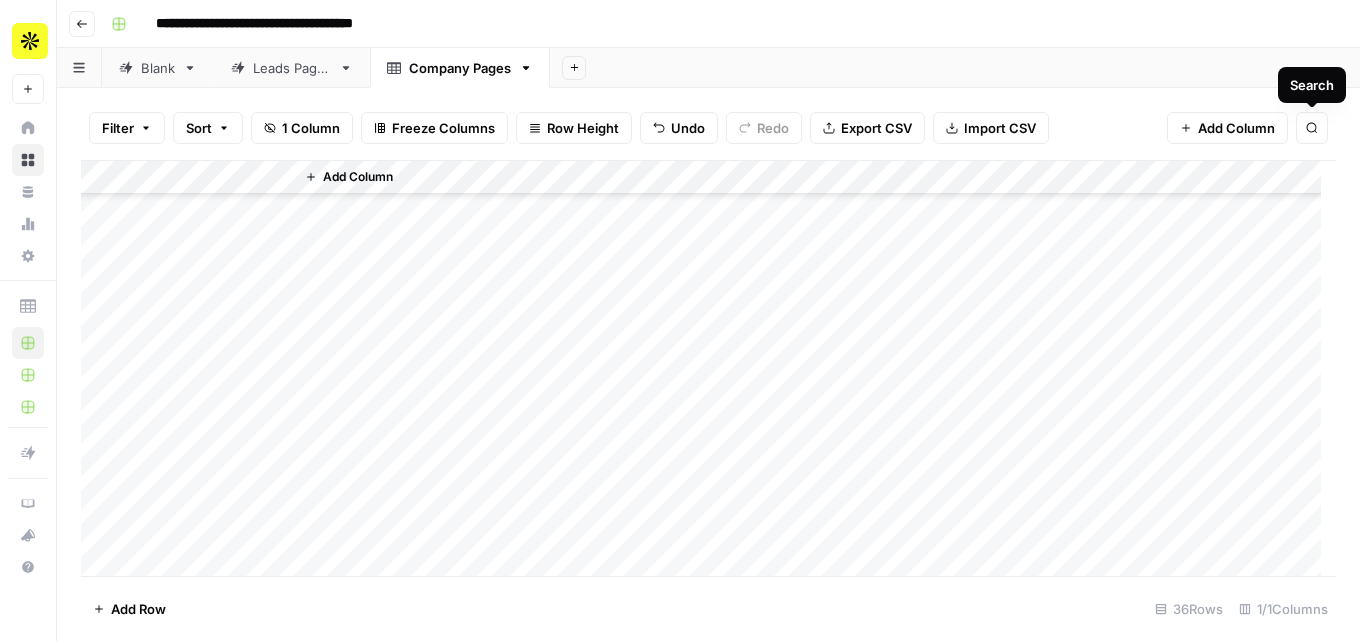 click on "Add Column" at bounding box center [708, 368] 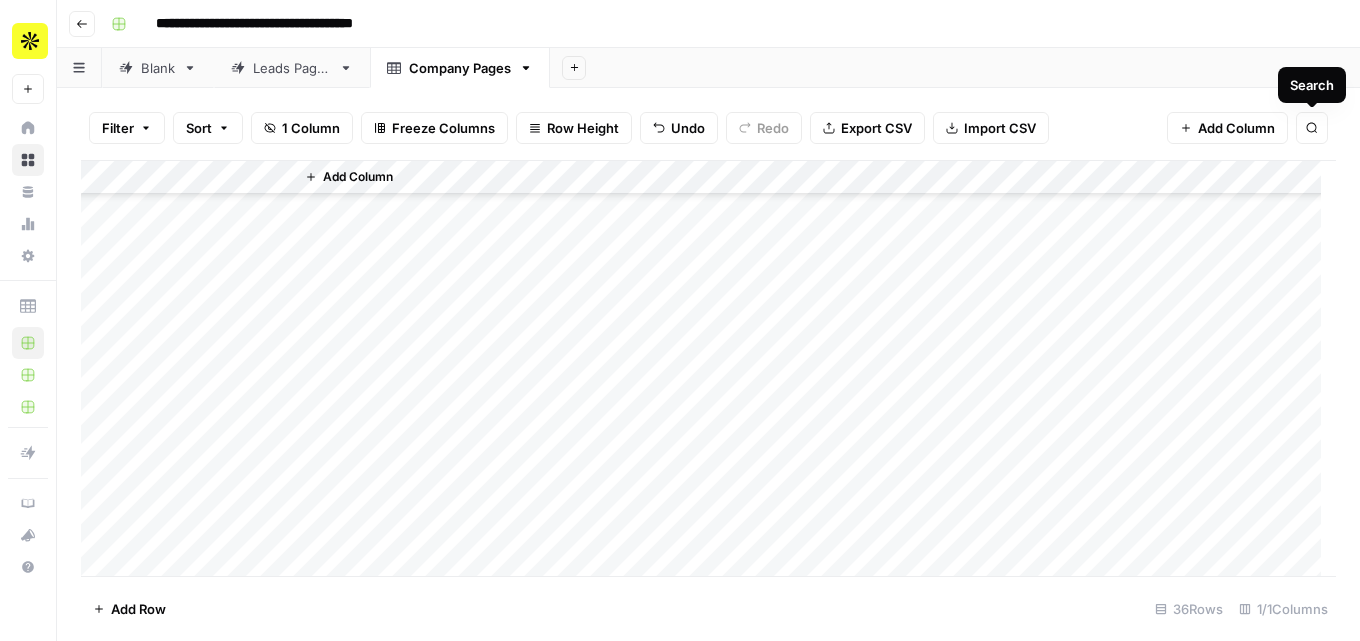 click on "Add Column" at bounding box center (708, 368) 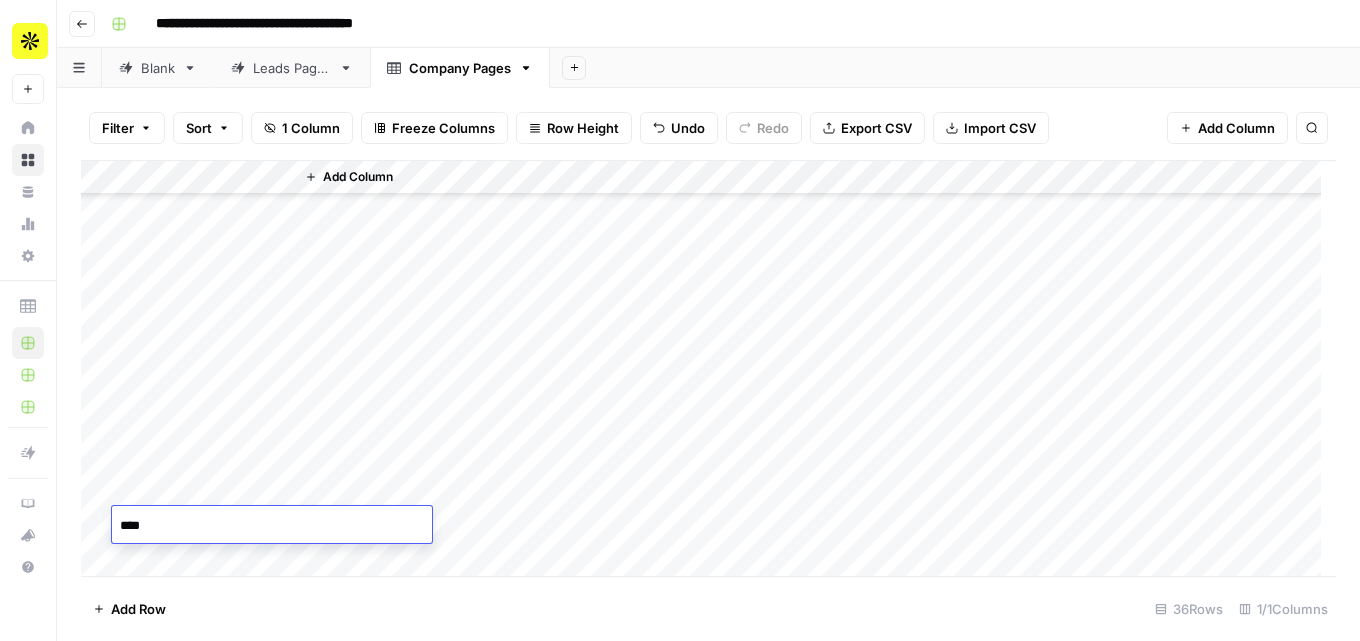 type on "****" 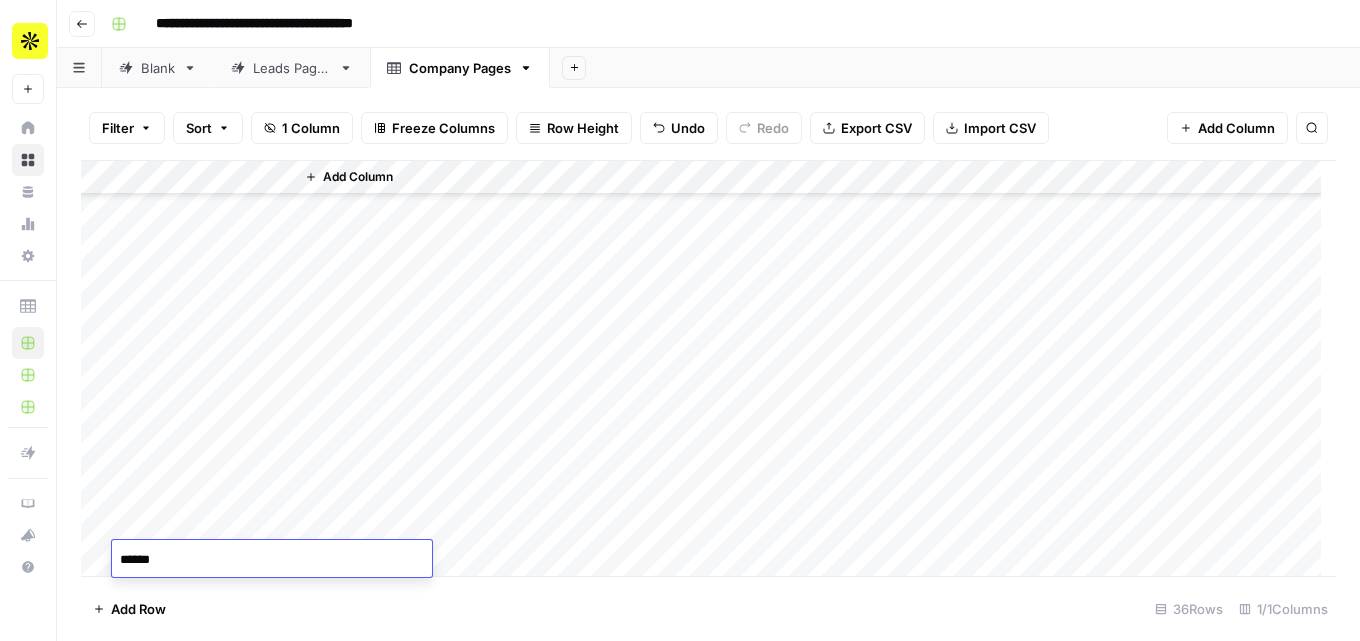 type on "*******" 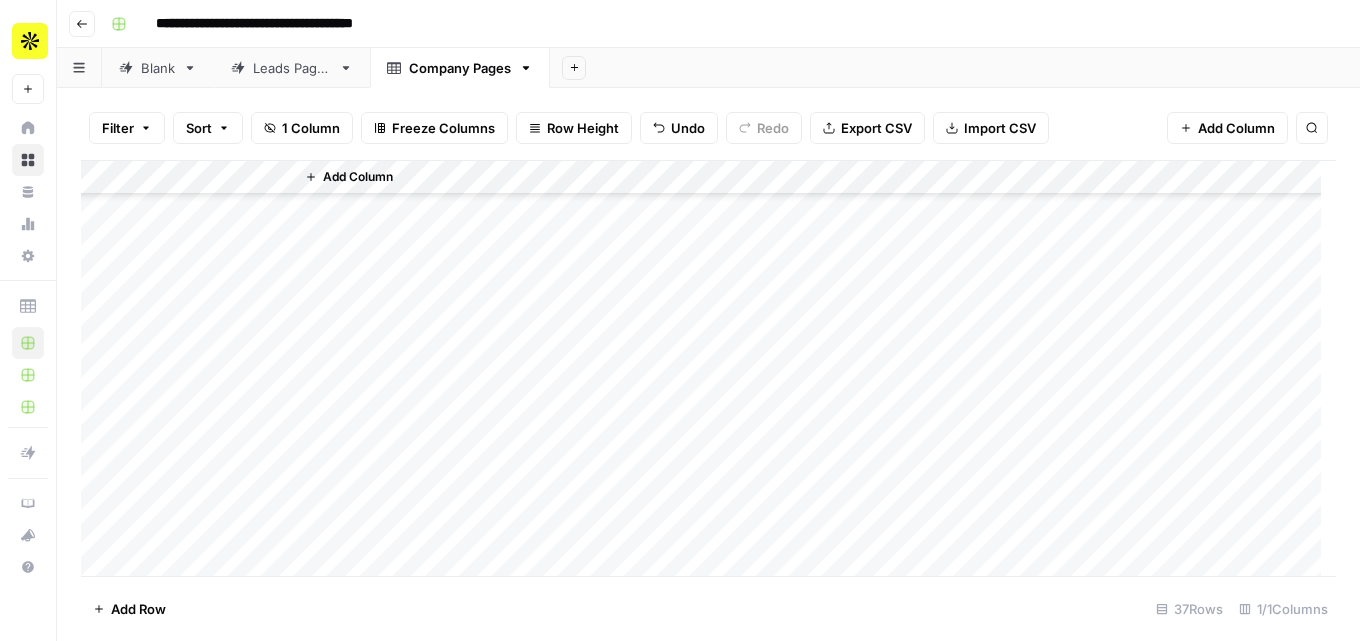 scroll, scrollTop: 876, scrollLeft: 0, axis: vertical 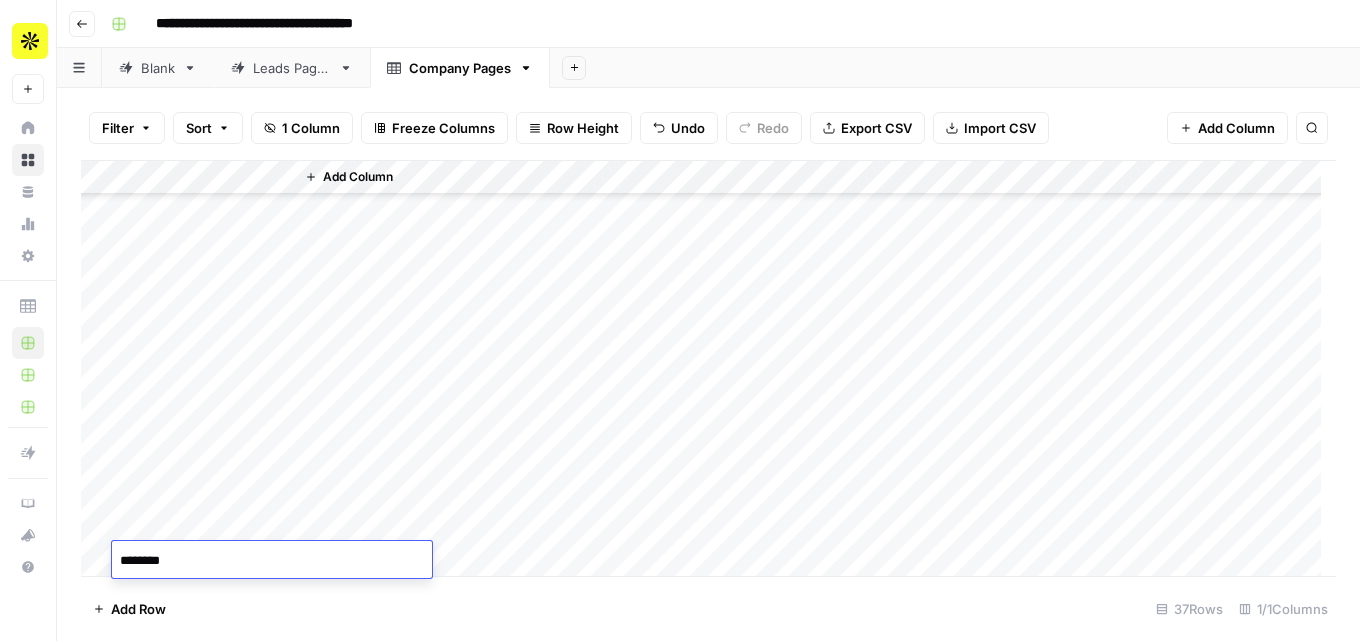 type on "*********" 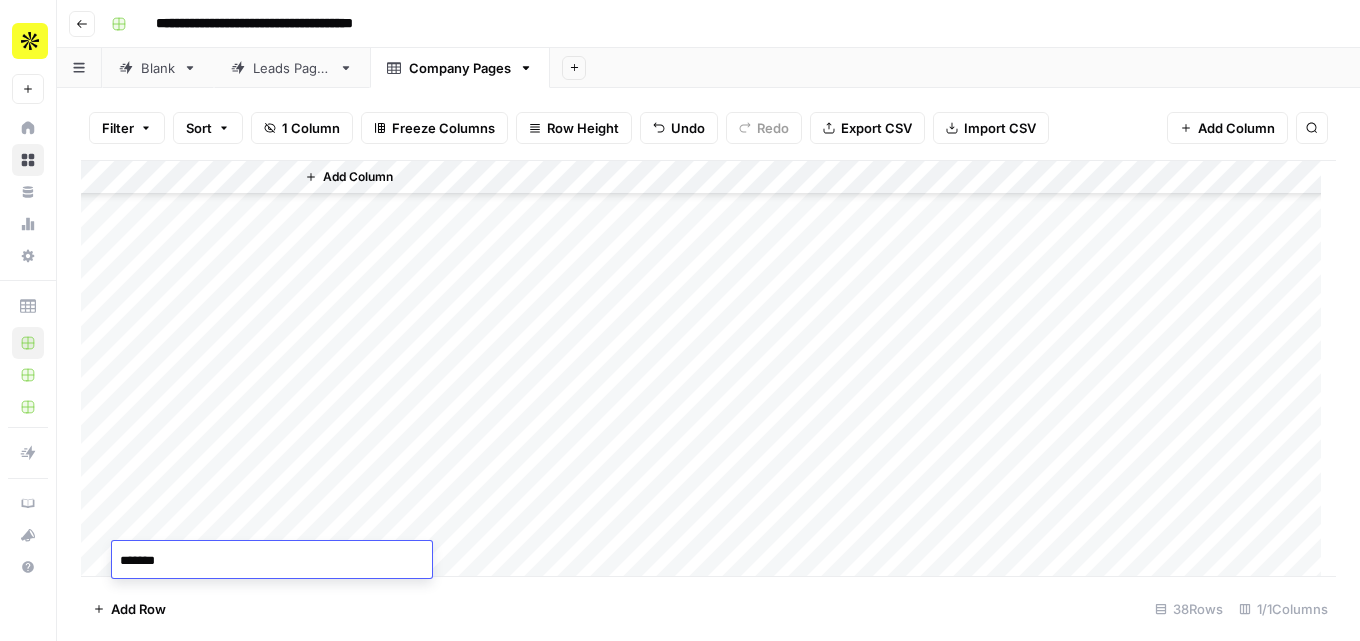 type on "********" 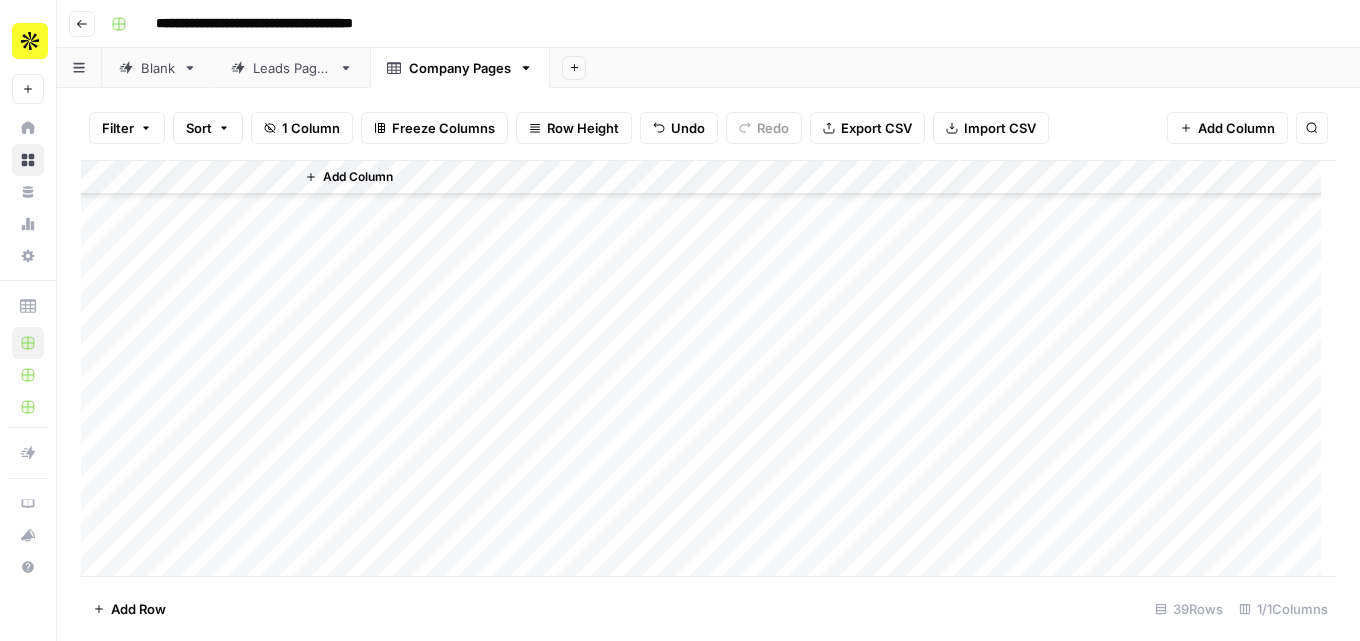 scroll, scrollTop: 944, scrollLeft: 0, axis: vertical 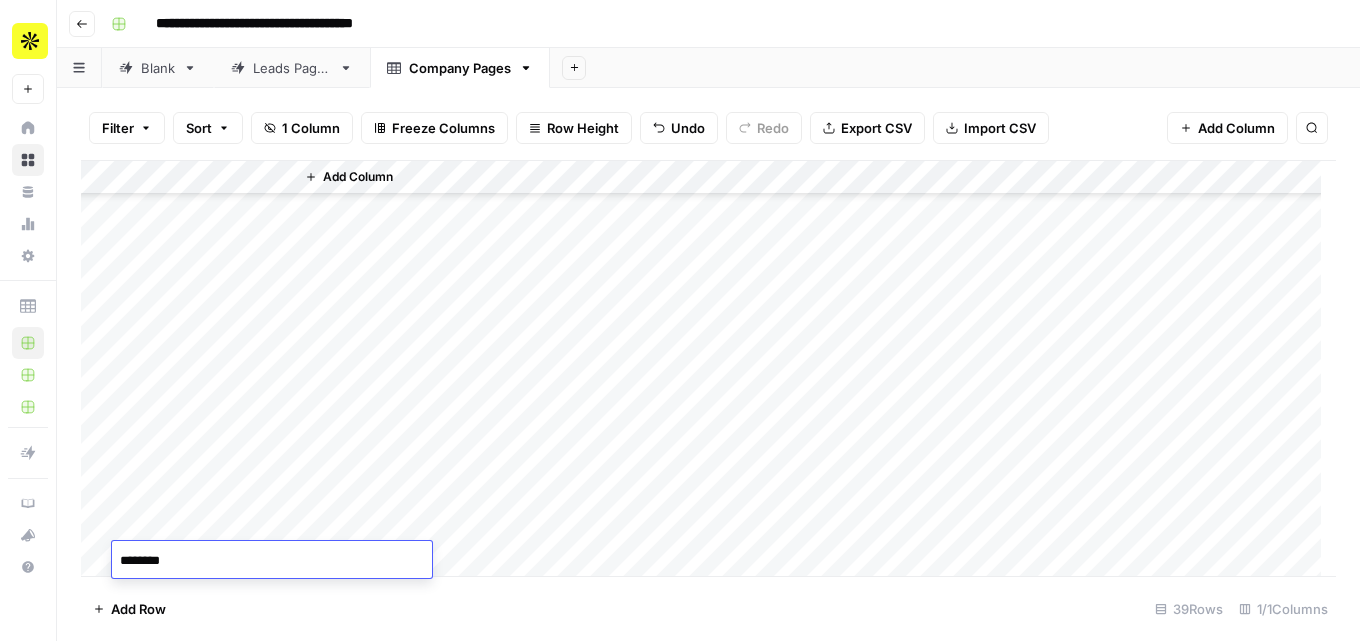 type on "*********" 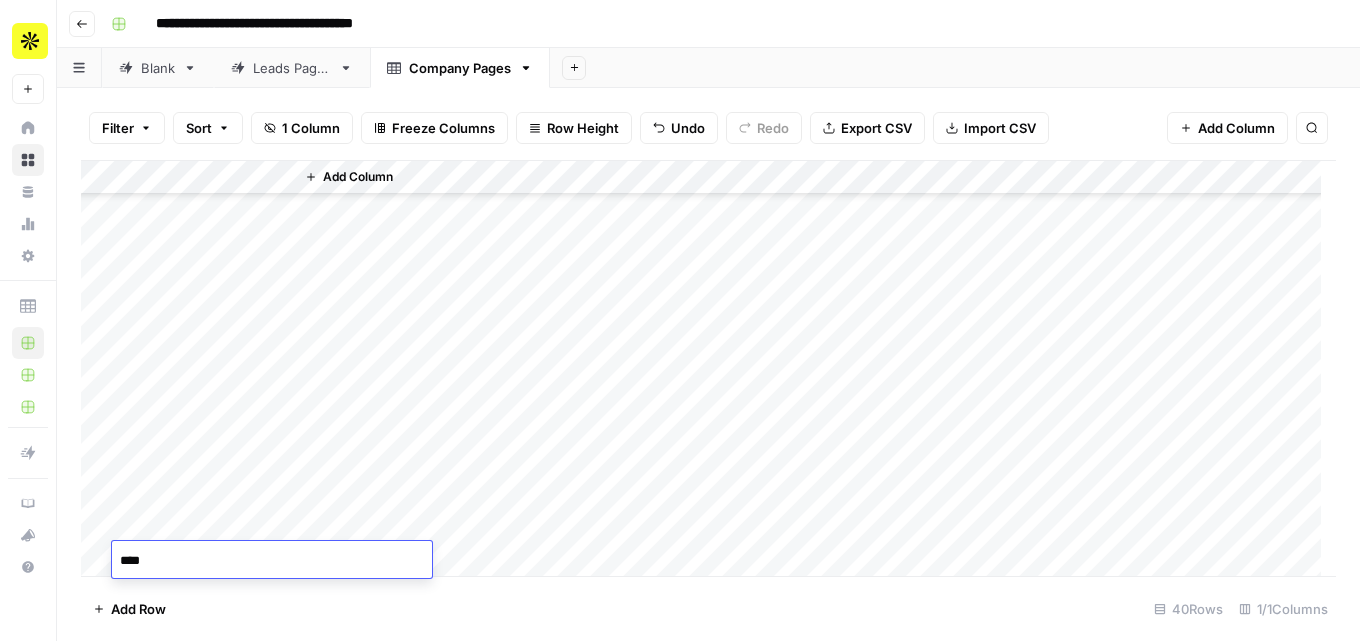 type on "****" 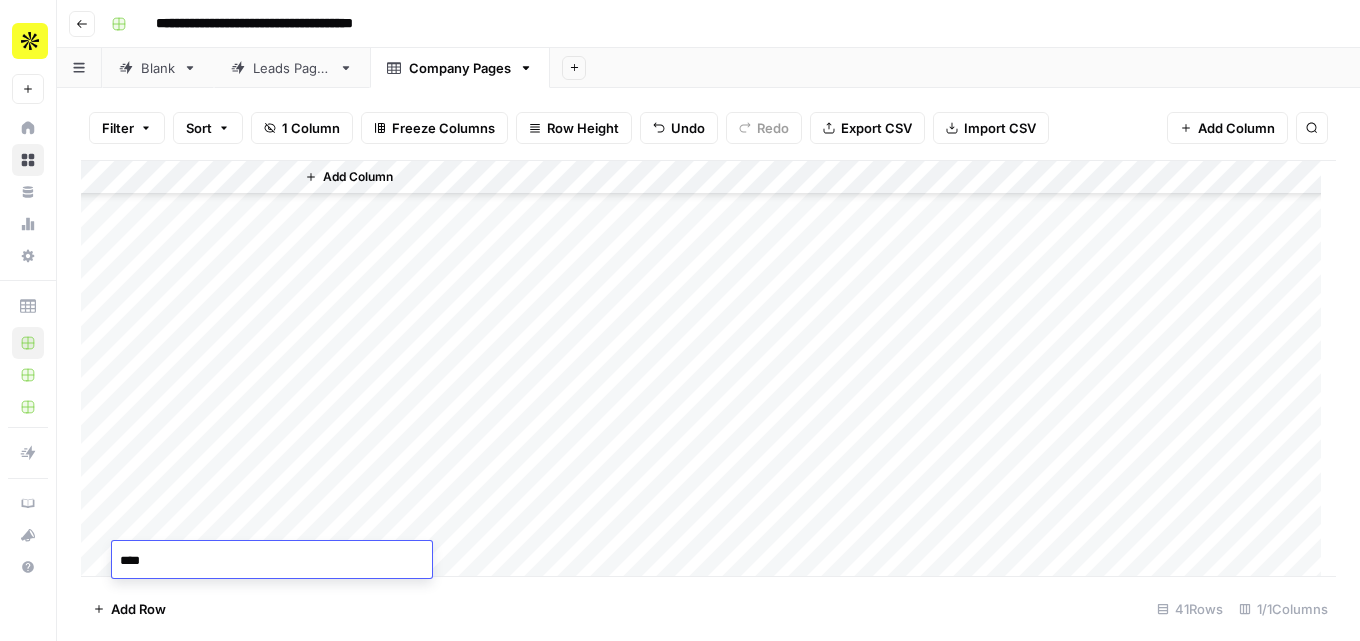 type on "*****" 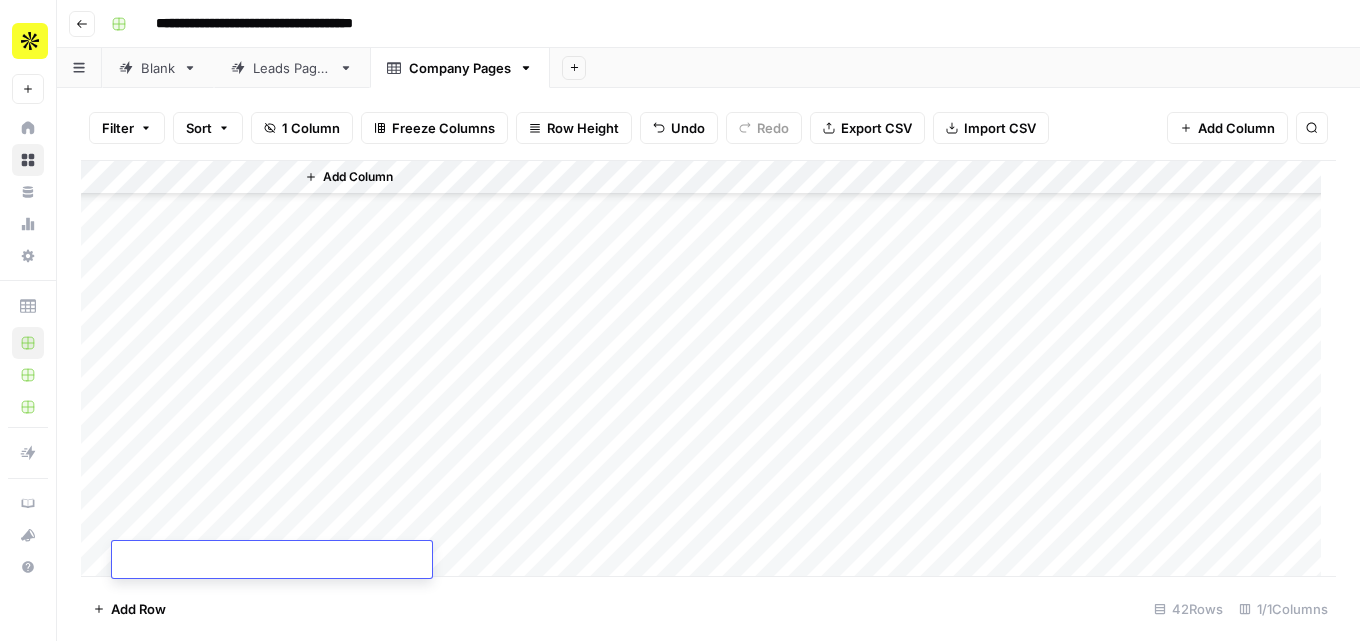 scroll, scrollTop: 1046, scrollLeft: 0, axis: vertical 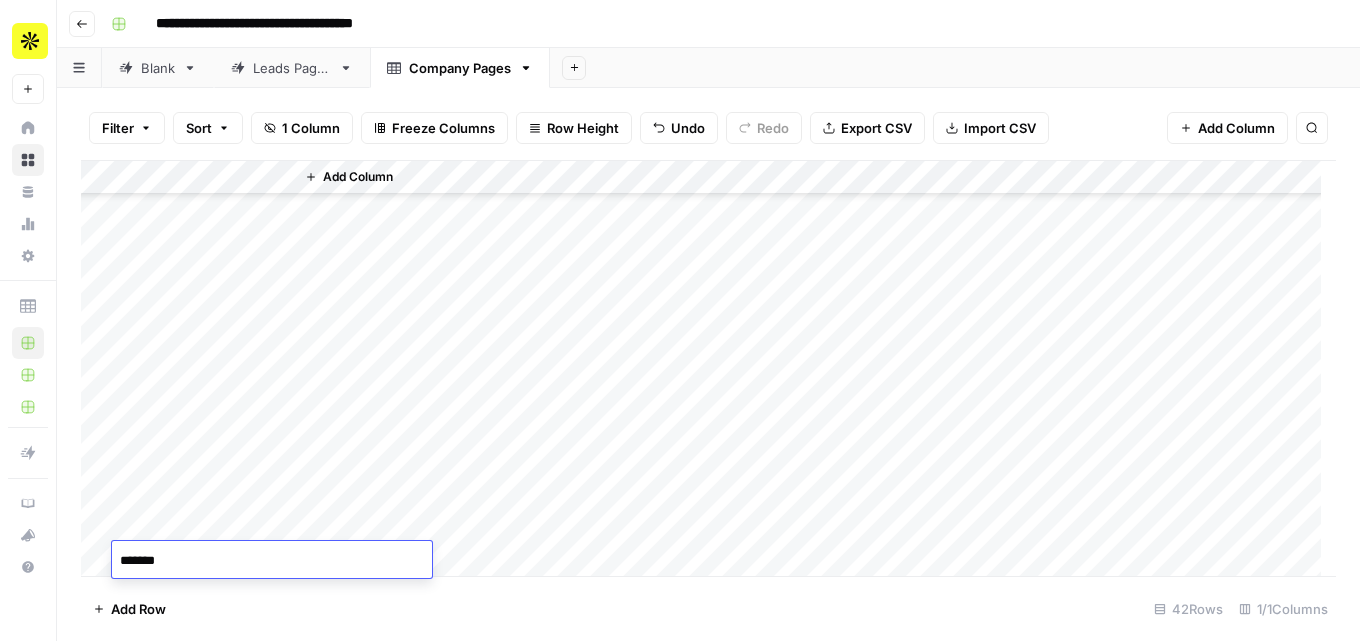 type on "********" 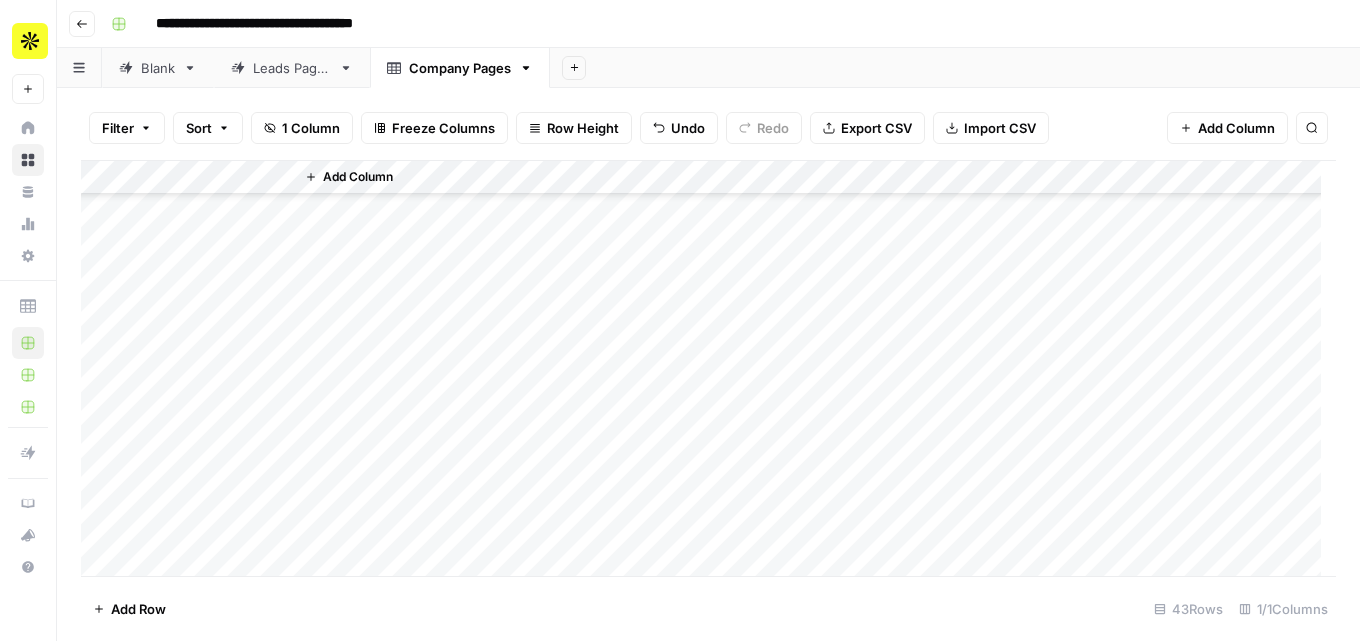 scroll, scrollTop: 1080, scrollLeft: 0, axis: vertical 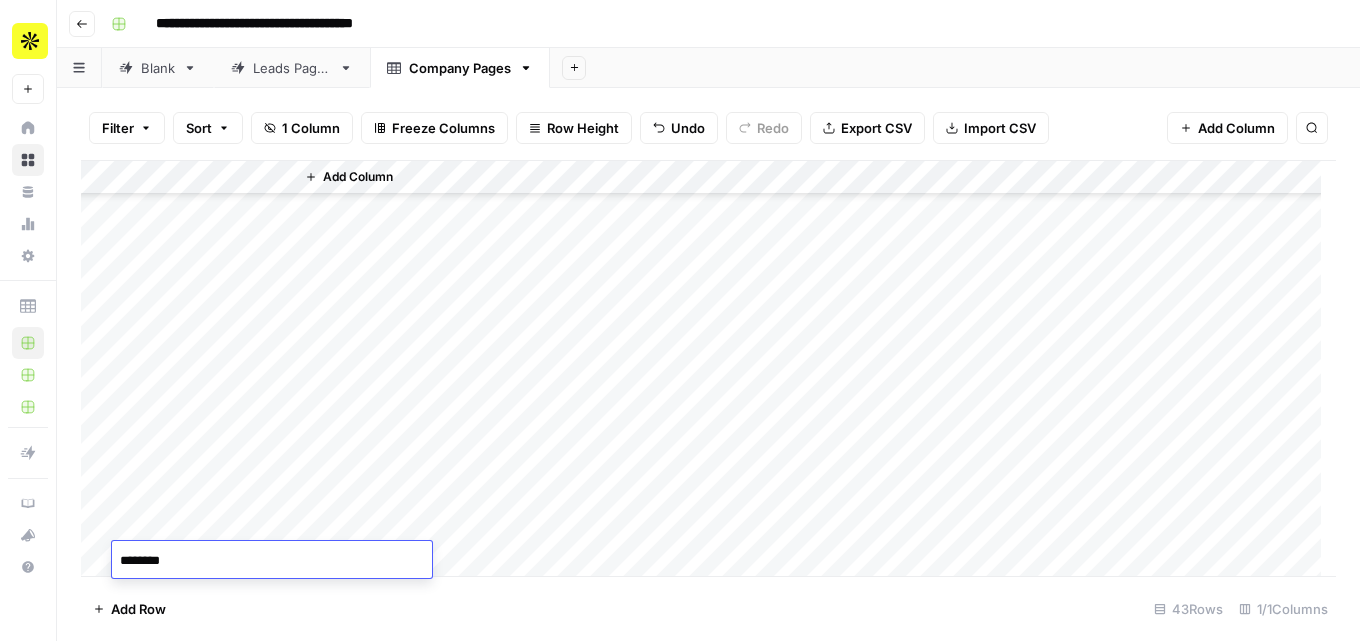 type on "*********" 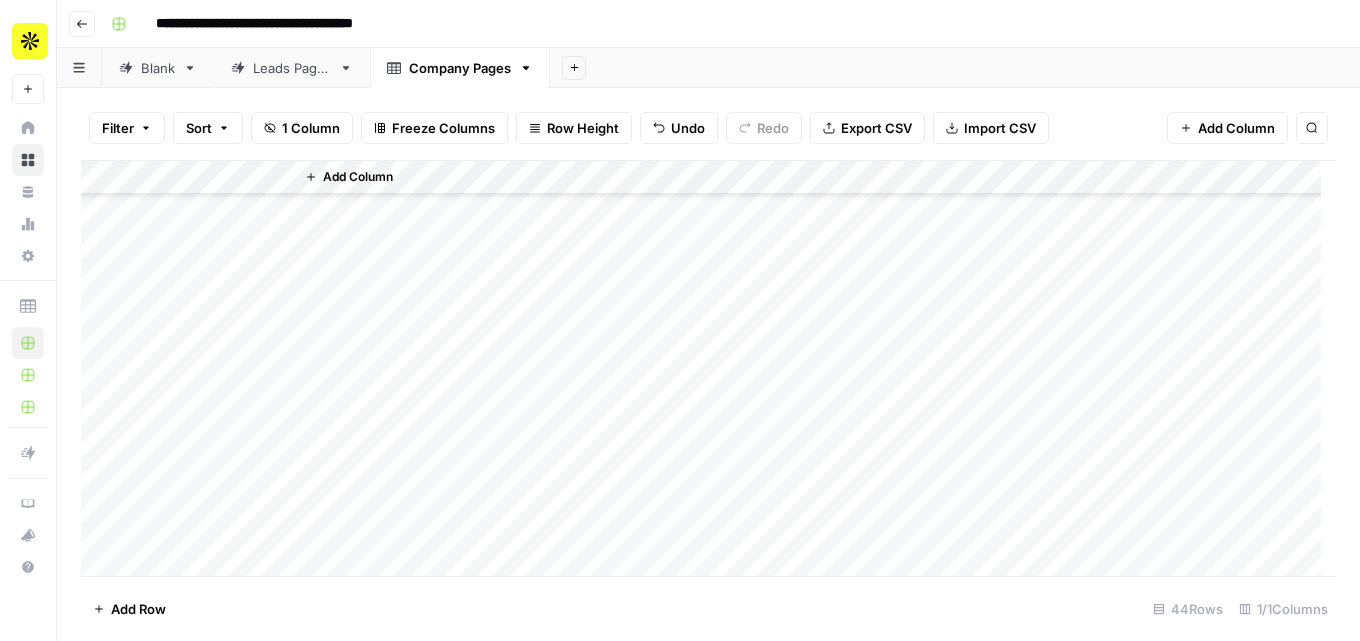 scroll, scrollTop: 1114, scrollLeft: 0, axis: vertical 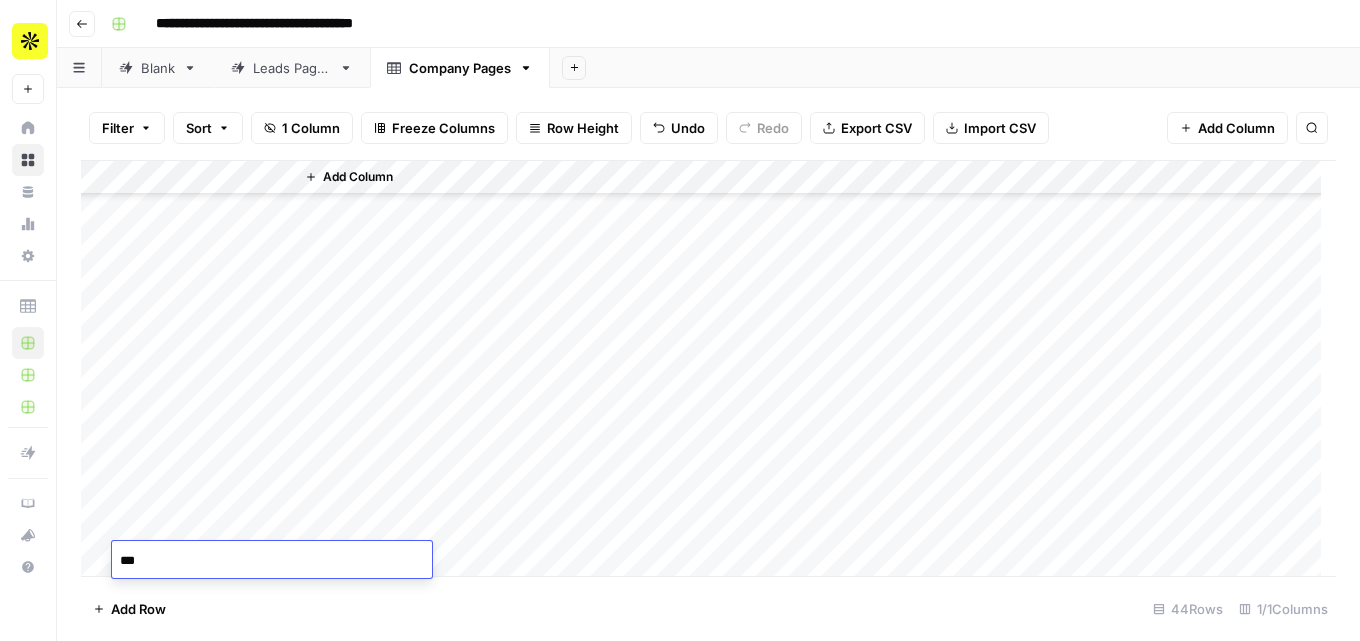 type on "****" 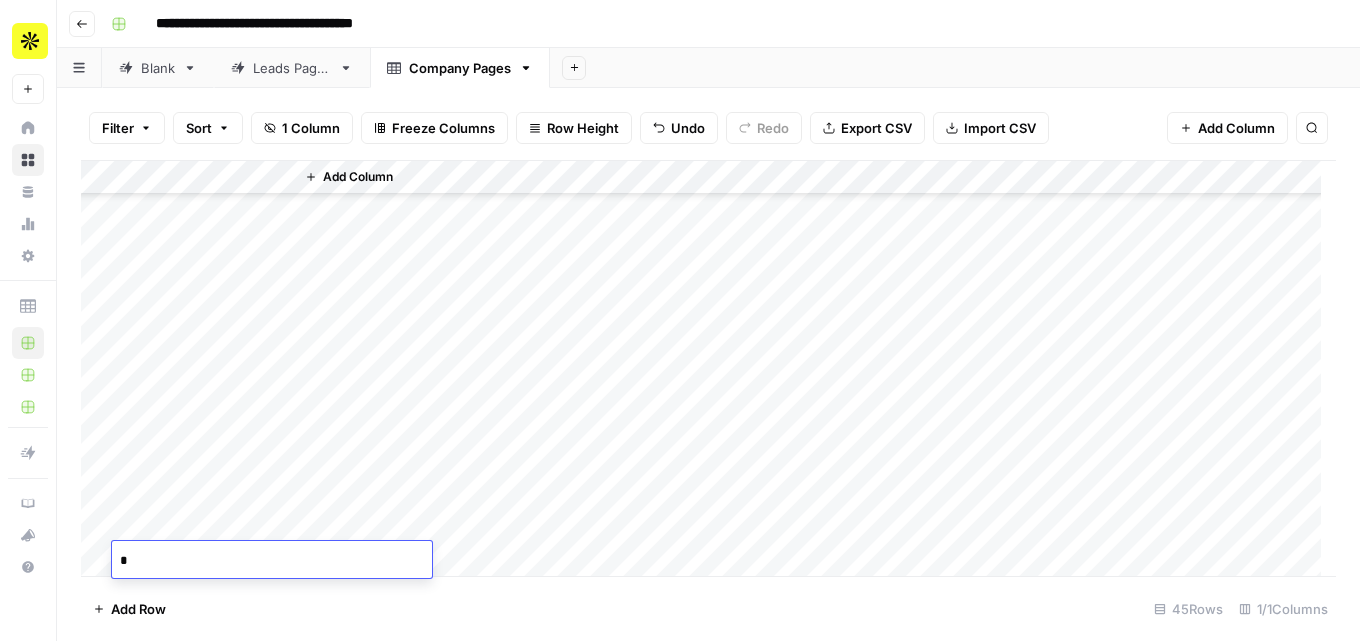 scroll, scrollTop: 1148, scrollLeft: 0, axis: vertical 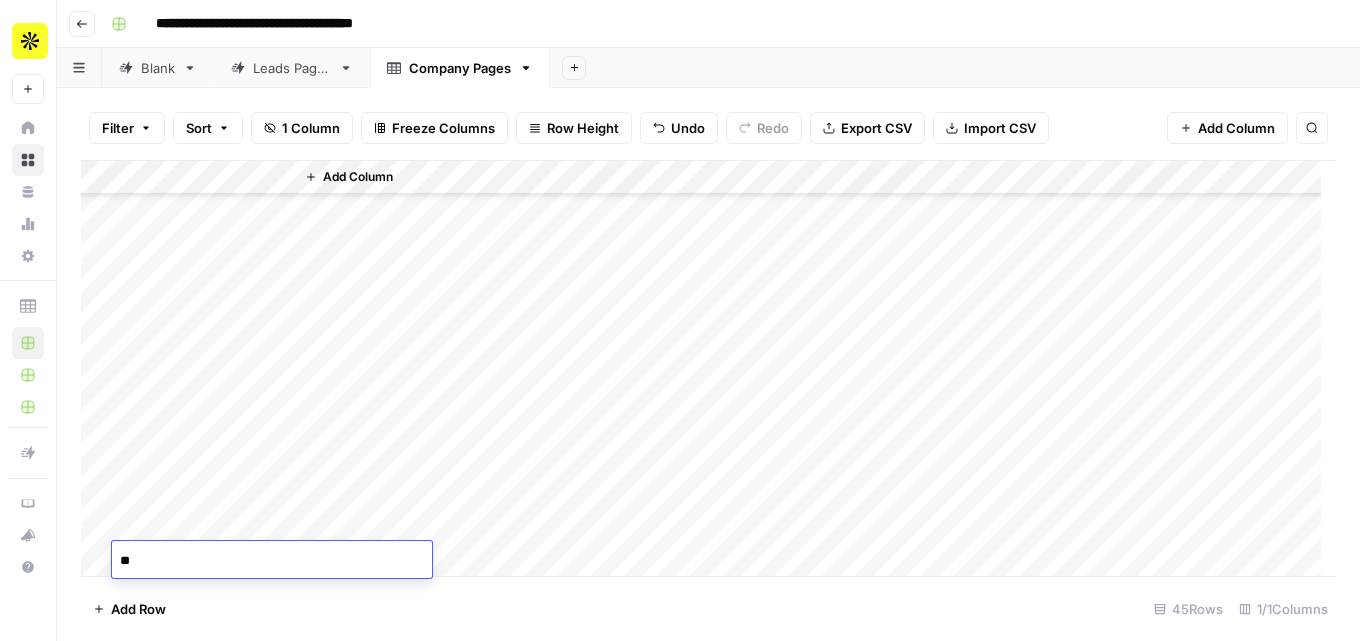 type on "*" 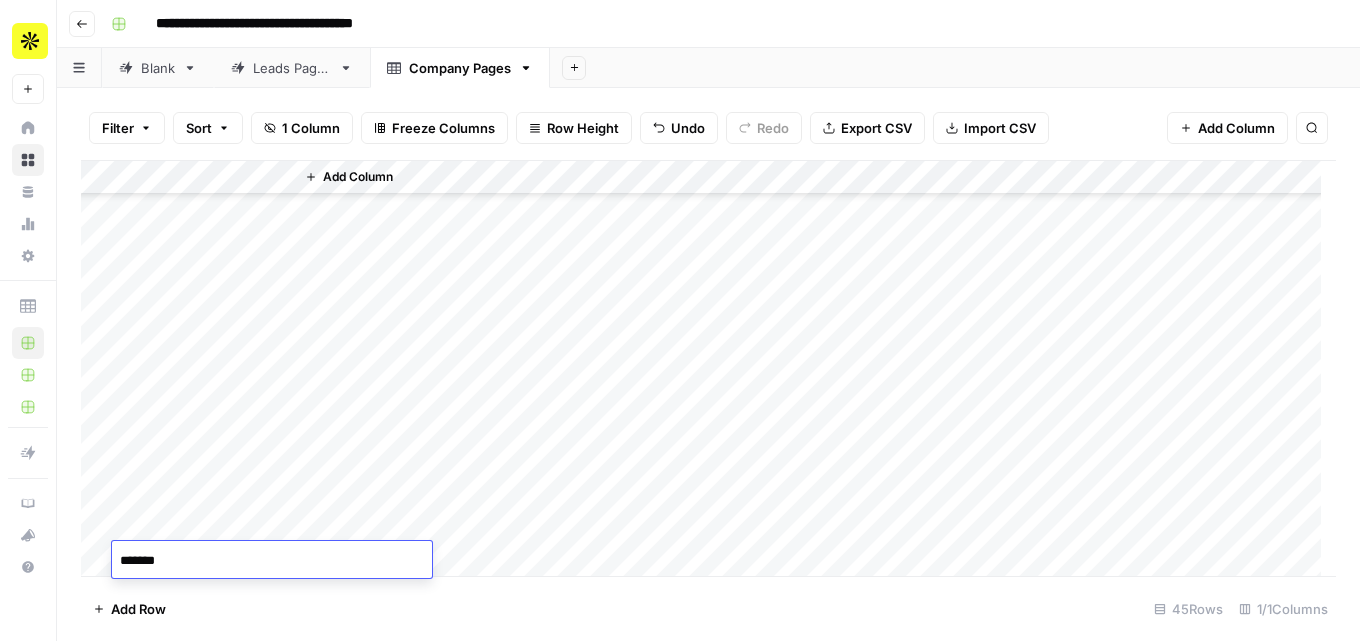 type on "********" 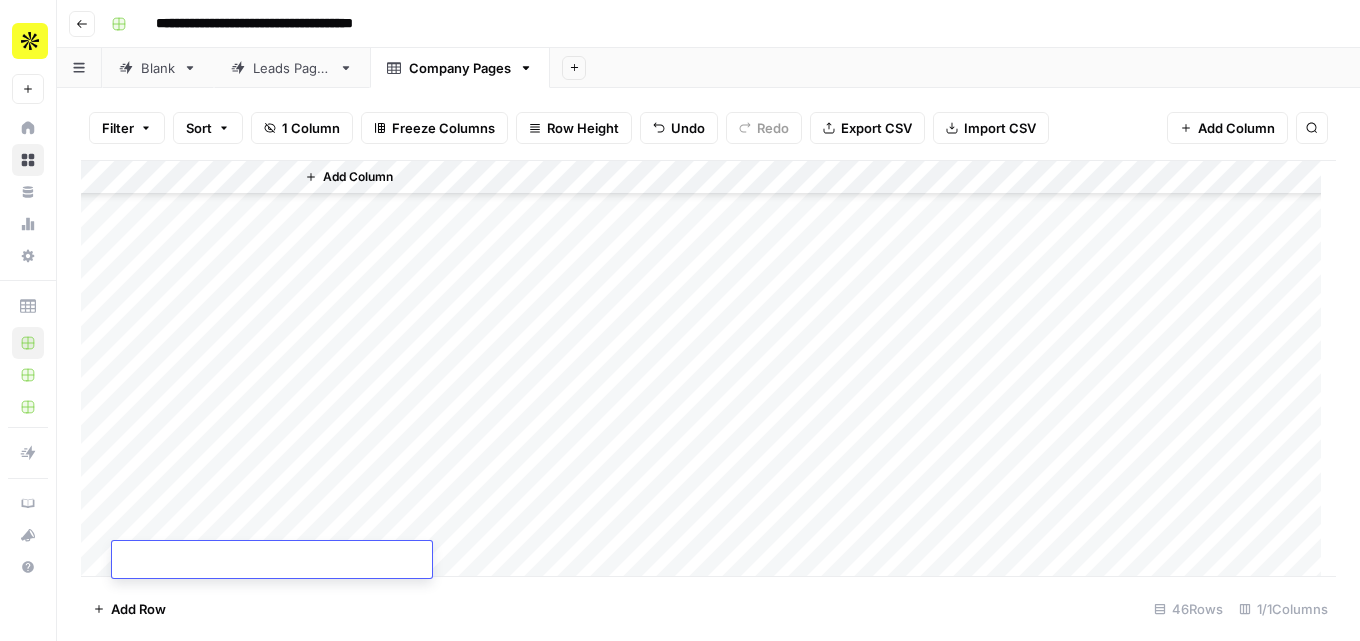 scroll, scrollTop: 1182, scrollLeft: 0, axis: vertical 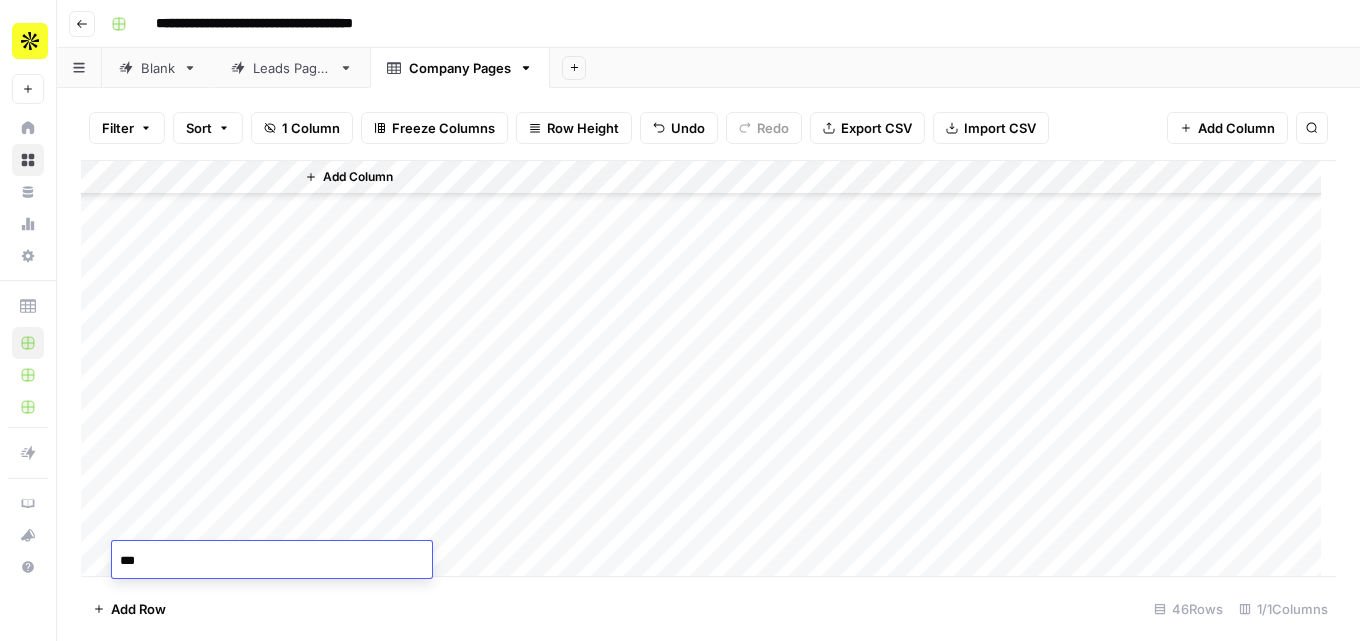 type on "****" 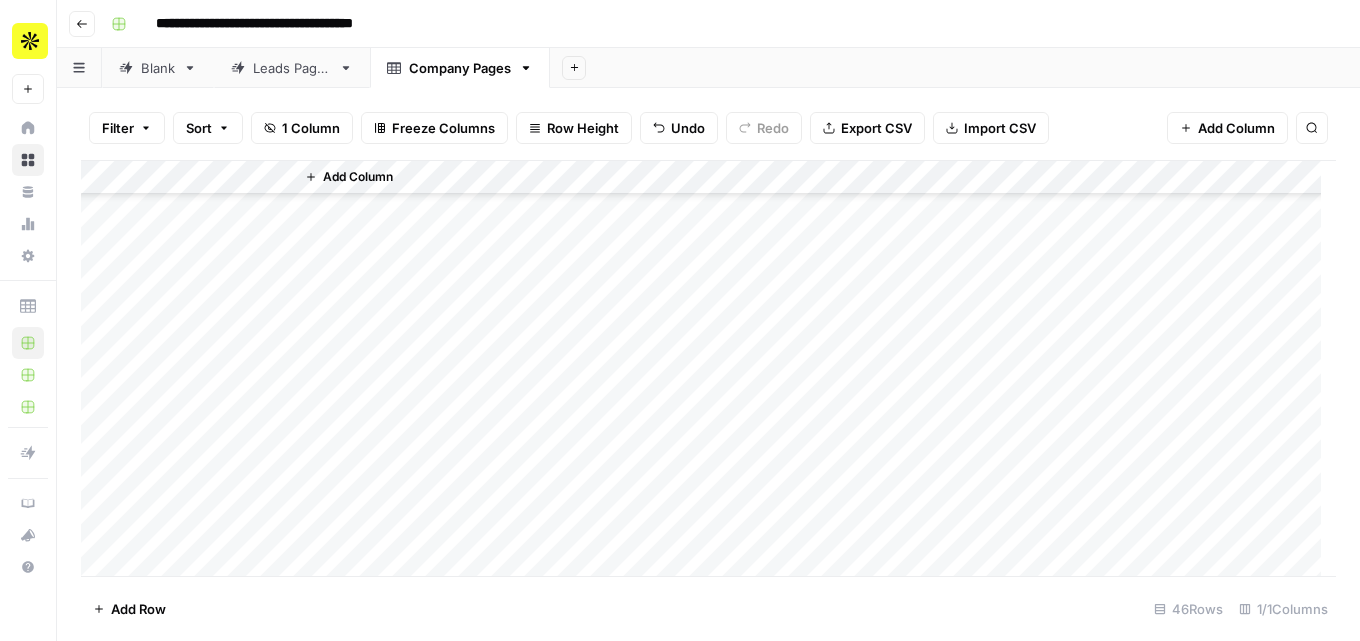 scroll, scrollTop: 1216, scrollLeft: 0, axis: vertical 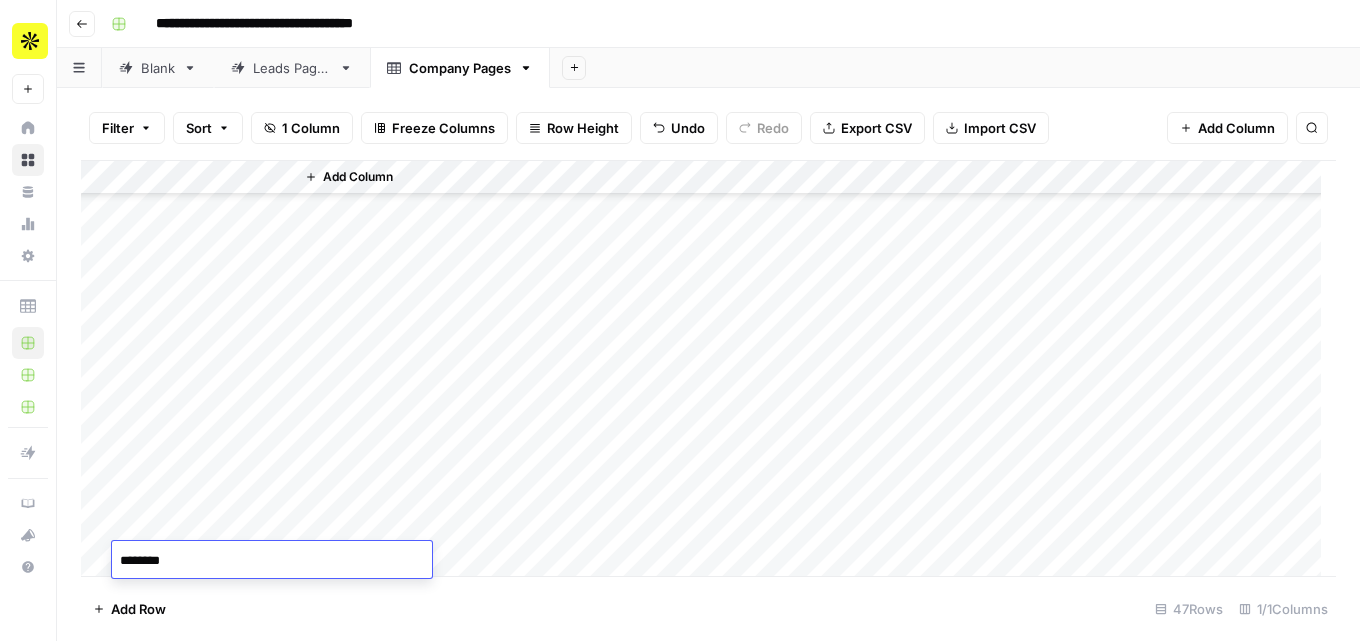 type on "*********" 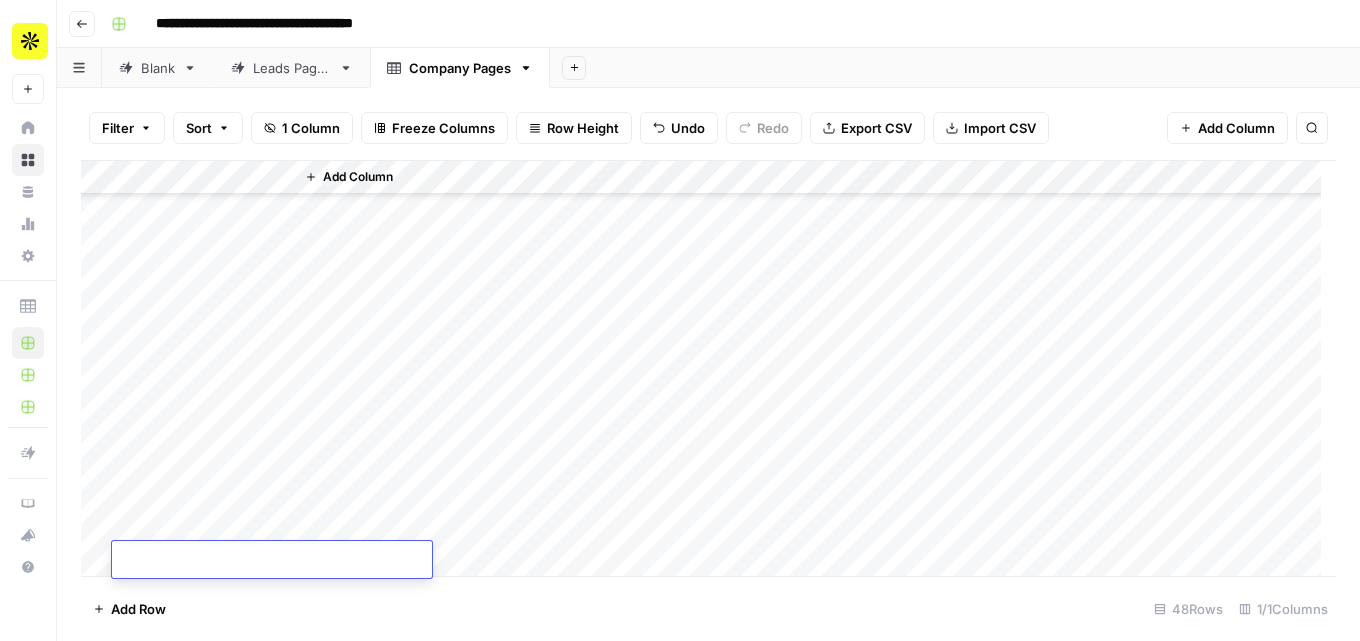 scroll, scrollTop: 1250, scrollLeft: 0, axis: vertical 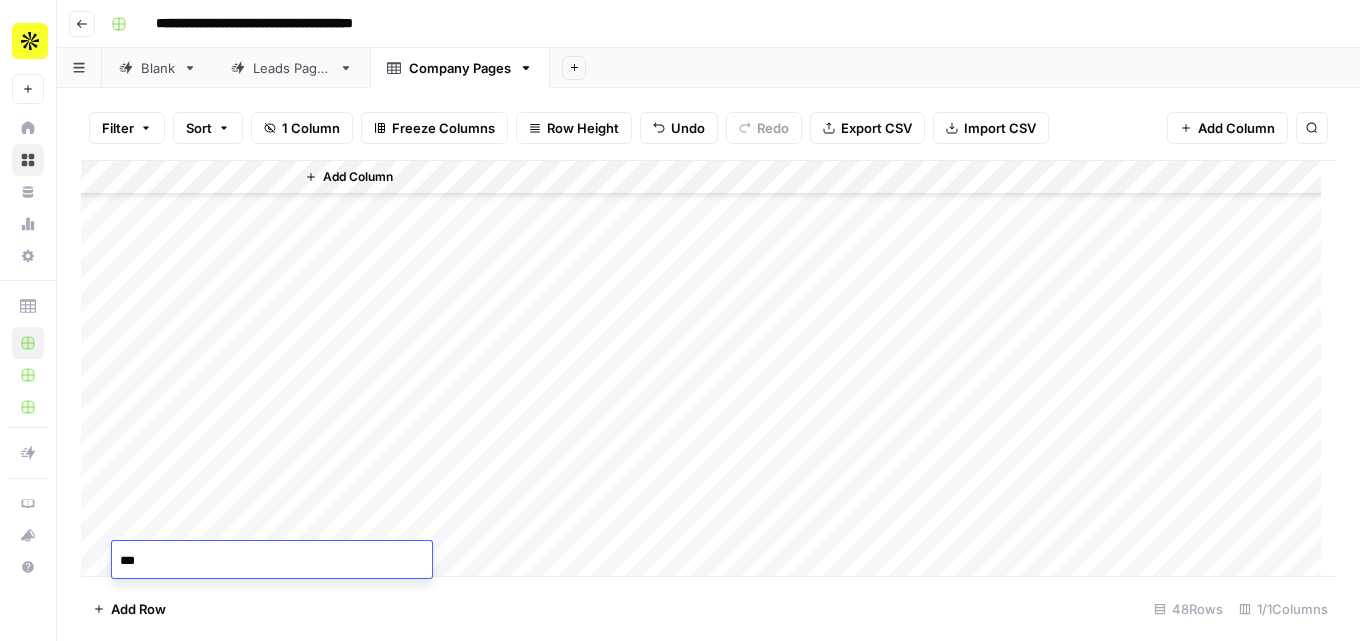 type on "****" 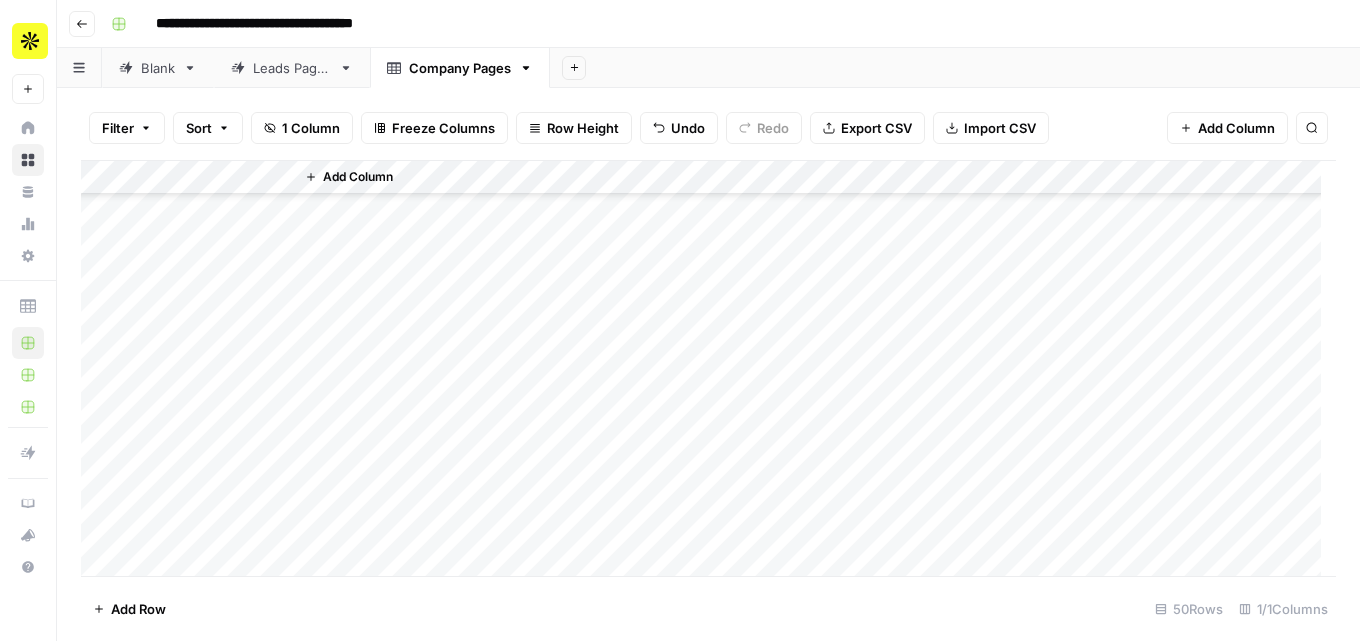 scroll, scrollTop: 1318, scrollLeft: 0, axis: vertical 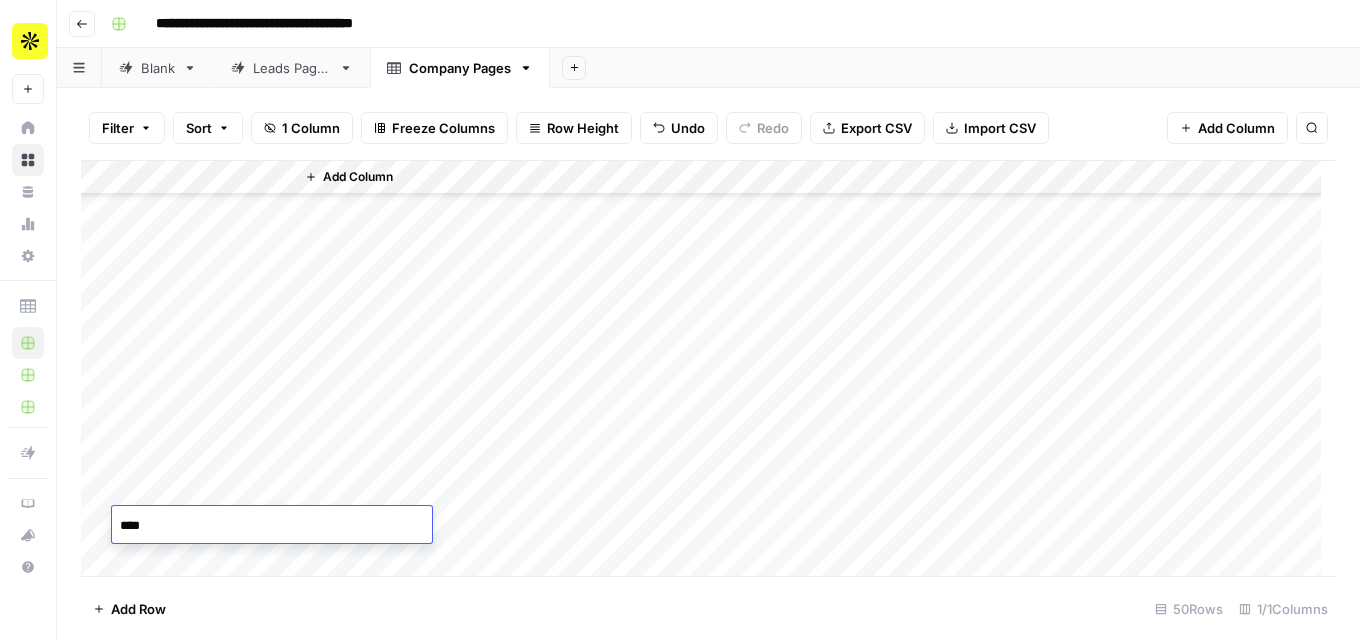 type on "*****" 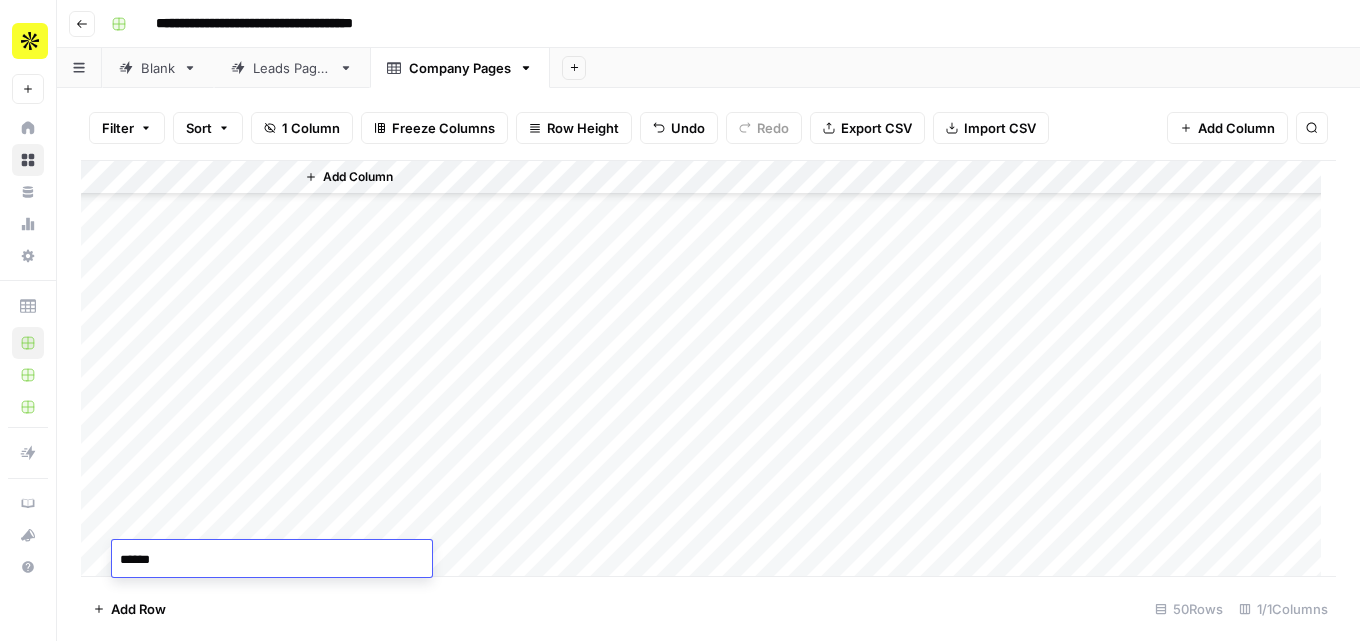 type on "*******" 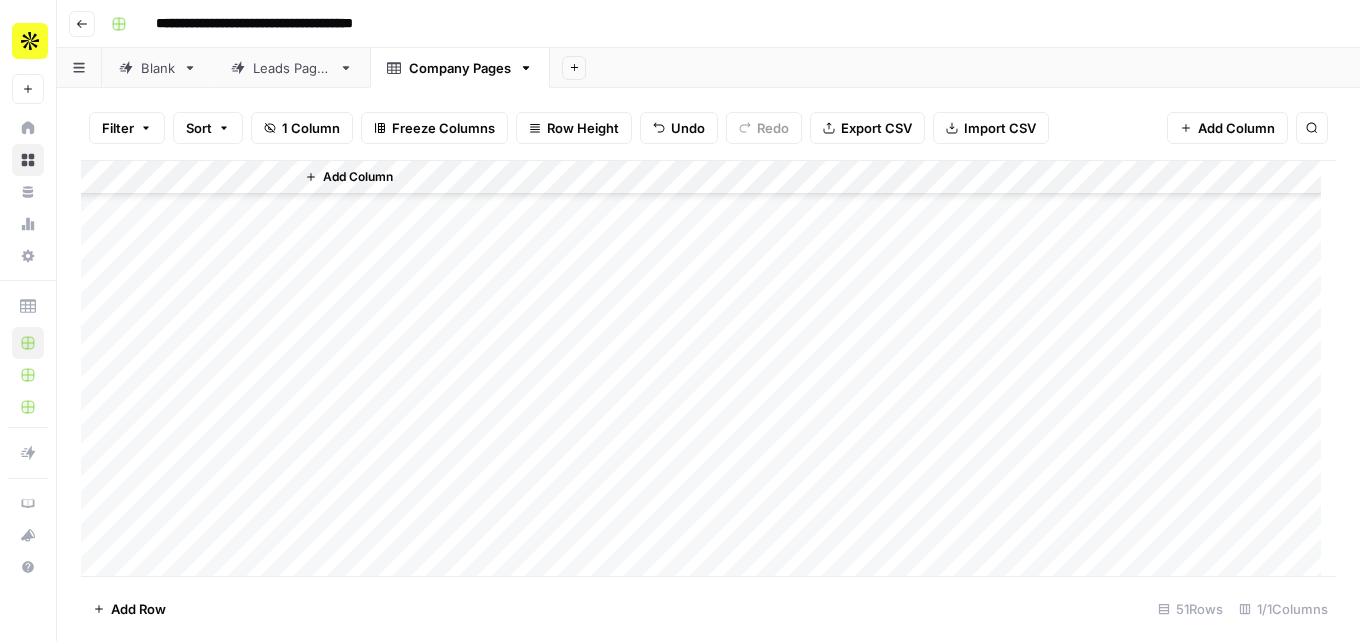 scroll, scrollTop: 1352, scrollLeft: 0, axis: vertical 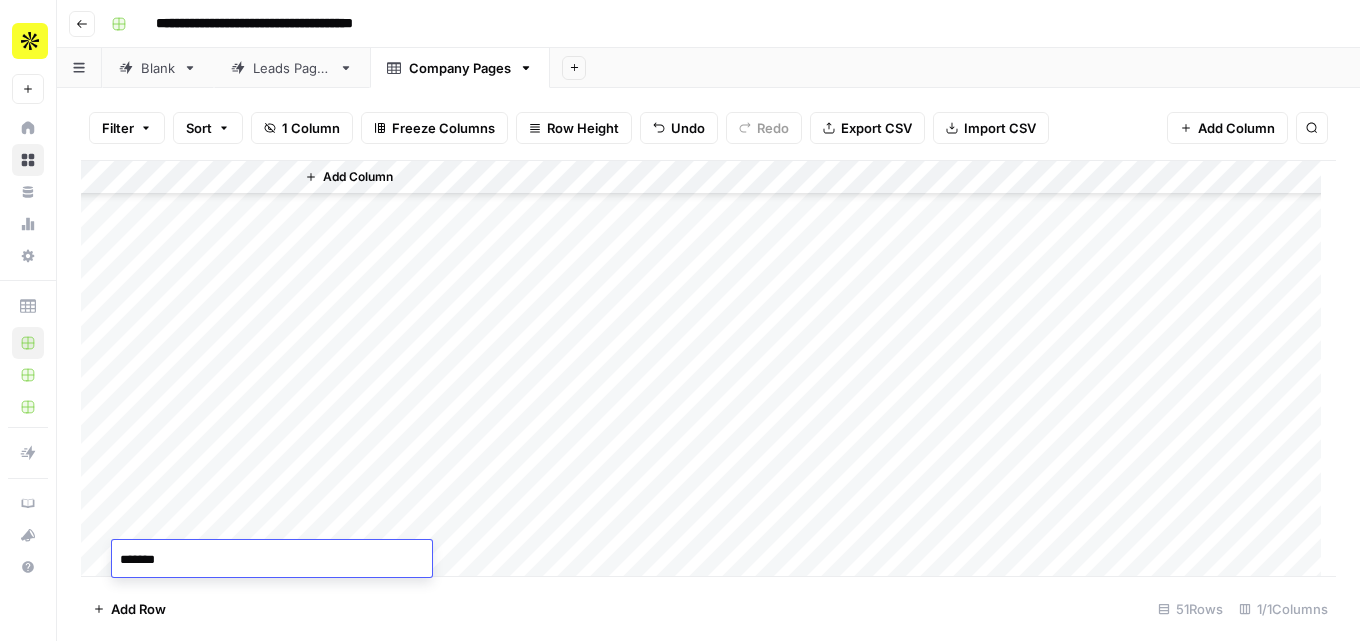 type on "********" 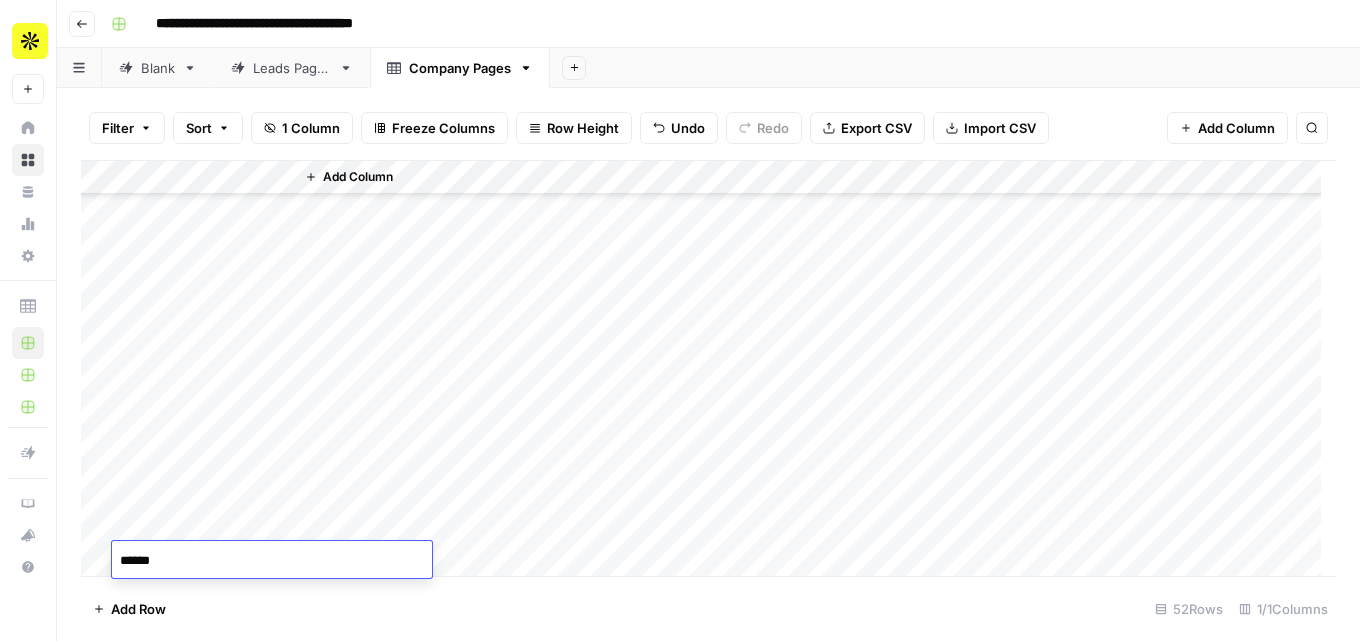 type on "*******" 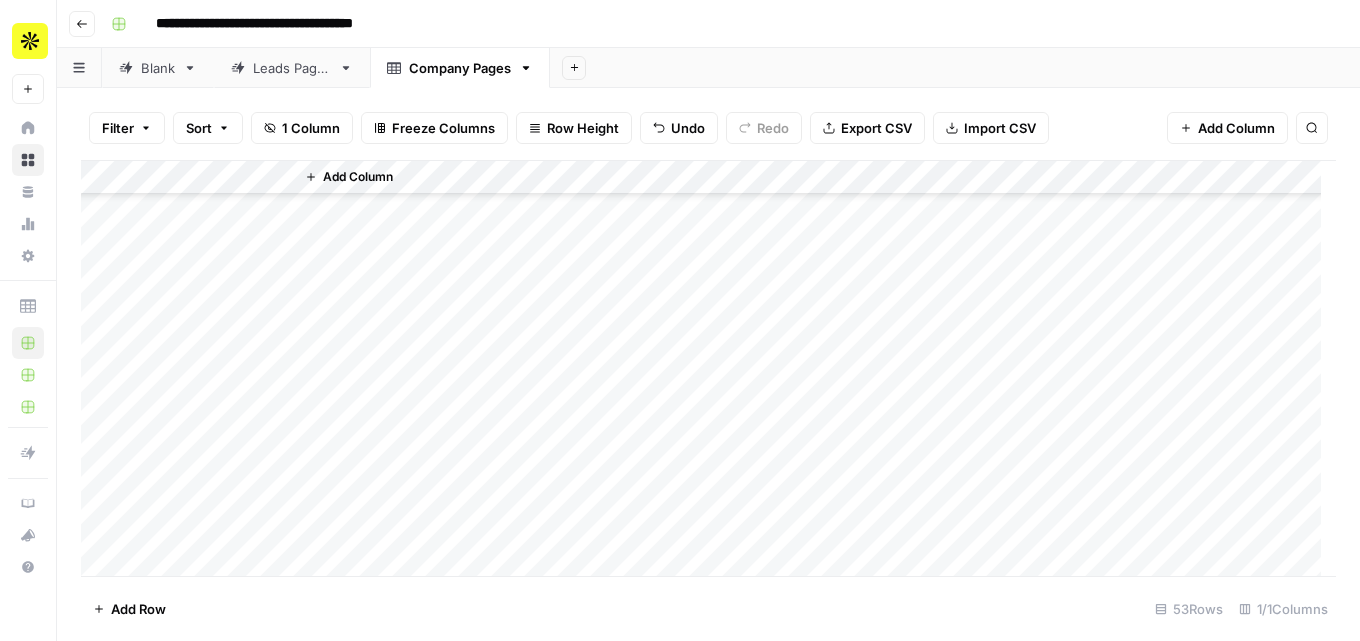 scroll, scrollTop: 1420, scrollLeft: 0, axis: vertical 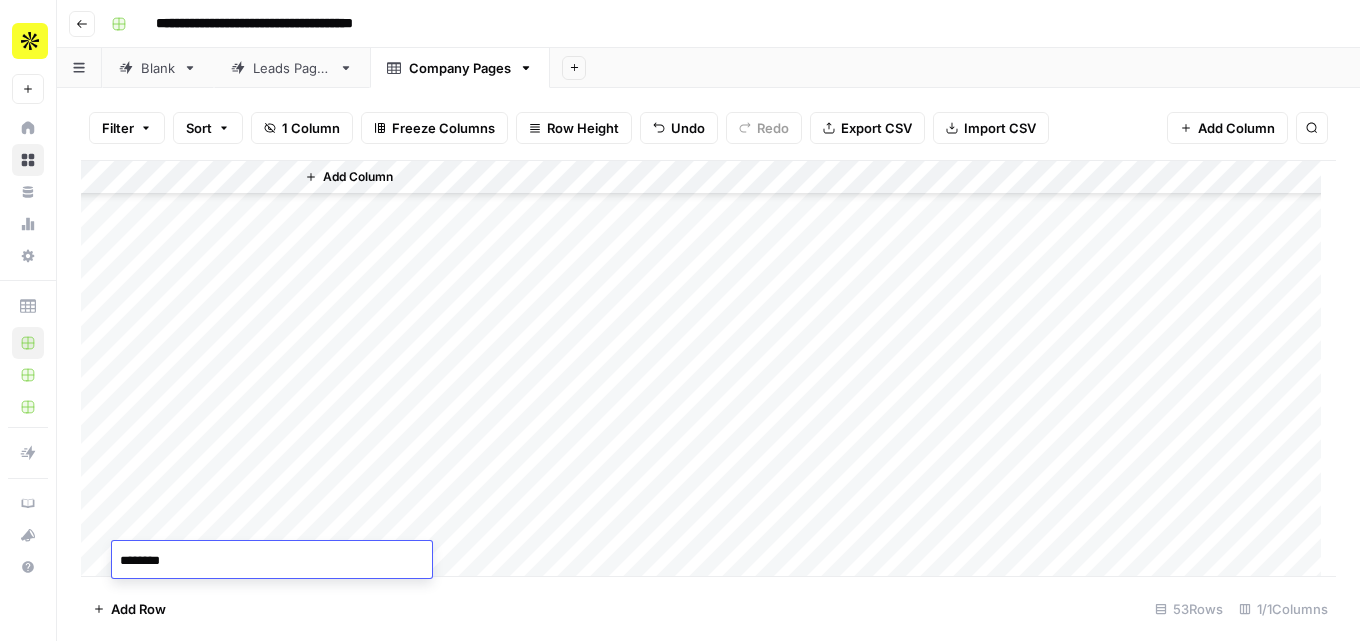 type on "*********" 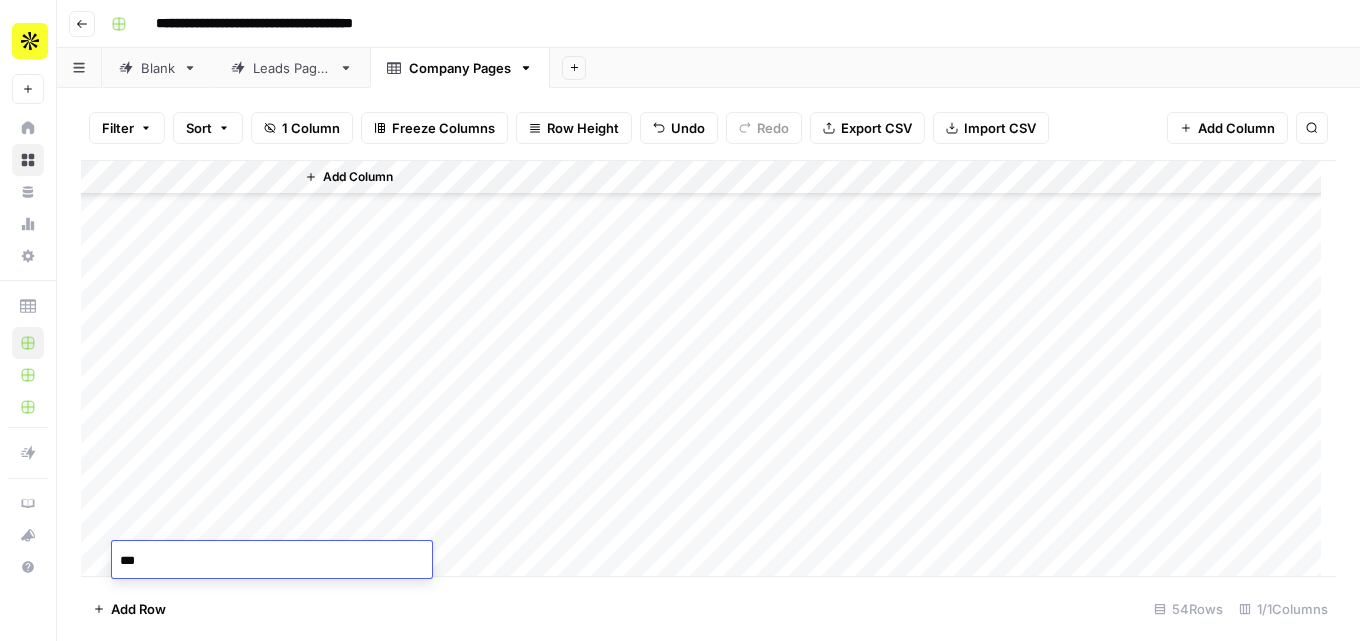 scroll, scrollTop: 1454, scrollLeft: 0, axis: vertical 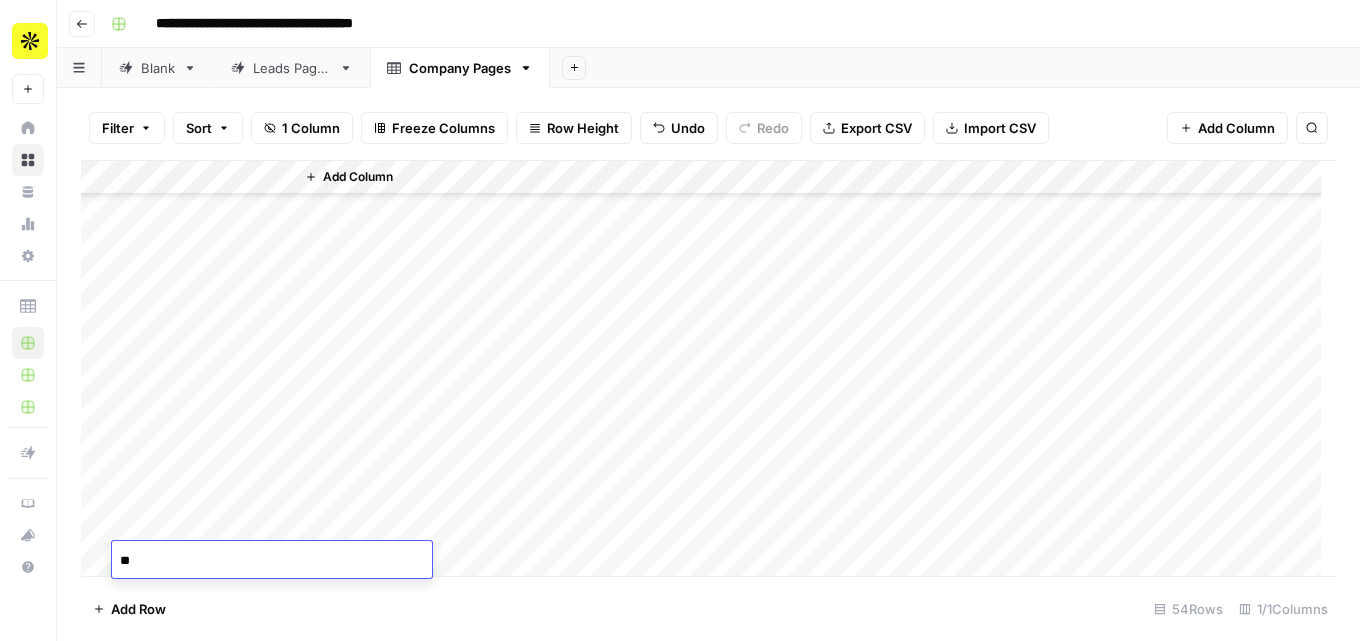 type on "*" 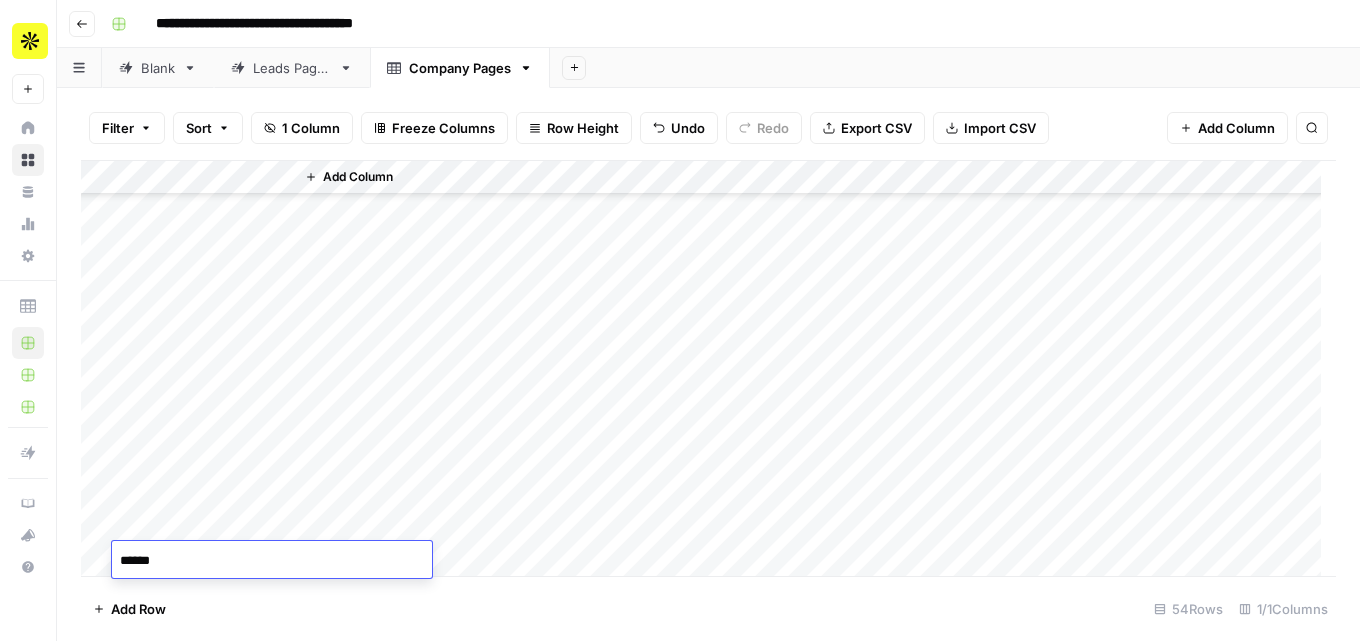 type on "*******" 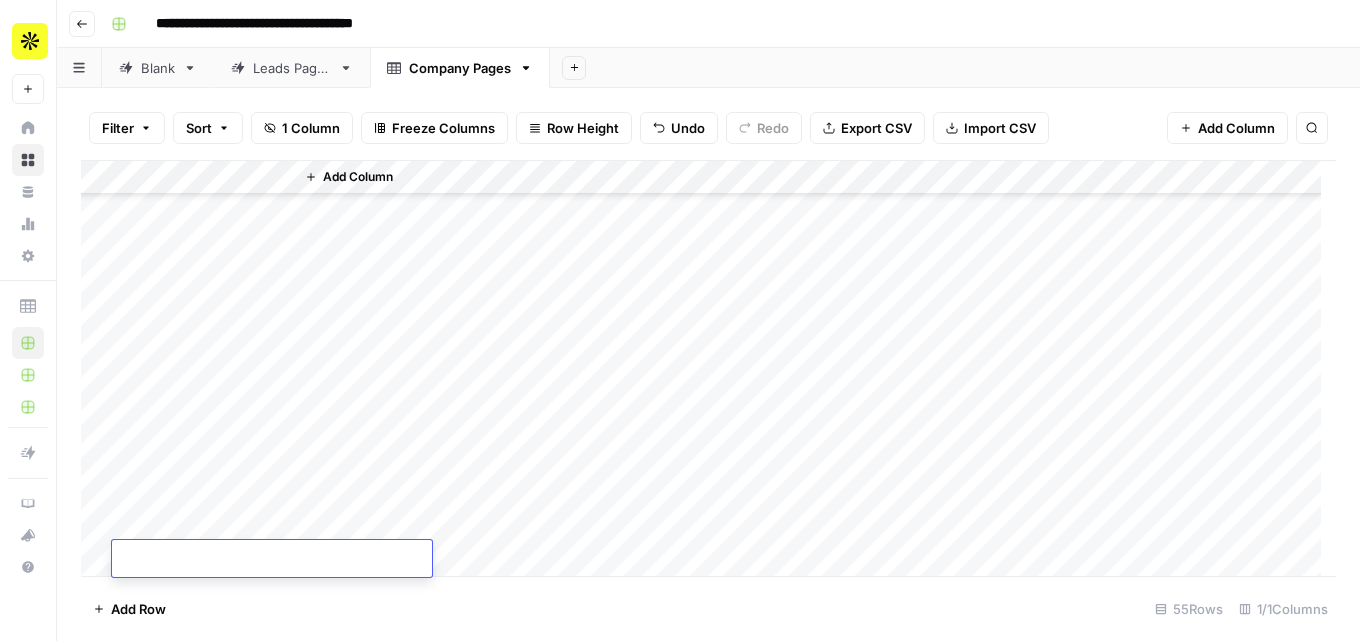 scroll, scrollTop: 1488, scrollLeft: 0, axis: vertical 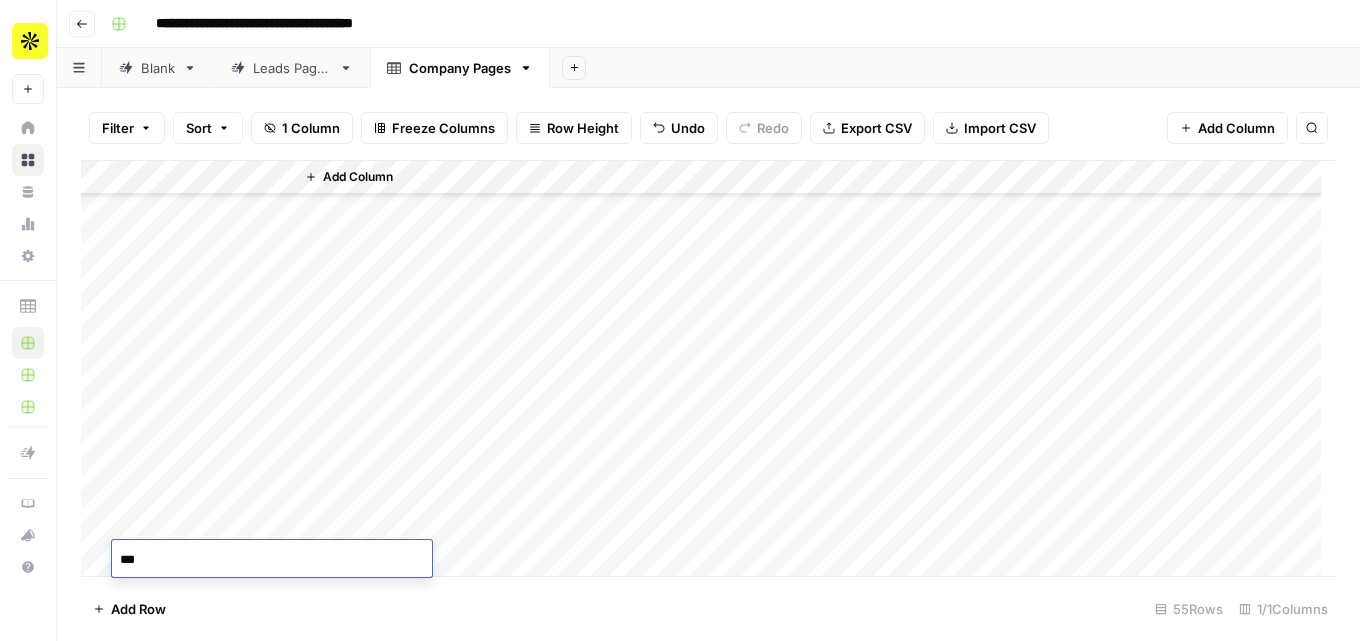 type on "****" 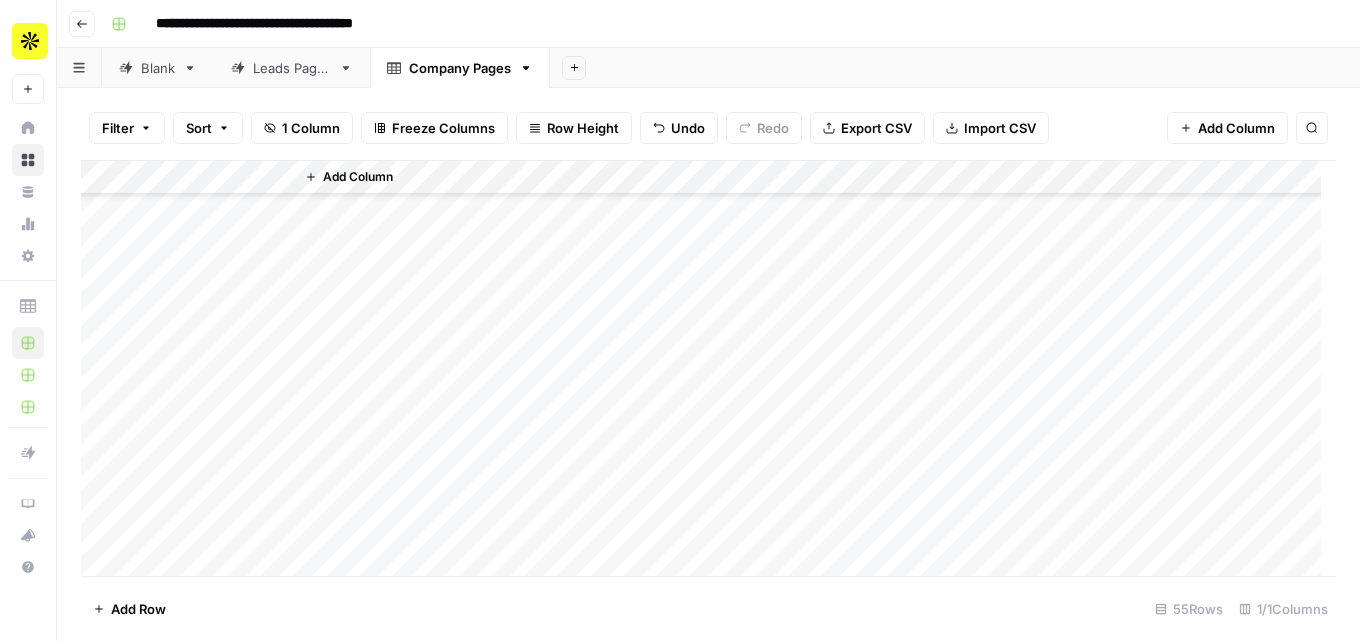 scroll, scrollTop: 1522, scrollLeft: 0, axis: vertical 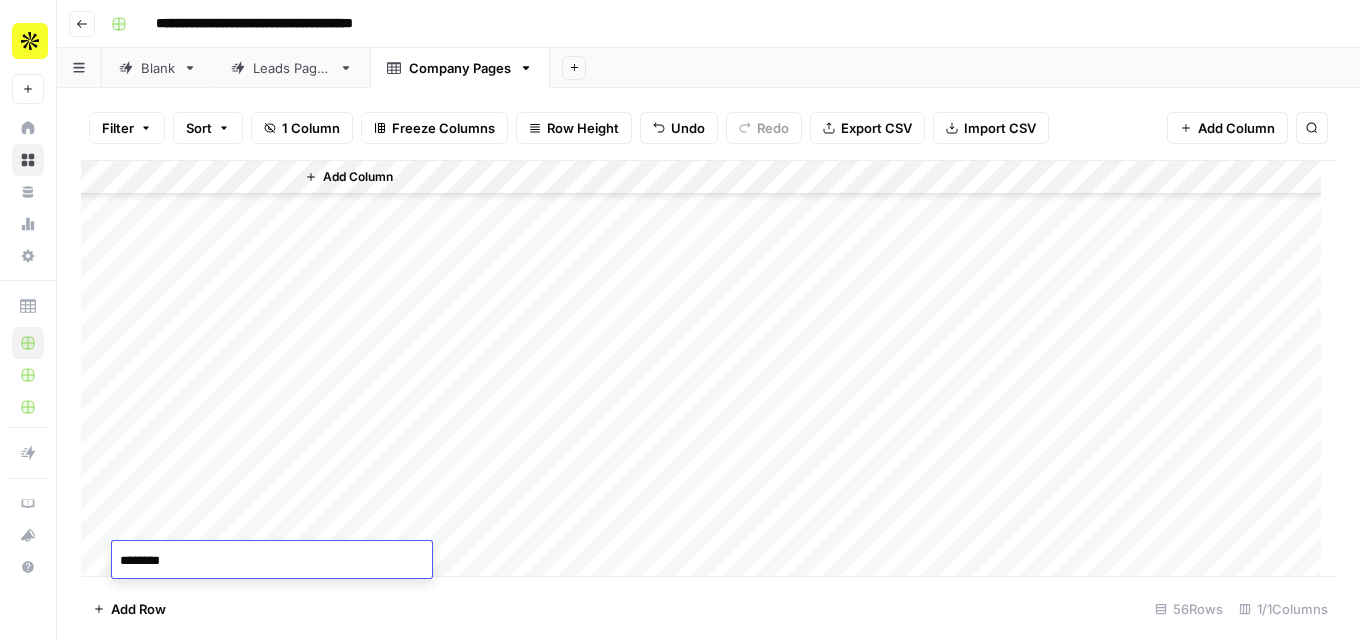 type on "*********" 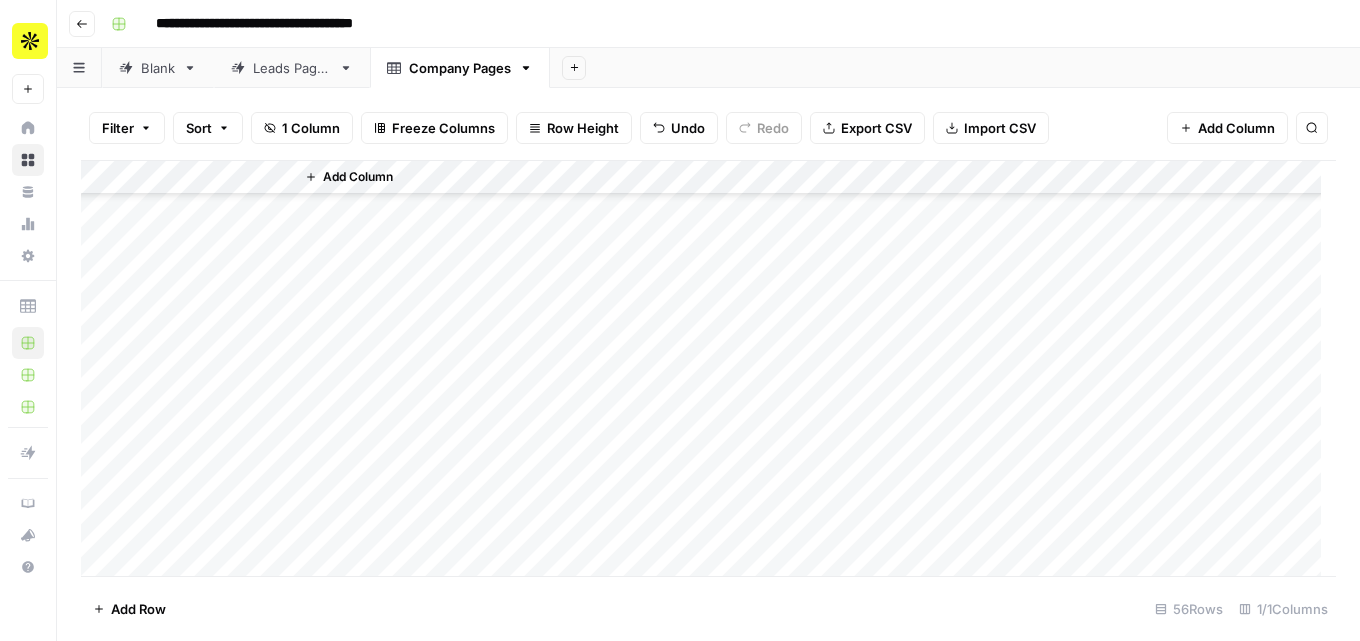 scroll, scrollTop: 1556, scrollLeft: 0, axis: vertical 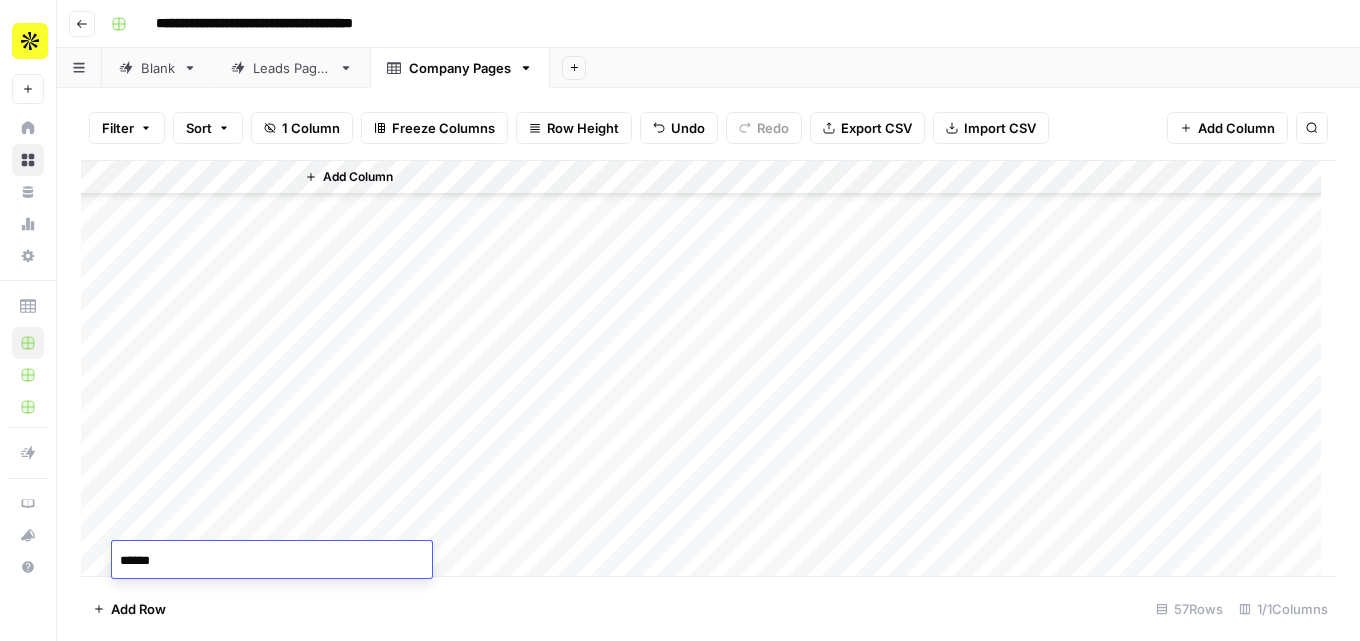 type on "*******" 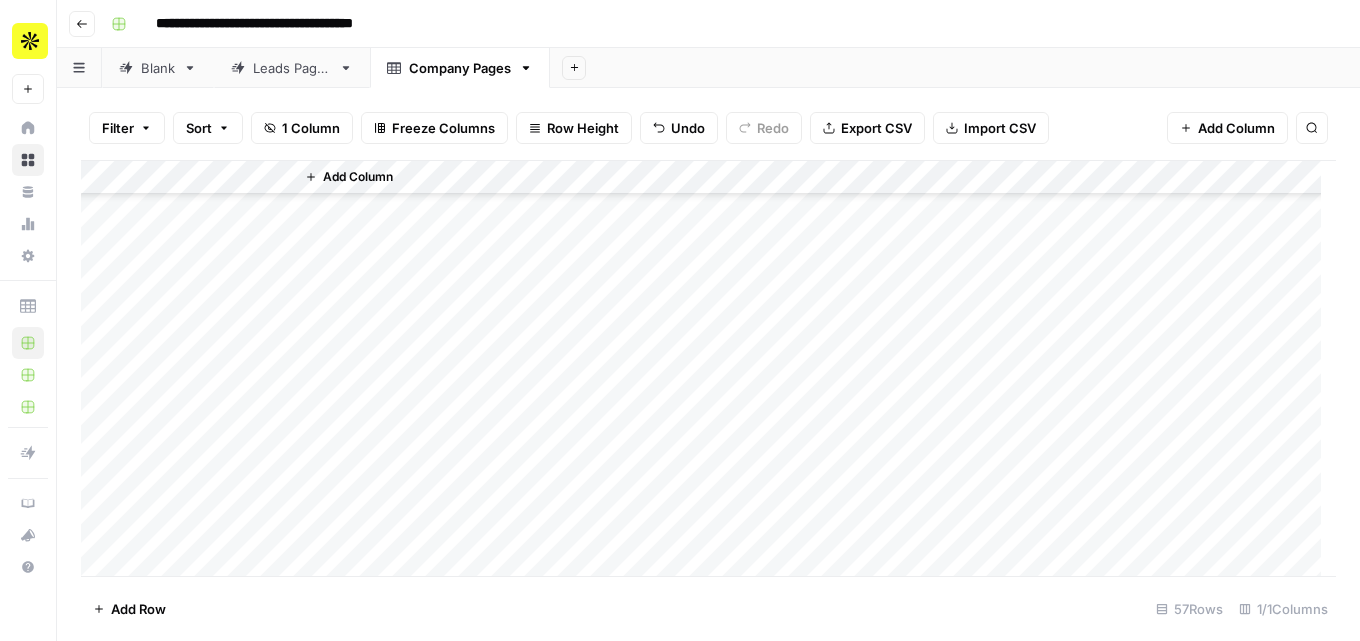 scroll, scrollTop: 1590, scrollLeft: 0, axis: vertical 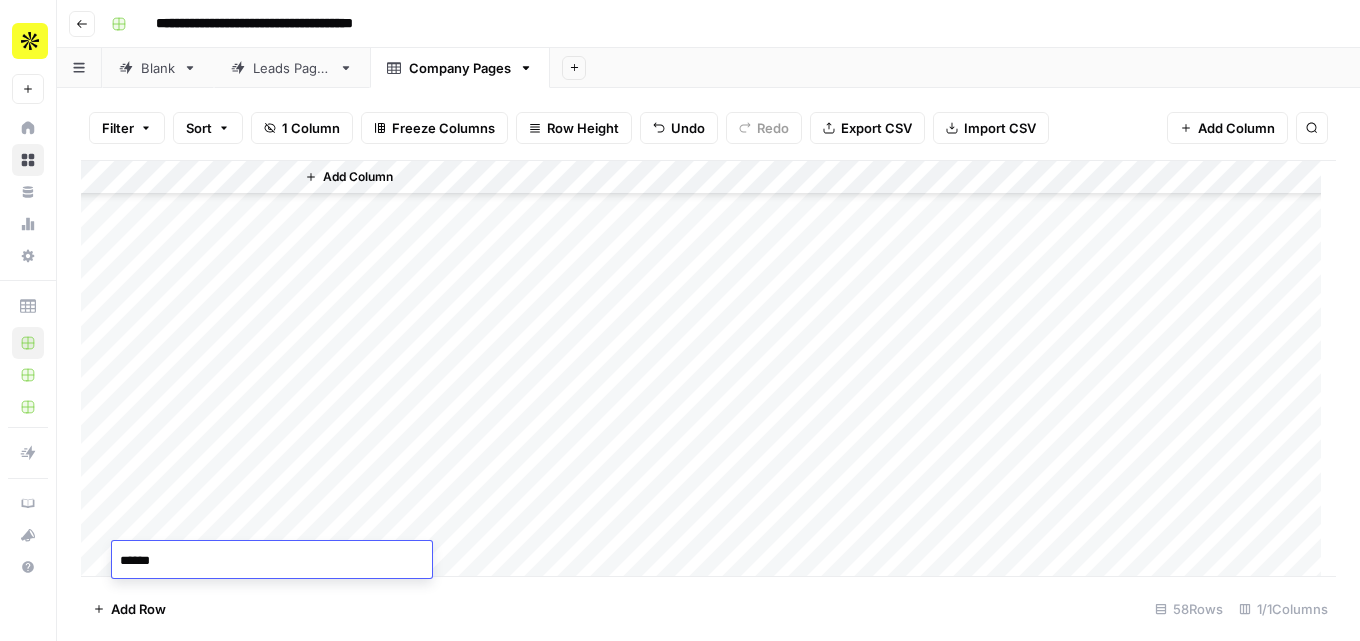 type on "*******" 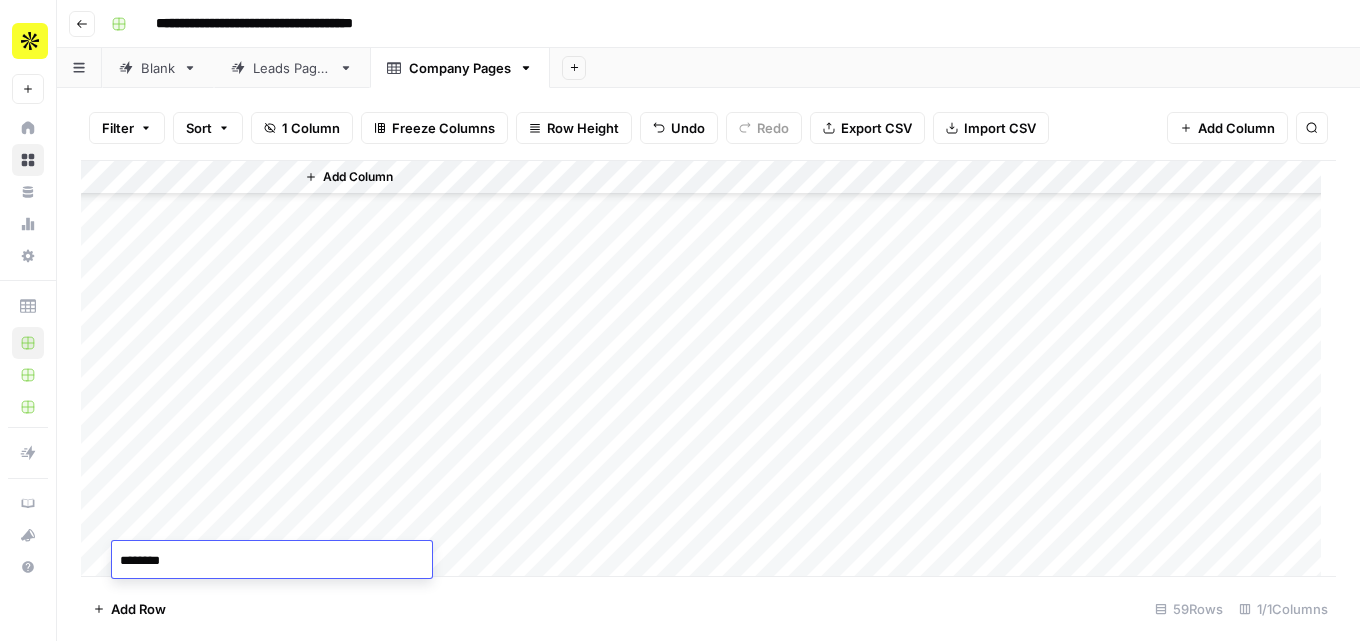 type on "*********" 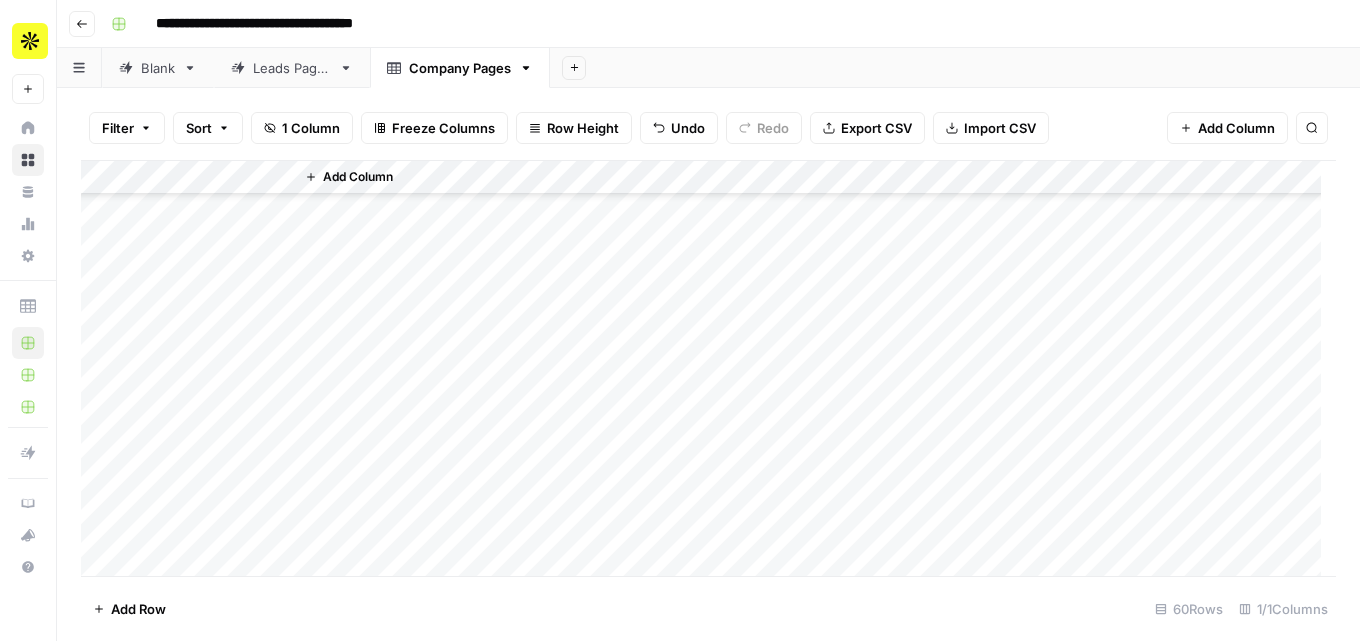scroll, scrollTop: 1658, scrollLeft: 0, axis: vertical 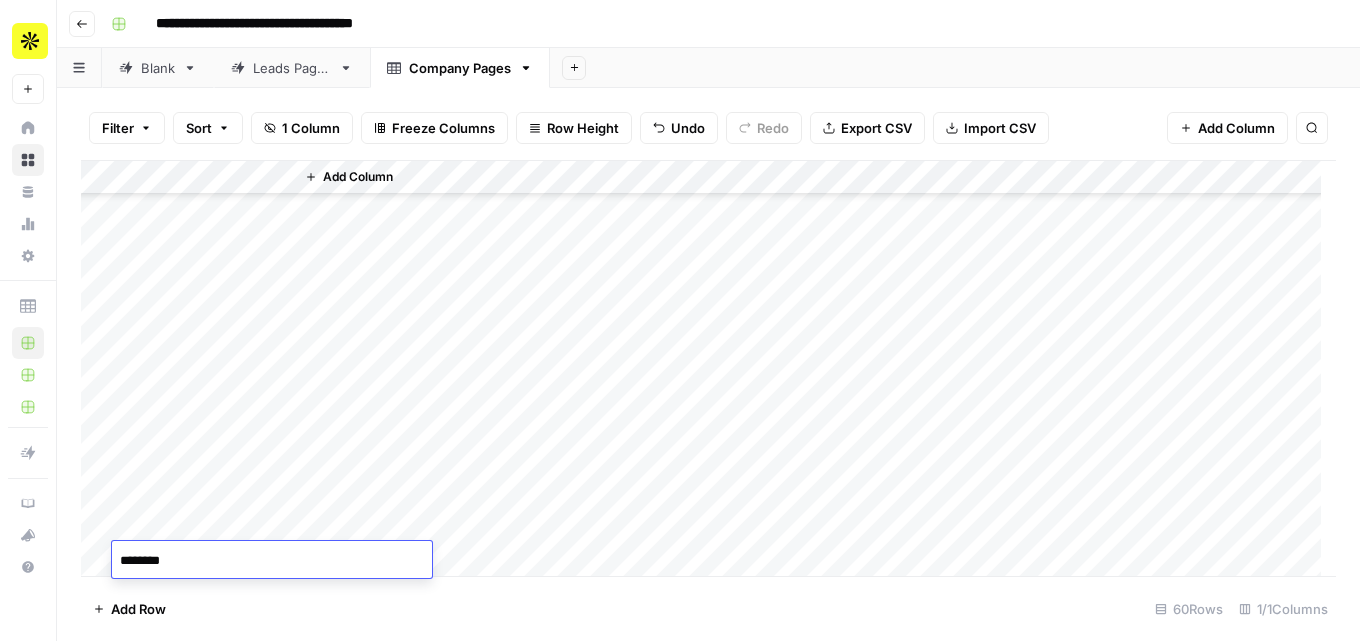 type on "*********" 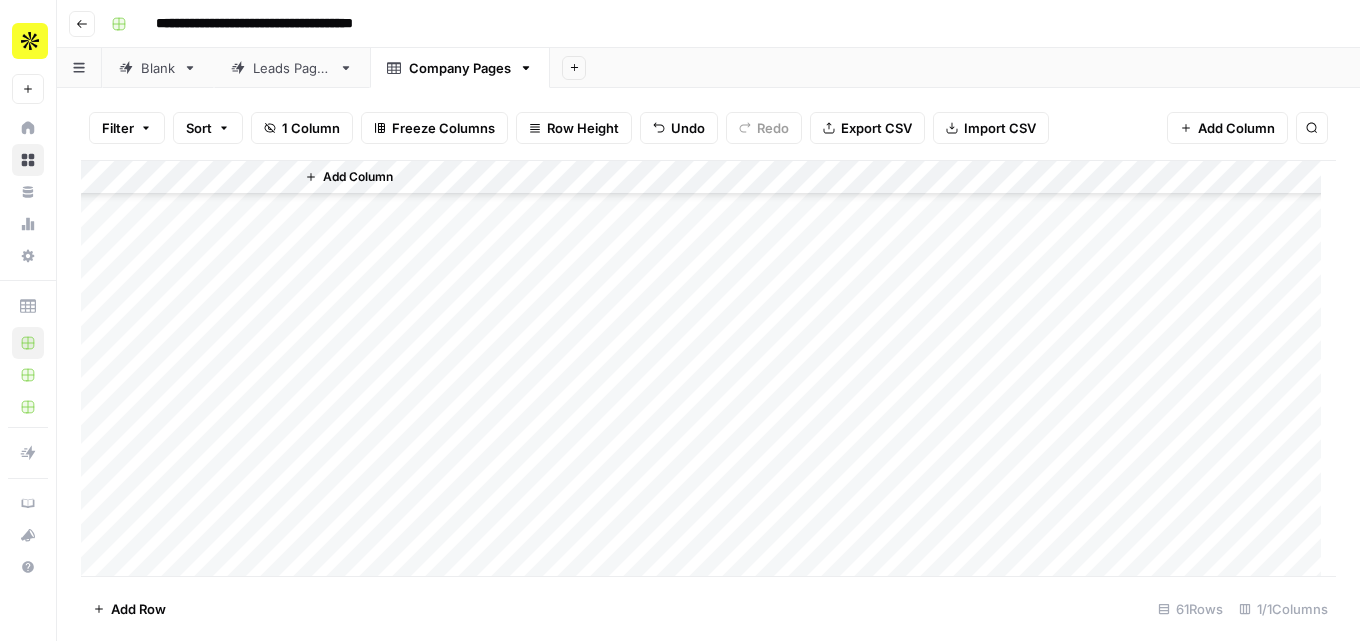 scroll, scrollTop: 1692, scrollLeft: 0, axis: vertical 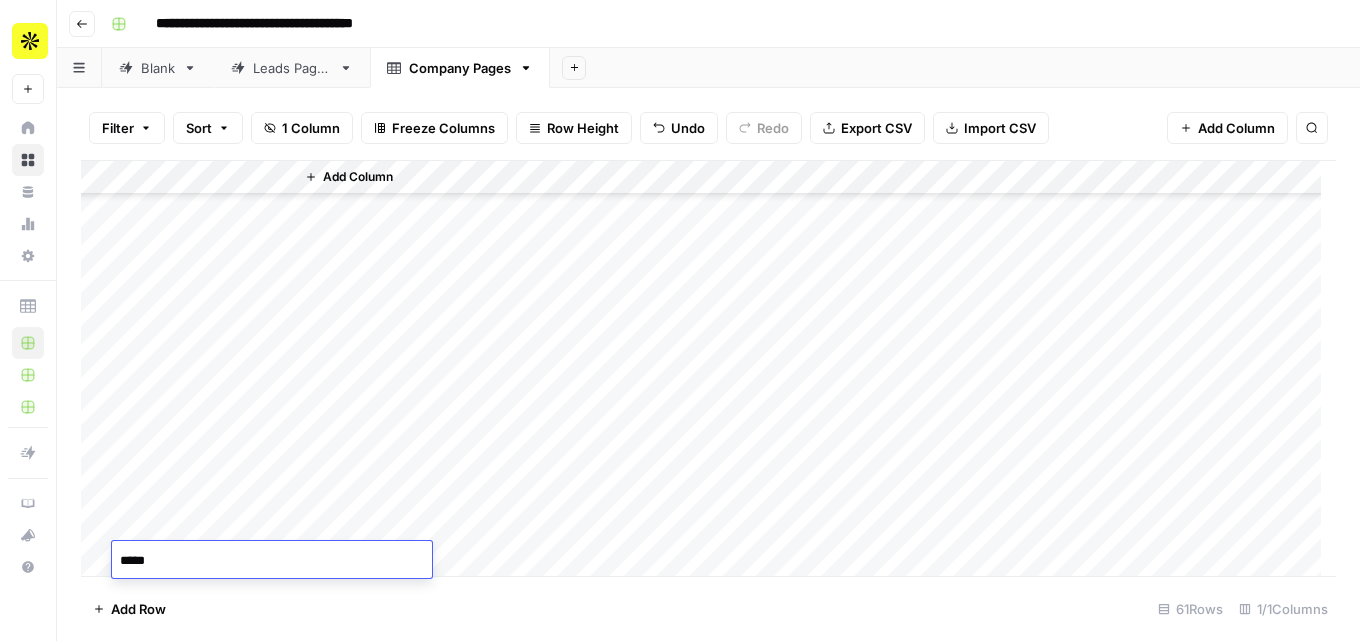 type on "******" 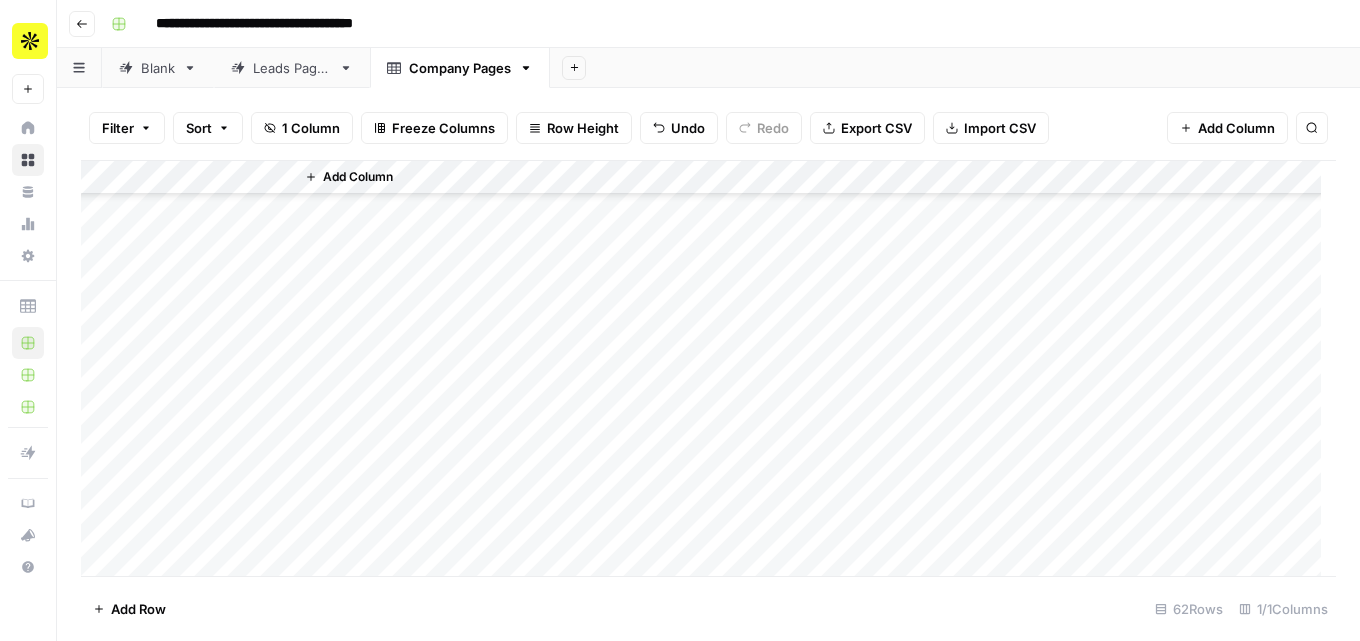 scroll, scrollTop: 1726, scrollLeft: 0, axis: vertical 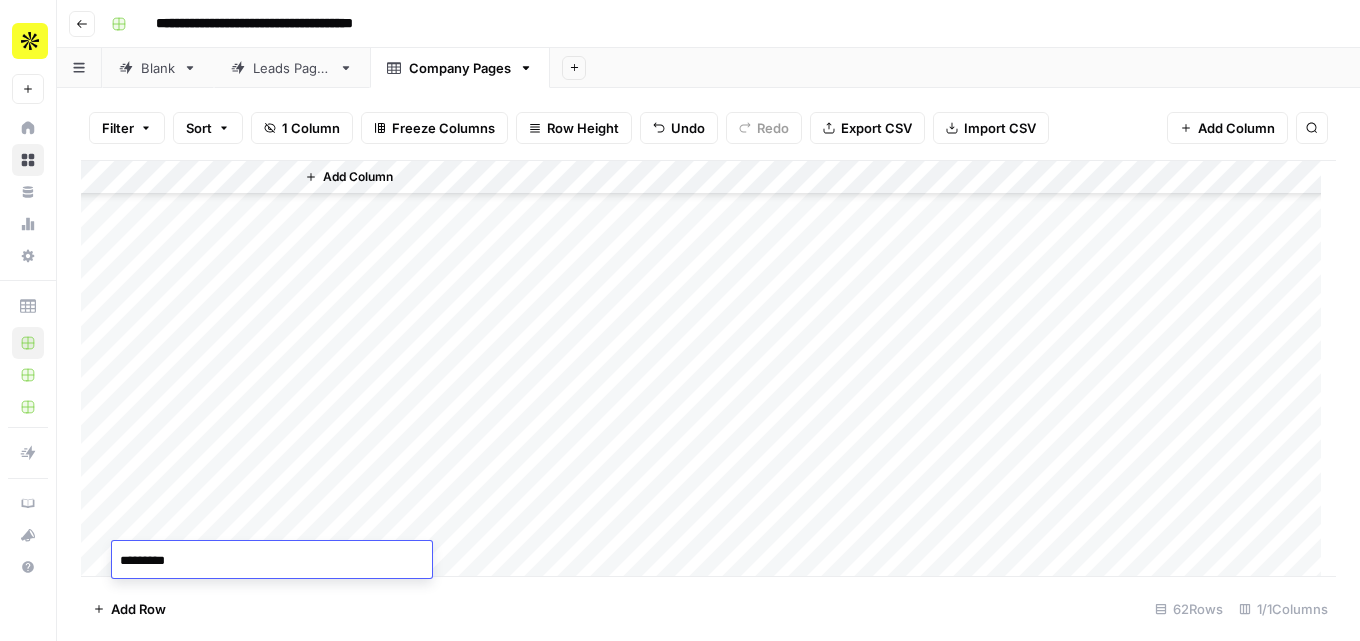 type on "**********" 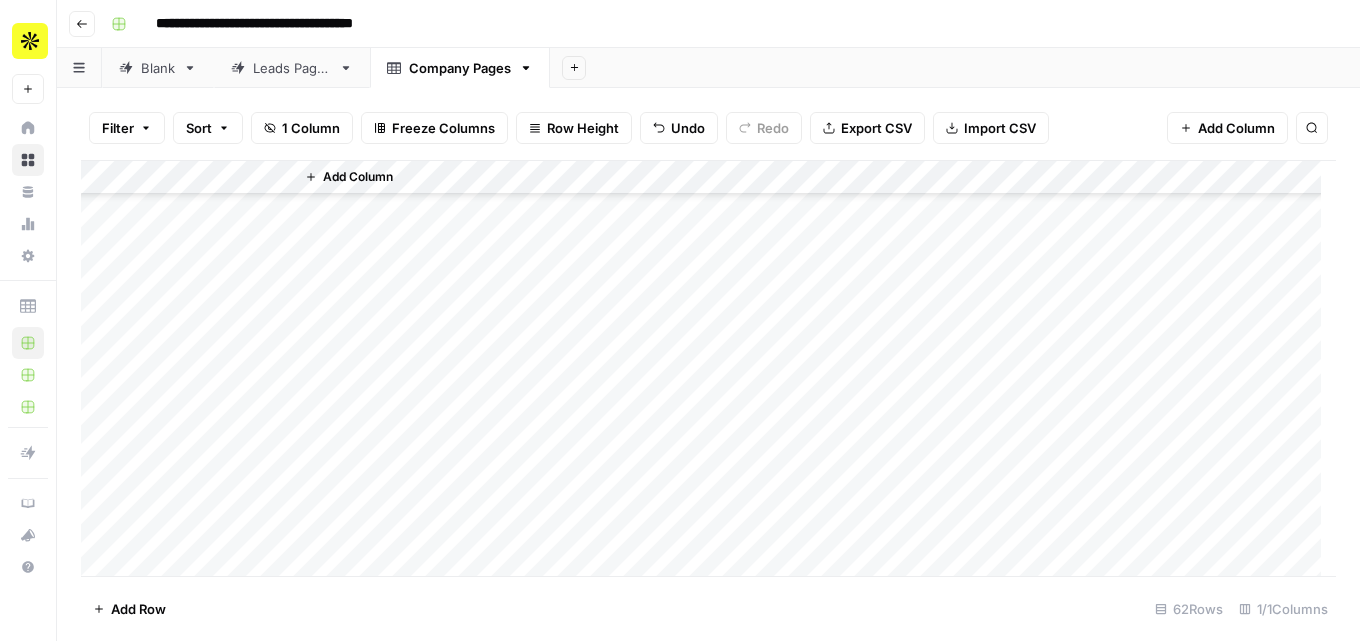 scroll, scrollTop: 1760, scrollLeft: 0, axis: vertical 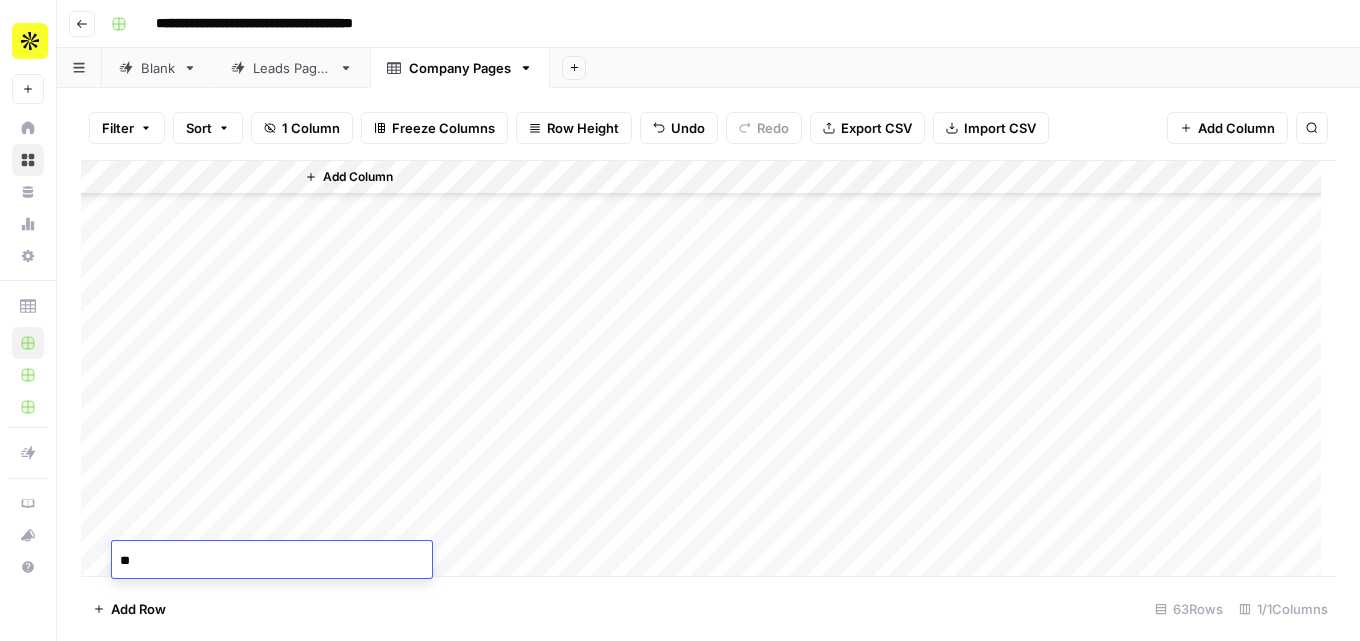 type on "*" 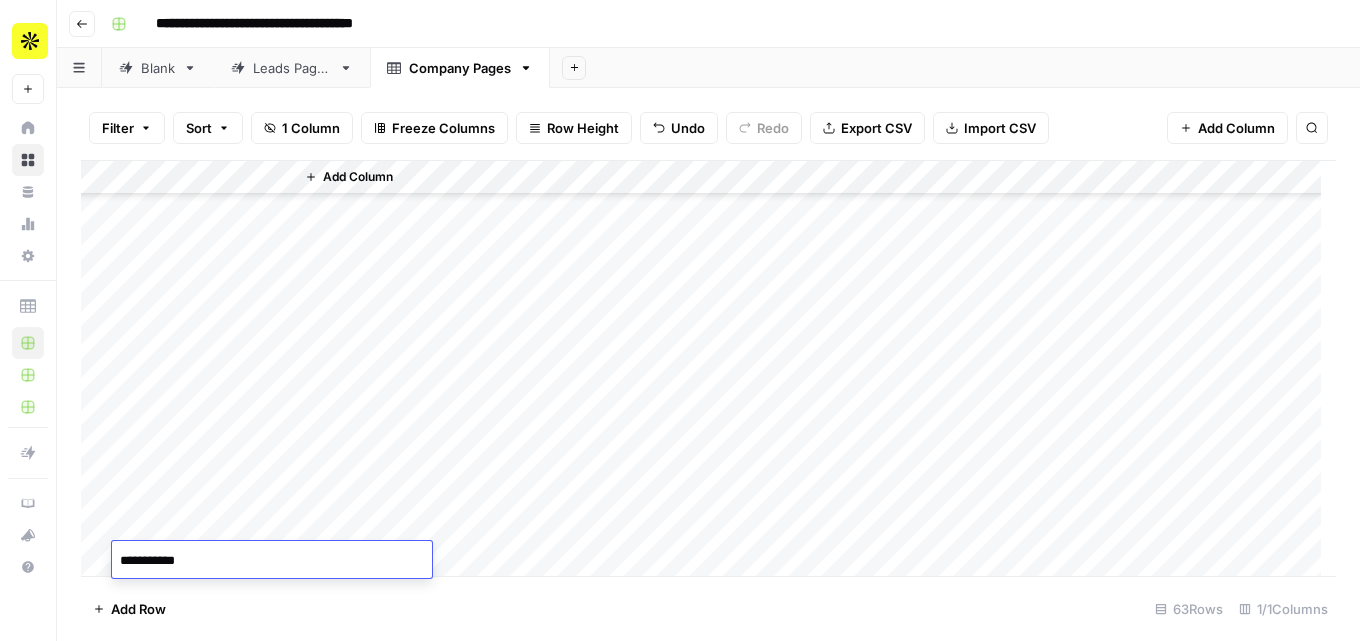 type on "**********" 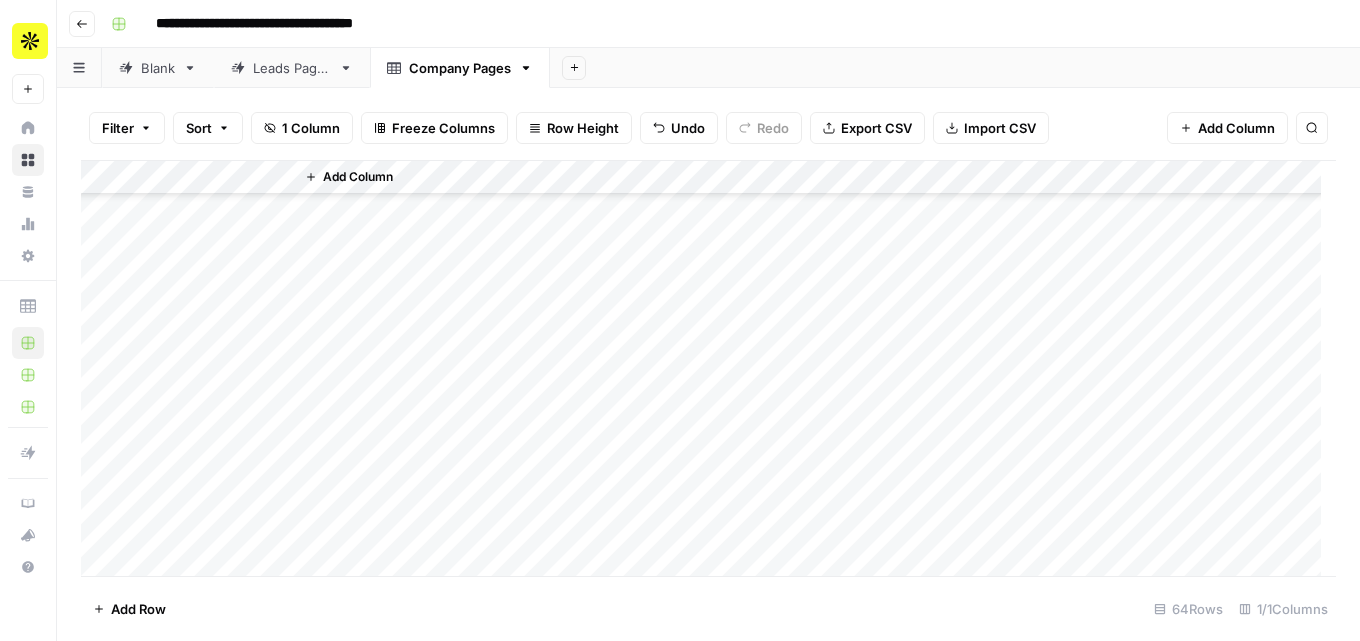 scroll, scrollTop: 1794, scrollLeft: 0, axis: vertical 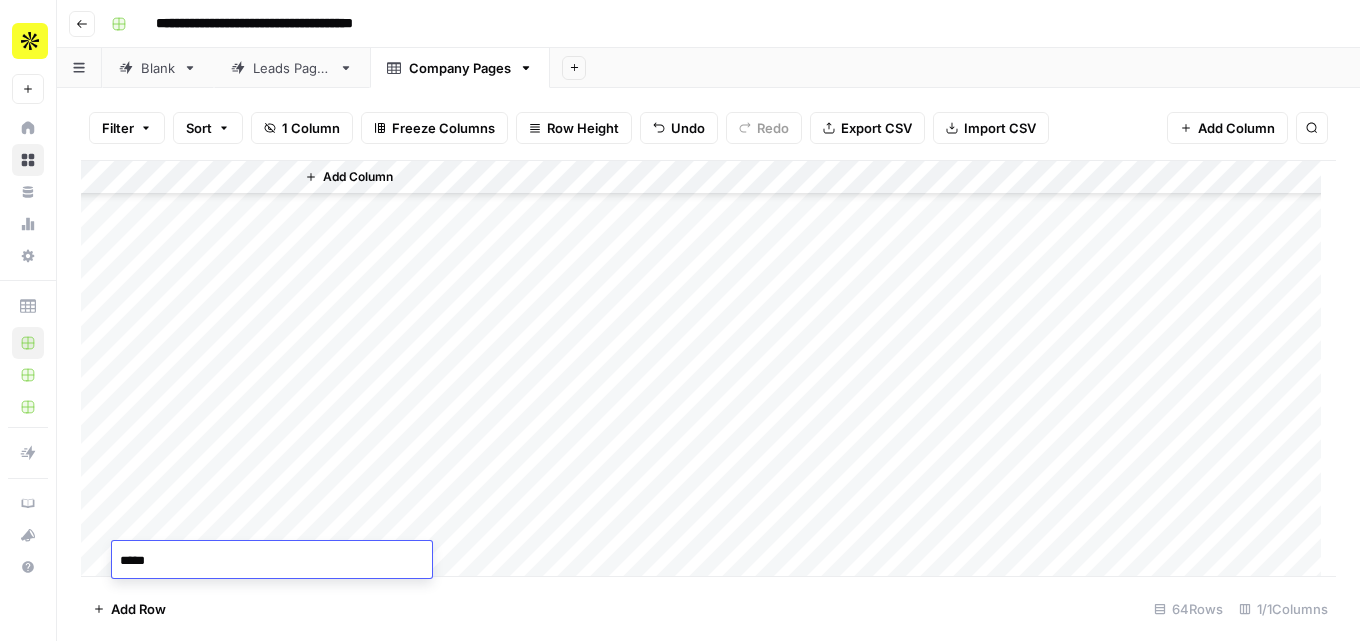 type on "******" 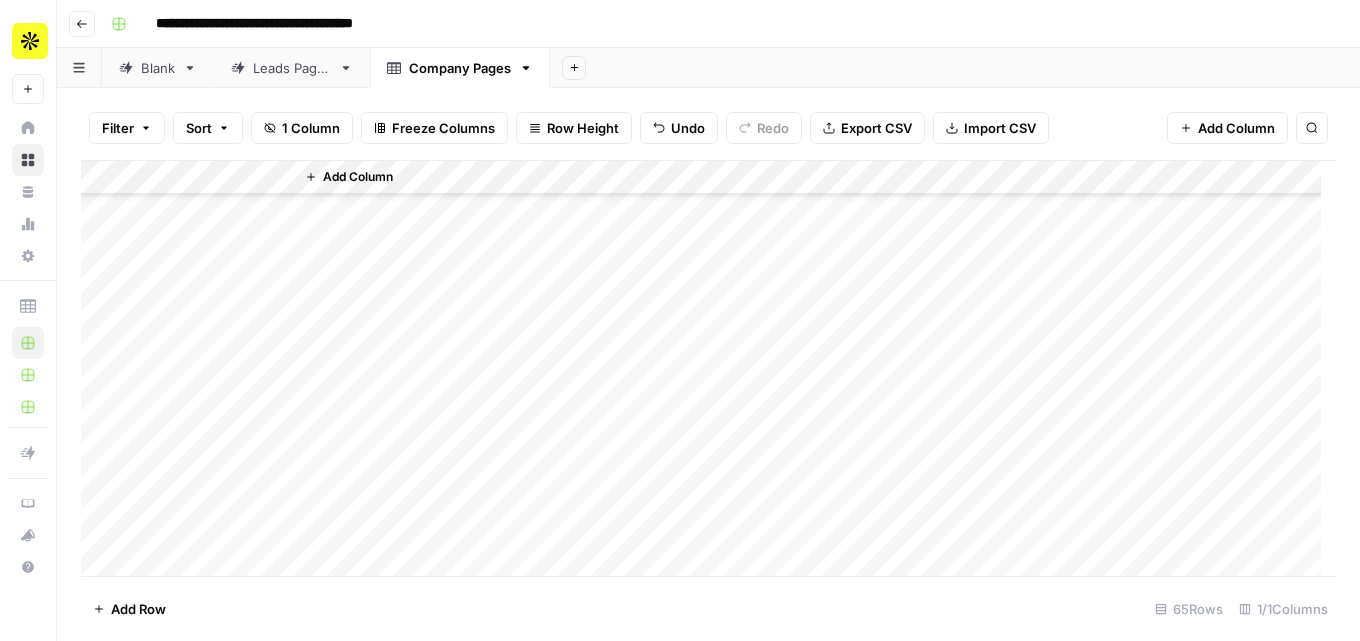 scroll, scrollTop: 1828, scrollLeft: 0, axis: vertical 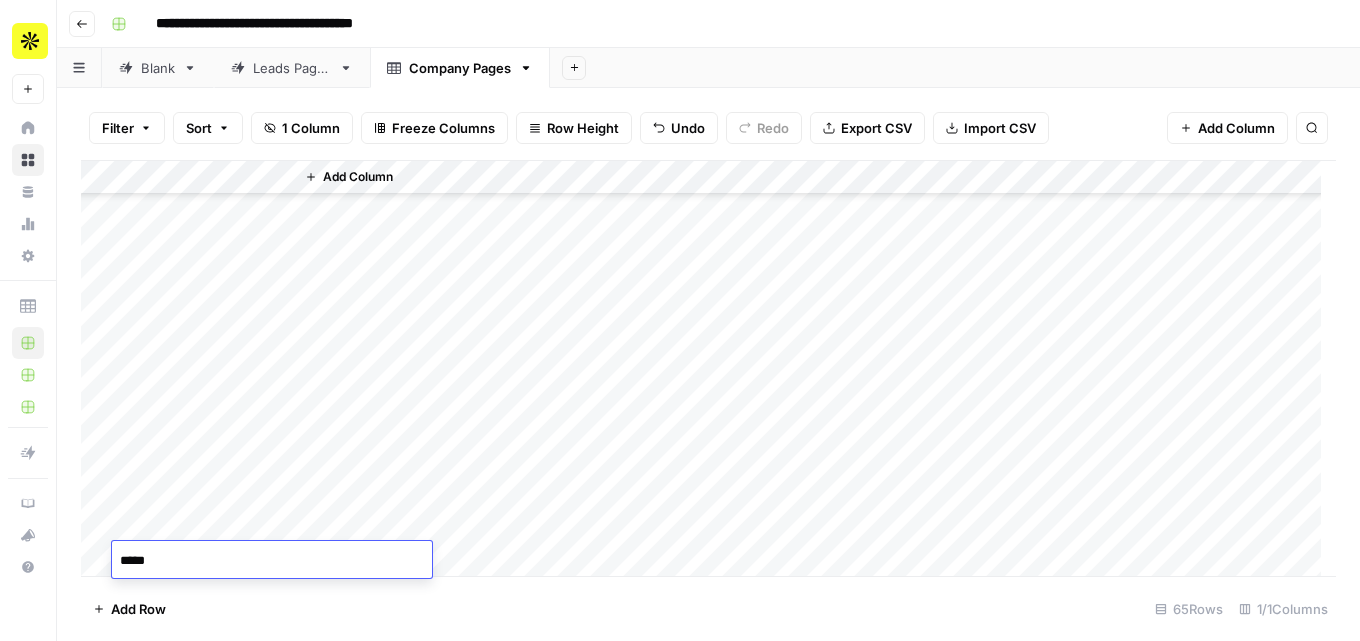 type on "******" 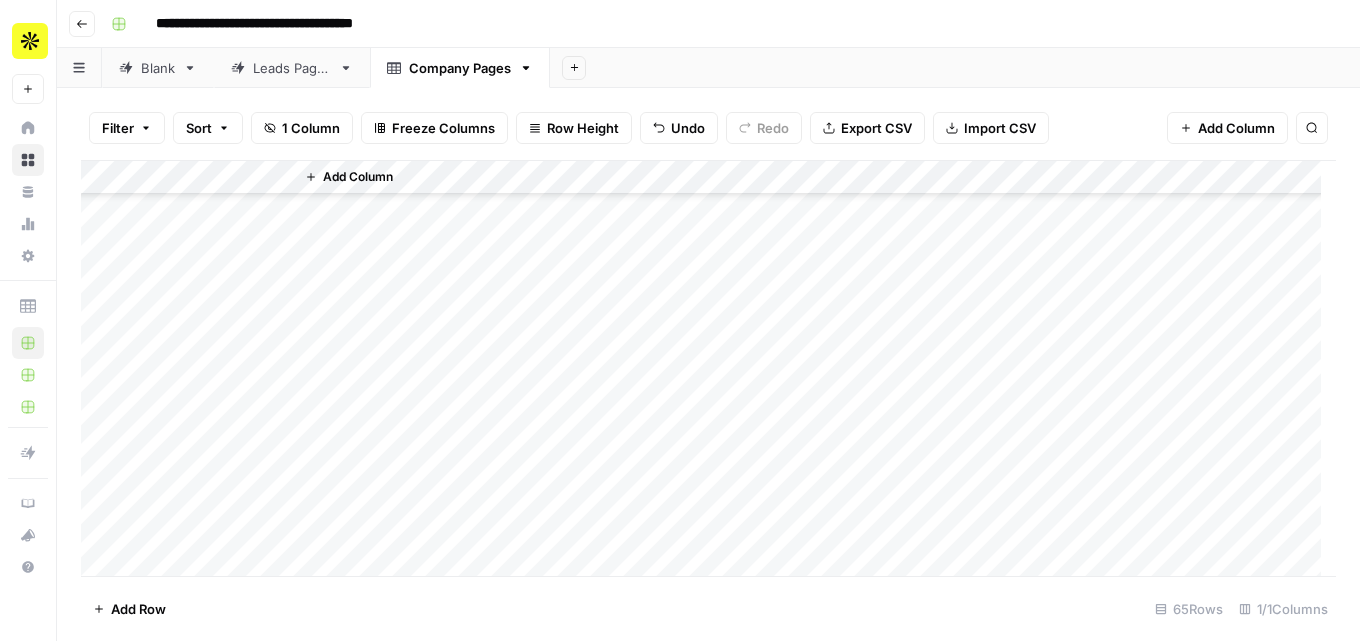 scroll, scrollTop: 1862, scrollLeft: 0, axis: vertical 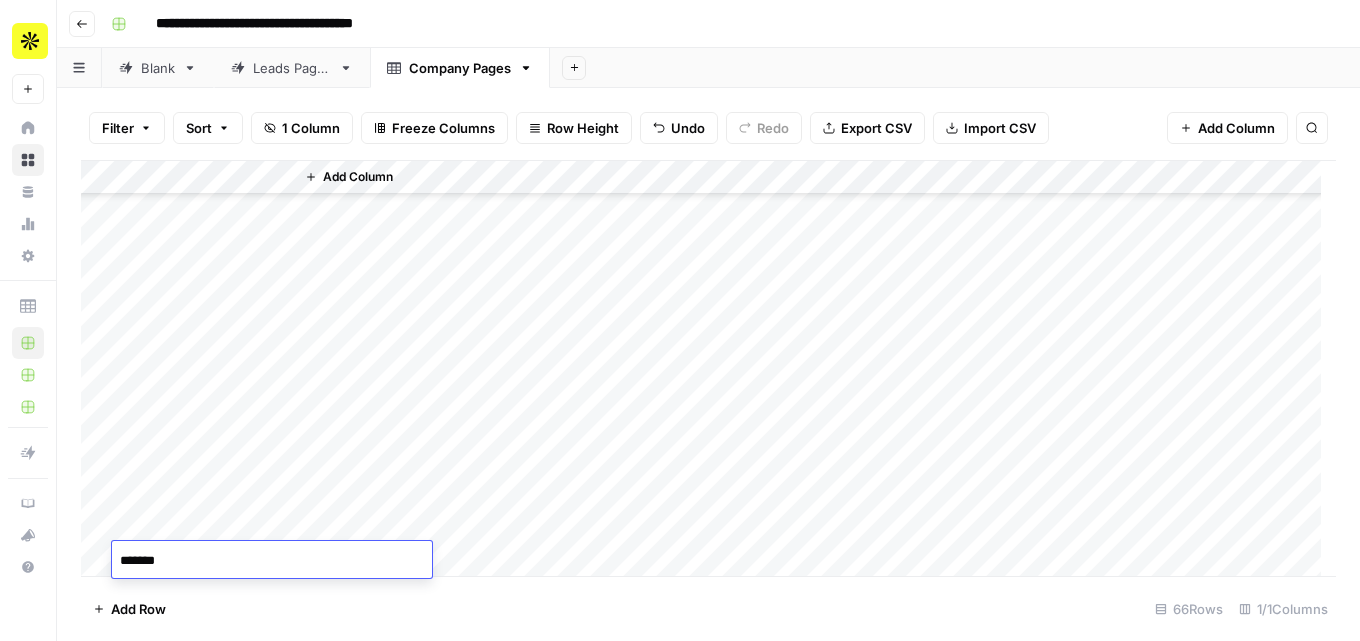 type on "********" 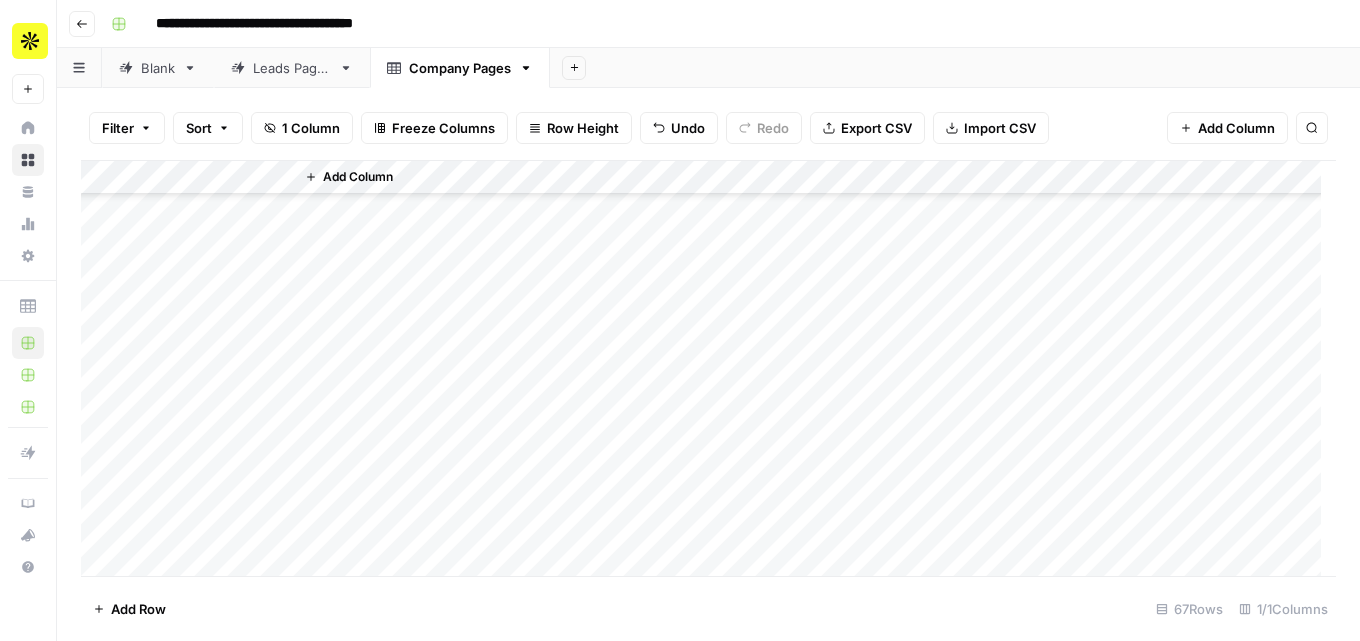 scroll, scrollTop: 1896, scrollLeft: 0, axis: vertical 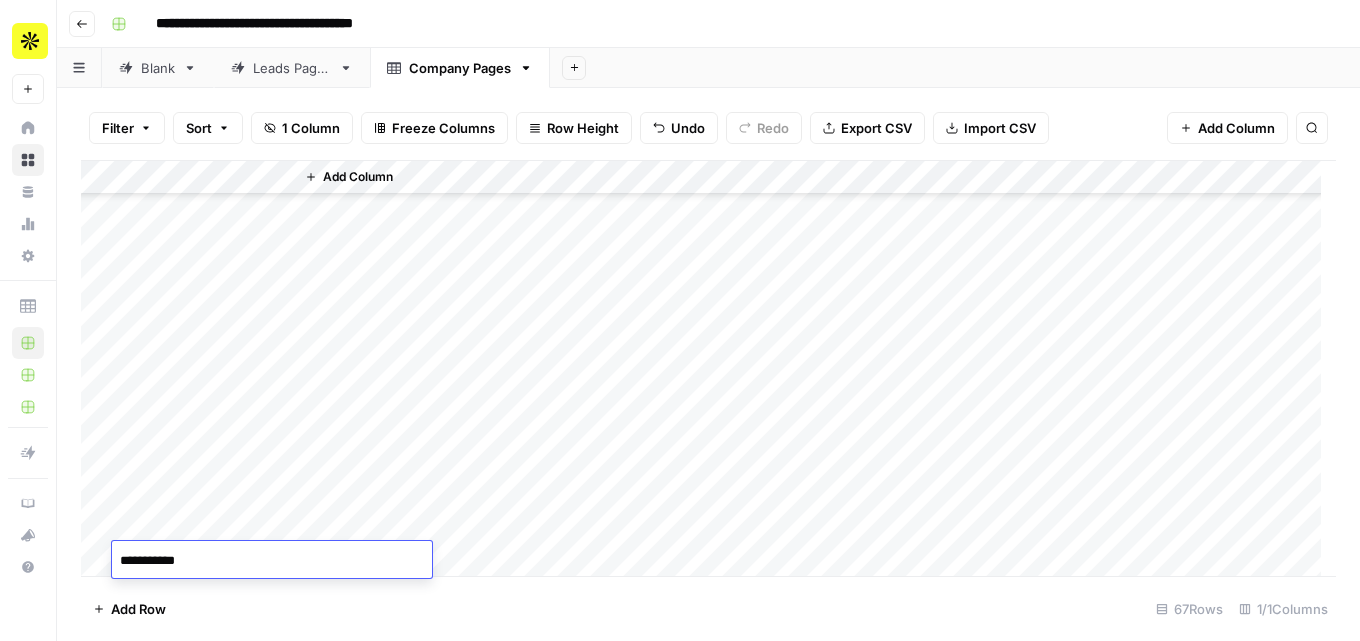 type on "**********" 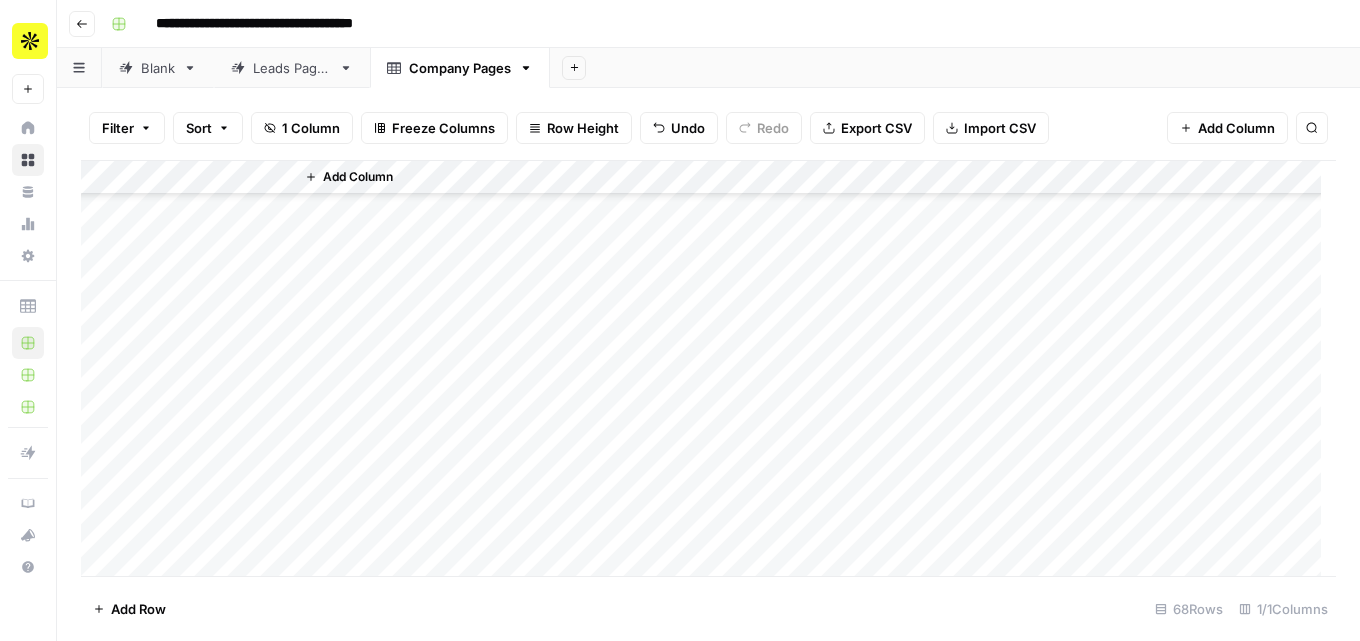 scroll, scrollTop: 1930, scrollLeft: 0, axis: vertical 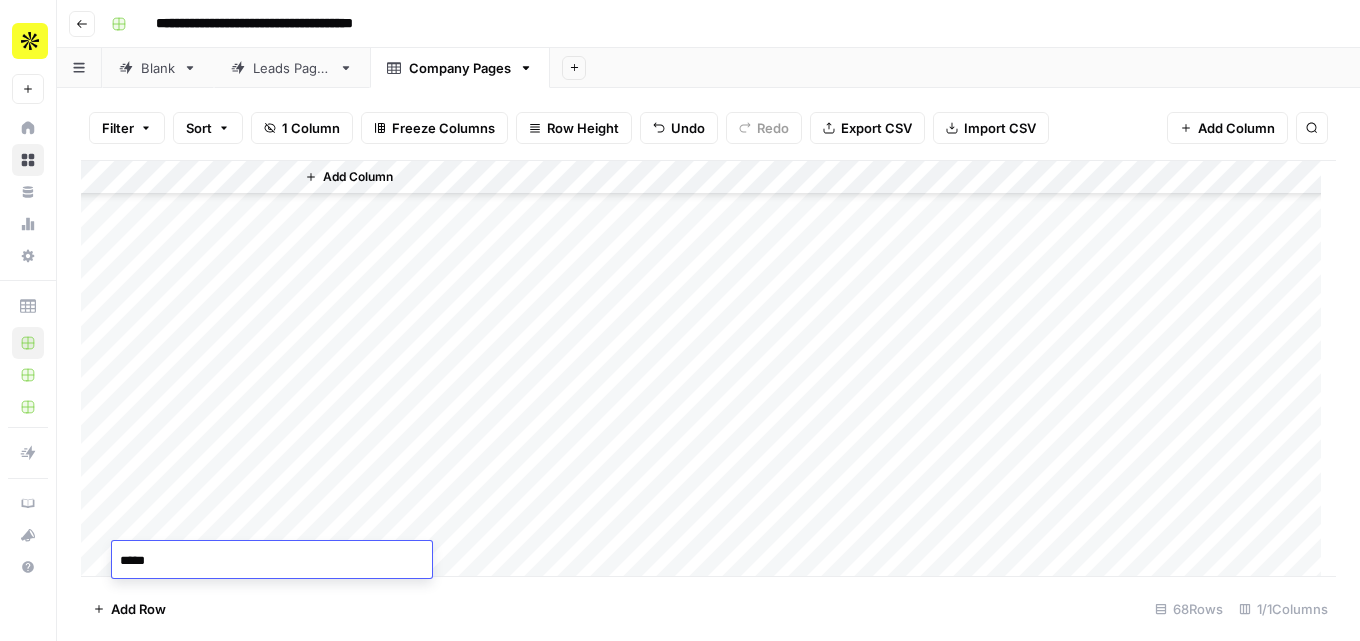type on "*****" 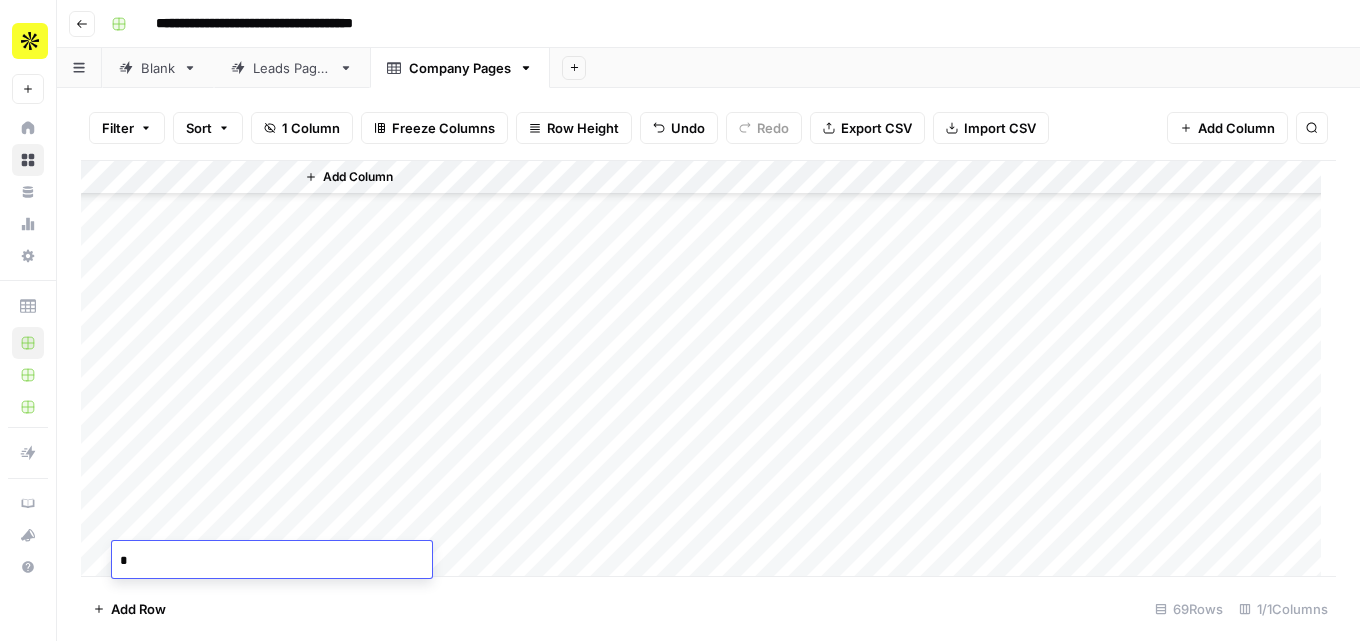 scroll, scrollTop: 1964, scrollLeft: 0, axis: vertical 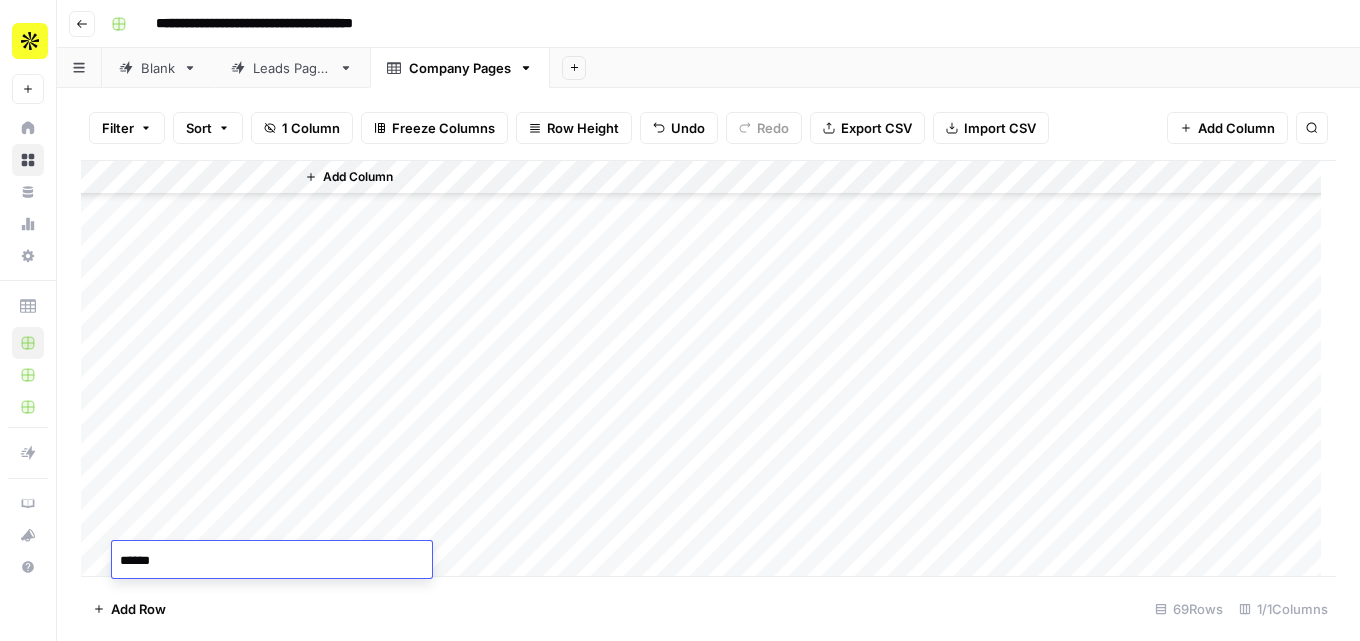 type on "*******" 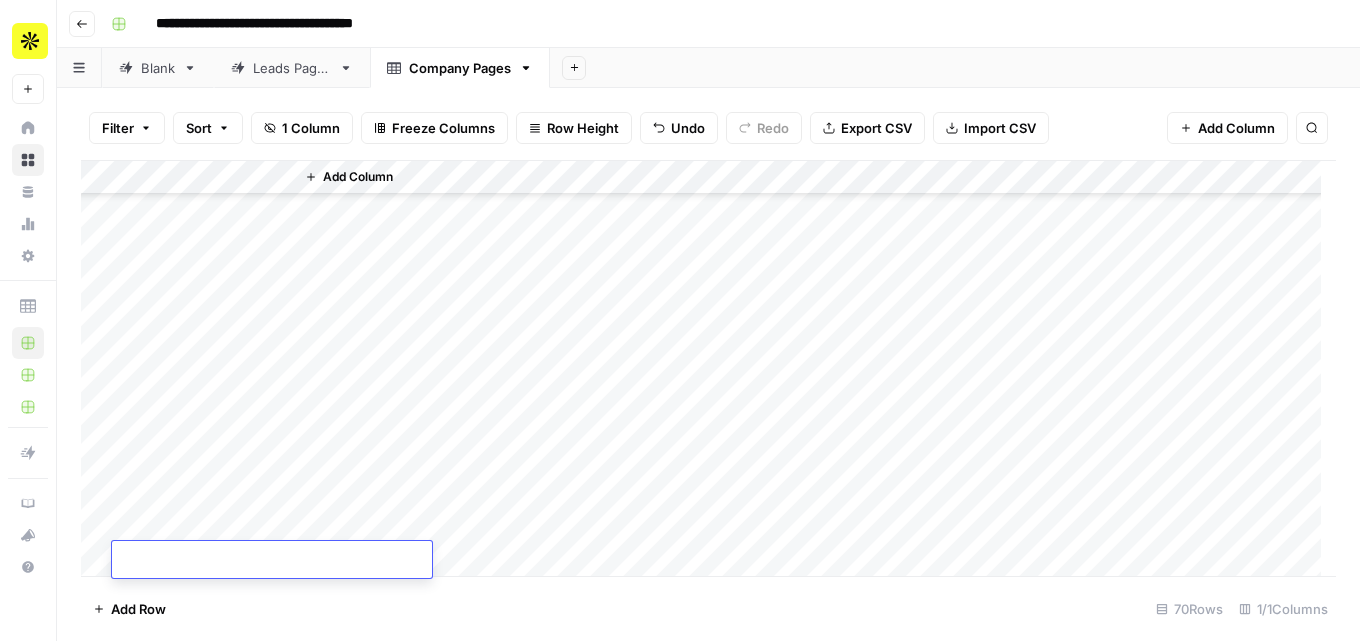 scroll, scrollTop: 1998, scrollLeft: 0, axis: vertical 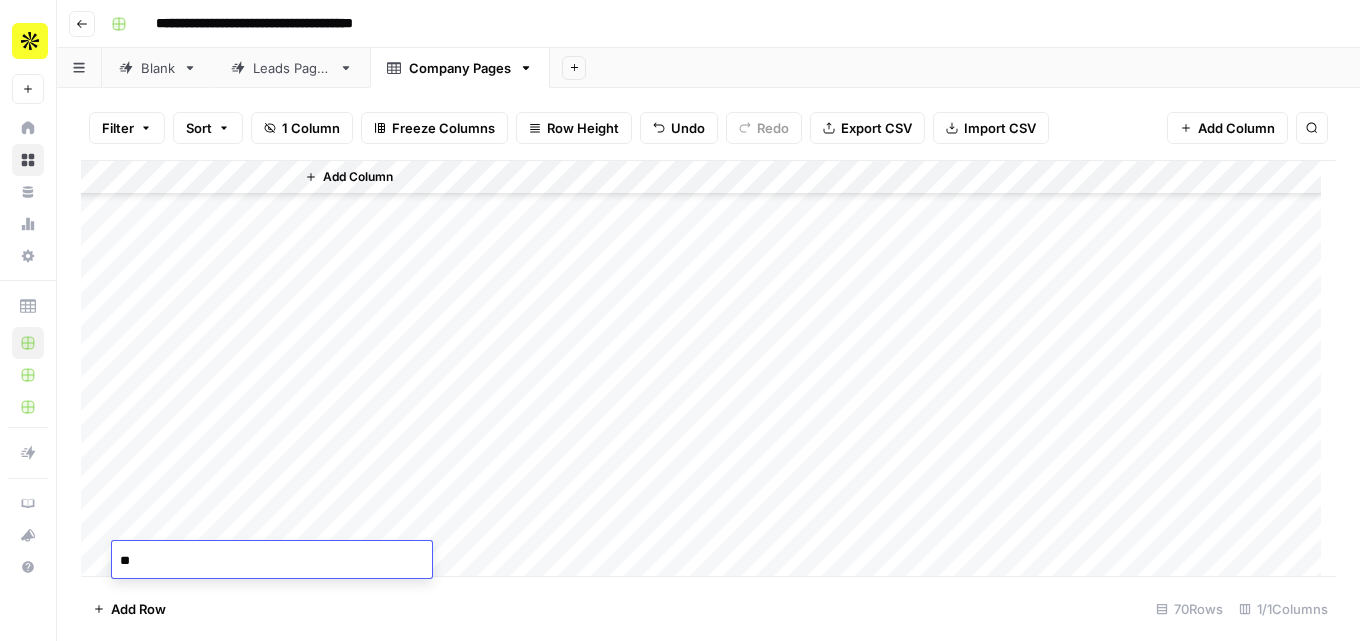 type on "***" 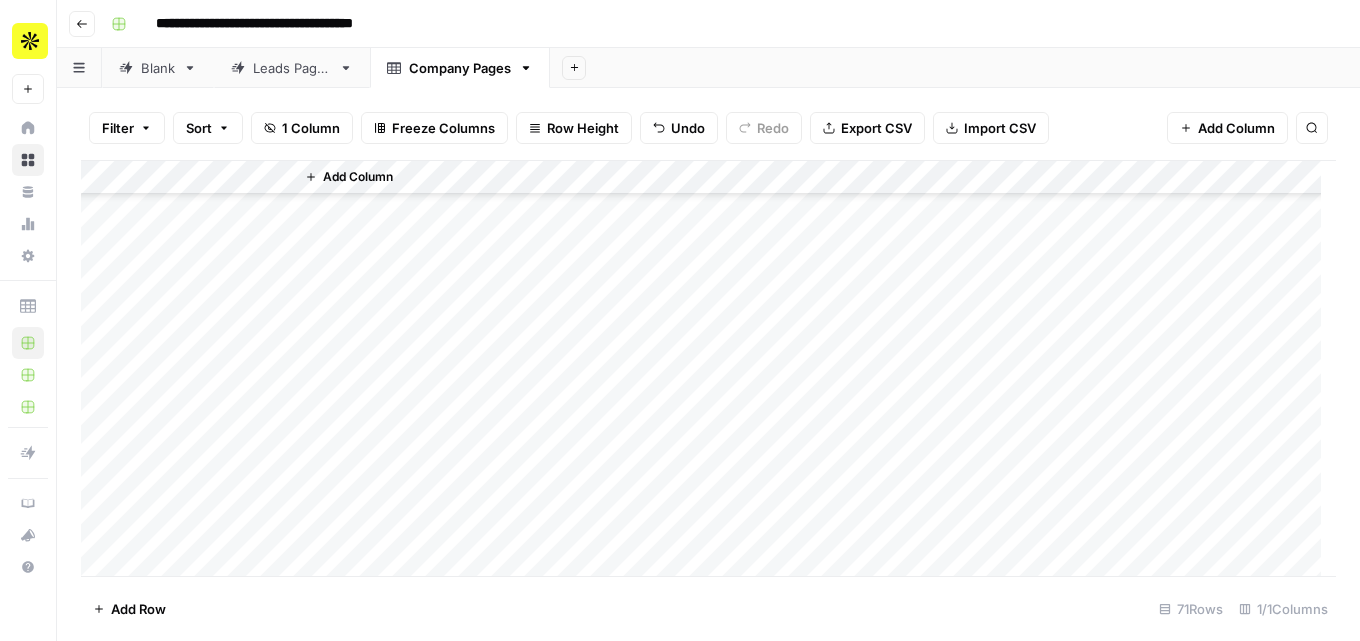 scroll, scrollTop: 2032, scrollLeft: 0, axis: vertical 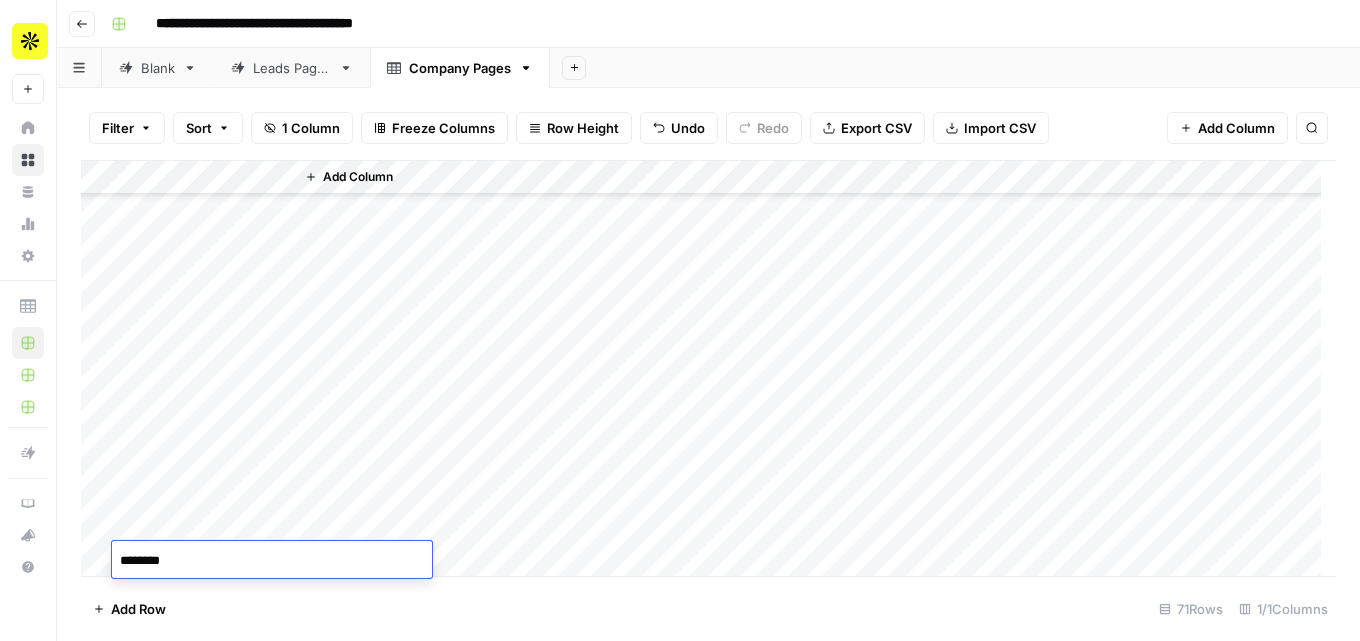 type on "*********" 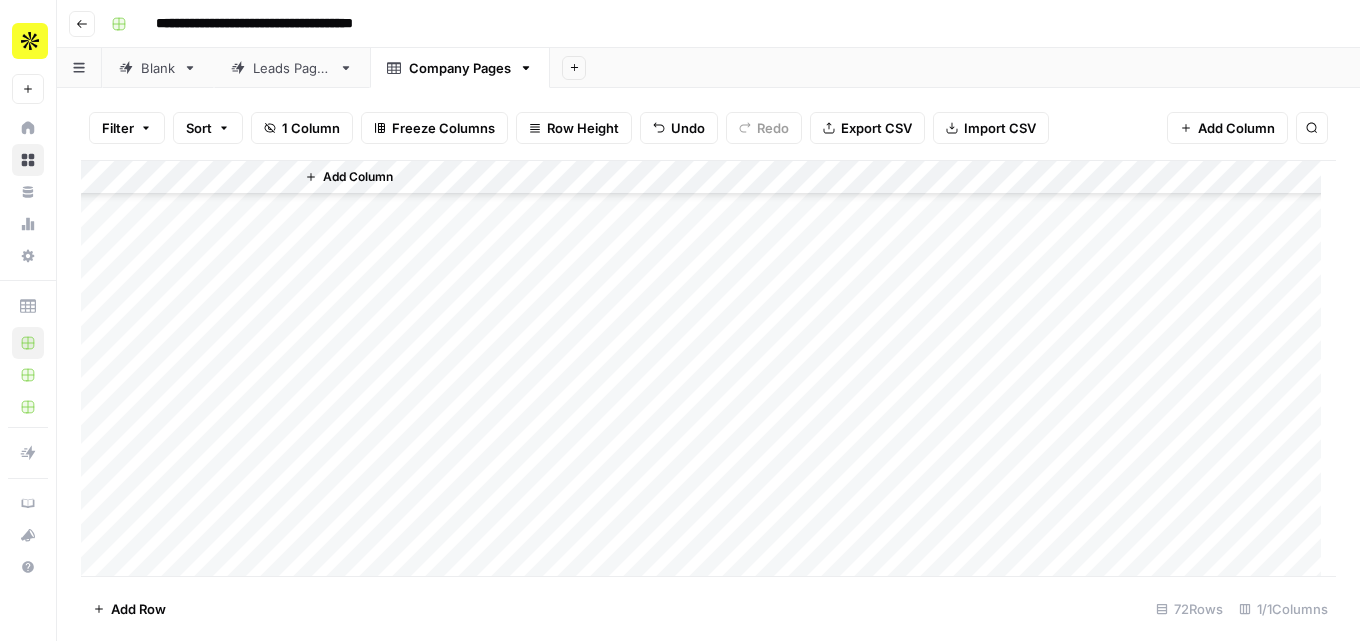 scroll, scrollTop: 2066, scrollLeft: 0, axis: vertical 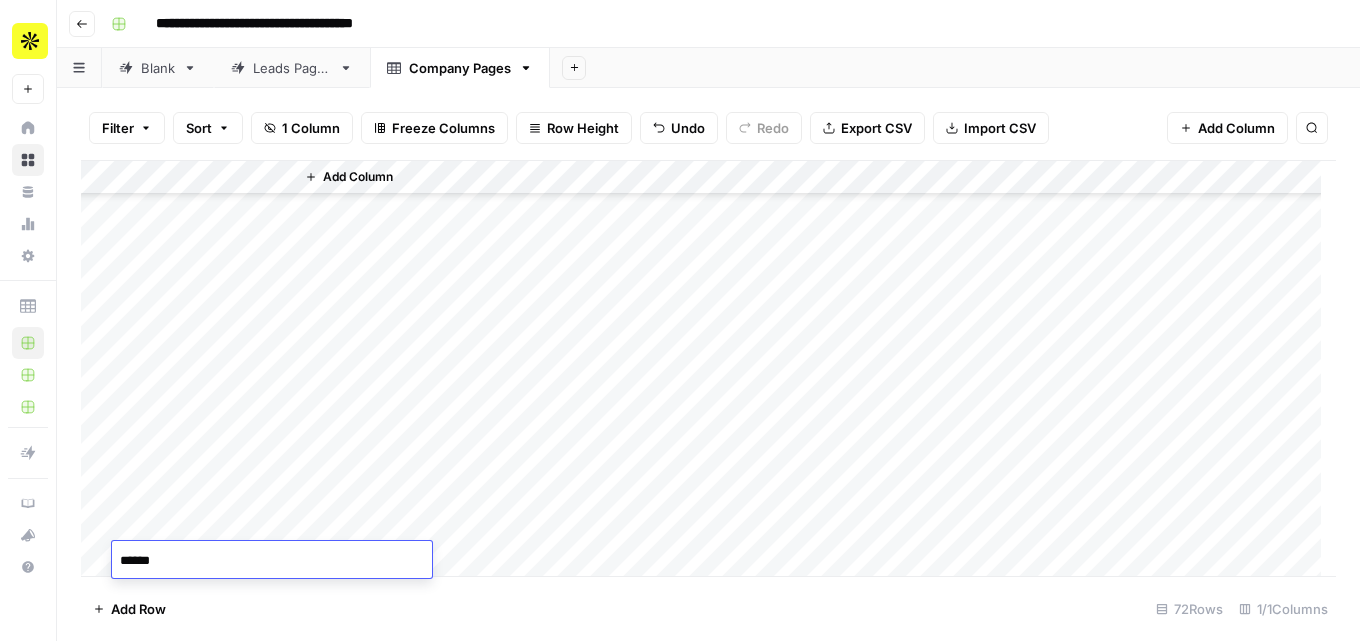 type on "******" 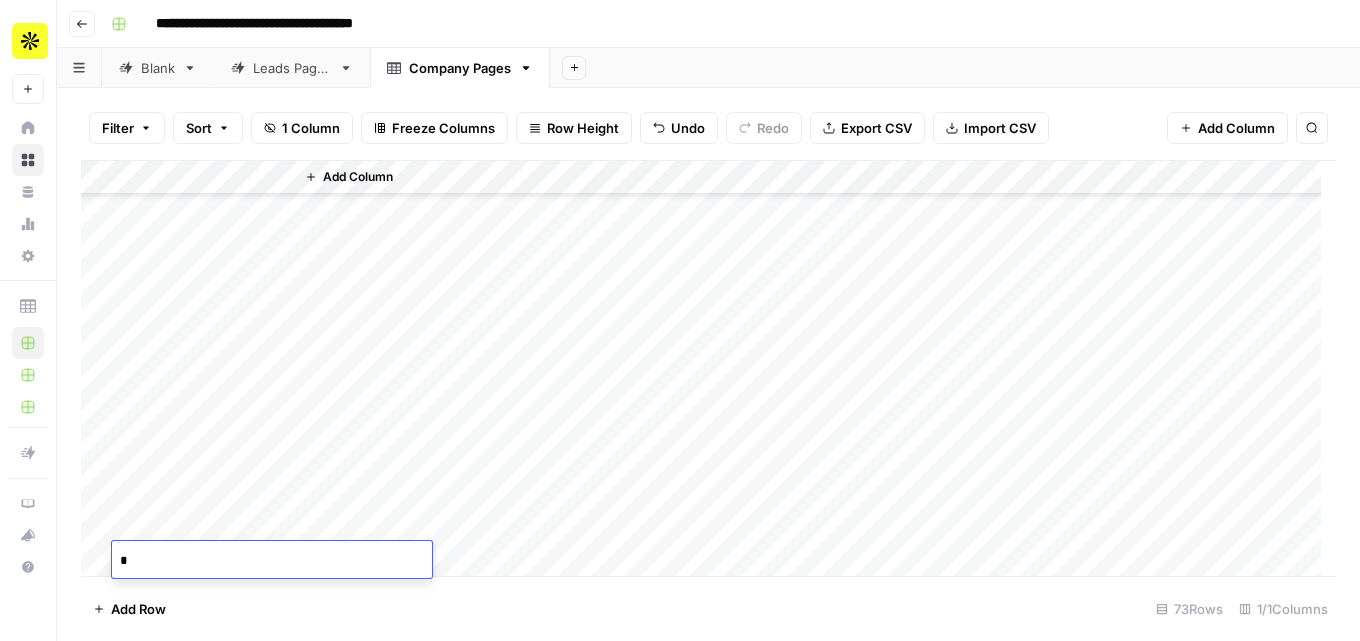 scroll, scrollTop: 2100, scrollLeft: 0, axis: vertical 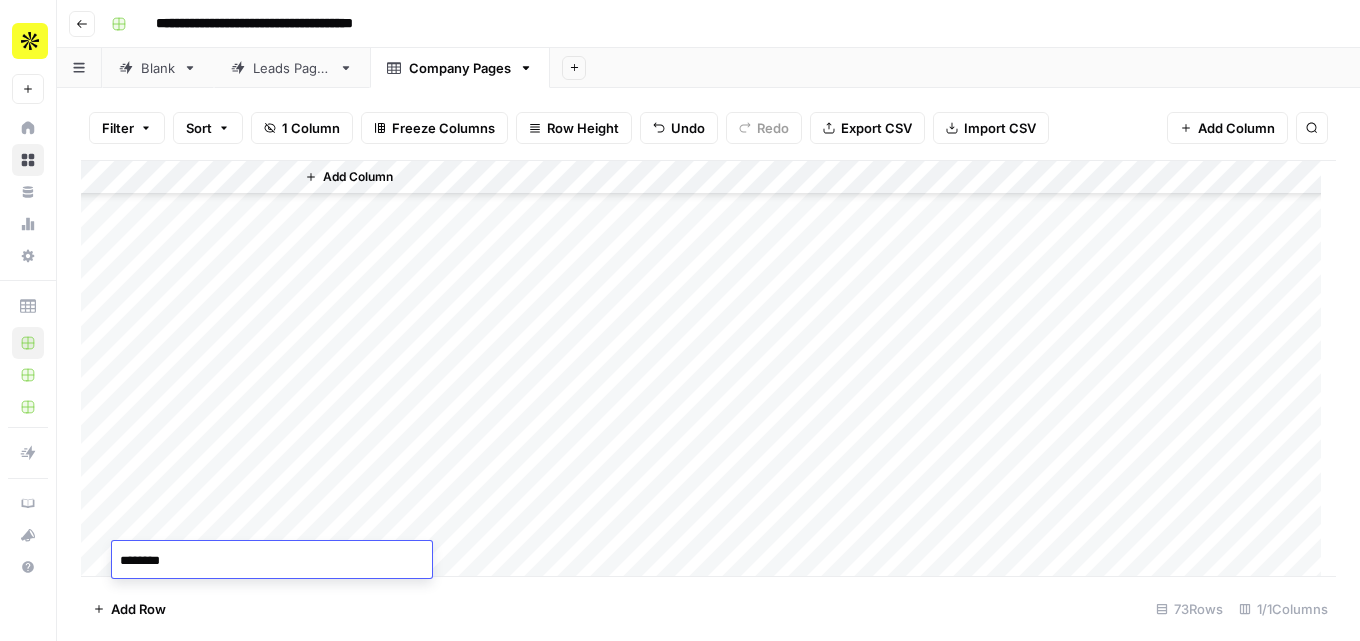 type on "*********" 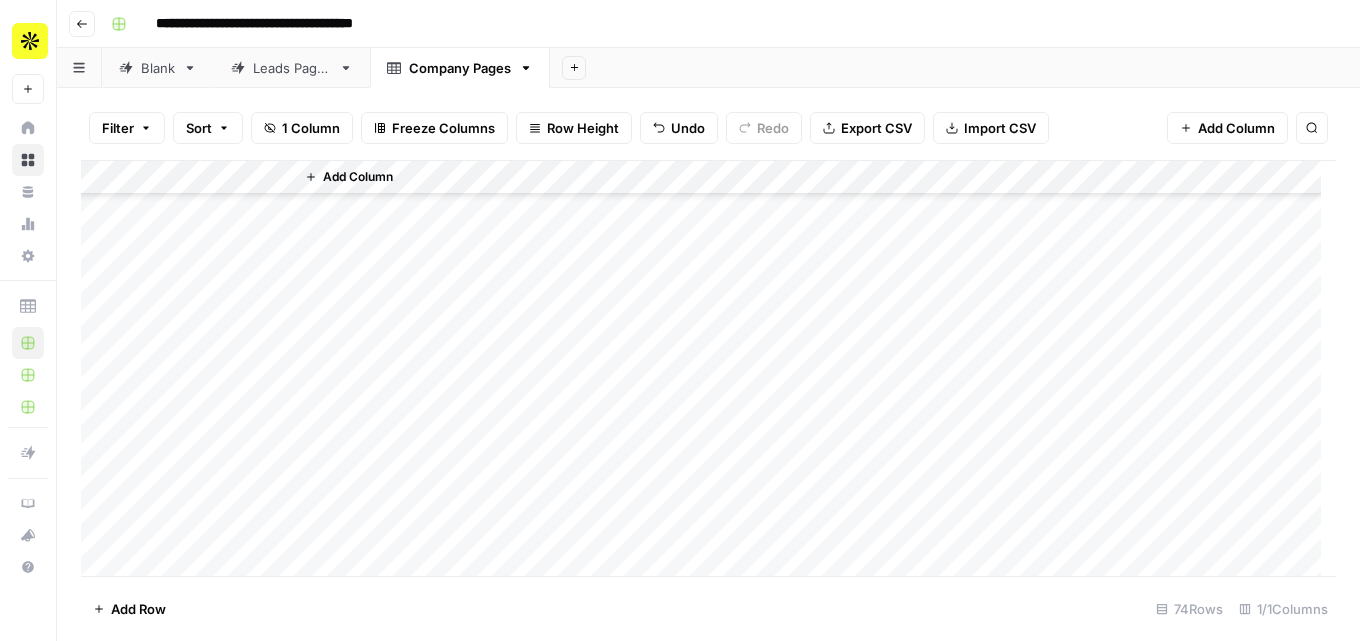 scroll, scrollTop: 2134, scrollLeft: 0, axis: vertical 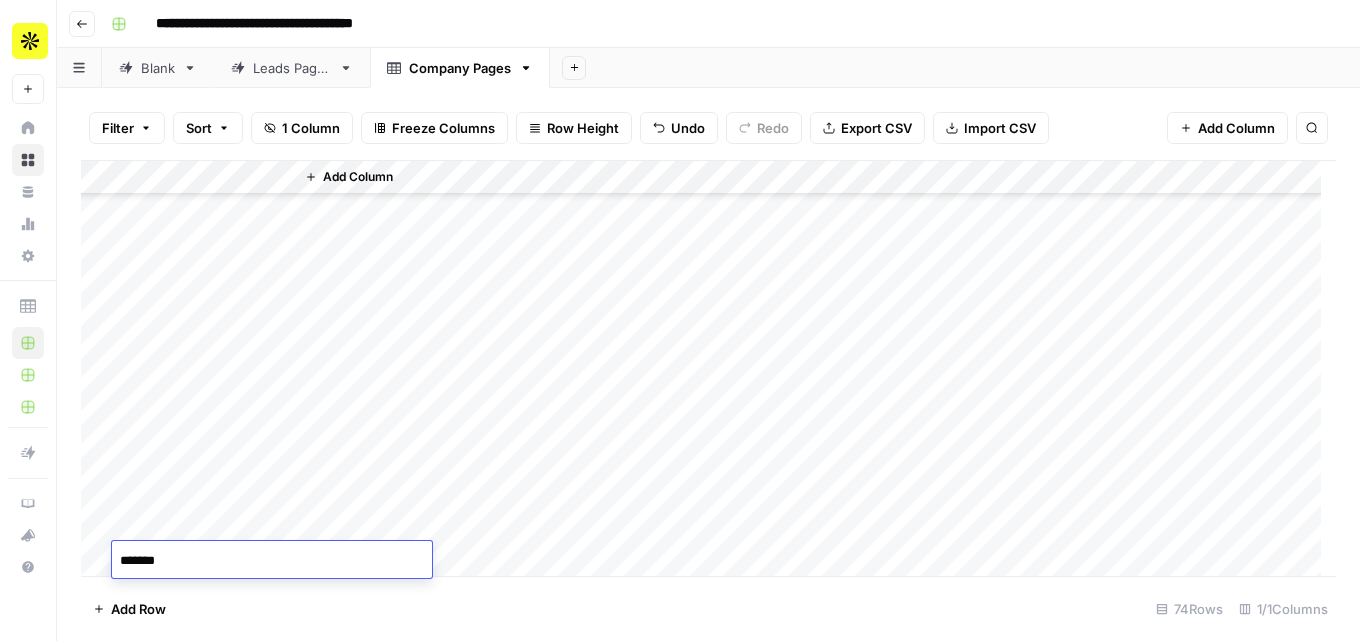 type on "********" 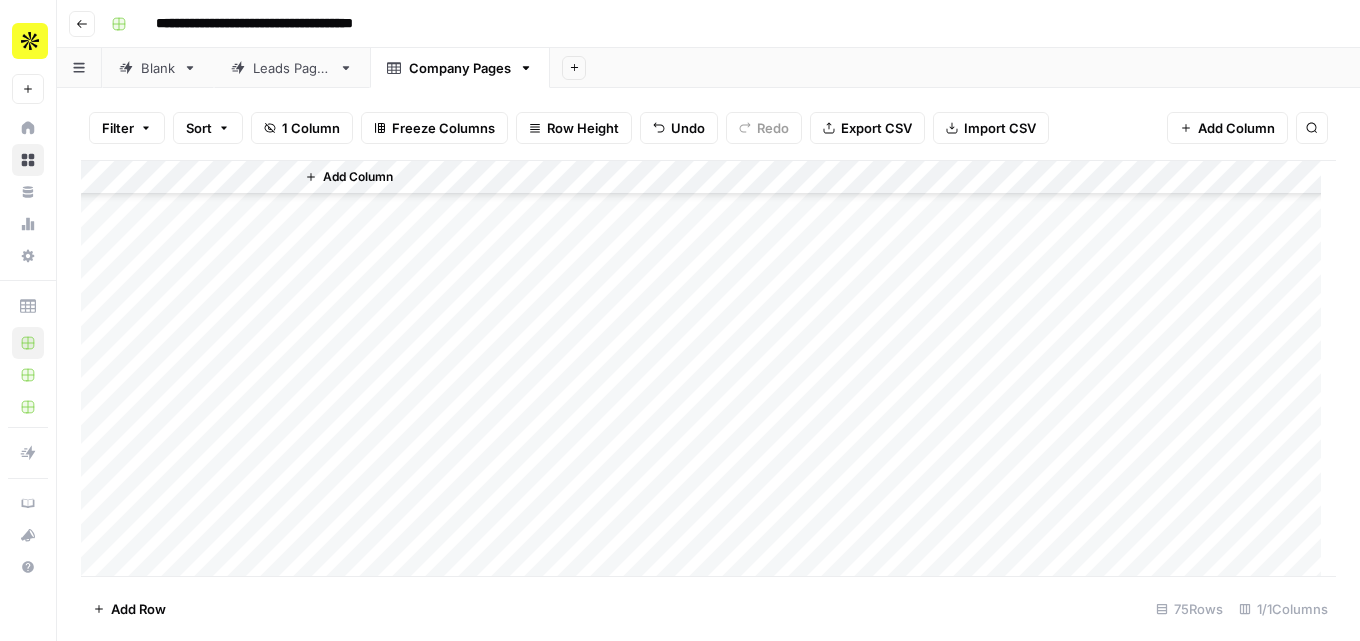 scroll, scrollTop: 2168, scrollLeft: 0, axis: vertical 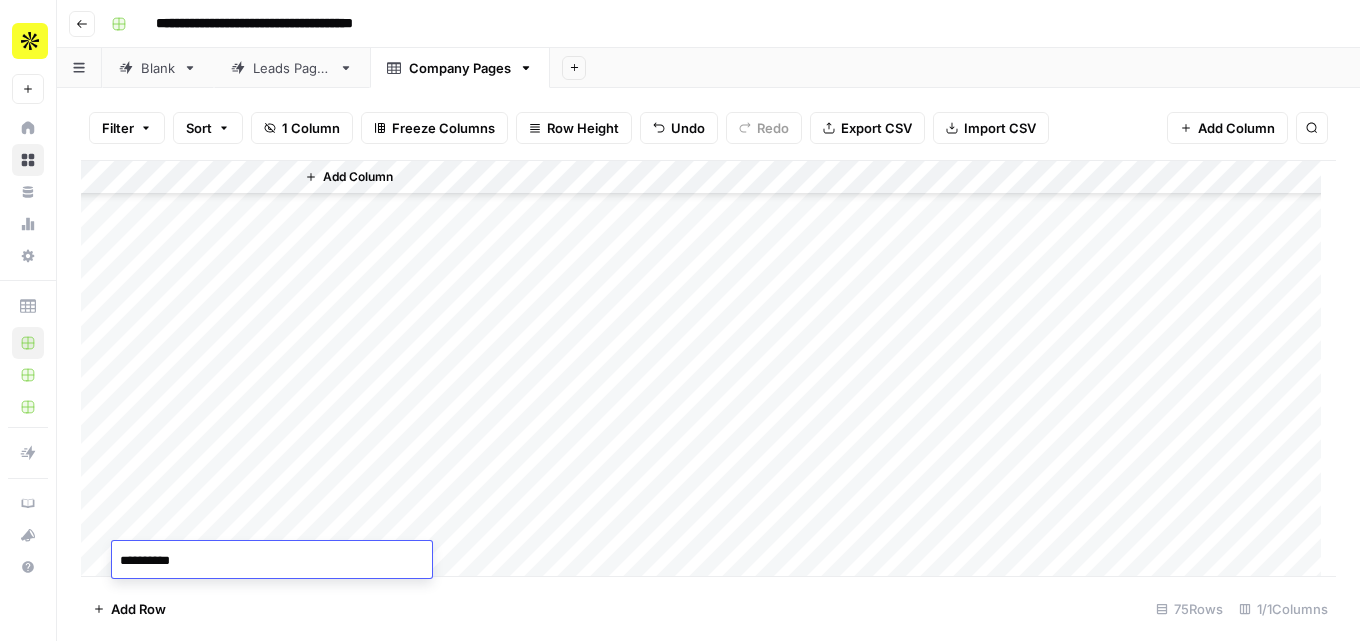 type on "**********" 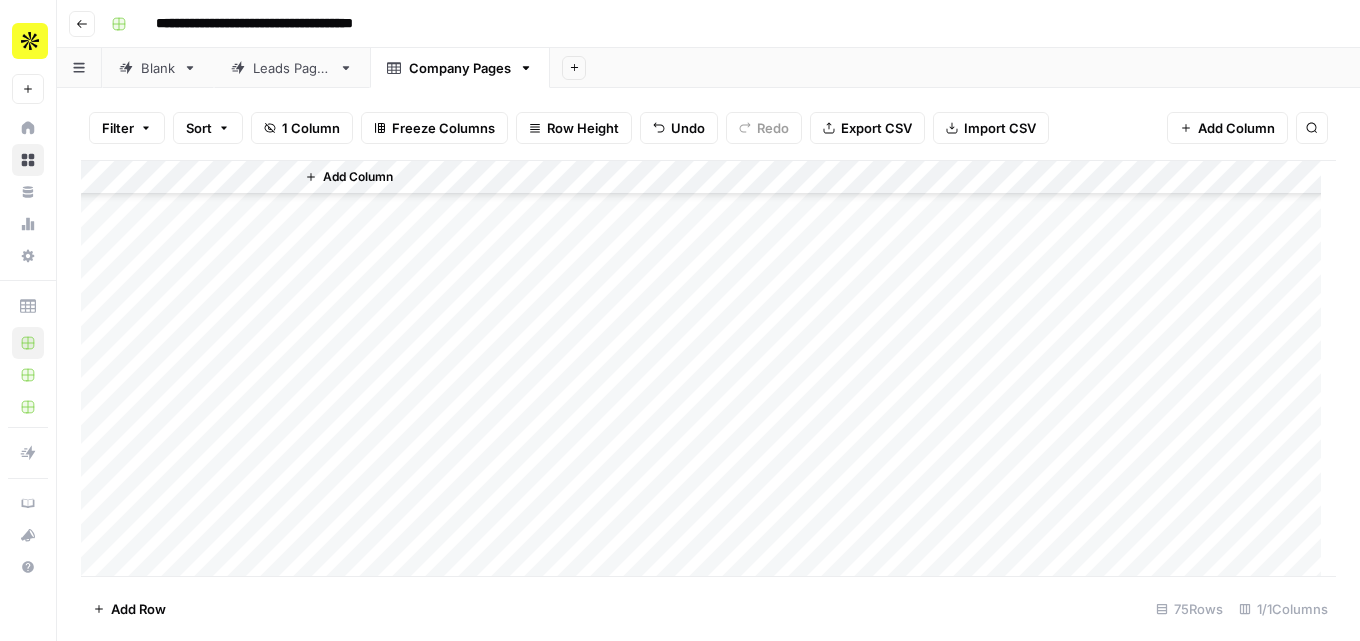 scroll, scrollTop: 2202, scrollLeft: 0, axis: vertical 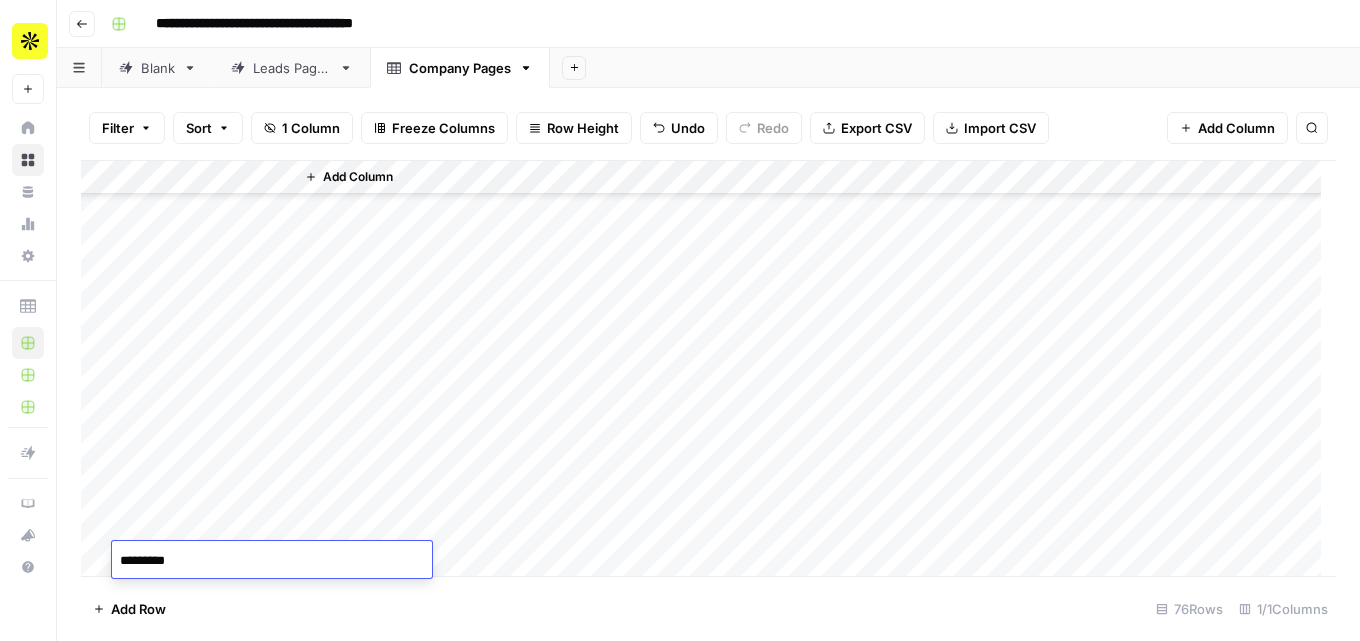 type on "**********" 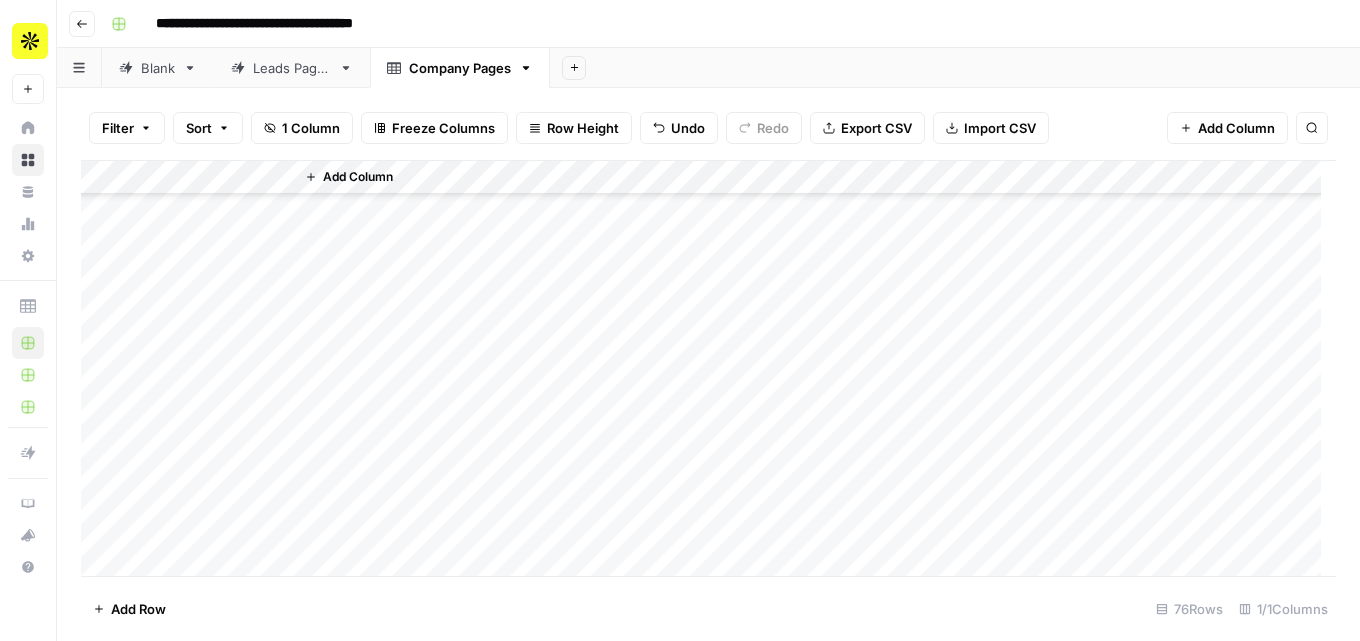 scroll, scrollTop: 2236, scrollLeft: 0, axis: vertical 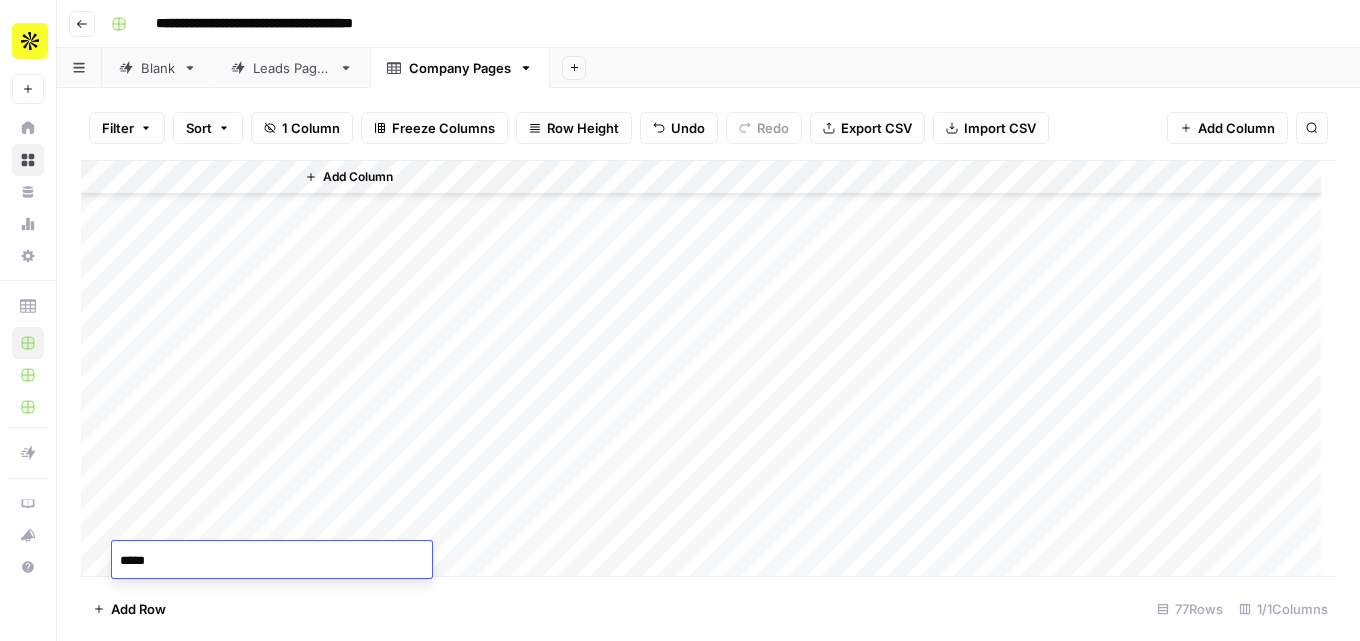 type on "******" 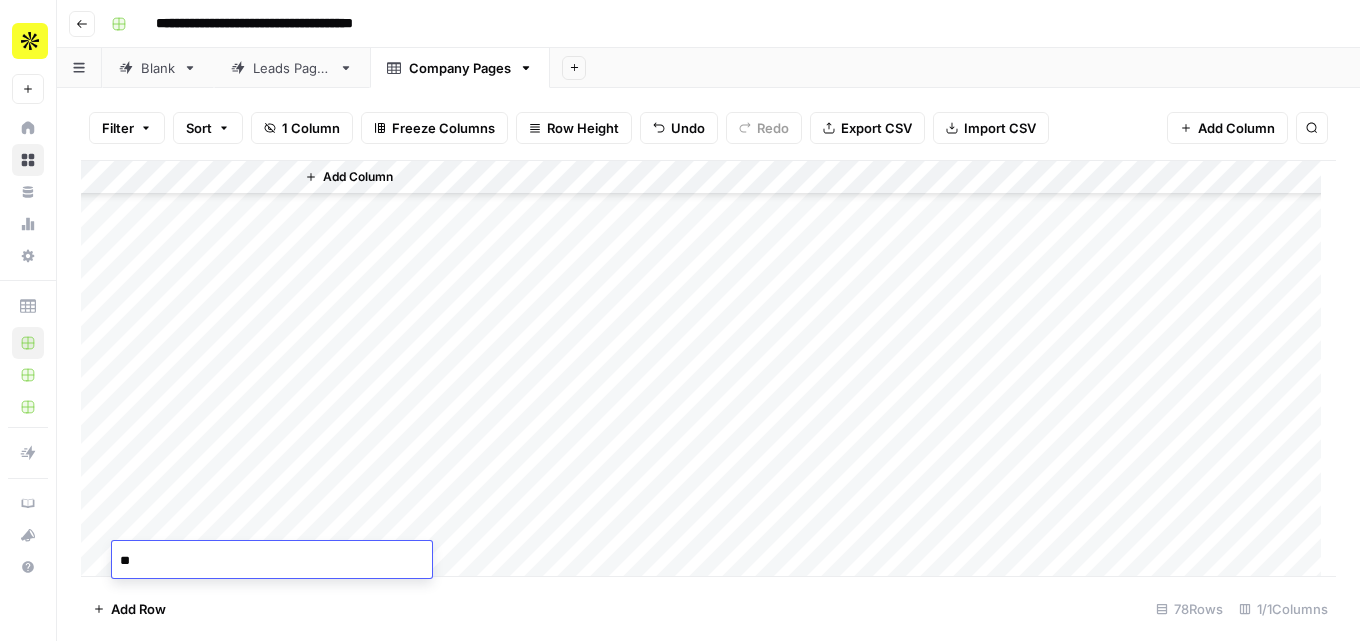 scroll, scrollTop: 2270, scrollLeft: 0, axis: vertical 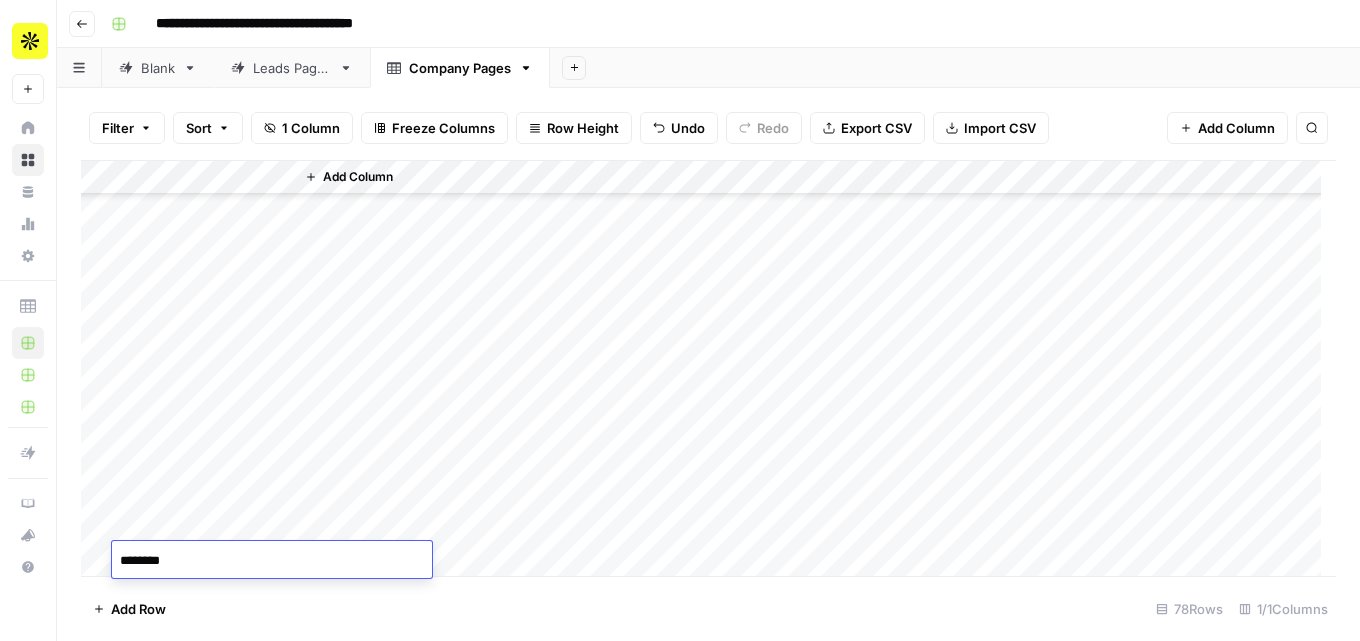 type on "*********" 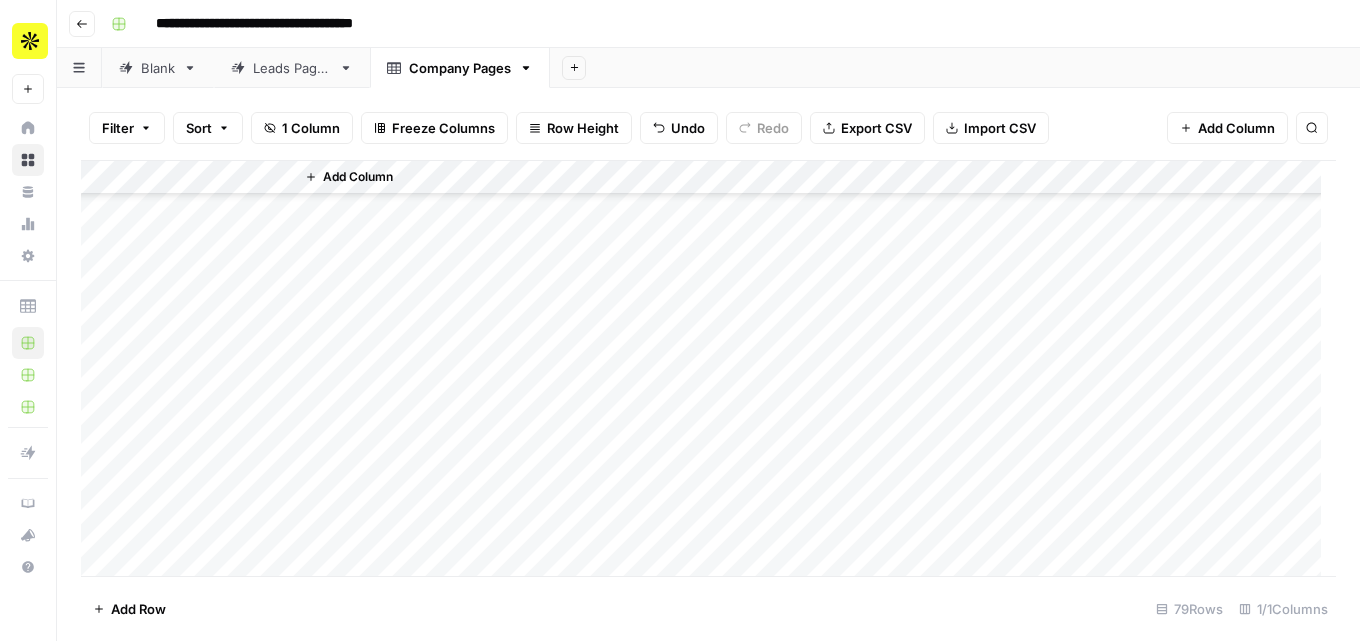 scroll, scrollTop: 2304, scrollLeft: 0, axis: vertical 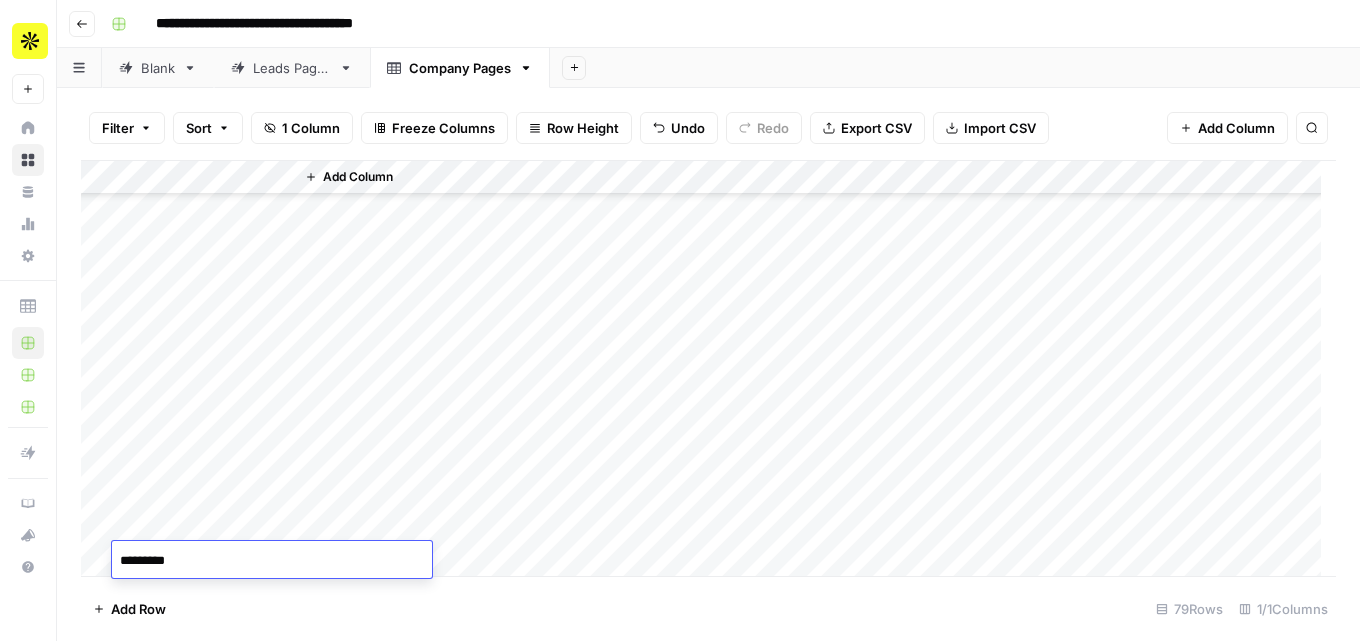type on "**********" 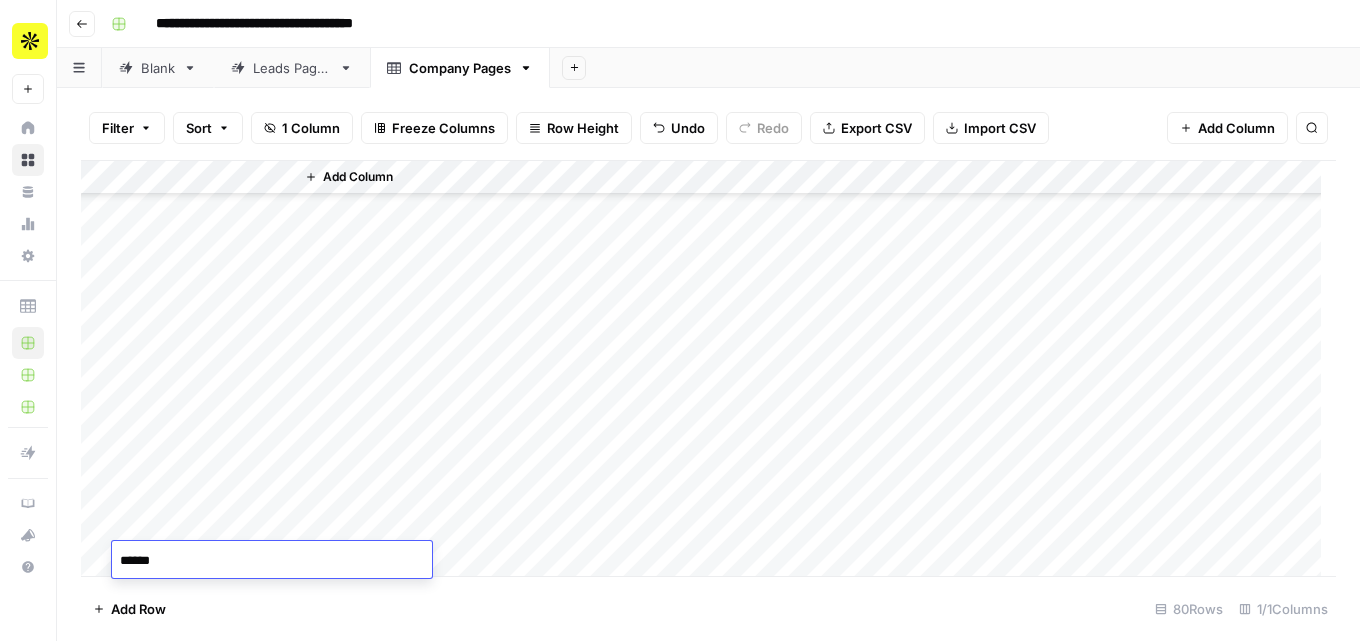 type on "*******" 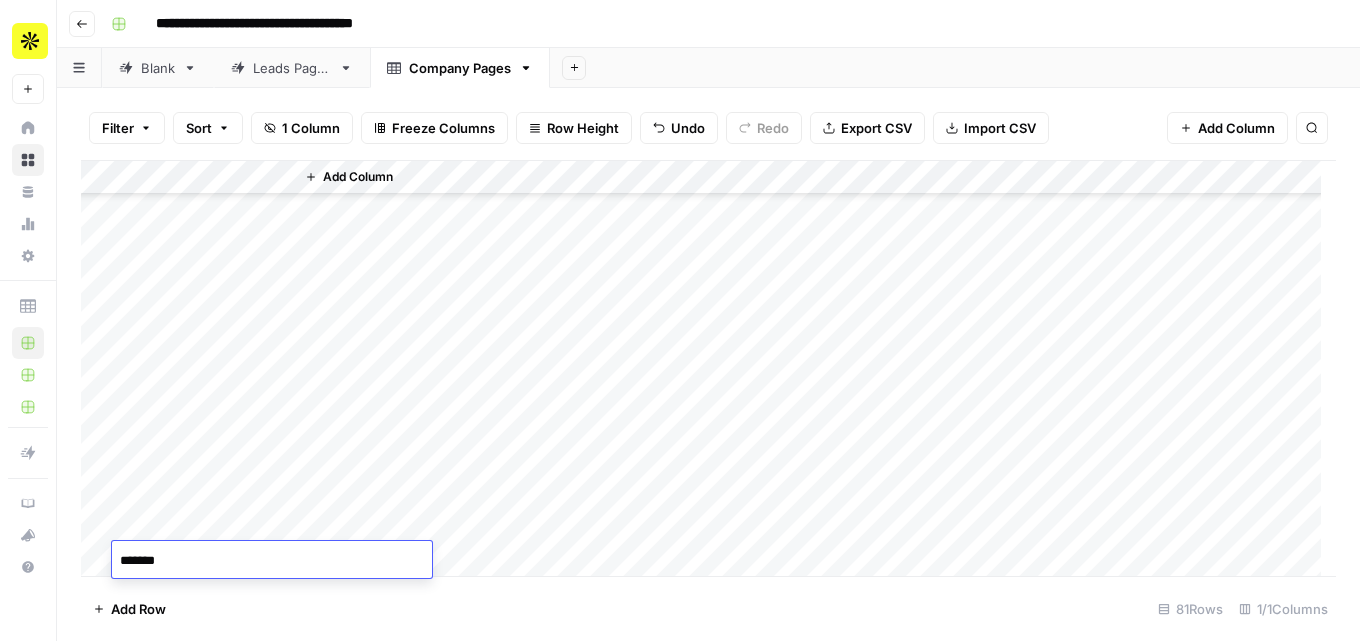 type on "********" 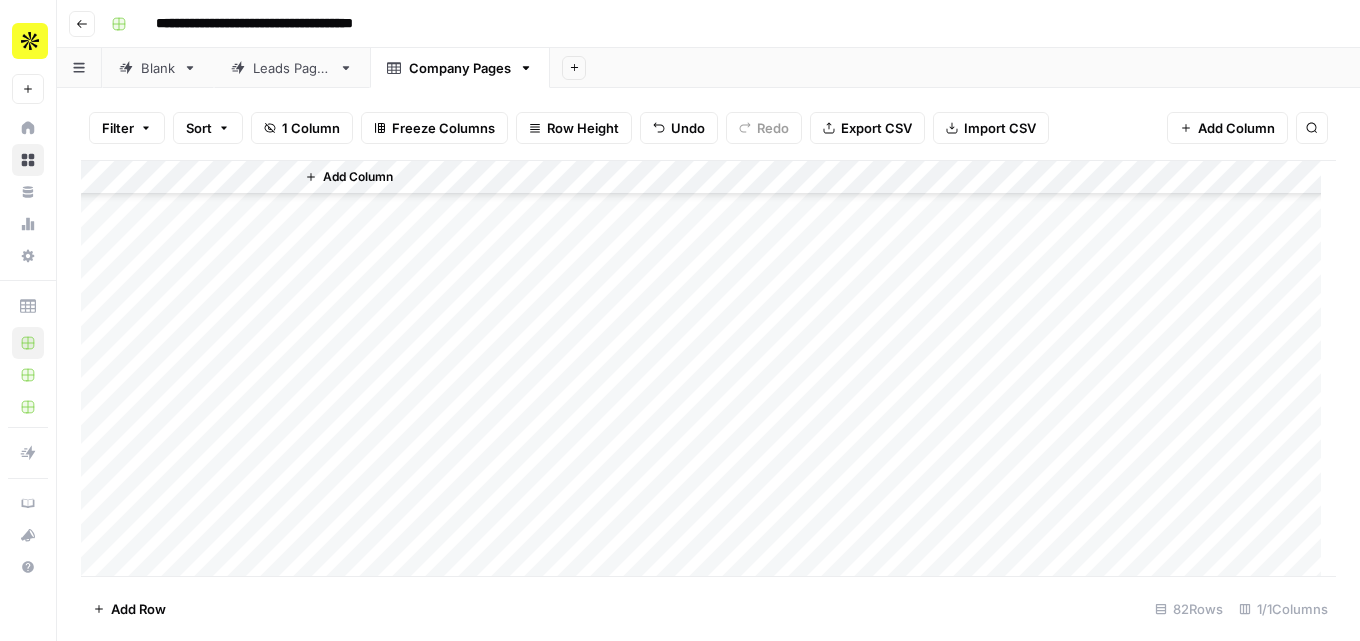 scroll, scrollTop: 2406, scrollLeft: 0, axis: vertical 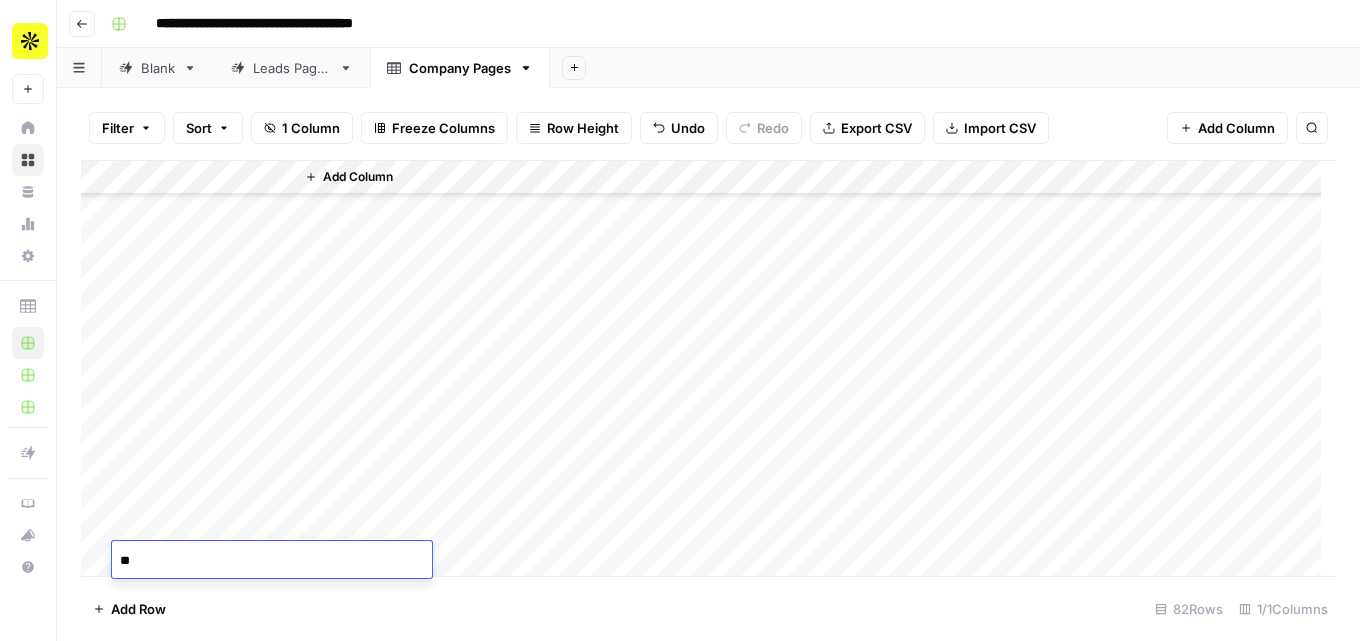 type on "*" 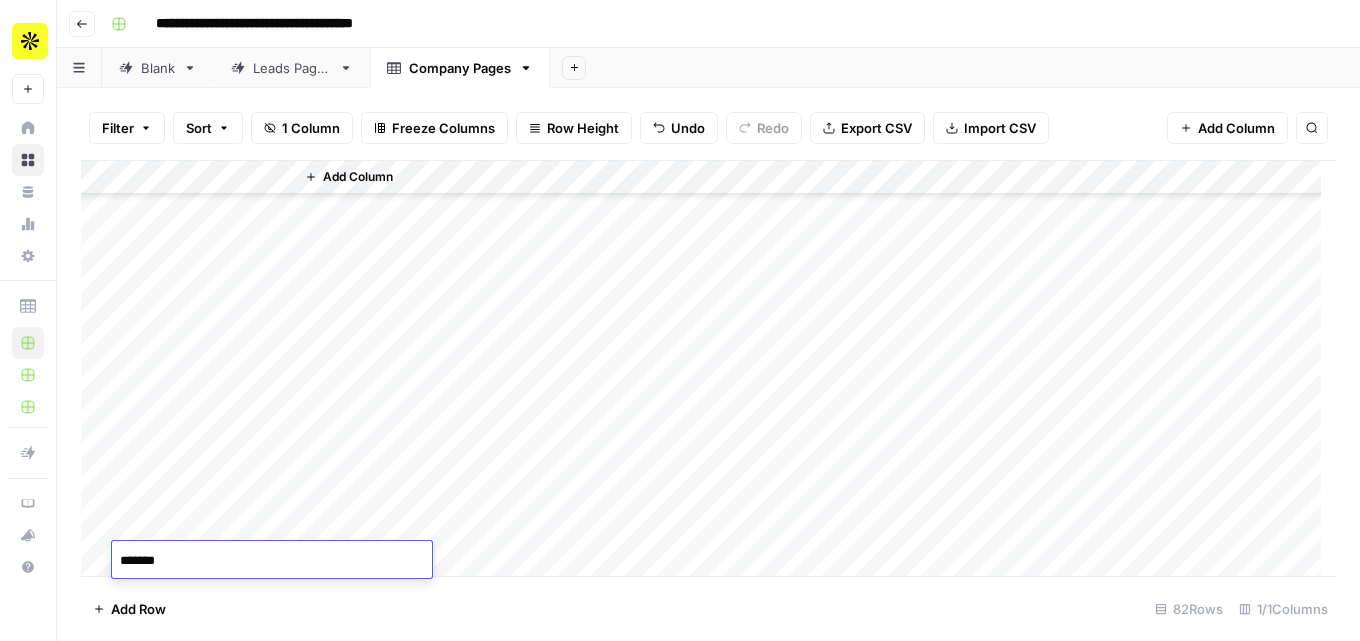 type on "********" 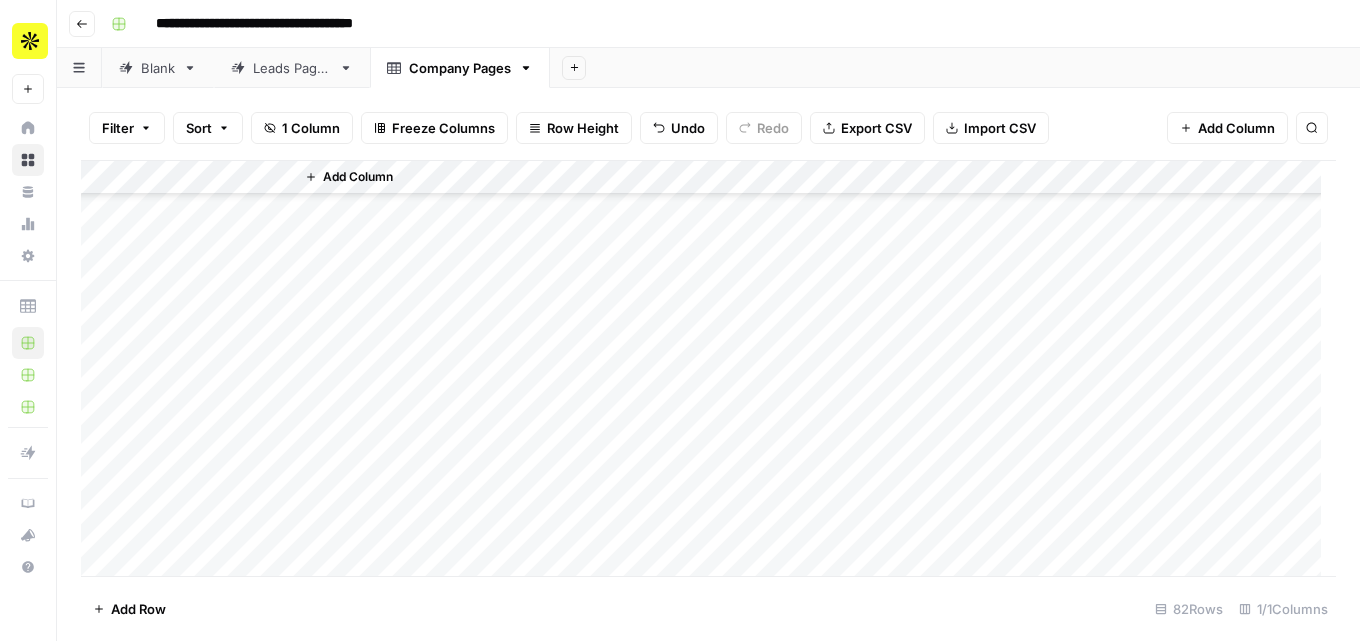 scroll, scrollTop: 2440, scrollLeft: 0, axis: vertical 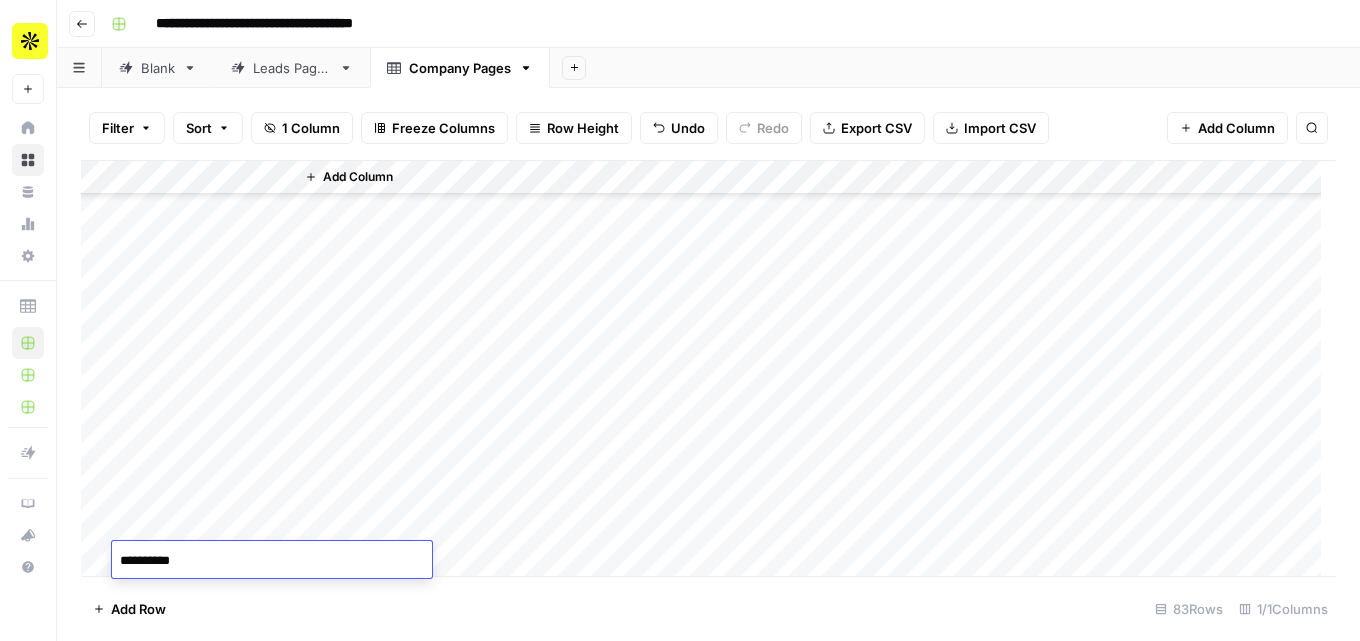 type on "**********" 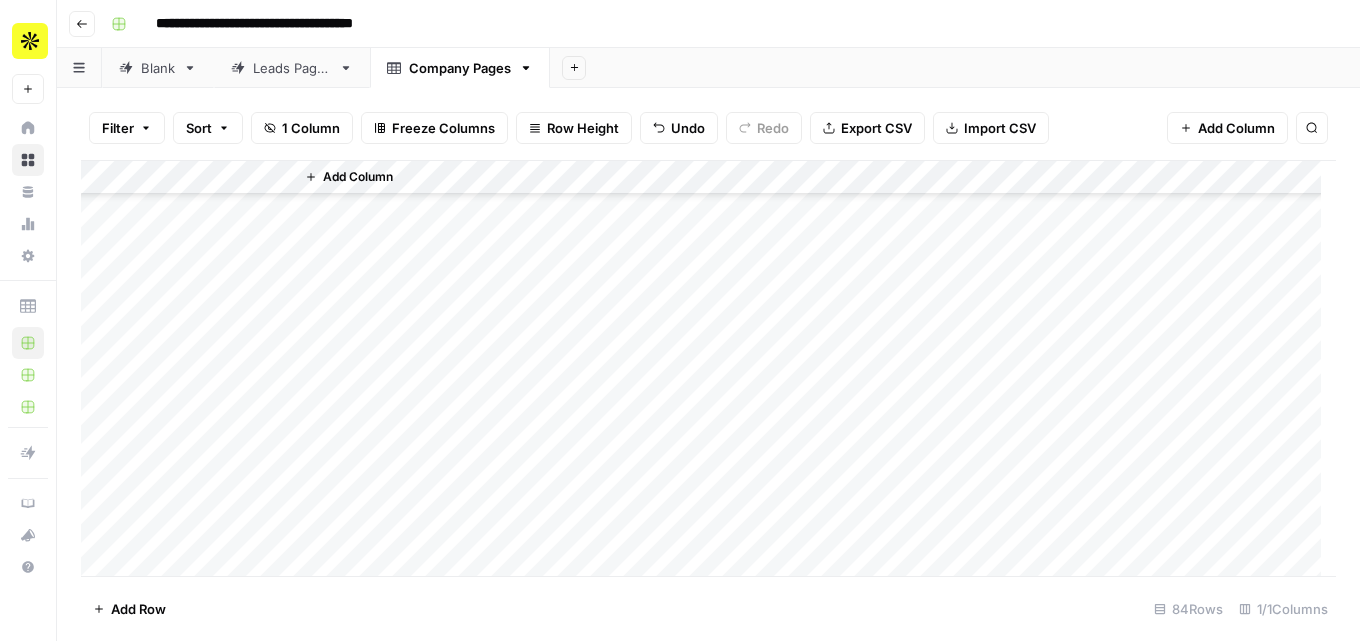 scroll, scrollTop: 2474, scrollLeft: 0, axis: vertical 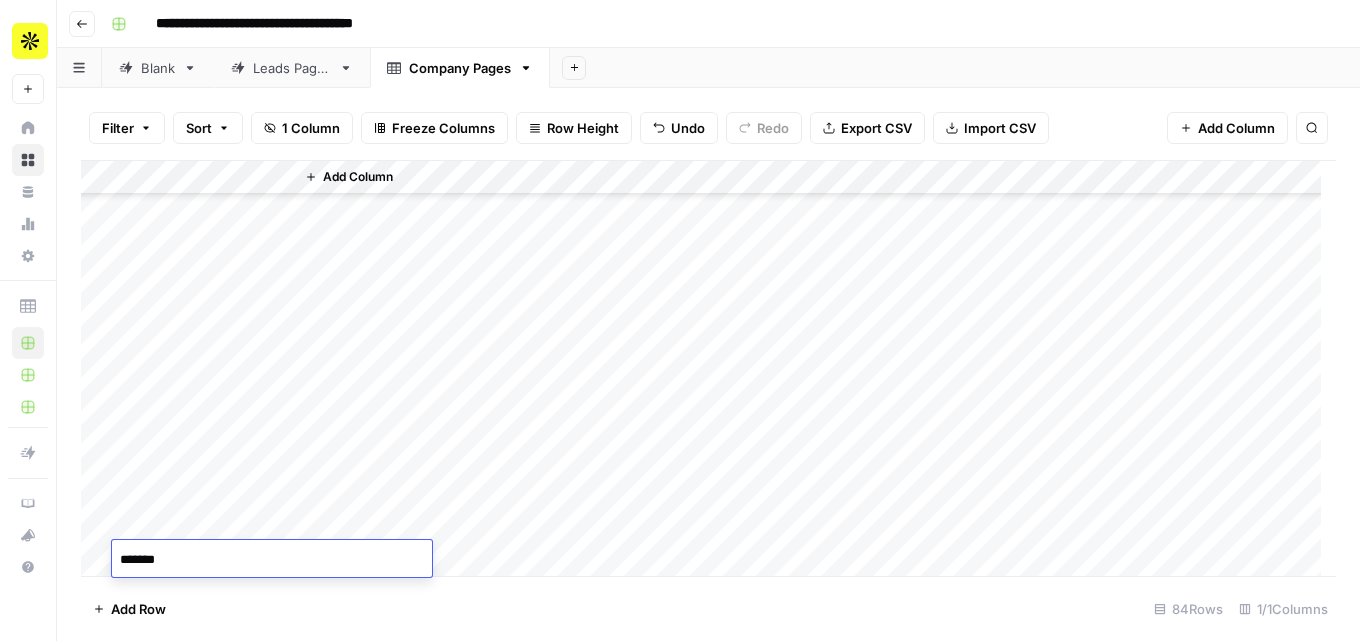 type on "********" 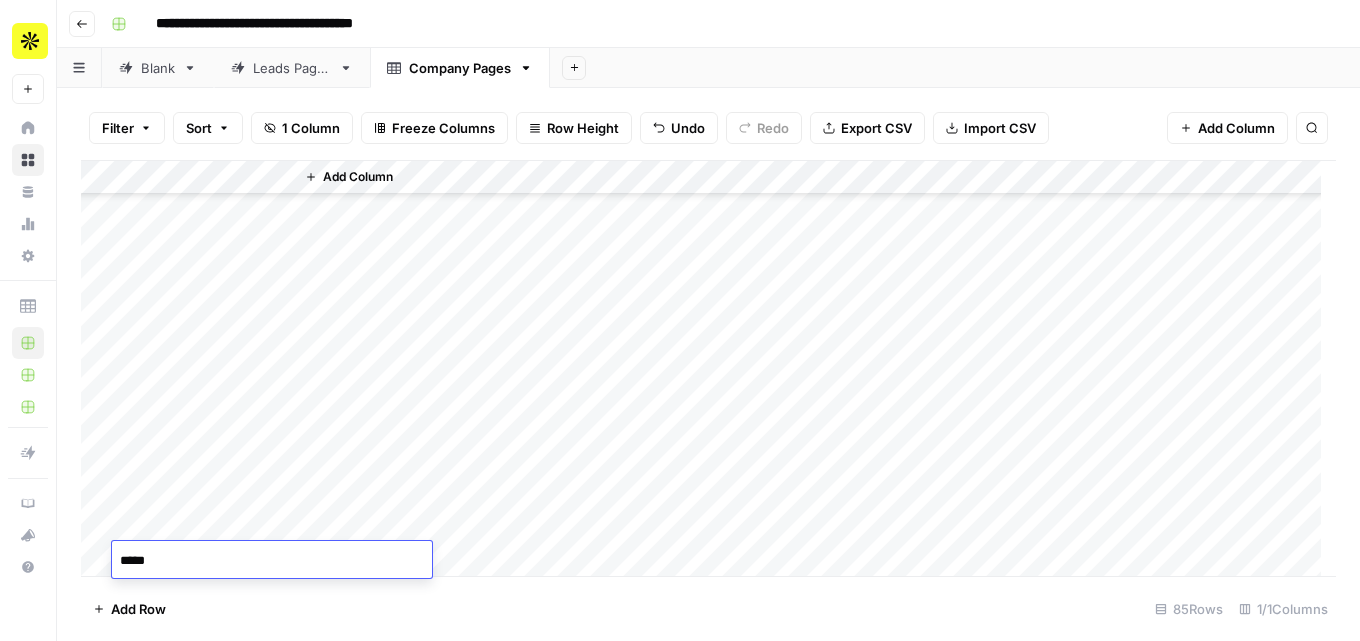 type on "******" 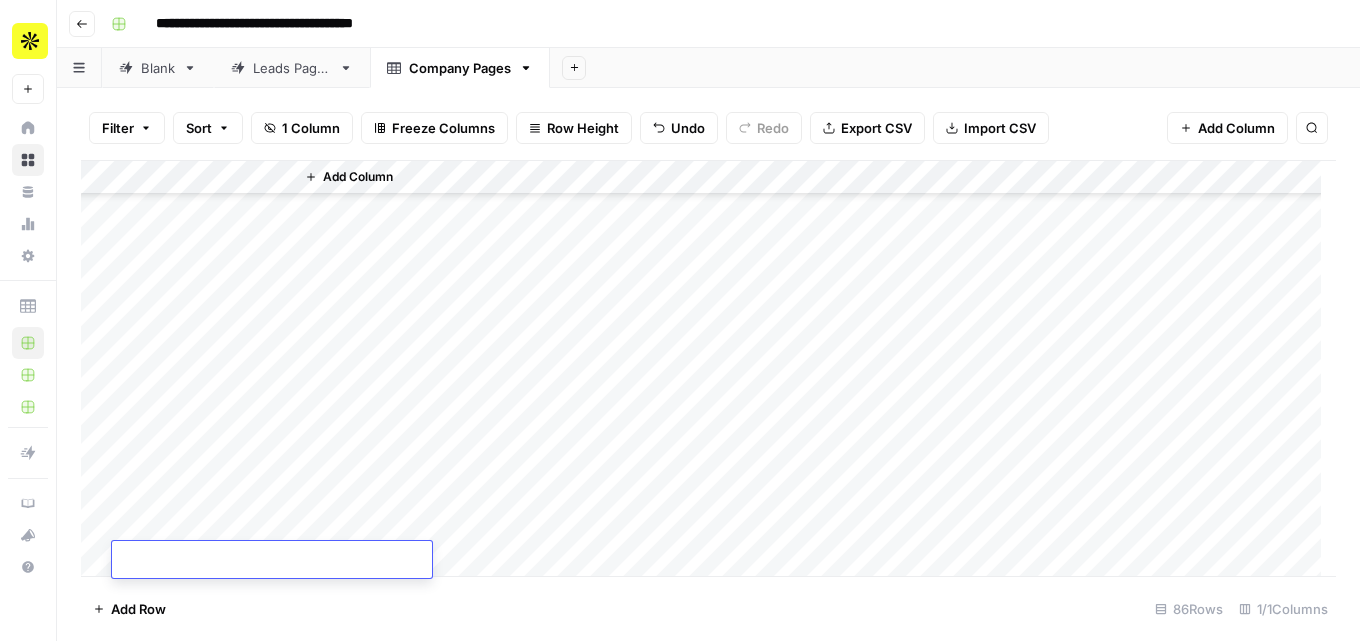 scroll, scrollTop: 2542, scrollLeft: 0, axis: vertical 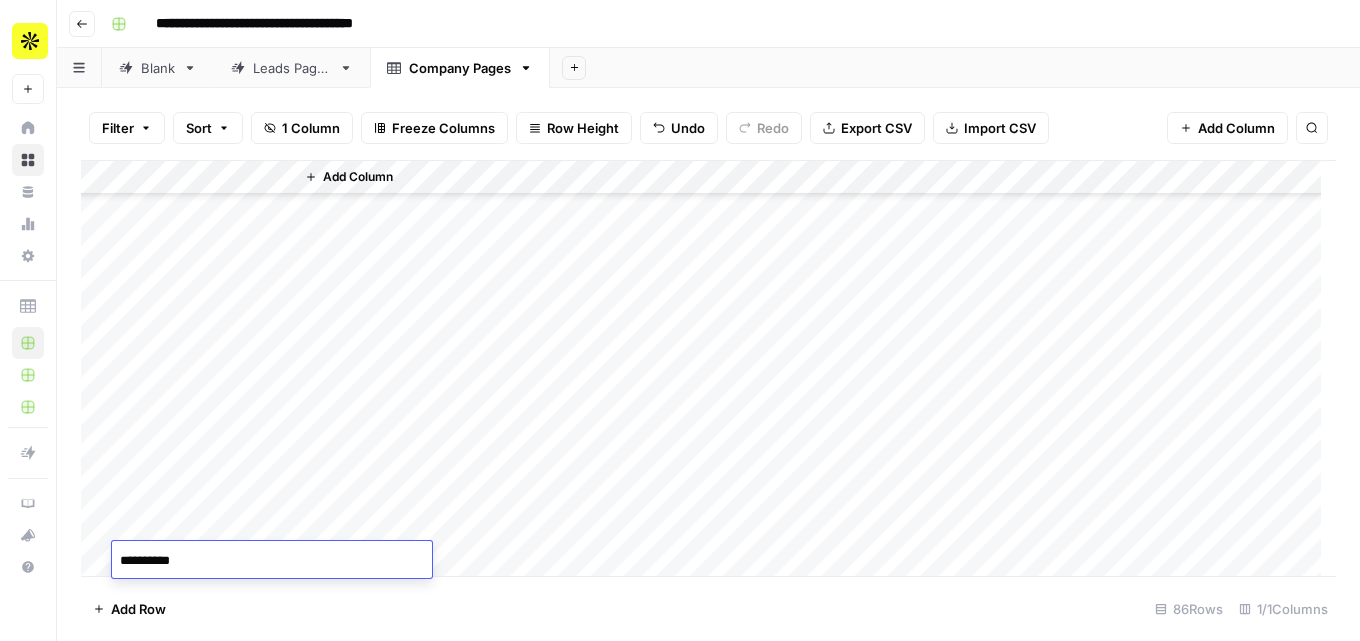 type on "**********" 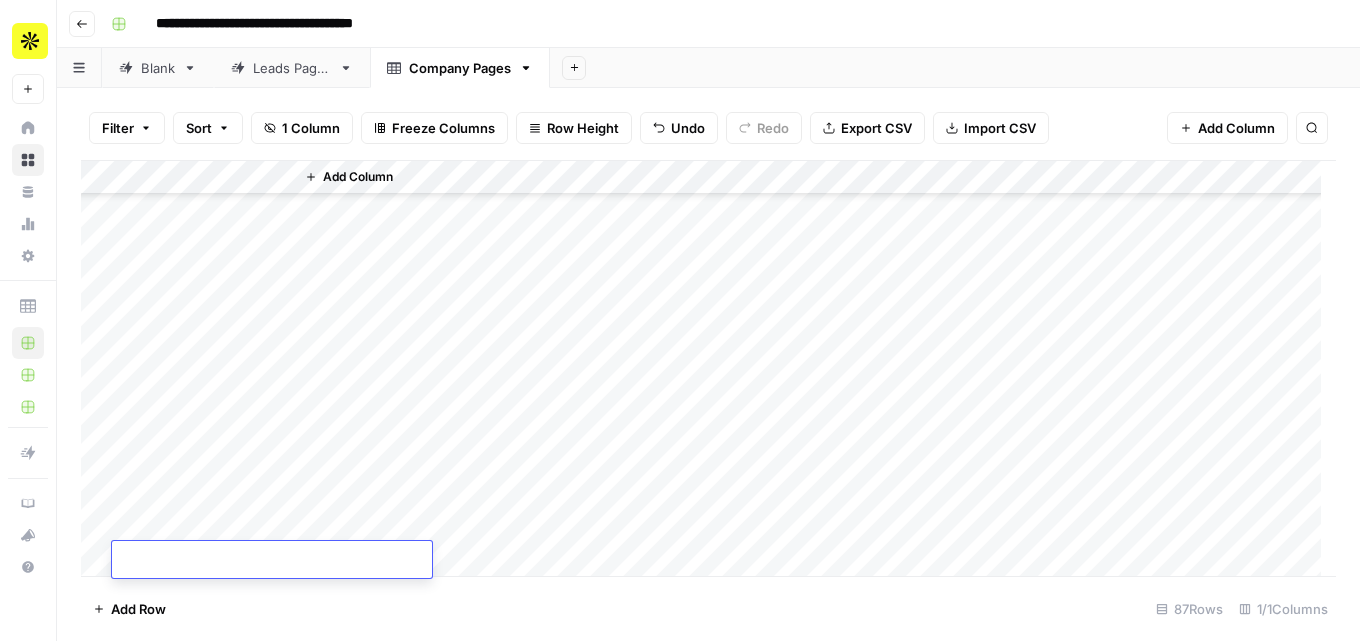 scroll, scrollTop: 2576, scrollLeft: 0, axis: vertical 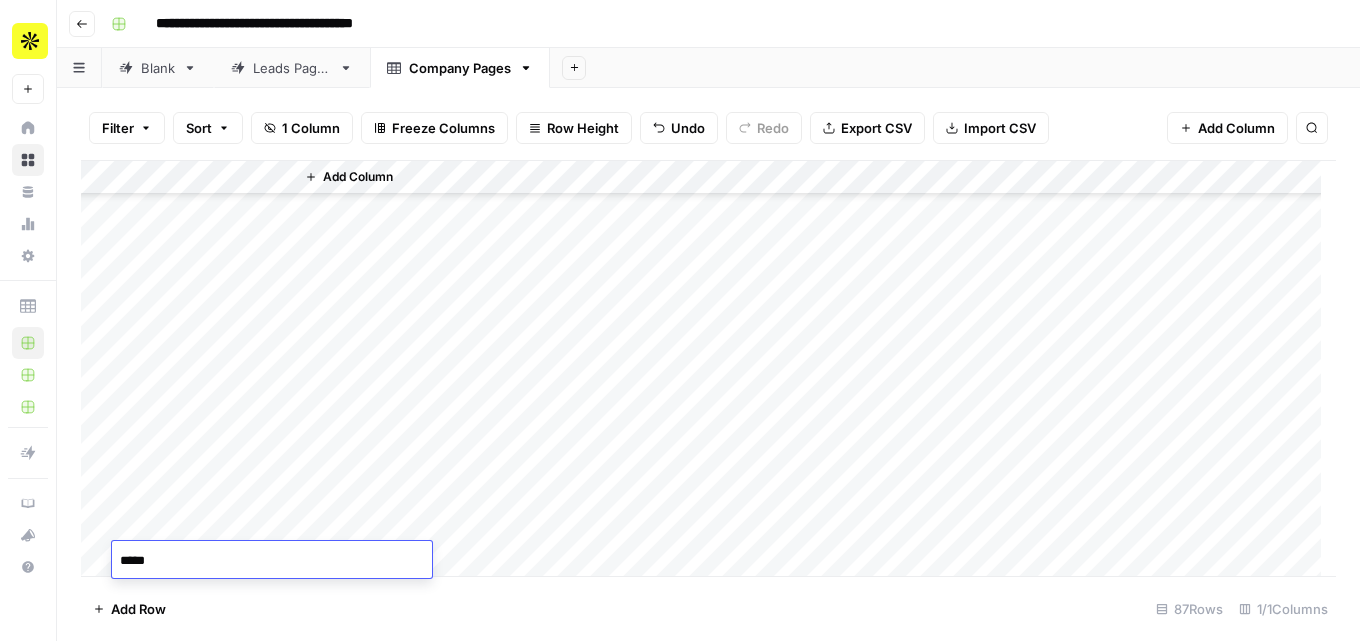 type on "******" 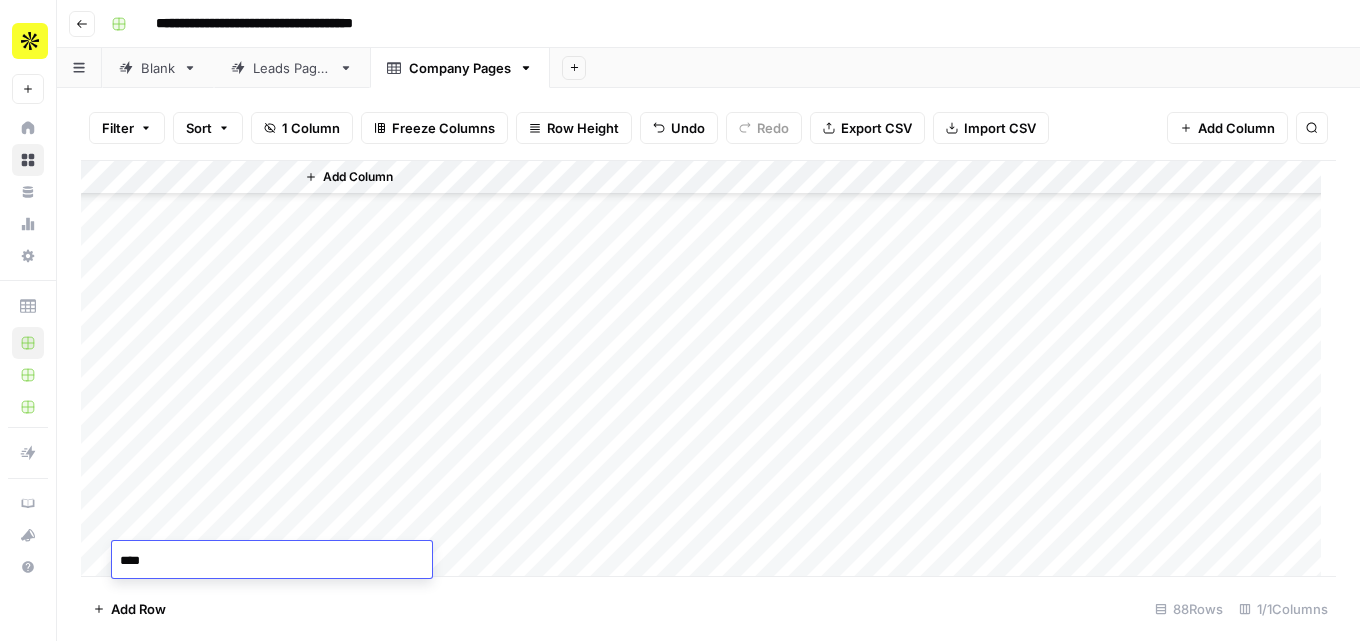 type on "*****" 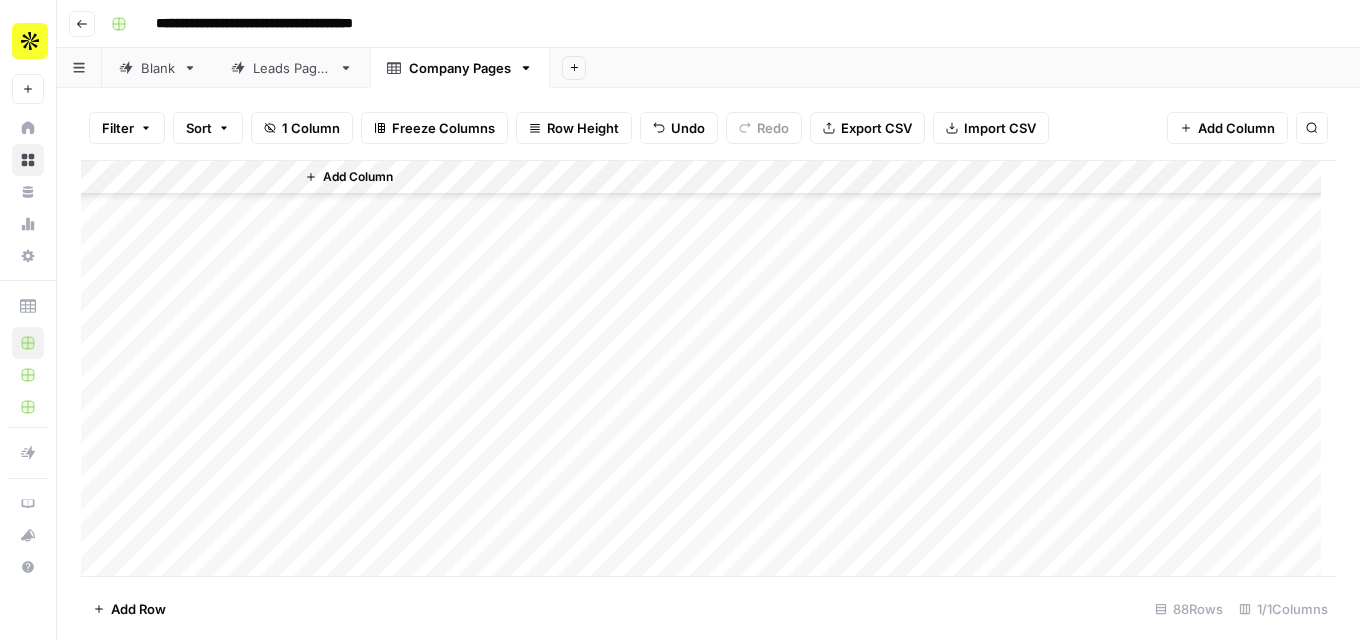 scroll, scrollTop: 2644, scrollLeft: 0, axis: vertical 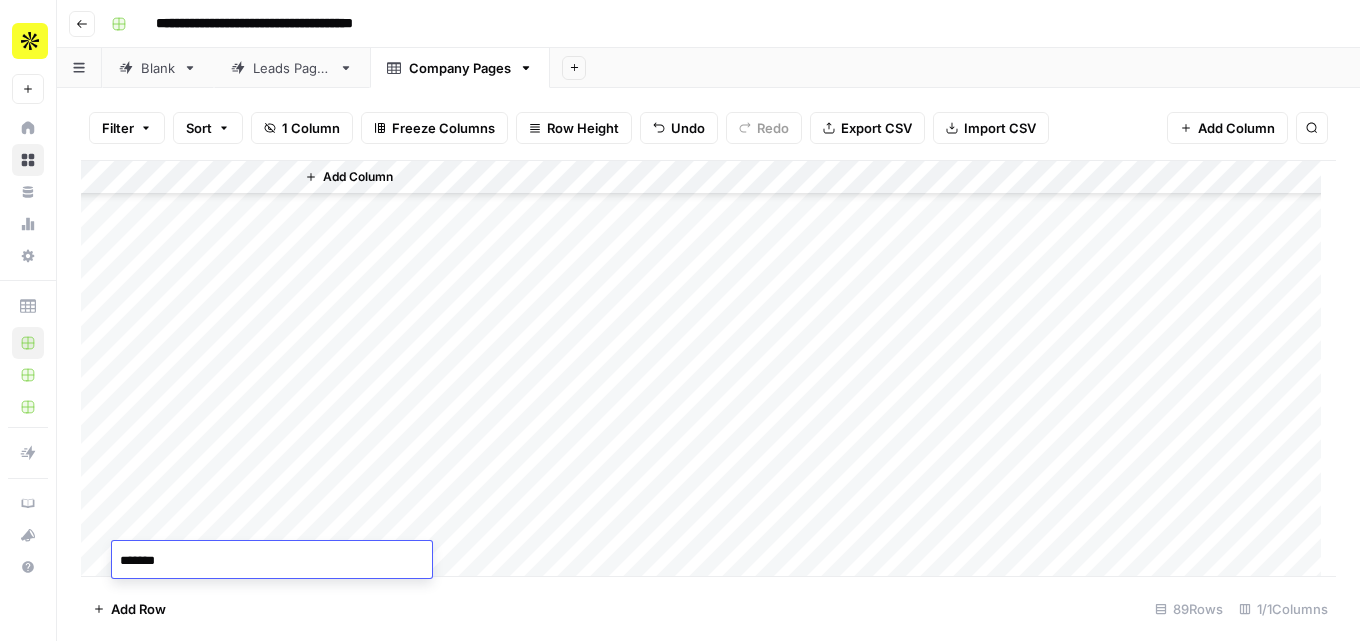 type on "********" 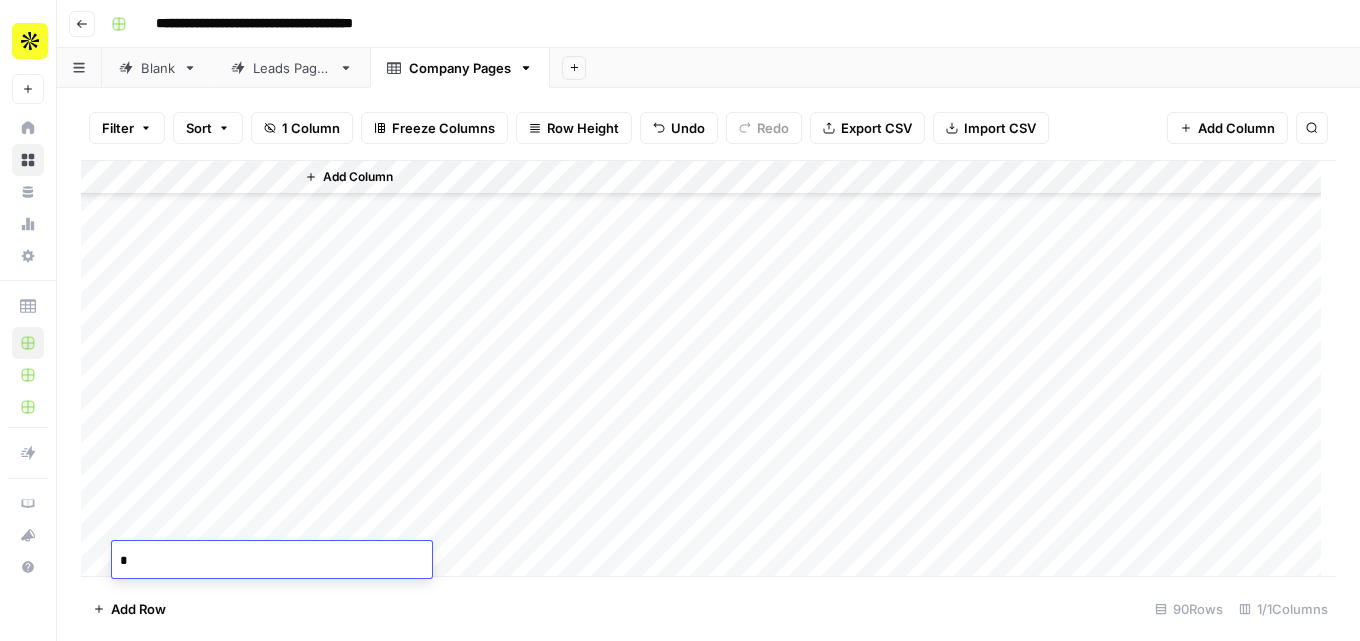 scroll, scrollTop: 2678, scrollLeft: 0, axis: vertical 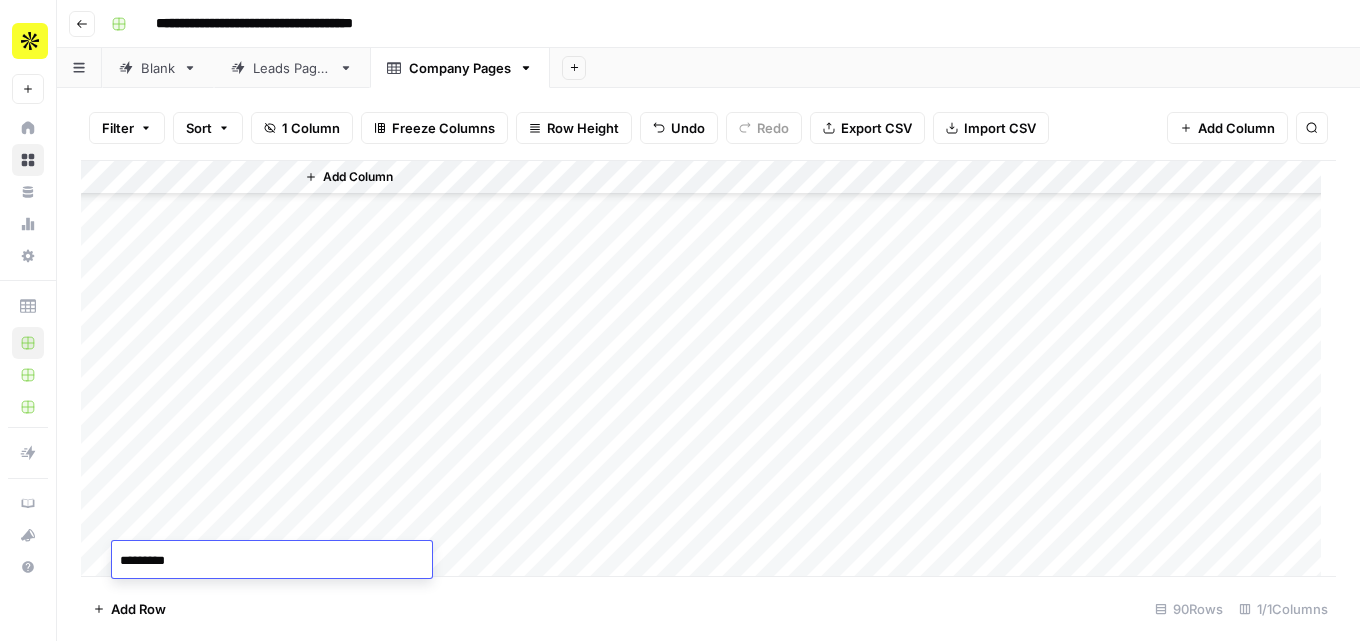 type on "**********" 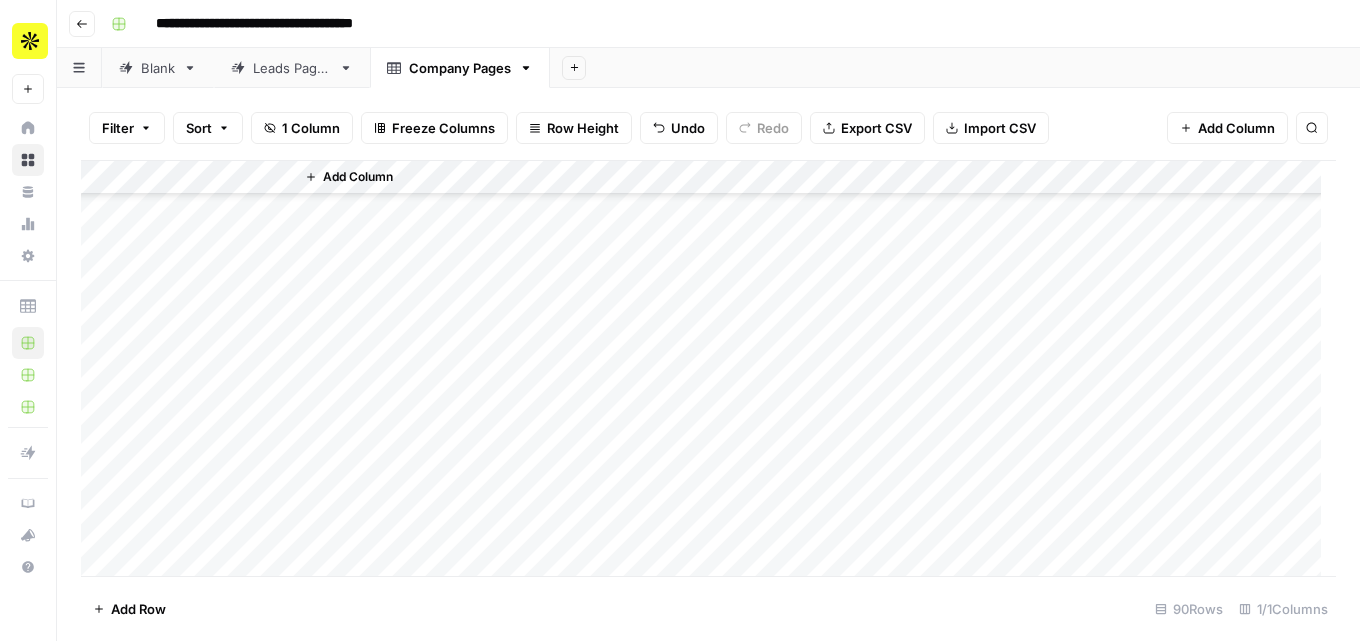 scroll, scrollTop: 2712, scrollLeft: 0, axis: vertical 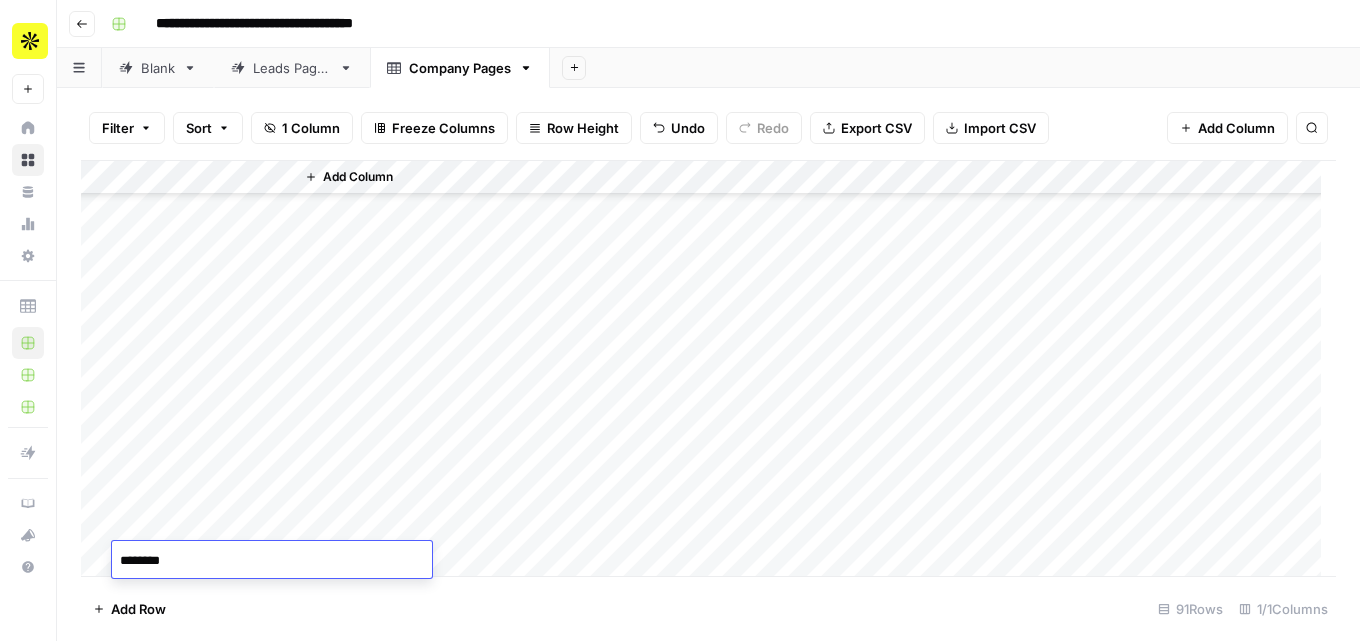 type on "*********" 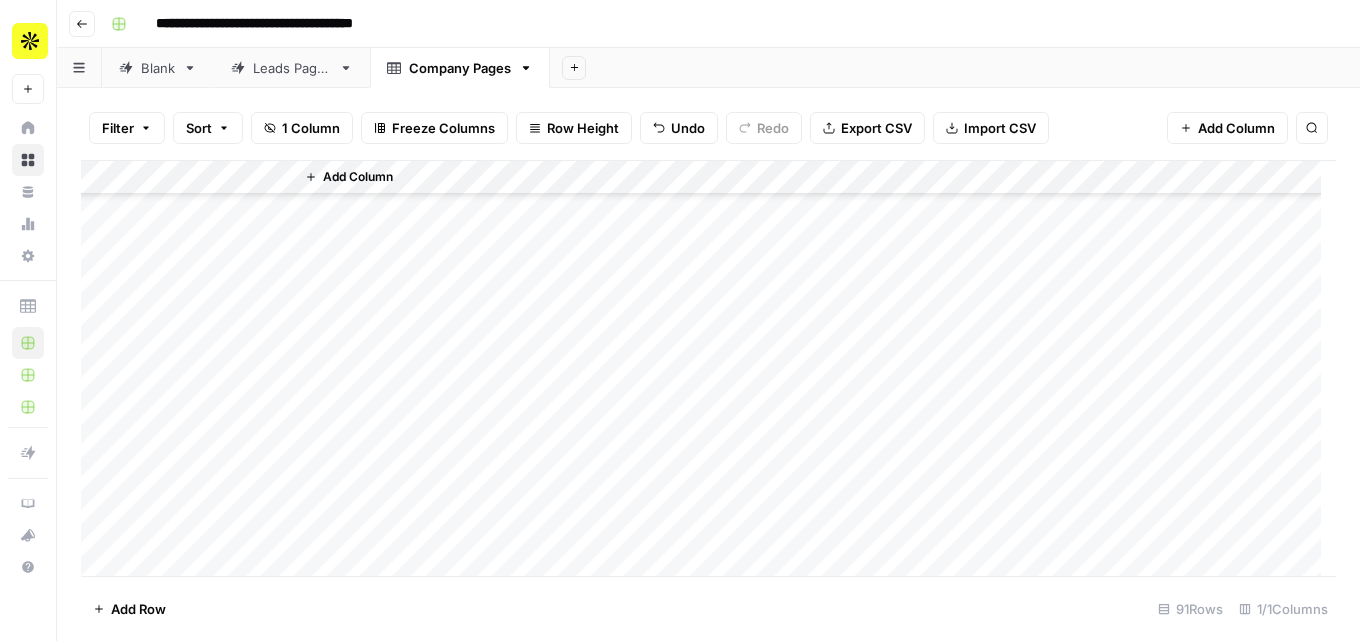 scroll, scrollTop: 2746, scrollLeft: 0, axis: vertical 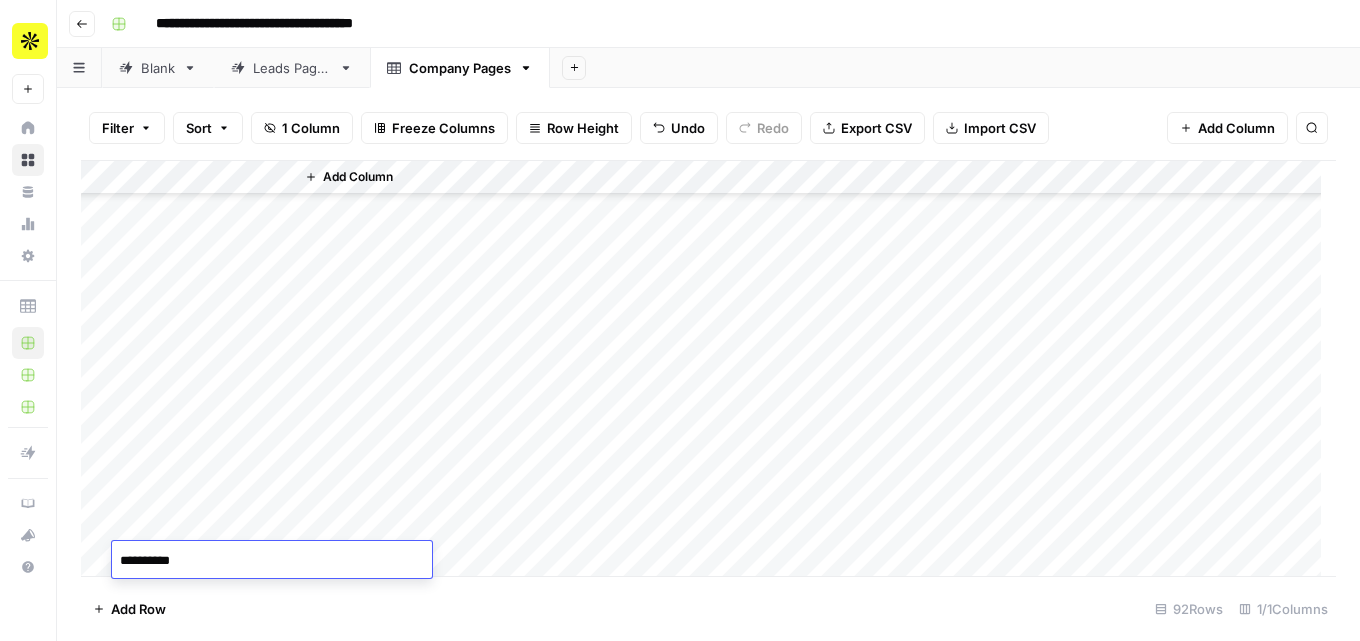 type on "**********" 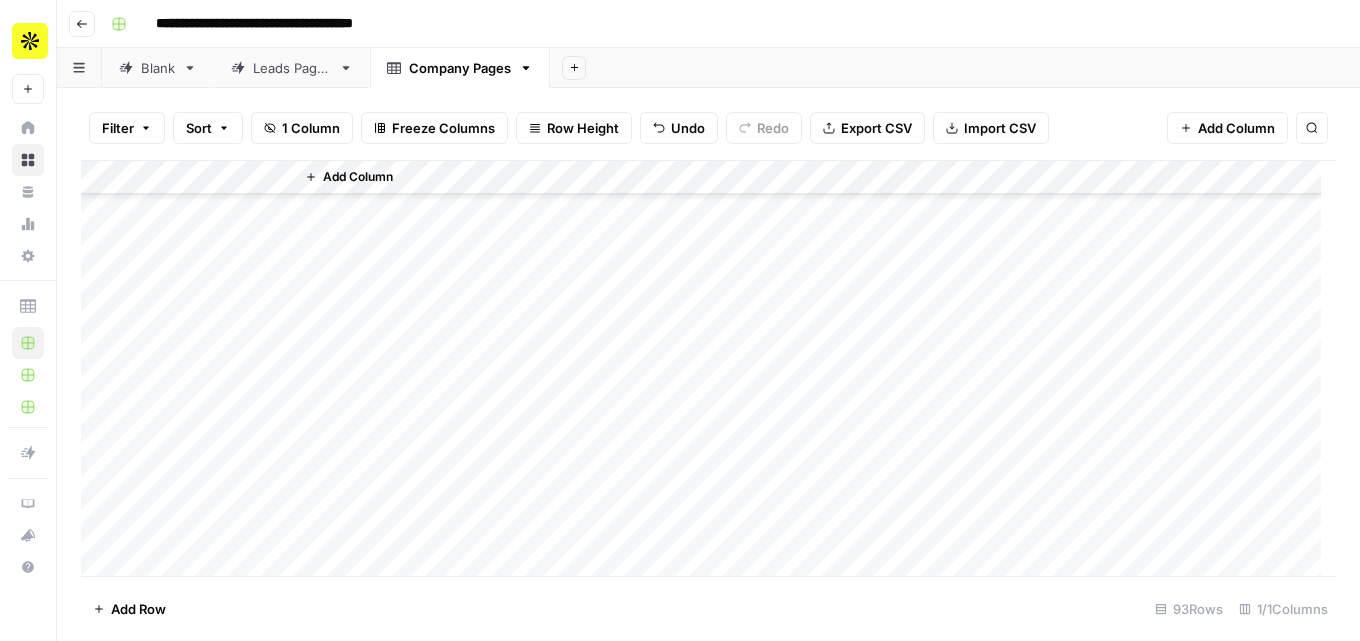 scroll, scrollTop: 2780, scrollLeft: 0, axis: vertical 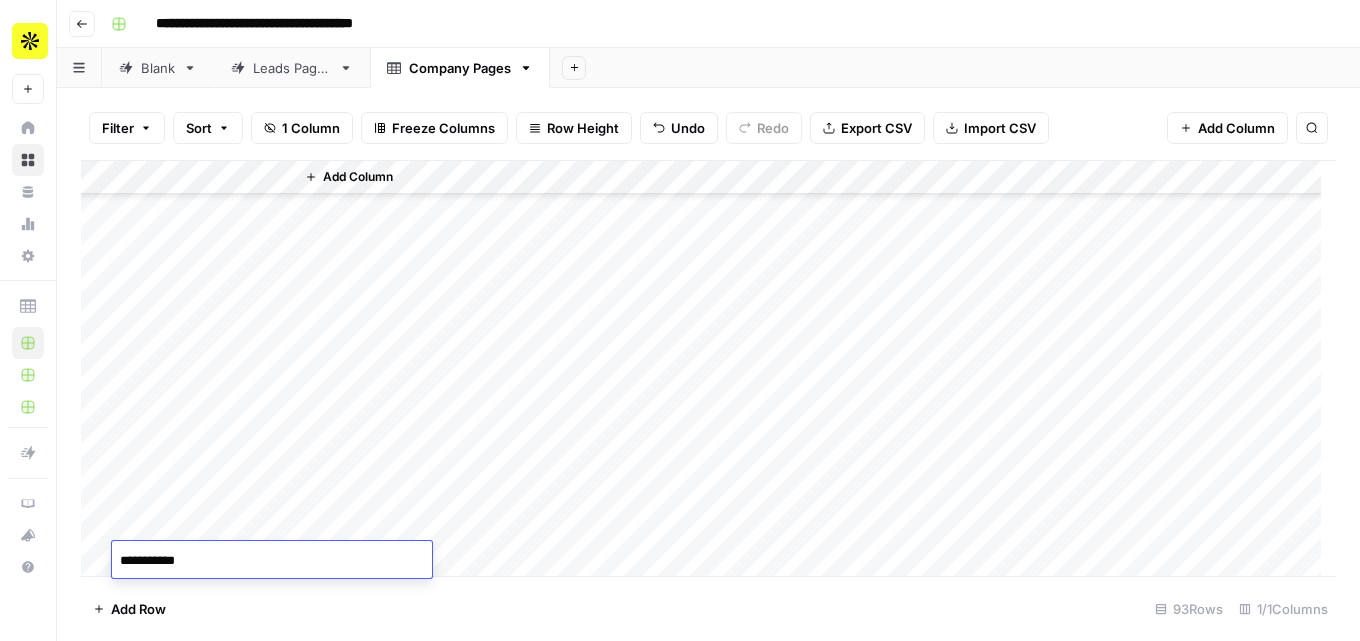 type on "**********" 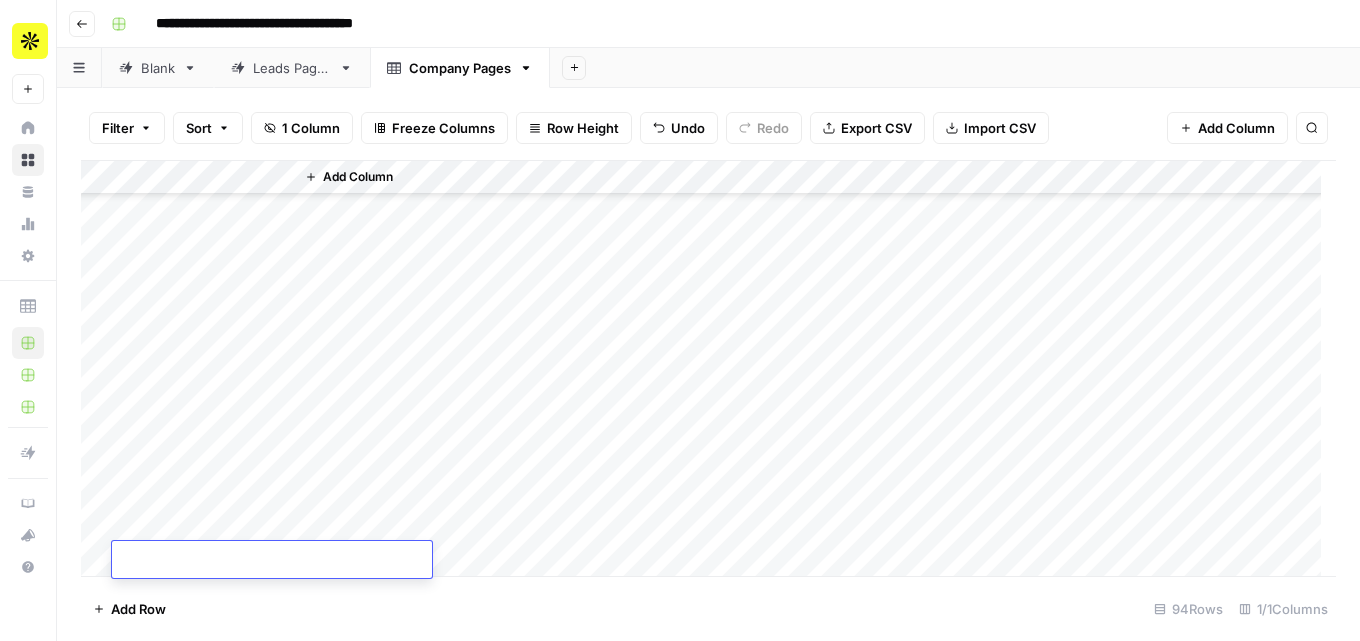 scroll, scrollTop: 2814, scrollLeft: 0, axis: vertical 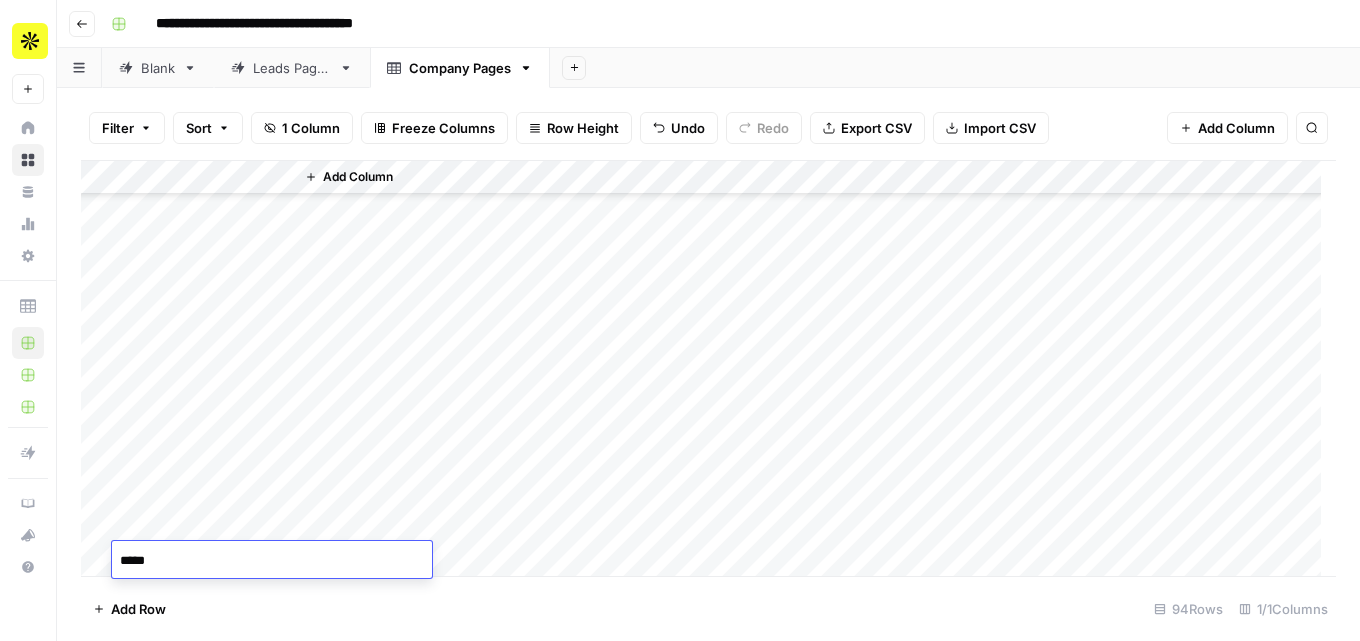 type on "******" 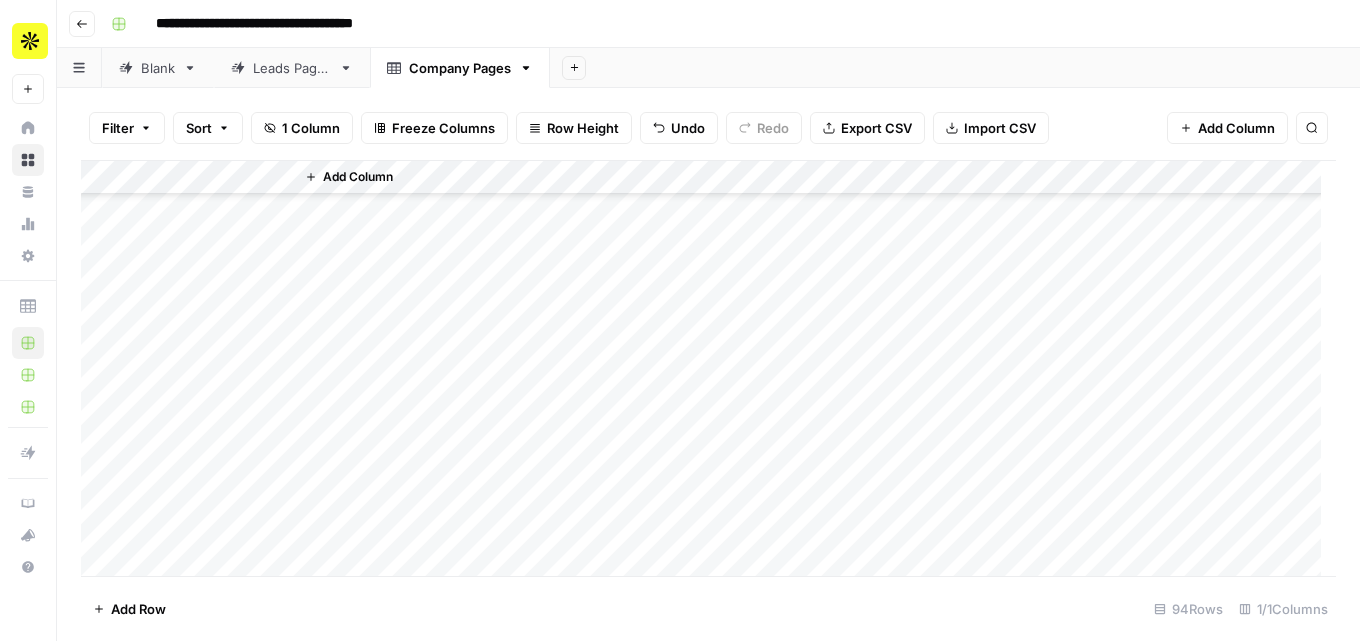 scroll, scrollTop: 2848, scrollLeft: 0, axis: vertical 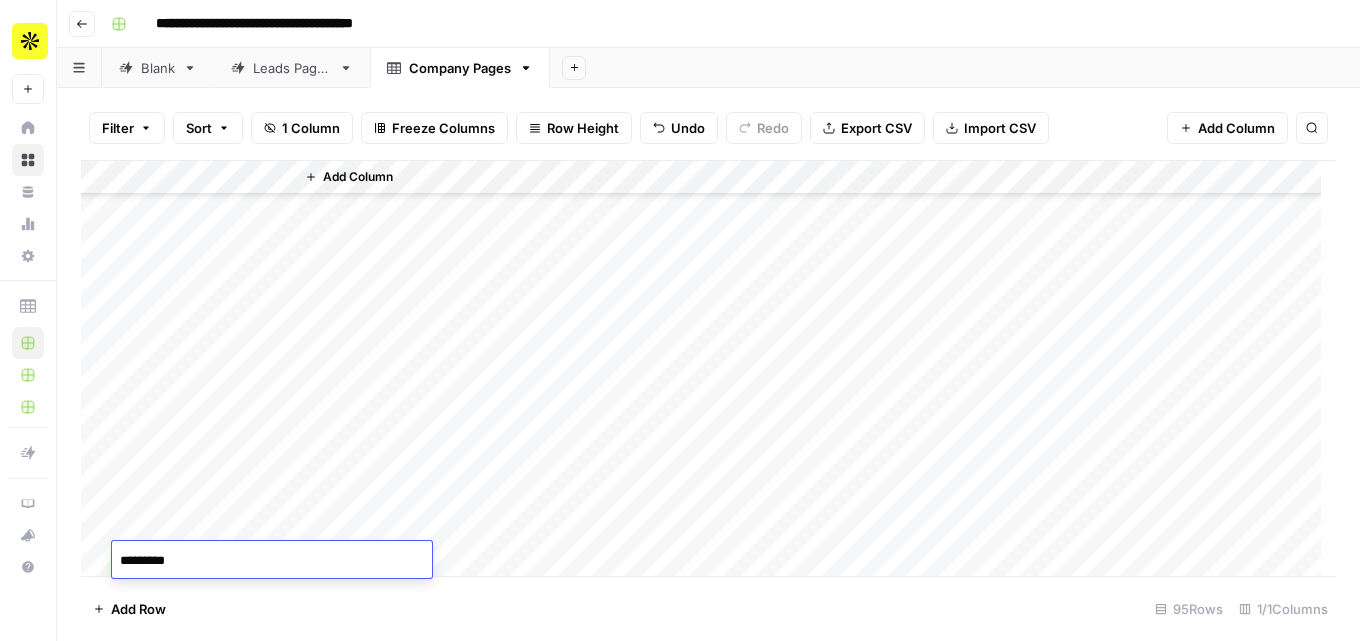 type on "**********" 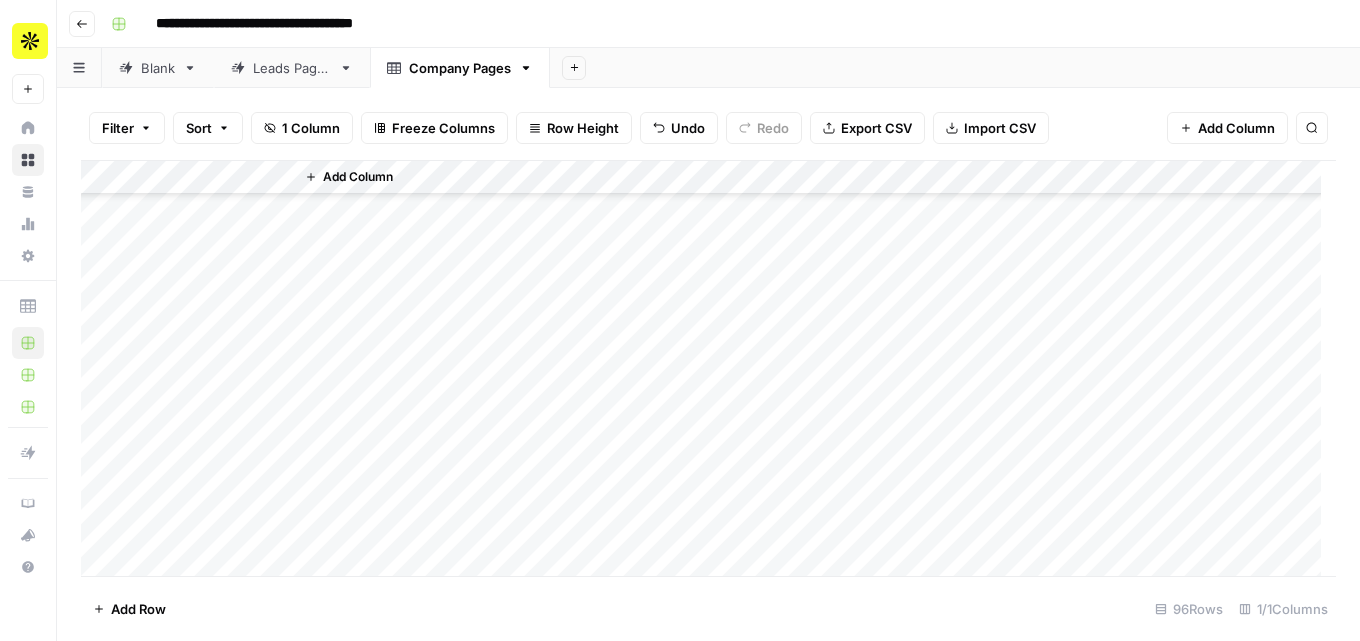 scroll, scrollTop: 2882, scrollLeft: 0, axis: vertical 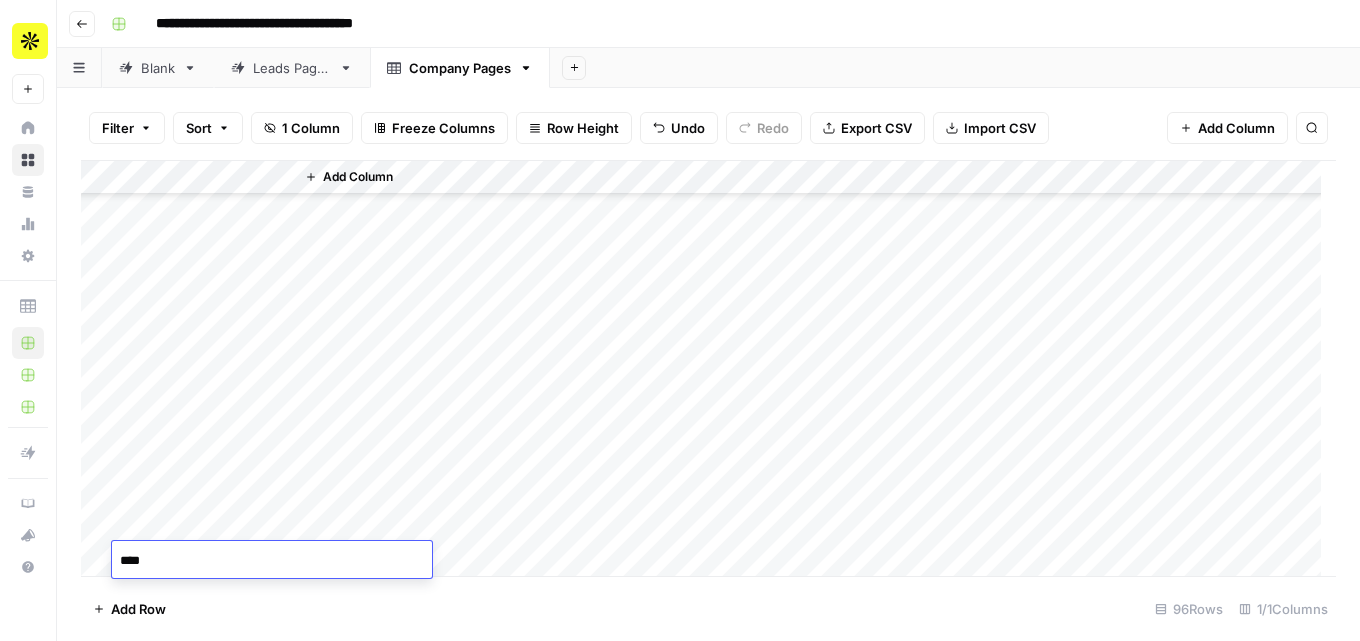 type on "*****" 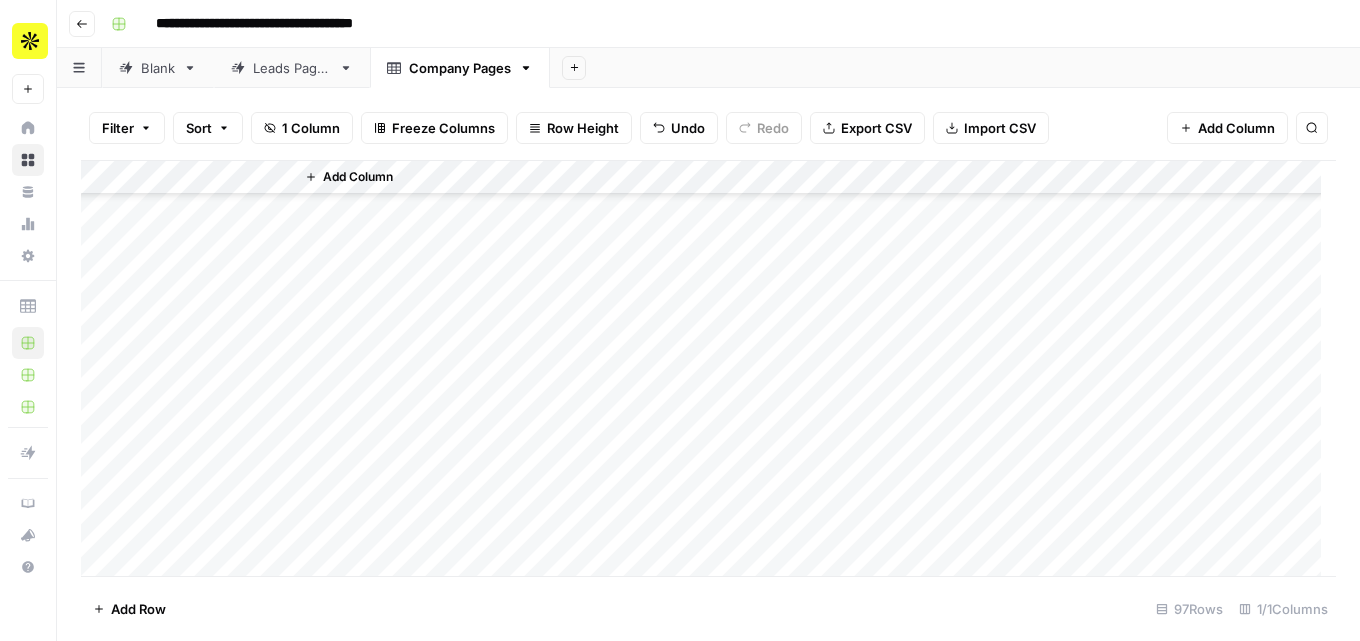 scroll, scrollTop: 2916, scrollLeft: 0, axis: vertical 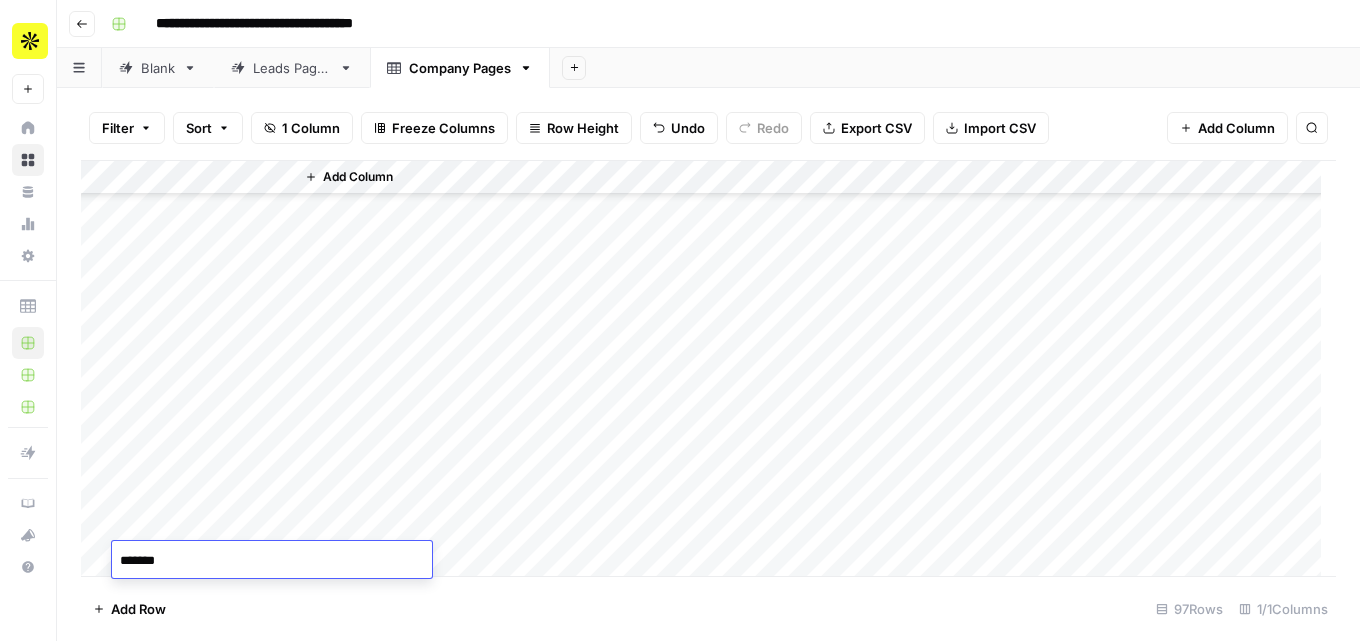 type on "********" 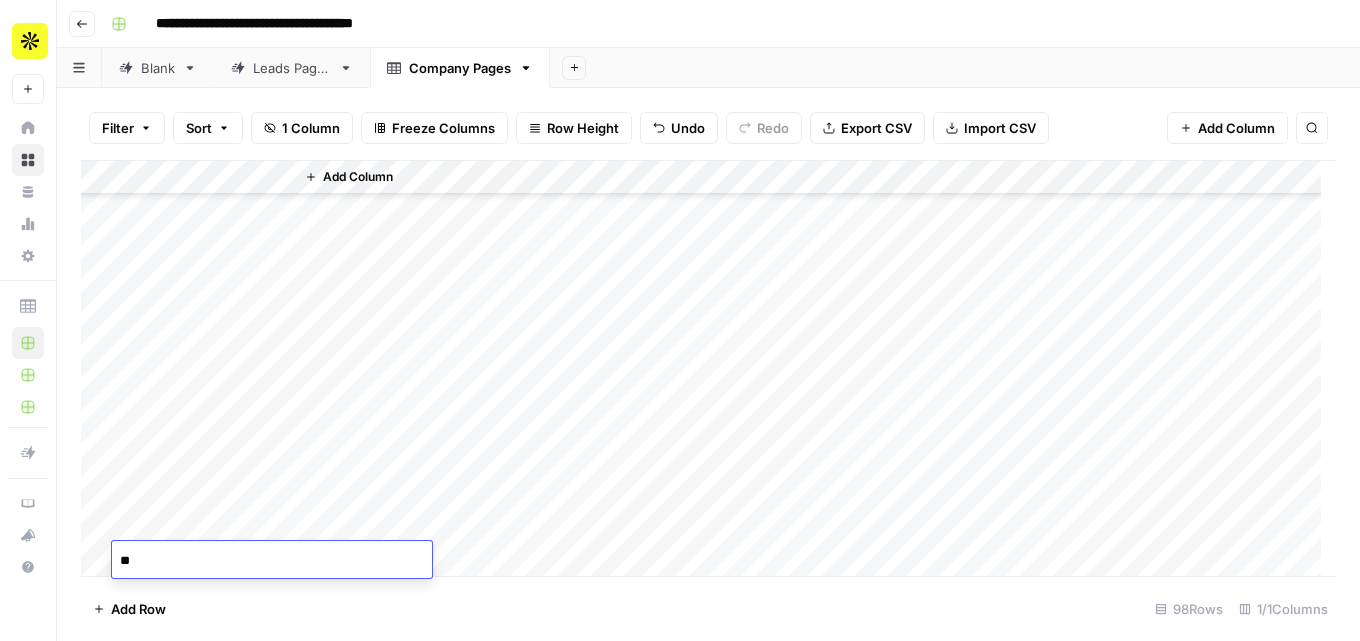 type on "***" 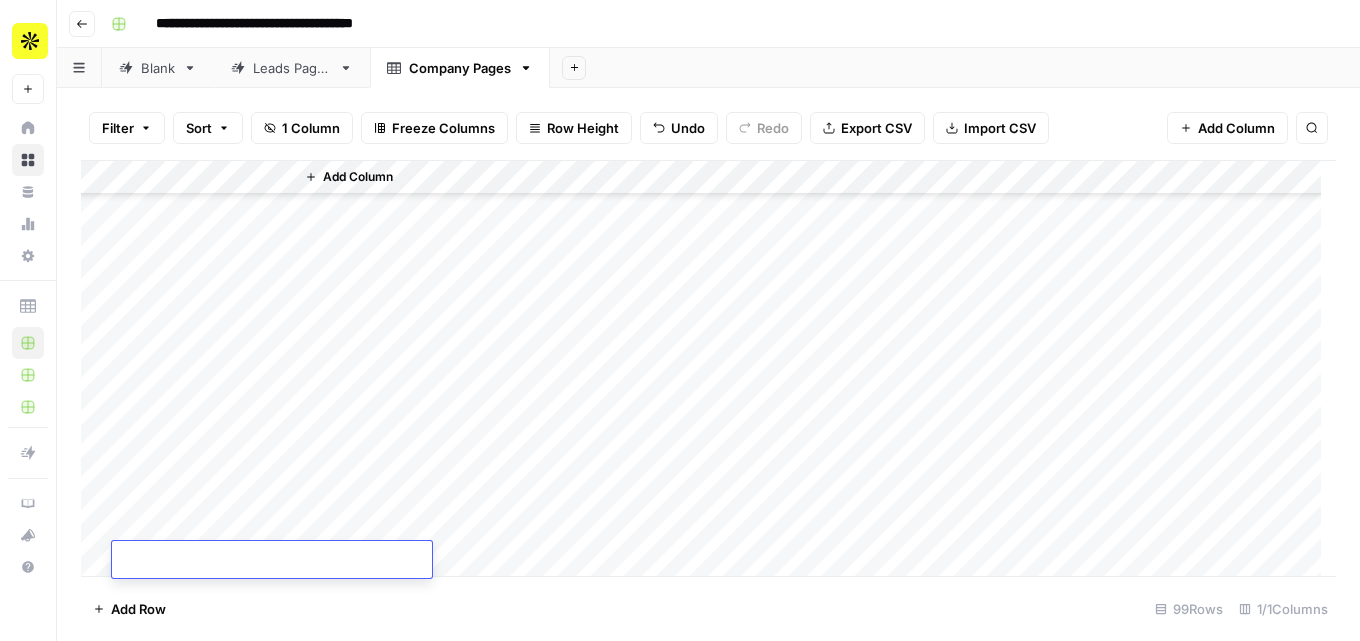scroll, scrollTop: 2984, scrollLeft: 0, axis: vertical 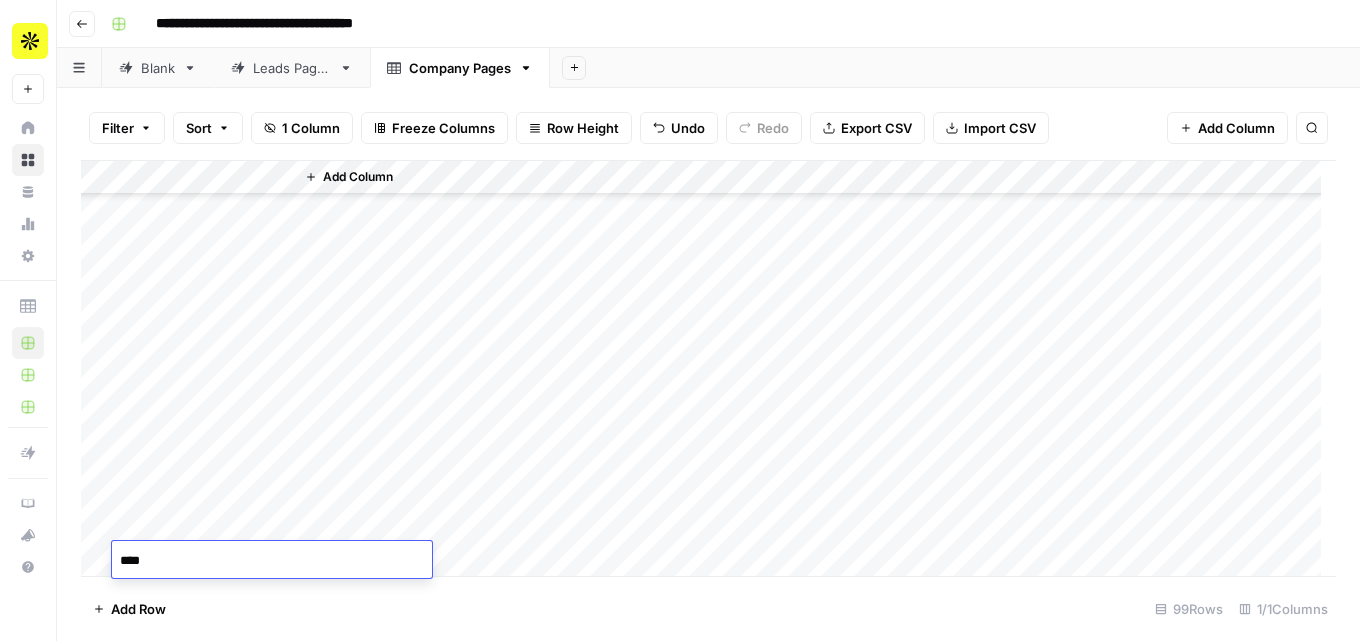 type on "*****" 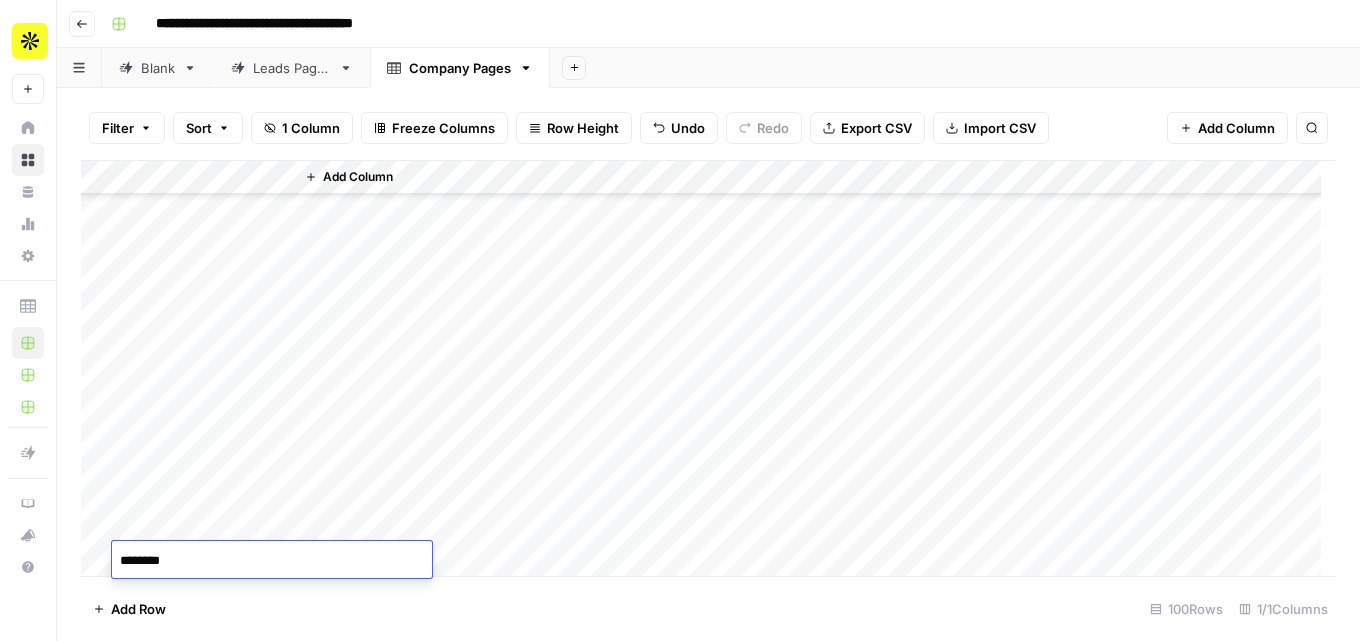 type on "*********" 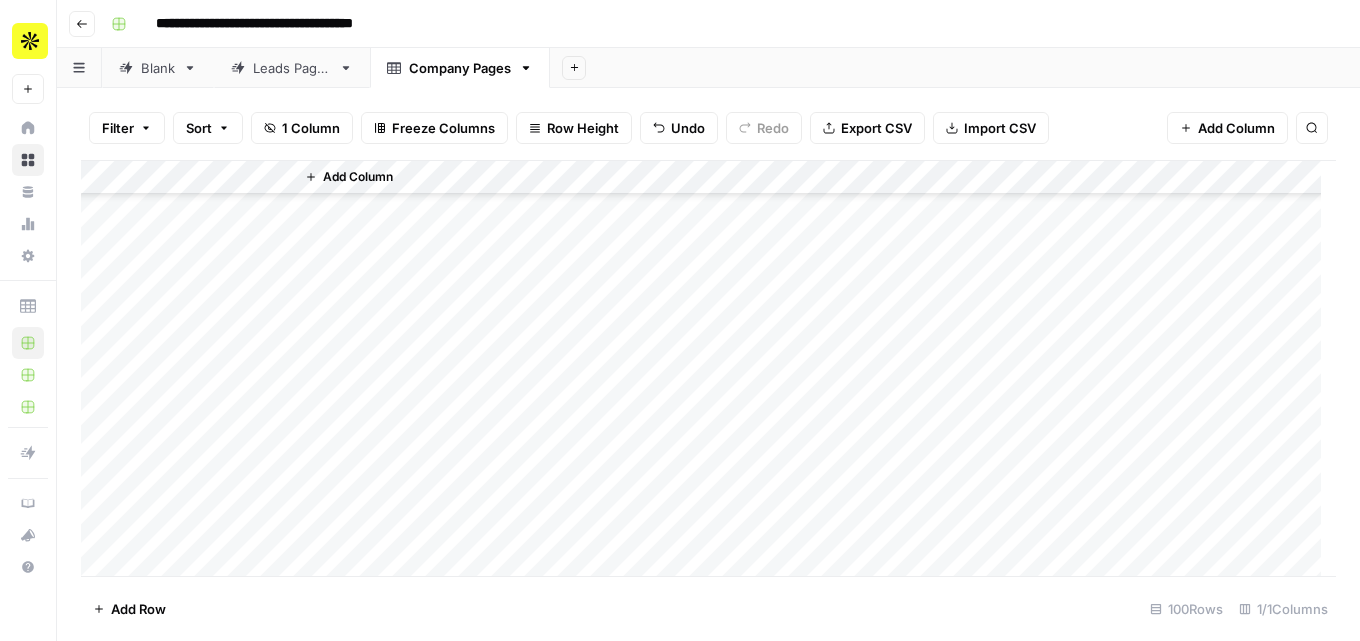 scroll, scrollTop: 3052, scrollLeft: 0, axis: vertical 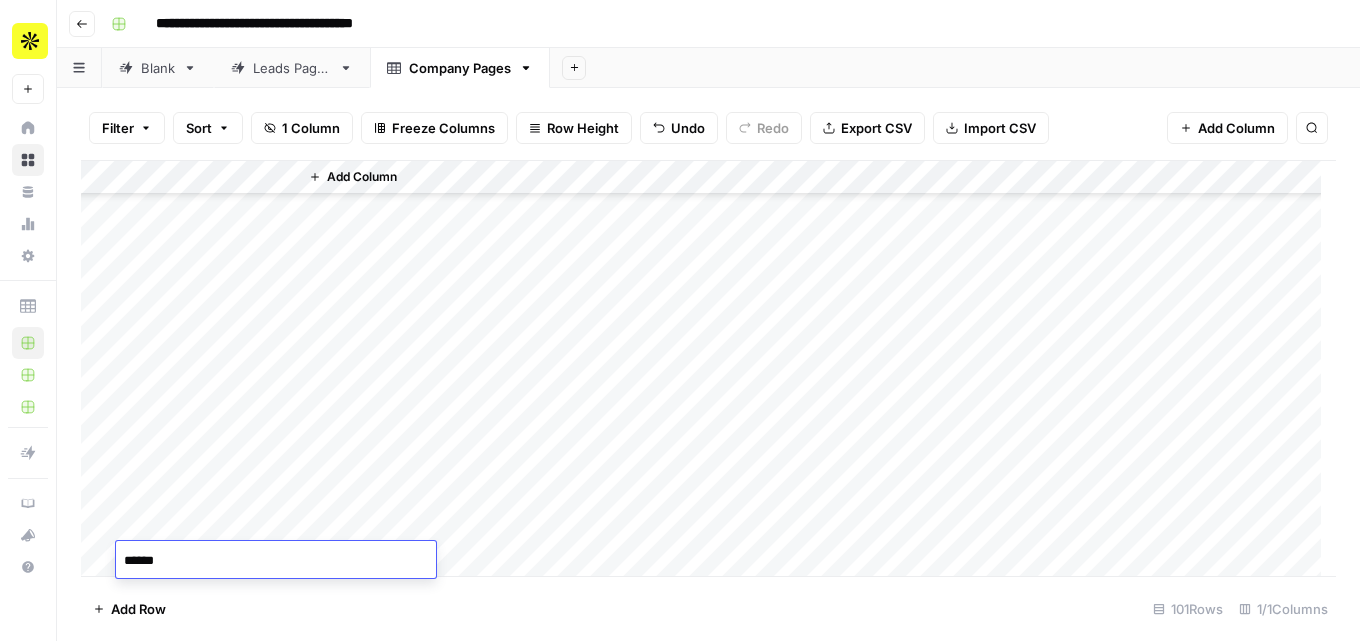 type on "*******" 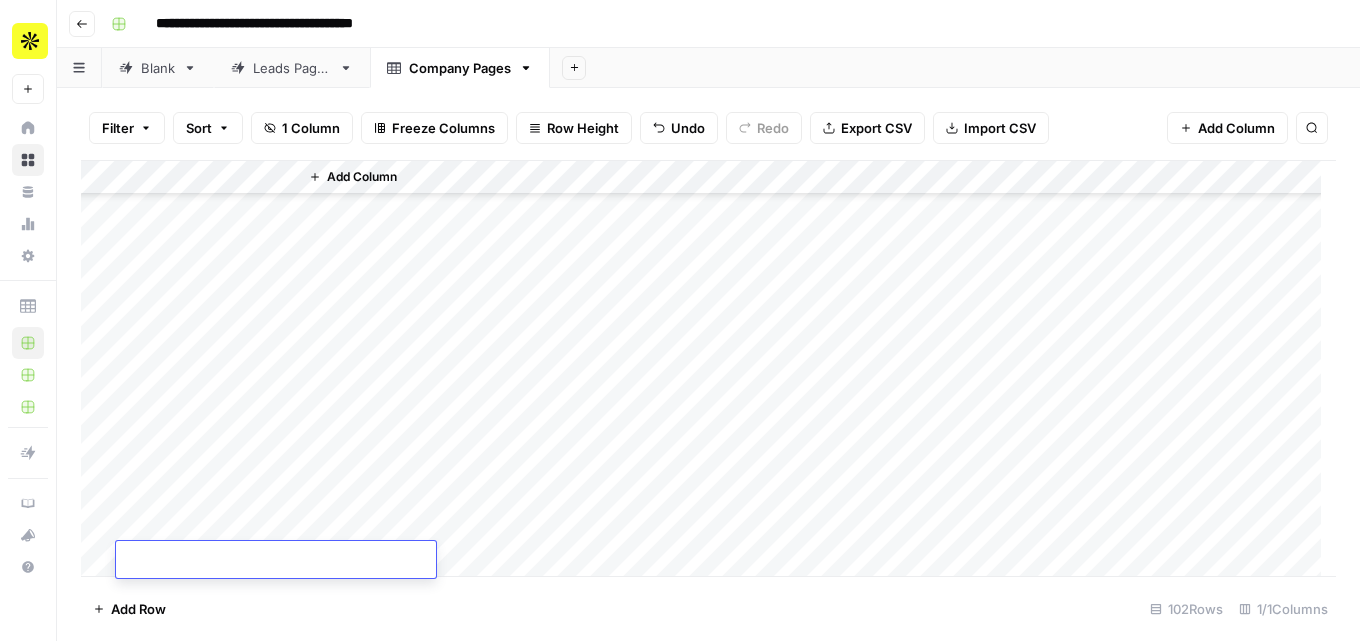 scroll, scrollTop: 3086, scrollLeft: 0, axis: vertical 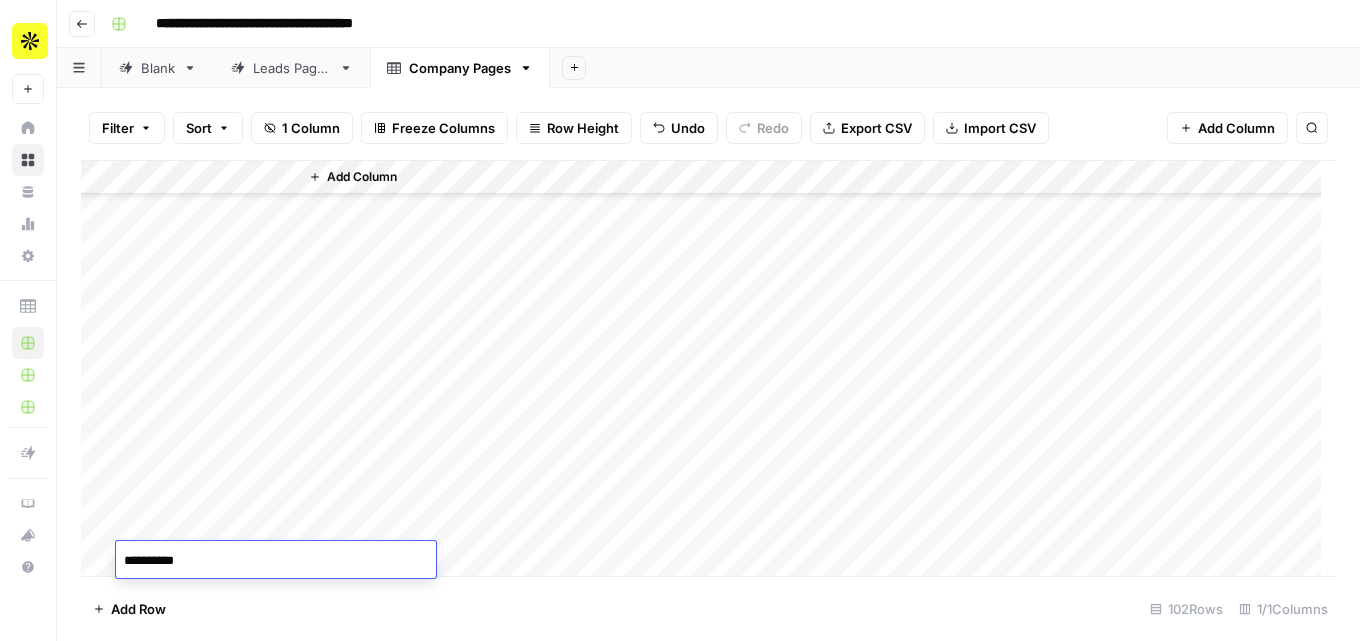 type on "**********" 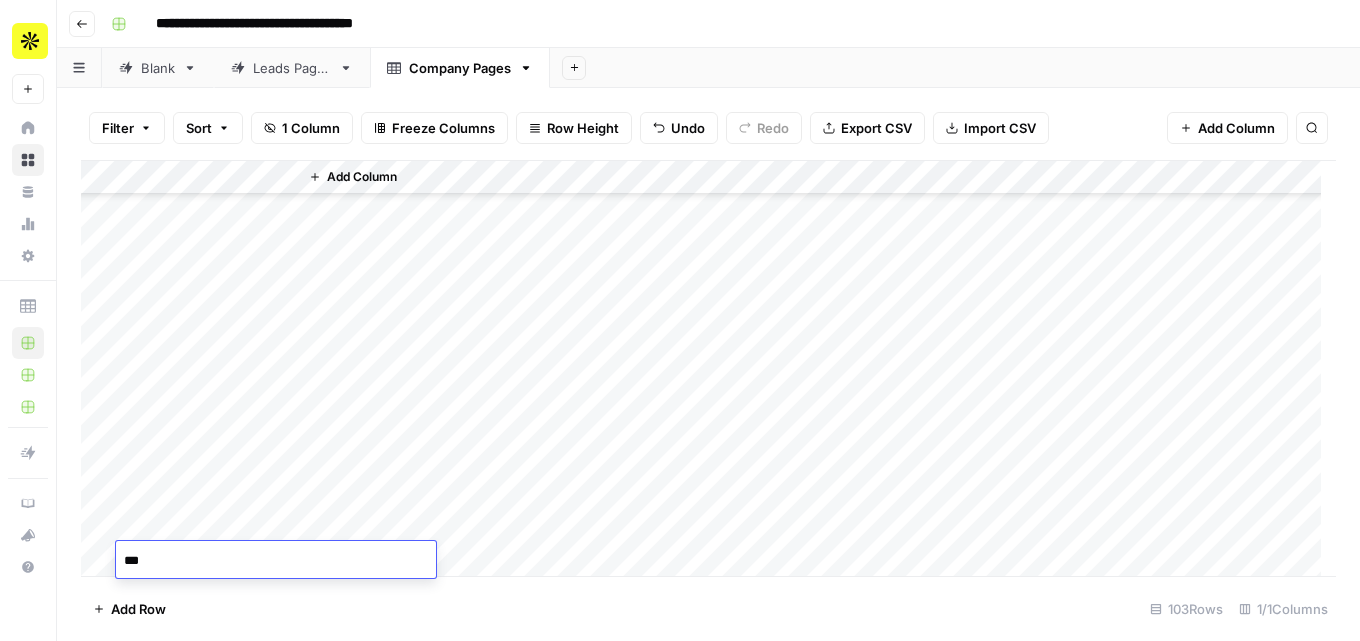 type on "****" 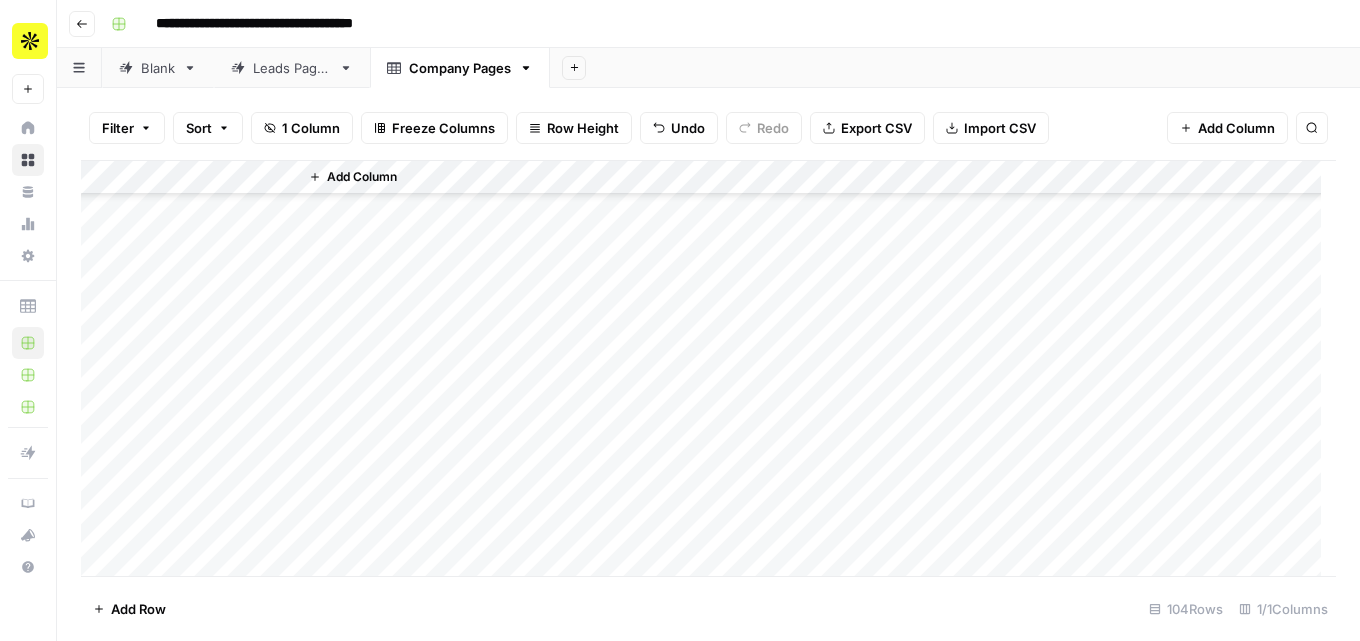scroll, scrollTop: 3154, scrollLeft: 0, axis: vertical 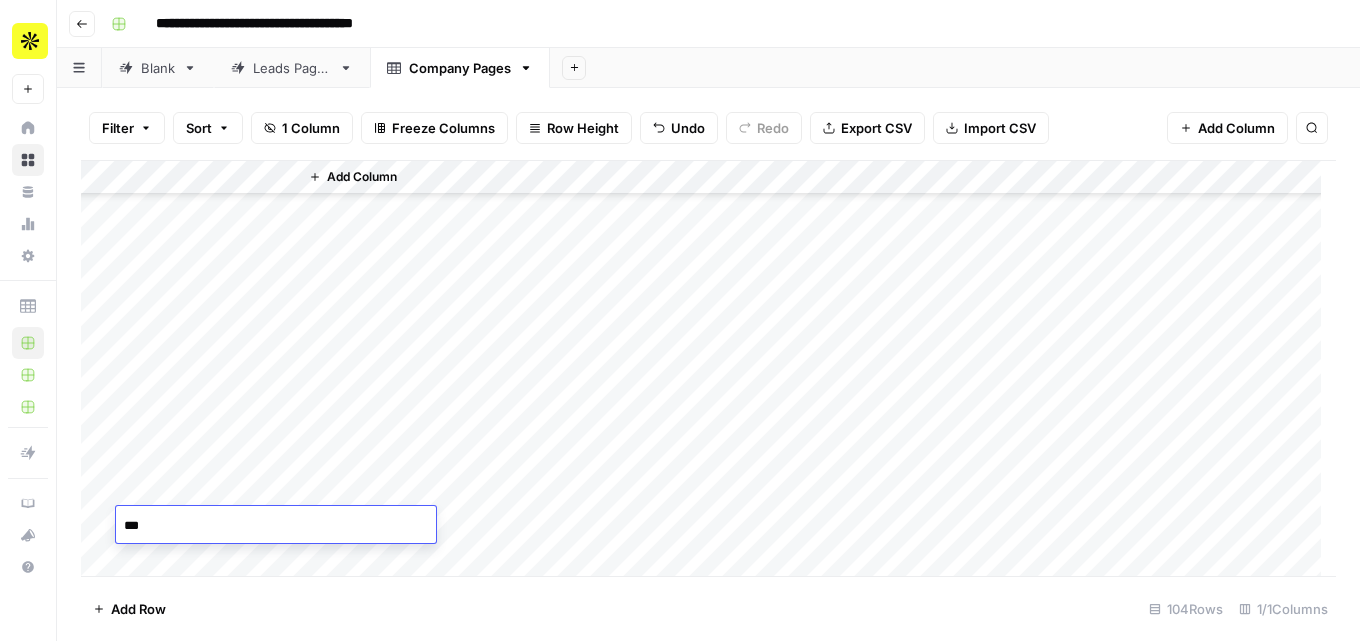 type on "****" 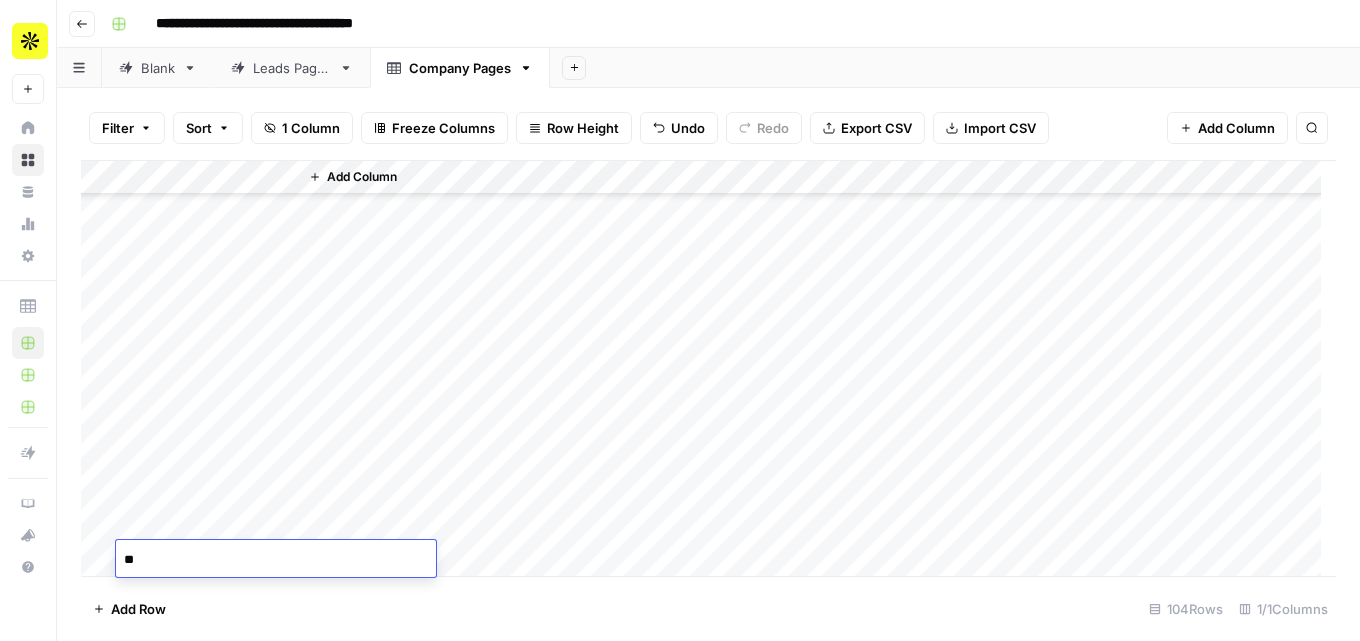 type on "***" 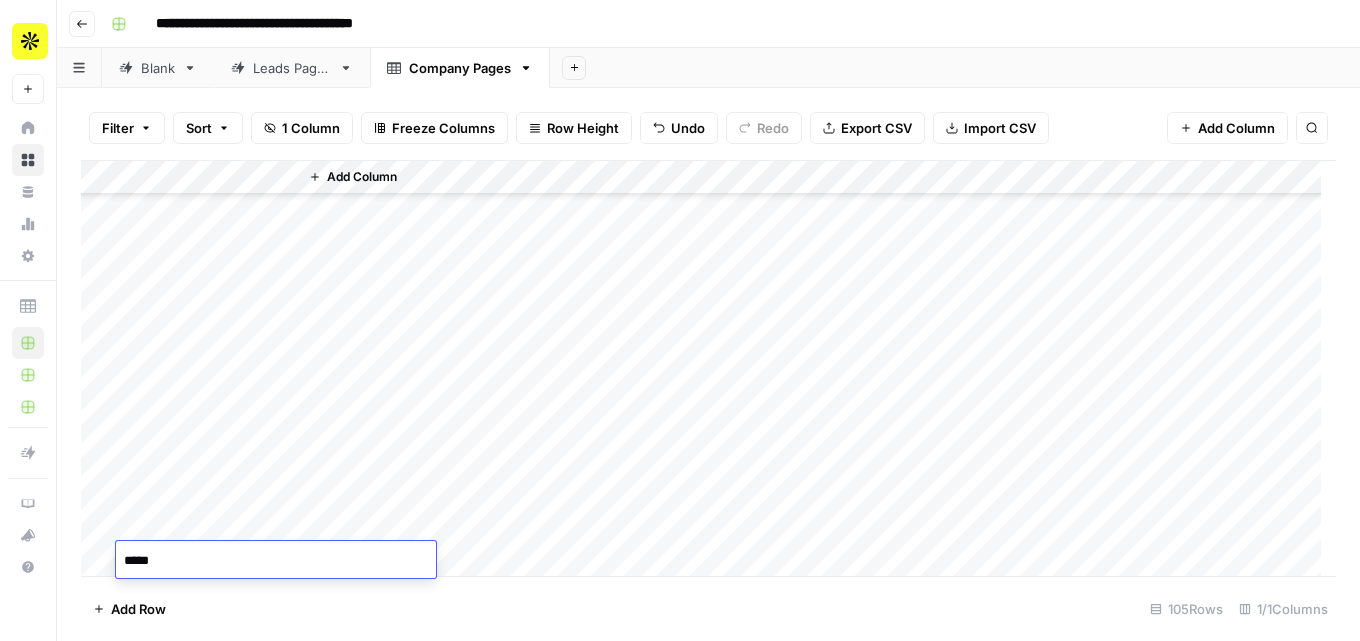 type on "******" 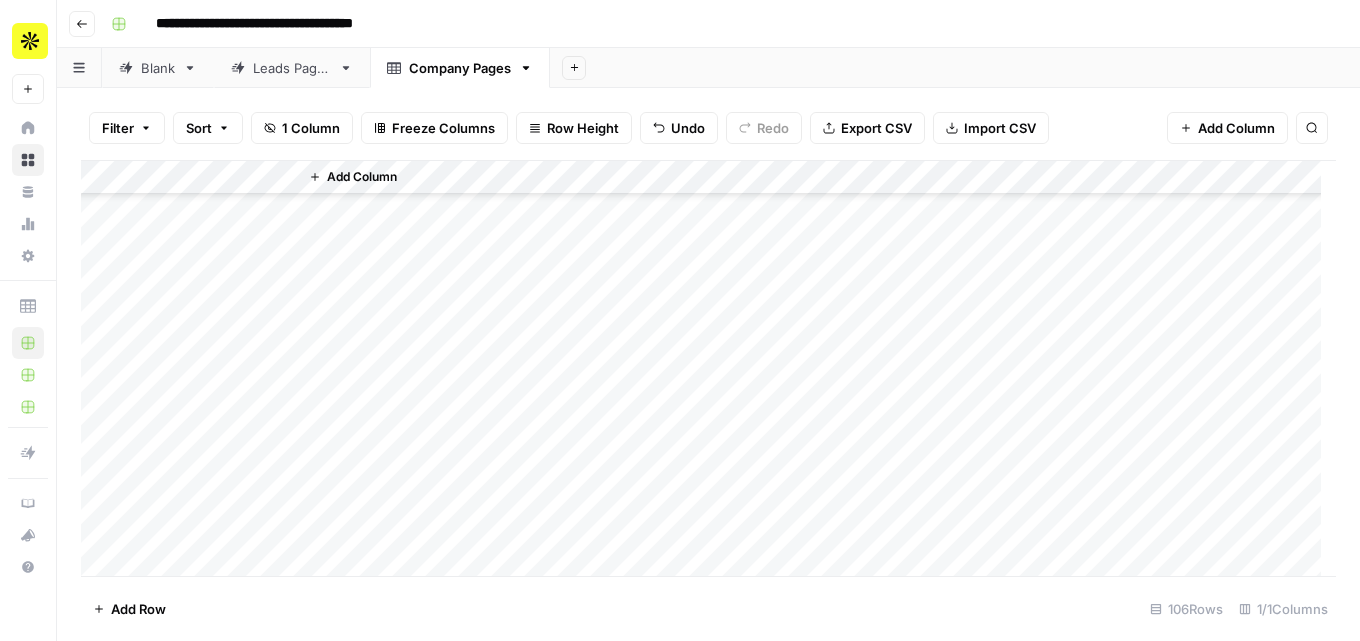 scroll, scrollTop: 3222, scrollLeft: 0, axis: vertical 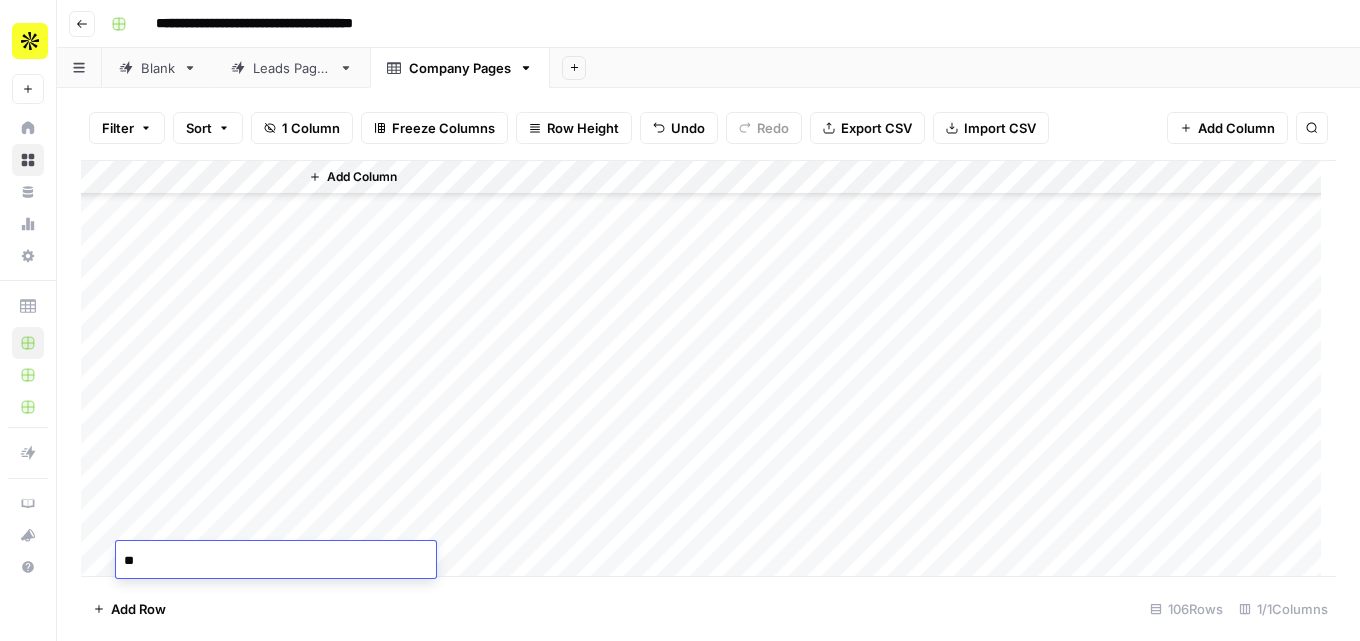 type on "***" 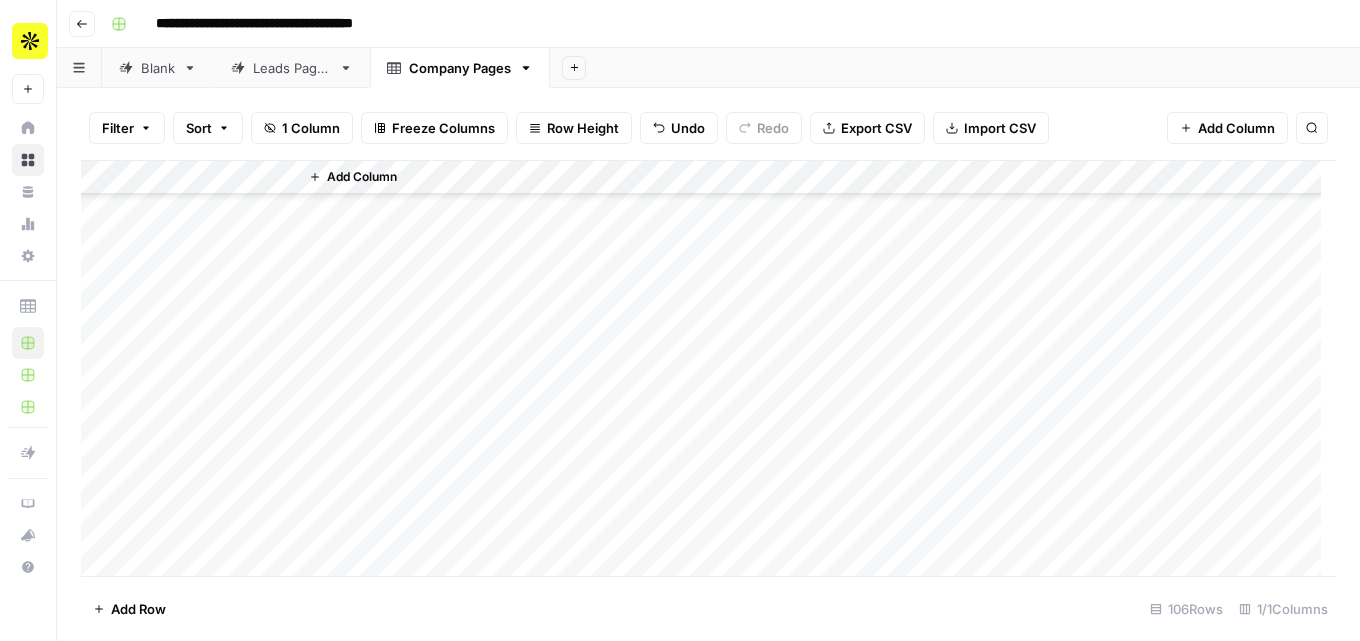 scroll, scrollTop: 0, scrollLeft: 0, axis: both 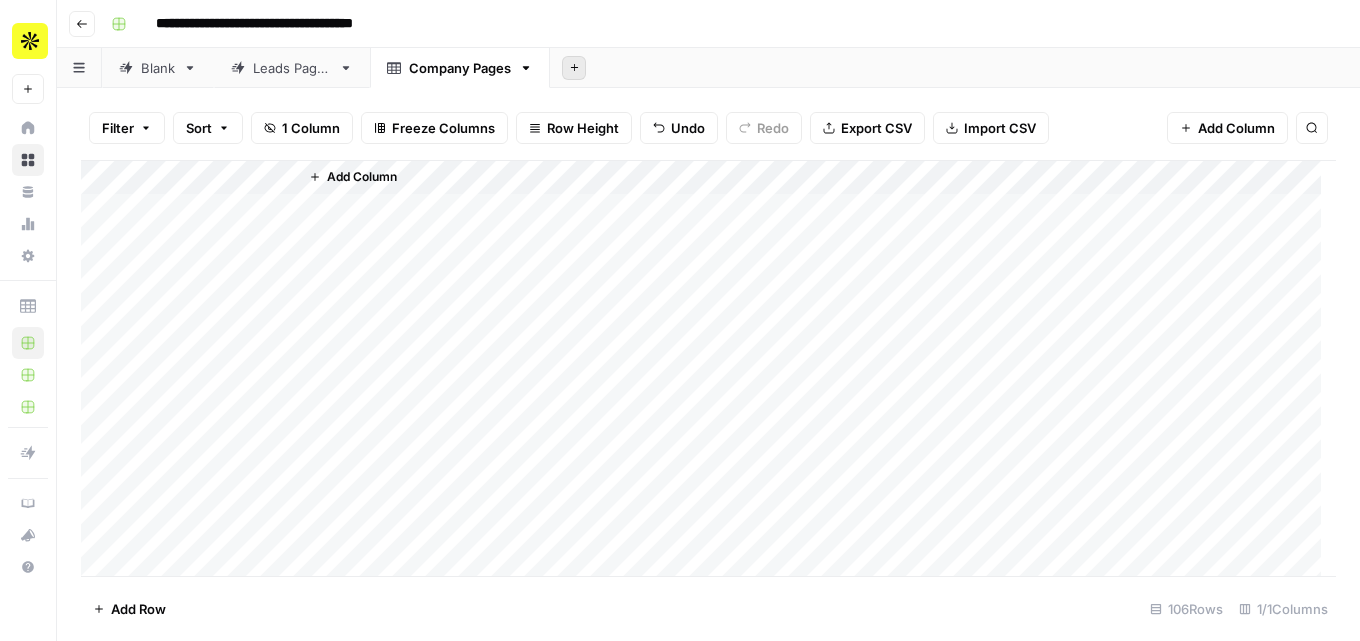 click 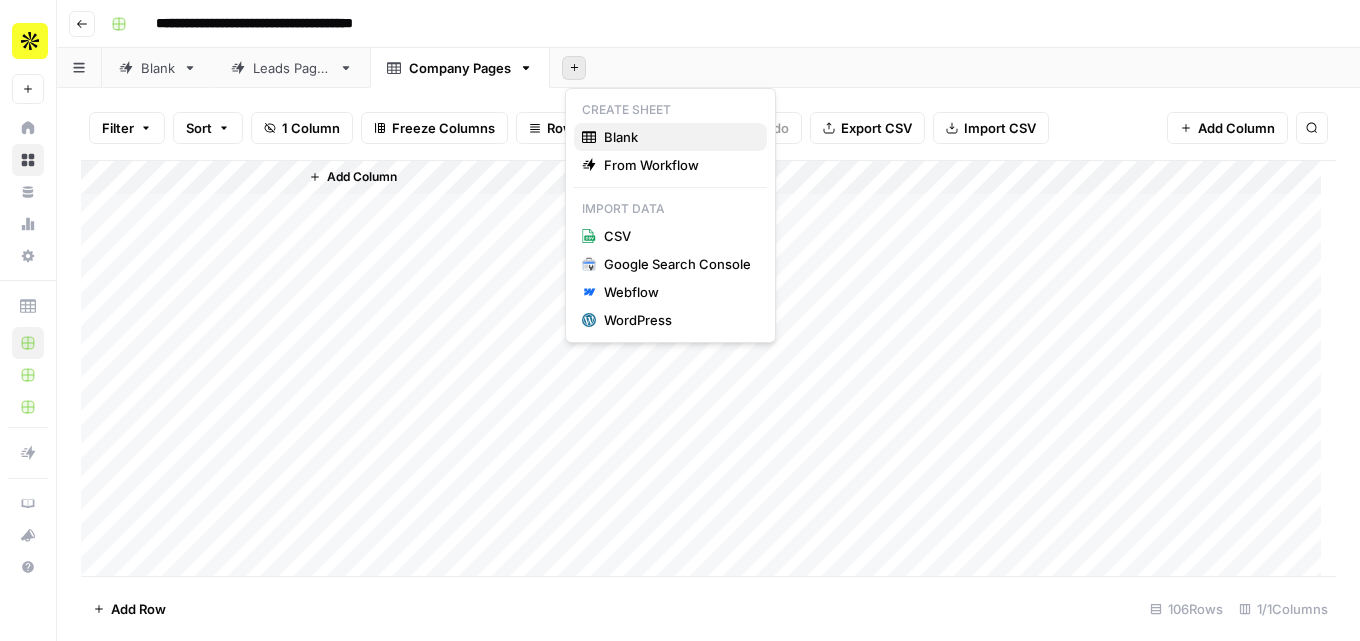 click on "Blank" at bounding box center (670, 137) 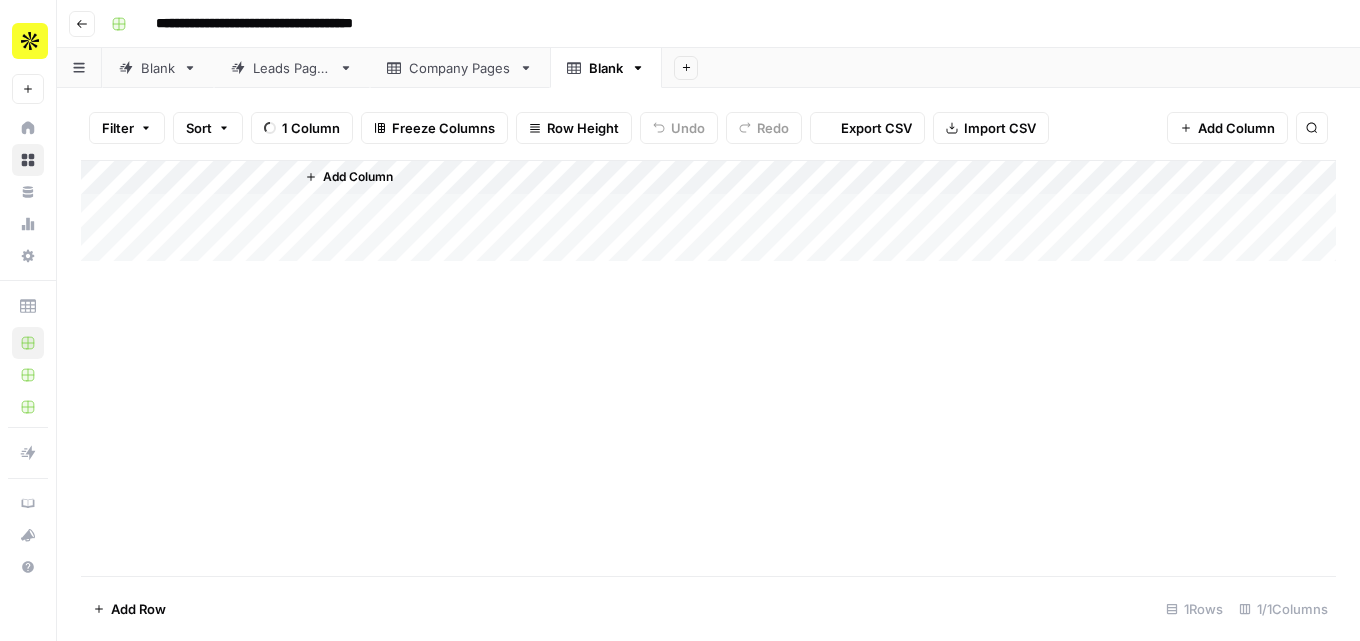 click on "Blank" at bounding box center [606, 68] 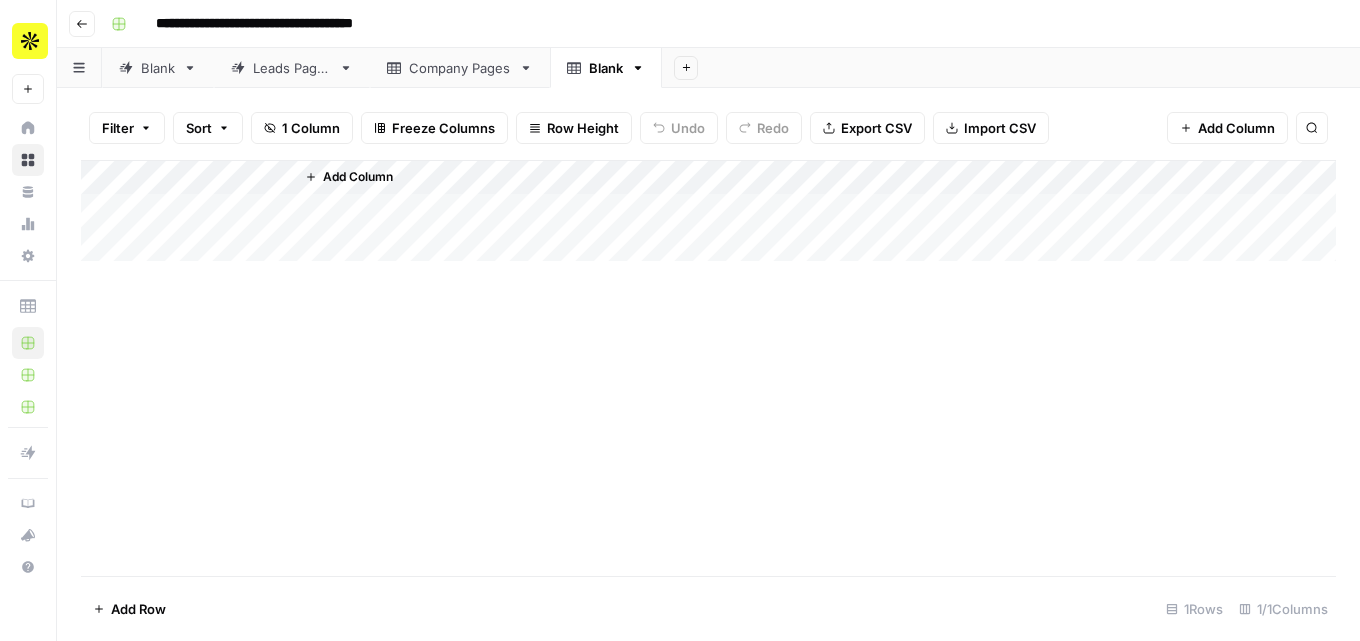 click on "Blank" at bounding box center [606, 68] 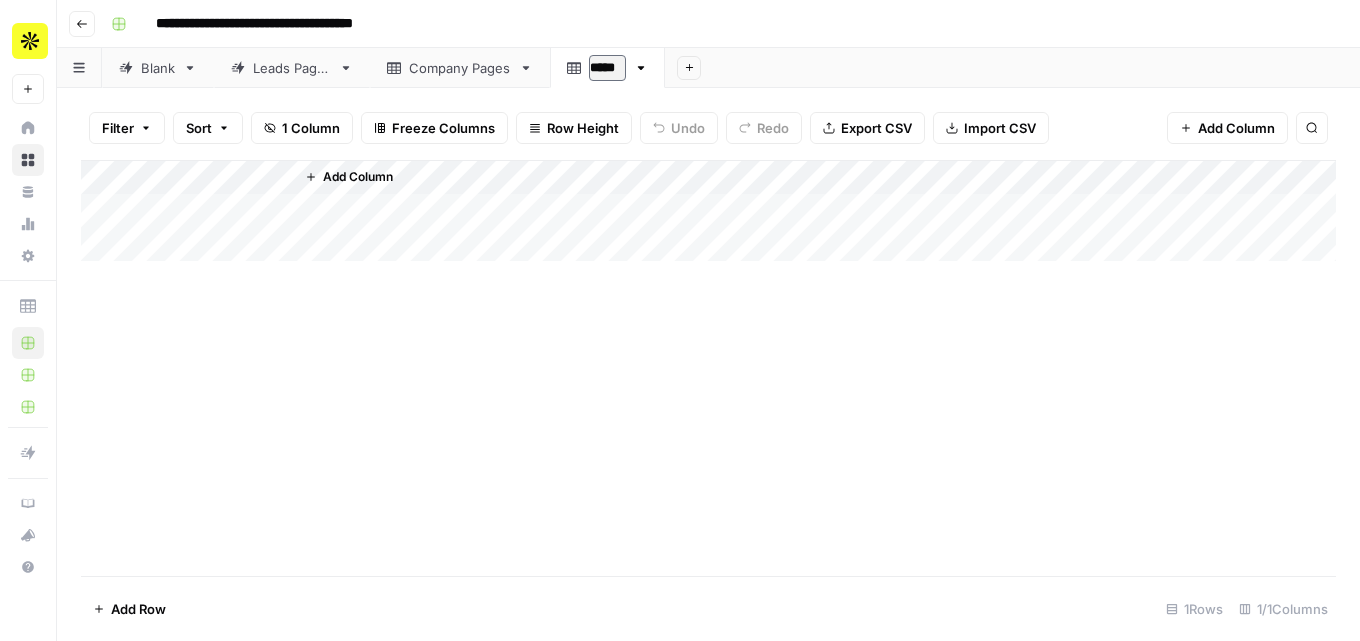 click on "*****" at bounding box center (607, 68) 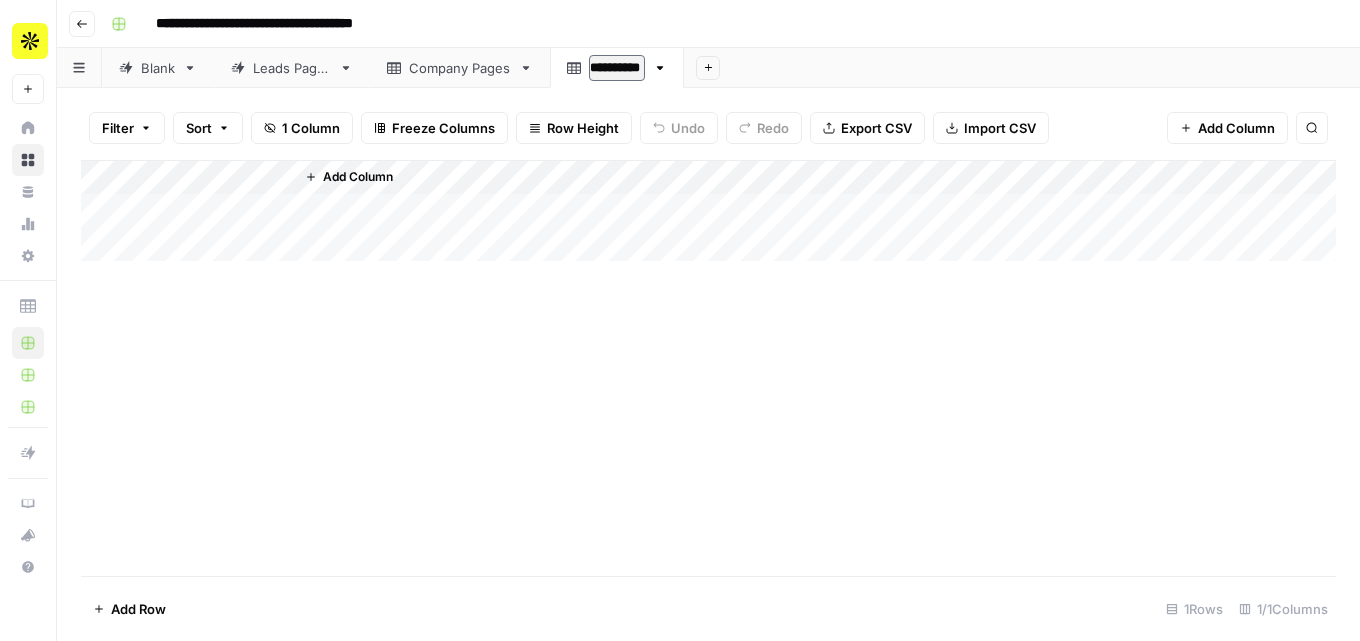 type on "**********" 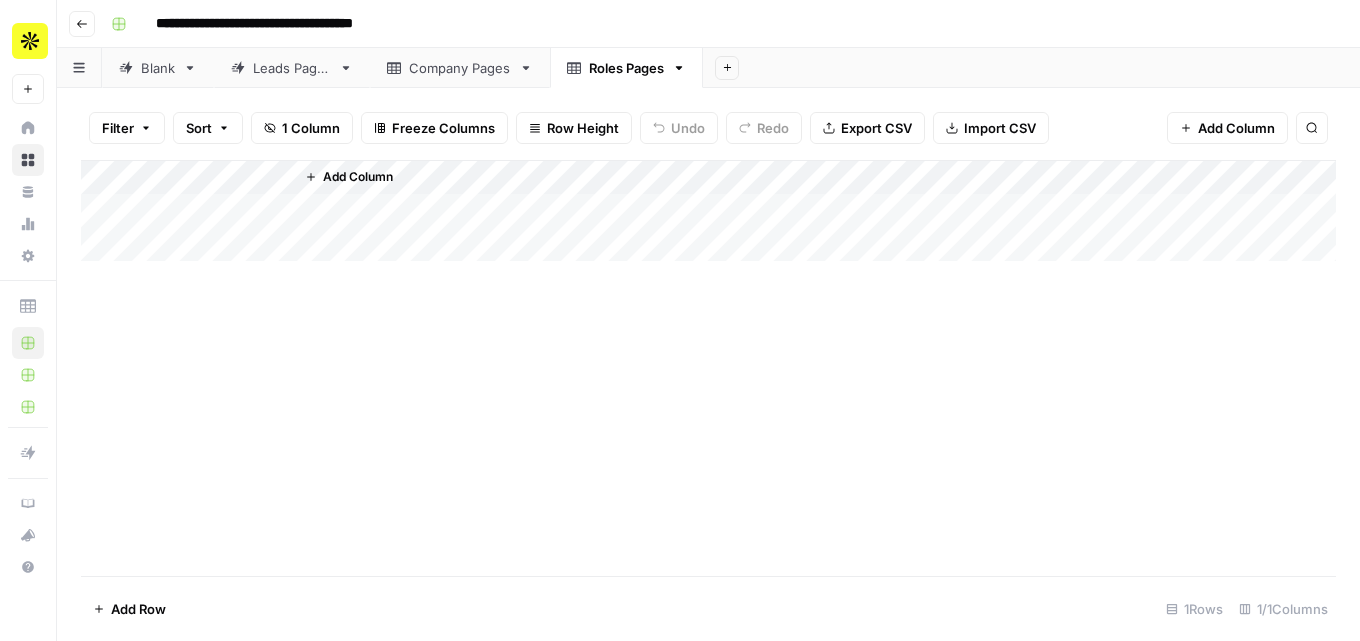 click on "Leads Pages" at bounding box center (292, 68) 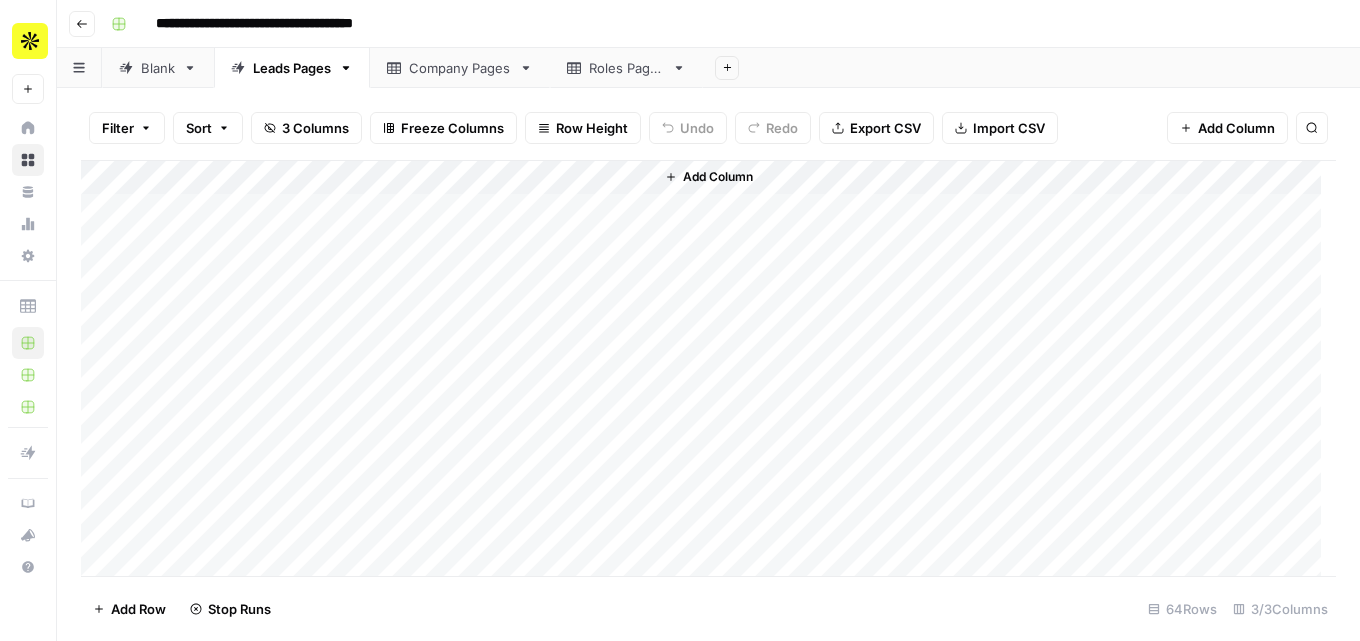 click on "Roles Pages" at bounding box center [626, 68] 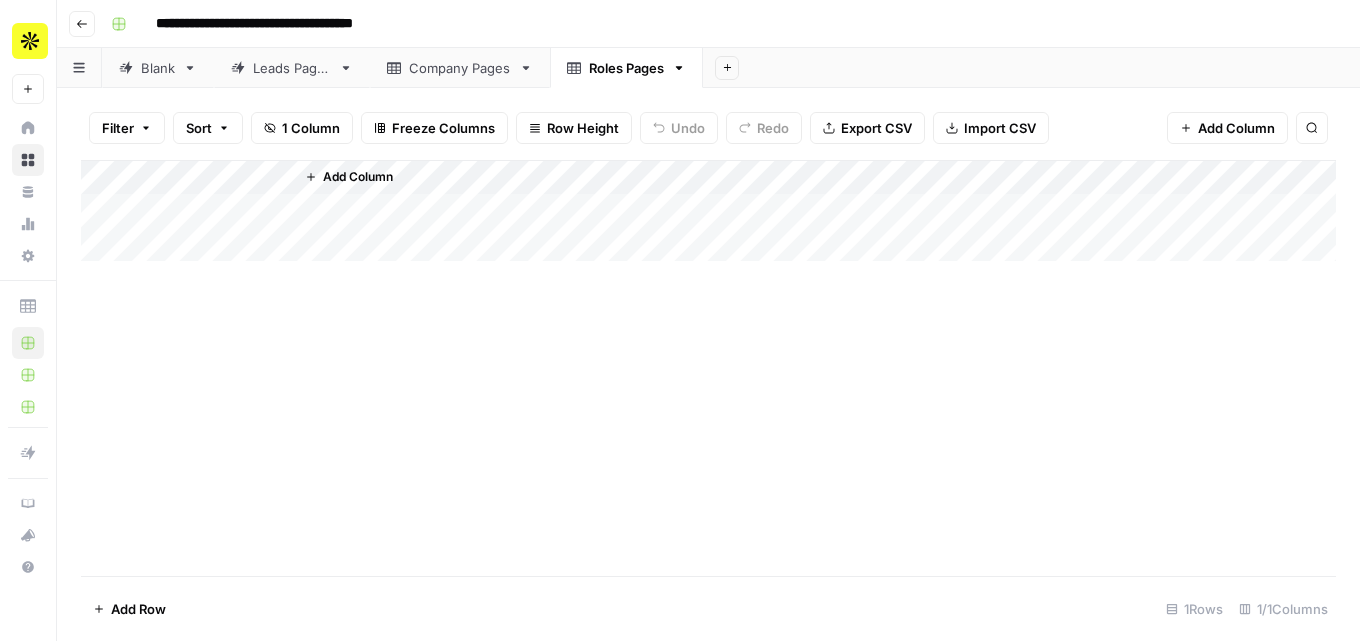 click on "Company Pages" at bounding box center (460, 68) 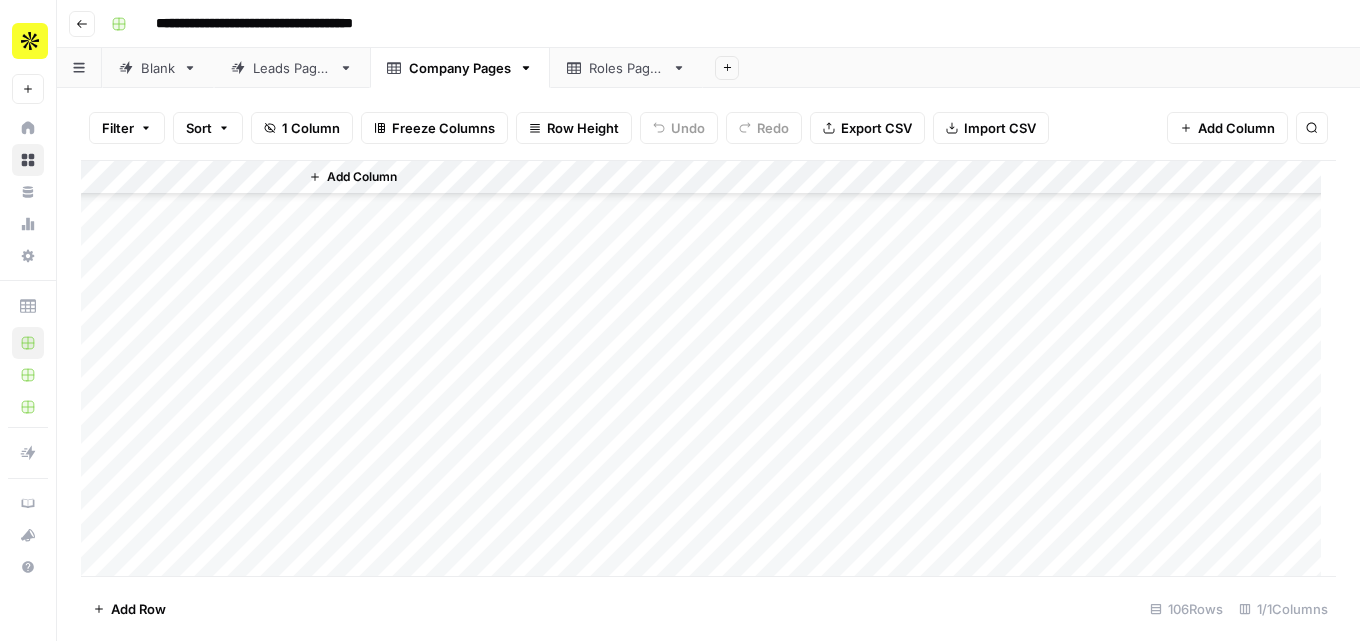 scroll, scrollTop: 2555, scrollLeft: 0, axis: vertical 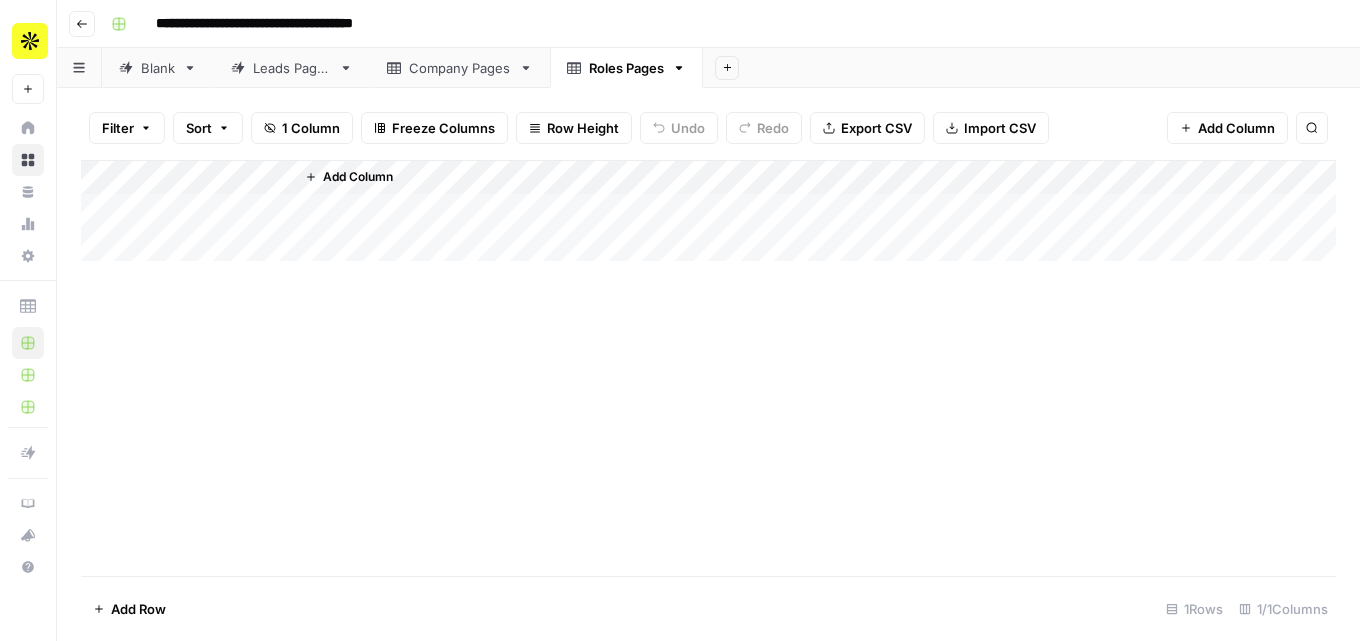 click on "Add Column" at bounding box center (708, 211) 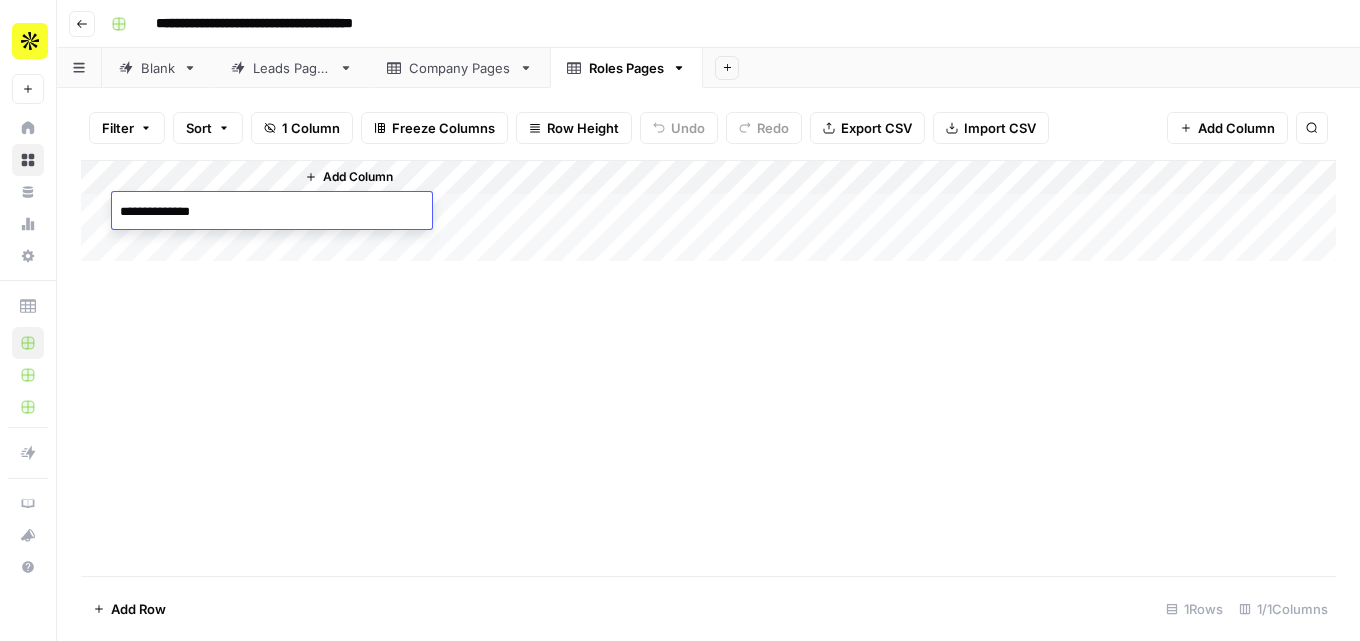 type on "**********" 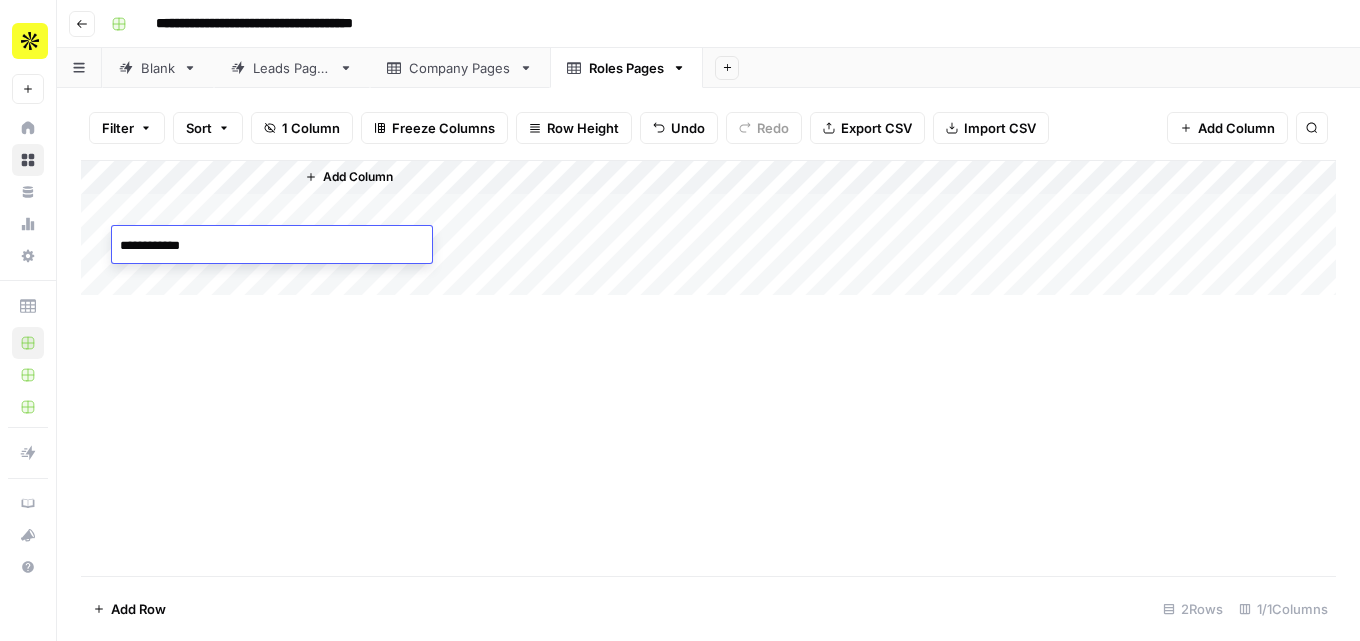 type on "**********" 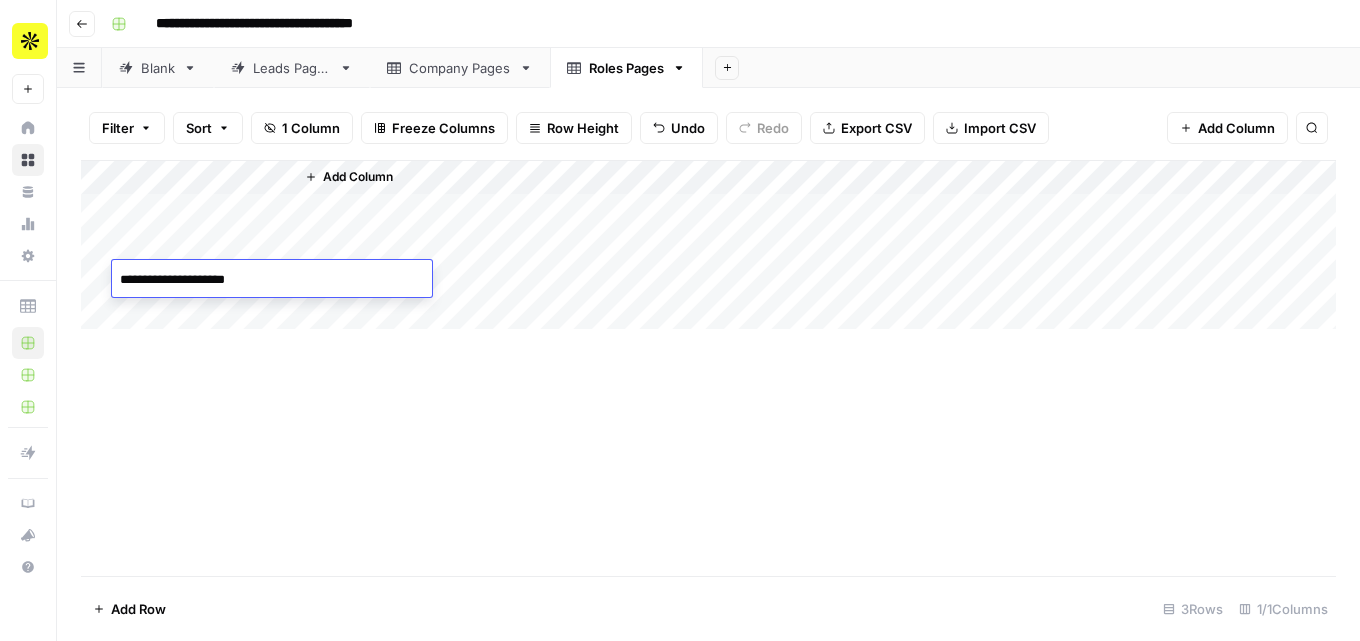 type on "**********" 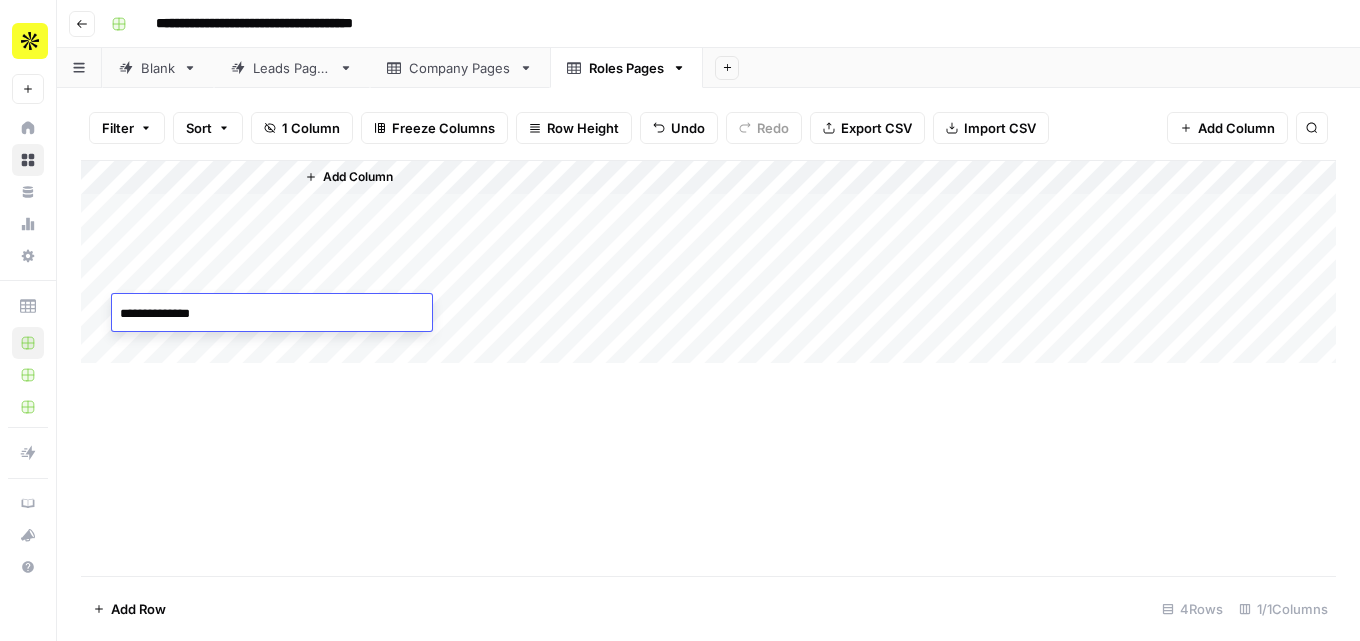 type on "**********" 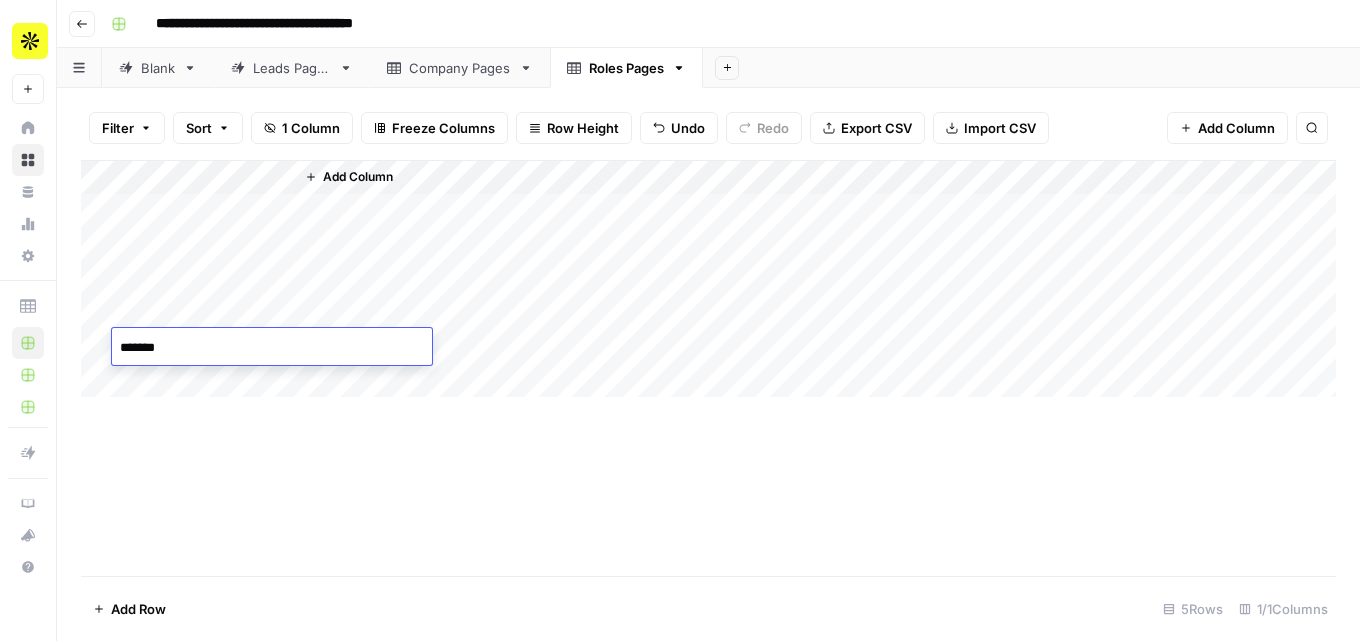 type on "********" 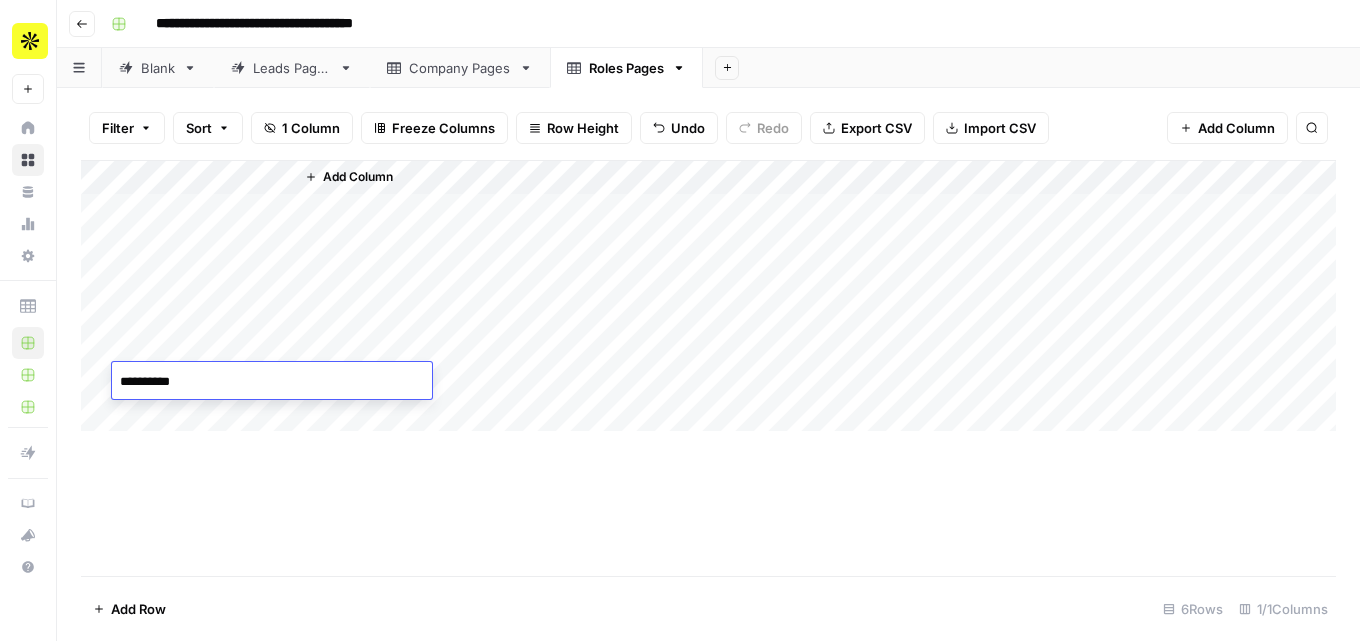 type on "**********" 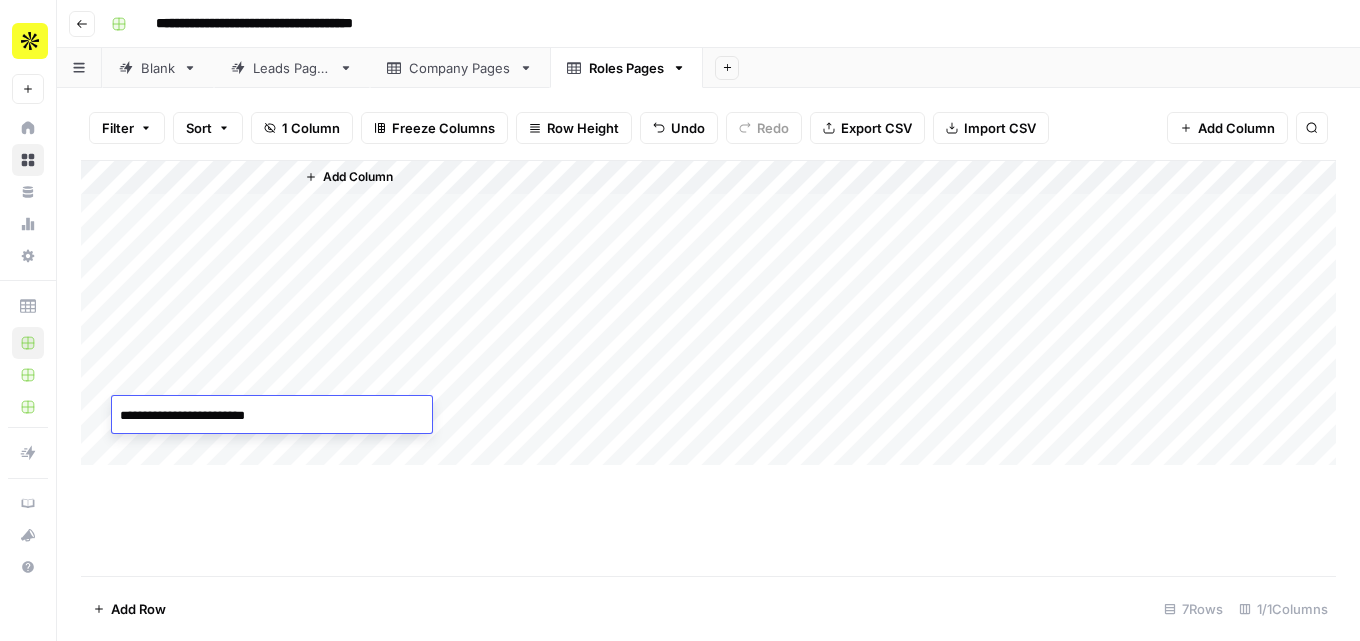 type on "**********" 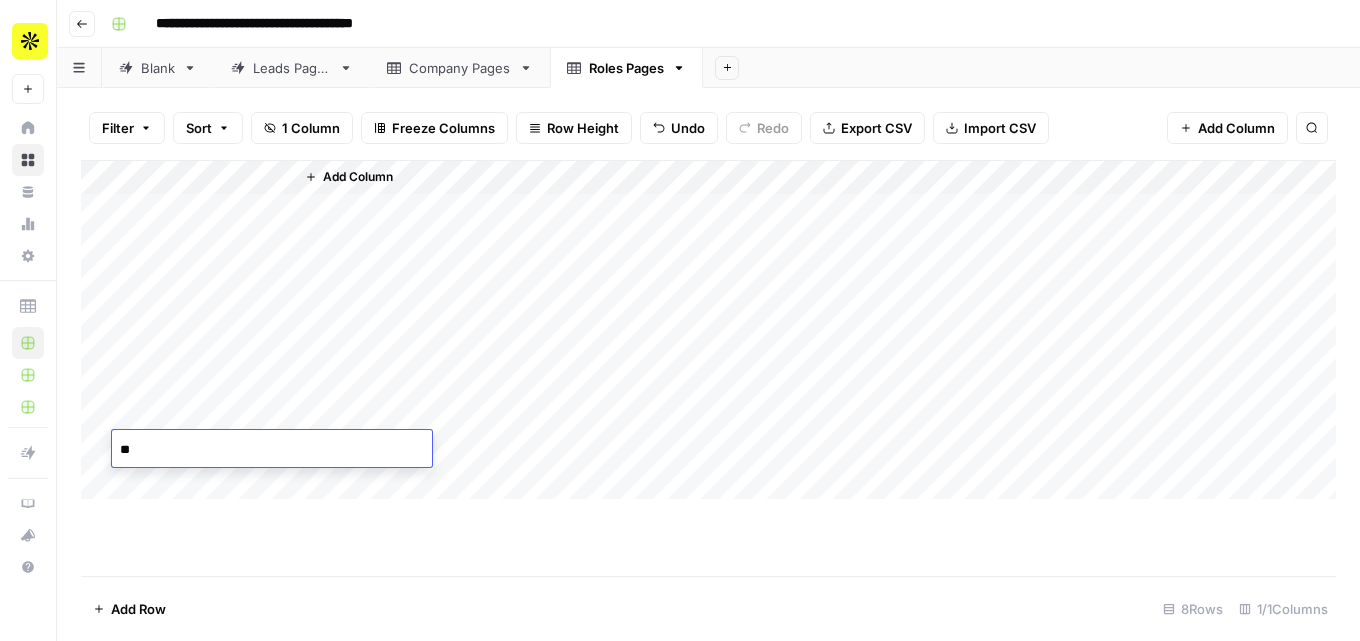 type on "*" 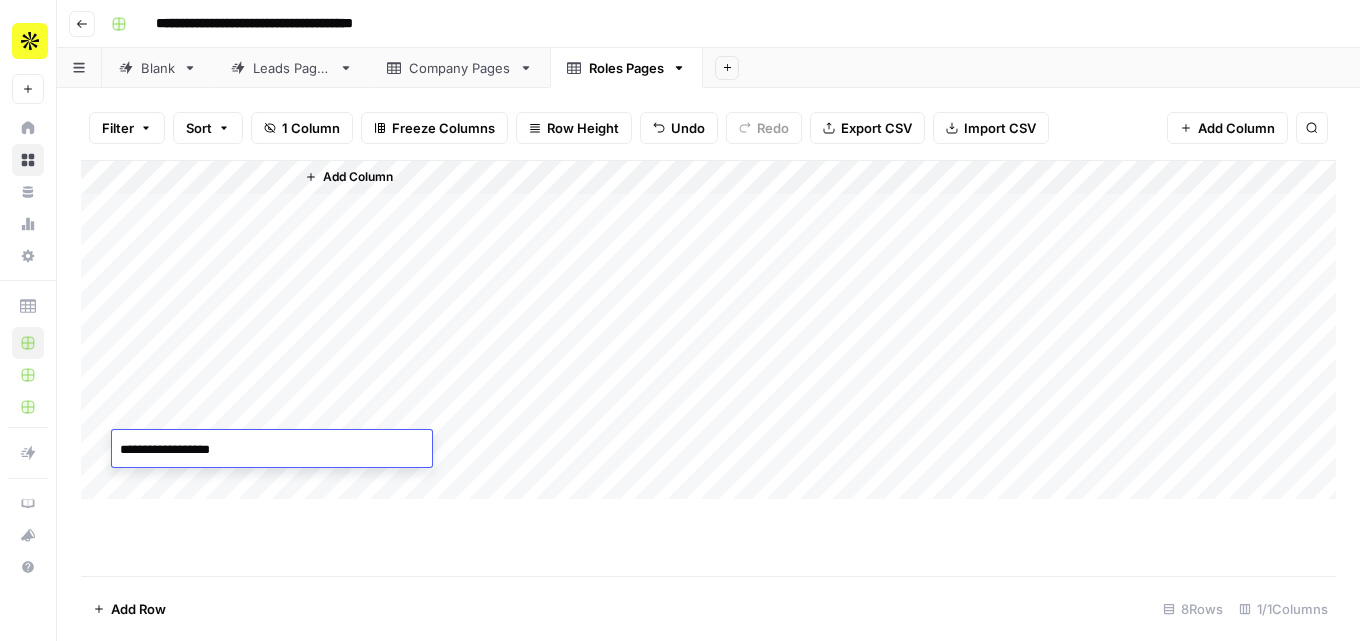 type on "**********" 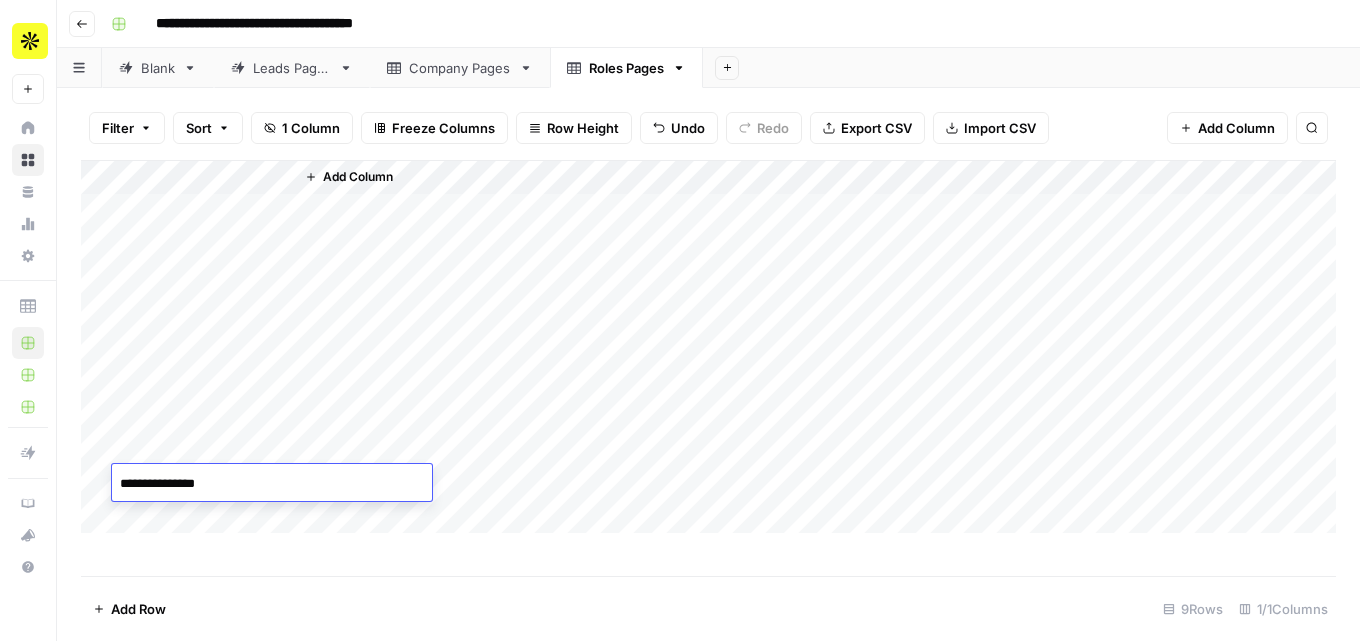 type on "**********" 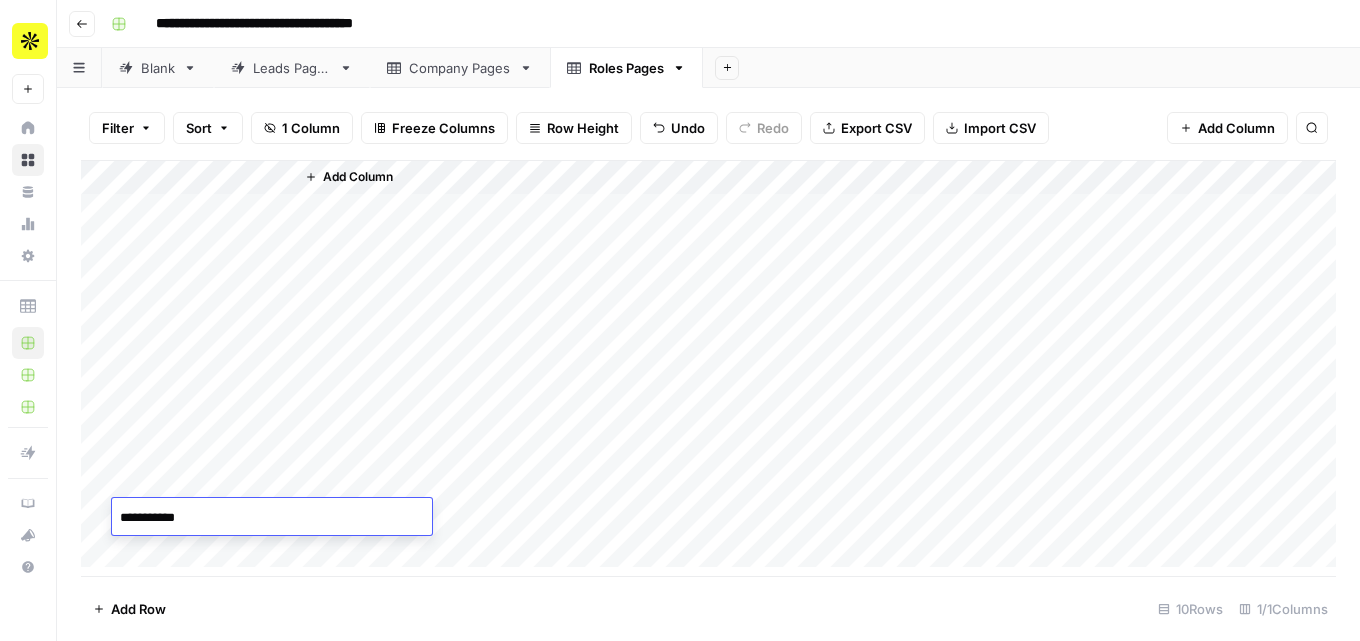 type on "**********" 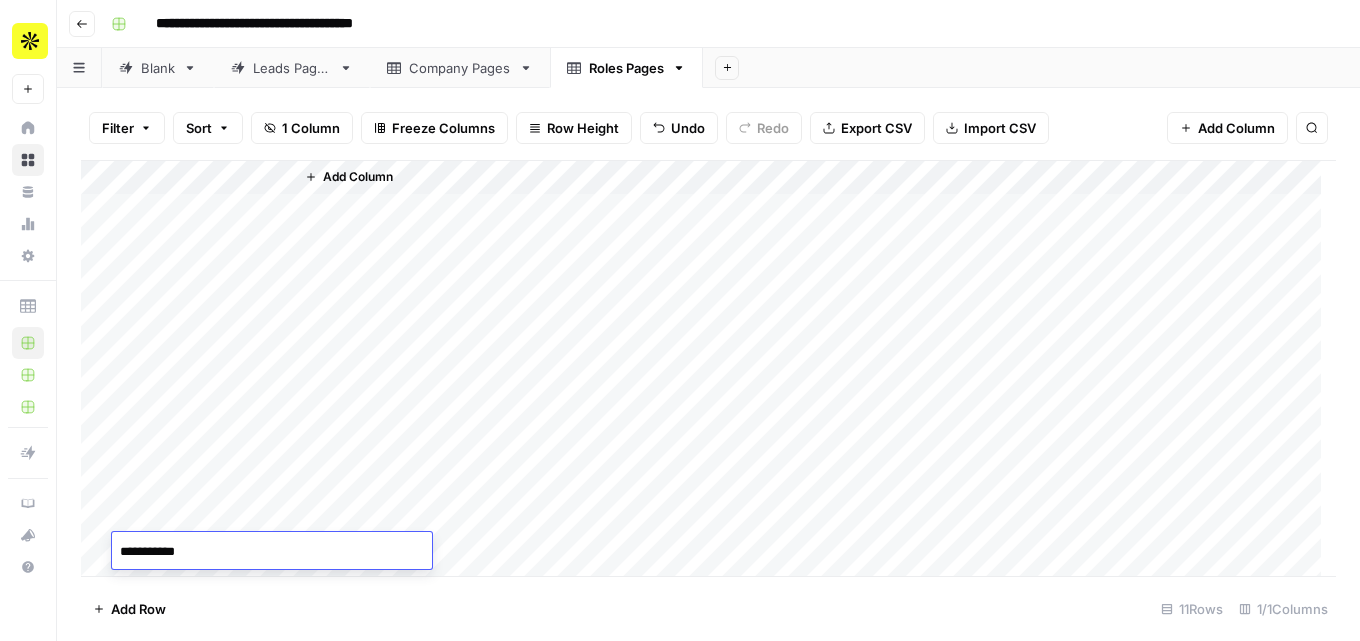 type on "**********" 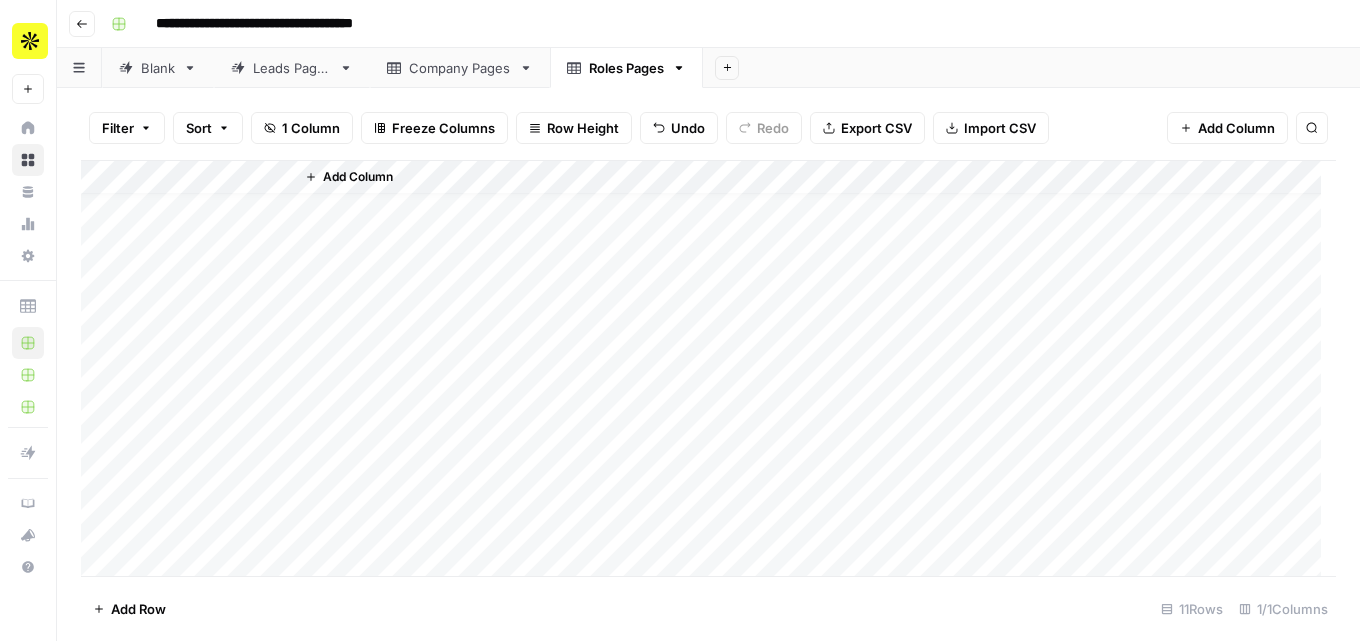 scroll, scrollTop: 26, scrollLeft: 0, axis: vertical 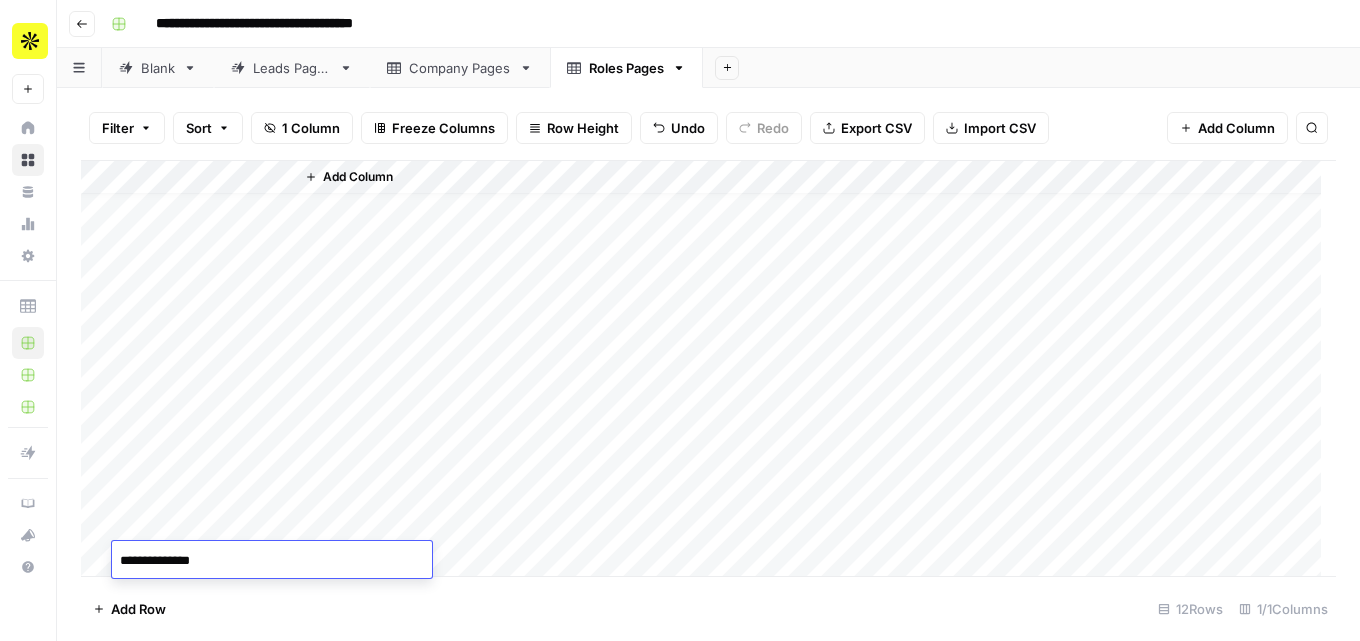 type on "**********" 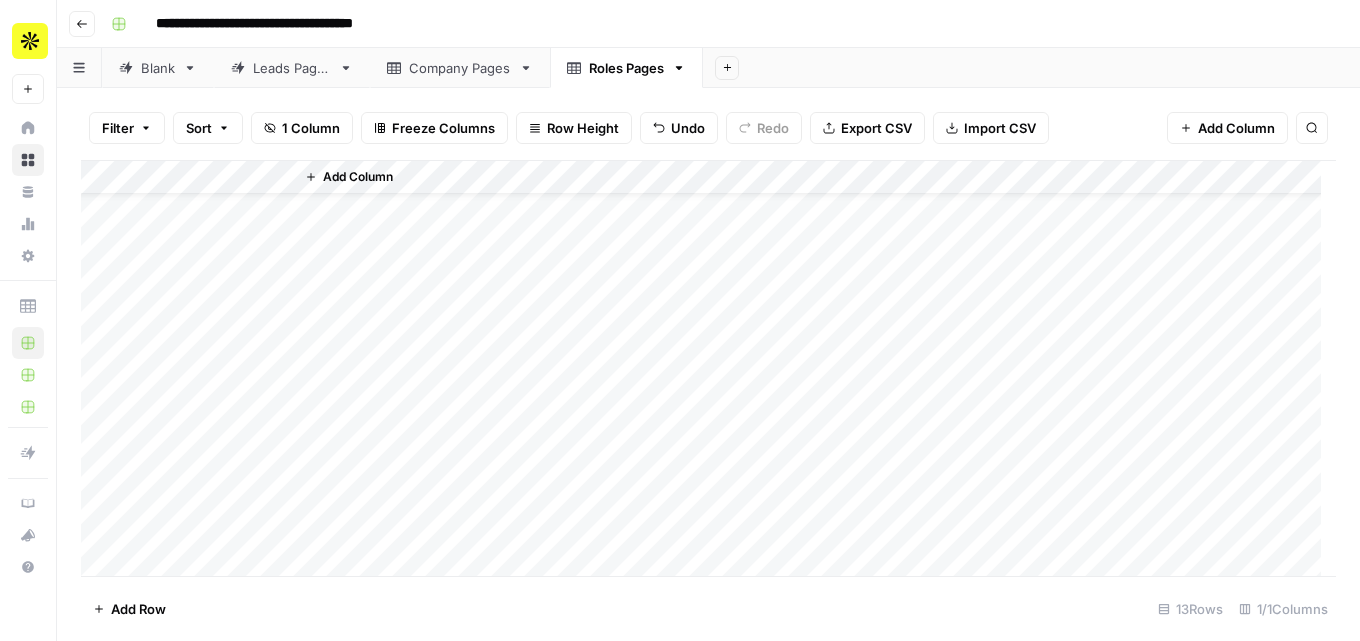 scroll, scrollTop: 60, scrollLeft: 0, axis: vertical 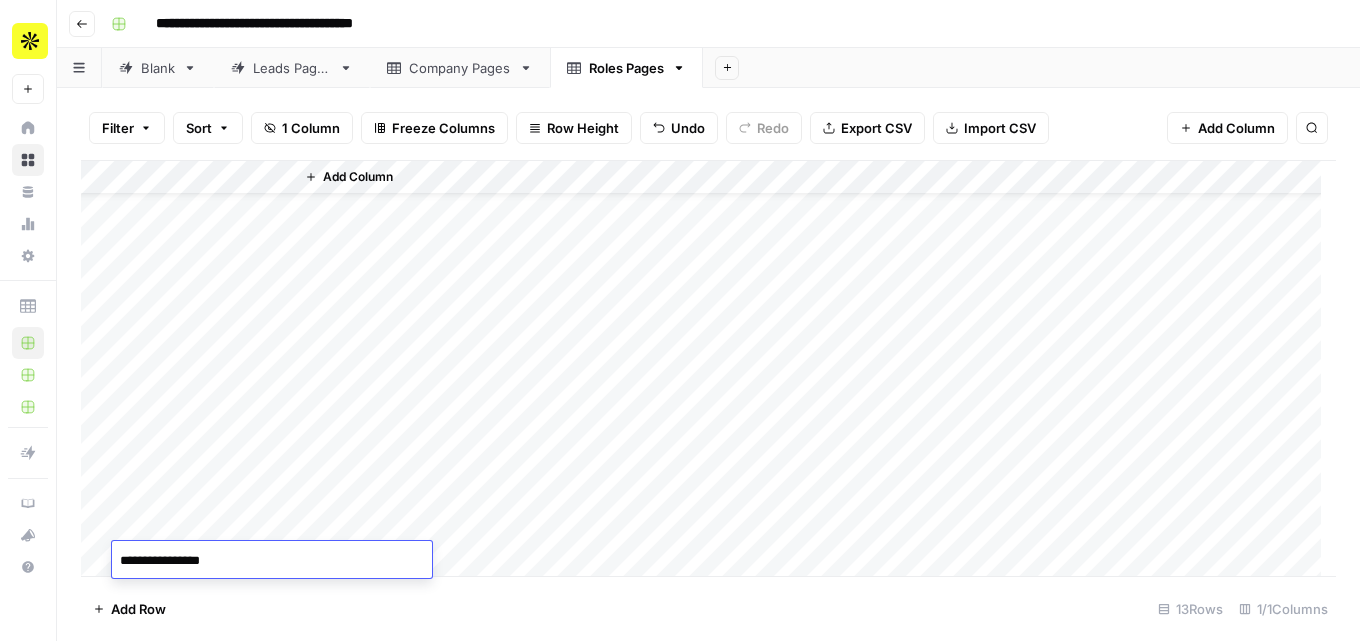 type on "**********" 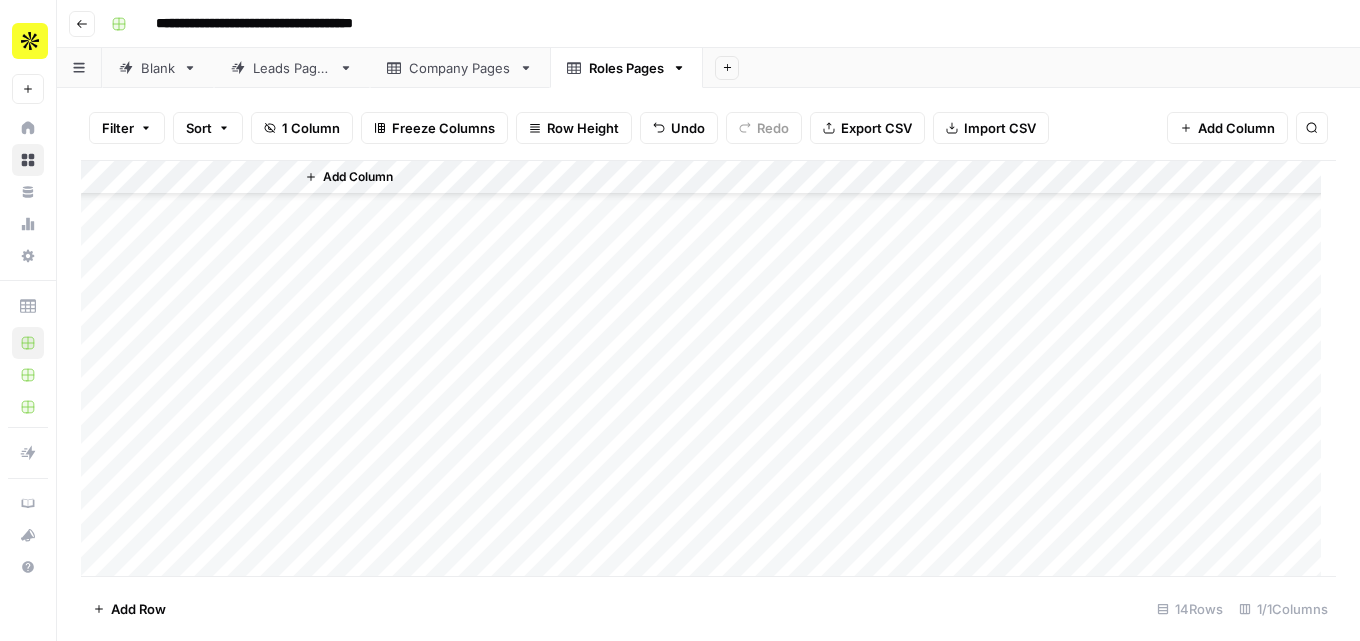 scroll, scrollTop: 94, scrollLeft: 0, axis: vertical 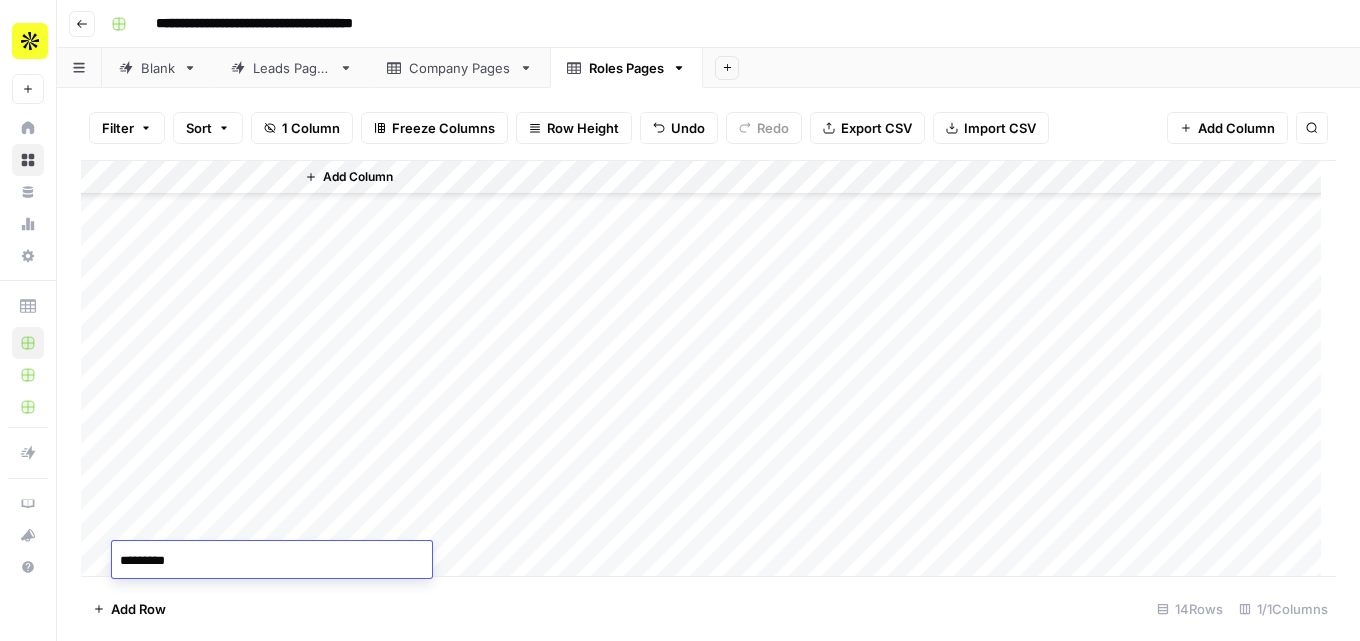type on "**********" 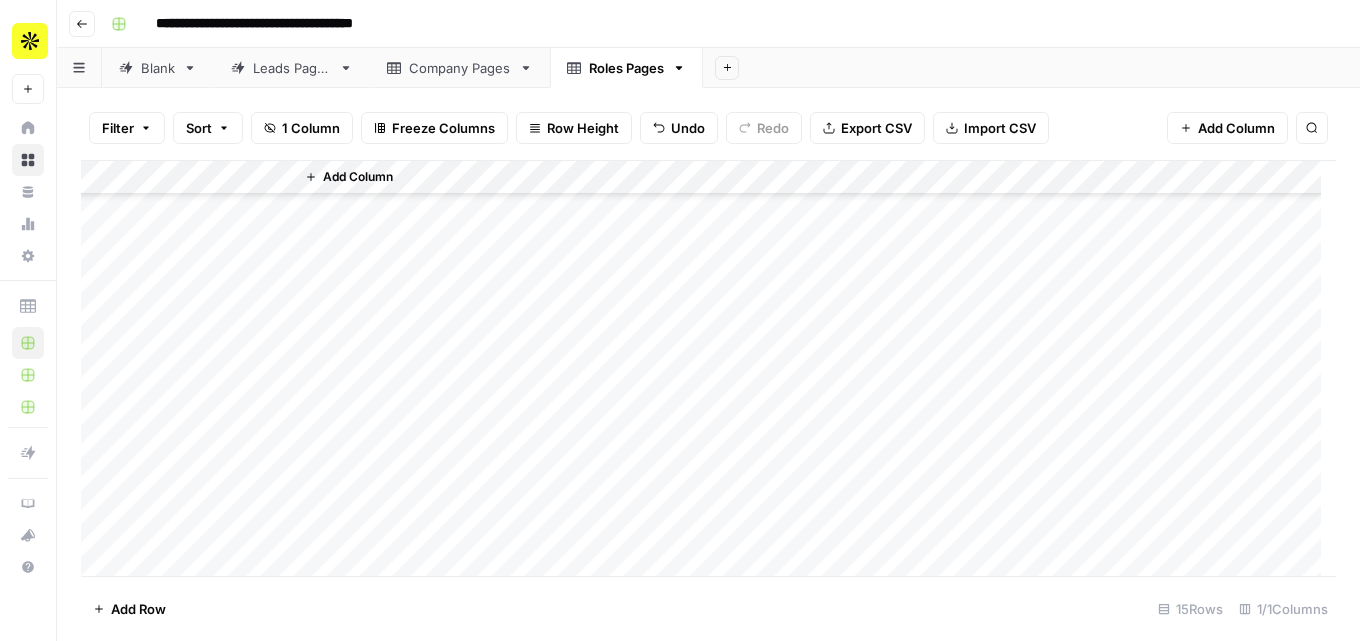 scroll, scrollTop: 128, scrollLeft: 0, axis: vertical 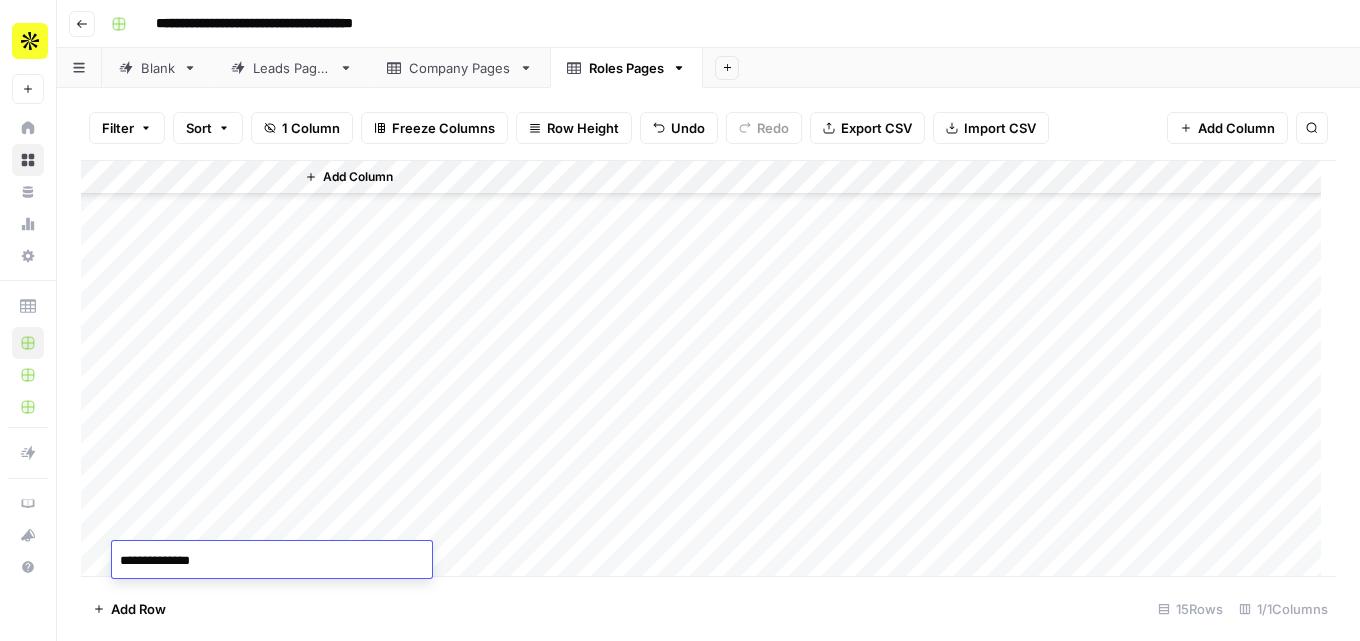 type on "**********" 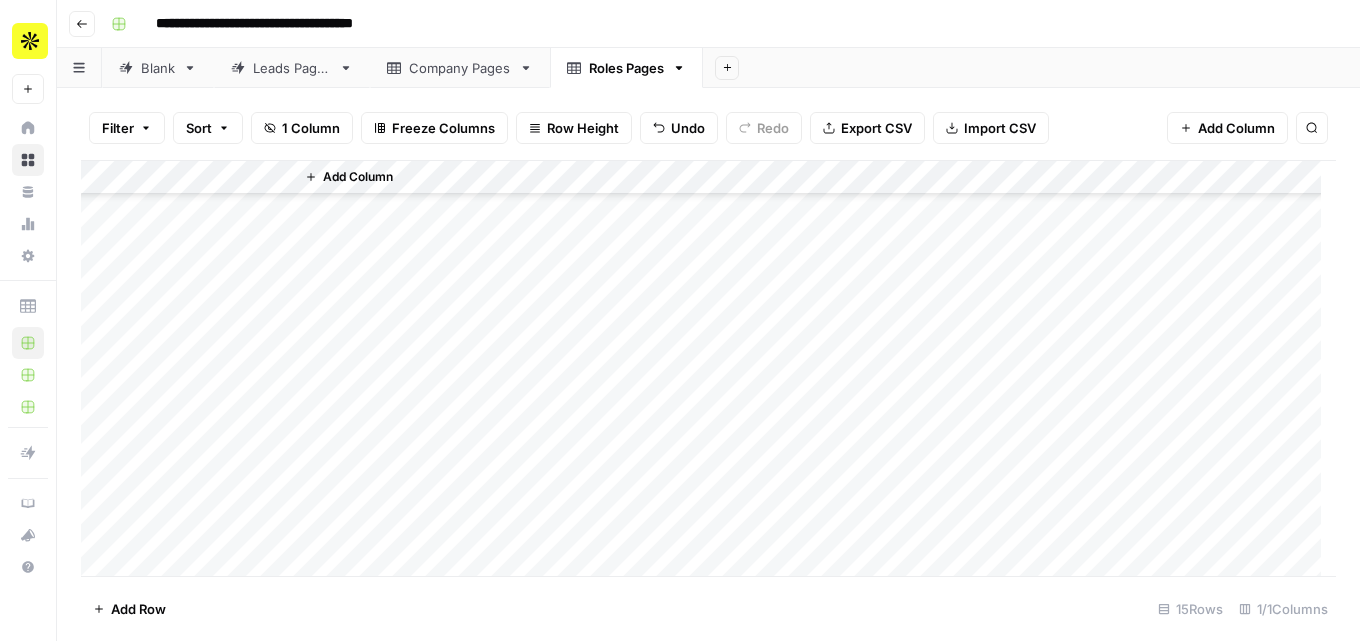 scroll, scrollTop: 162, scrollLeft: 0, axis: vertical 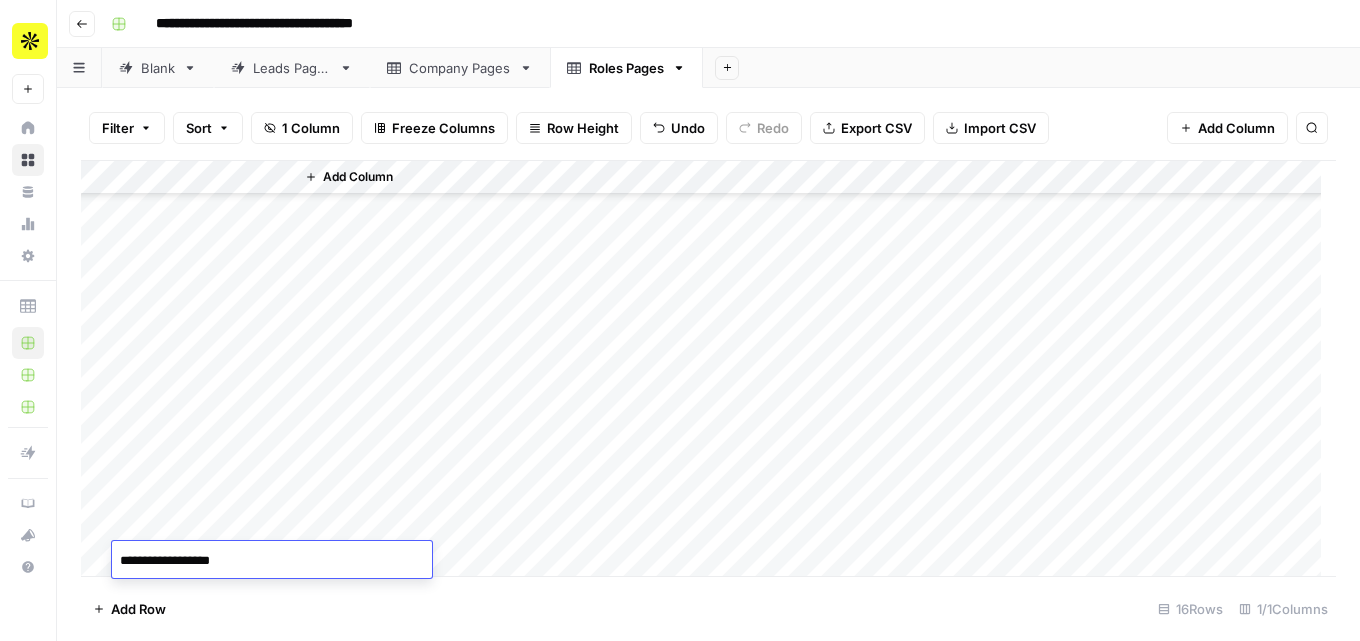 type on "**********" 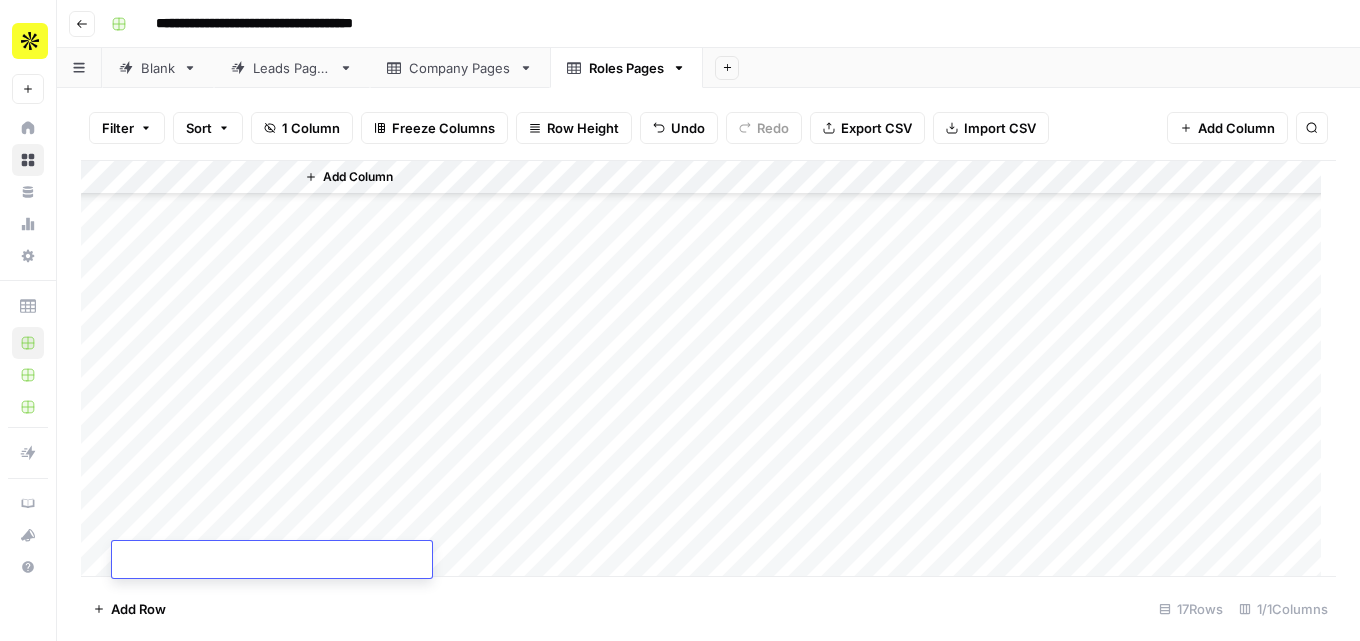 scroll, scrollTop: 196, scrollLeft: 0, axis: vertical 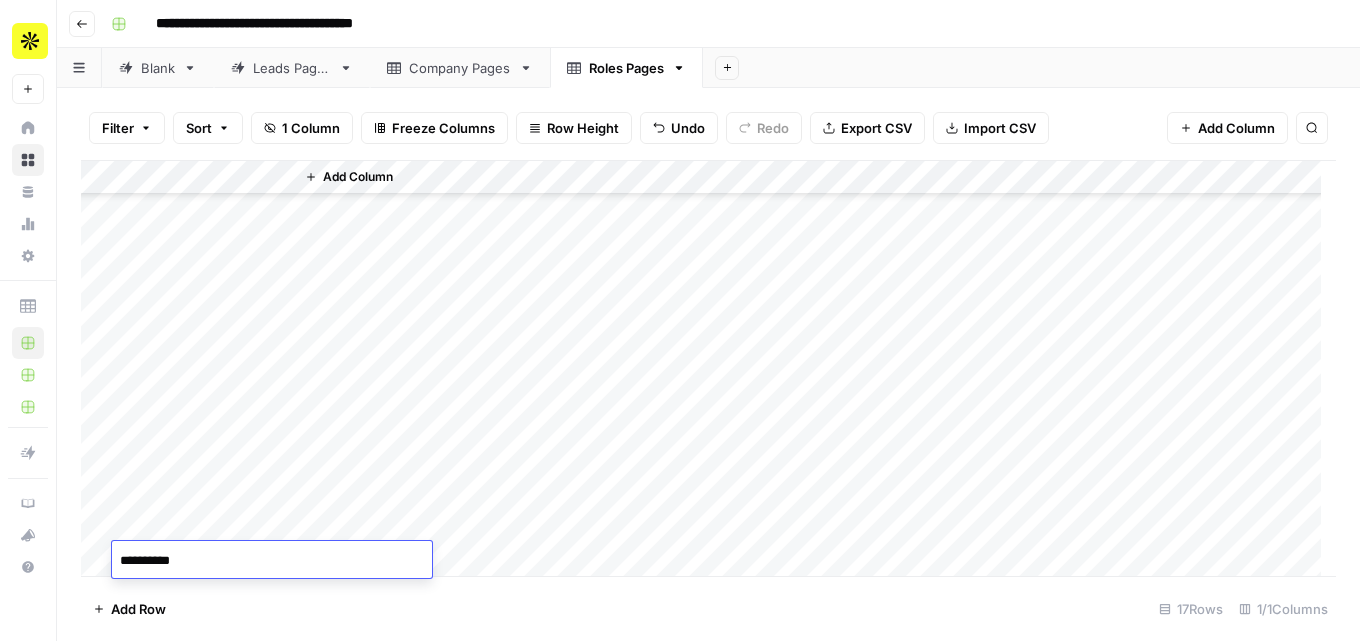 type on "**********" 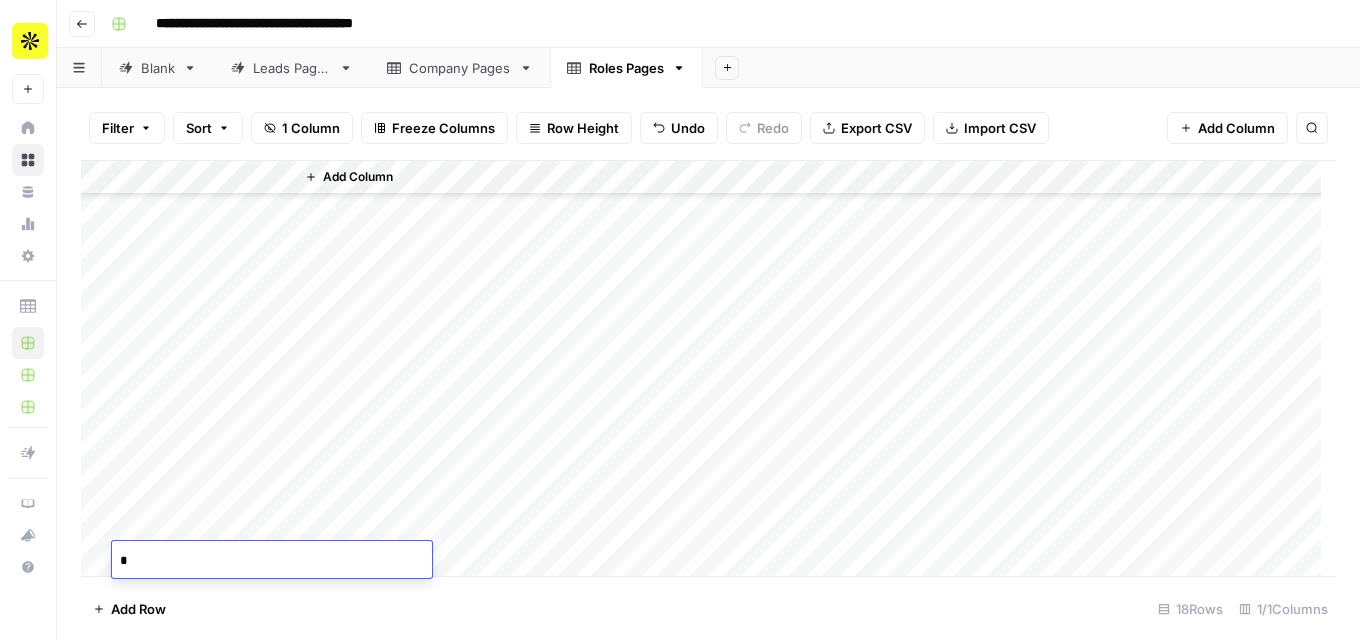 scroll, scrollTop: 230, scrollLeft: 0, axis: vertical 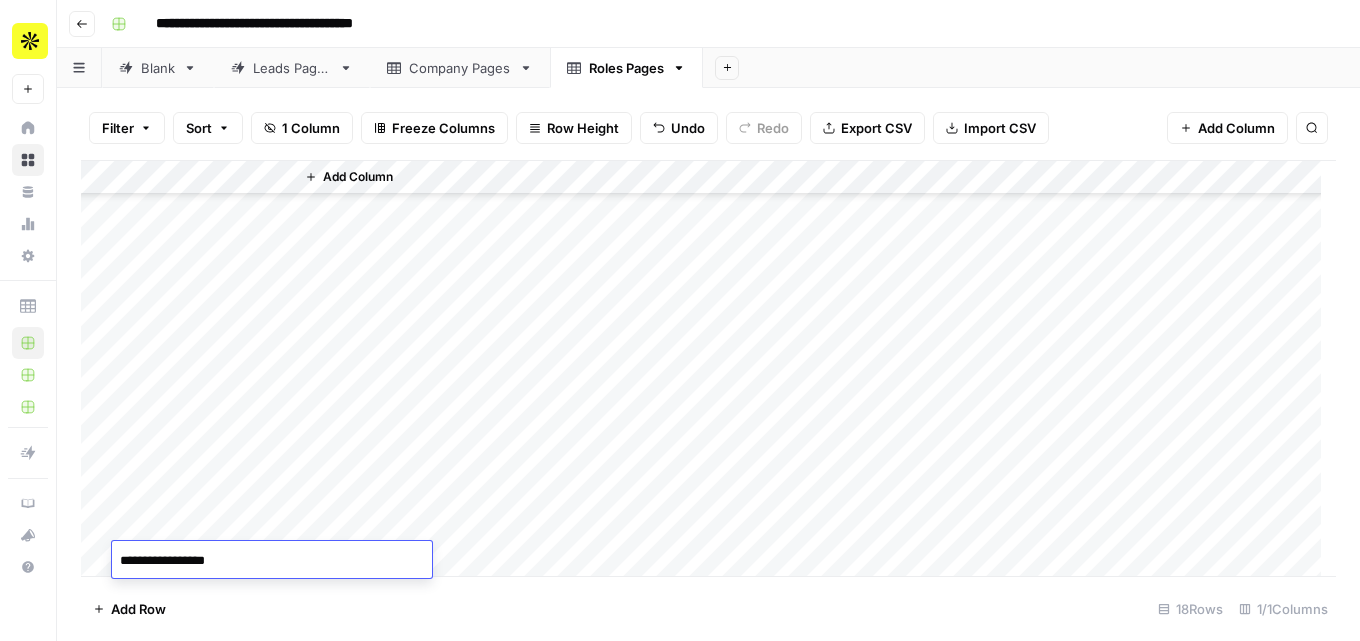 type on "**********" 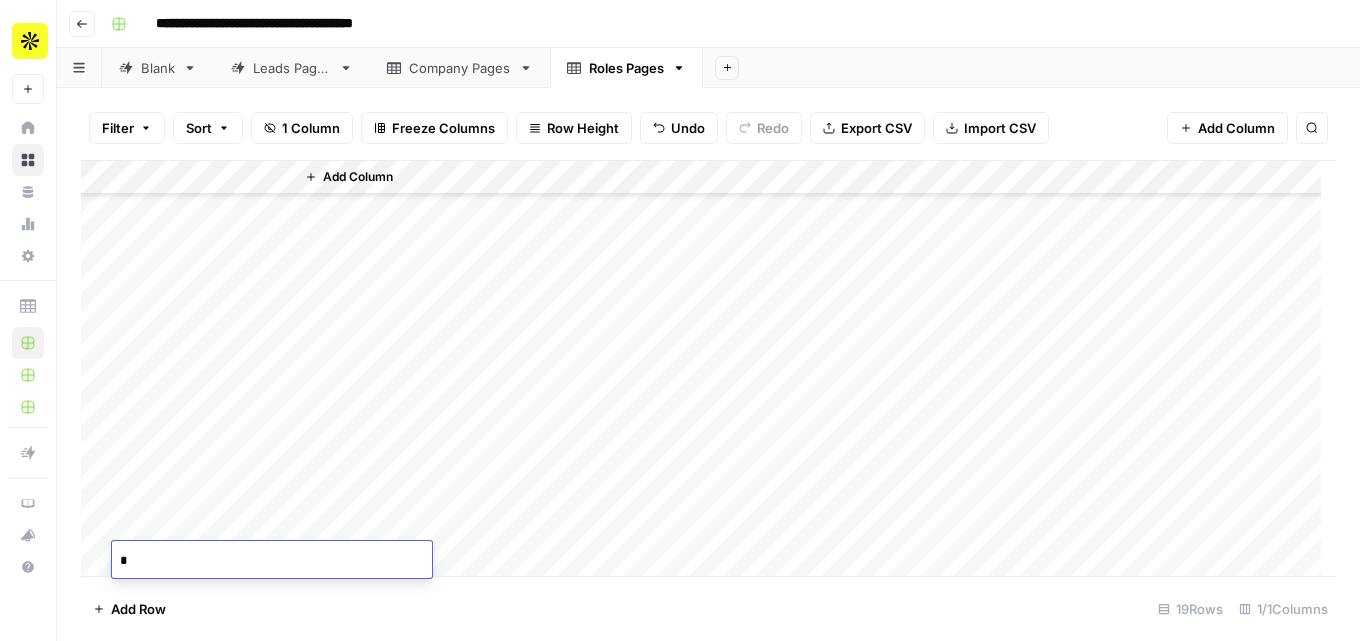 scroll, scrollTop: 264, scrollLeft: 0, axis: vertical 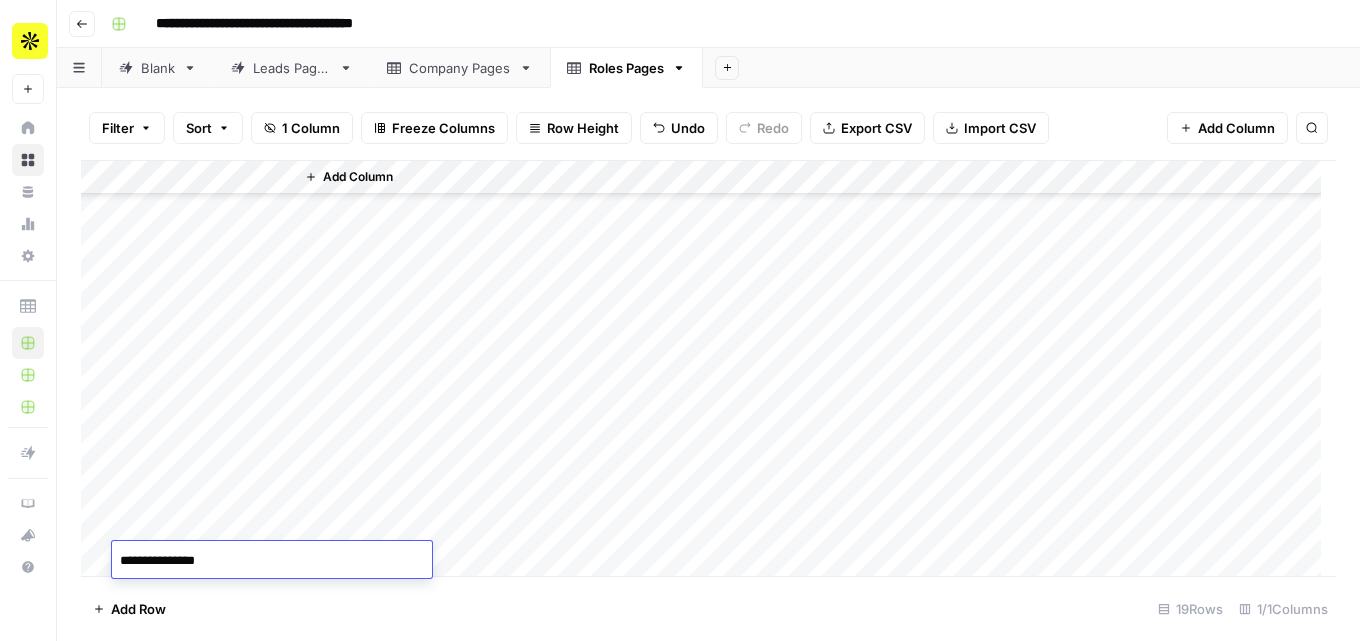 type on "**********" 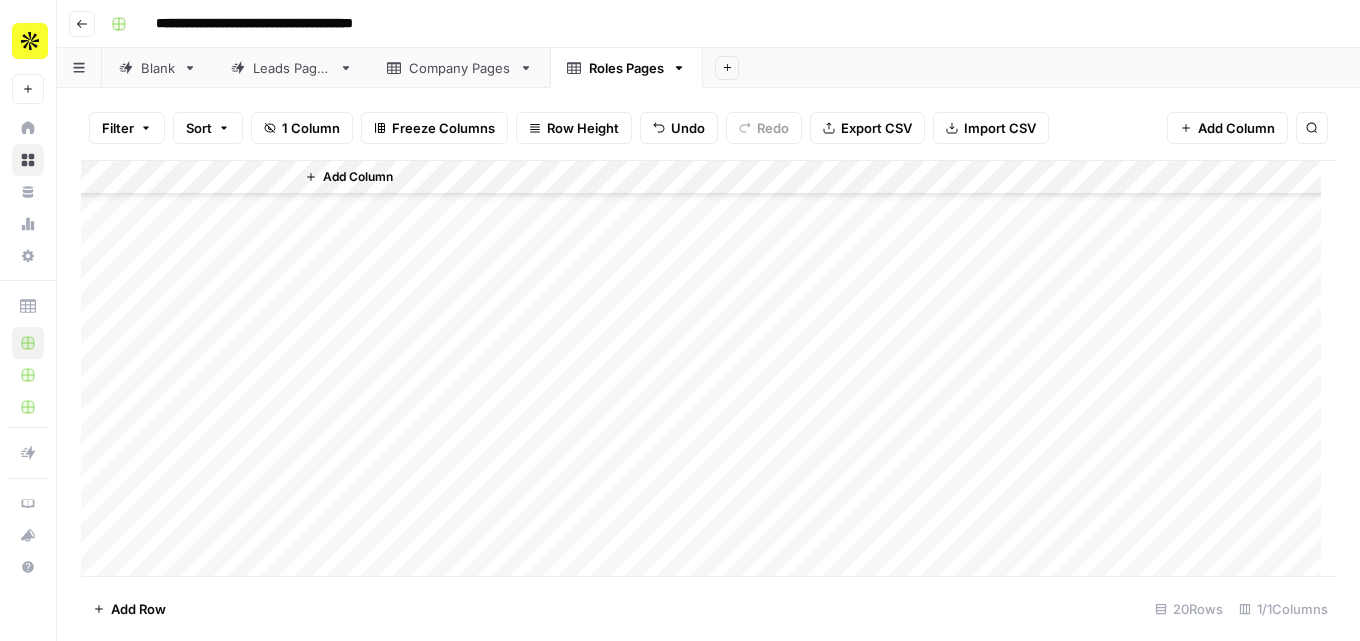scroll, scrollTop: 298, scrollLeft: 0, axis: vertical 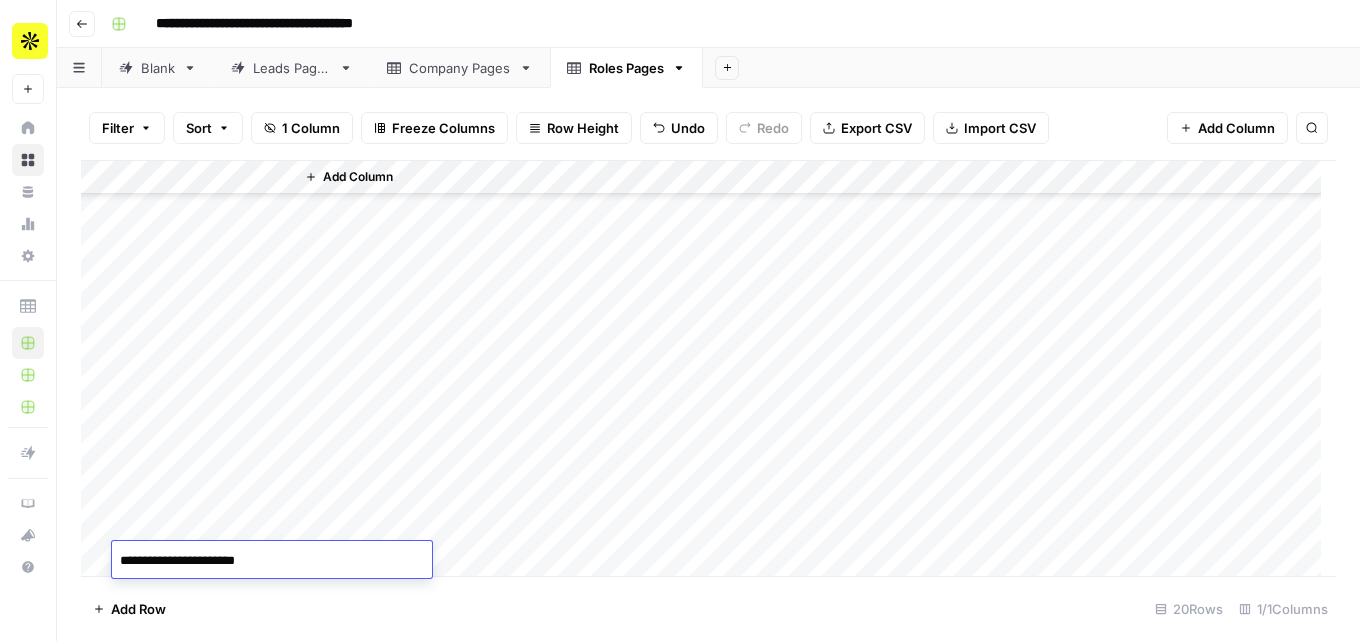 type on "**********" 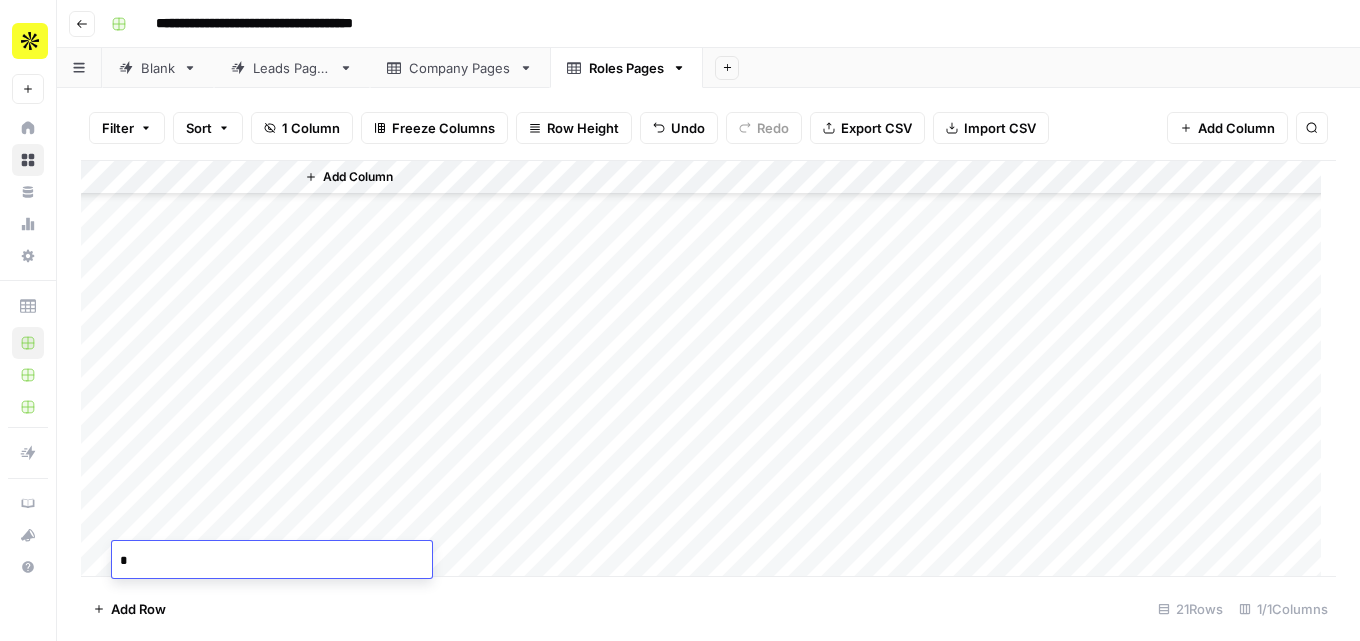 scroll, scrollTop: 332, scrollLeft: 0, axis: vertical 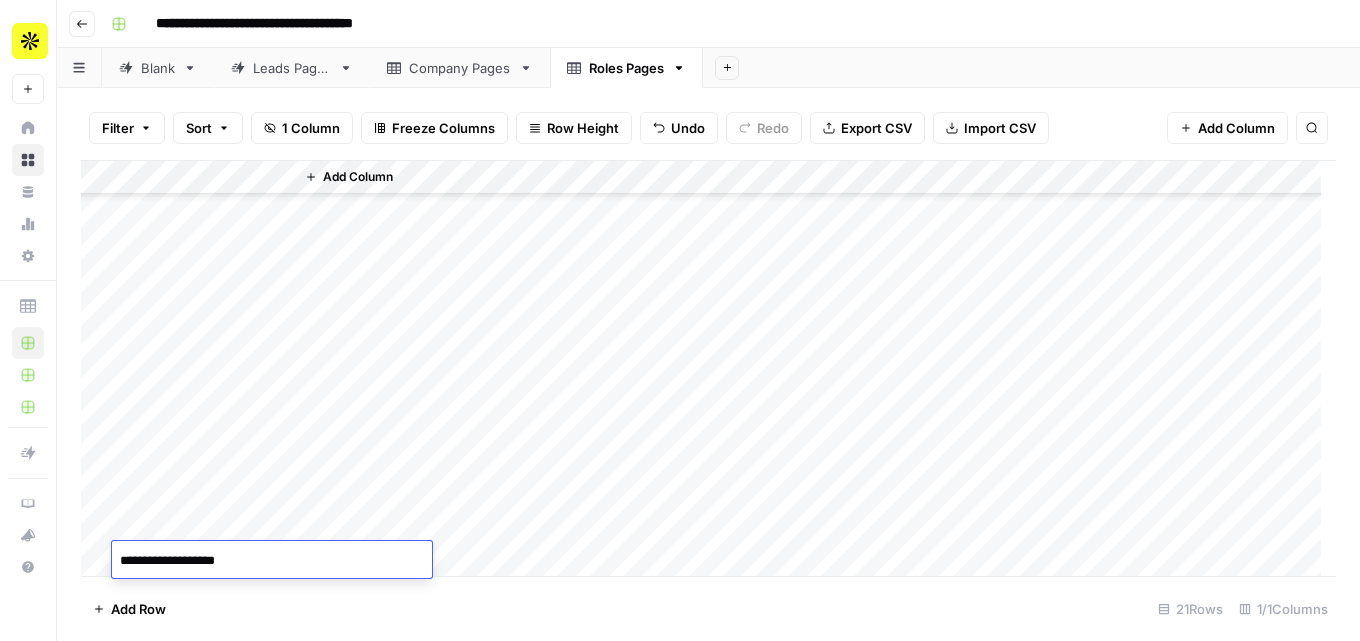 type on "**********" 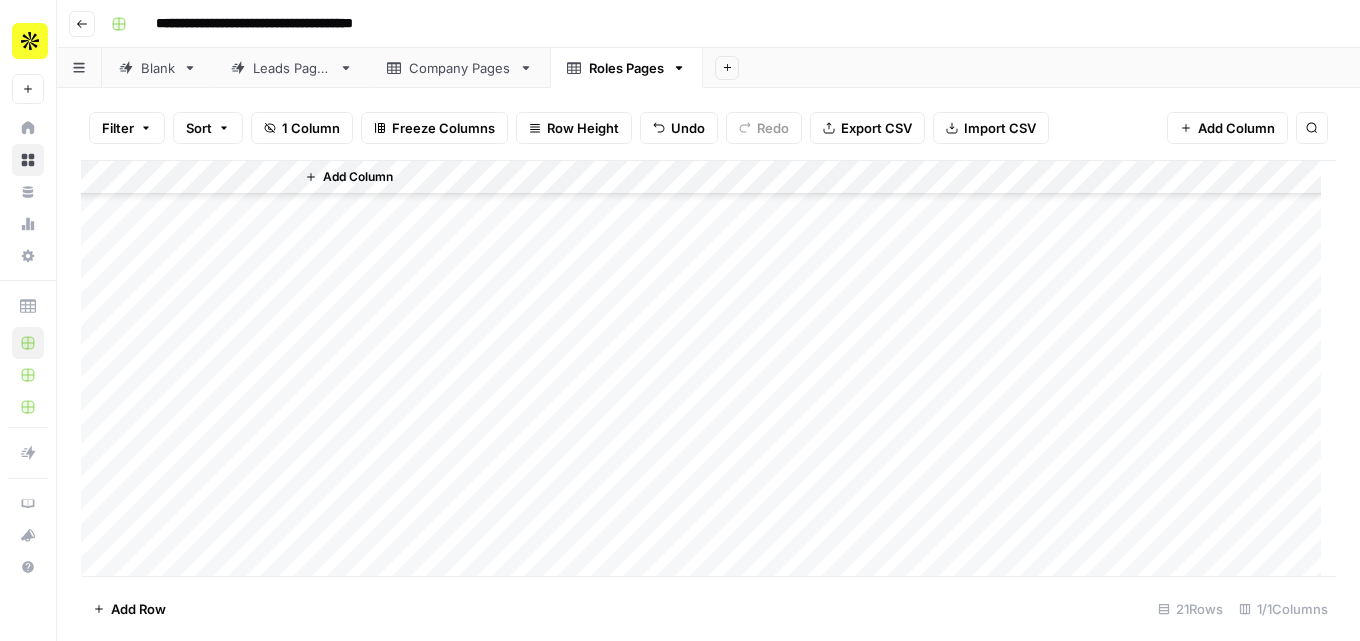 scroll, scrollTop: 366, scrollLeft: 0, axis: vertical 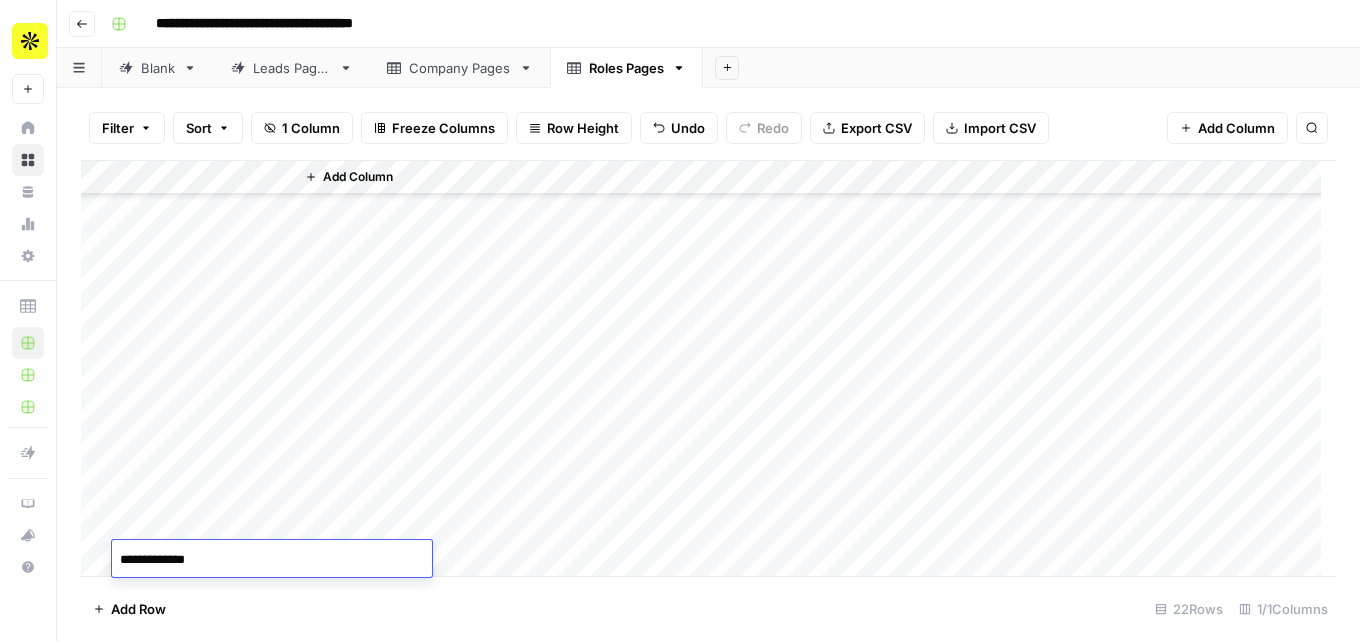 type on "**********" 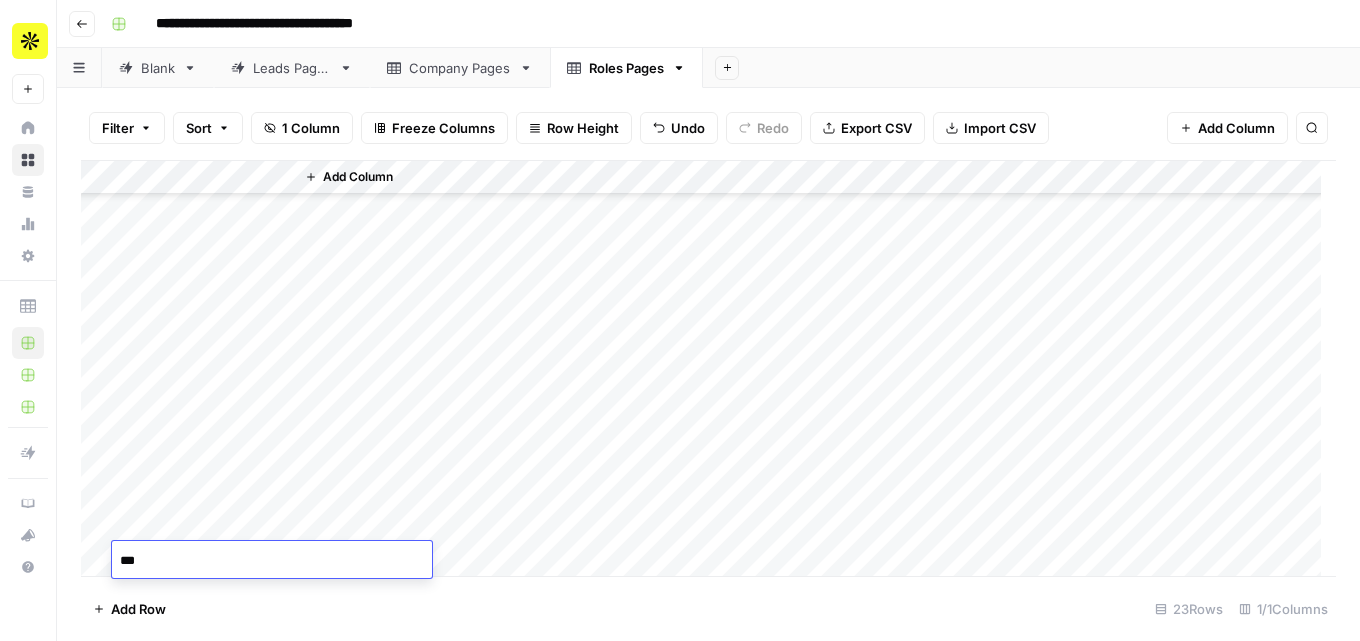 scroll, scrollTop: 400, scrollLeft: 0, axis: vertical 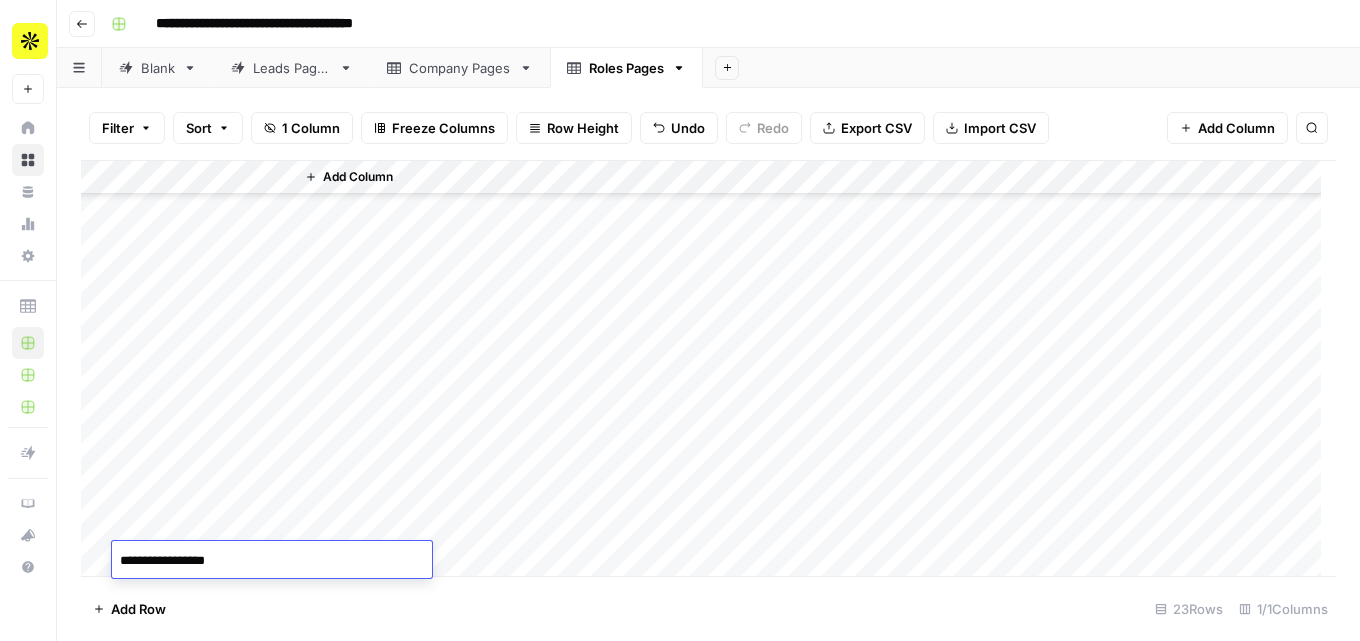 type on "**********" 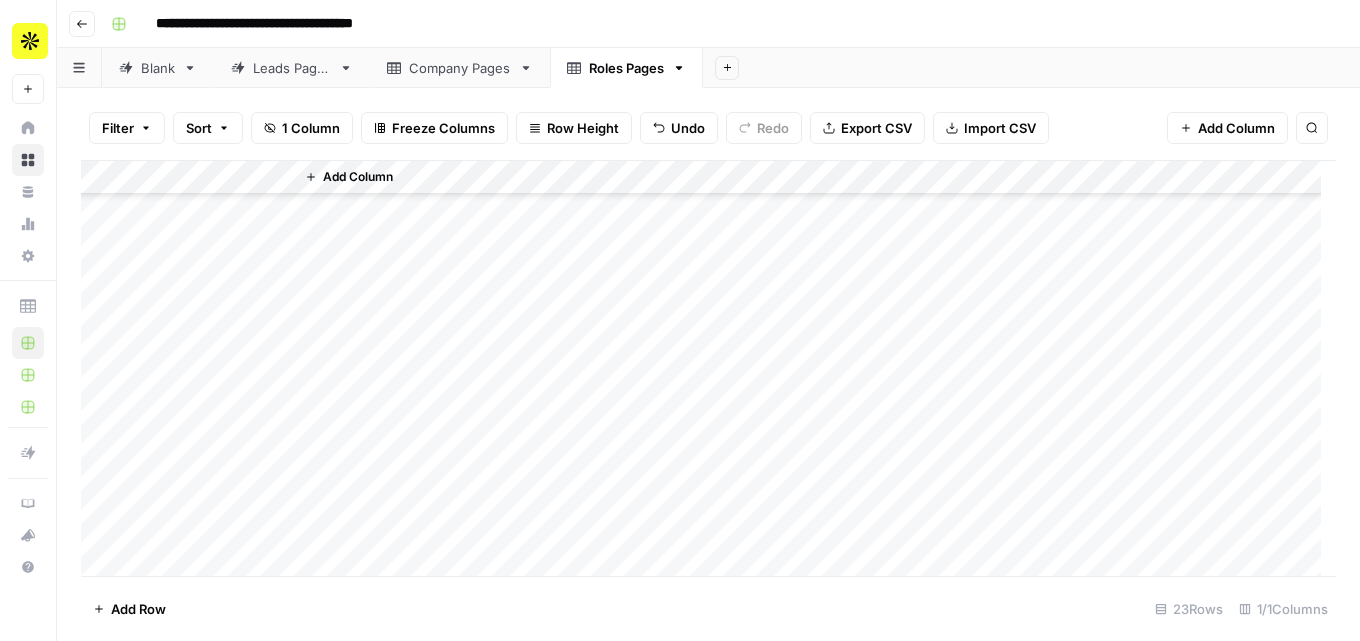 scroll, scrollTop: 434, scrollLeft: 0, axis: vertical 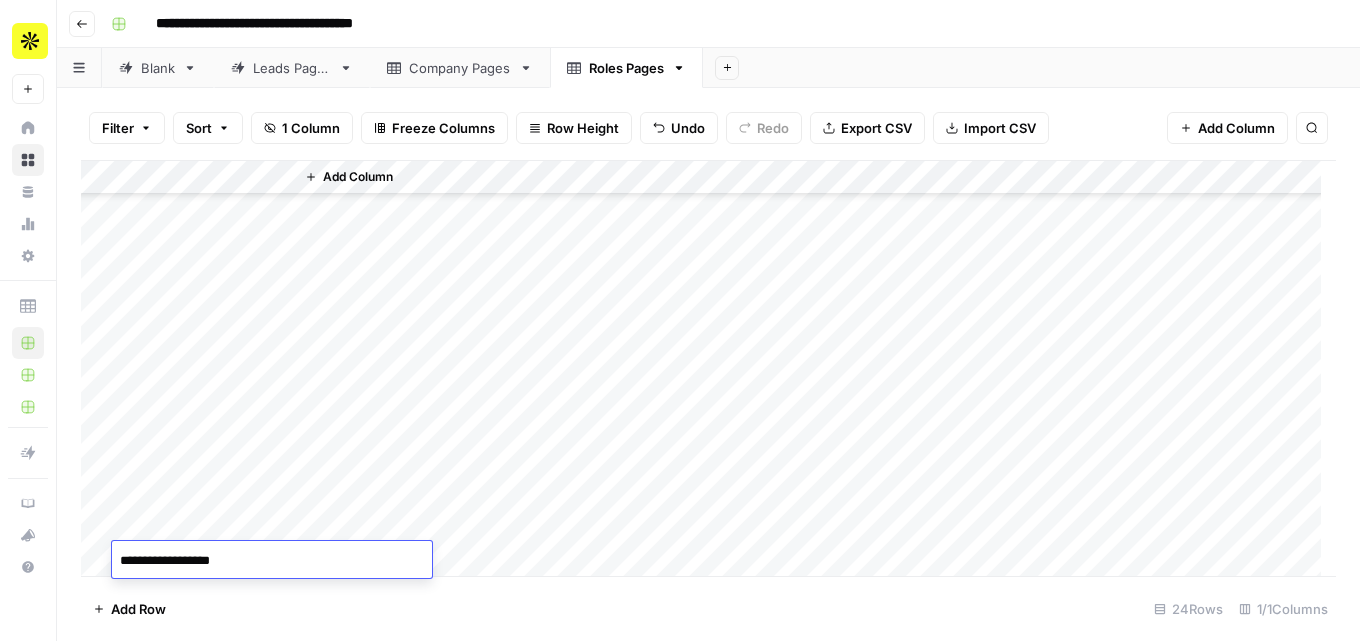 type on "**********" 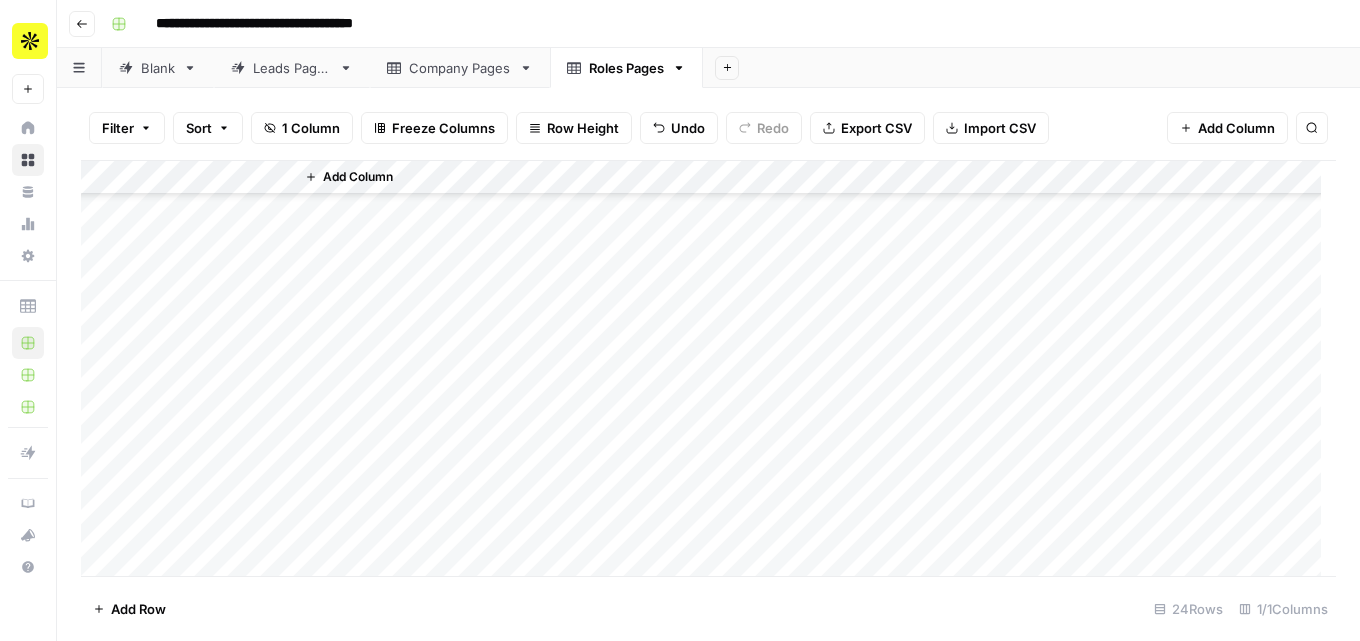 scroll, scrollTop: 468, scrollLeft: 0, axis: vertical 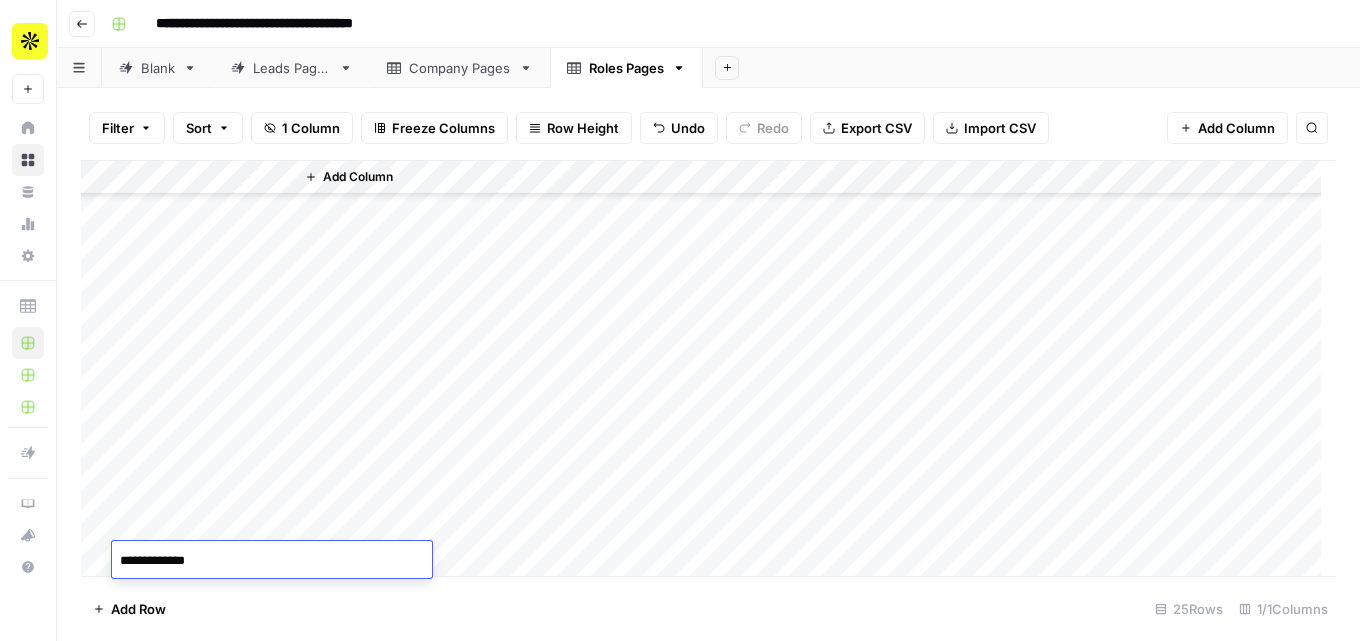 type on "**********" 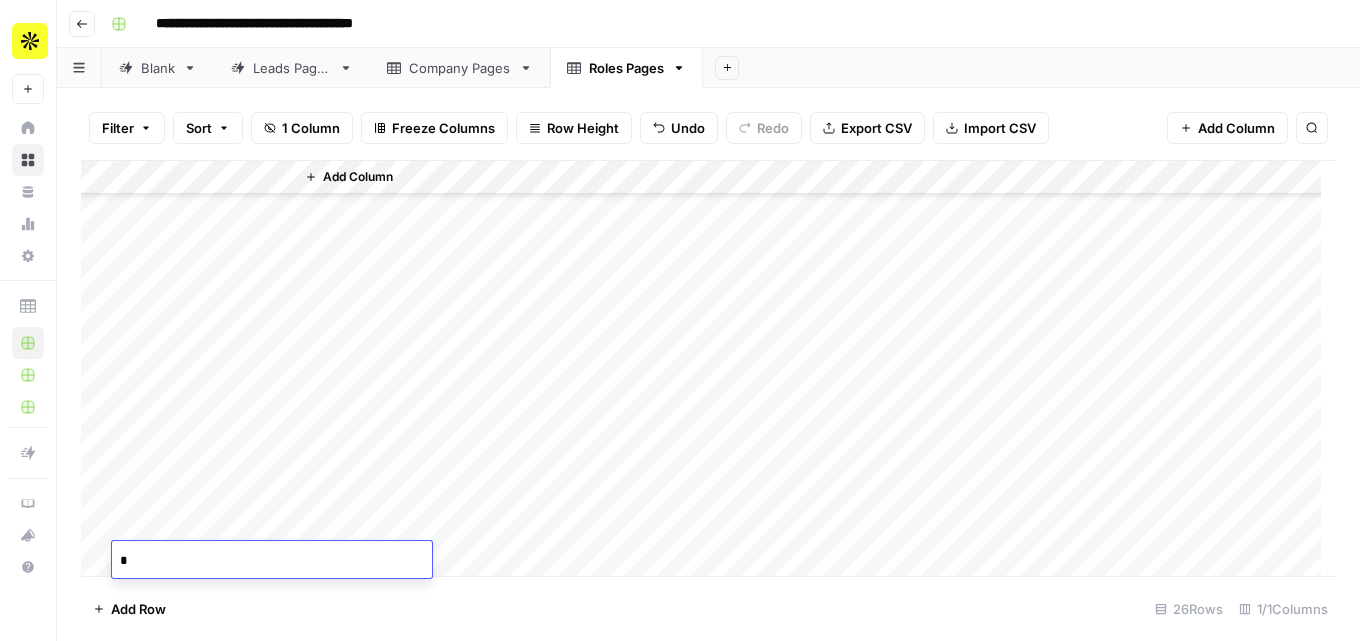 scroll, scrollTop: 502, scrollLeft: 0, axis: vertical 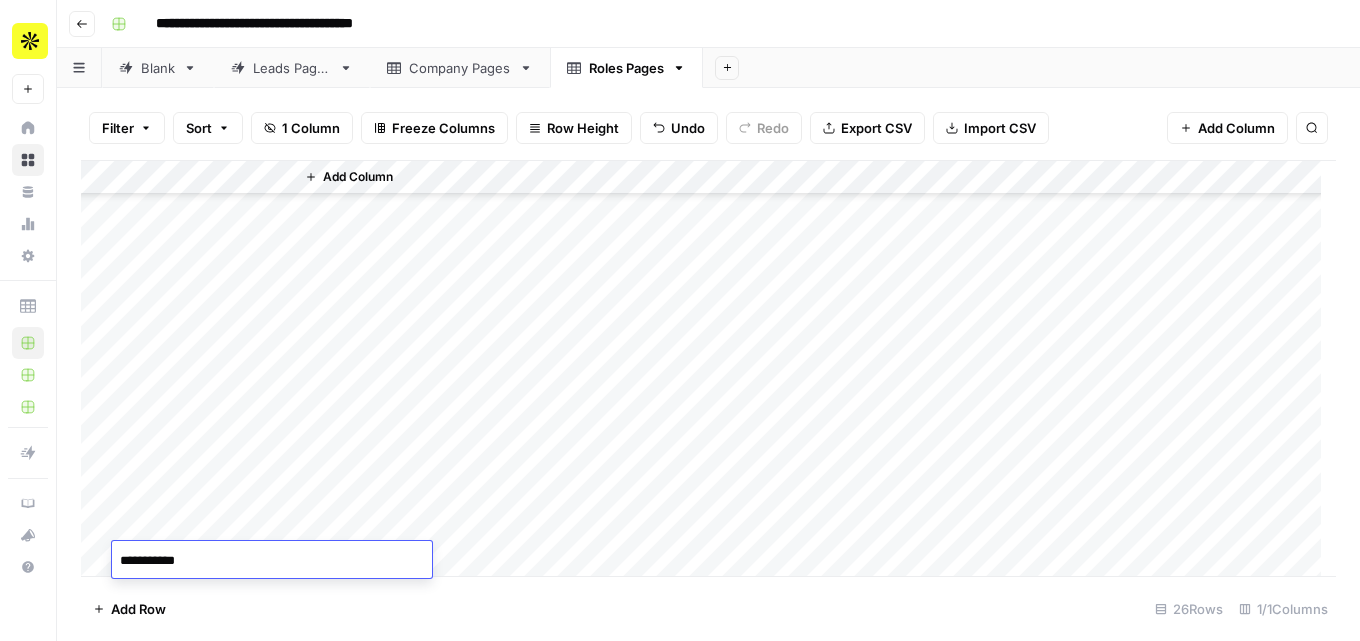 type on "**********" 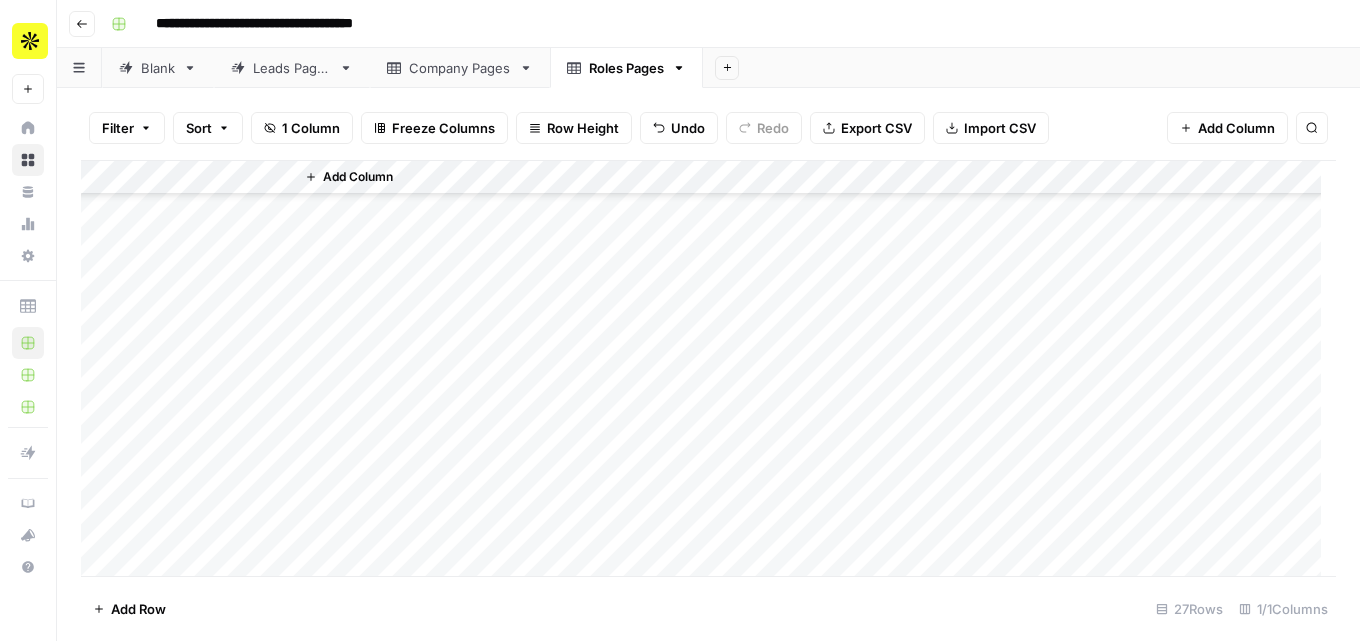 scroll, scrollTop: 536, scrollLeft: 0, axis: vertical 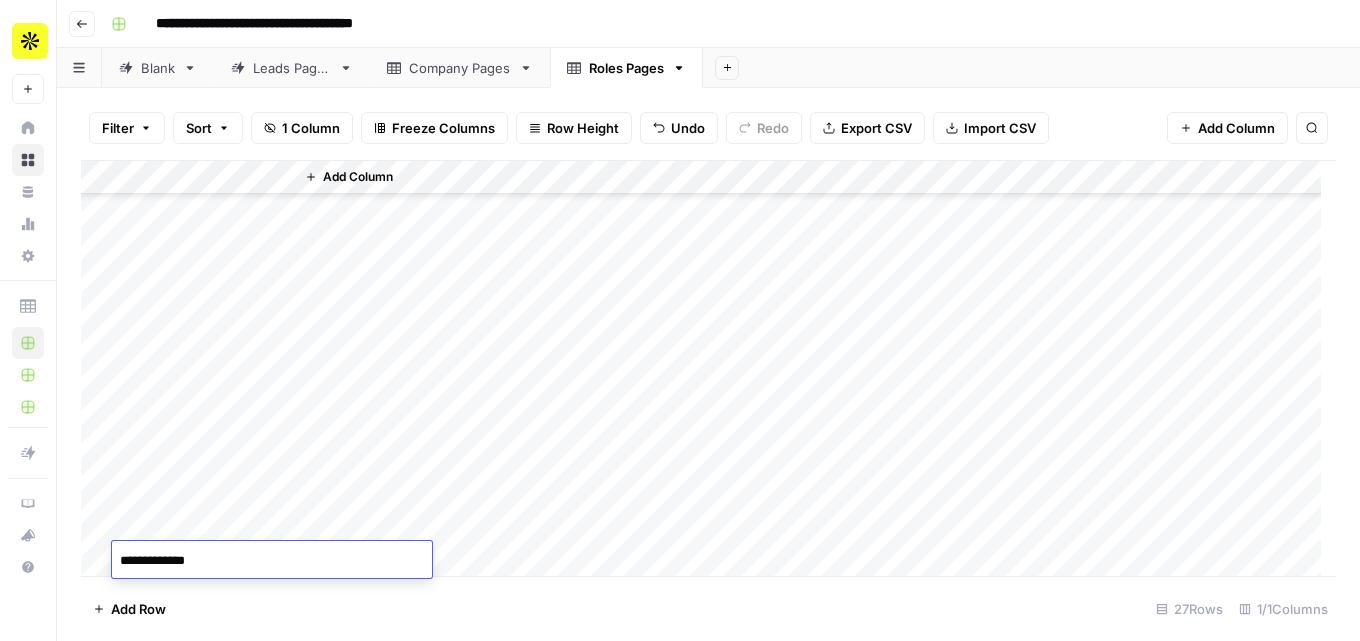 type on "**********" 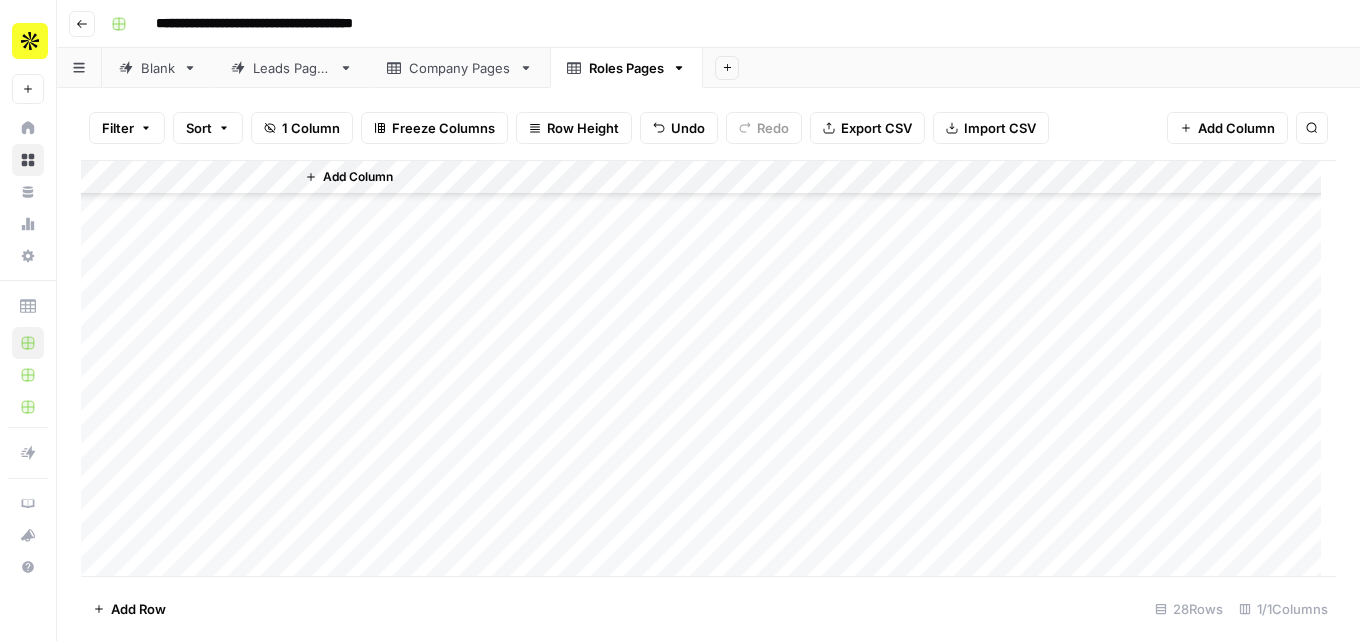 scroll, scrollTop: 570, scrollLeft: 0, axis: vertical 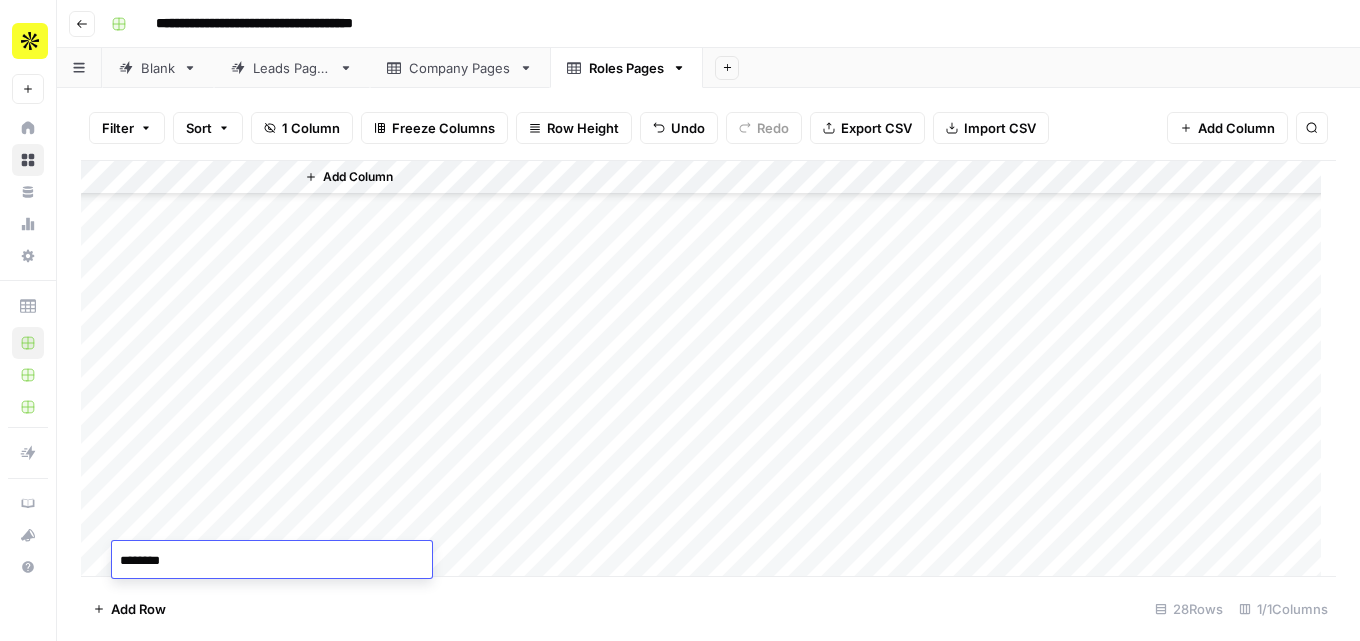 type on "********" 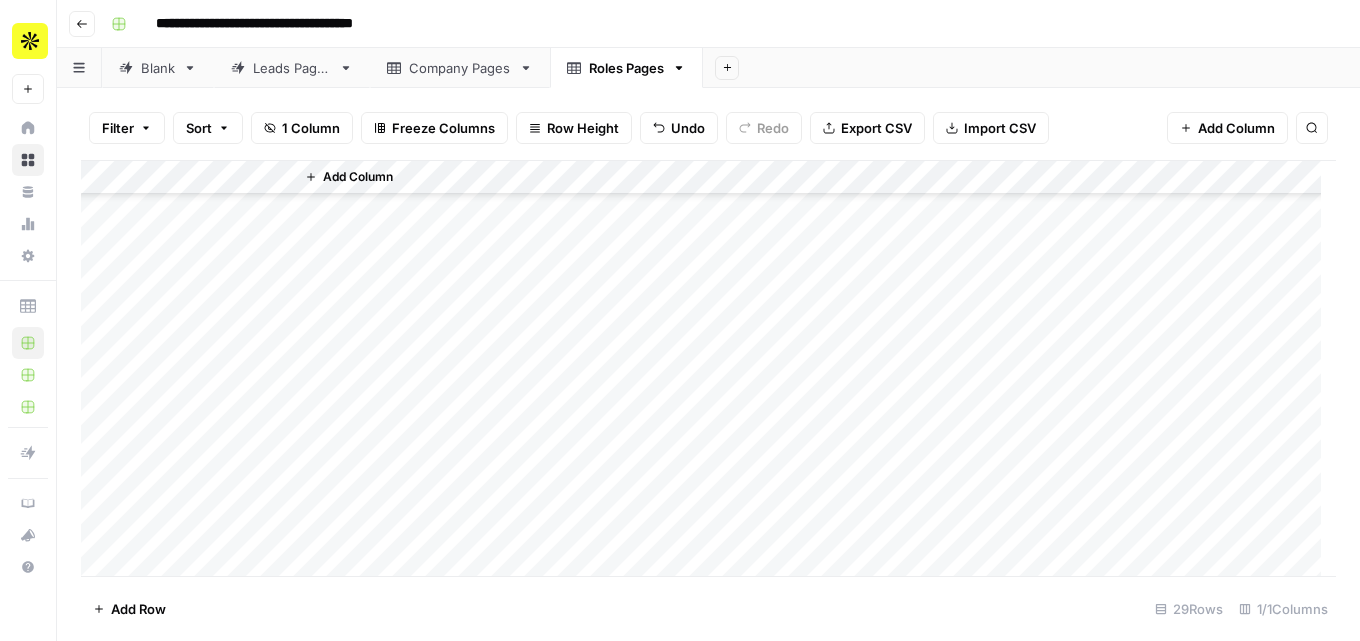 scroll, scrollTop: 604, scrollLeft: 0, axis: vertical 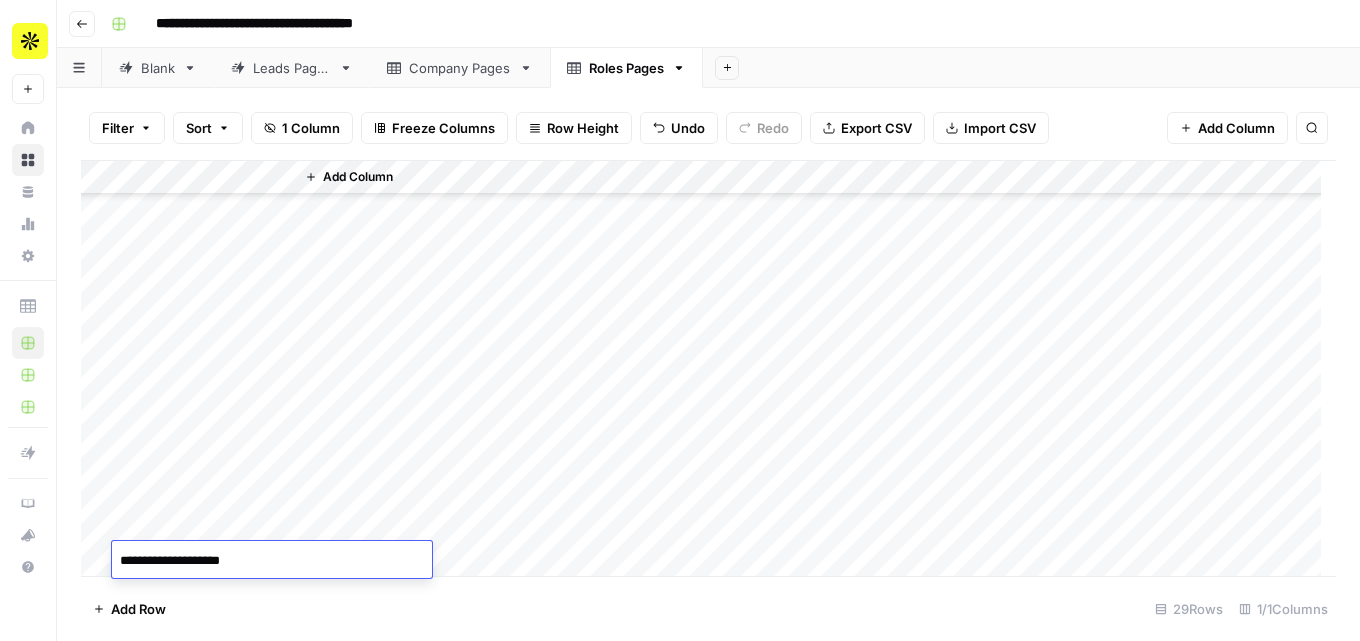 type on "**********" 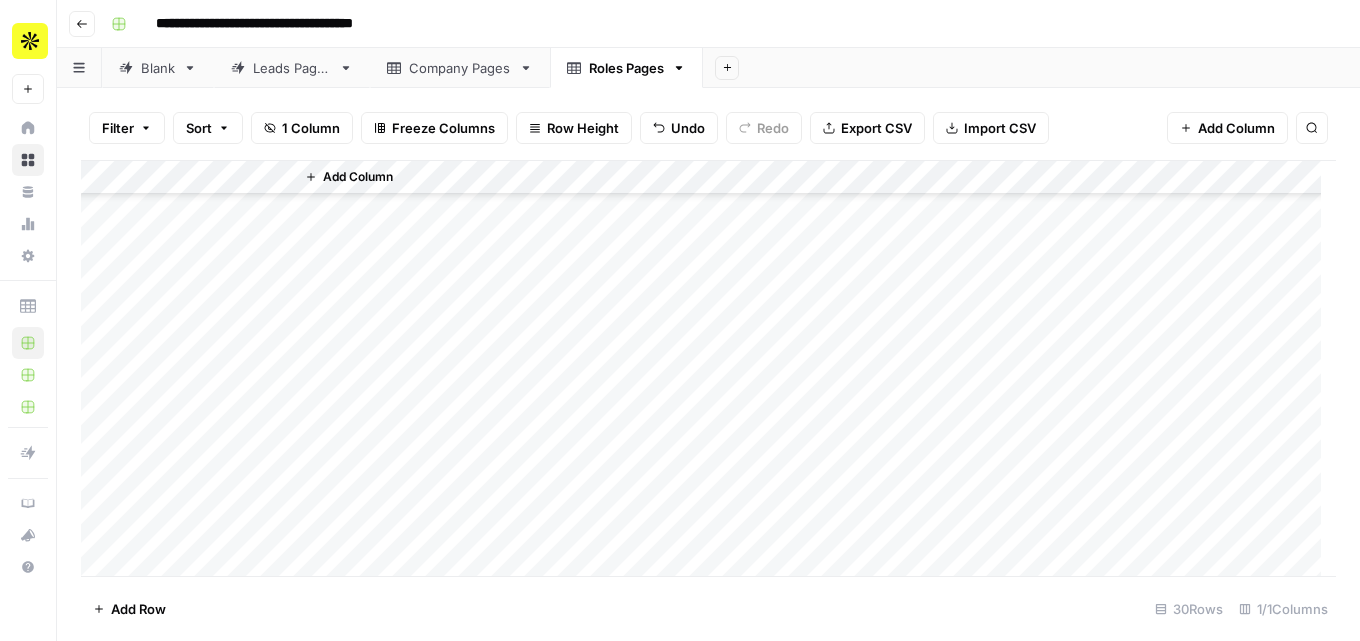 scroll, scrollTop: 638, scrollLeft: 0, axis: vertical 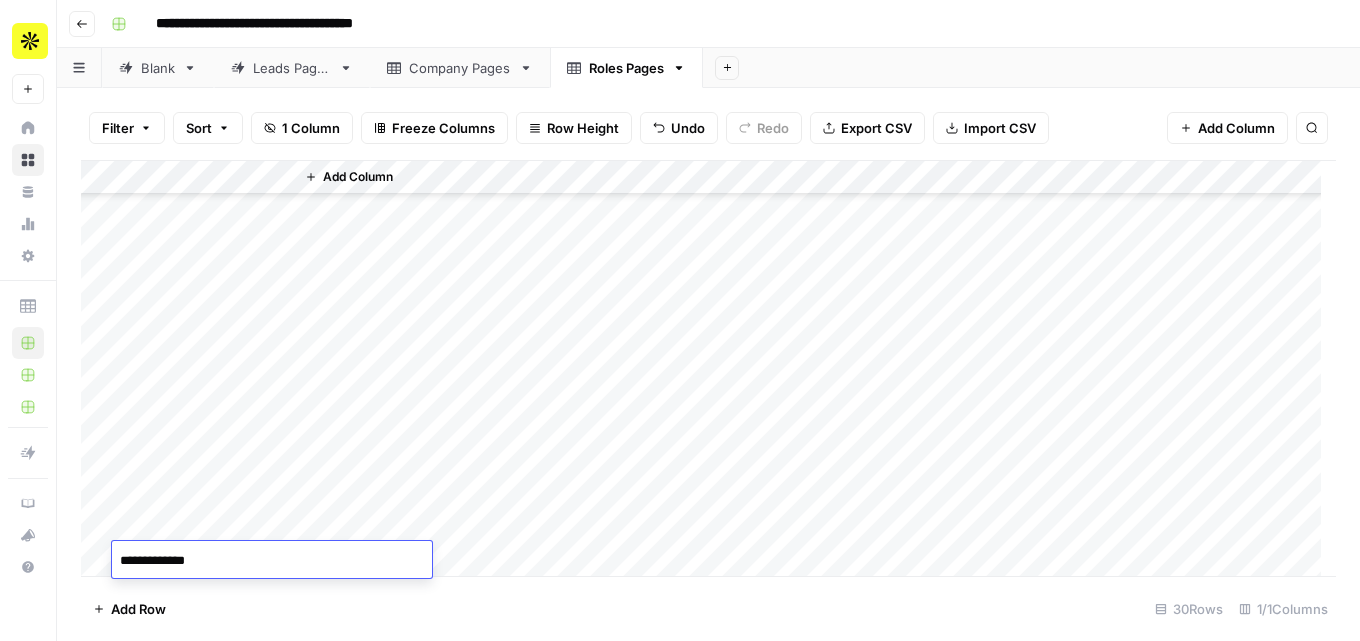 type on "**********" 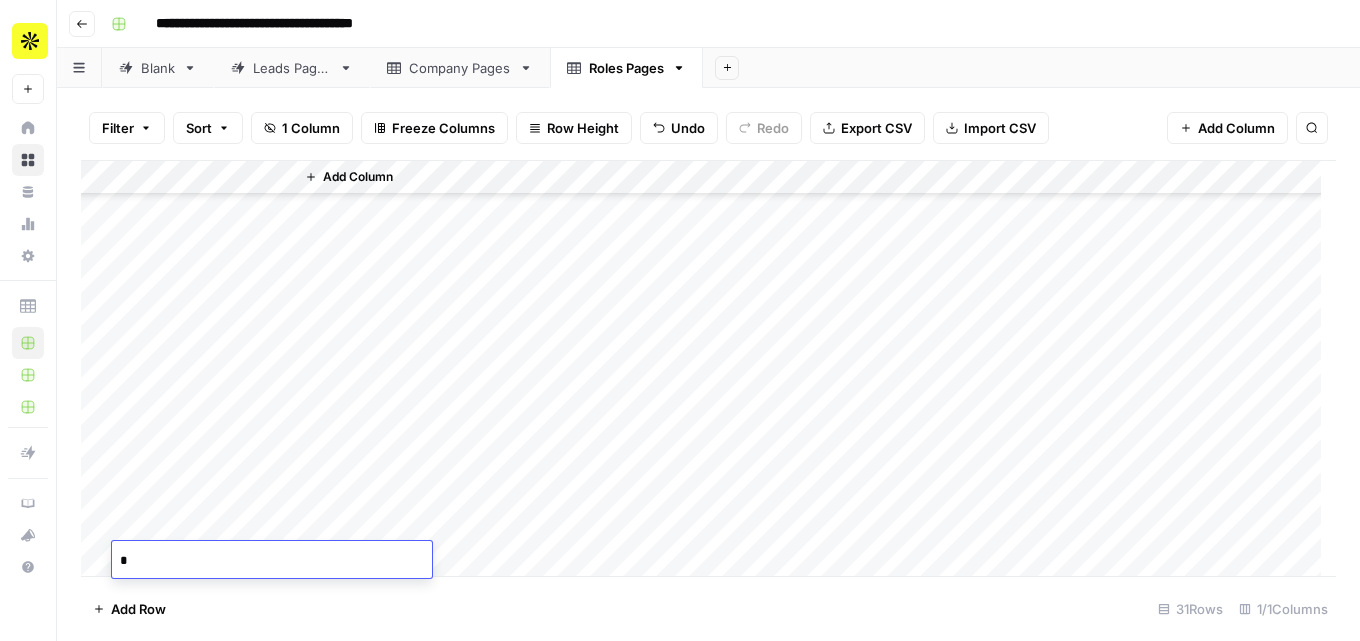 scroll, scrollTop: 672, scrollLeft: 0, axis: vertical 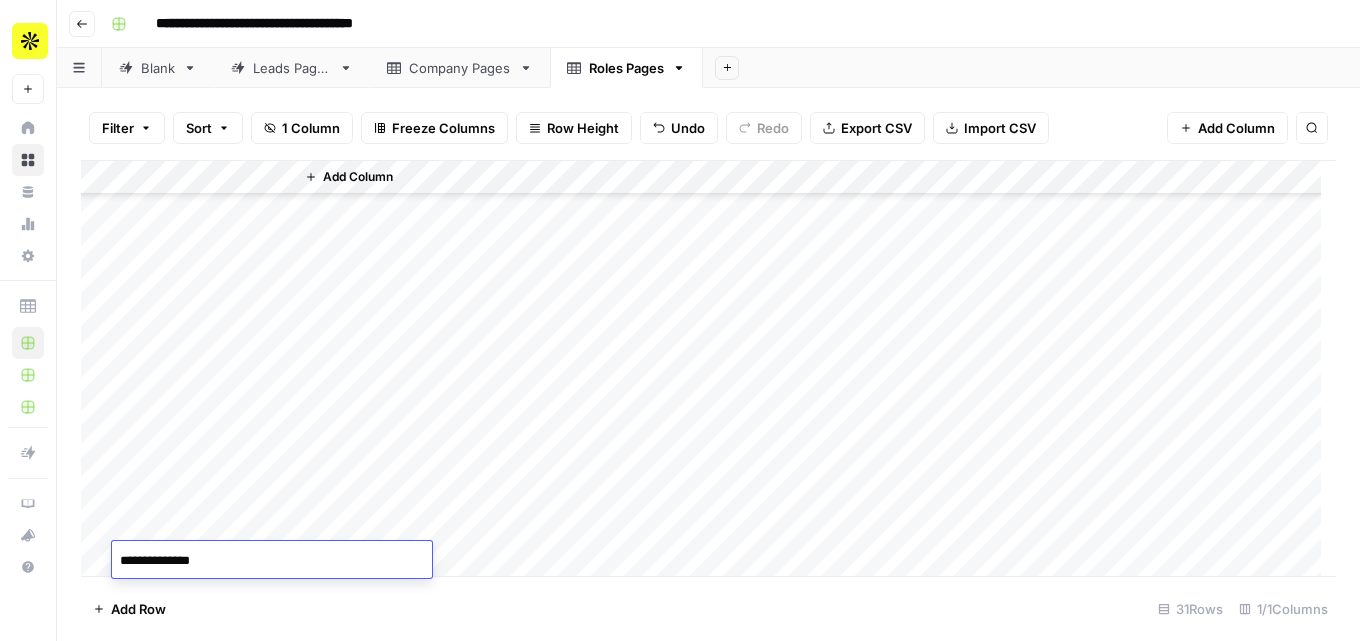 type on "**********" 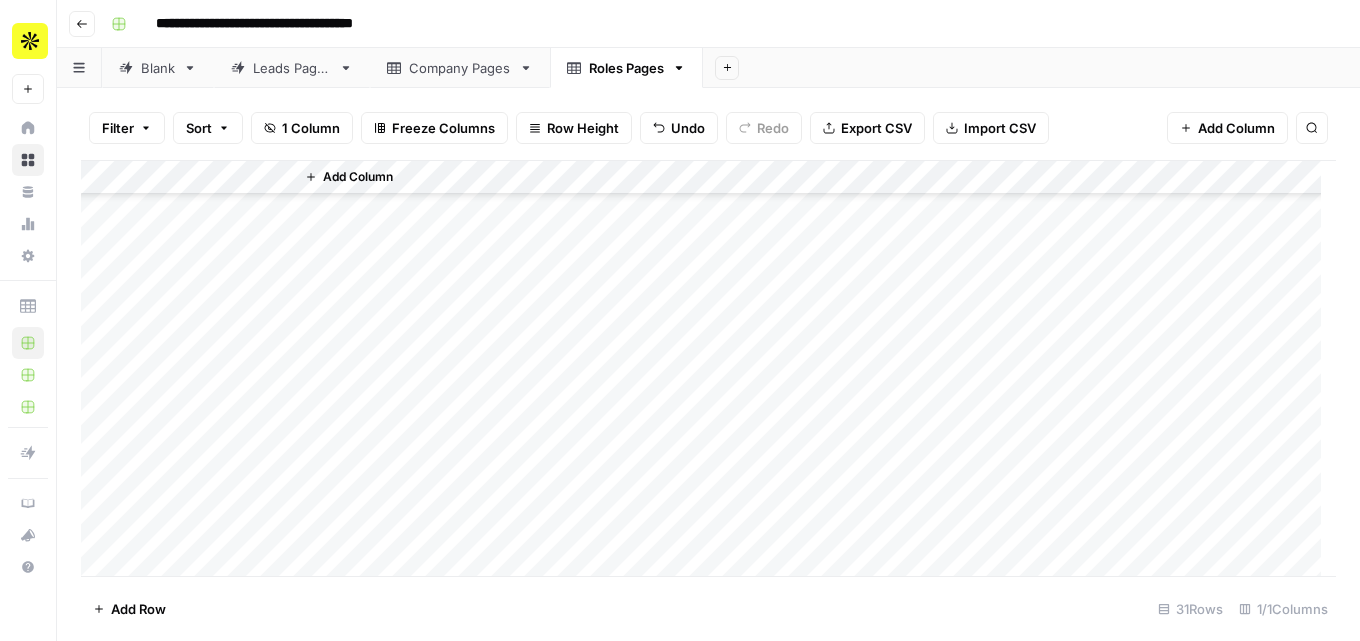 scroll, scrollTop: 706, scrollLeft: 0, axis: vertical 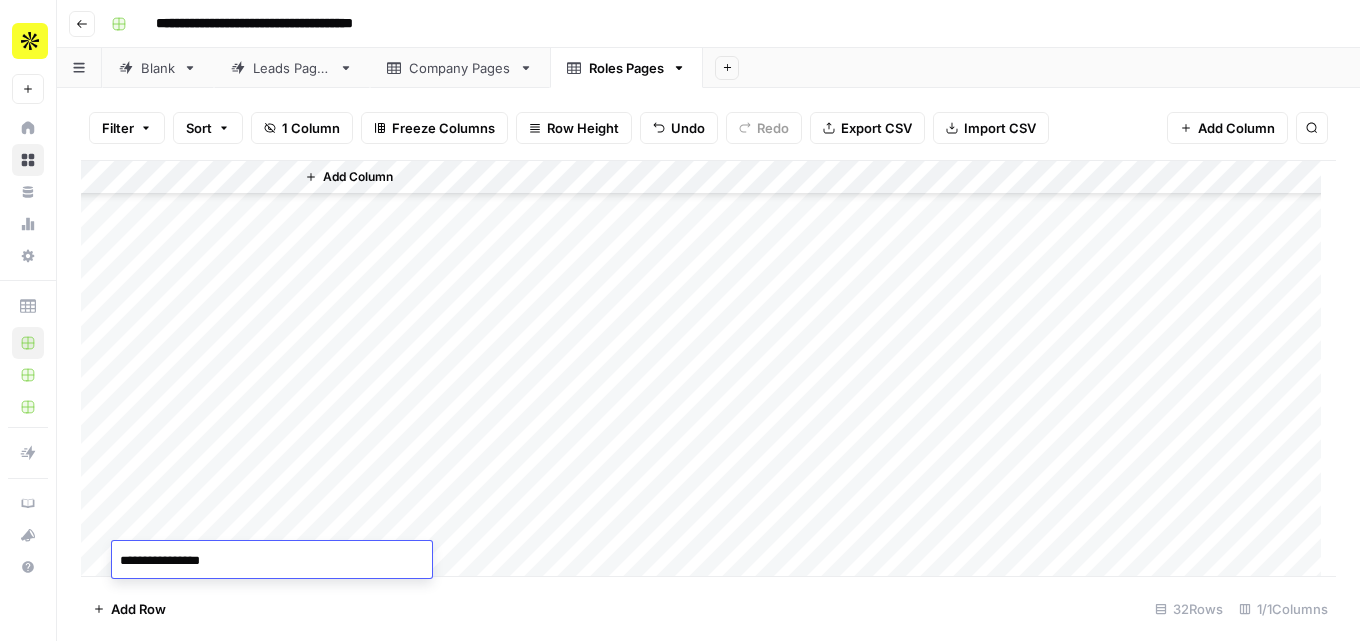 type on "**********" 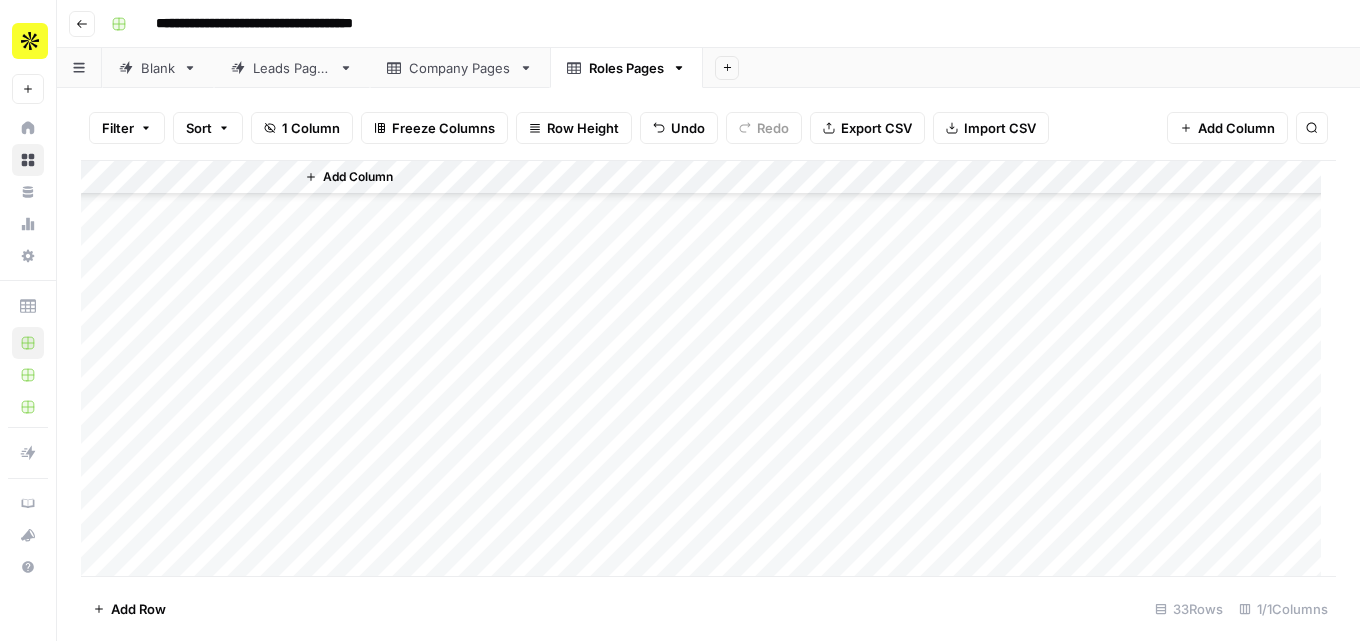 scroll, scrollTop: 740, scrollLeft: 0, axis: vertical 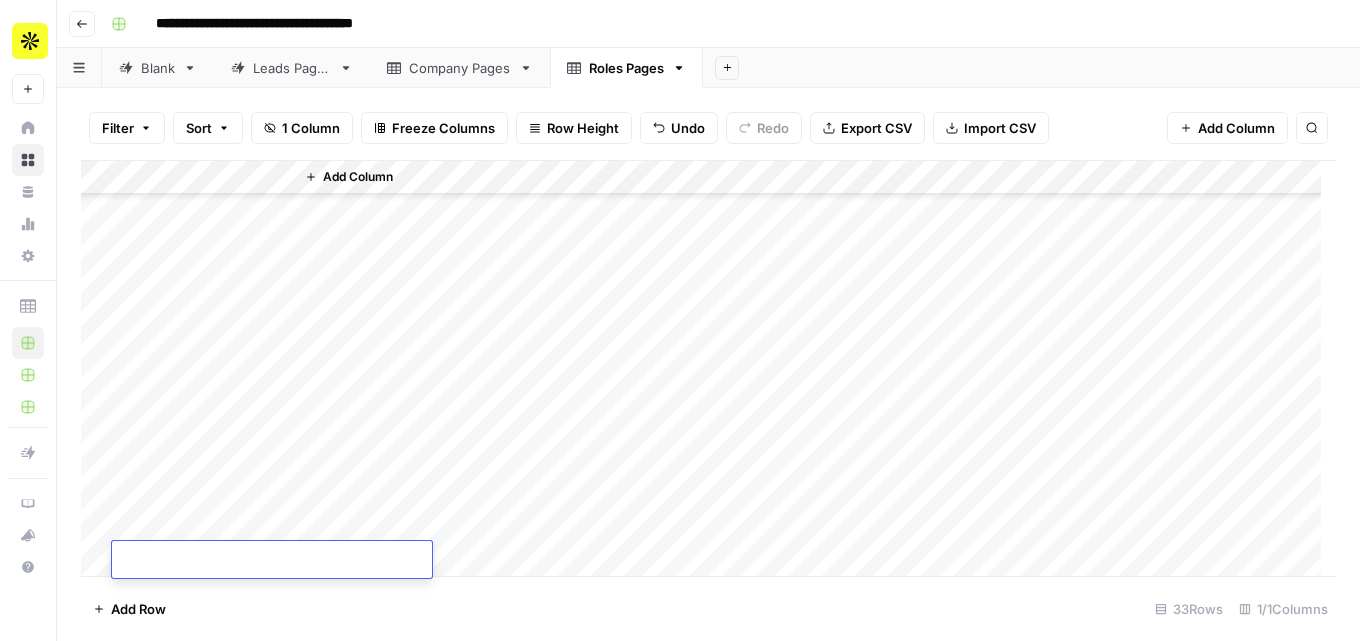 type on "*" 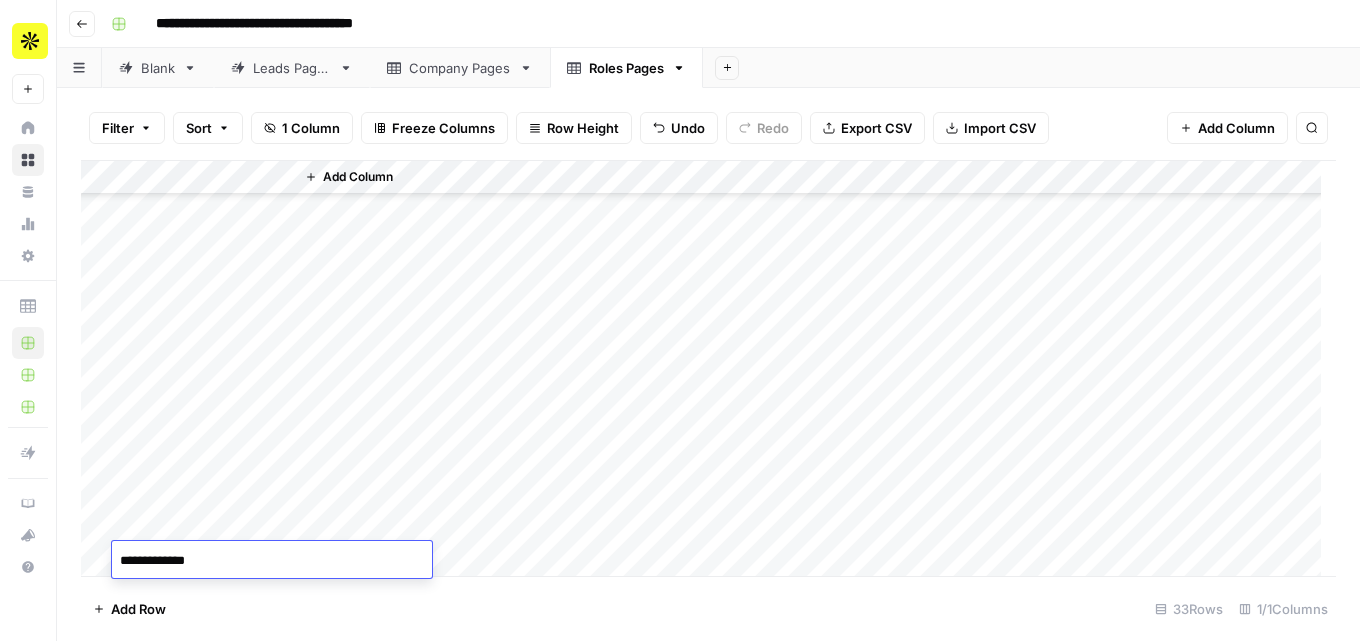 type on "**********" 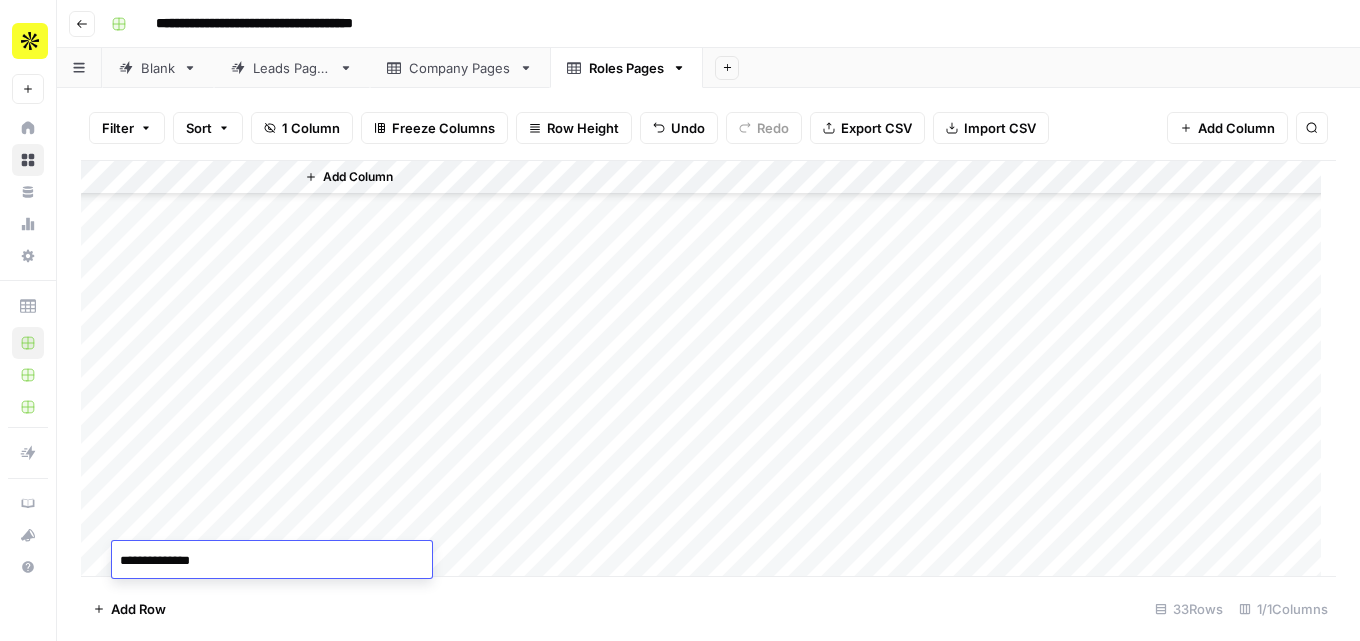 scroll, scrollTop: 773, scrollLeft: 0, axis: vertical 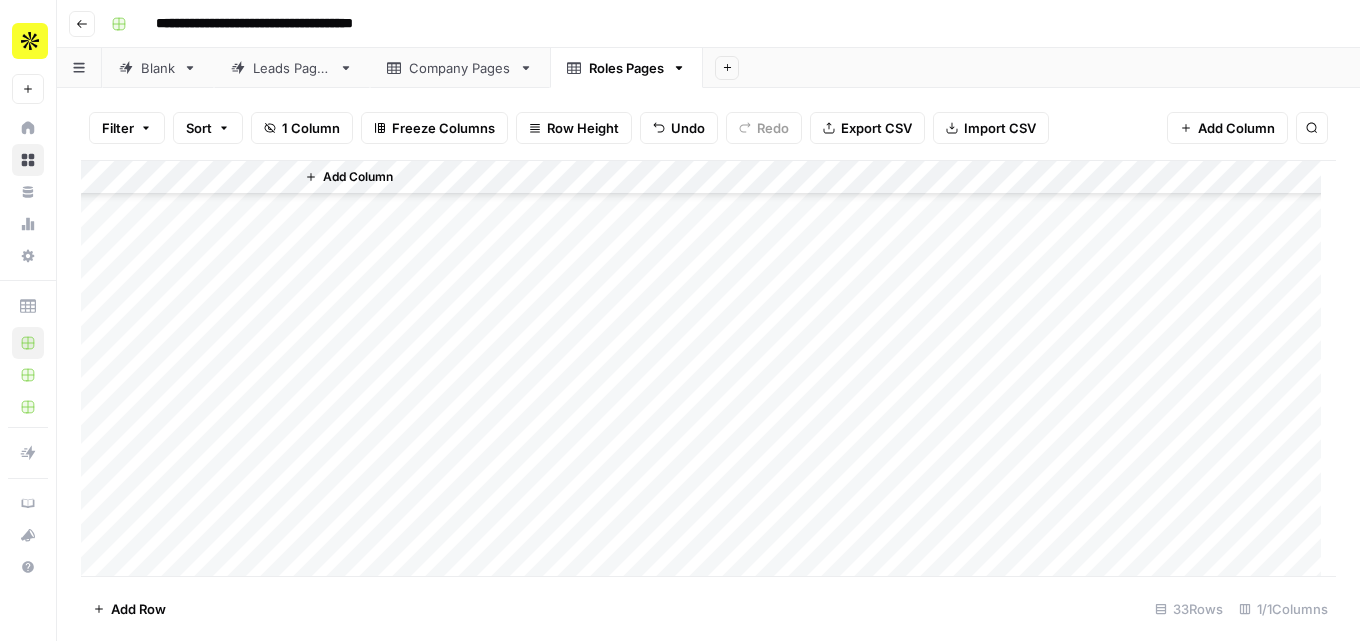 click on "Add Column" at bounding box center (708, 368) 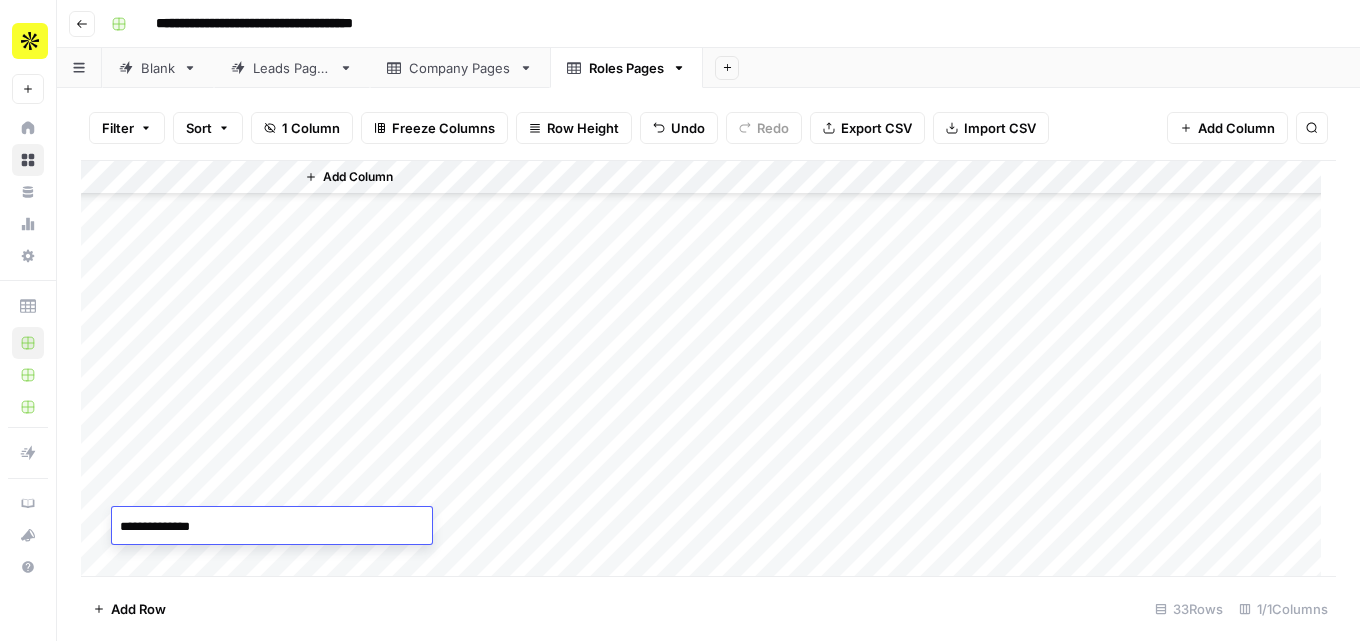 type on "**********" 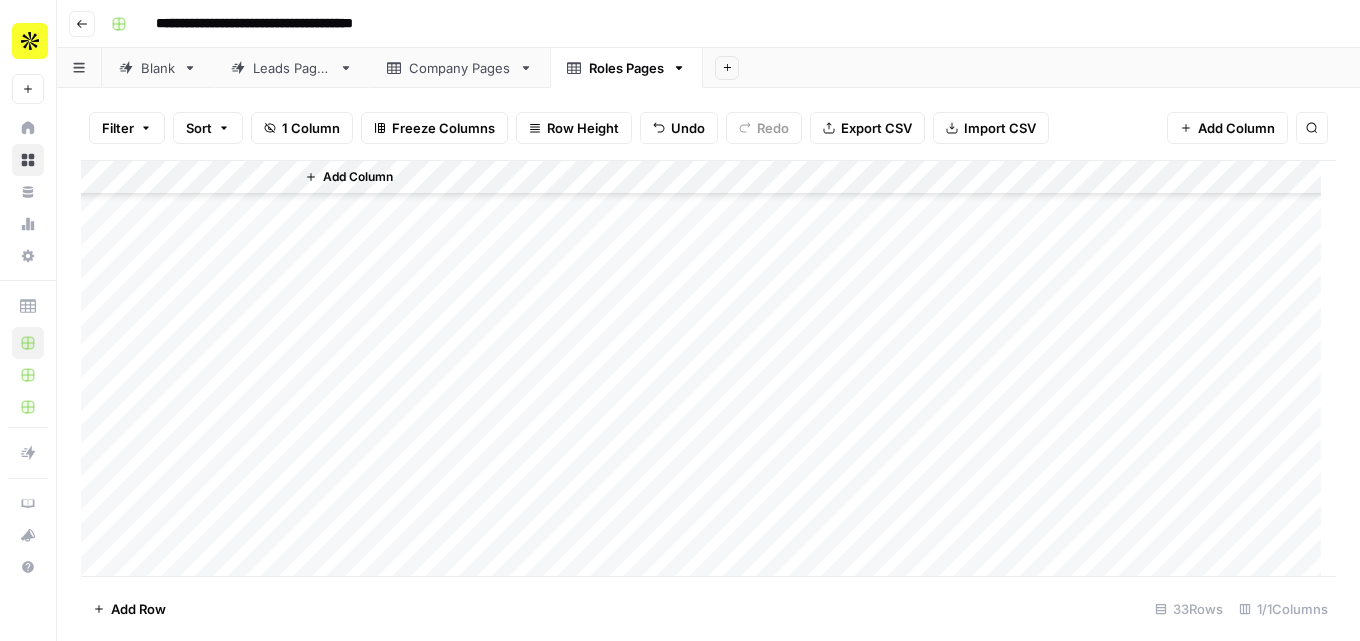 scroll, scrollTop: 774, scrollLeft: 0, axis: vertical 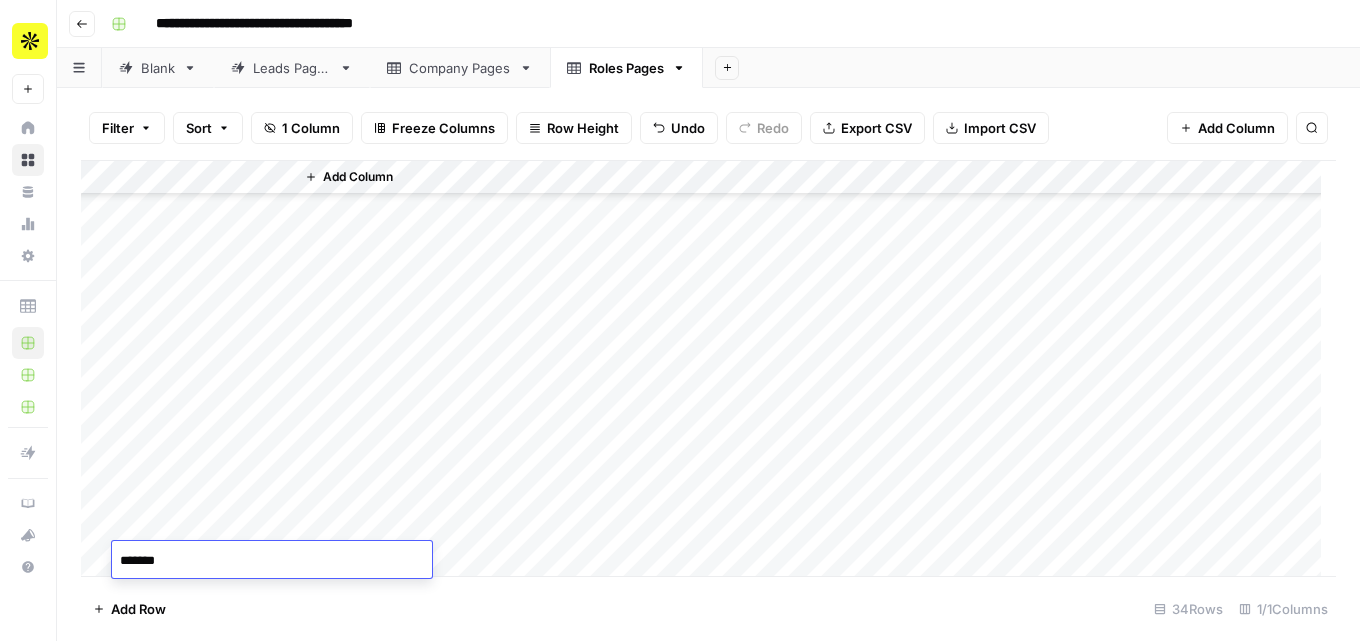 type on "********" 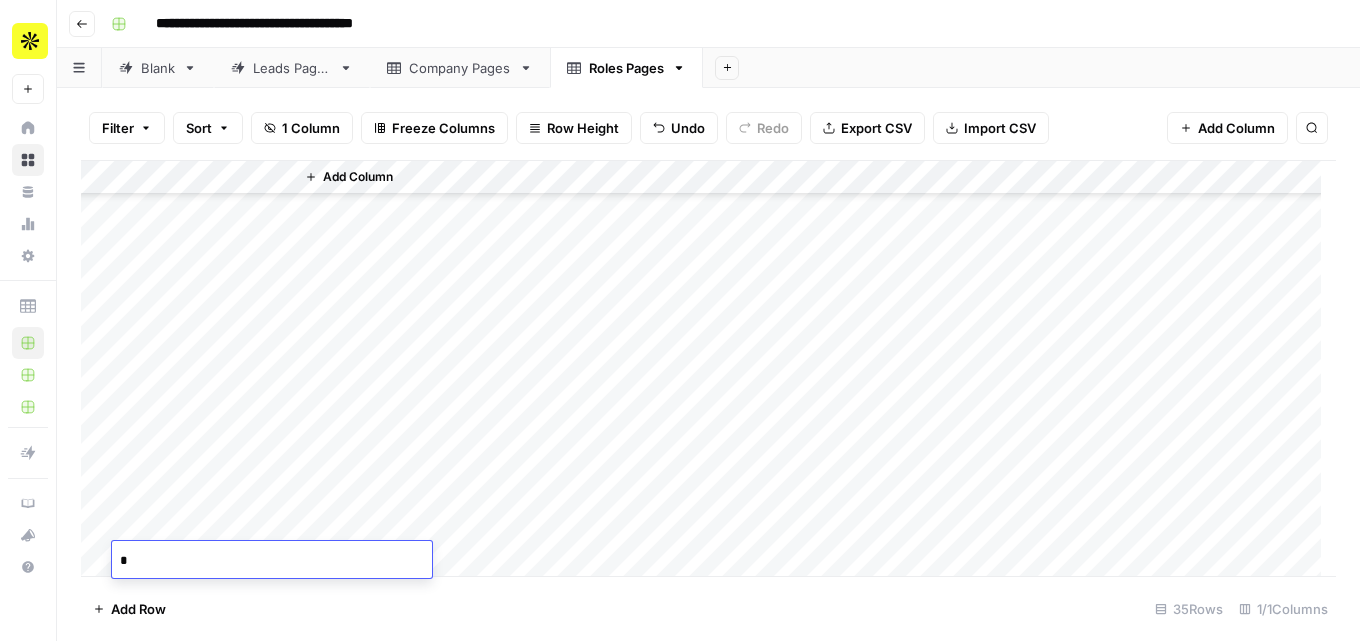 scroll, scrollTop: 808, scrollLeft: 0, axis: vertical 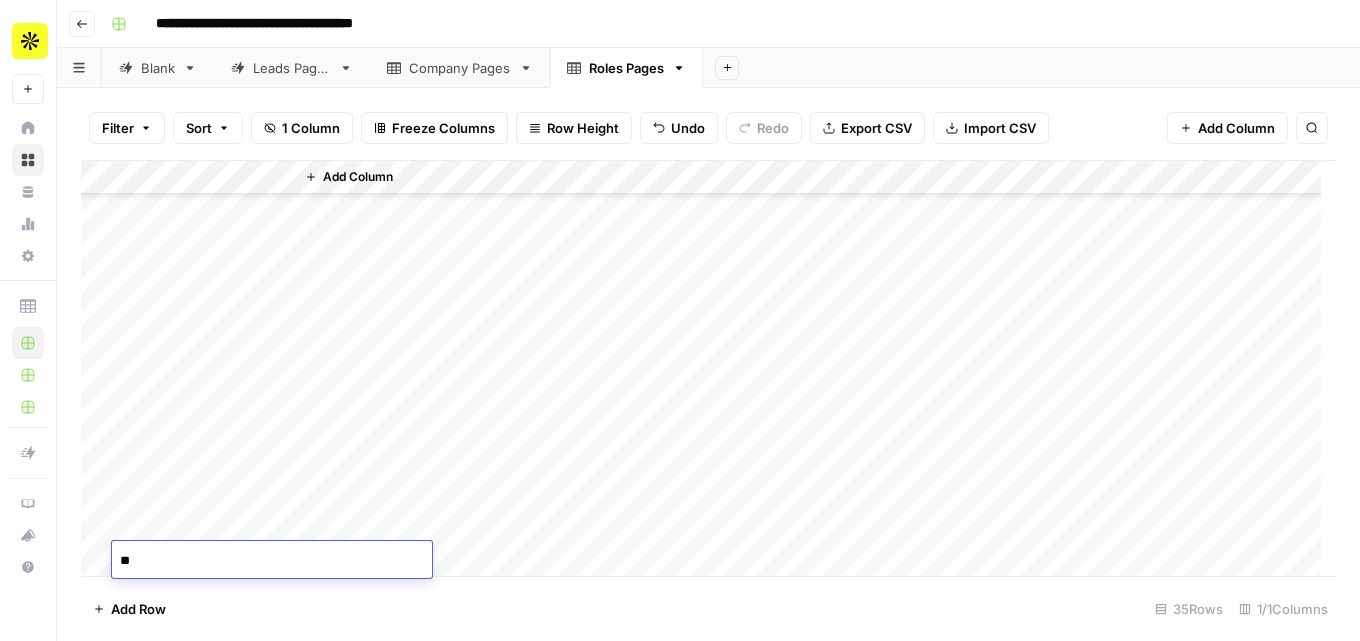 type on "*" 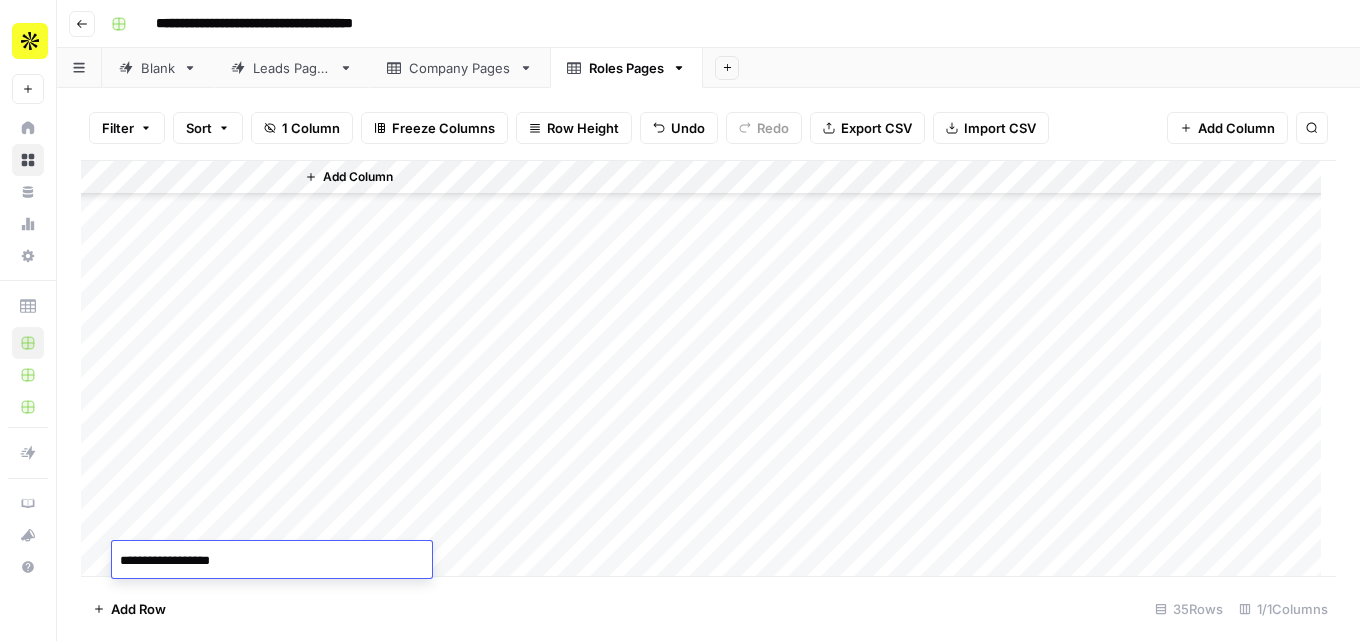 type on "**********" 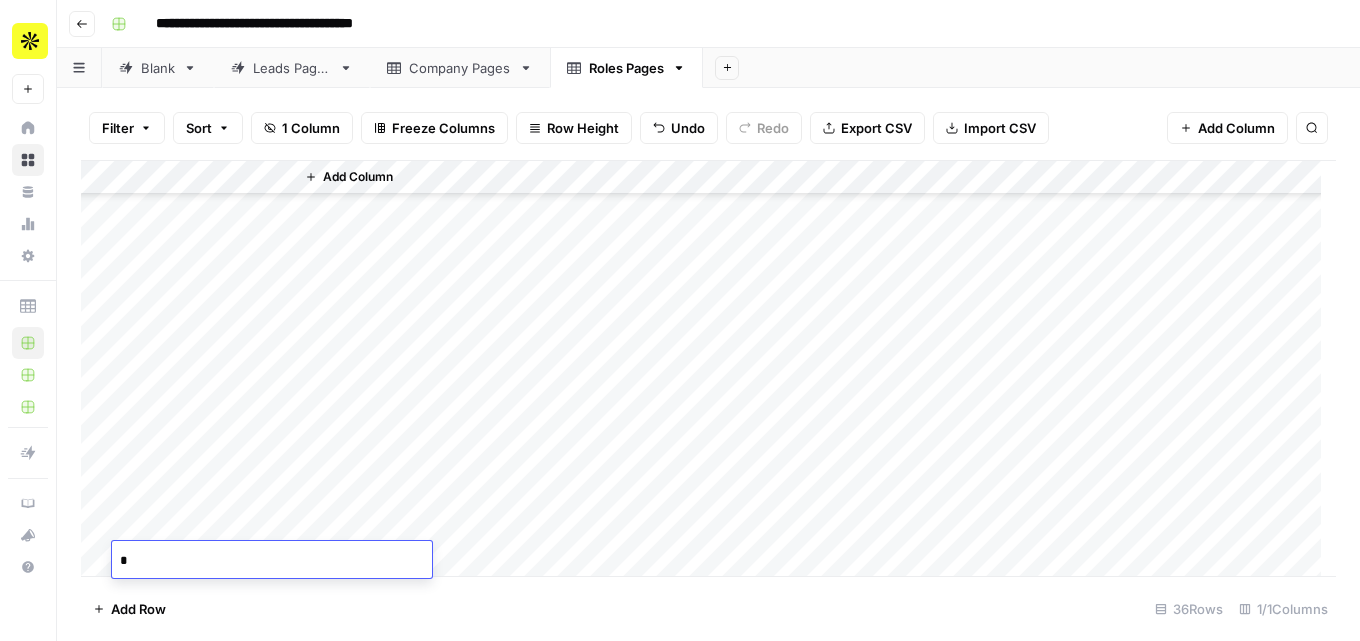 scroll, scrollTop: 842, scrollLeft: 0, axis: vertical 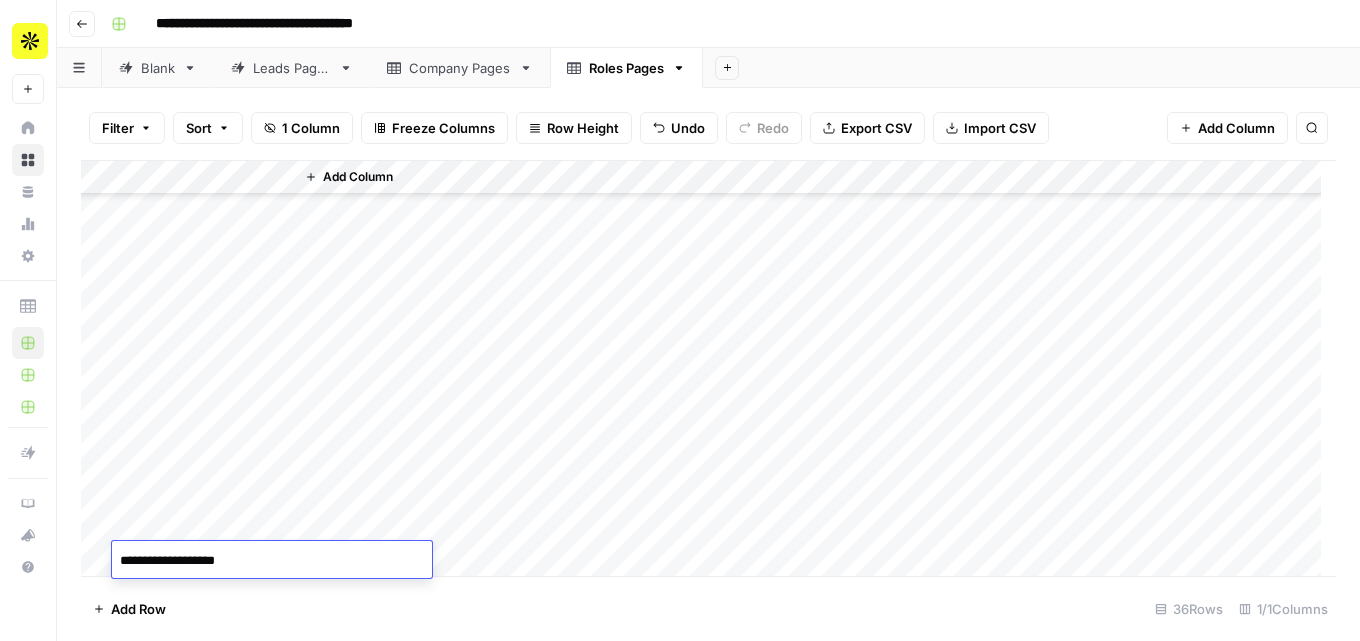 type on "**********" 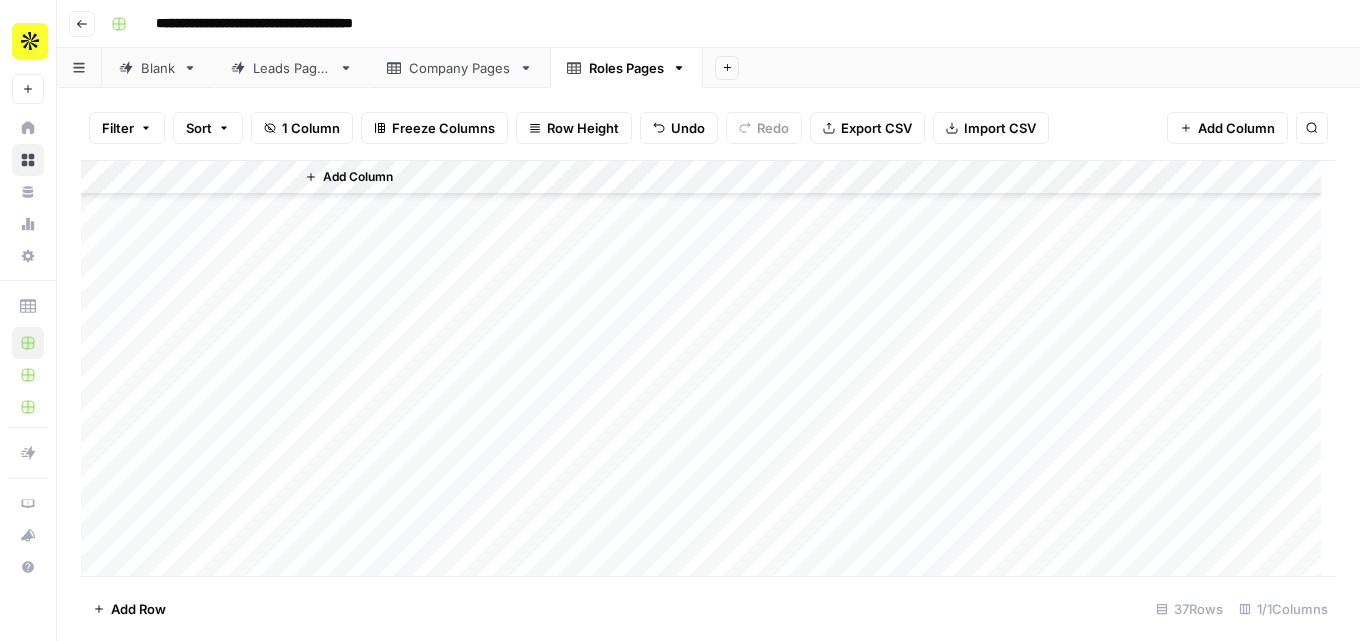 scroll, scrollTop: 876, scrollLeft: 0, axis: vertical 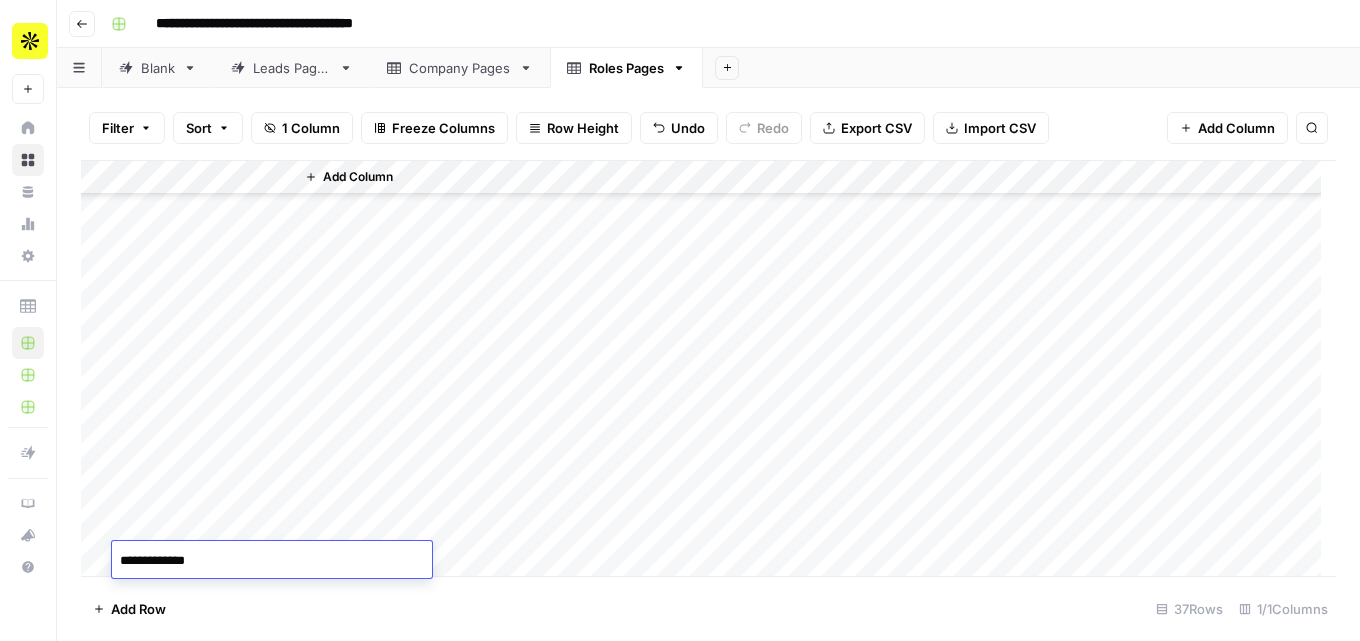 type on "**********" 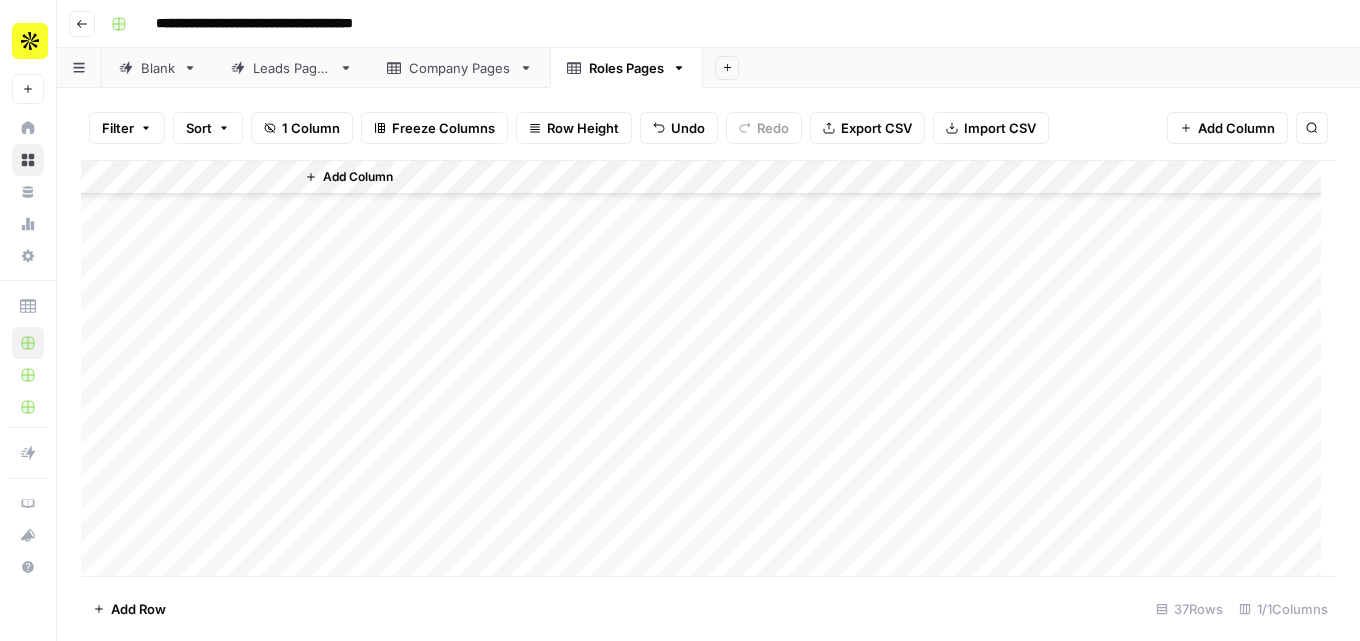 scroll, scrollTop: 910, scrollLeft: 0, axis: vertical 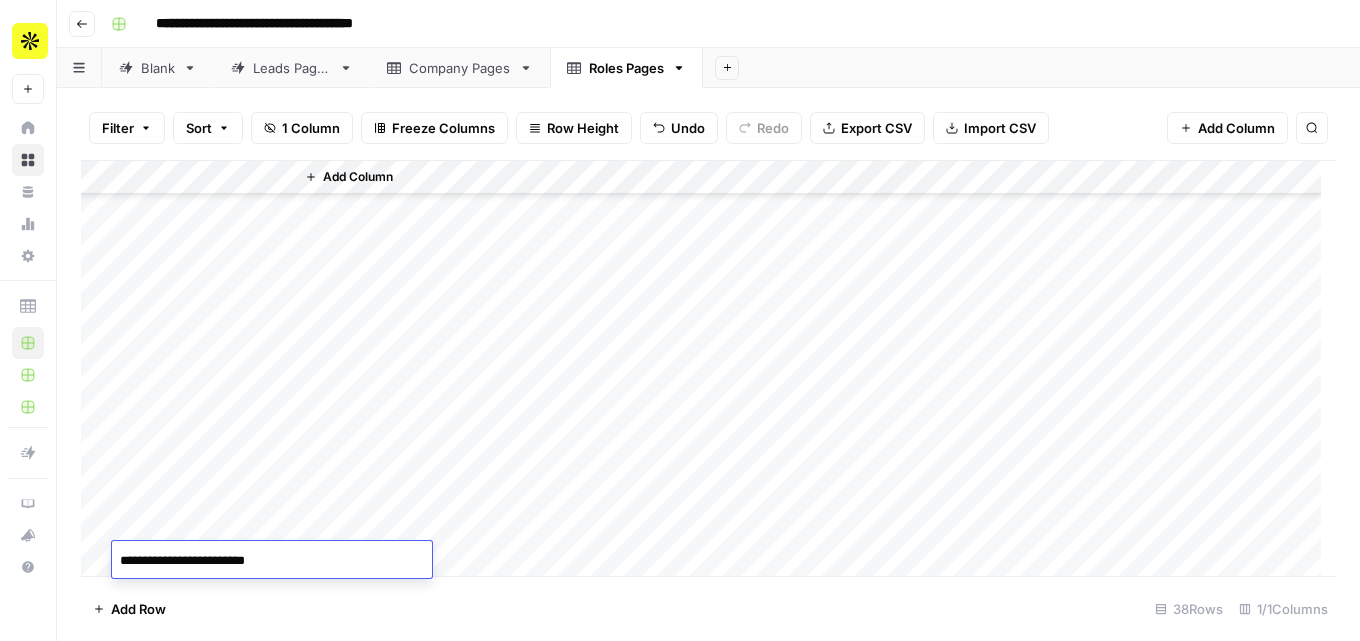 type on "**********" 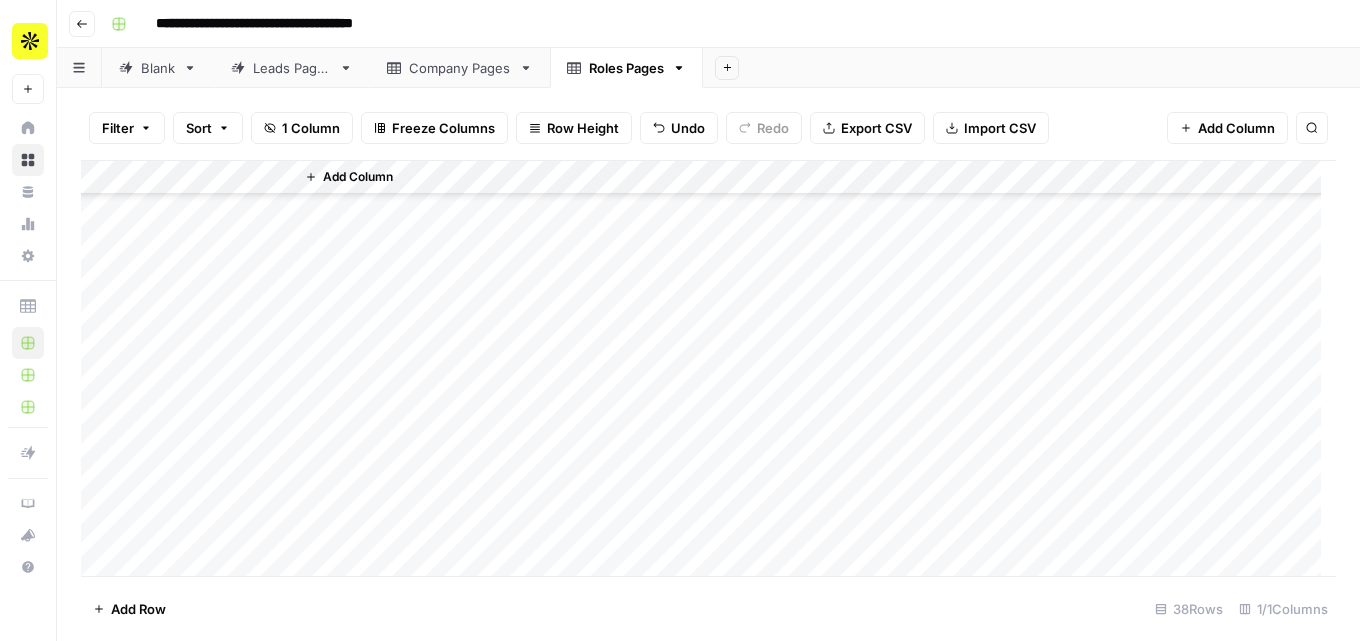 scroll, scrollTop: 944, scrollLeft: 0, axis: vertical 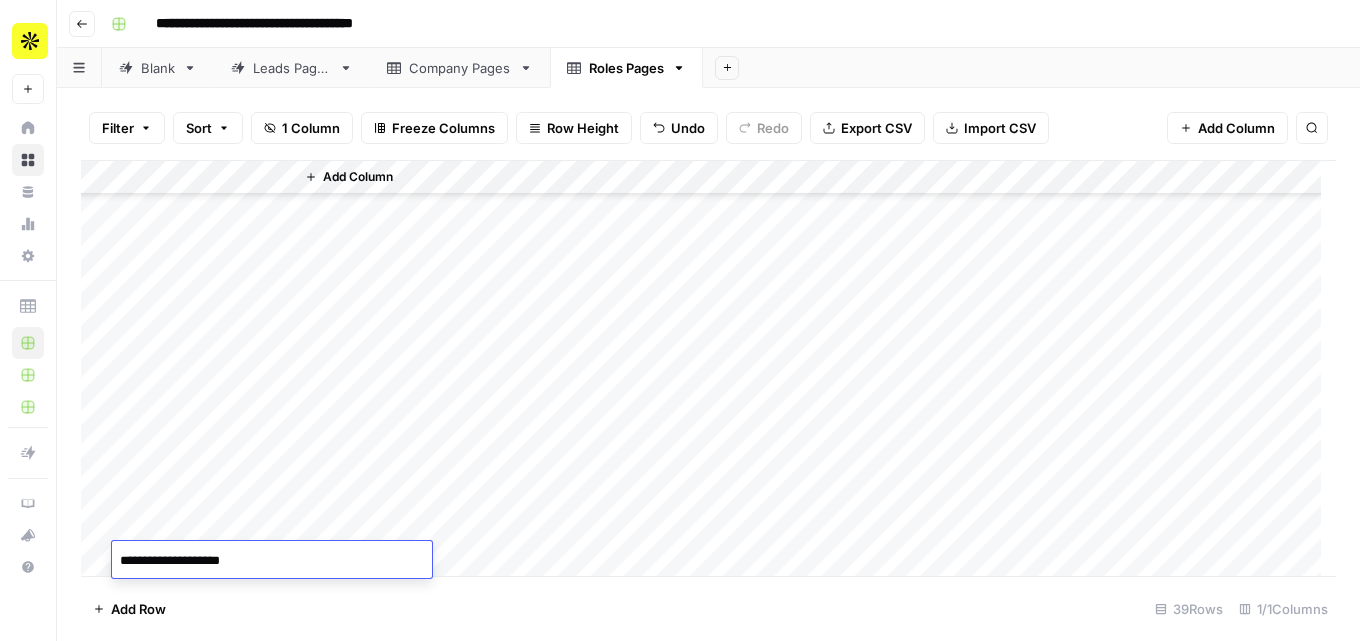 type on "**********" 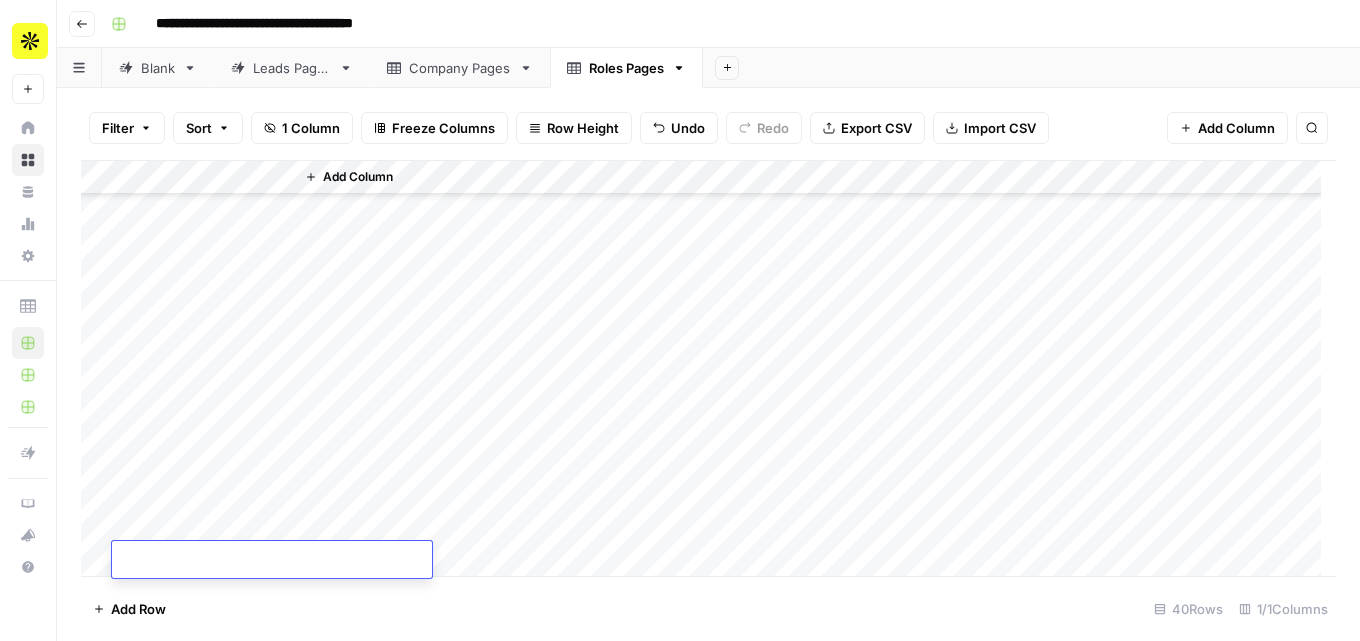 scroll, scrollTop: 978, scrollLeft: 0, axis: vertical 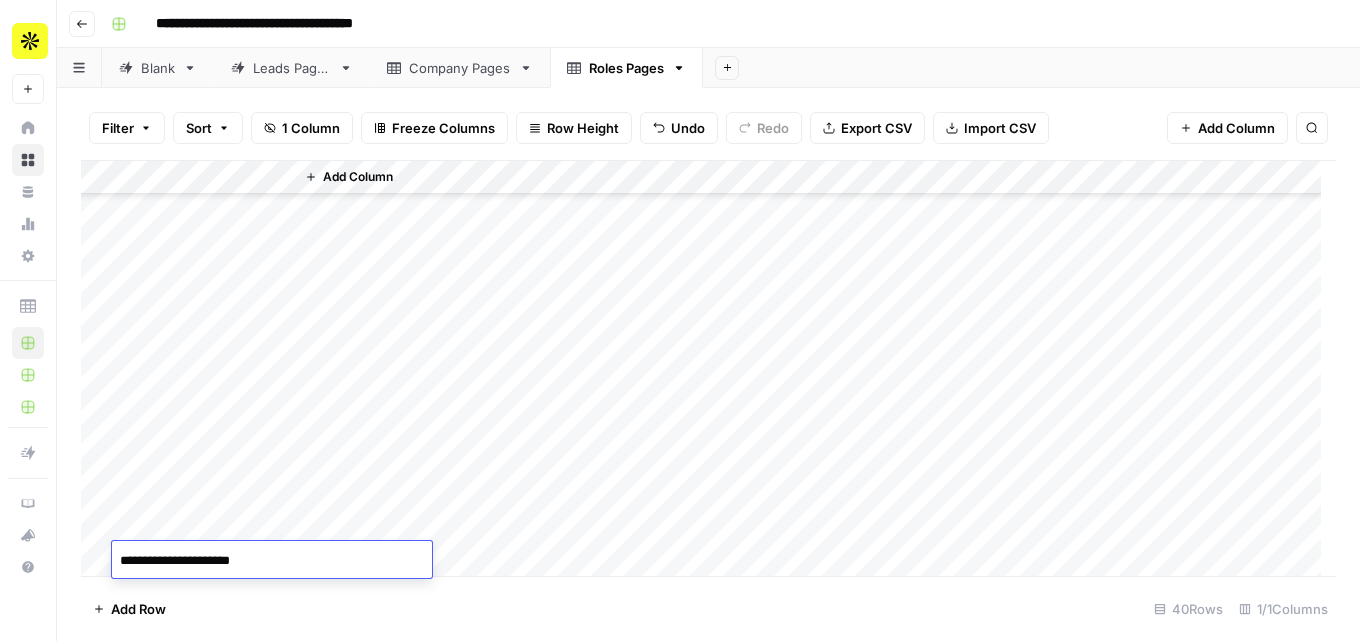 type on "**********" 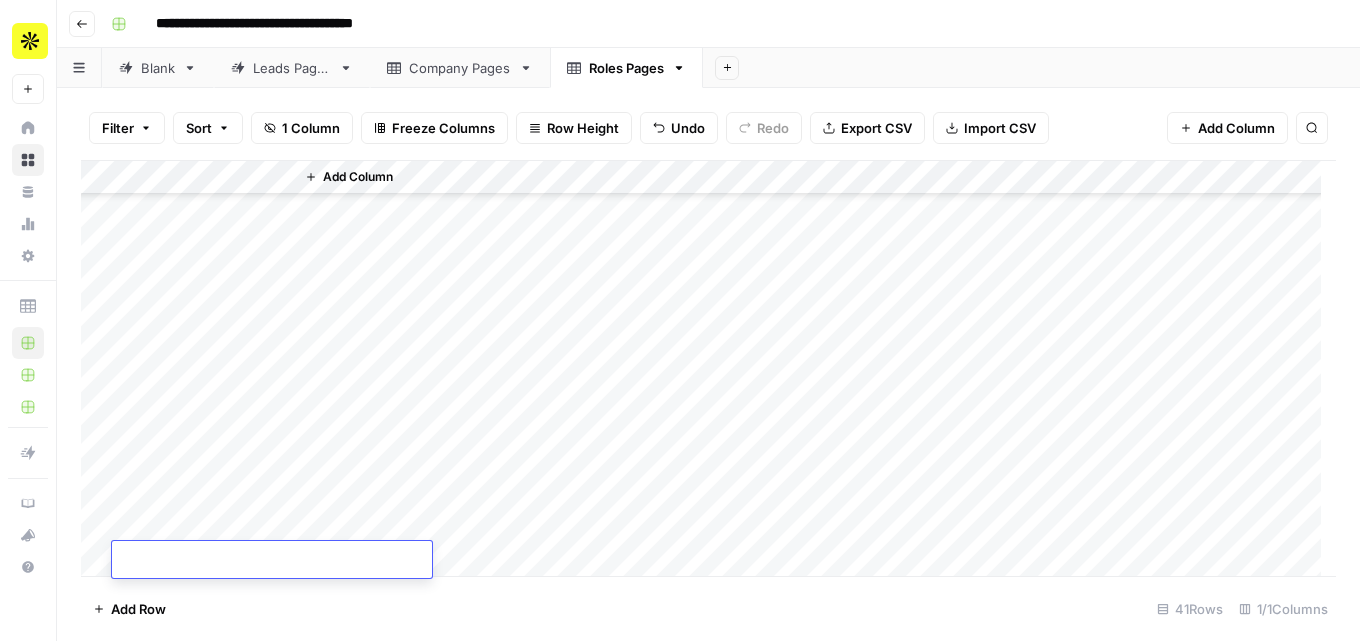 scroll, scrollTop: 1012, scrollLeft: 0, axis: vertical 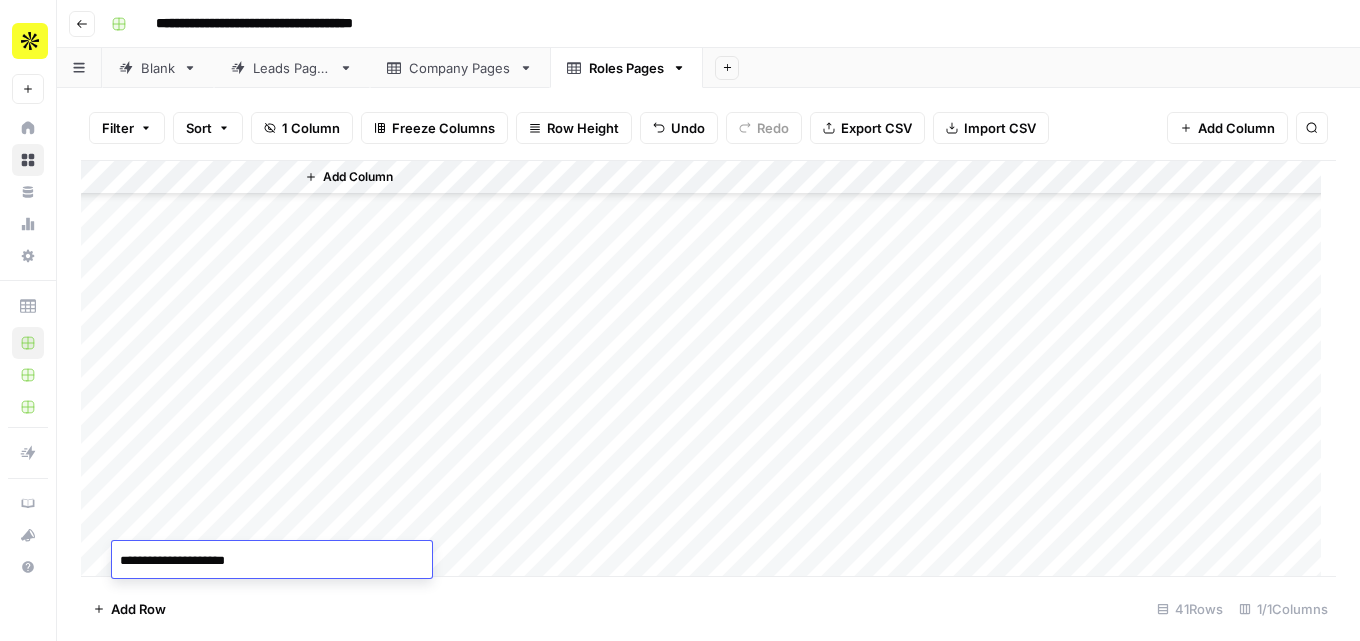 type on "**********" 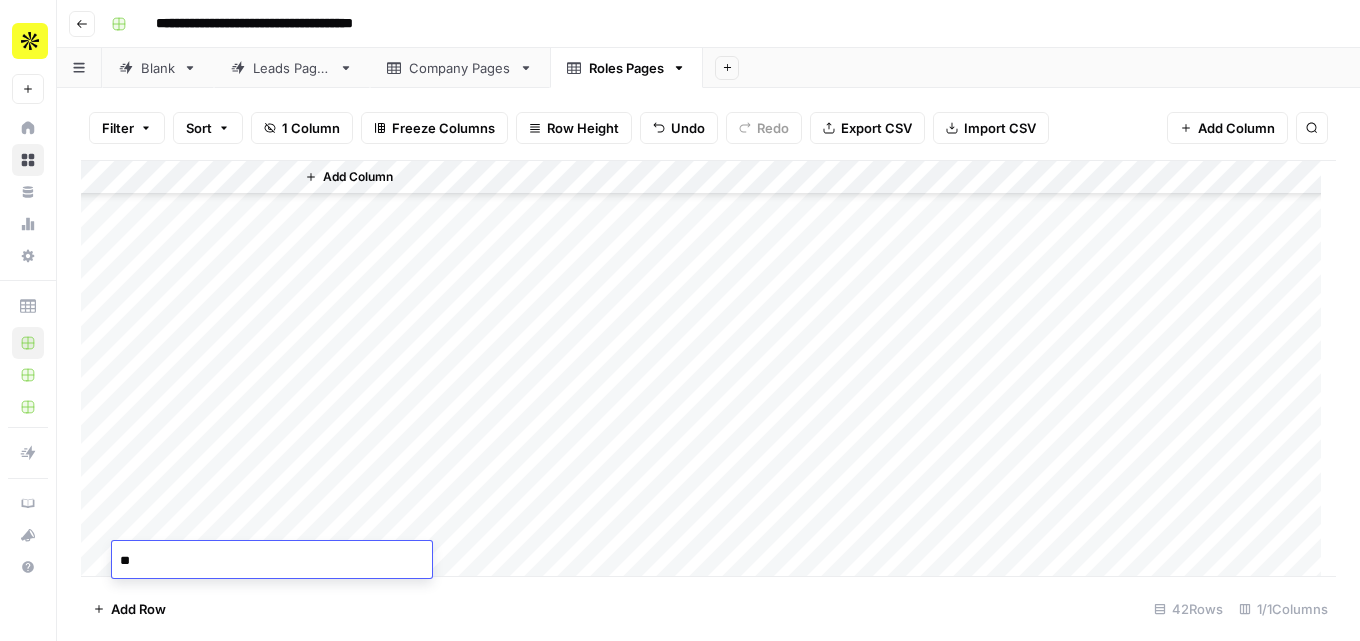 scroll, scrollTop: 1046, scrollLeft: 0, axis: vertical 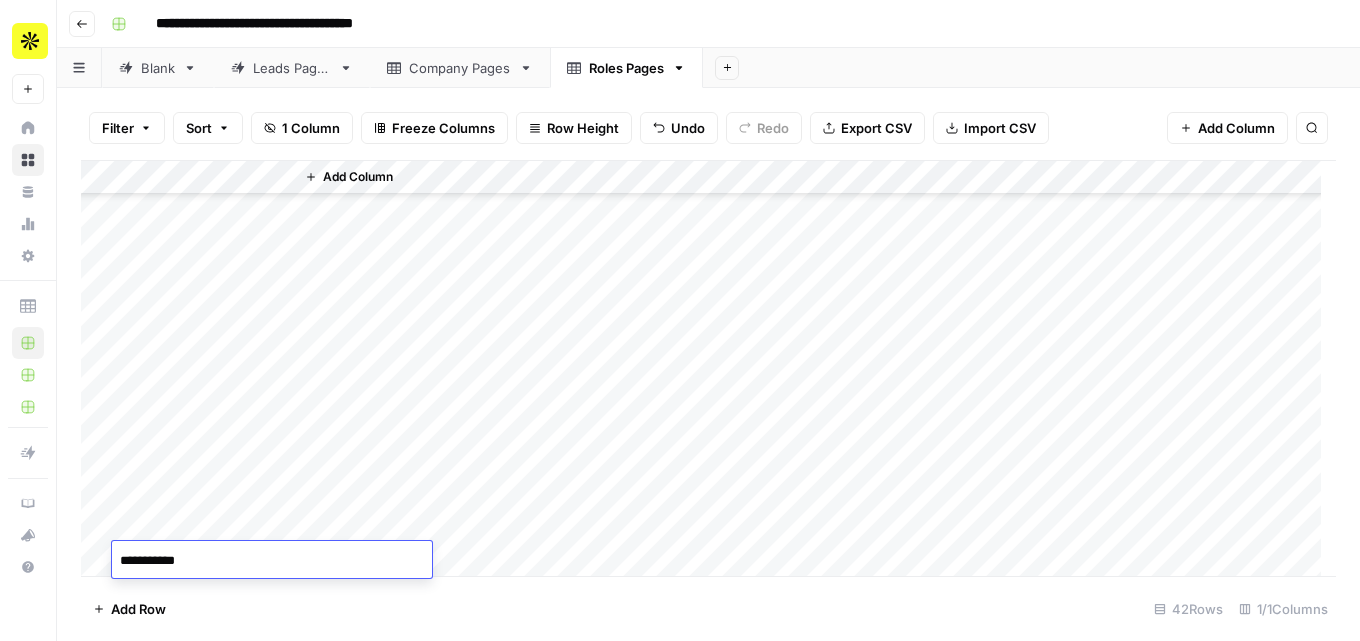 type on "**********" 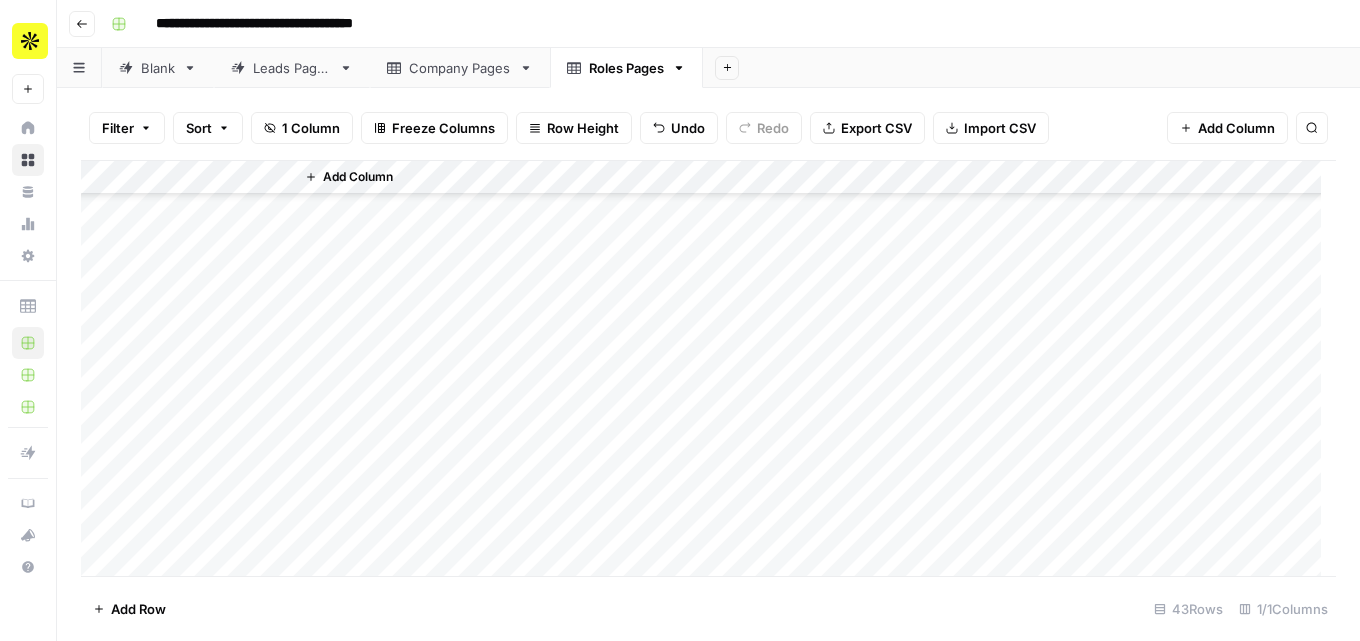 scroll, scrollTop: 1080, scrollLeft: 0, axis: vertical 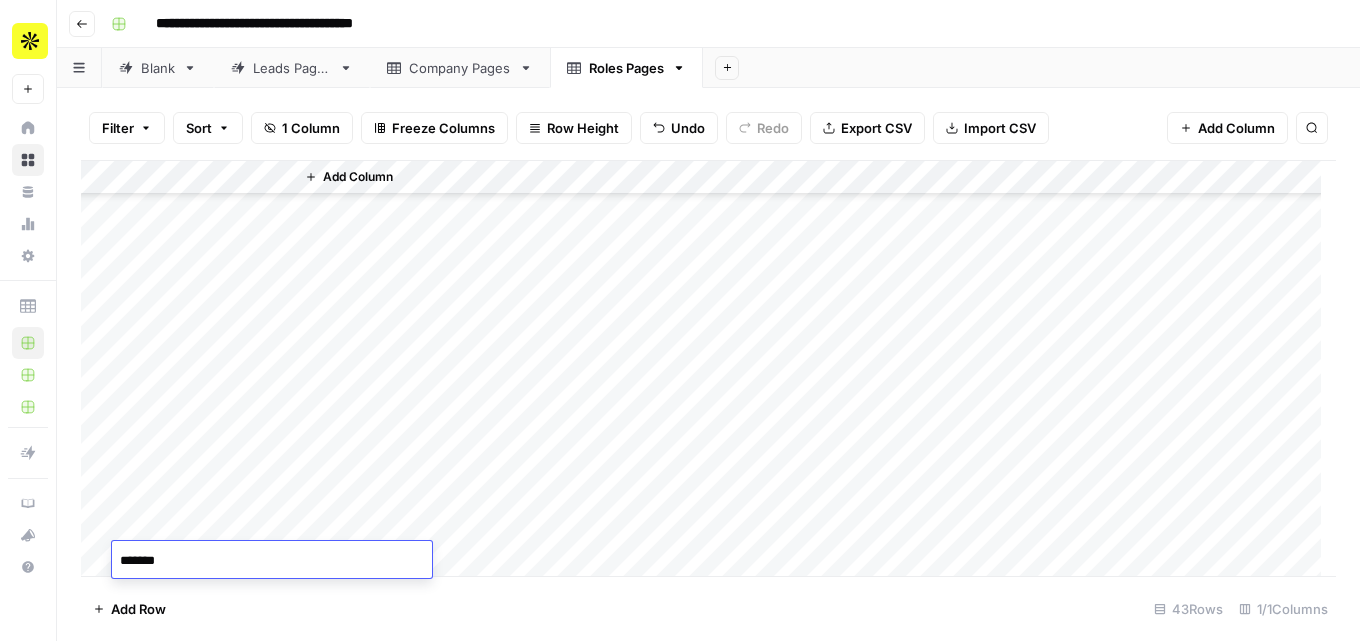 type on "********" 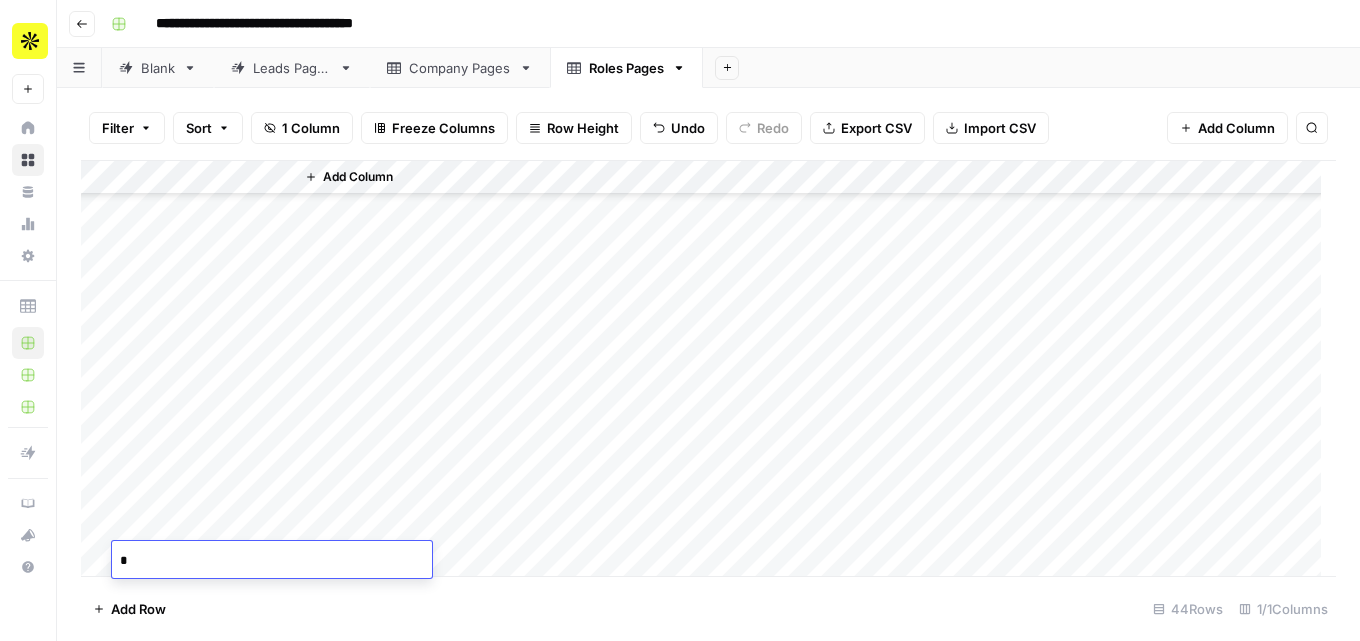 scroll, scrollTop: 1114, scrollLeft: 0, axis: vertical 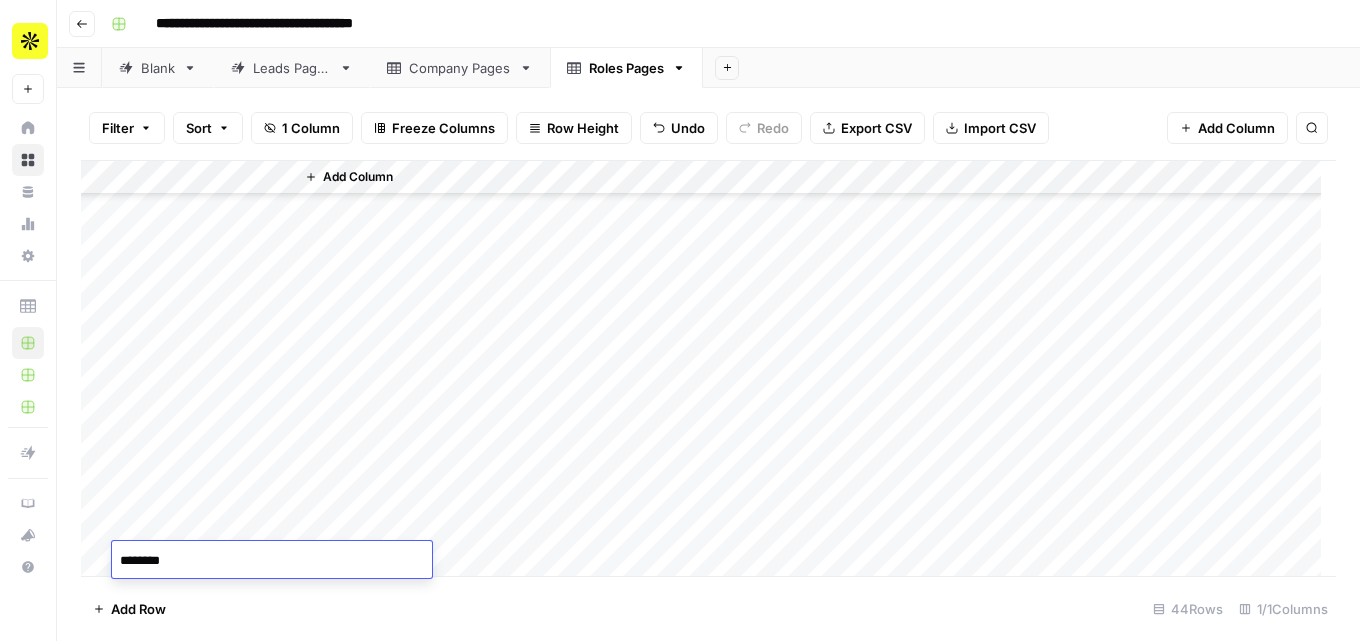 type on "*********" 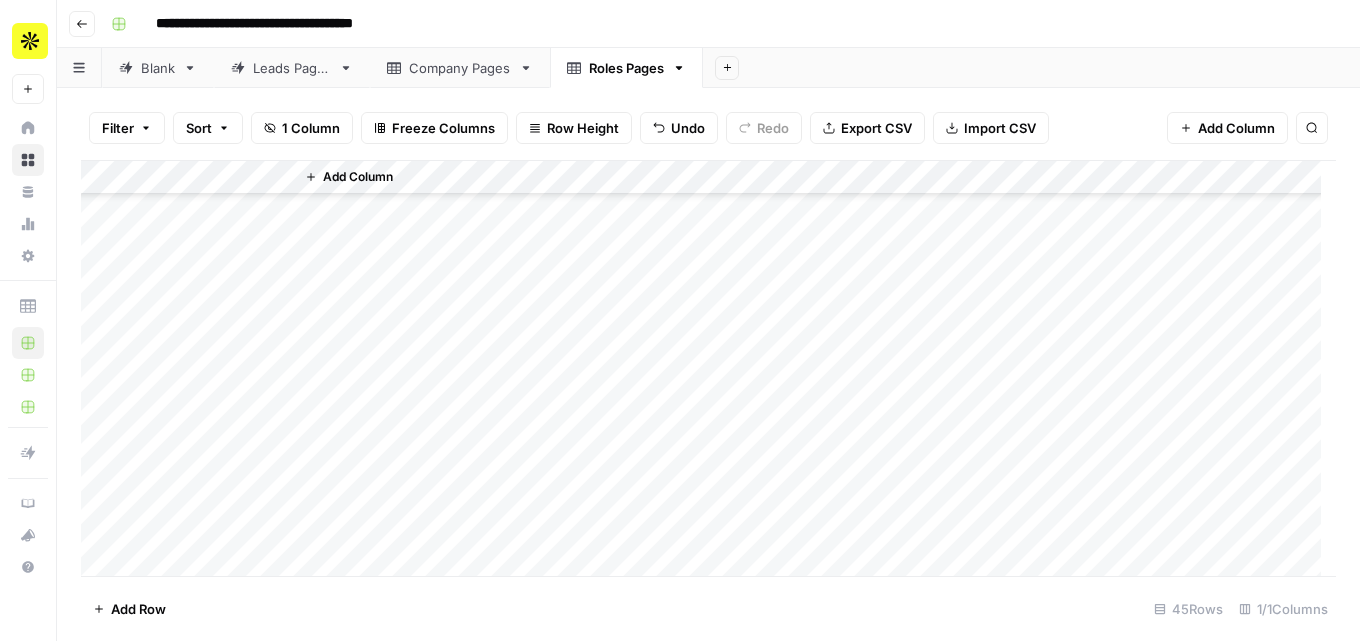 scroll, scrollTop: 1148, scrollLeft: 0, axis: vertical 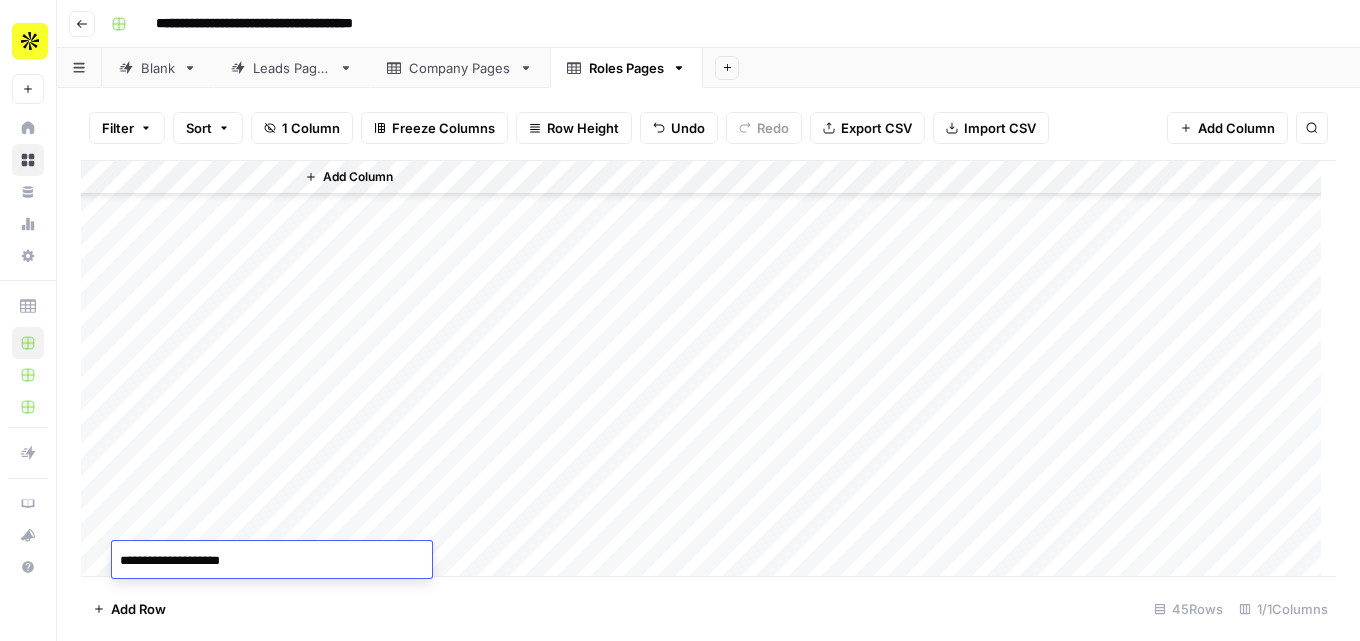 type on "**********" 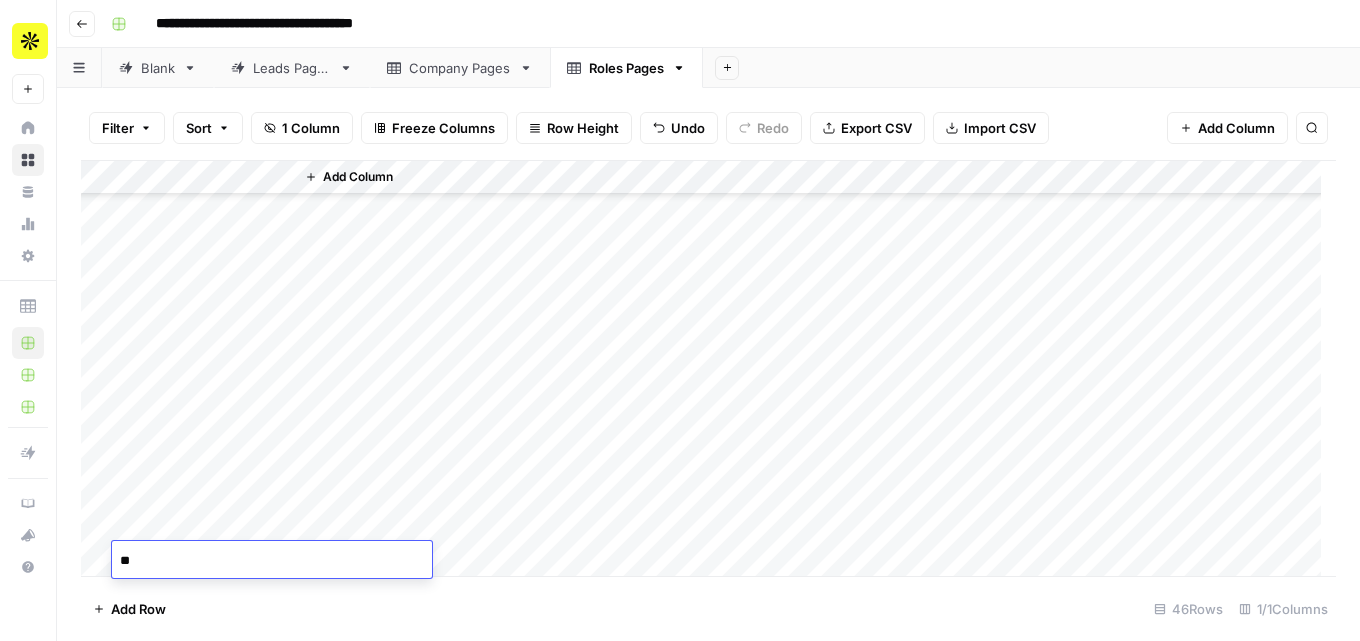 scroll, scrollTop: 1182, scrollLeft: 0, axis: vertical 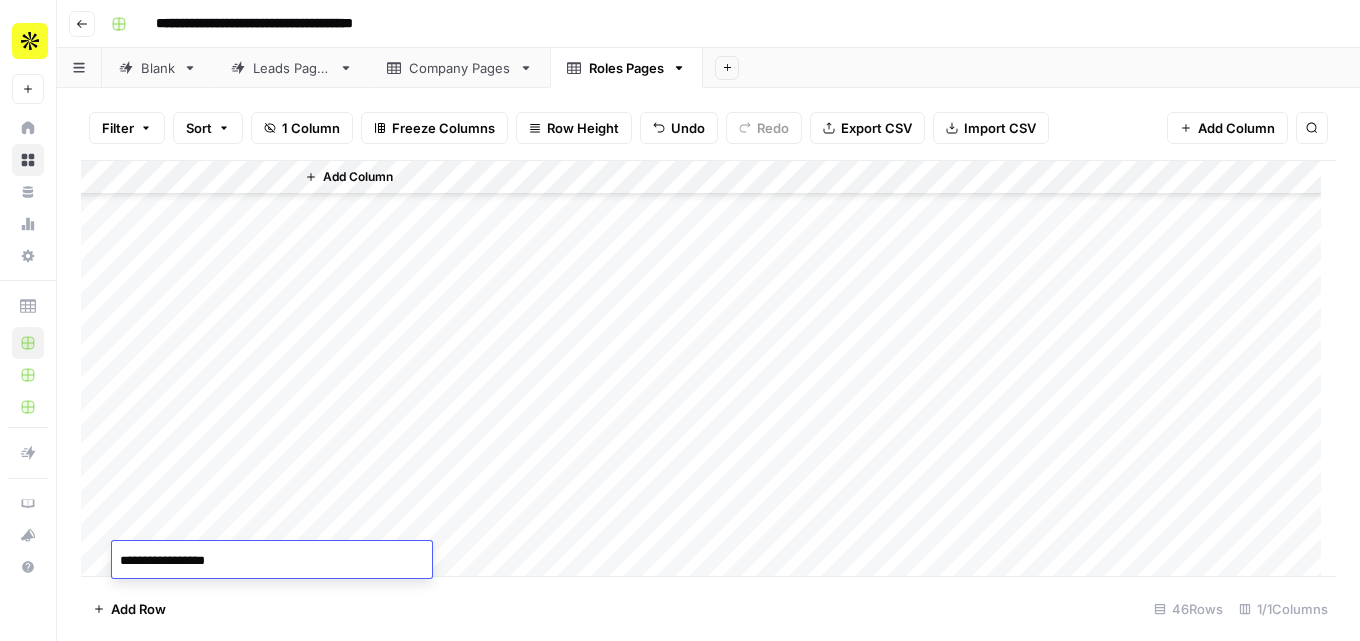 type on "**********" 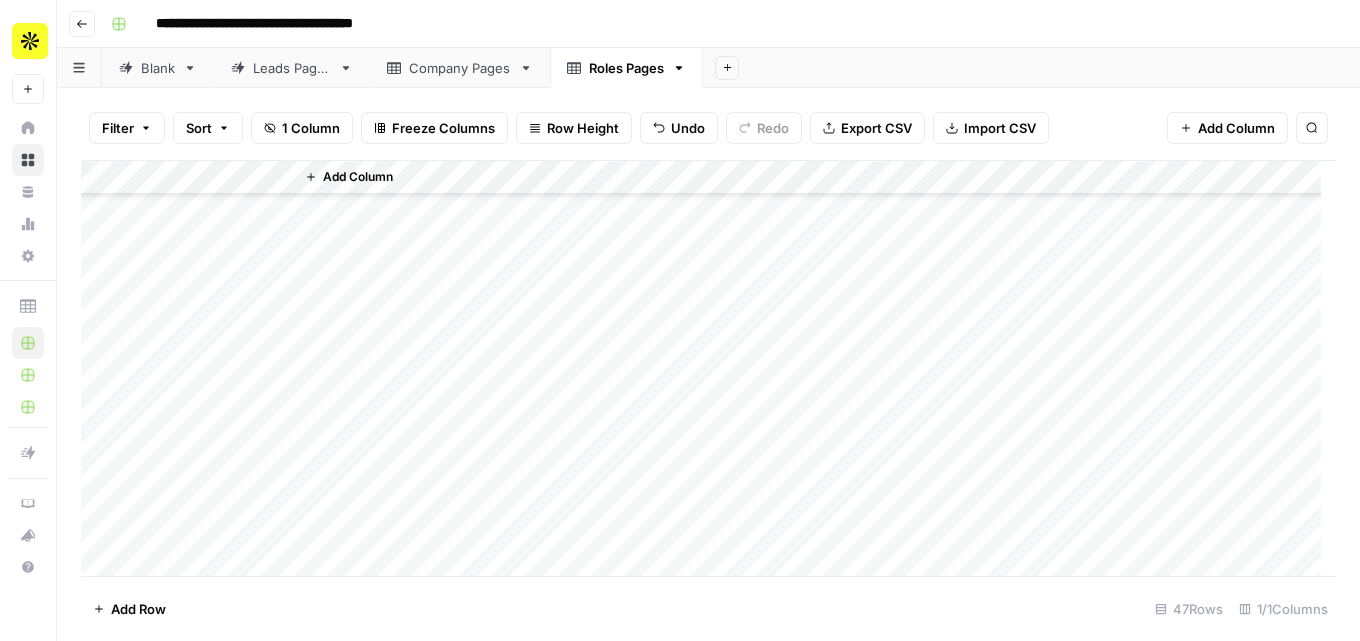 scroll, scrollTop: 1216, scrollLeft: 0, axis: vertical 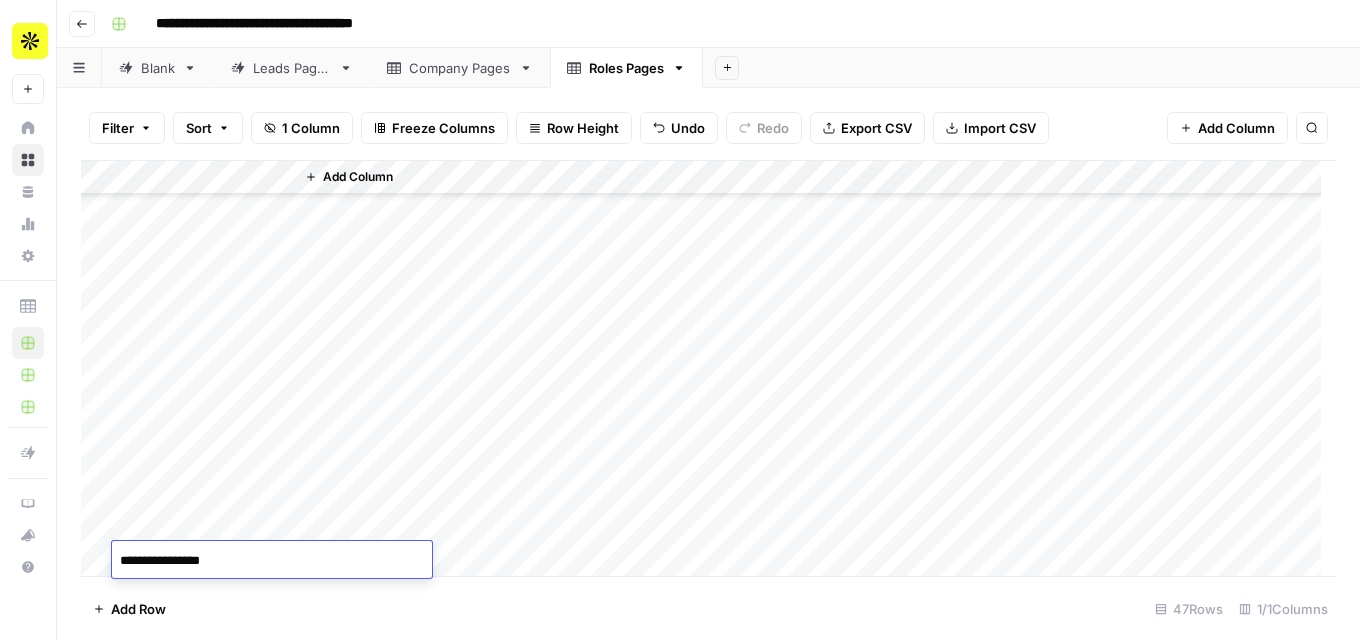 type on "**********" 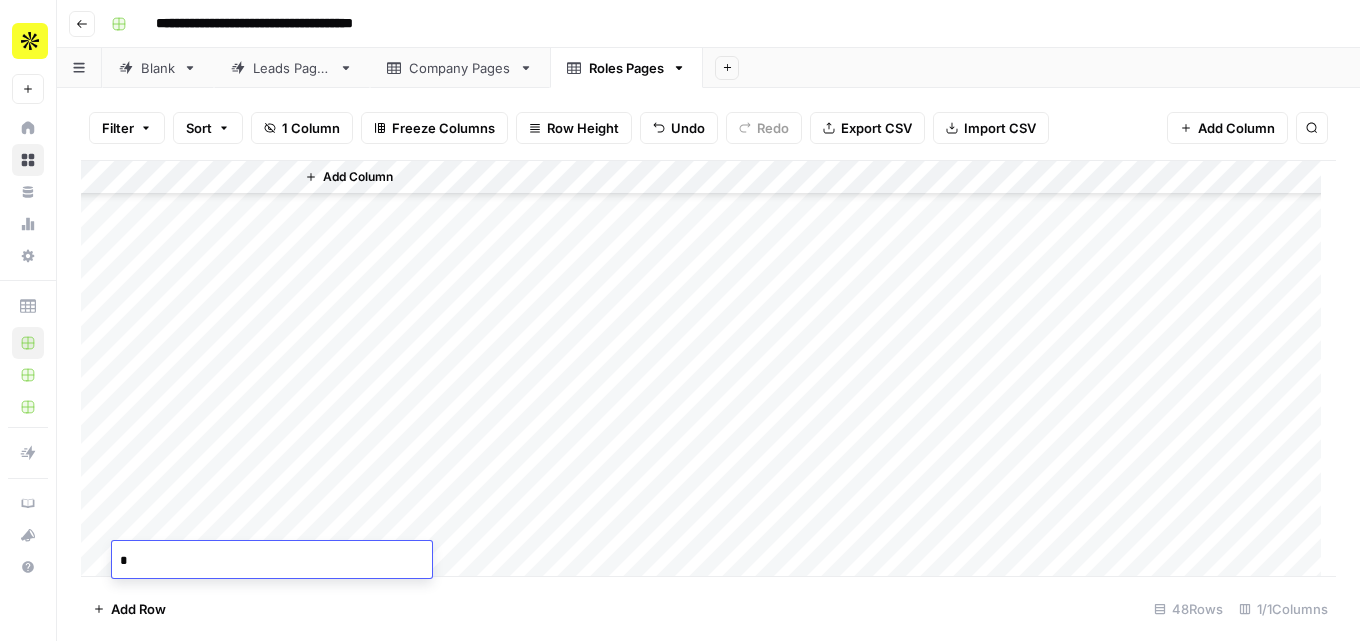 scroll, scrollTop: 1250, scrollLeft: 0, axis: vertical 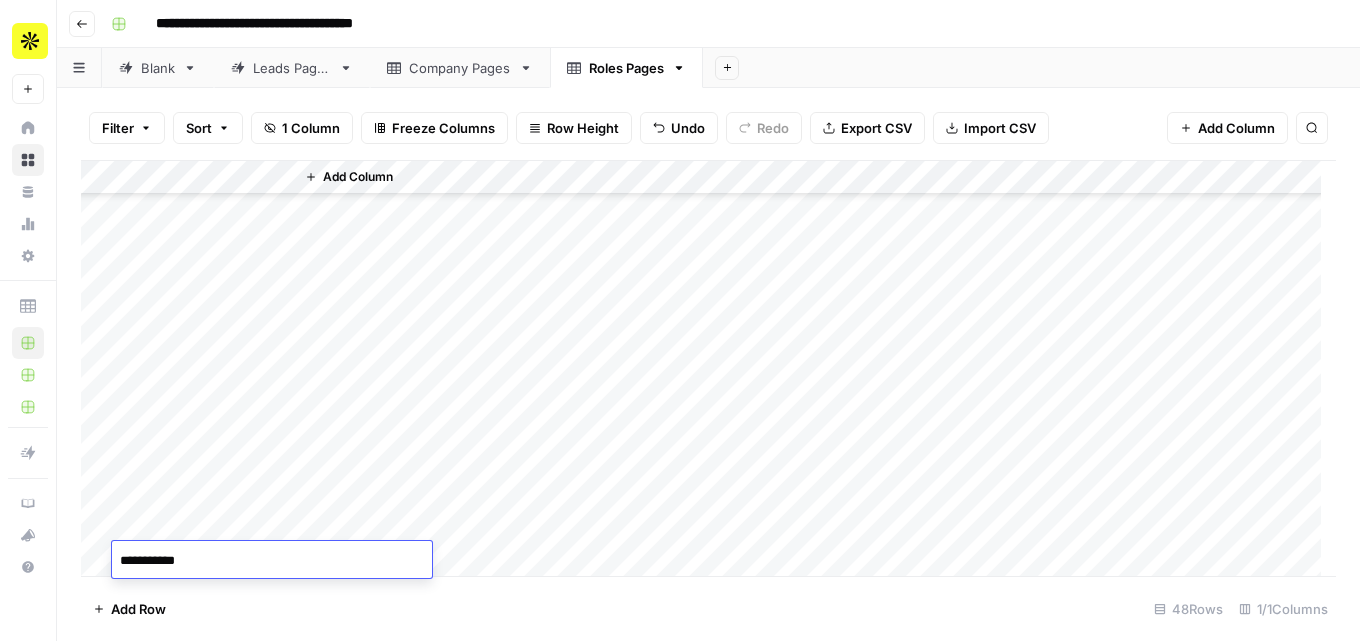 type on "**********" 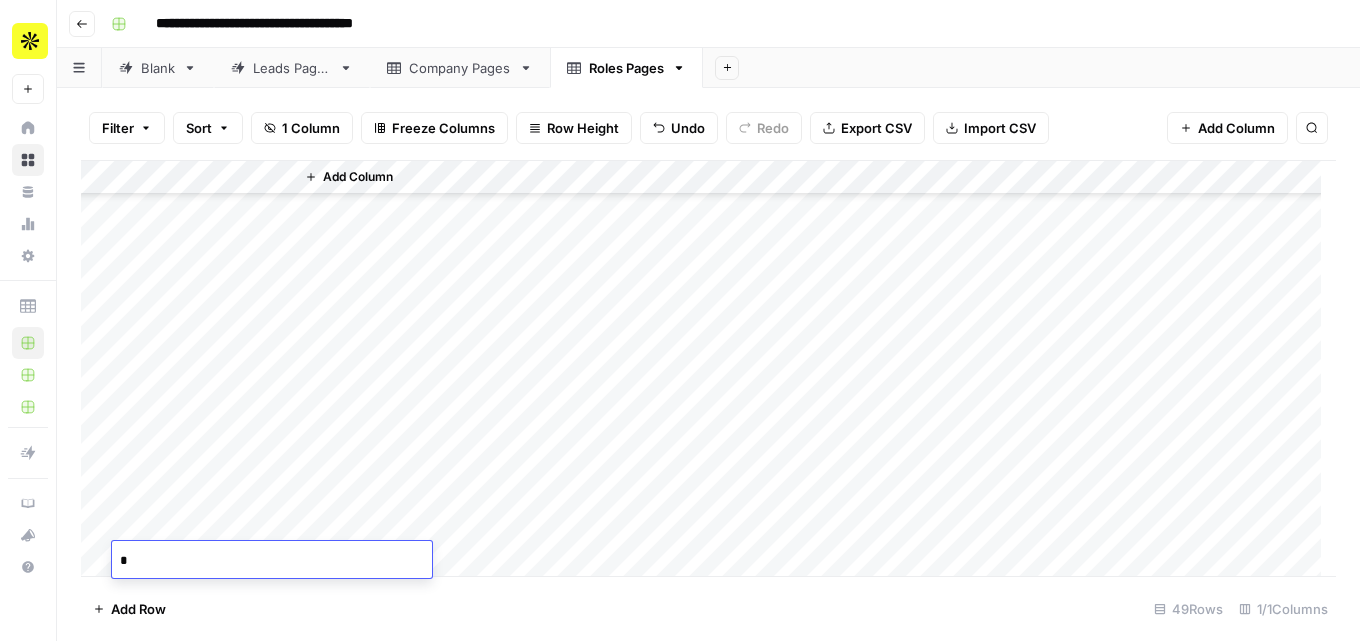 scroll, scrollTop: 1284, scrollLeft: 0, axis: vertical 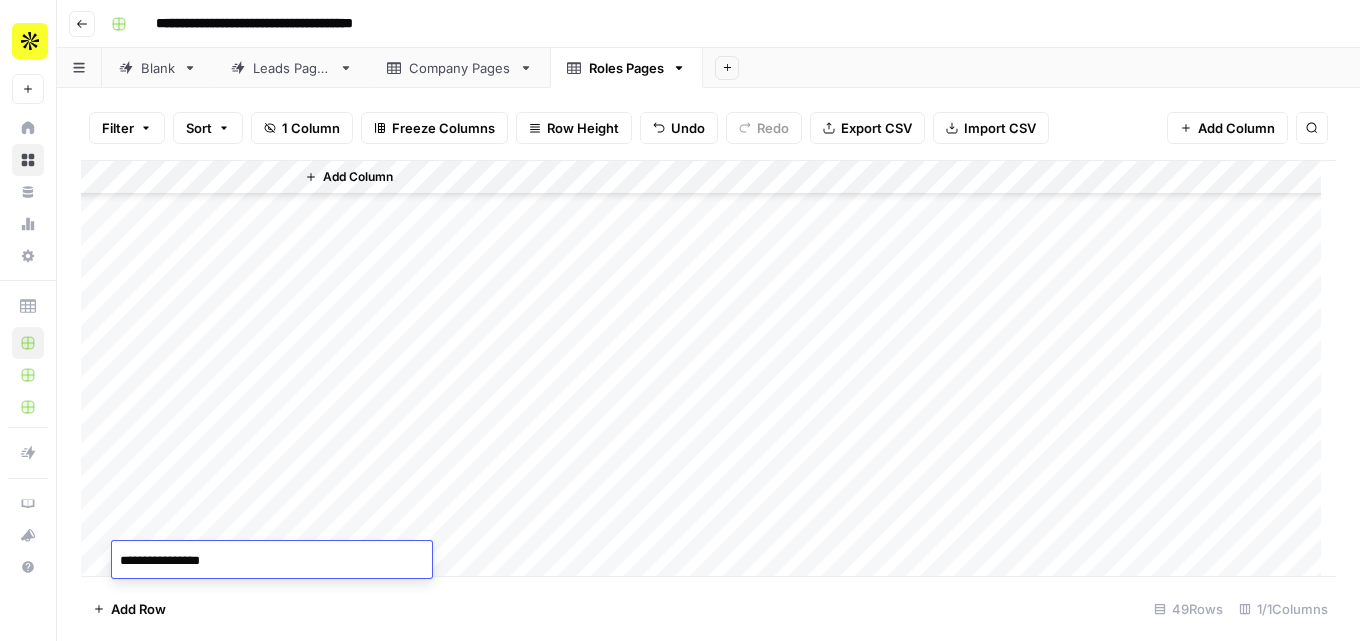 type on "**********" 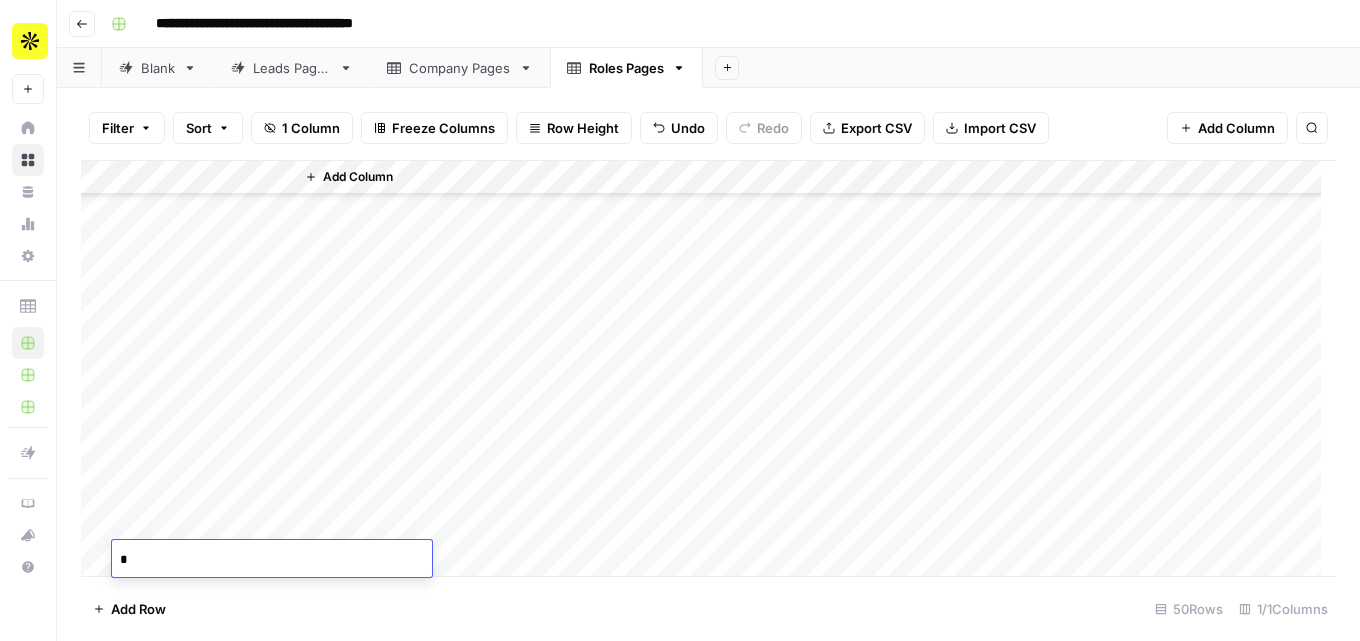 scroll, scrollTop: 1318, scrollLeft: 0, axis: vertical 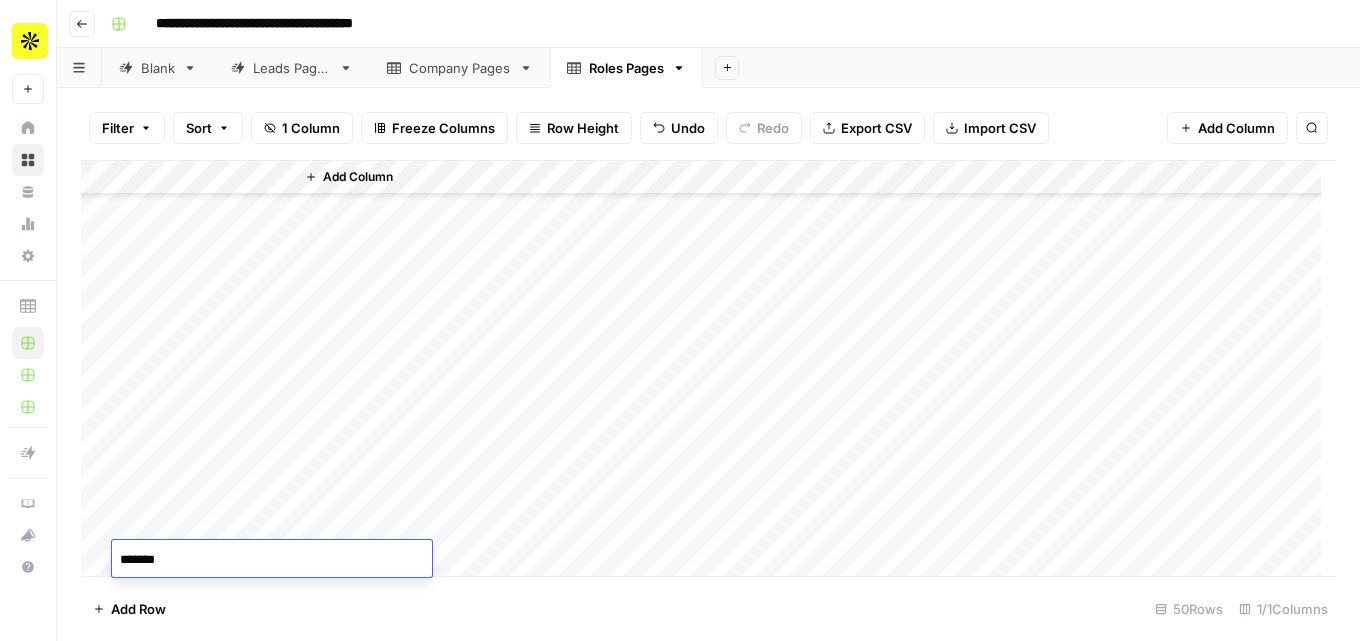 type on "********" 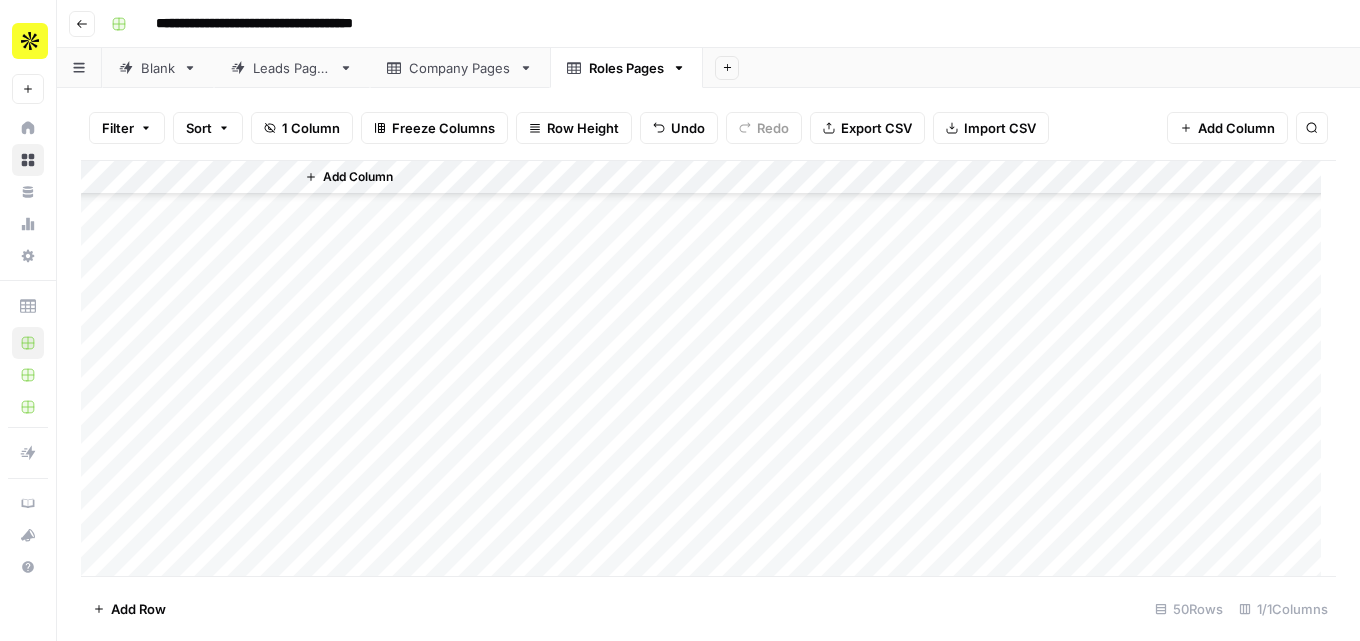 scroll, scrollTop: 1352, scrollLeft: 0, axis: vertical 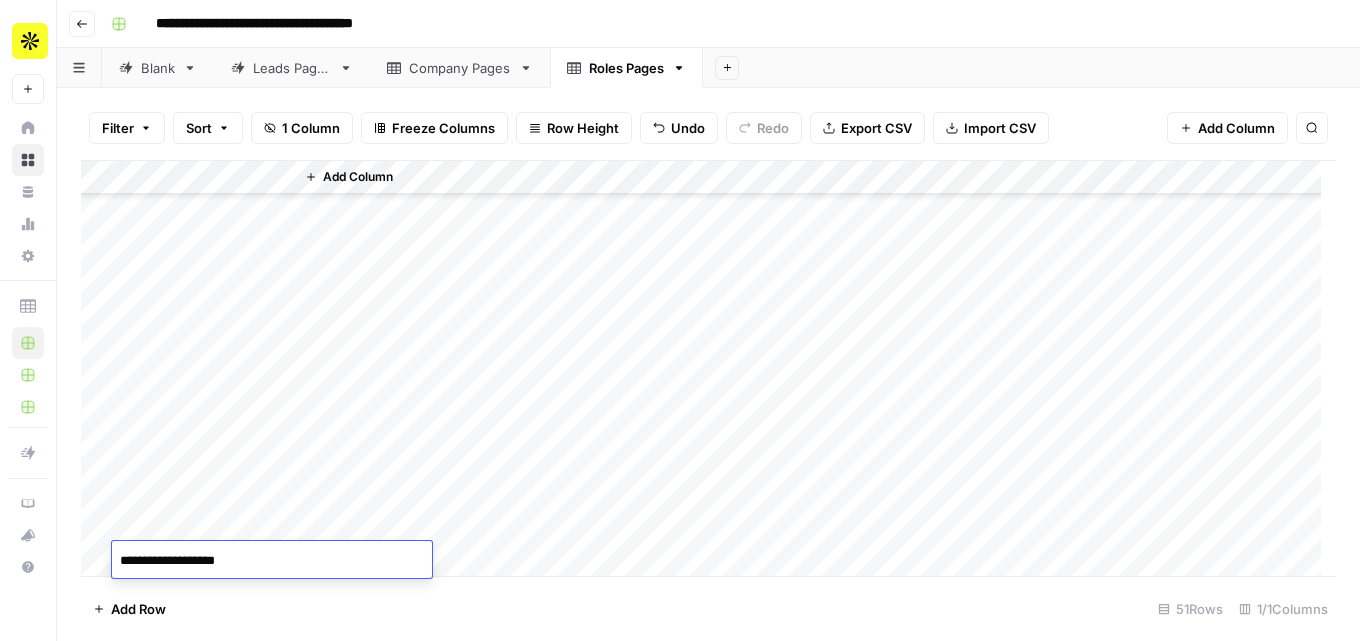 type on "**********" 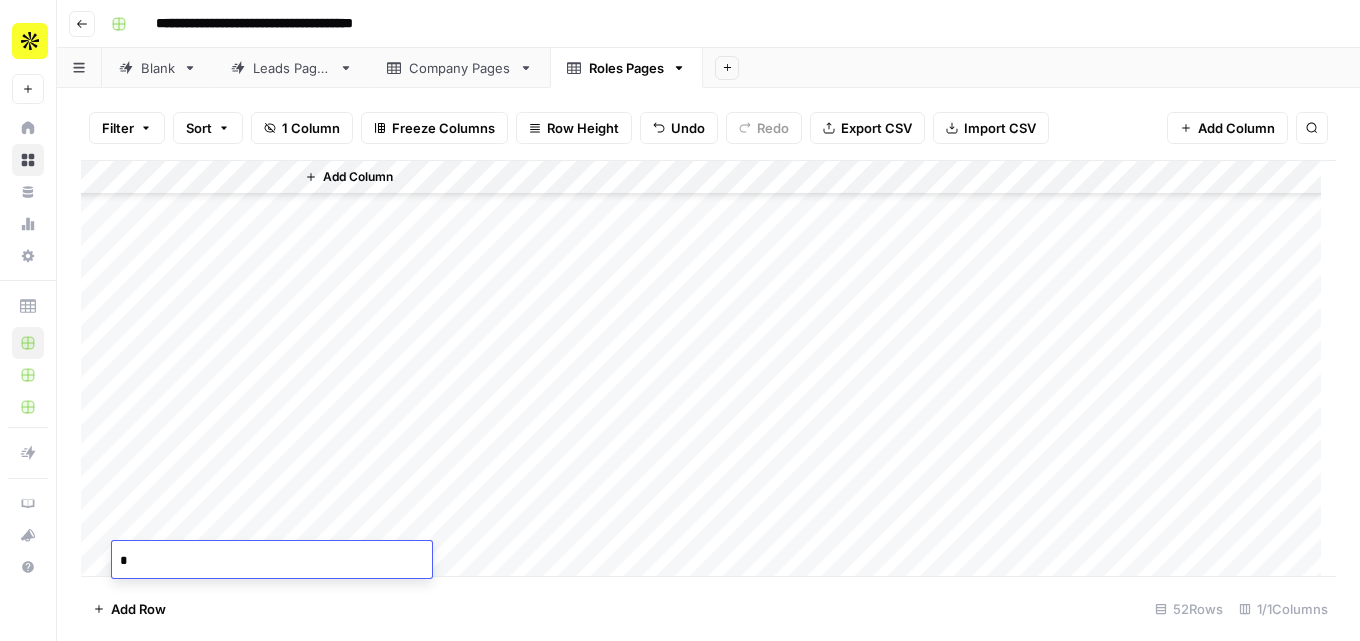 scroll, scrollTop: 1386, scrollLeft: 0, axis: vertical 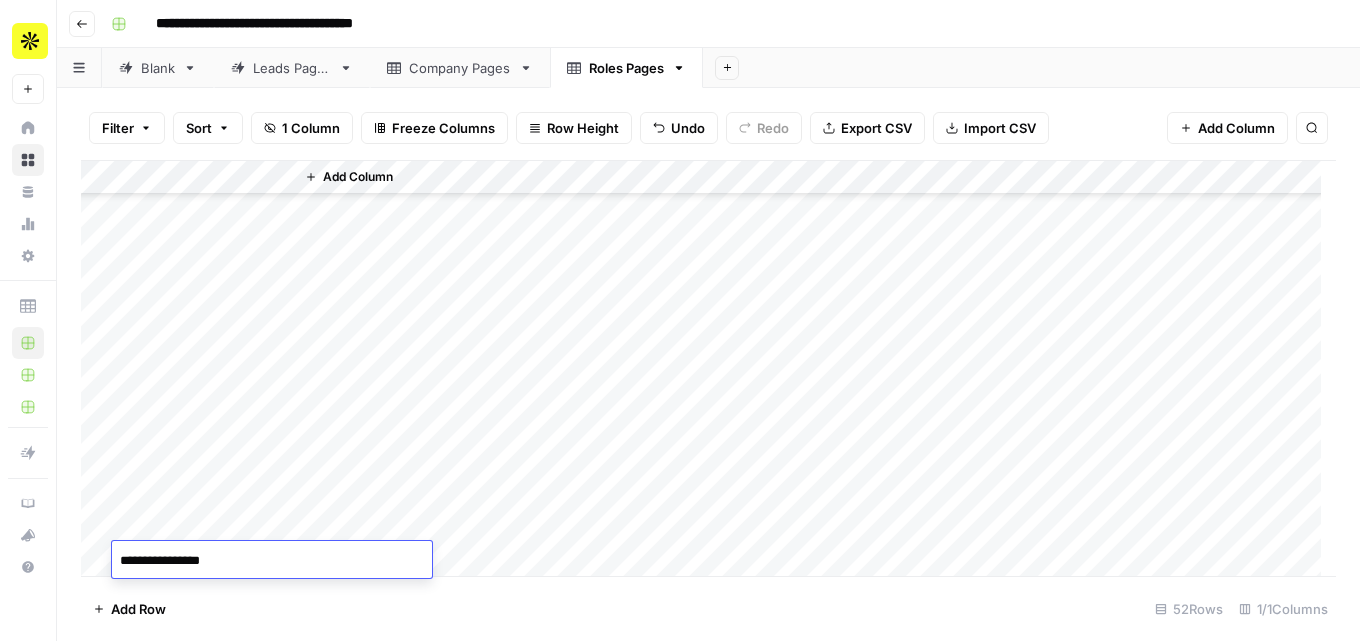type on "**********" 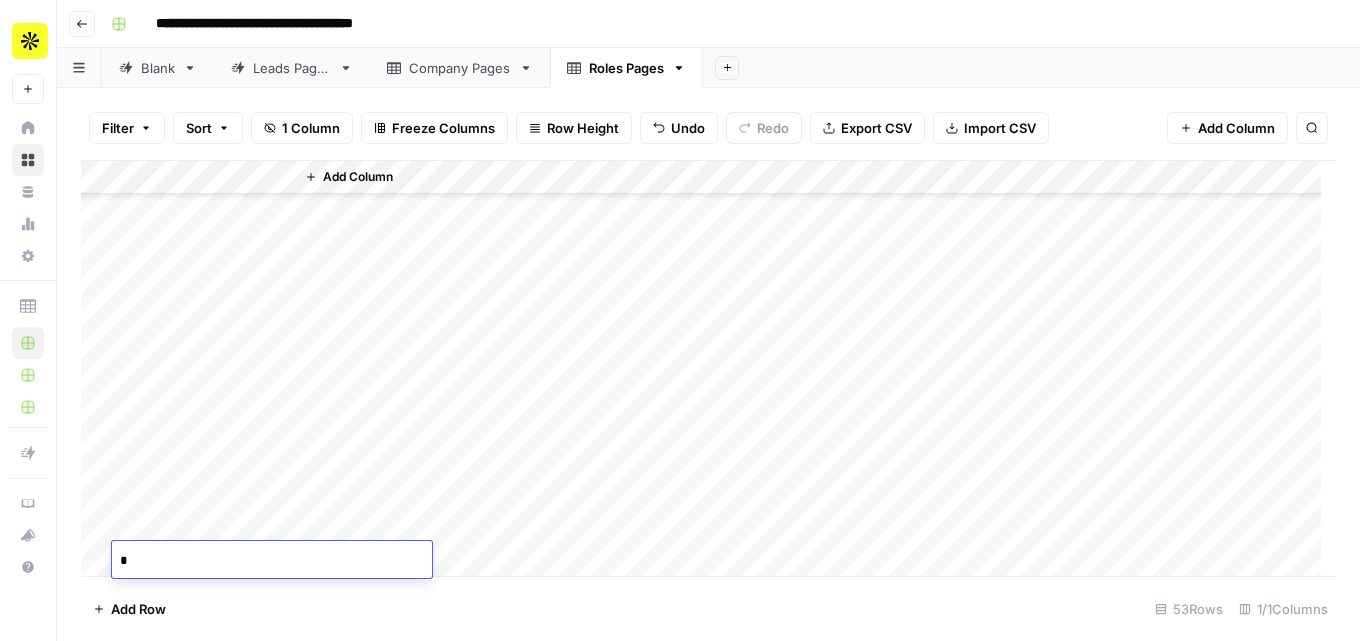 scroll, scrollTop: 1420, scrollLeft: 0, axis: vertical 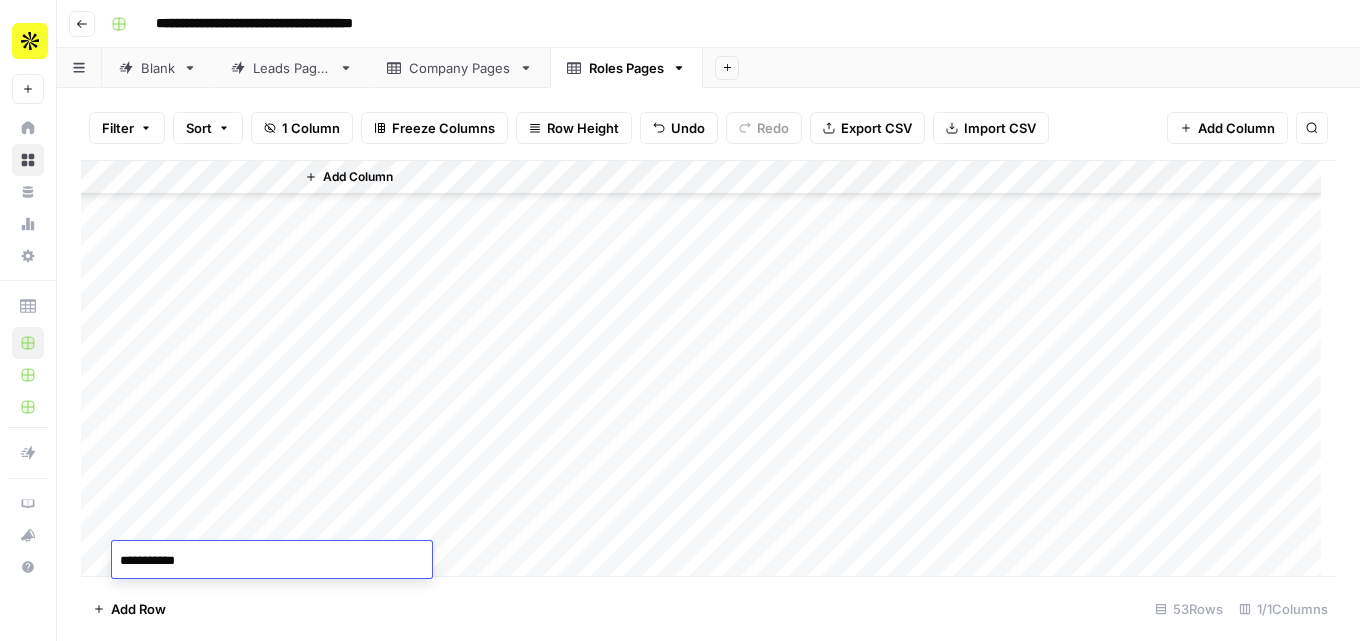 type on "**********" 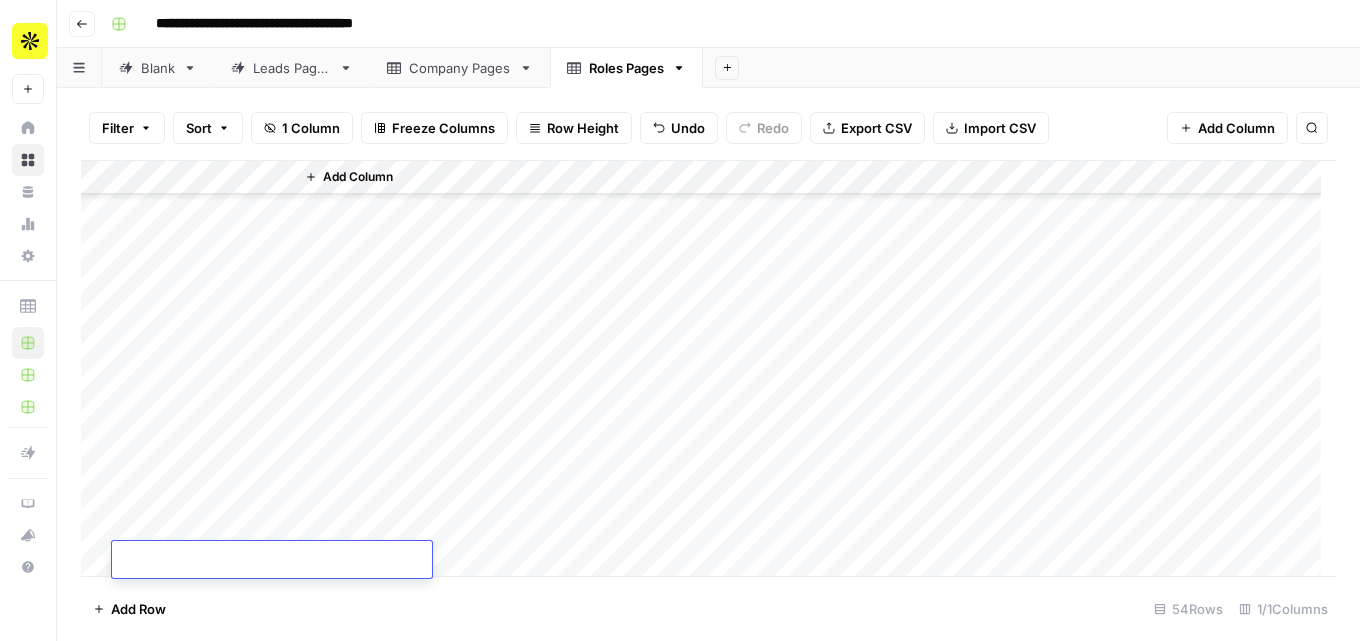 scroll, scrollTop: 1454, scrollLeft: 0, axis: vertical 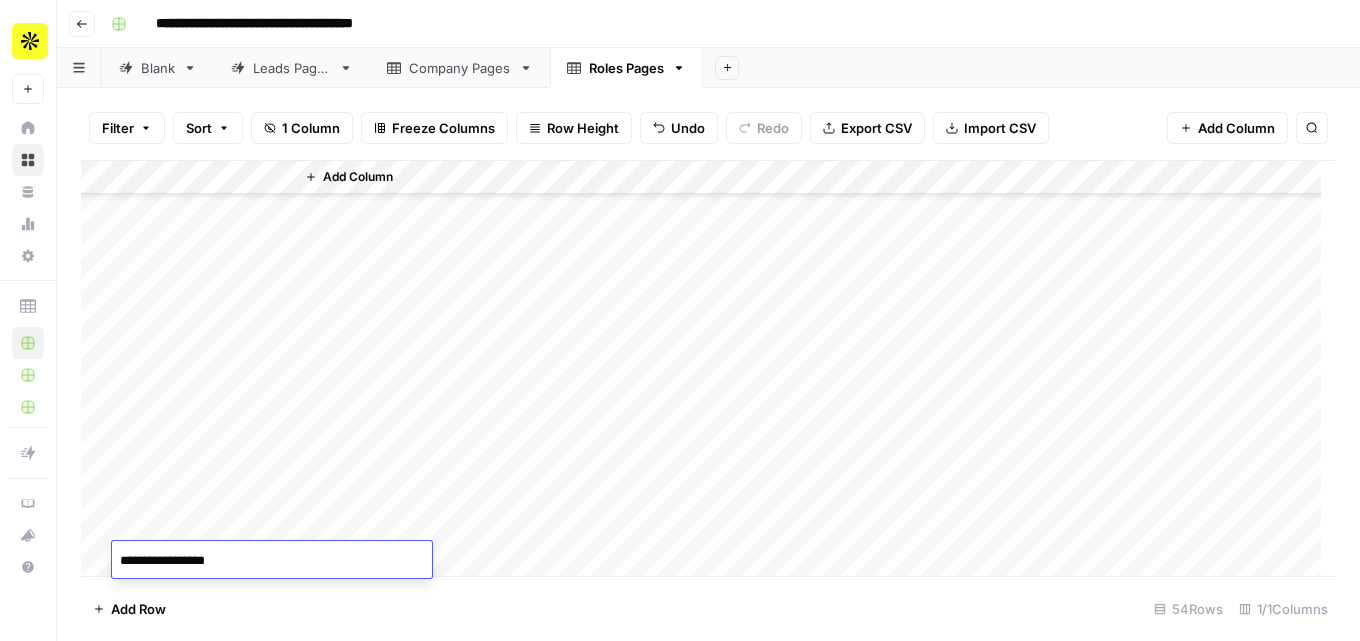 type on "**********" 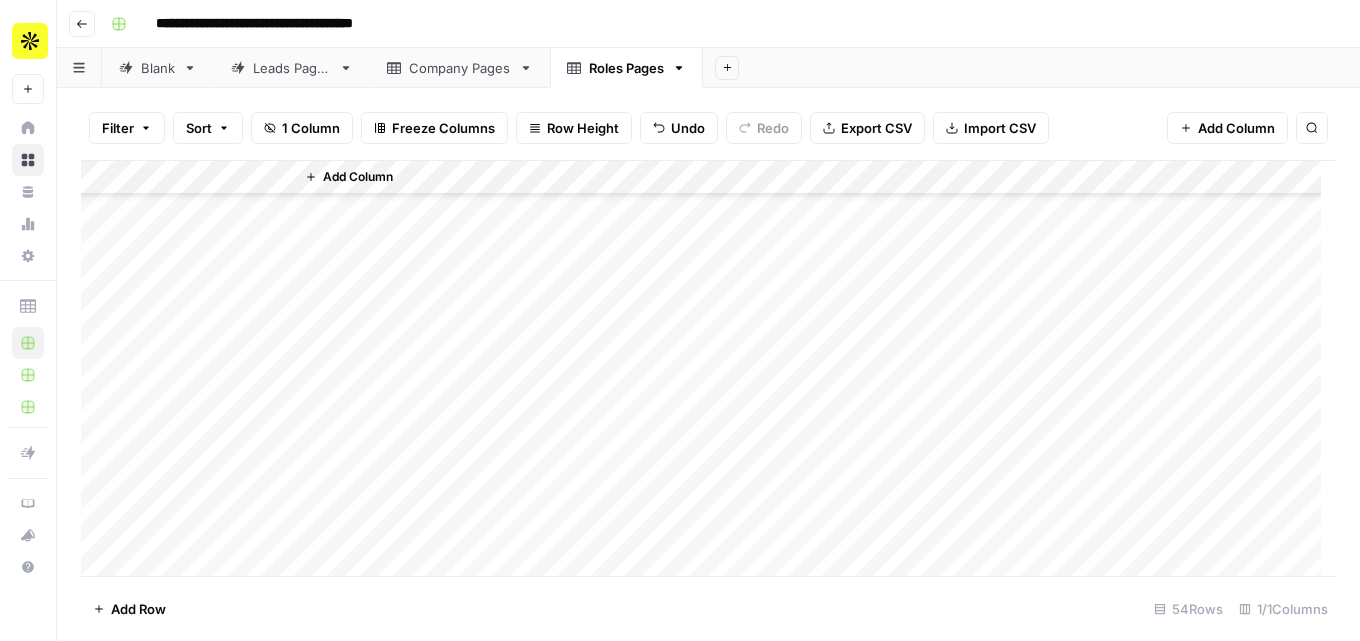 scroll, scrollTop: 1488, scrollLeft: 0, axis: vertical 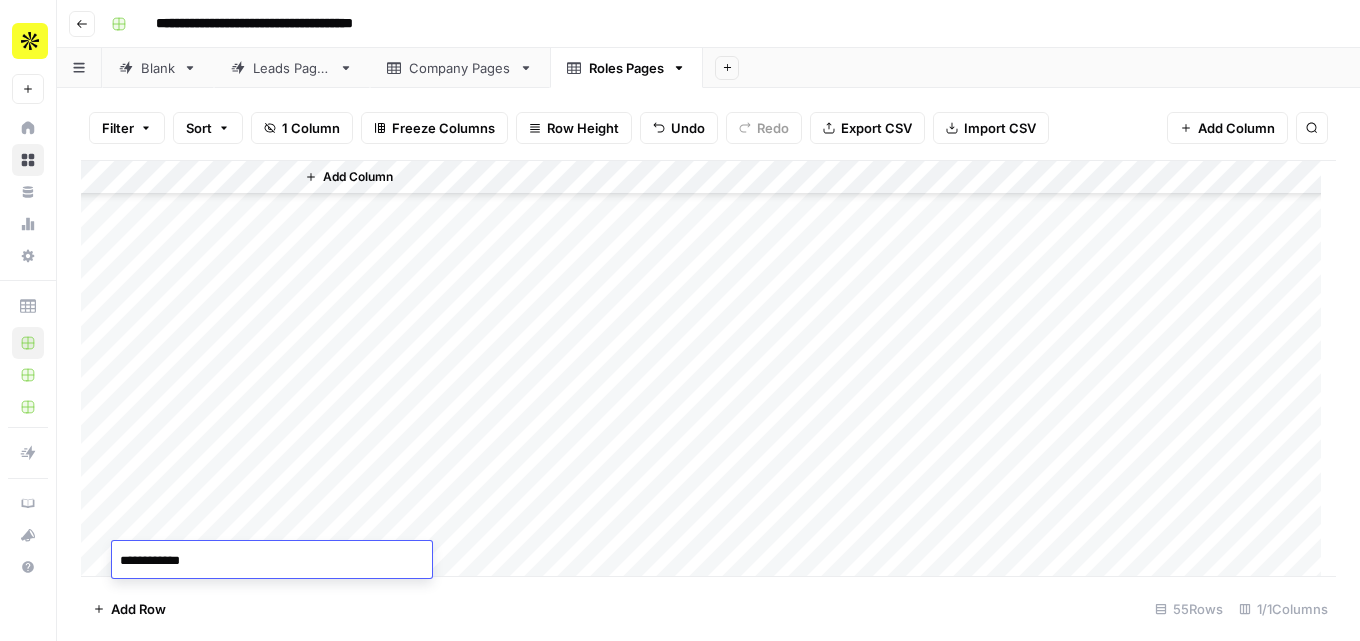 type on "**********" 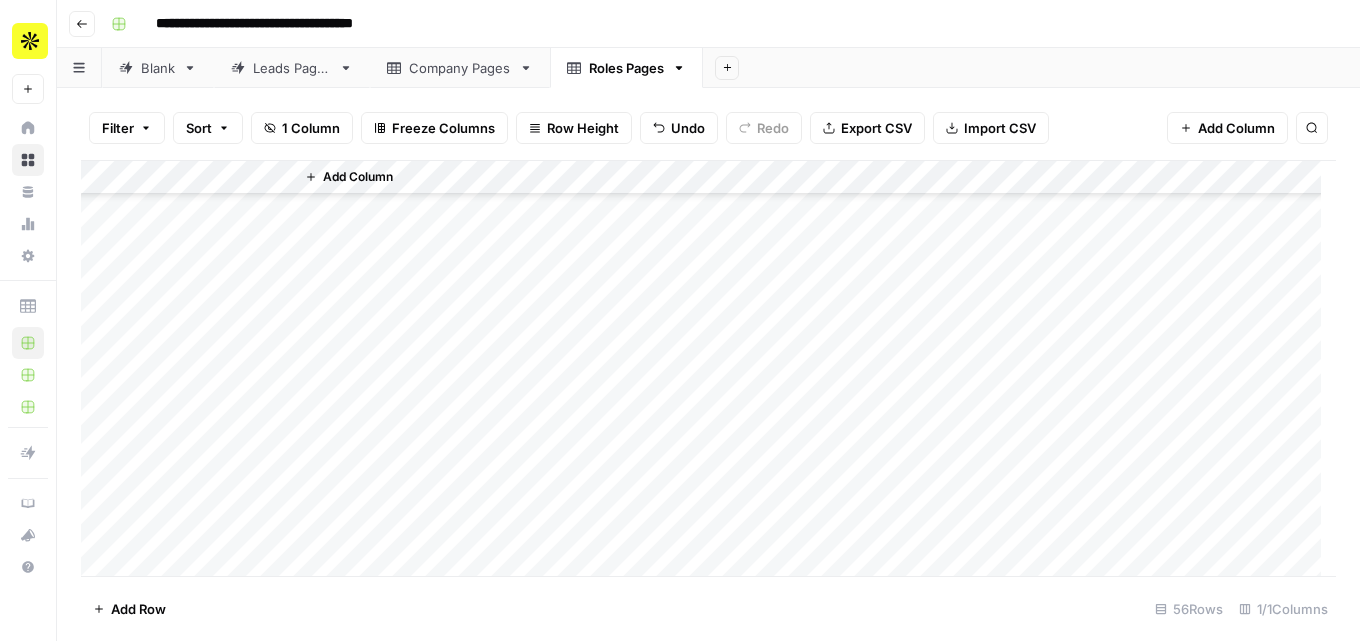 scroll, scrollTop: 1522, scrollLeft: 0, axis: vertical 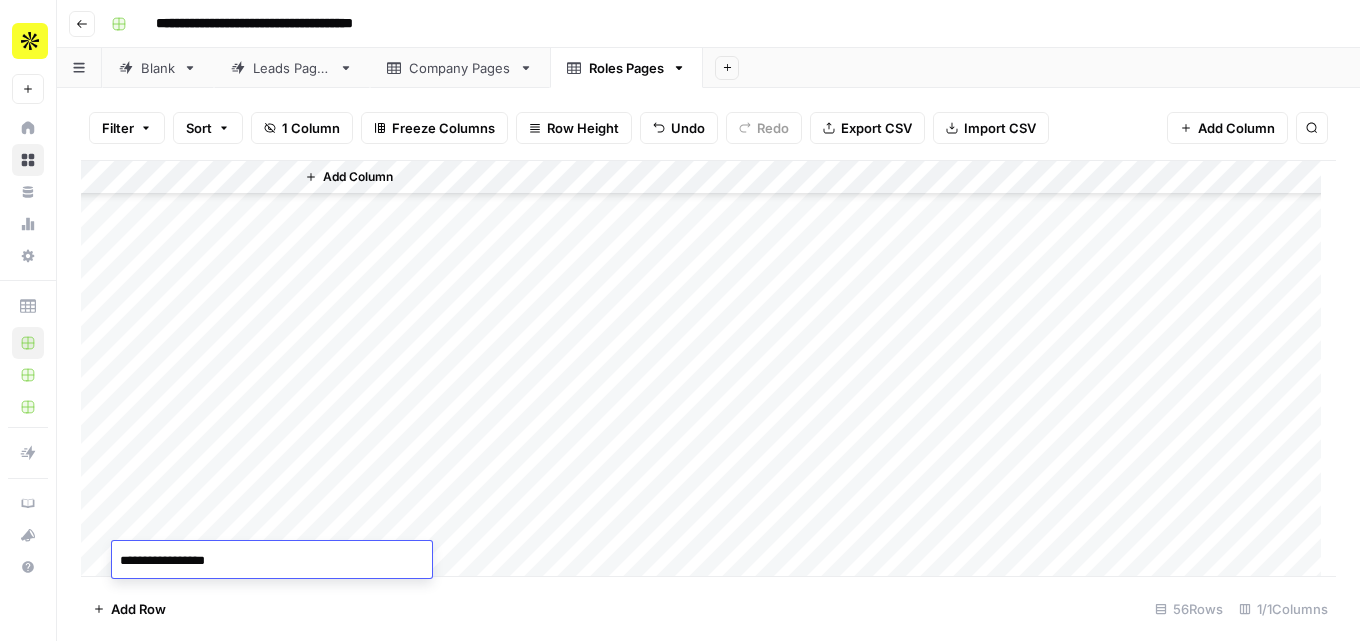 type on "**********" 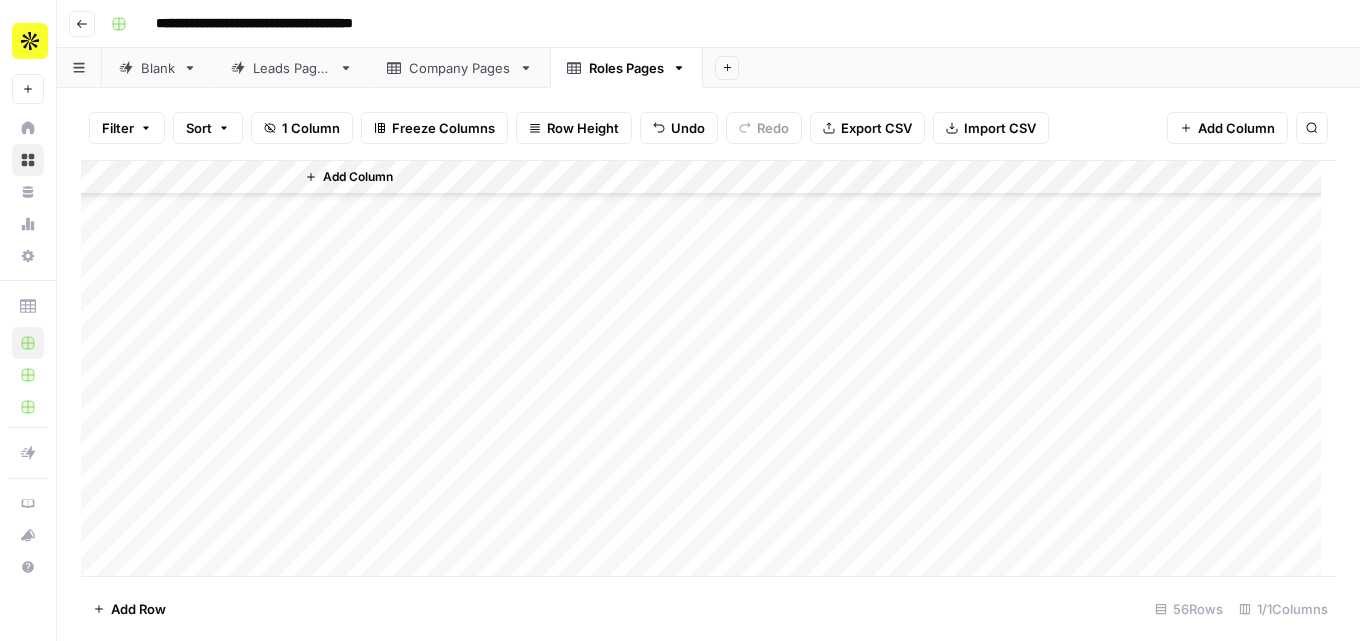 scroll, scrollTop: 1556, scrollLeft: 0, axis: vertical 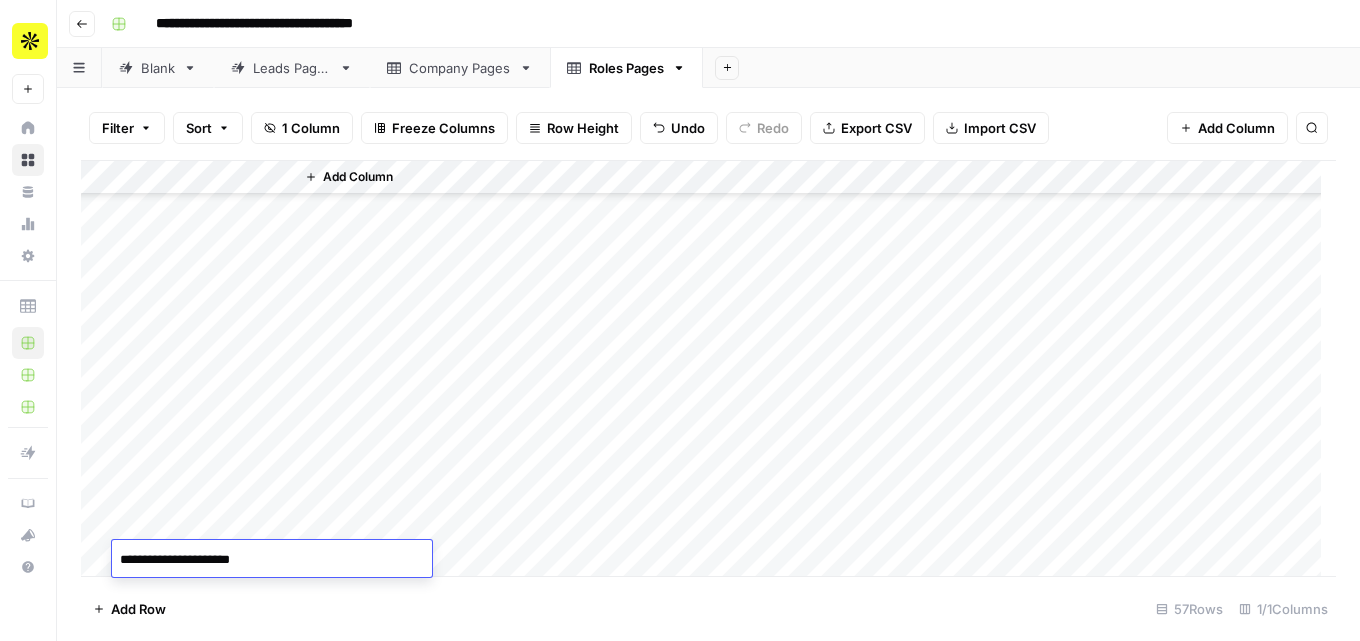 type on "**********" 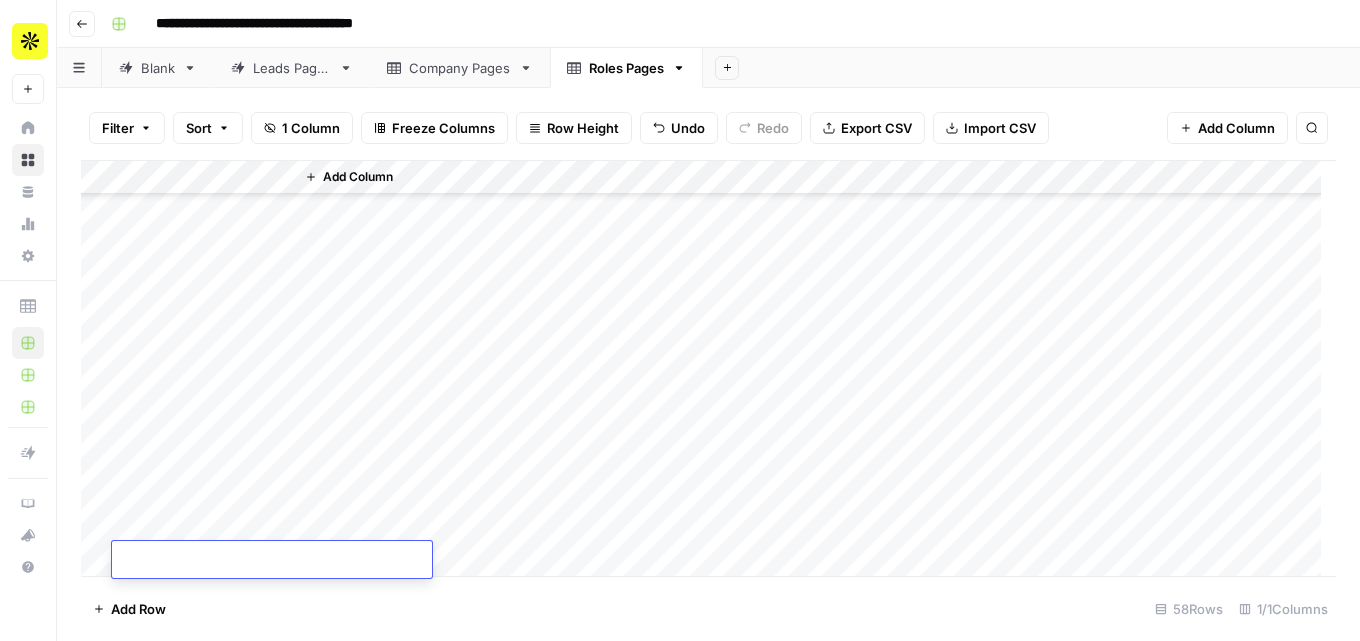 scroll, scrollTop: 1590, scrollLeft: 0, axis: vertical 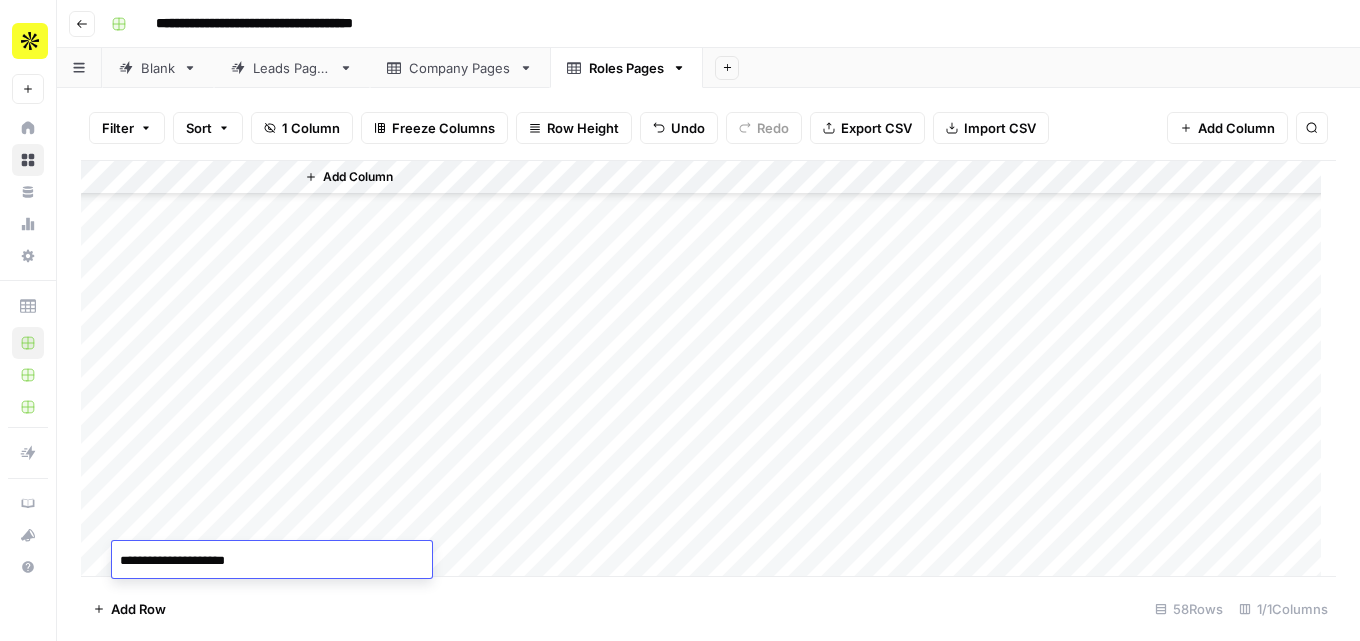 type on "**********" 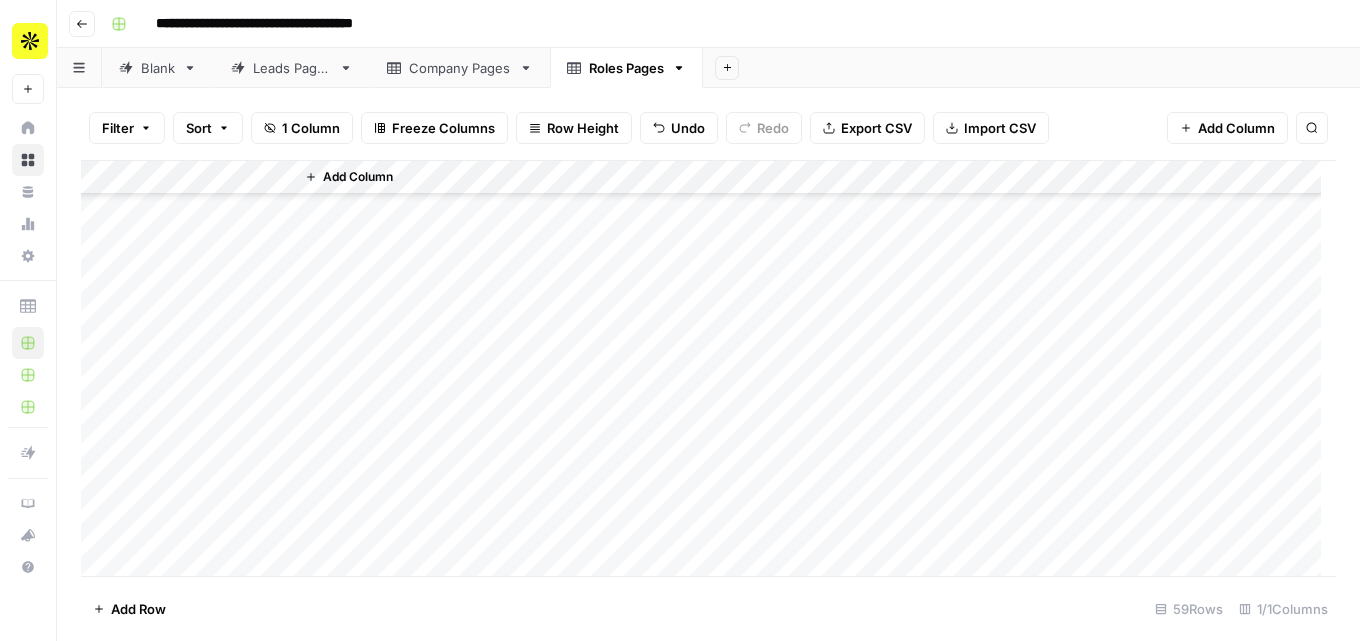 scroll, scrollTop: 1624, scrollLeft: 0, axis: vertical 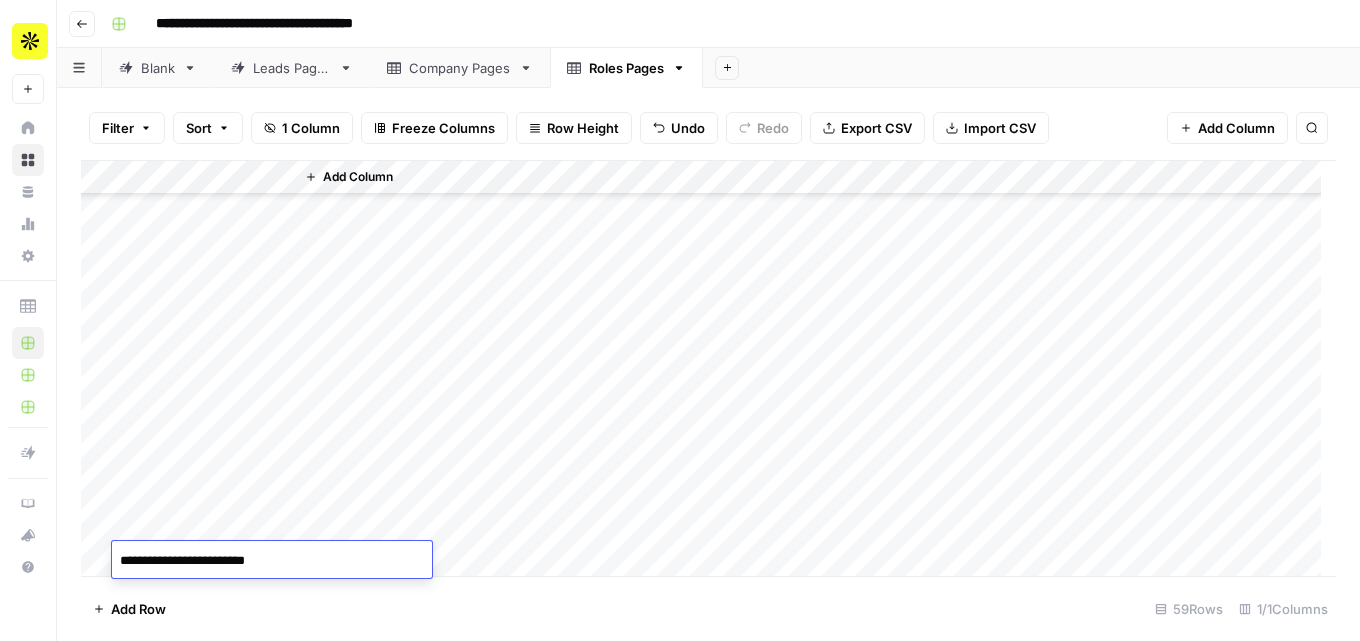 type on "**********" 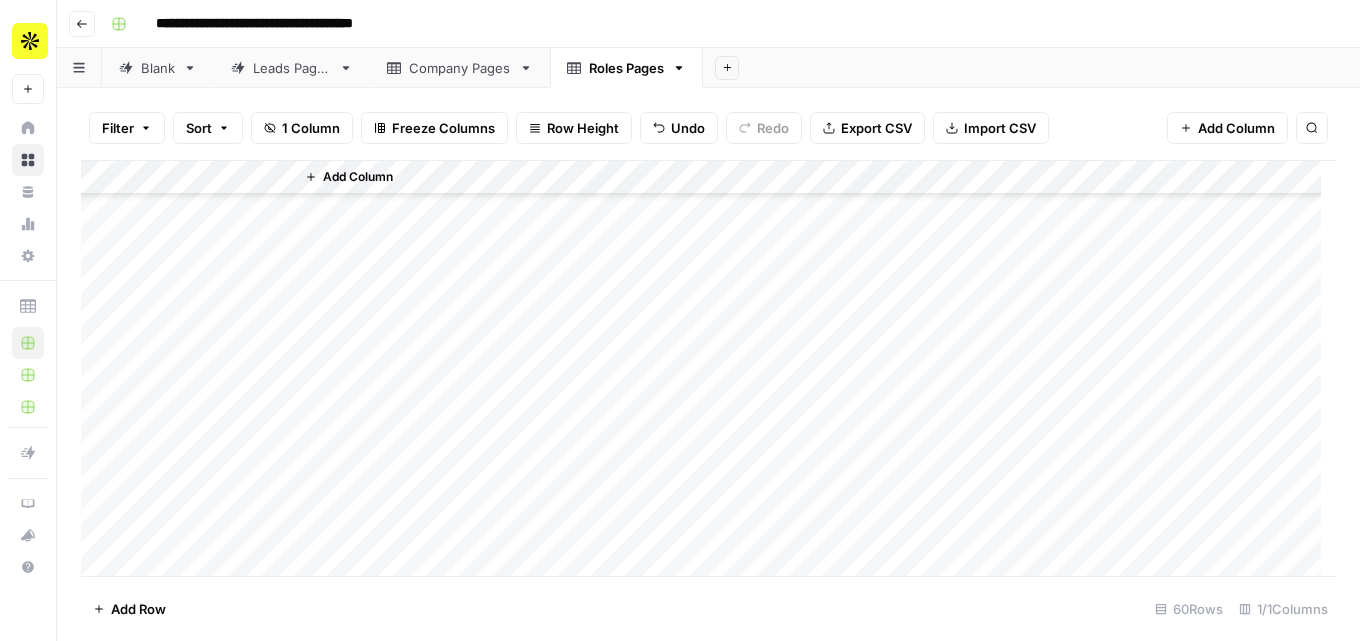 scroll, scrollTop: 1658, scrollLeft: 0, axis: vertical 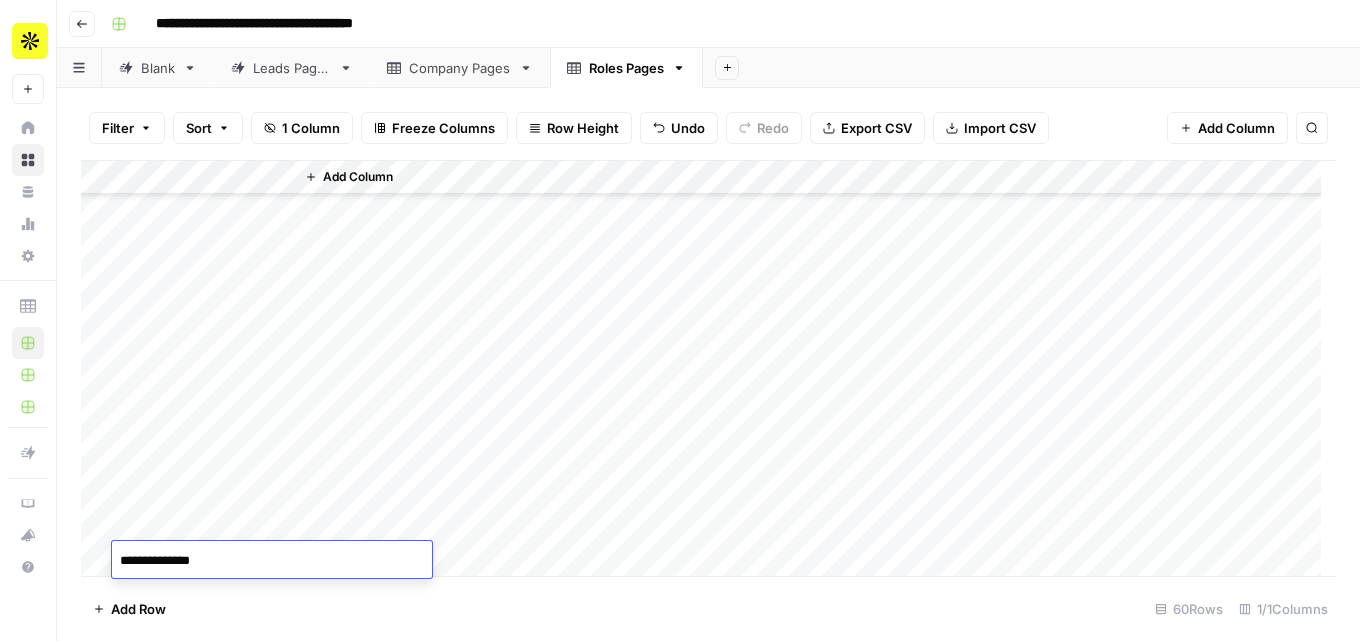 type on "**********" 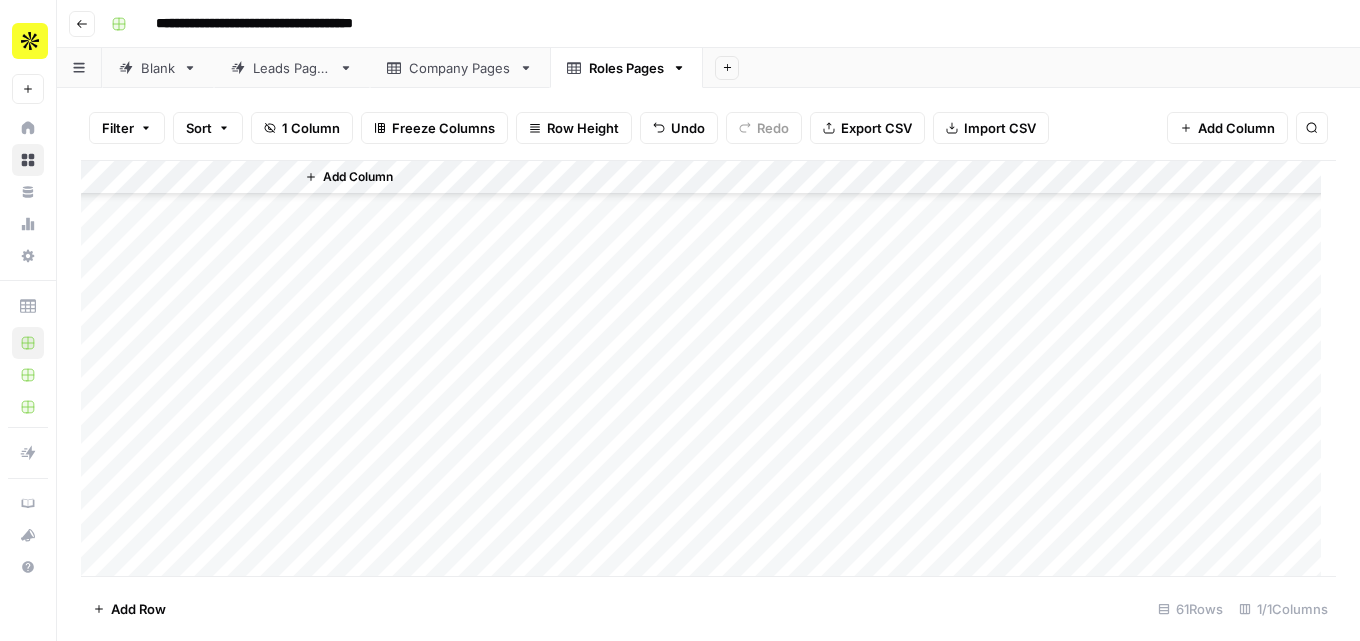 scroll, scrollTop: 1692, scrollLeft: 0, axis: vertical 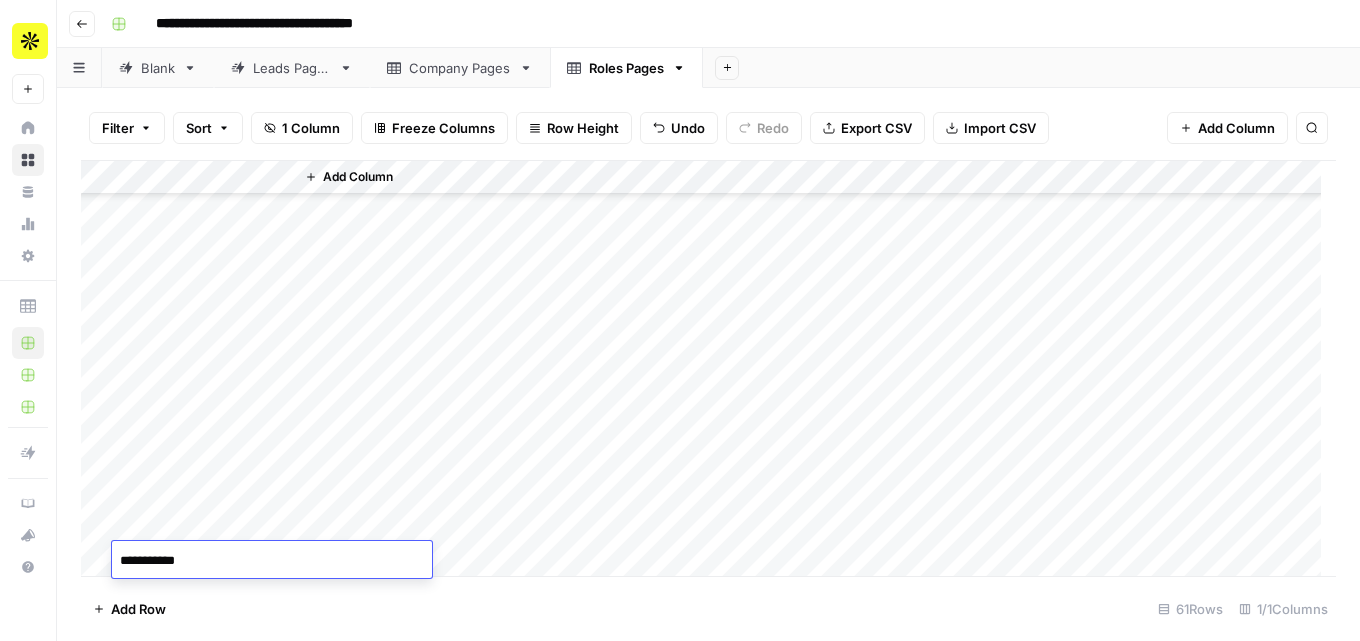 type on "**********" 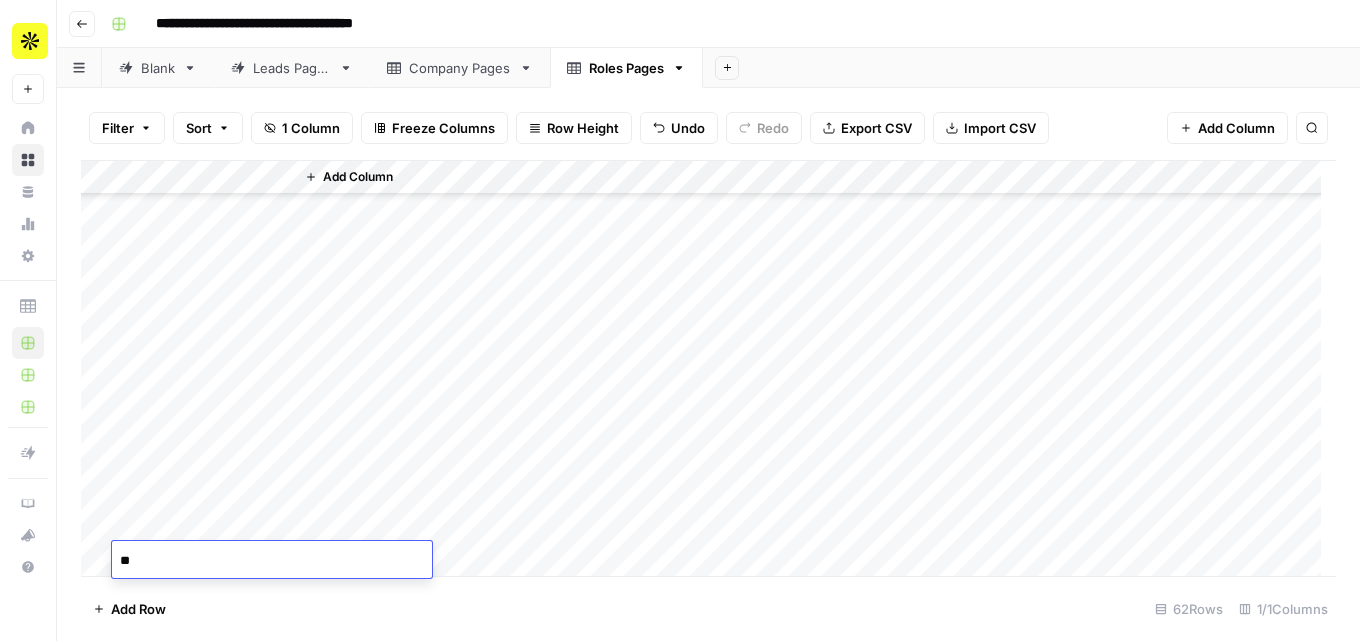 scroll, scrollTop: 1726, scrollLeft: 0, axis: vertical 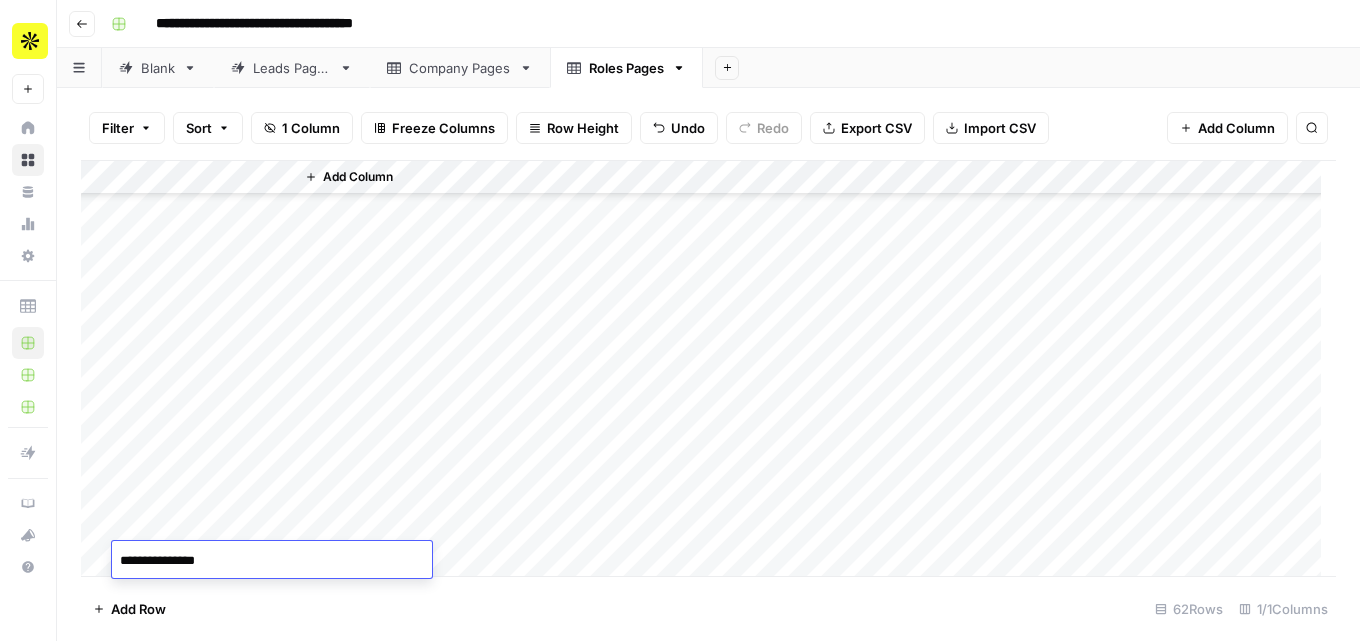 type on "**********" 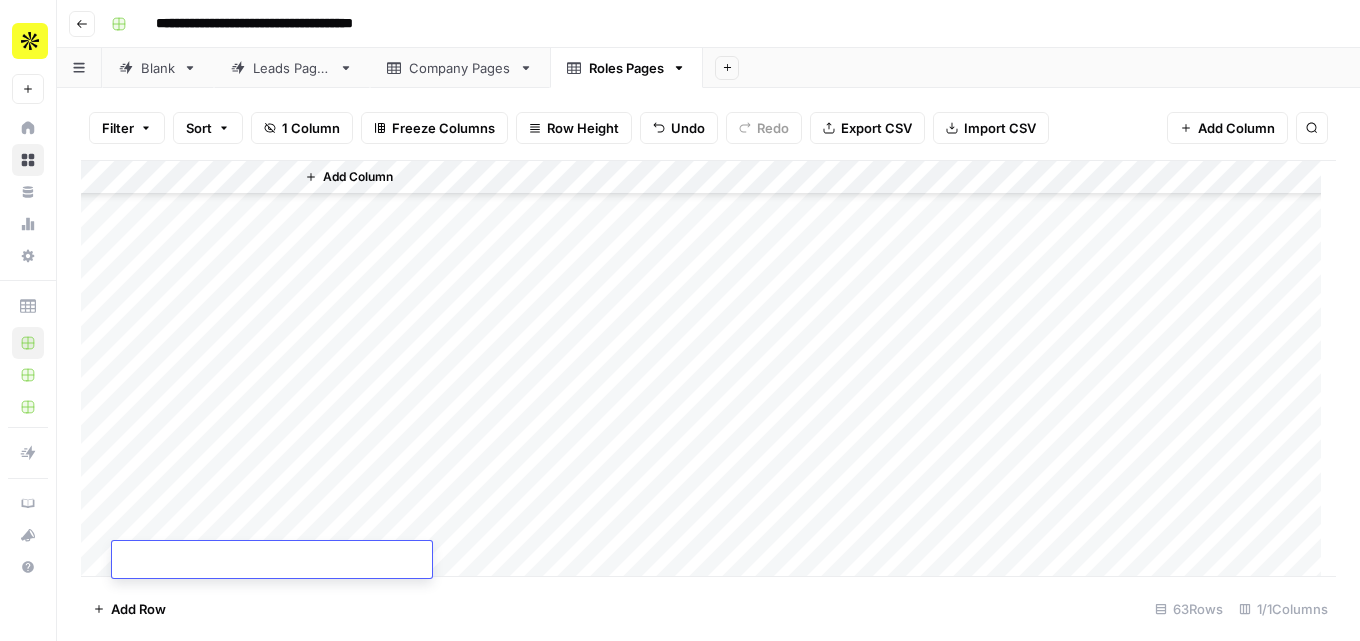scroll, scrollTop: 1760, scrollLeft: 0, axis: vertical 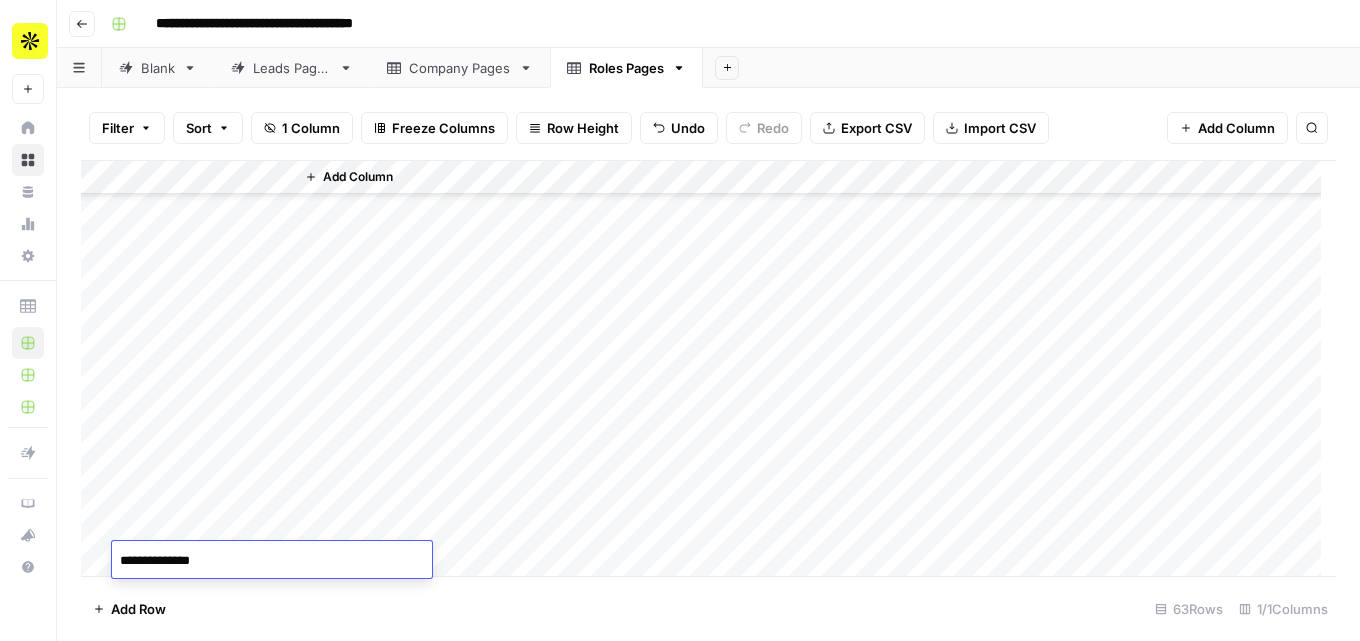 type on "**********" 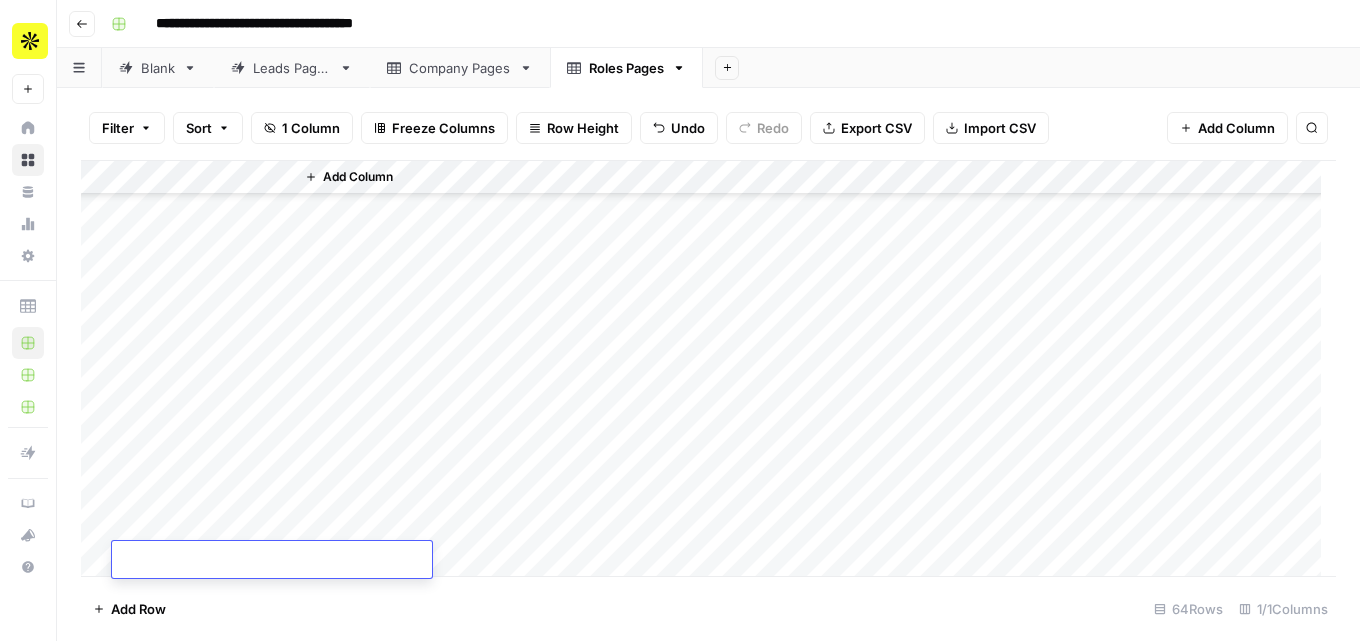 scroll, scrollTop: 1794, scrollLeft: 0, axis: vertical 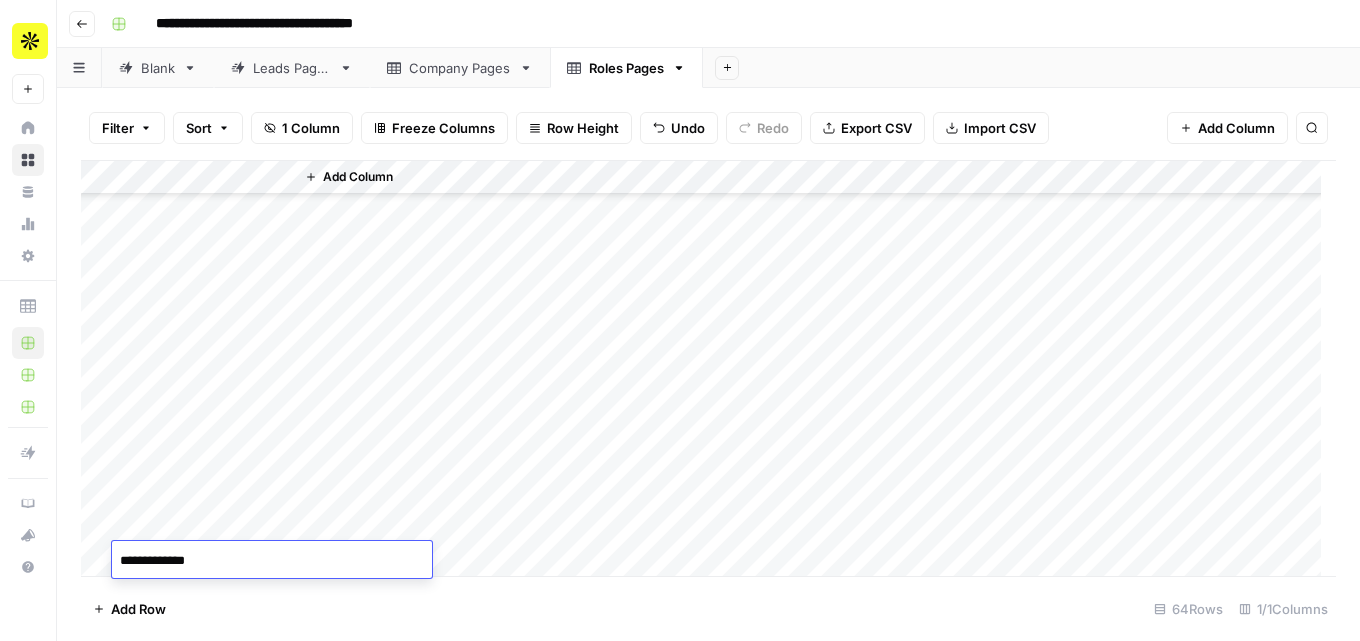 type on "**********" 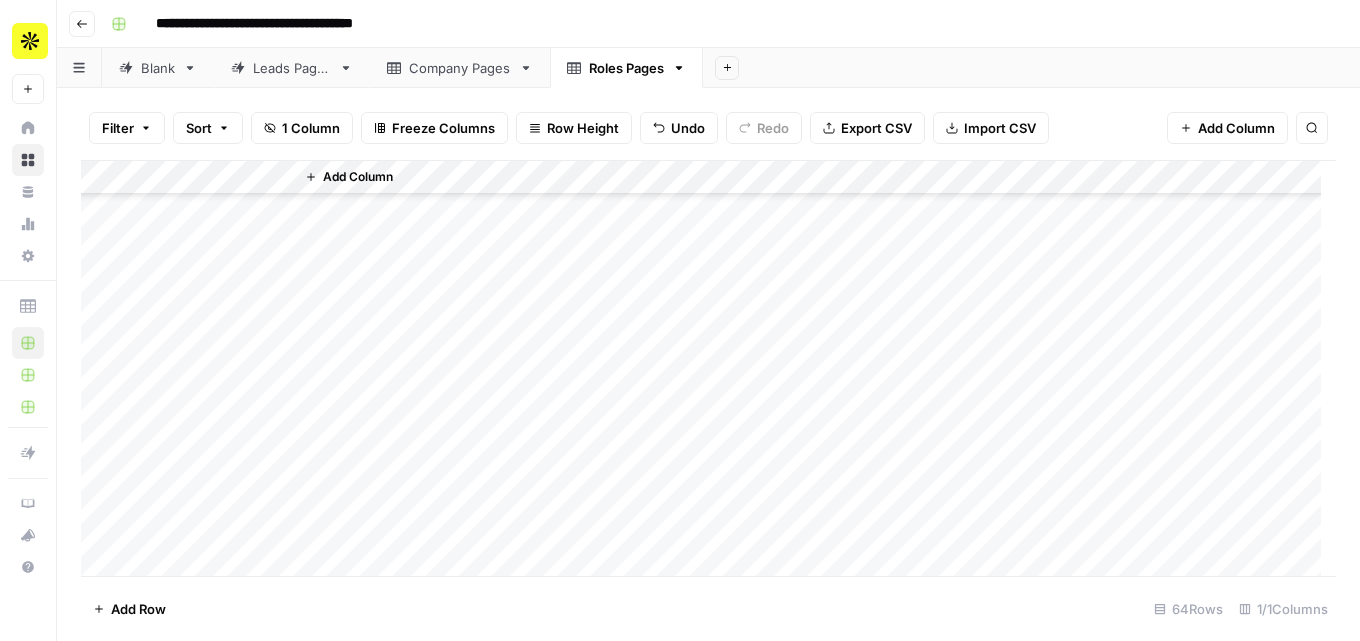 scroll, scrollTop: 1828, scrollLeft: 0, axis: vertical 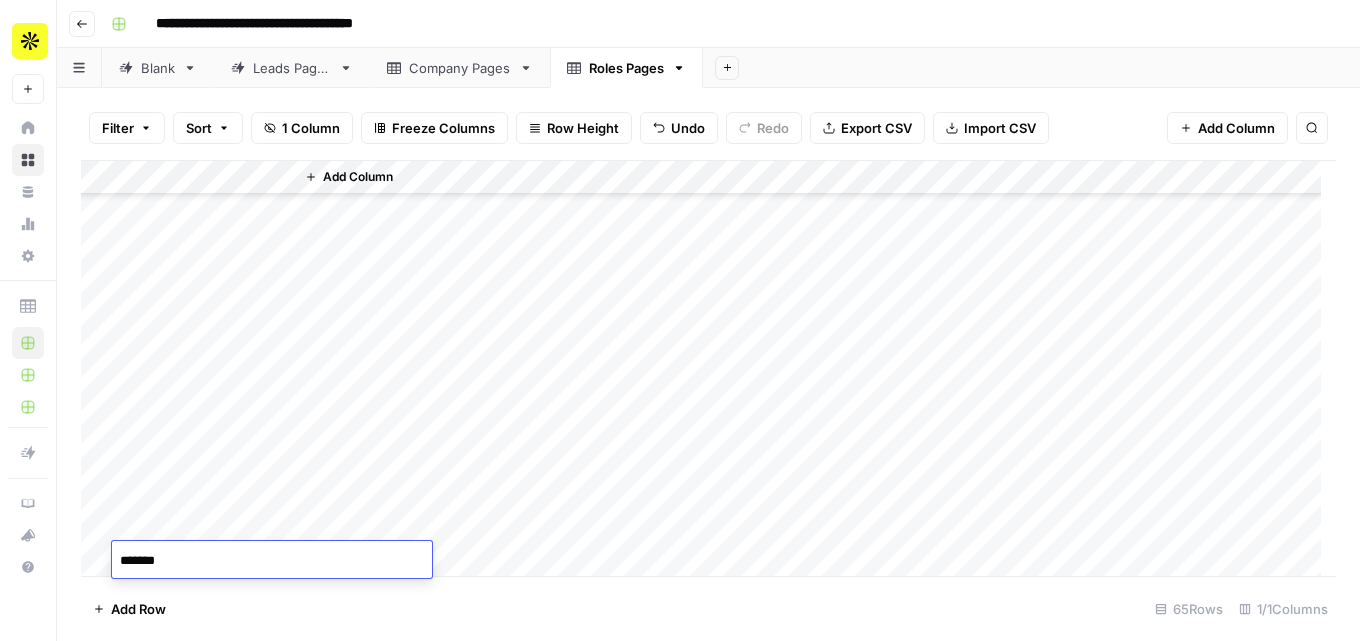 type on "********" 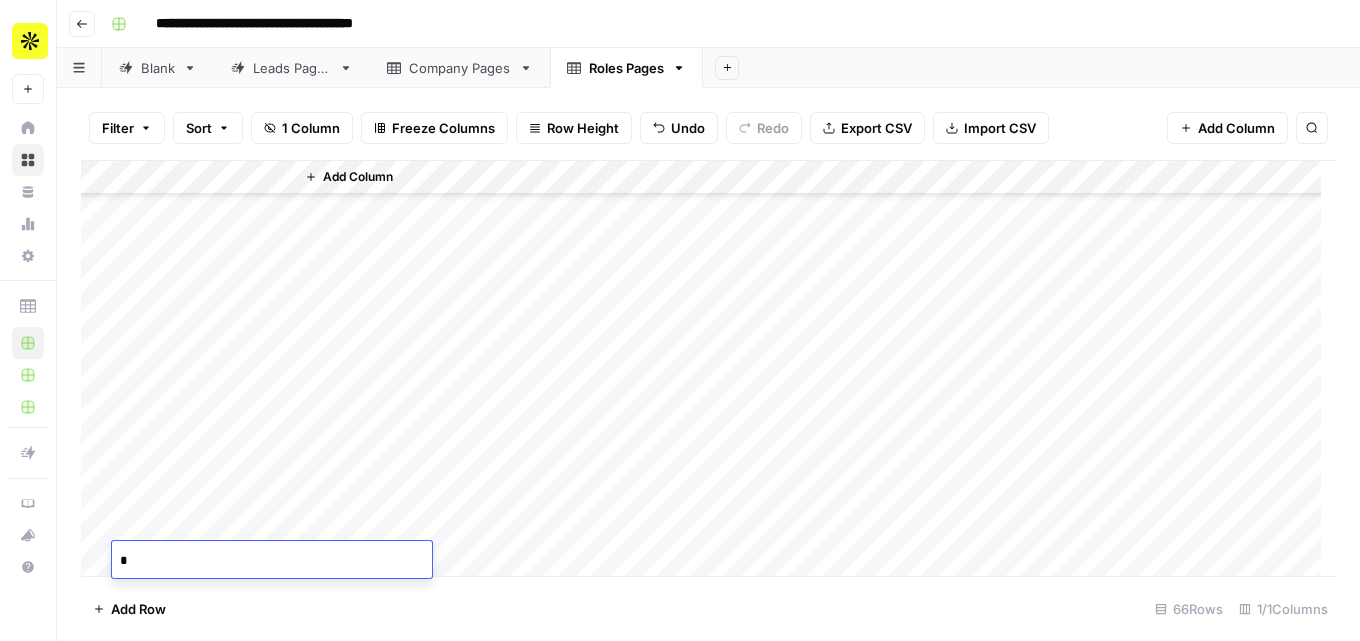 scroll, scrollTop: 1862, scrollLeft: 0, axis: vertical 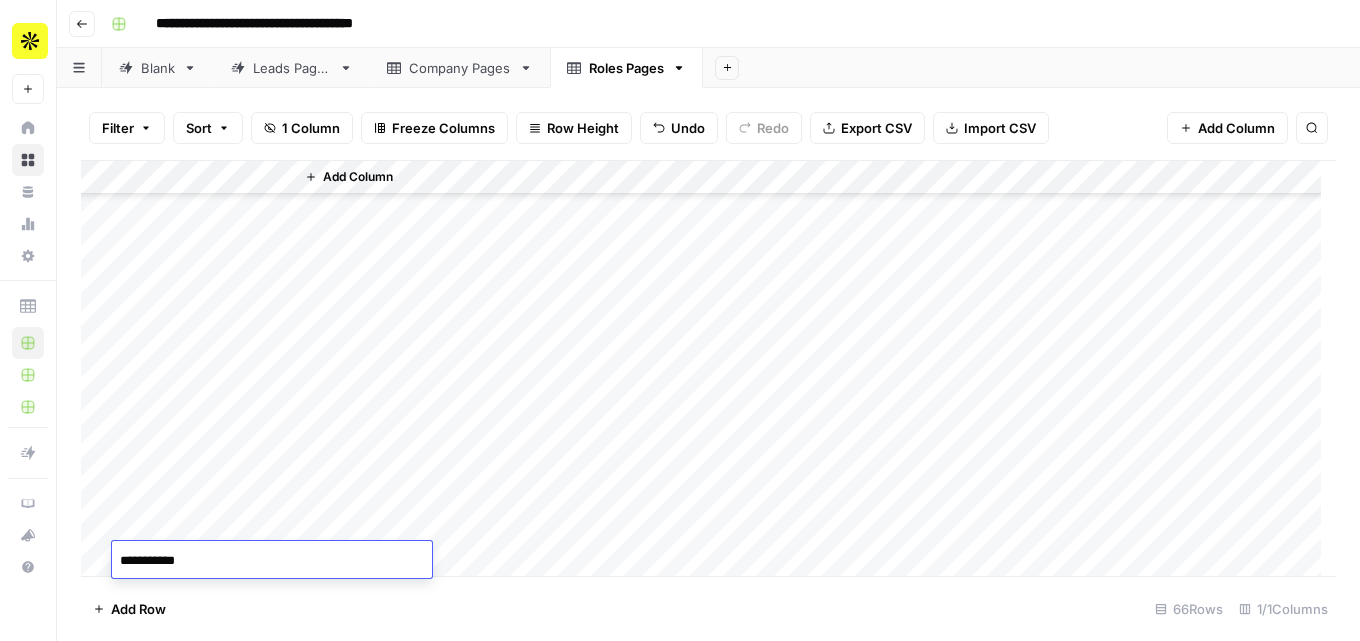 type on "**********" 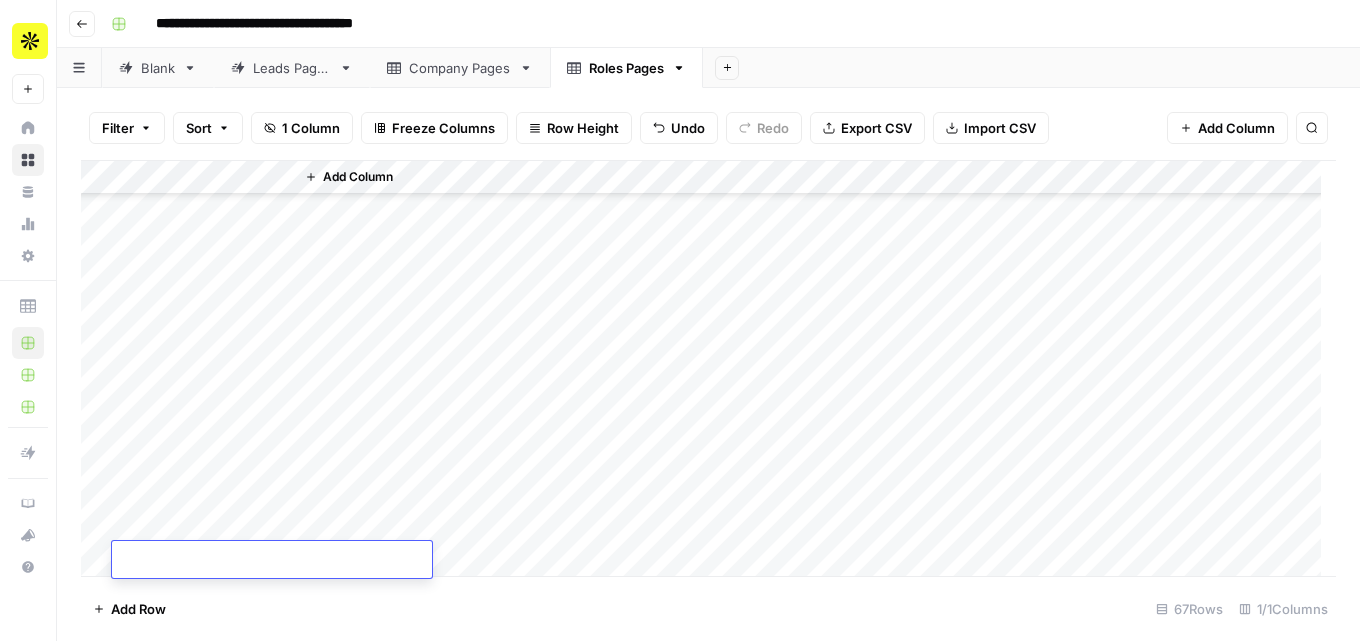 scroll, scrollTop: 1896, scrollLeft: 0, axis: vertical 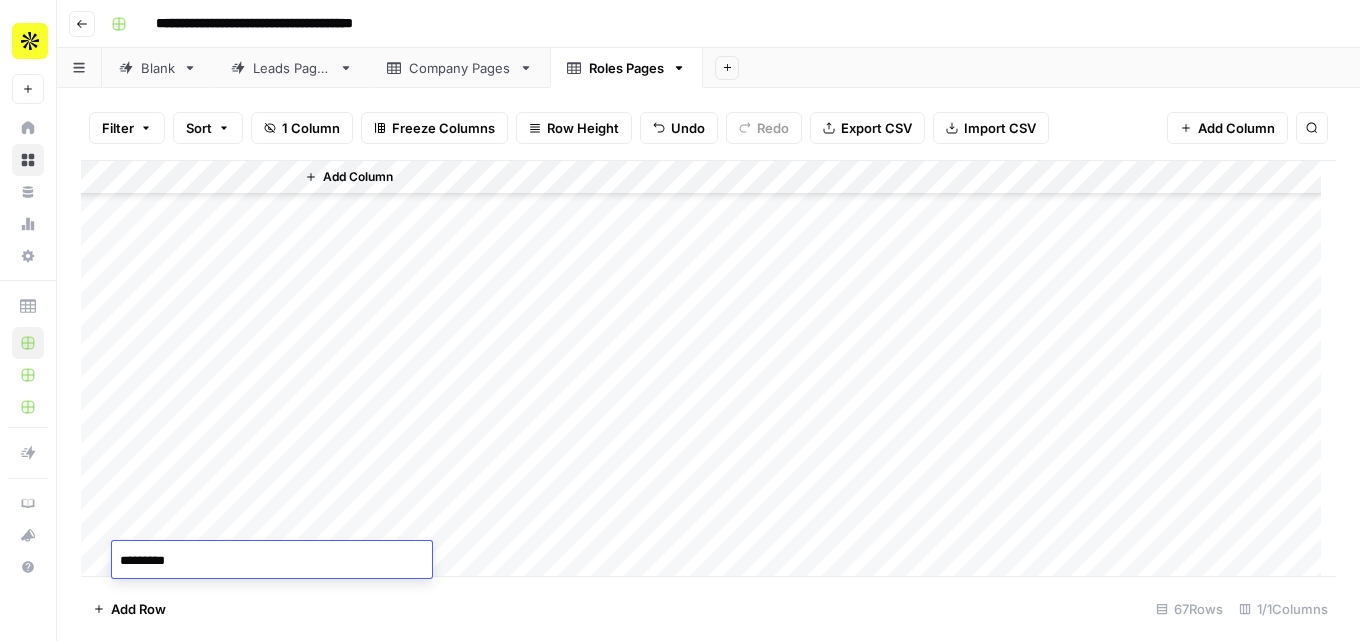 type on "**********" 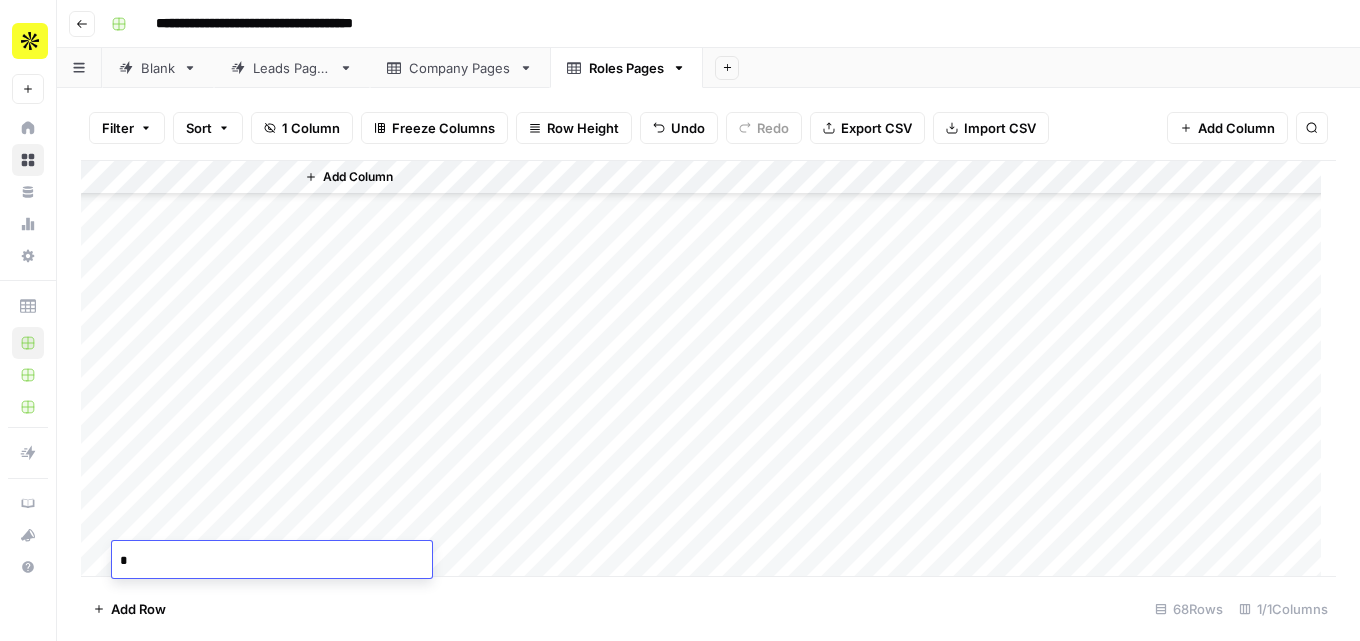 scroll, scrollTop: 1930, scrollLeft: 0, axis: vertical 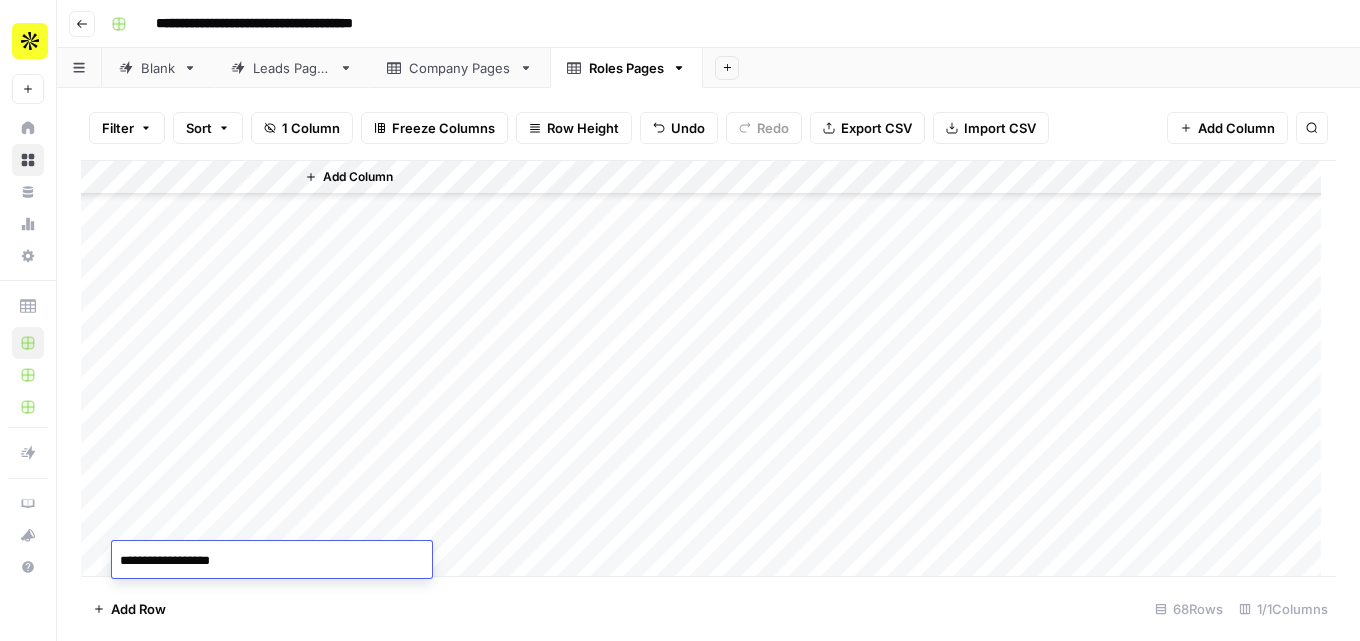 type on "**********" 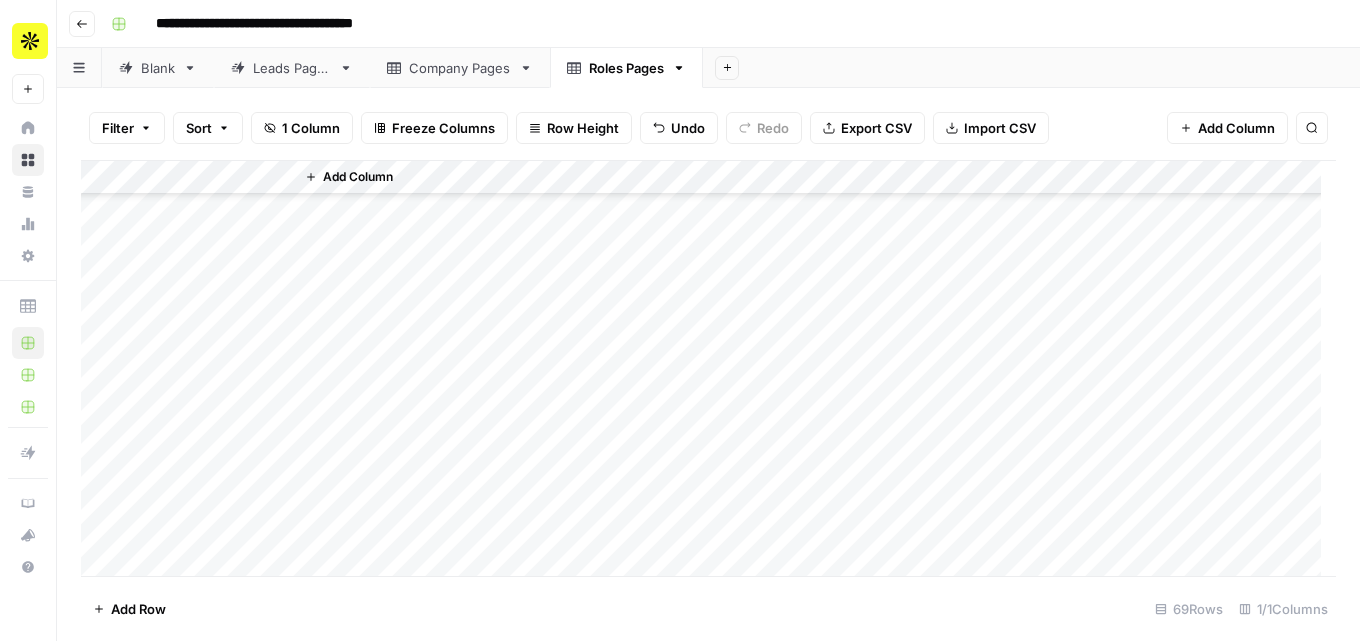scroll, scrollTop: 1964, scrollLeft: 0, axis: vertical 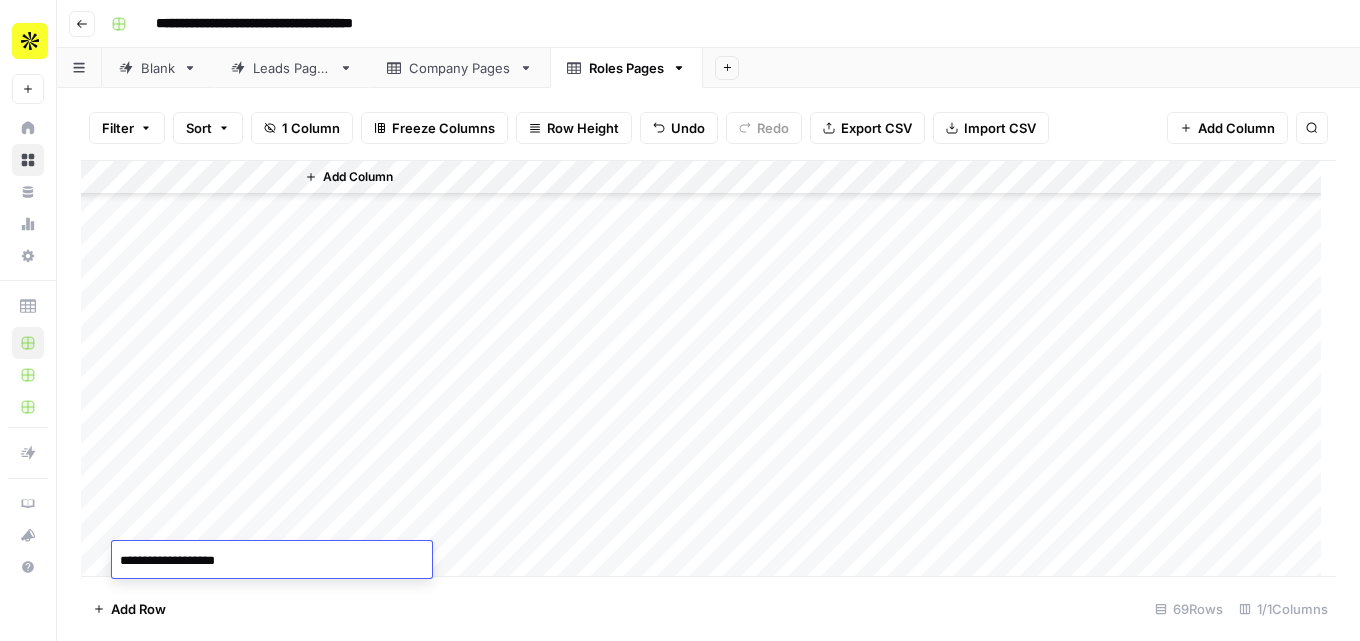 type on "**********" 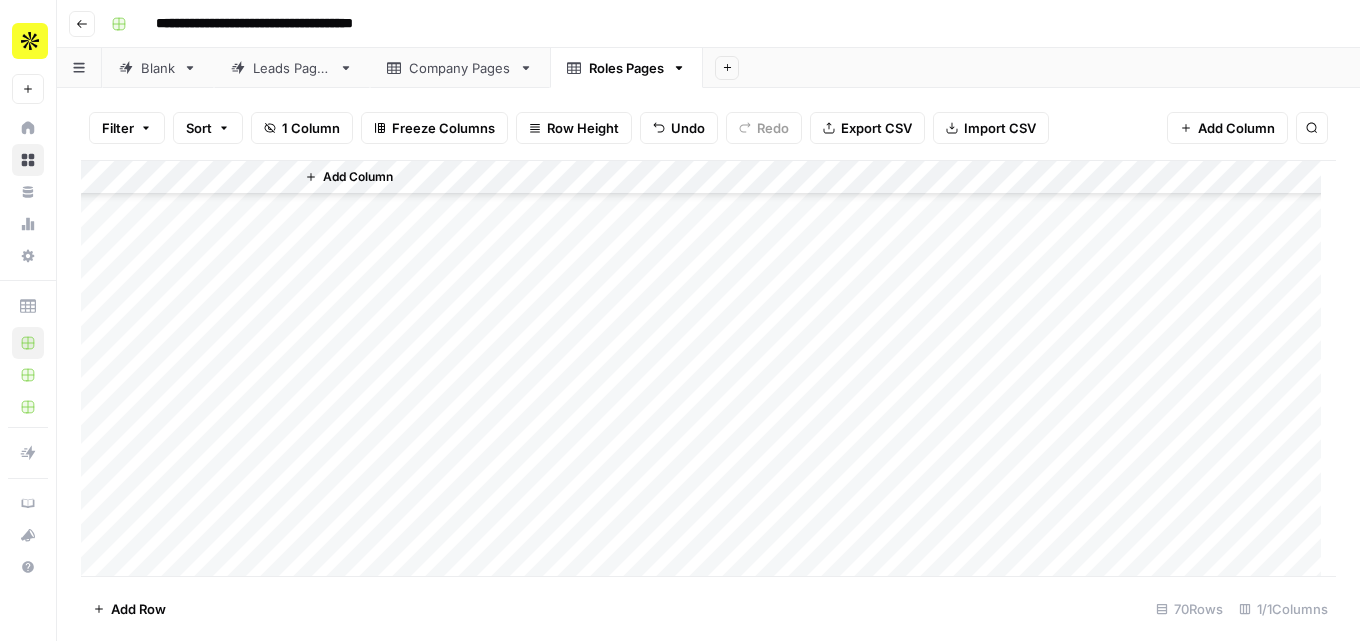 scroll, scrollTop: 1998, scrollLeft: 0, axis: vertical 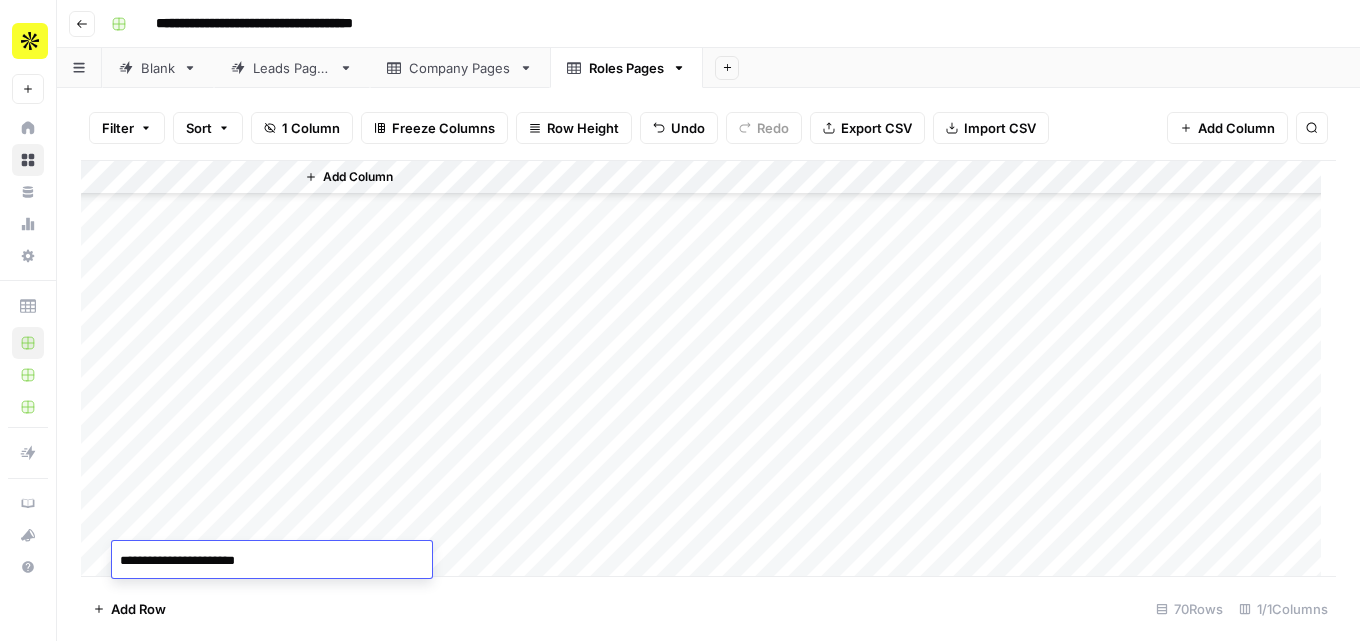 type on "**********" 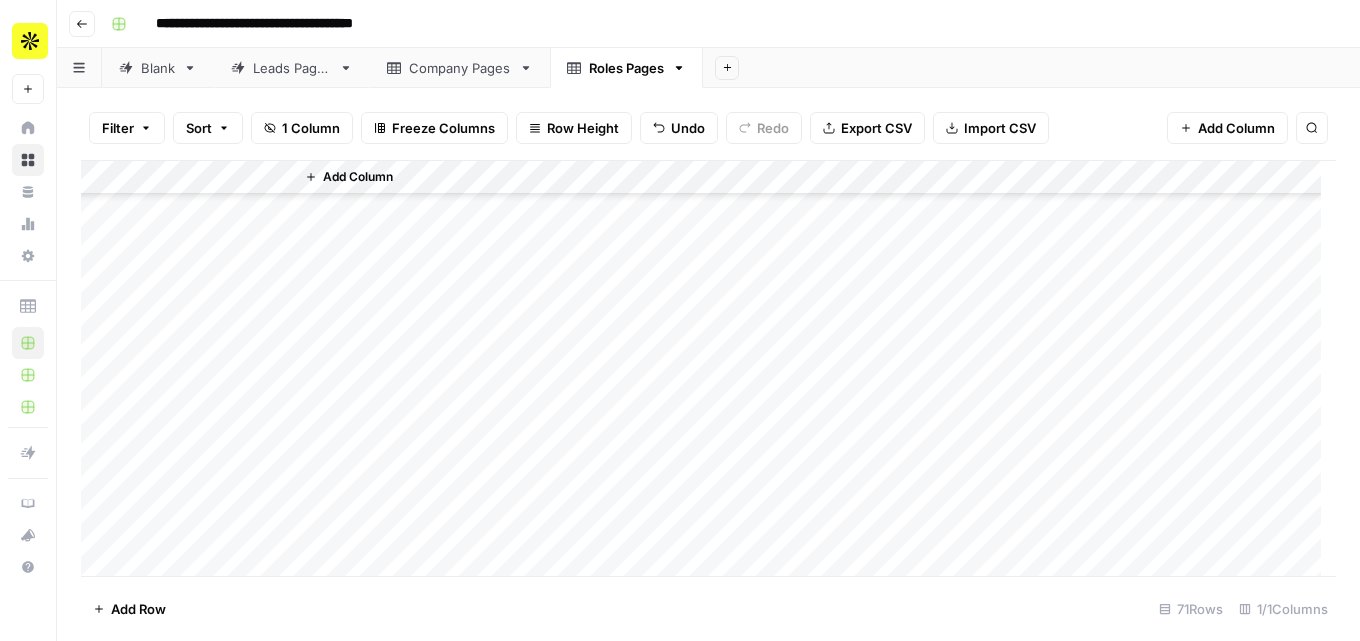 scroll, scrollTop: 2032, scrollLeft: 0, axis: vertical 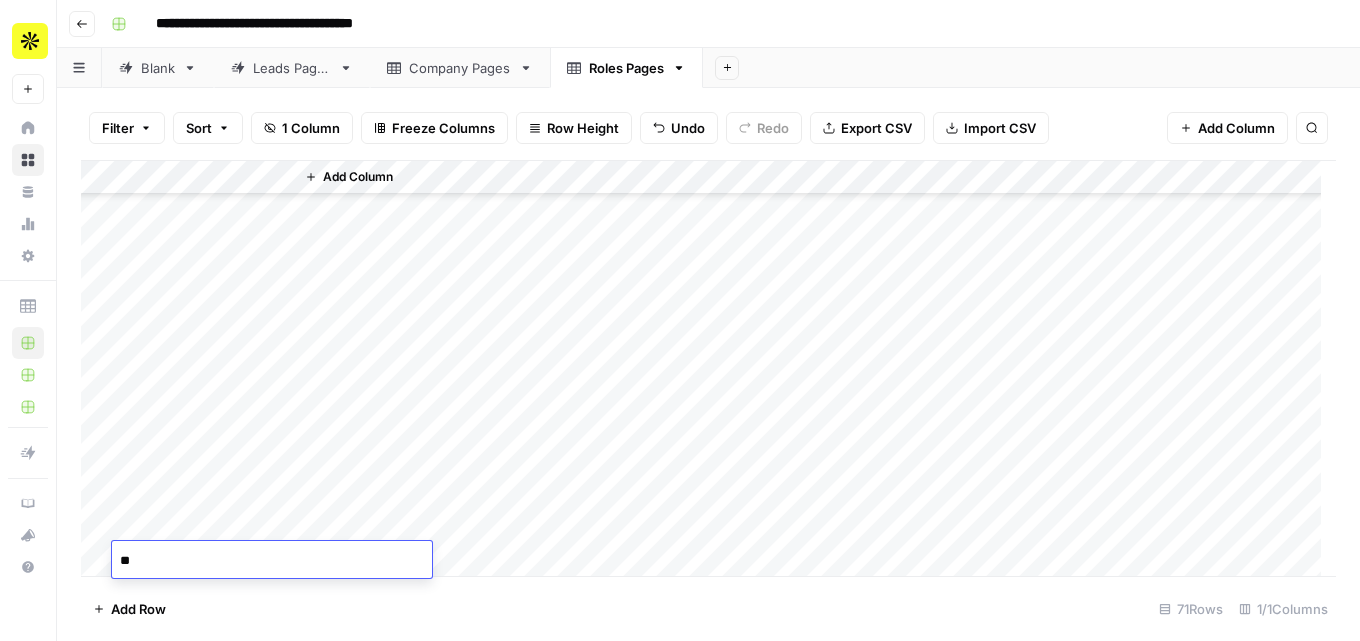 type on "*" 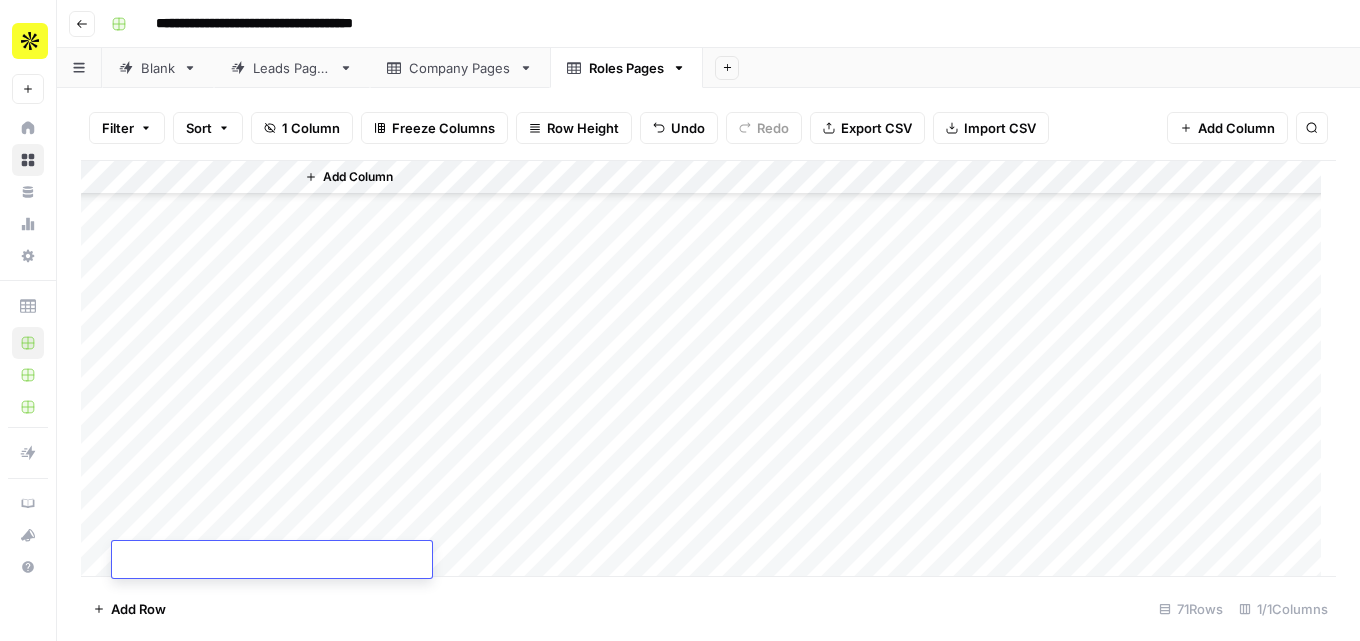 type on "*" 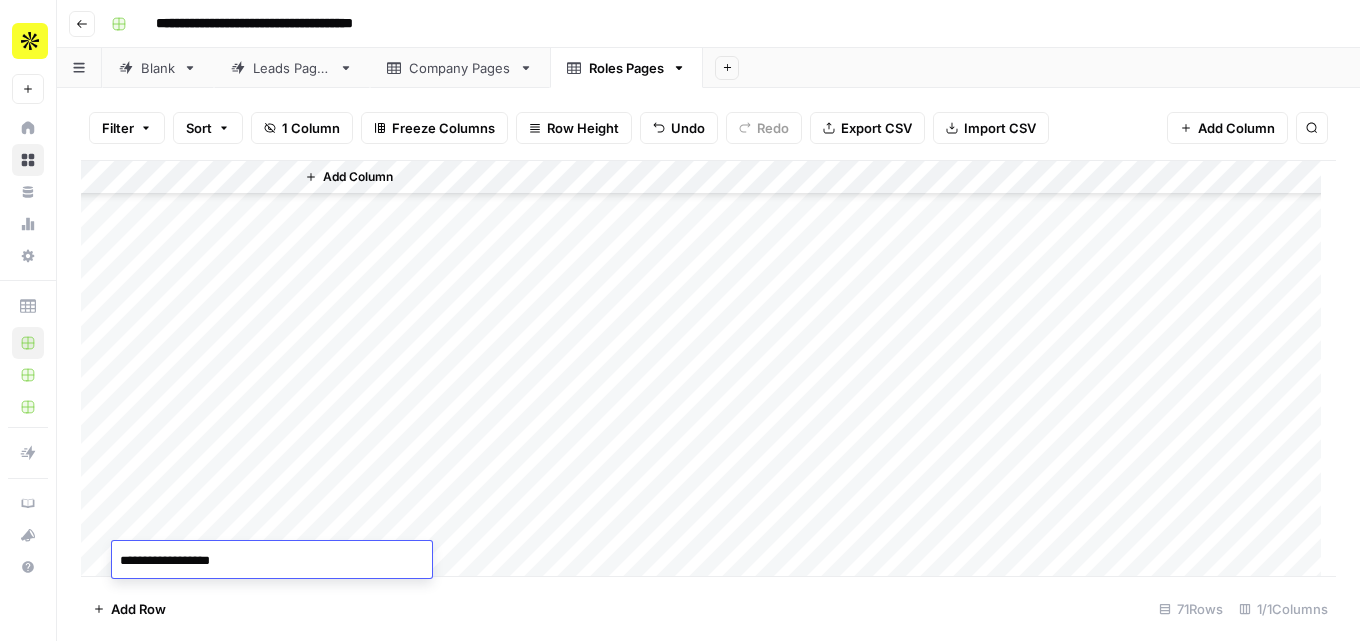 type on "**********" 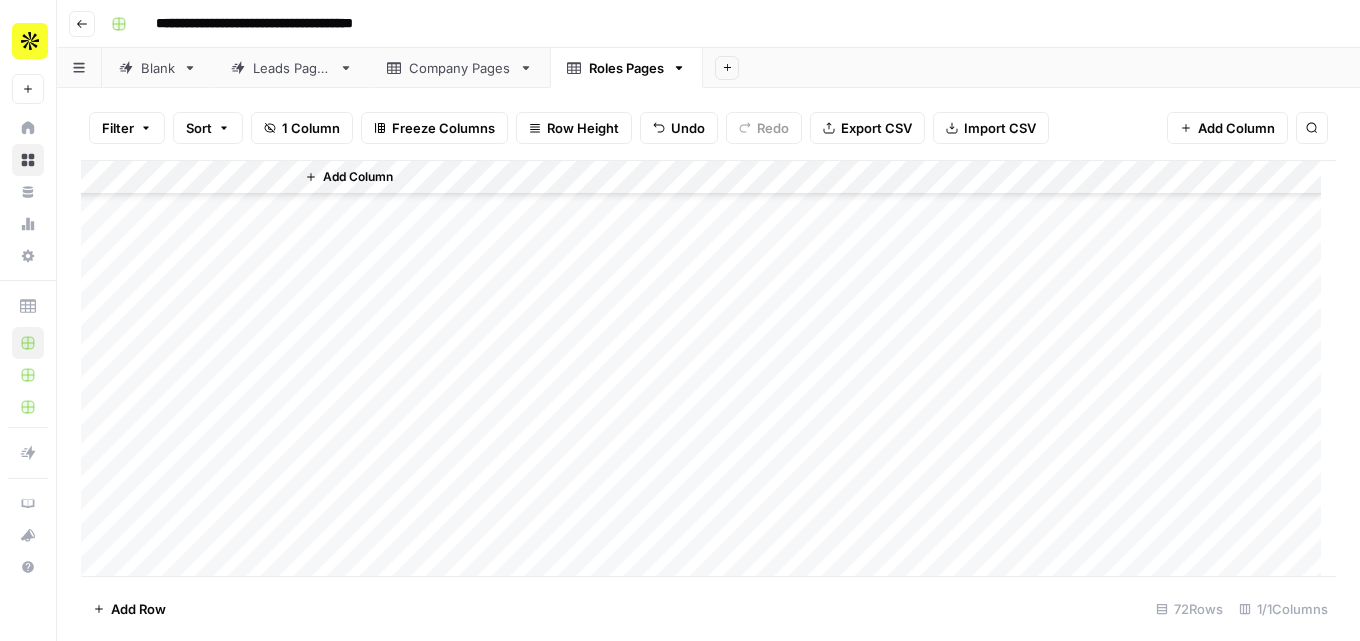 scroll, scrollTop: 2066, scrollLeft: 0, axis: vertical 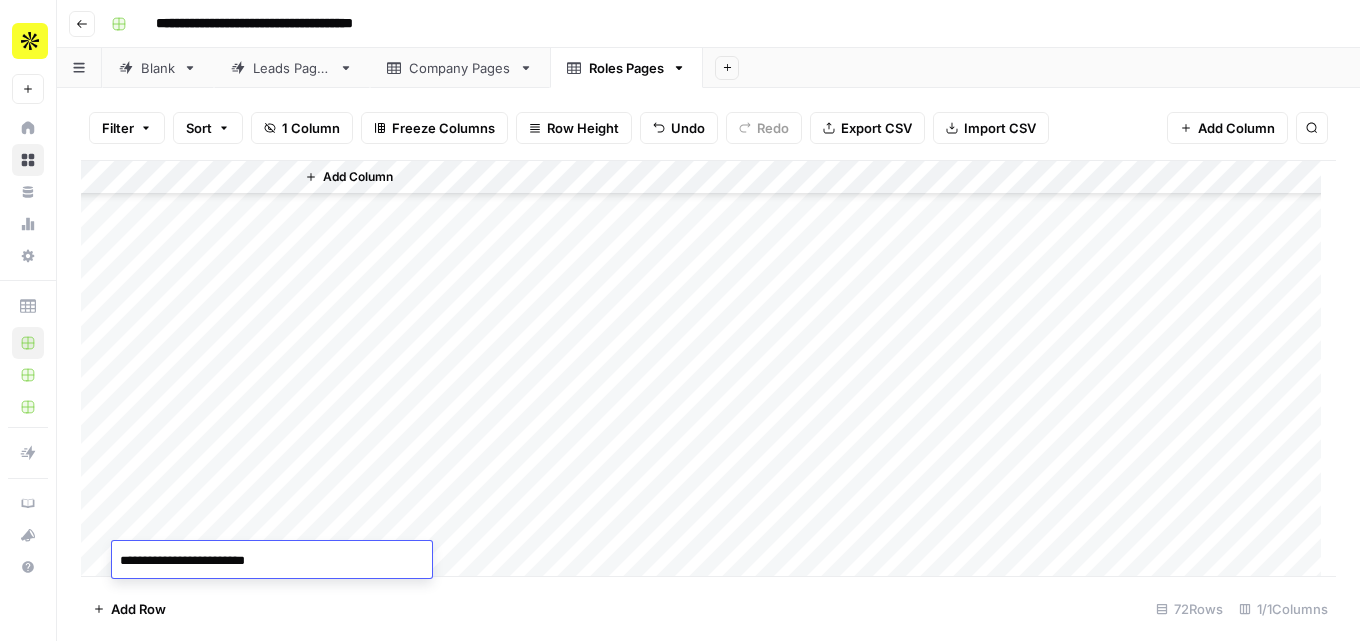 type on "**********" 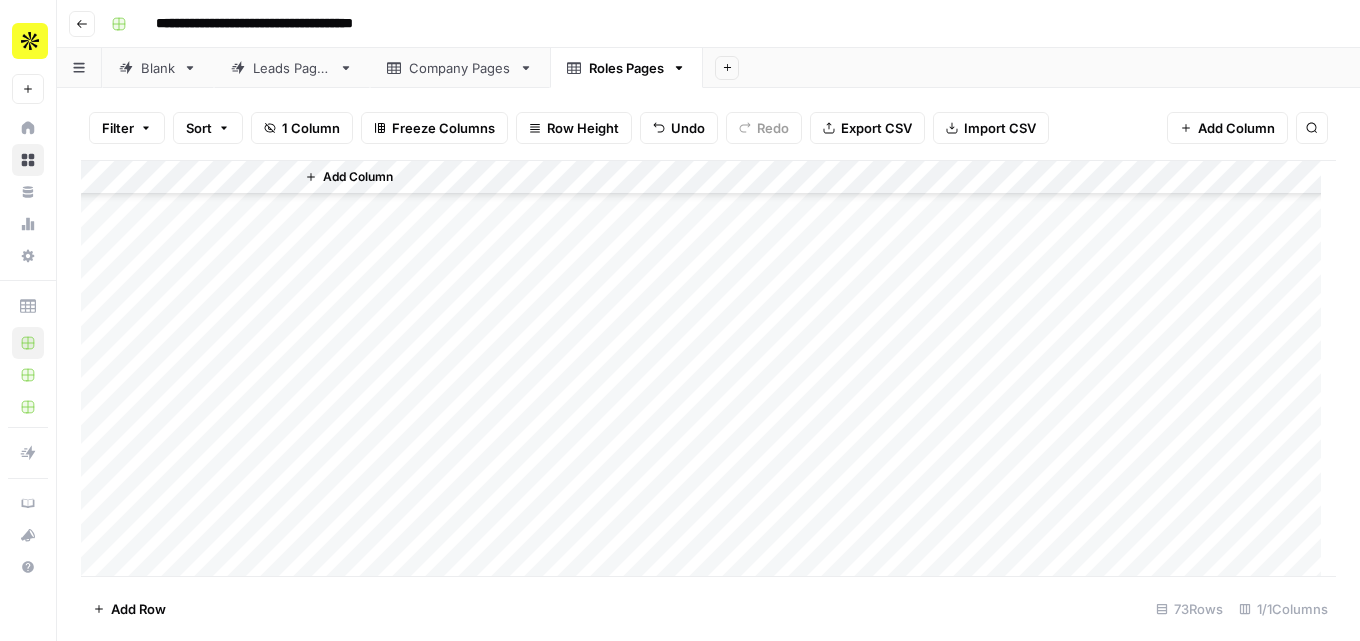 scroll, scrollTop: 2100, scrollLeft: 0, axis: vertical 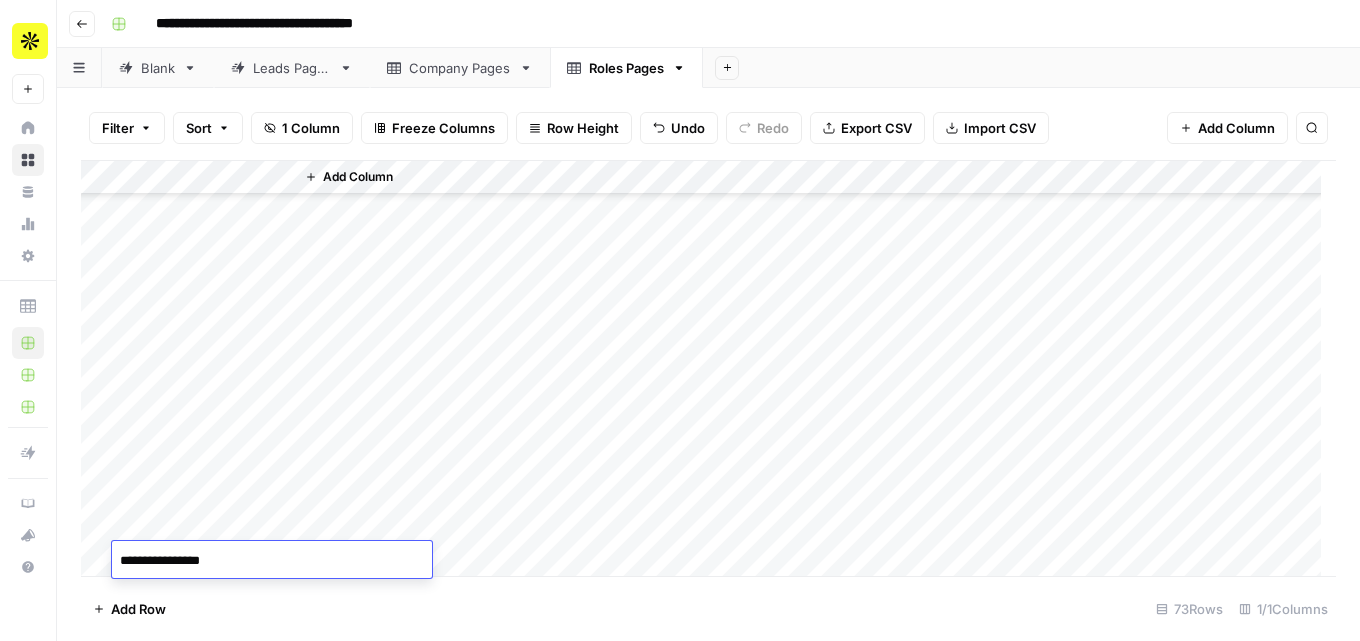type on "**********" 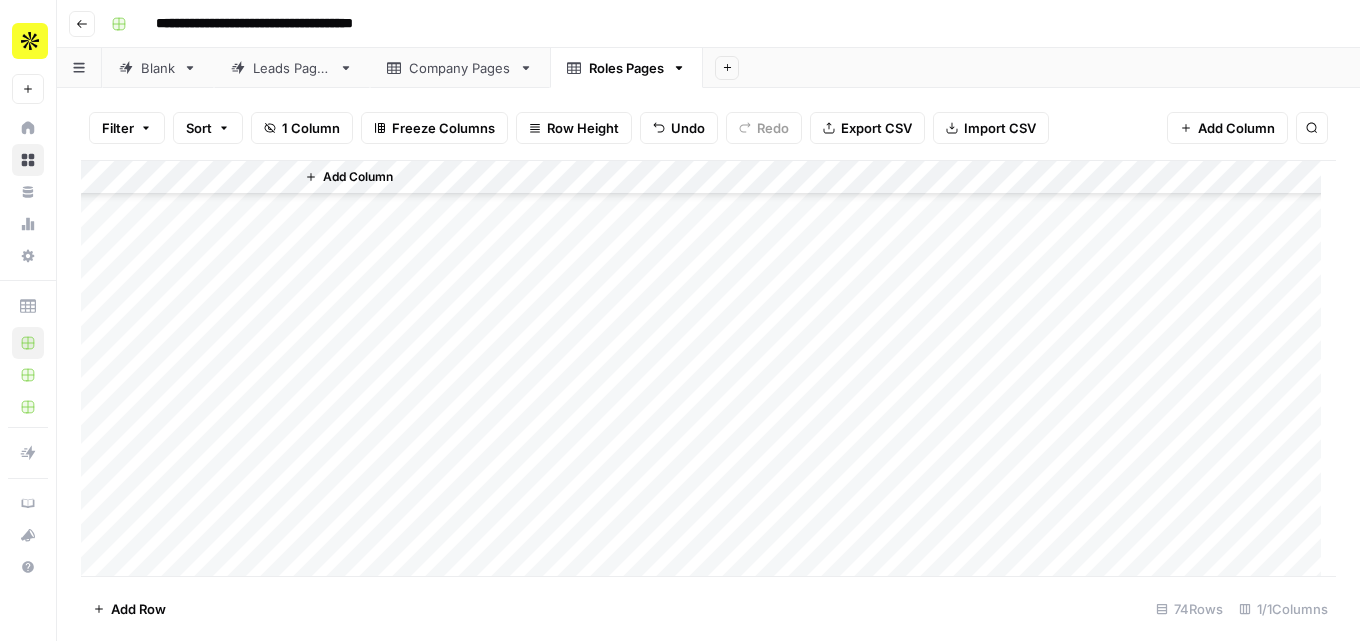 scroll, scrollTop: 2134, scrollLeft: 0, axis: vertical 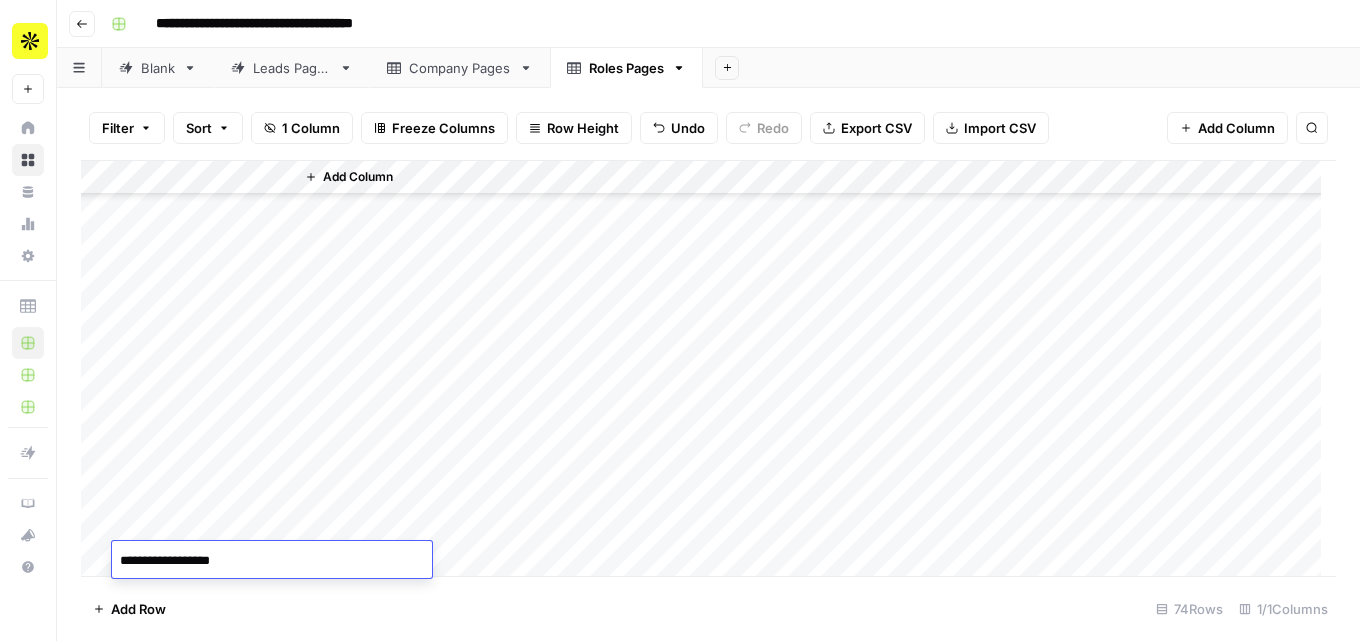 type on "**********" 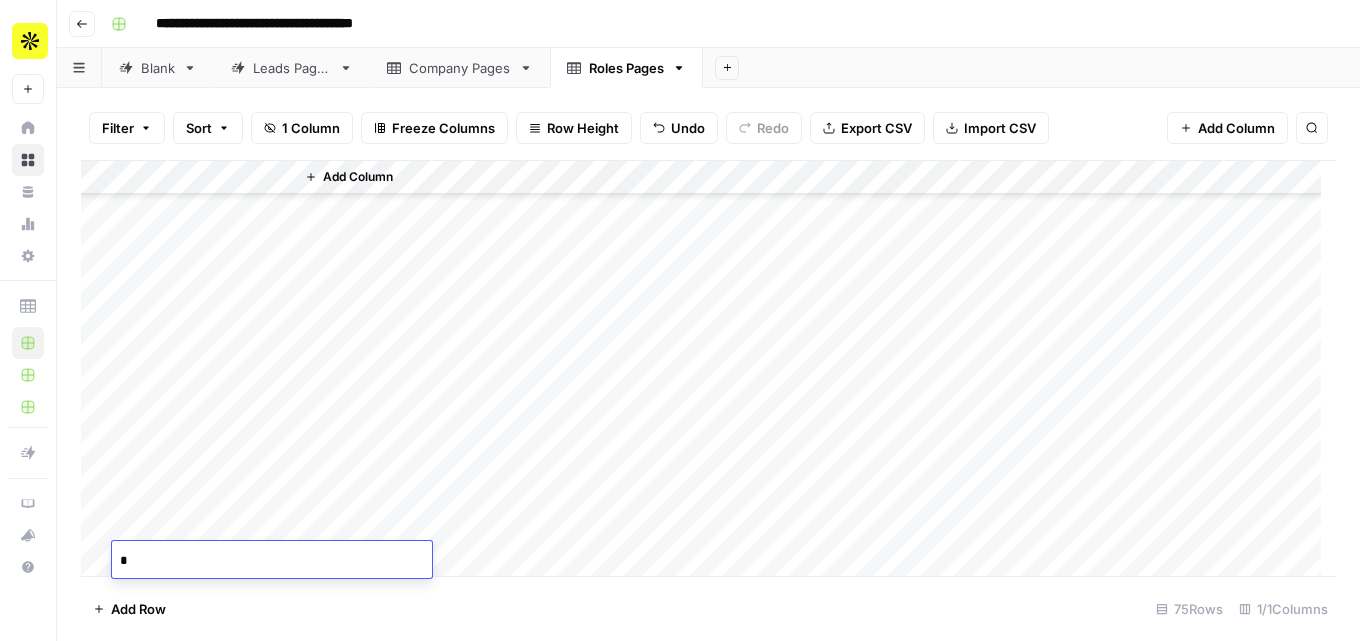 scroll, scrollTop: 2168, scrollLeft: 0, axis: vertical 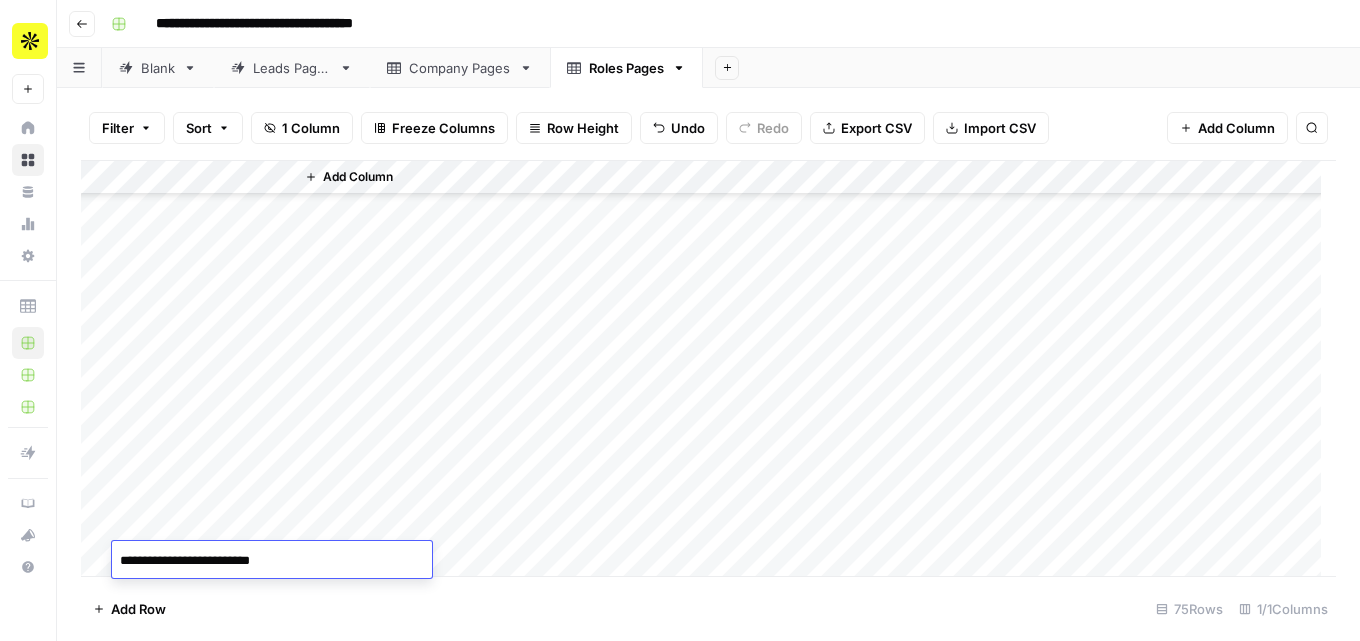 type on "**********" 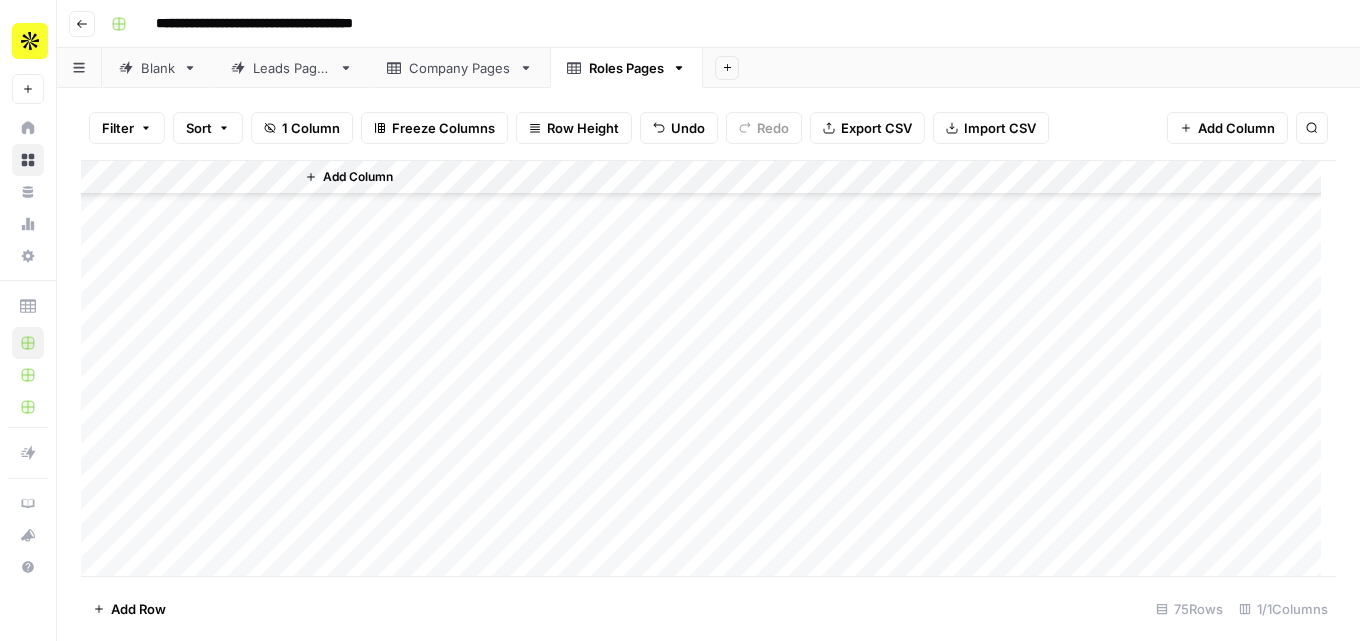 scroll, scrollTop: 2202, scrollLeft: 0, axis: vertical 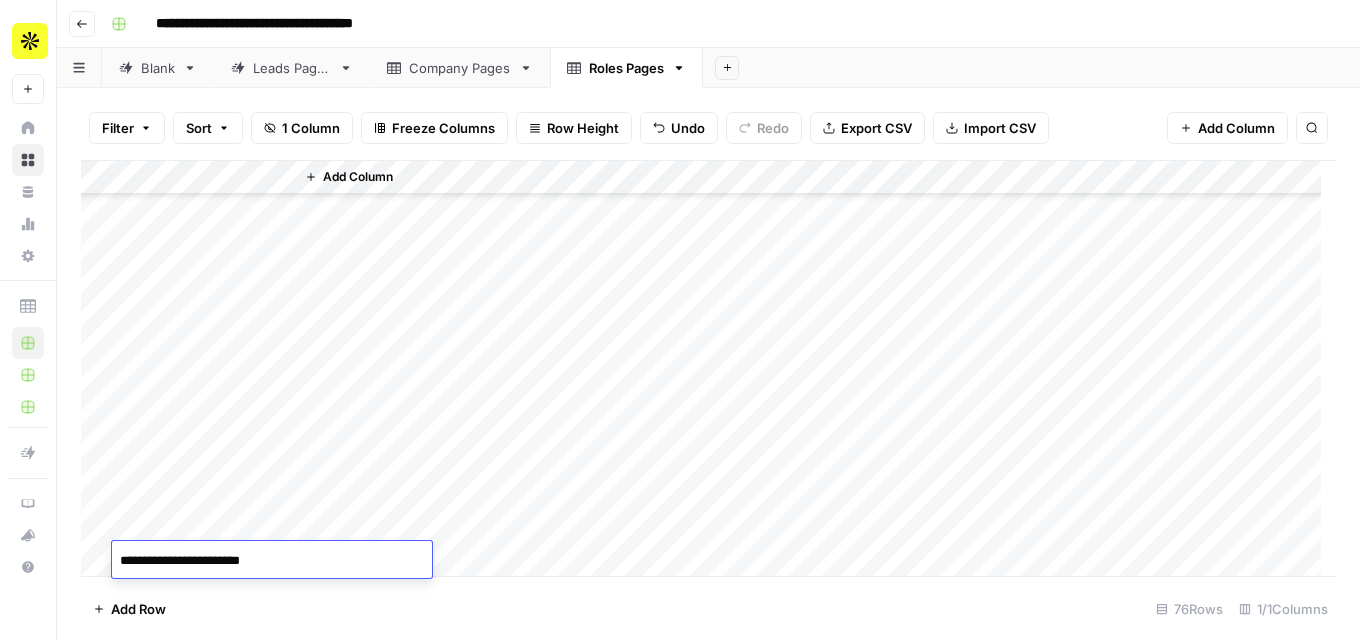 type on "**********" 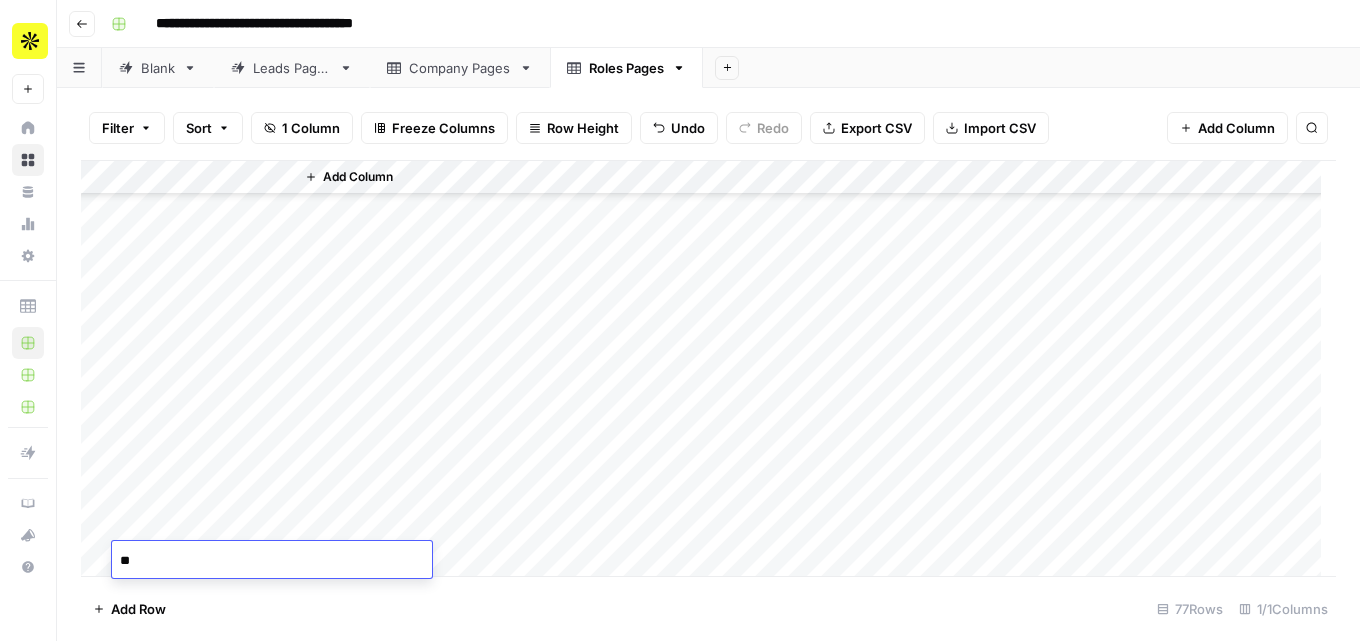 scroll, scrollTop: 2236, scrollLeft: 0, axis: vertical 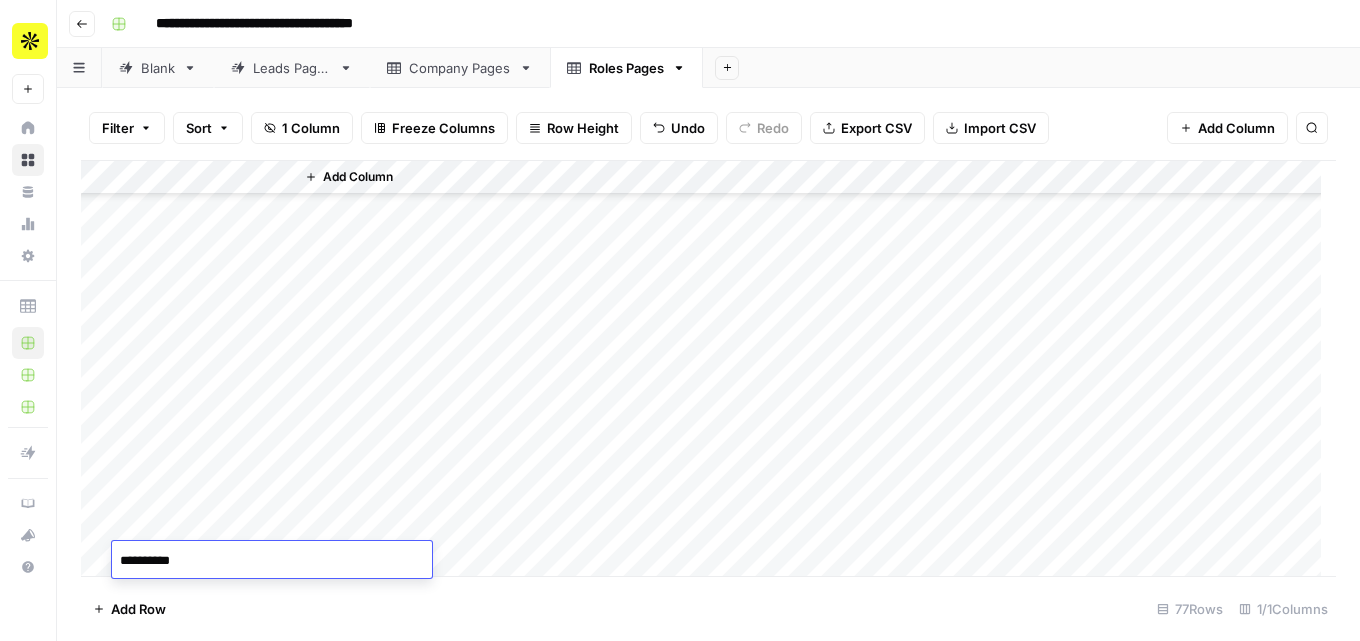 type 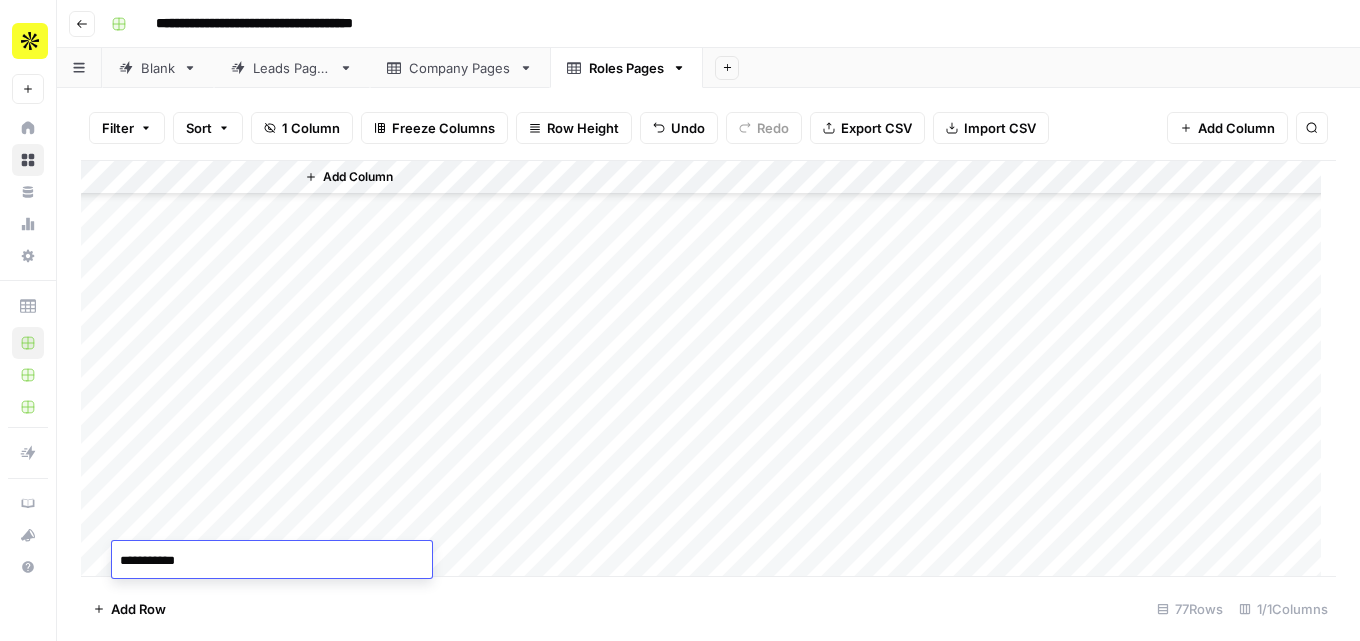scroll, scrollTop: 2269, scrollLeft: 0, axis: vertical 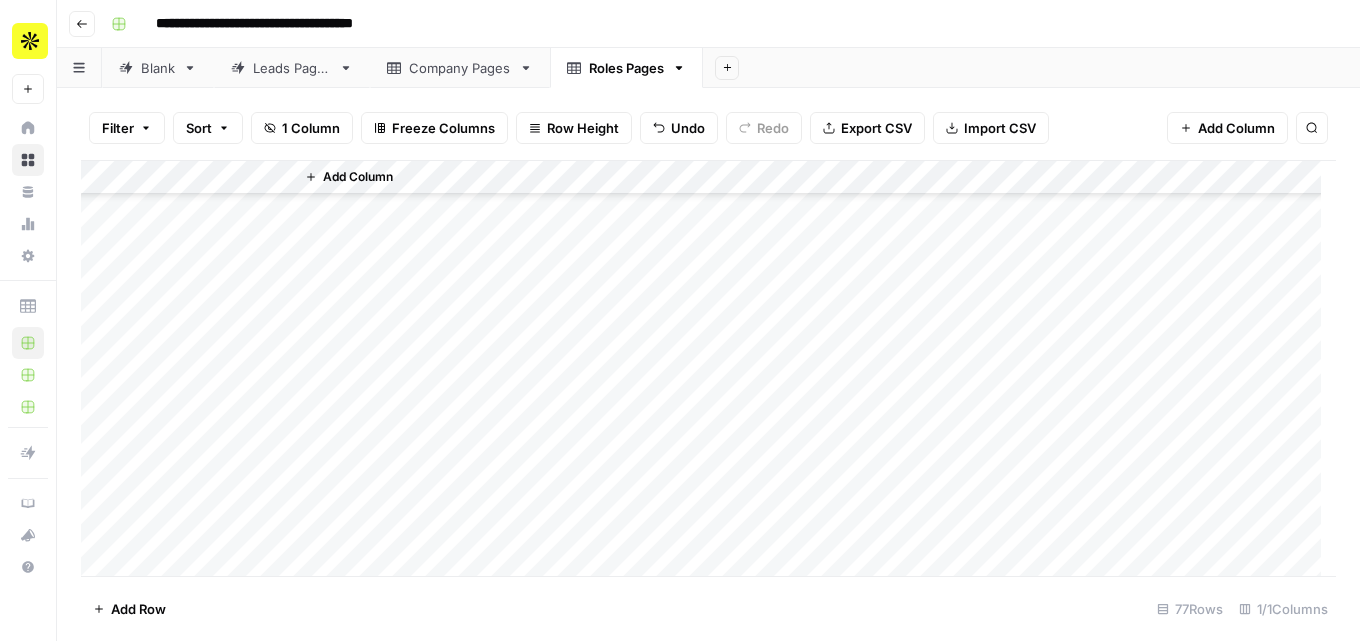 click on "Company Pages" at bounding box center [460, 68] 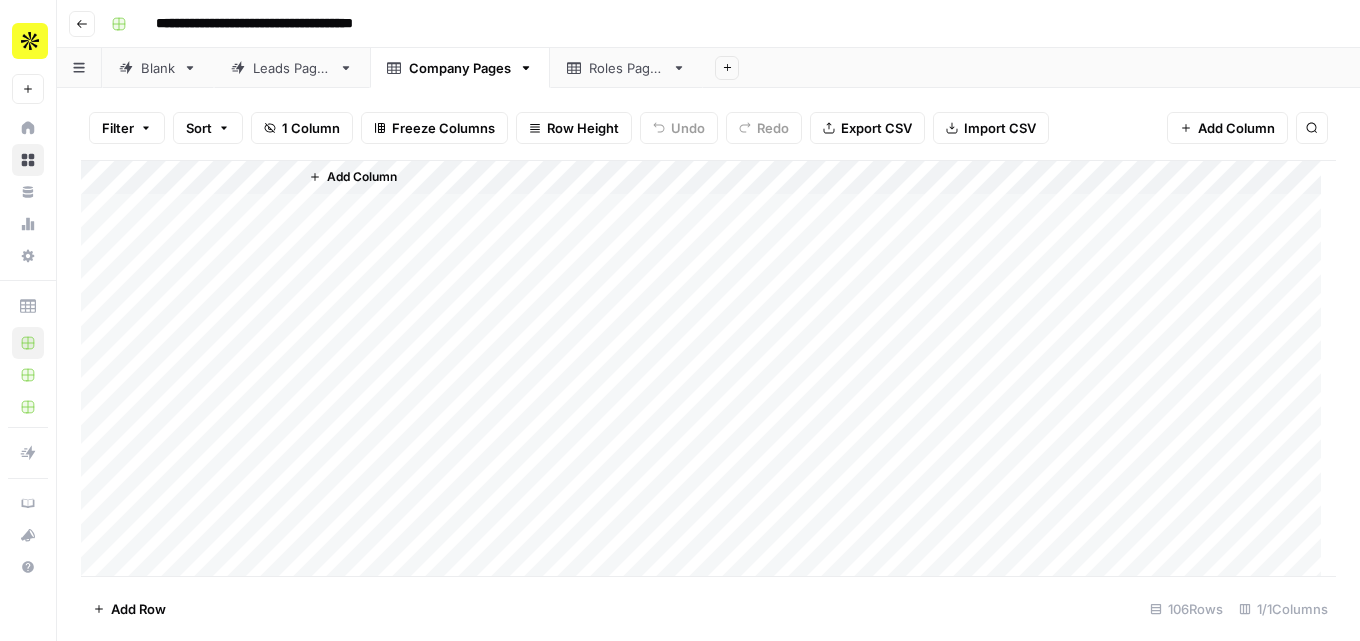 click on "Add Column" at bounding box center (816, 368) 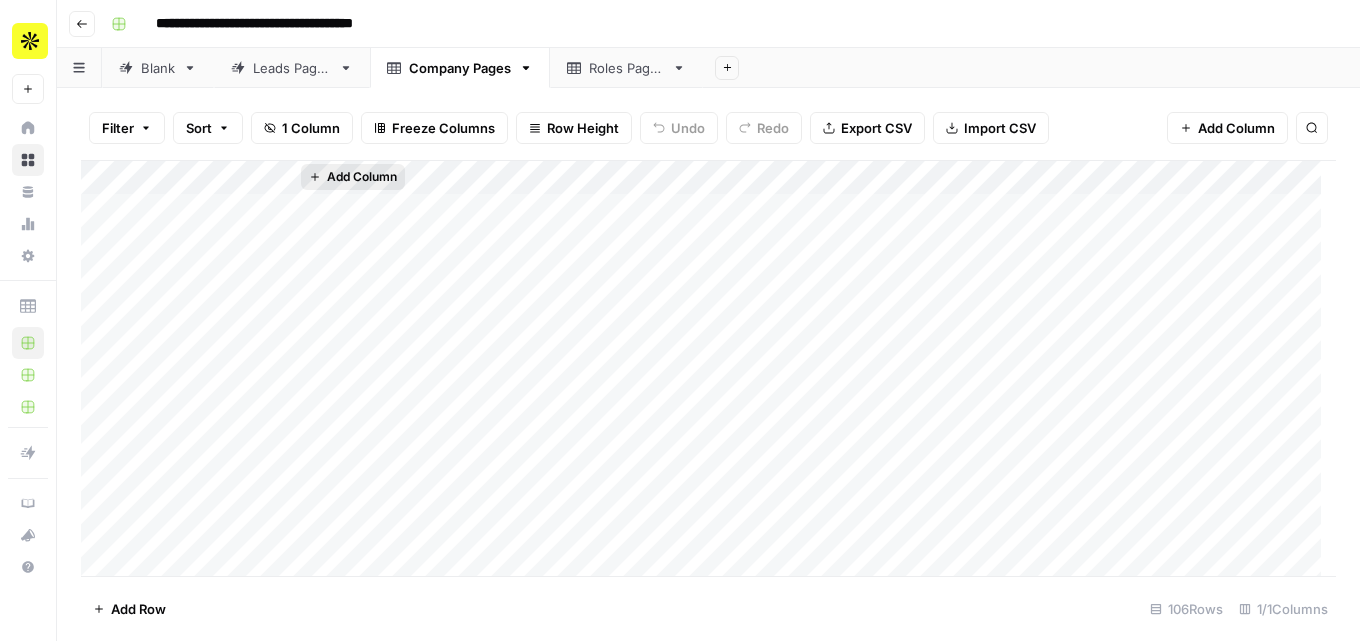 click on "Add Column" at bounding box center (362, 177) 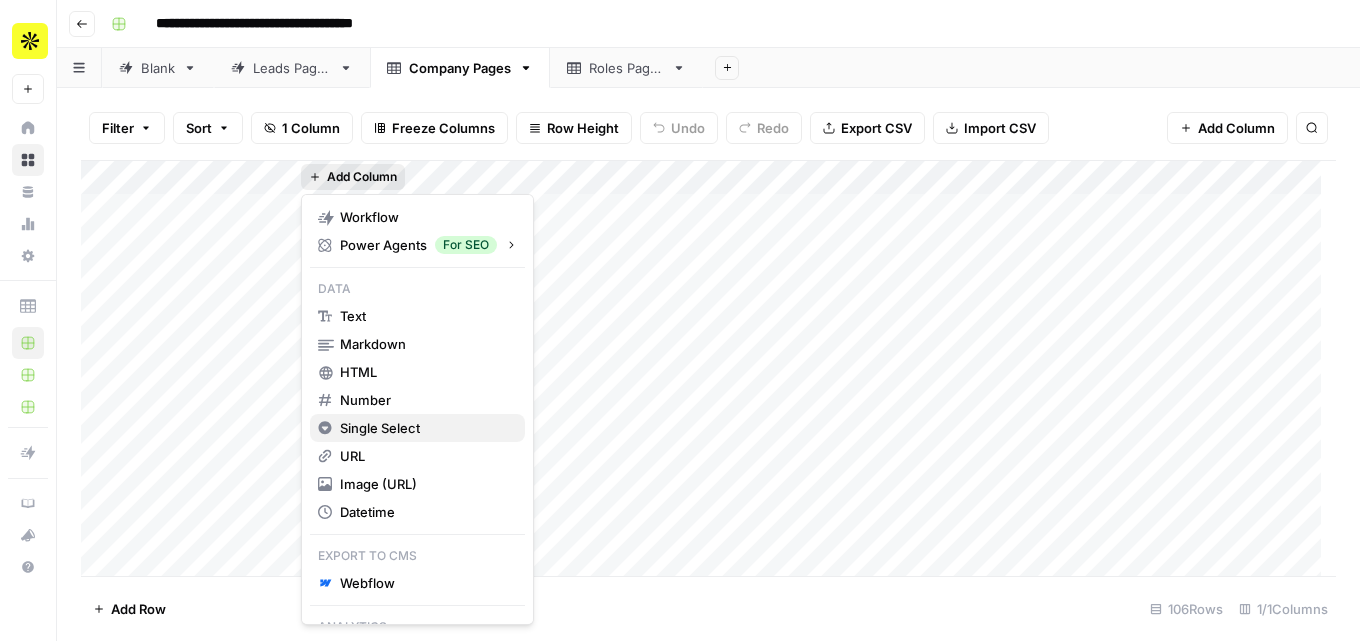 click on "Single Select" at bounding box center [380, 428] 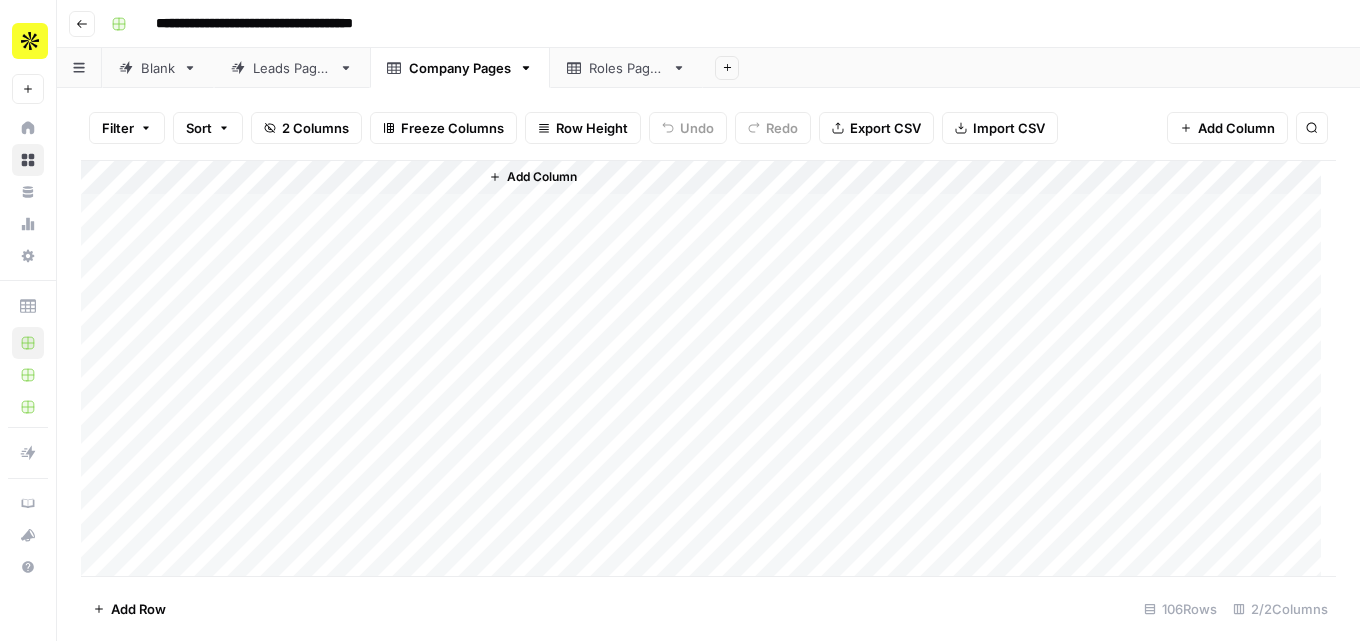 click on "Add Column" at bounding box center (708, 368) 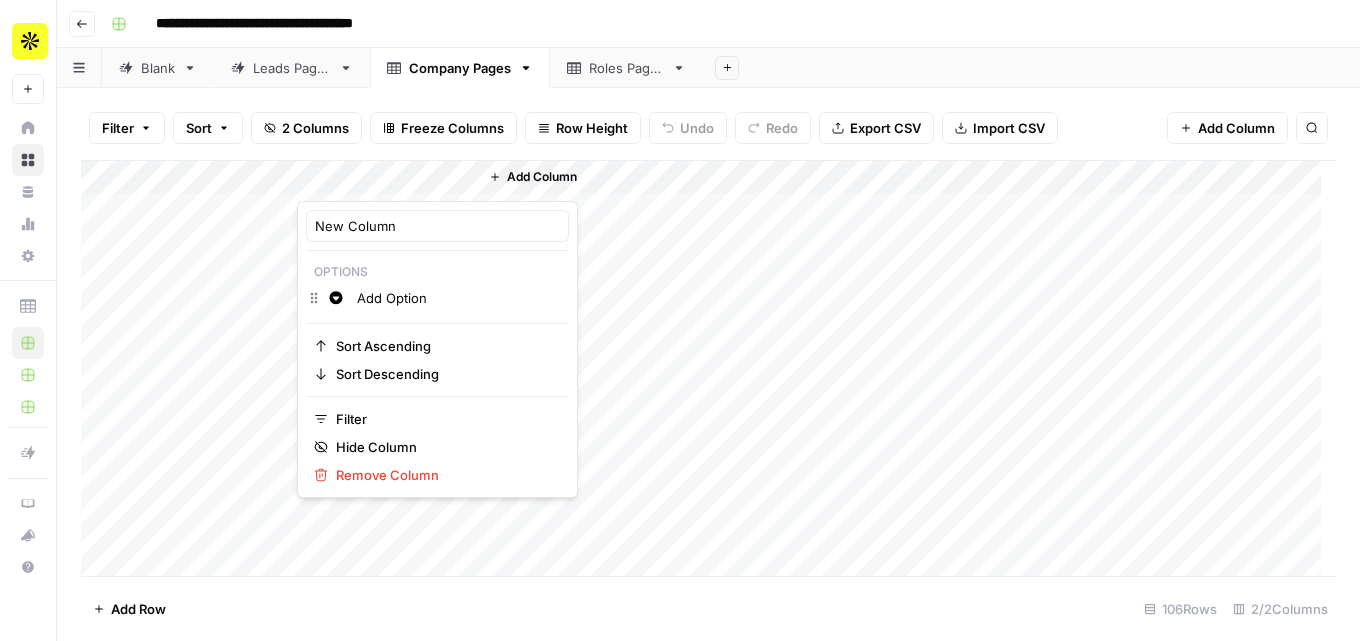 click on "Leads Pages" at bounding box center [292, 68] 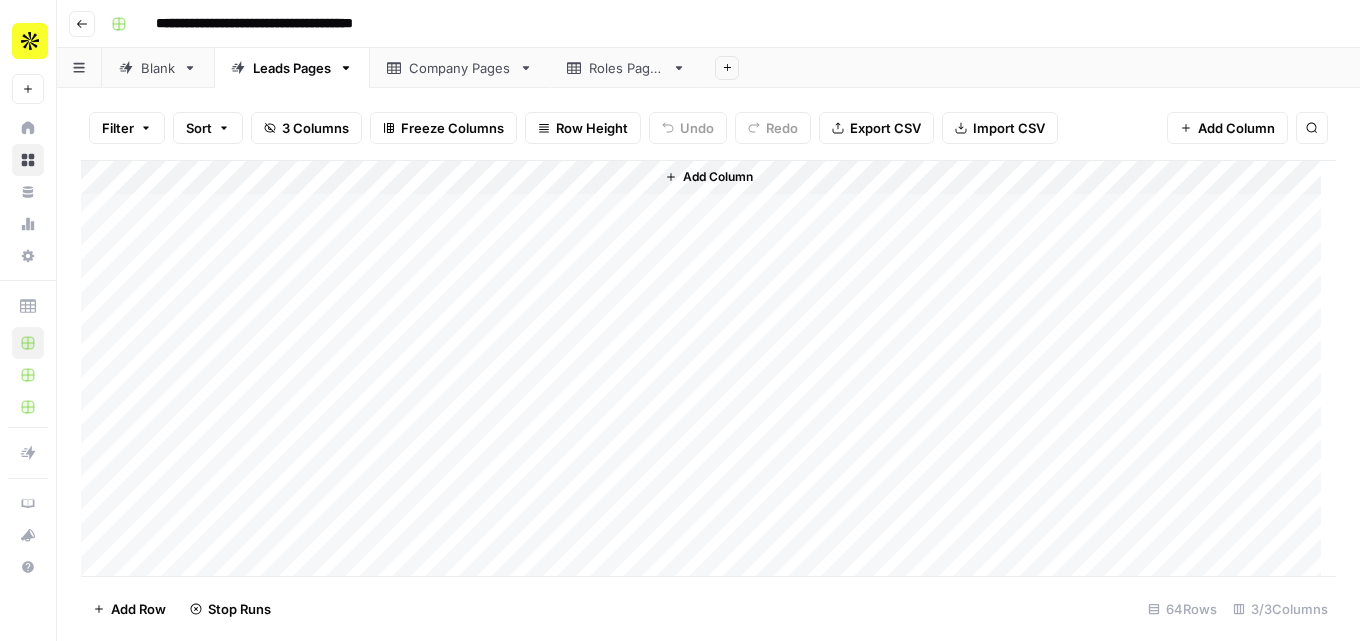 click on "Add Column" at bounding box center (708, 368) 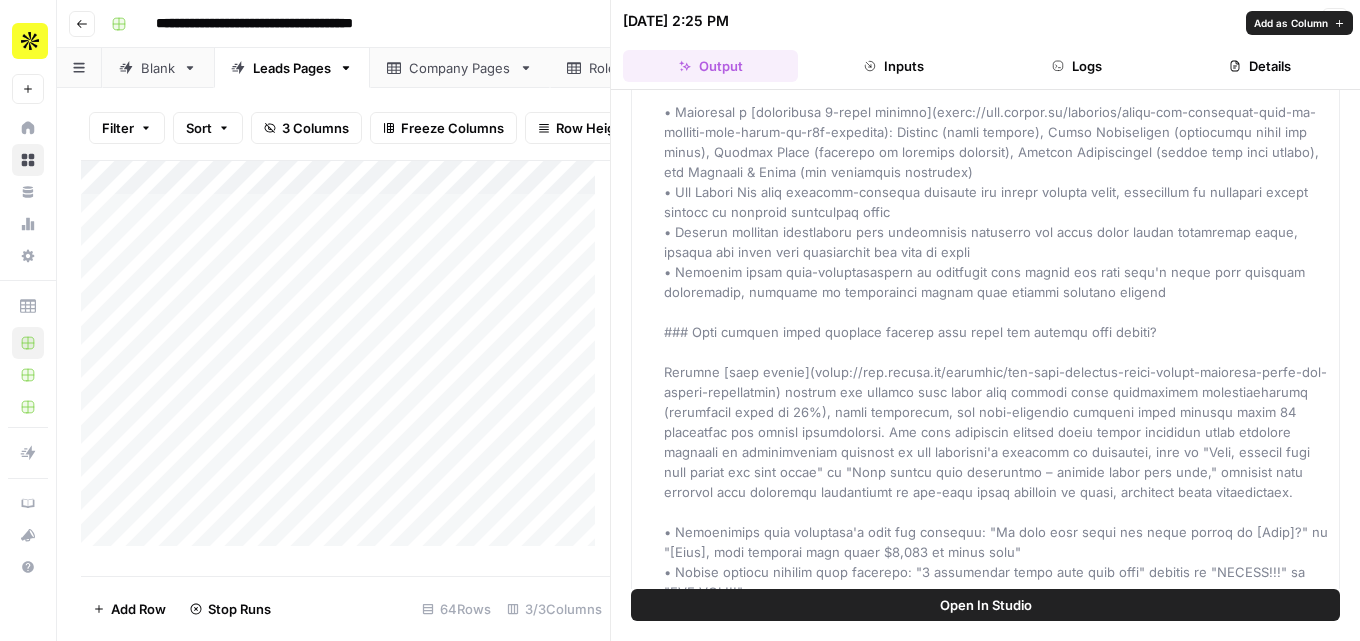 scroll, scrollTop: 300, scrollLeft: 0, axis: vertical 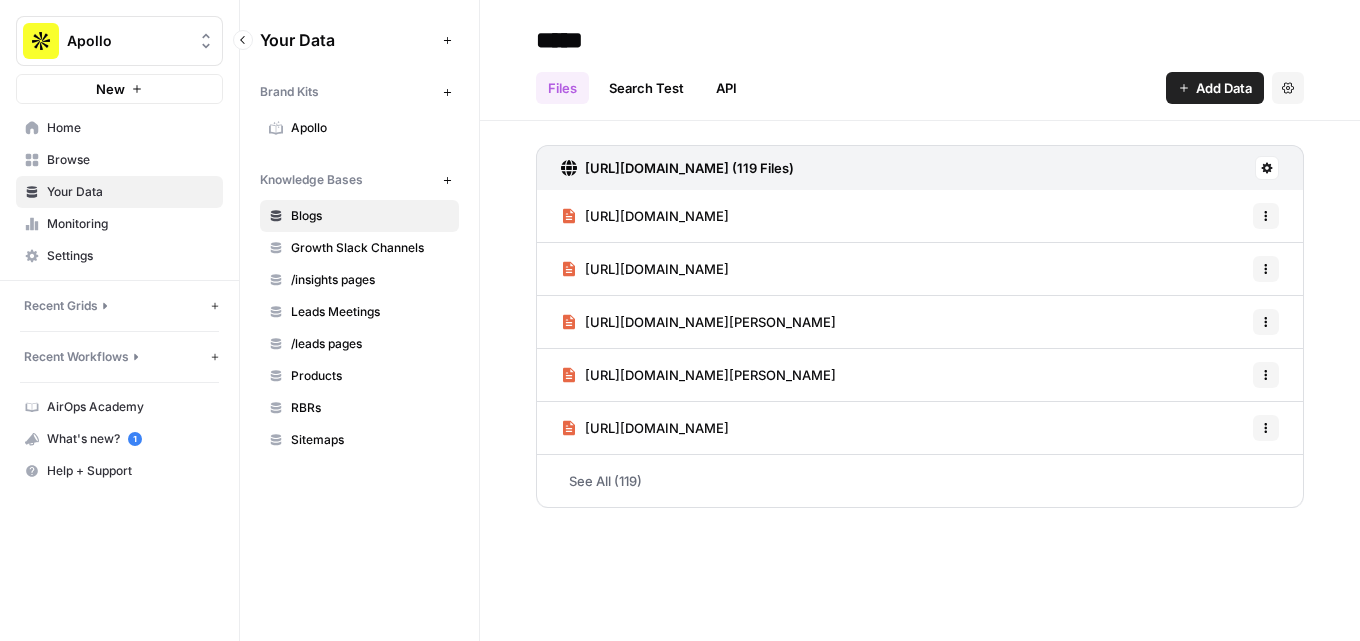 click on "Recent Workflows New Workflow" at bounding box center (119, 357) 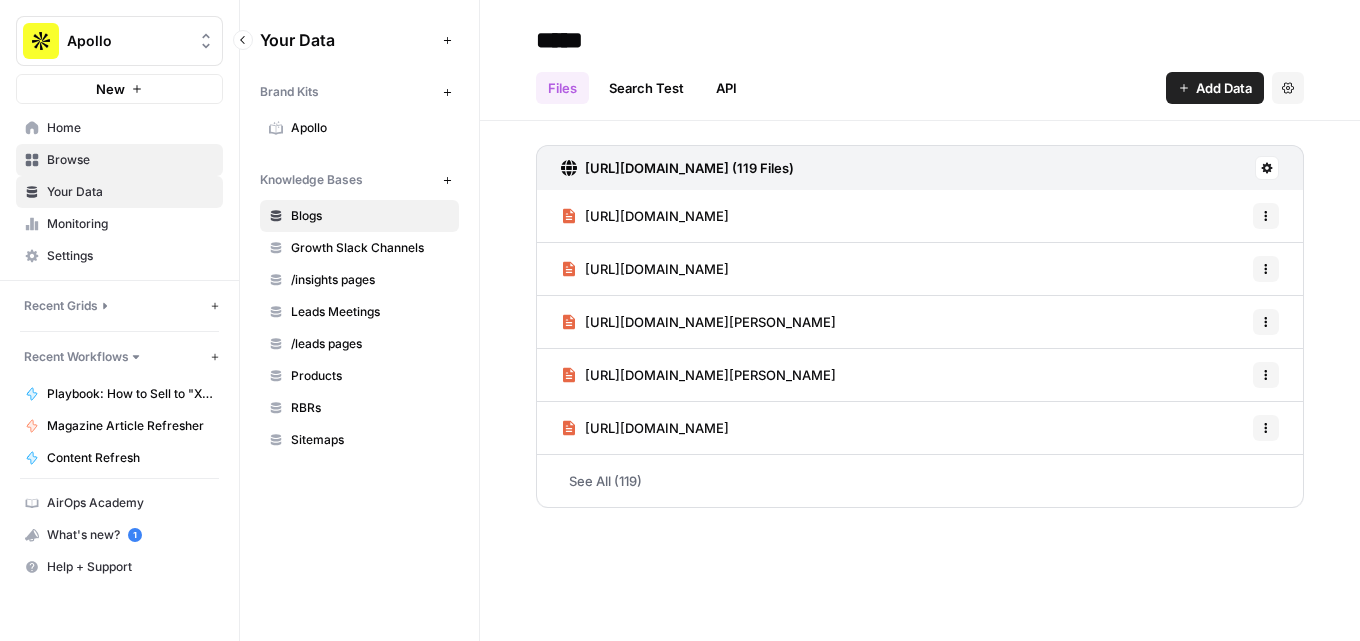 click on "Browse" at bounding box center (130, 160) 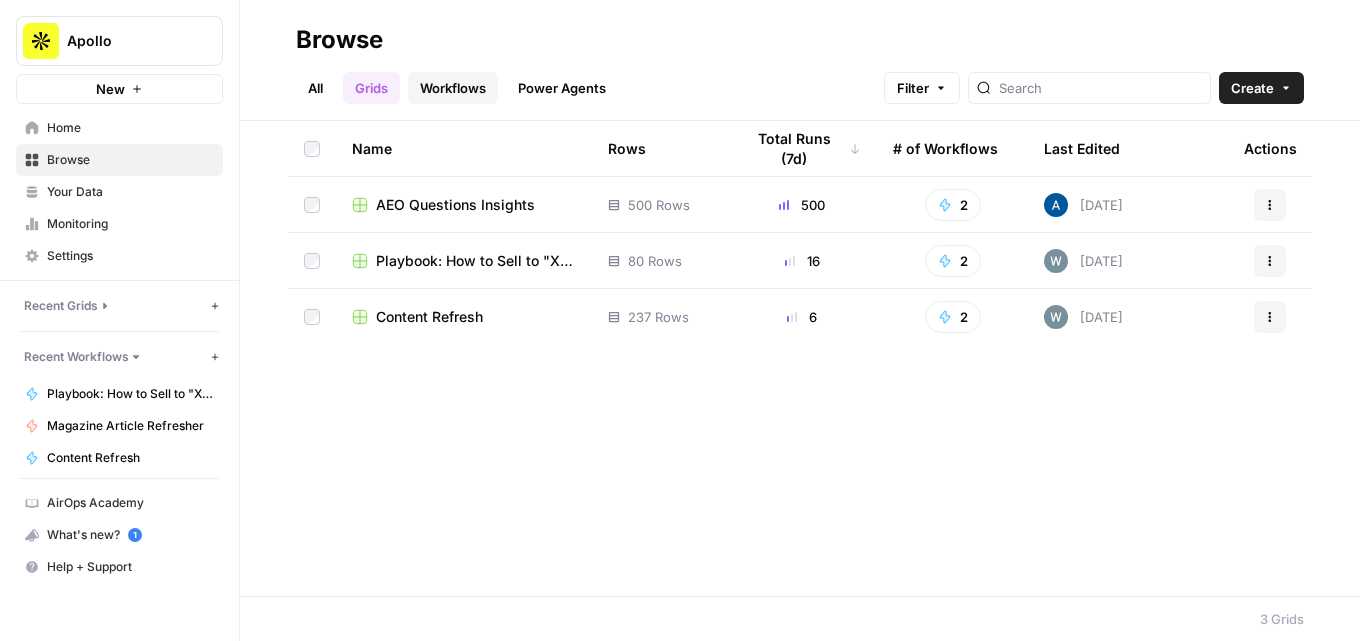 click on "Workflows" at bounding box center [453, 88] 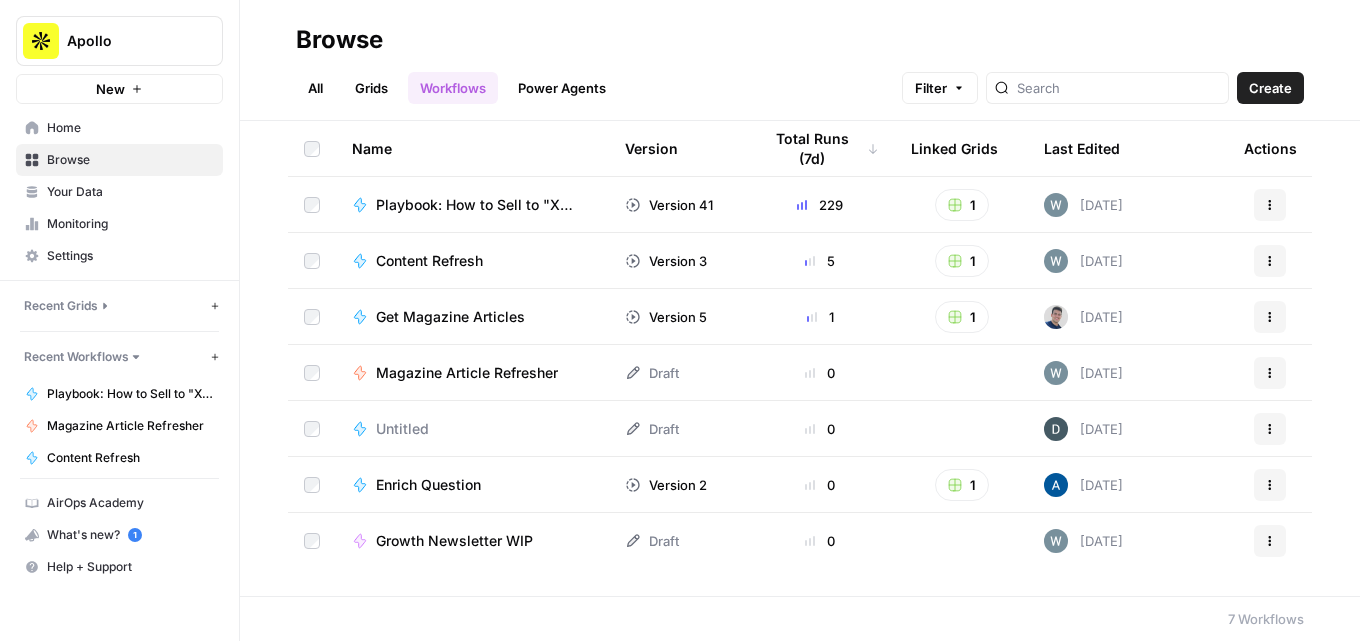 click on "Growth Newsletter WIP" at bounding box center [454, 541] 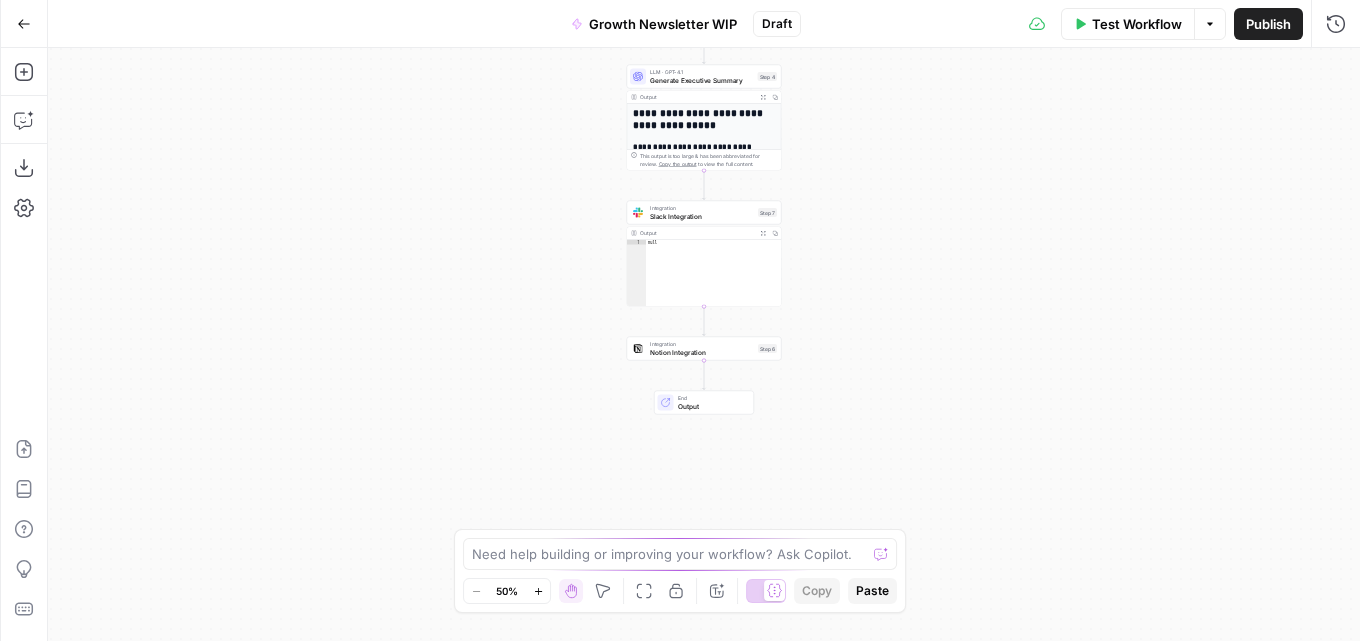 click on "Notion Integration" at bounding box center [702, 352] 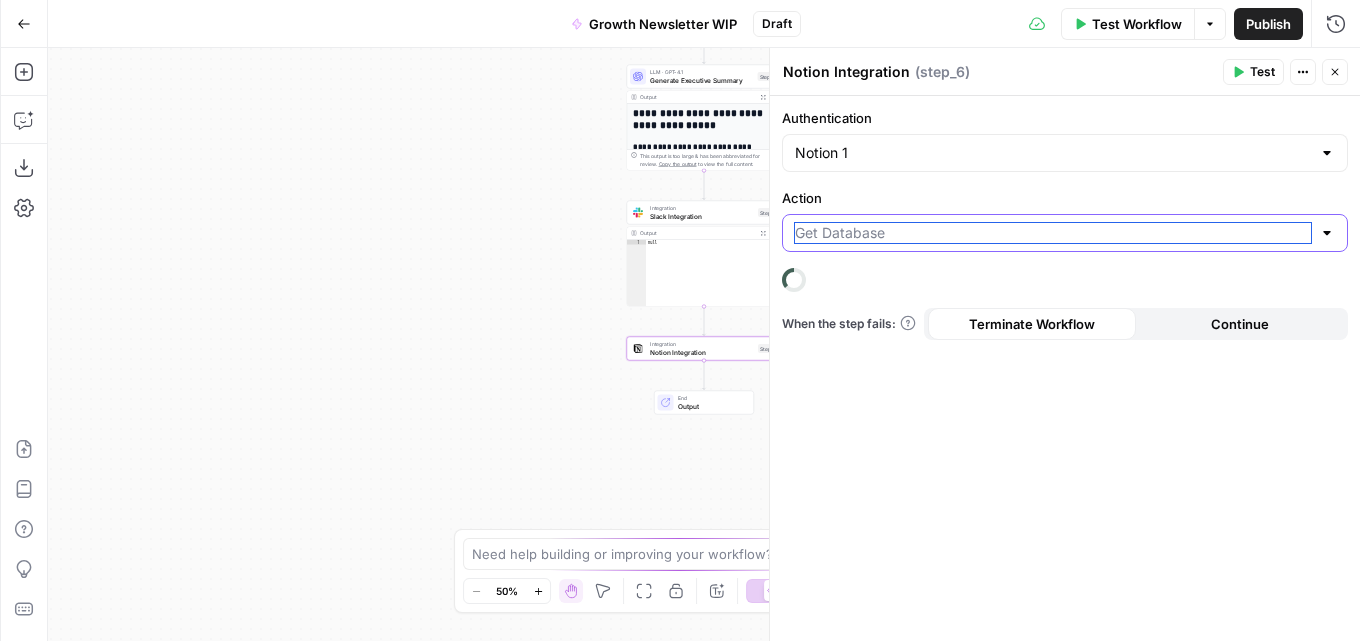click on "Action" at bounding box center [1053, 233] 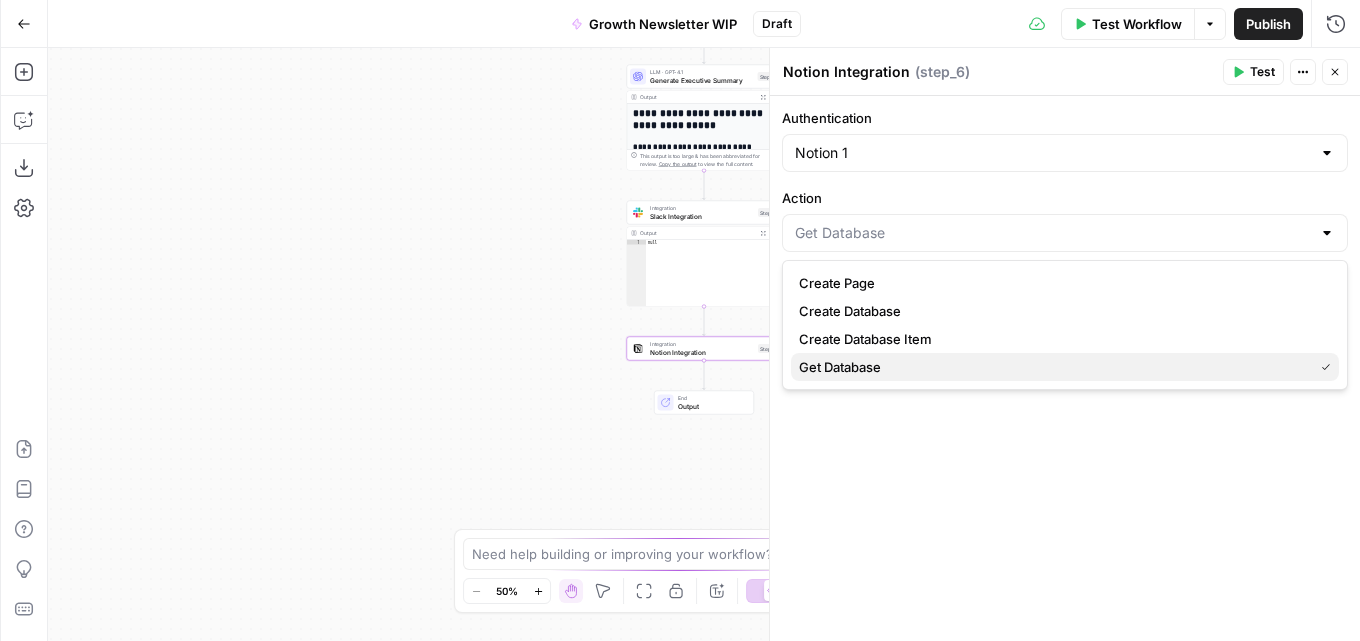 click on "Get Database" at bounding box center [840, 367] 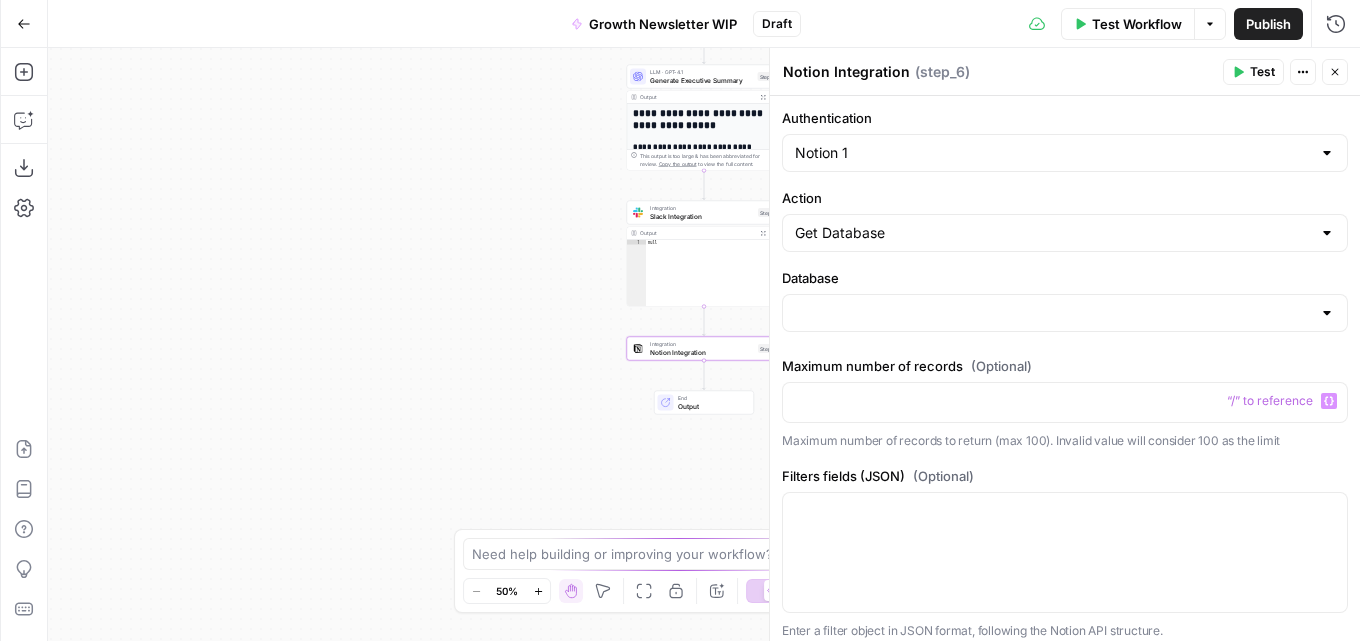 click on "Database" at bounding box center [1065, 278] 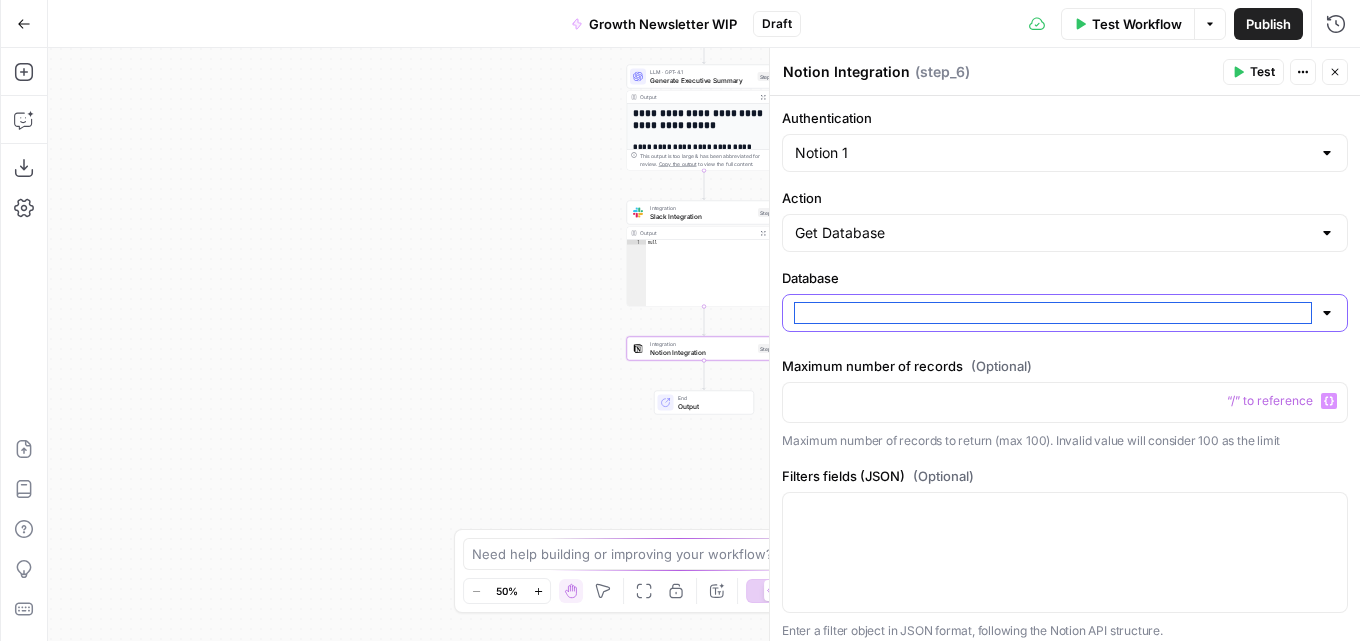 click on "Database" at bounding box center [1053, 313] 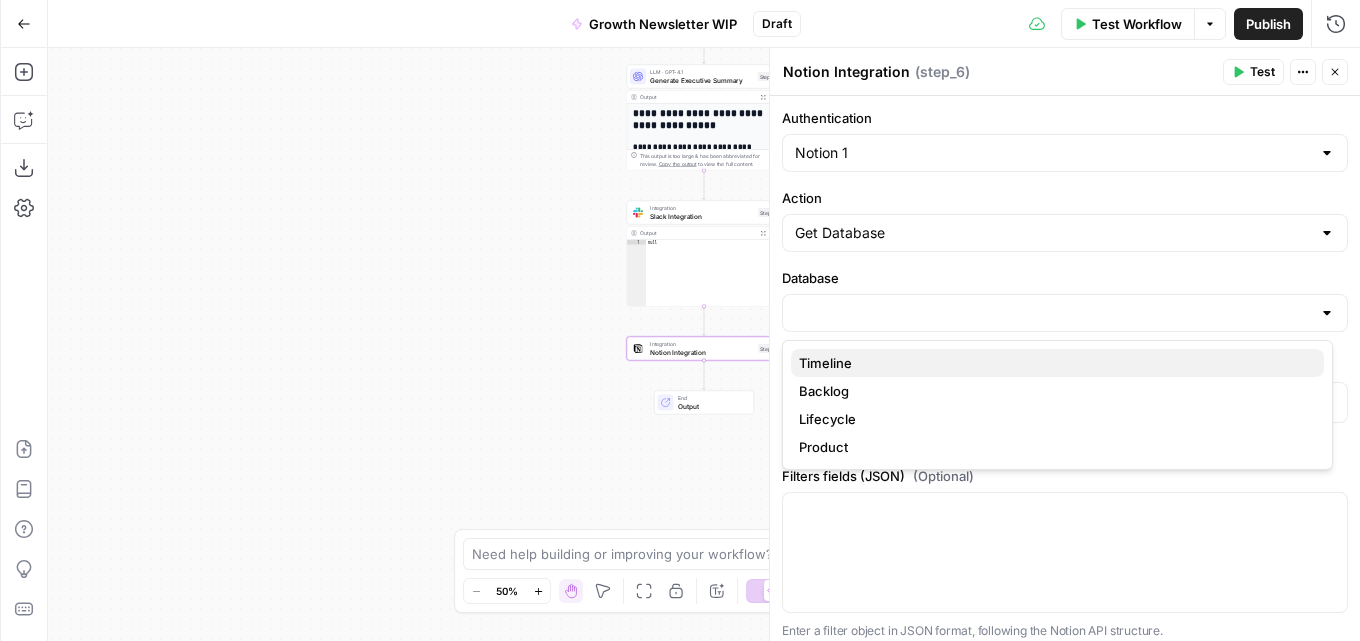 click on "Timeline" at bounding box center [1057, 363] 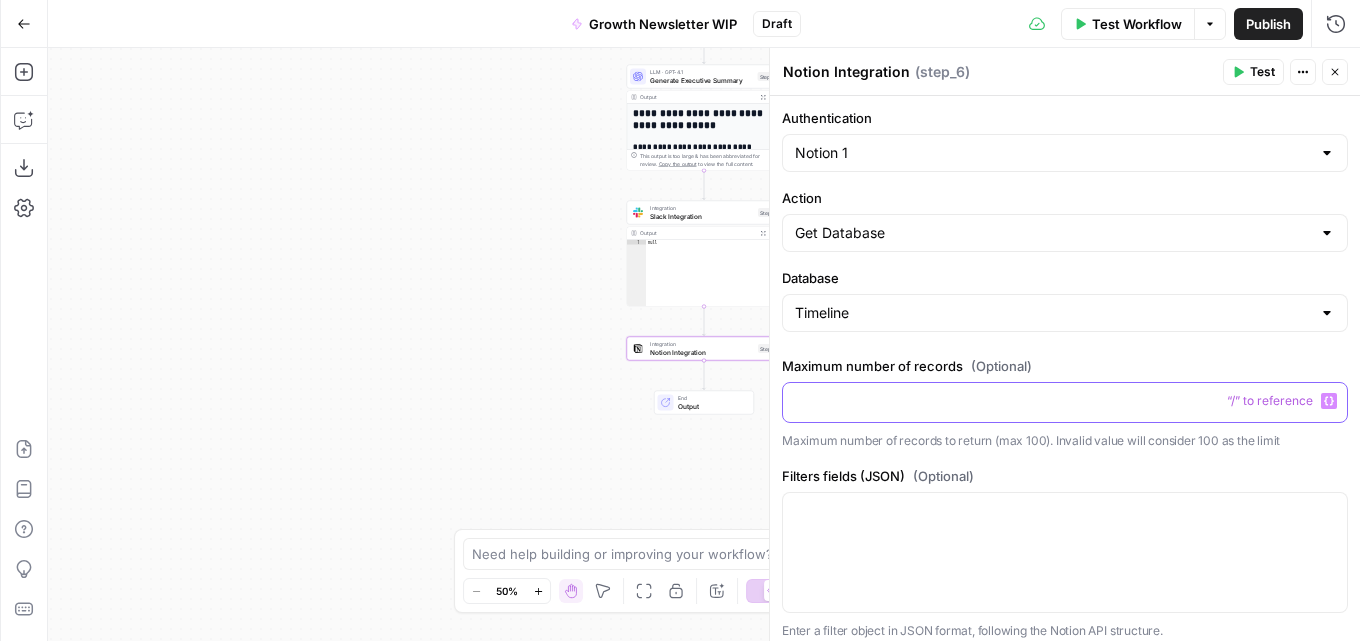 click at bounding box center [1065, 401] 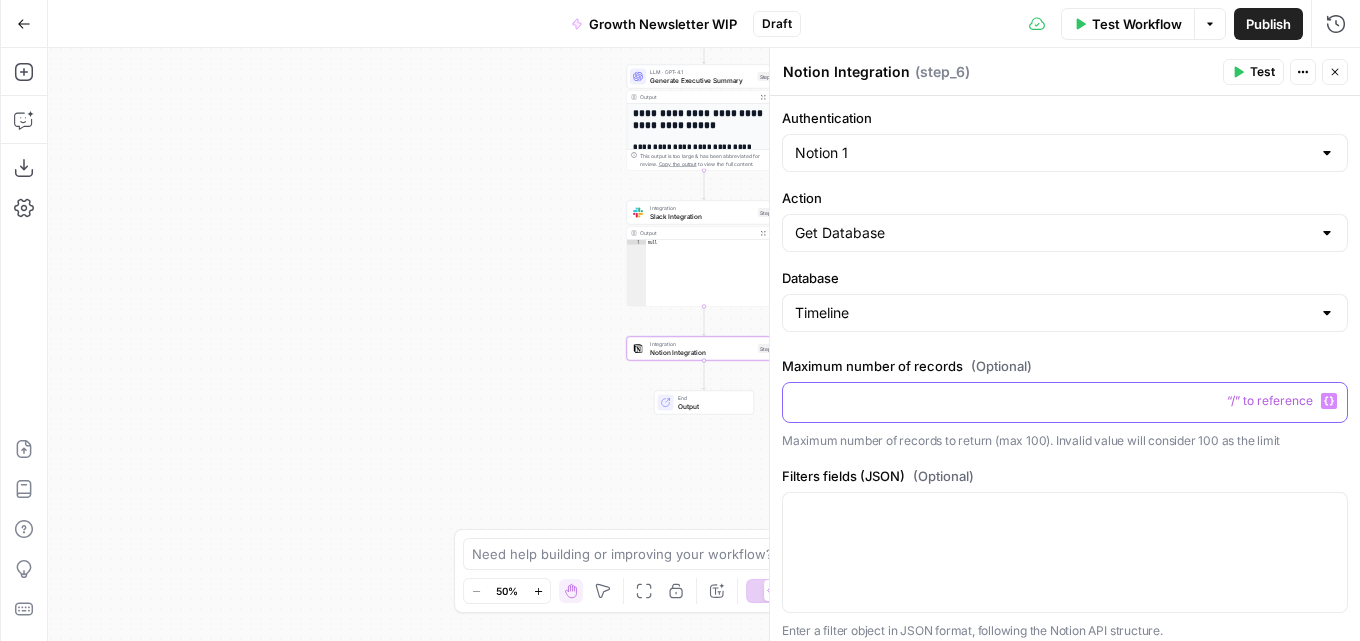 type 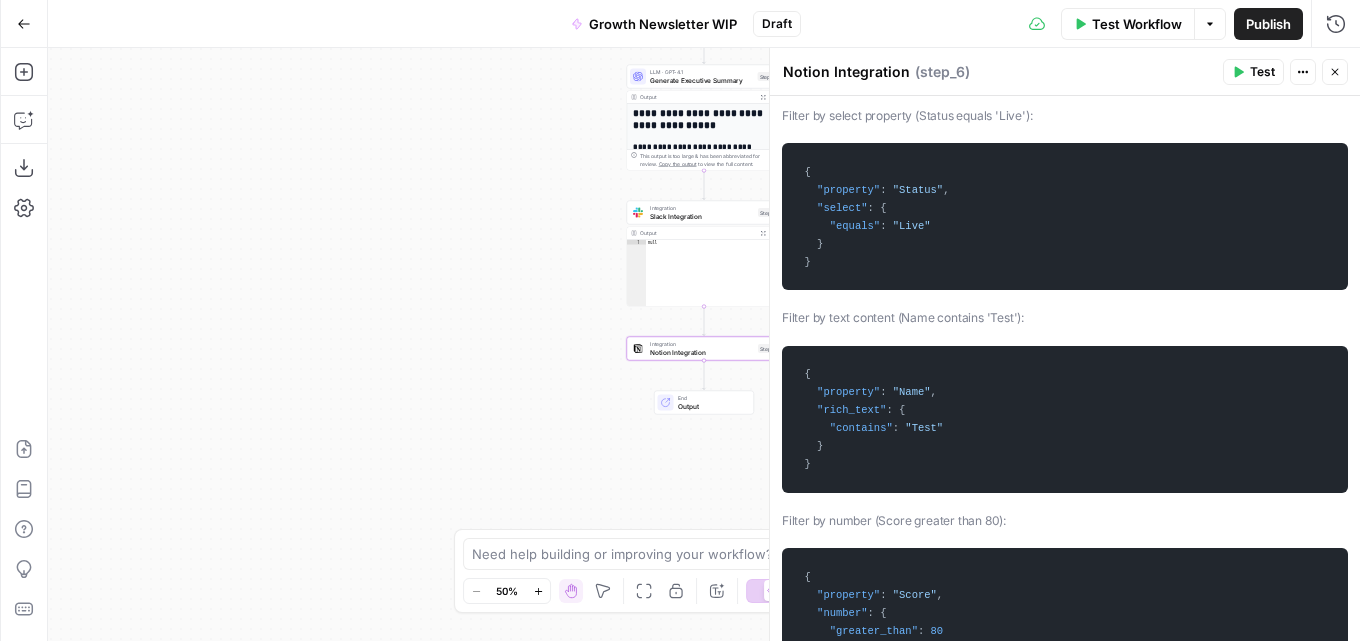 scroll, scrollTop: 572, scrollLeft: 0, axis: vertical 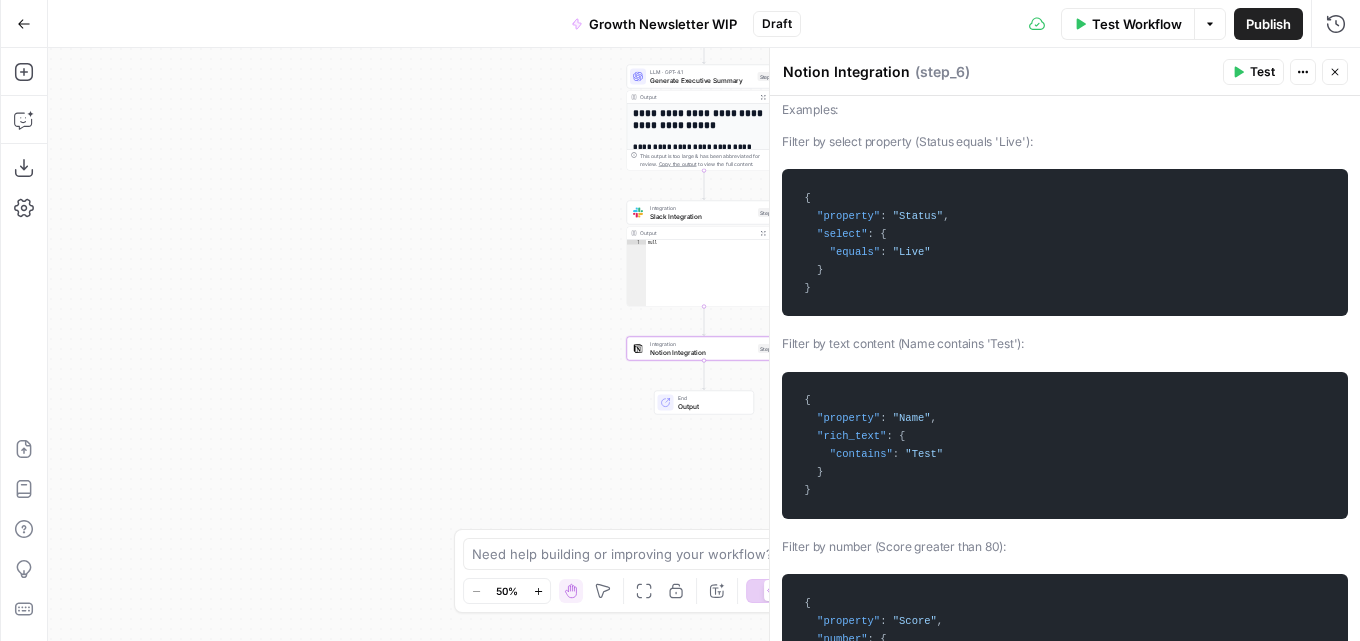 drag, startPoint x: 827, startPoint y: 289, endPoint x: 785, endPoint y: 181, distance: 115.87925 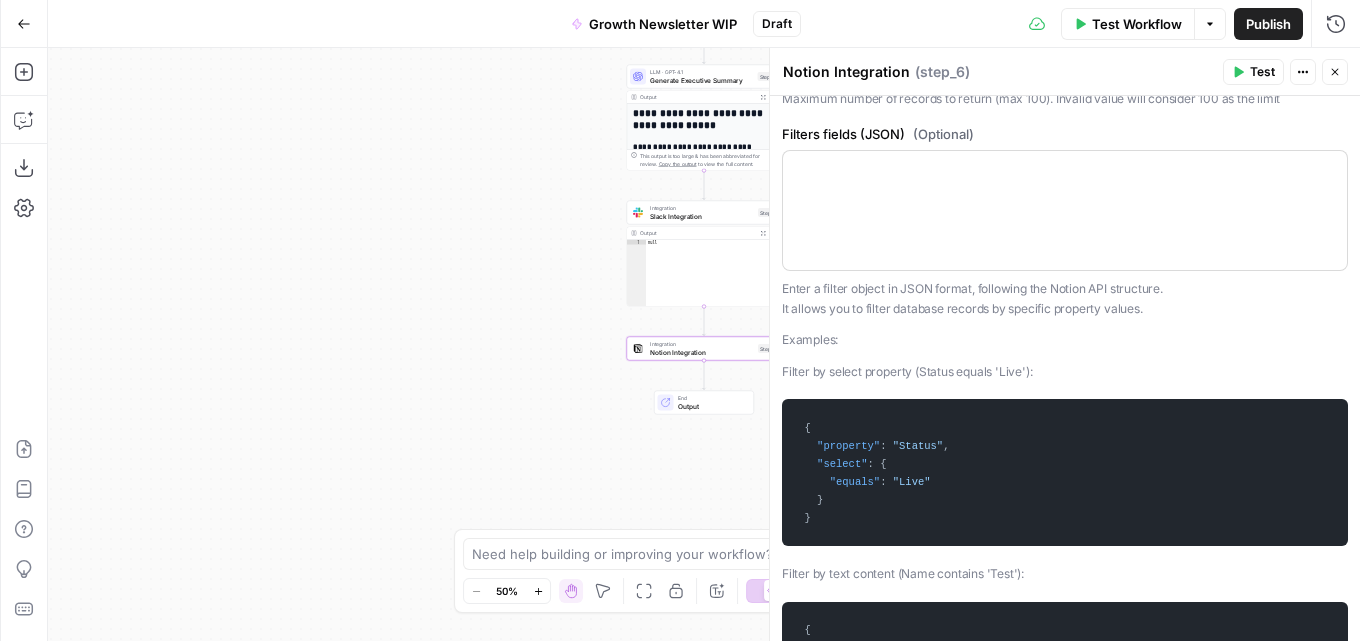 scroll, scrollTop: 72, scrollLeft: 0, axis: vertical 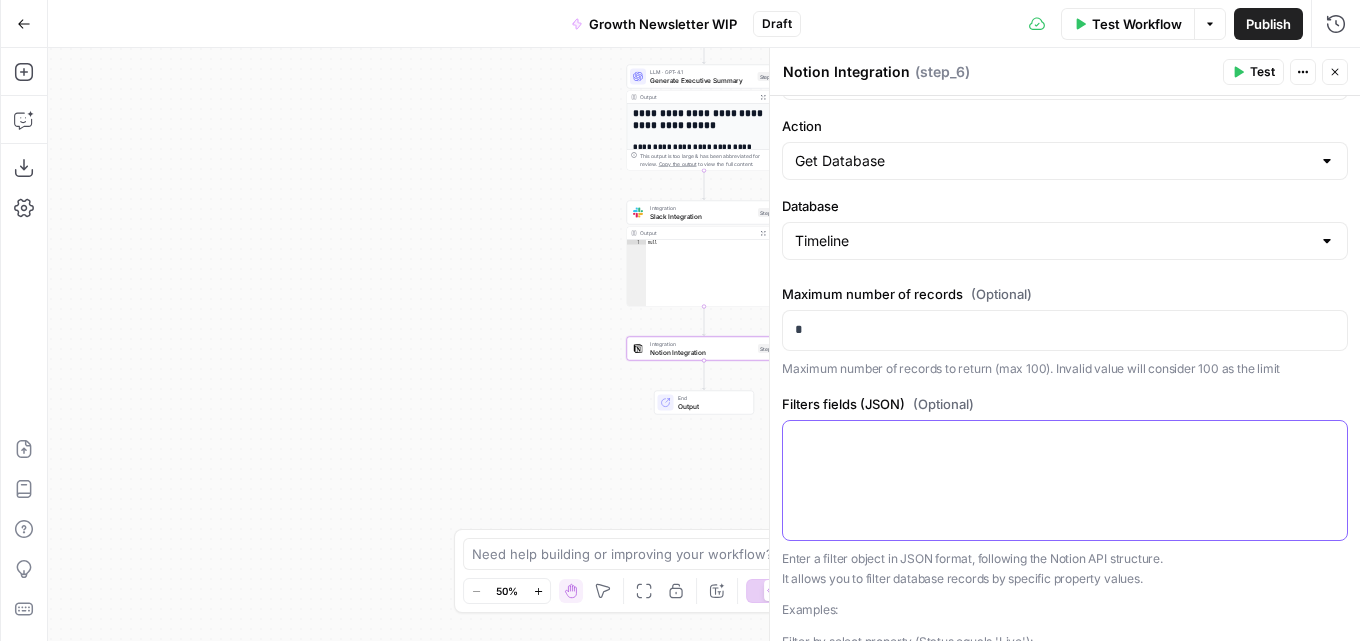 click at bounding box center [1065, 480] 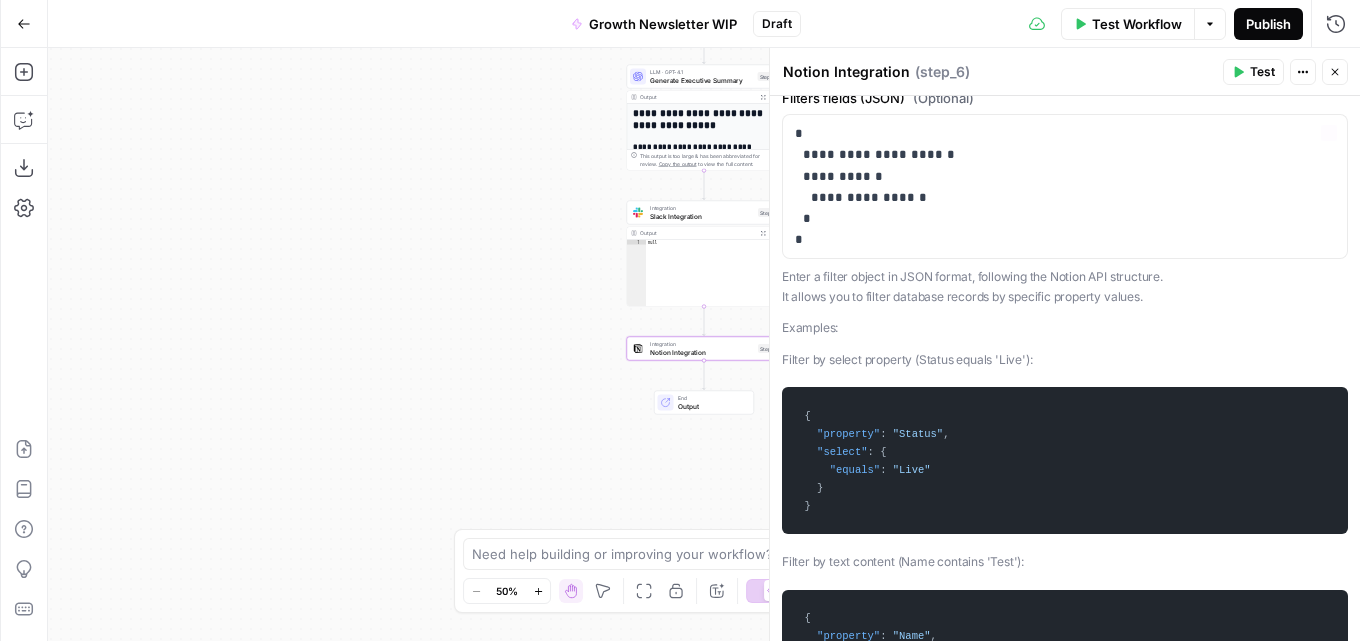 scroll, scrollTop: 0, scrollLeft: 0, axis: both 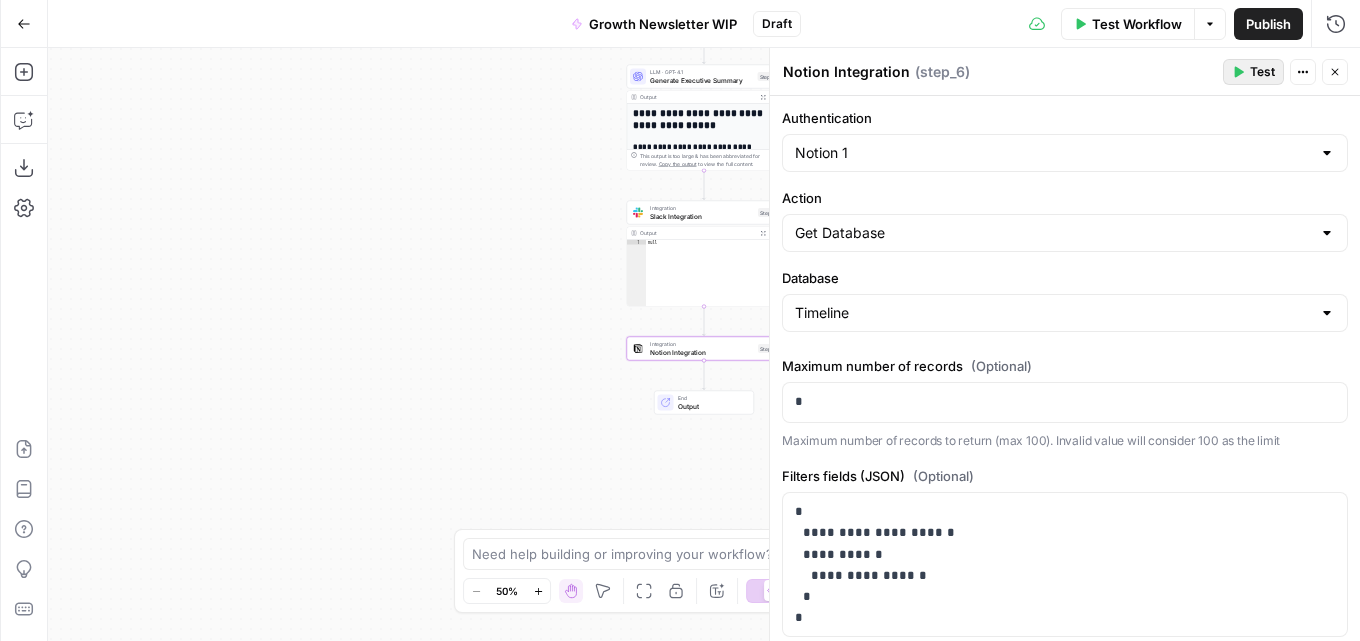 click on "Test" at bounding box center (1262, 72) 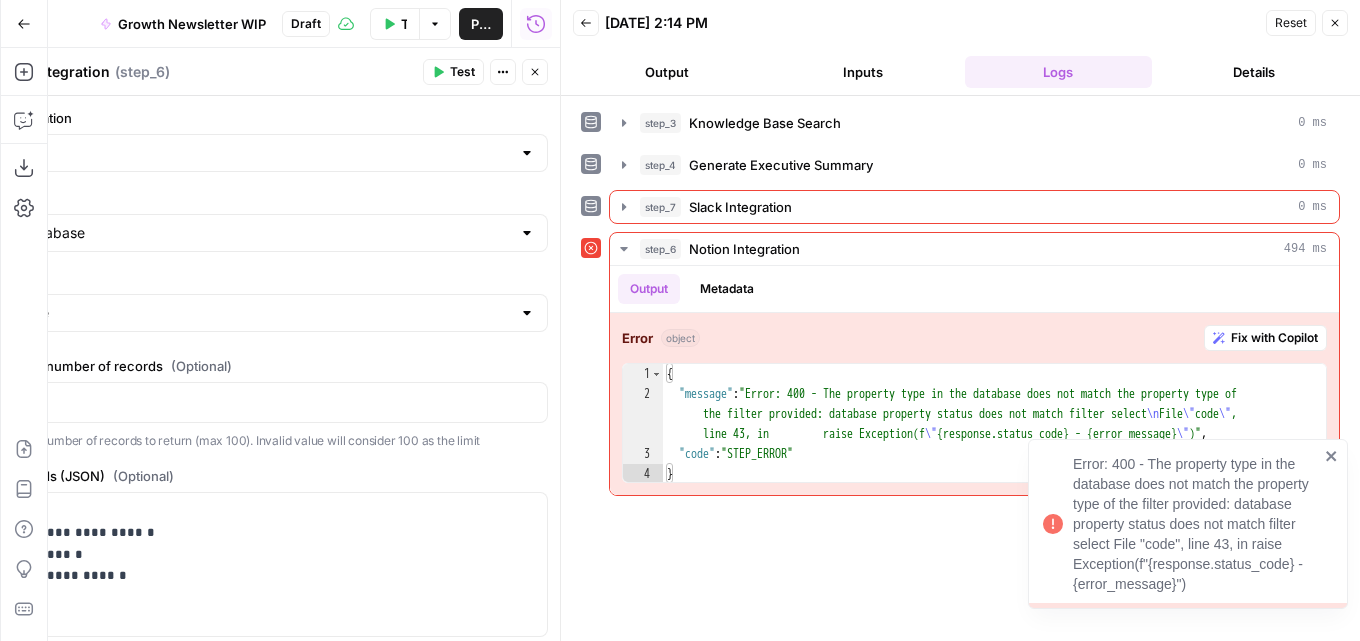 click on "Error: 400 - The property type in the database does not match the property type of the filter provided: database property status does not match filter select
File "code", line 43, in         raise Exception(f"{response.status_code} - {error_message}")" at bounding box center (1181, 524) 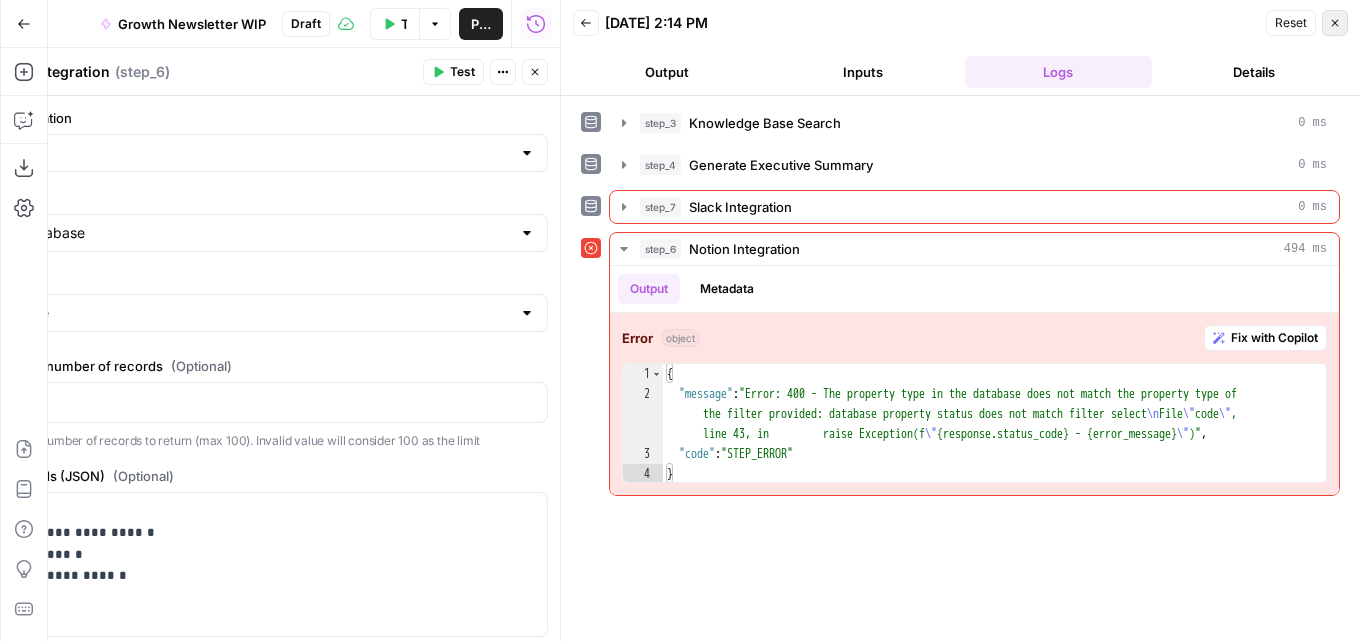 click 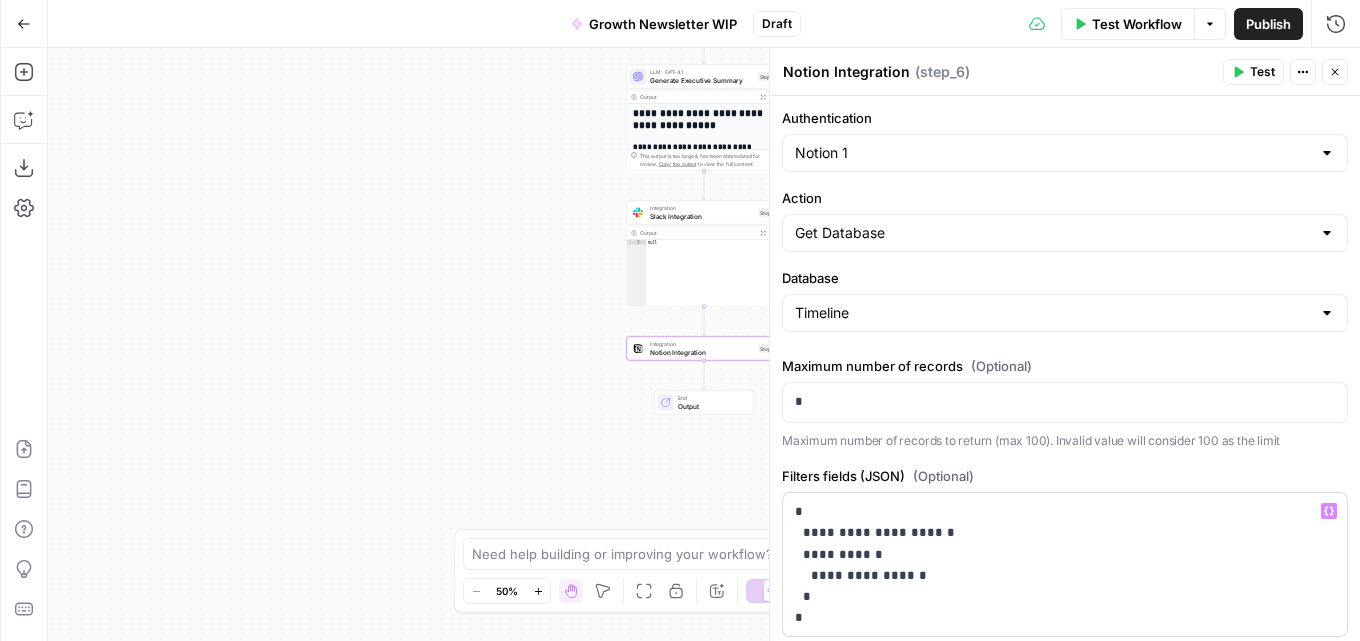 scroll, scrollTop: 300, scrollLeft: 0, axis: vertical 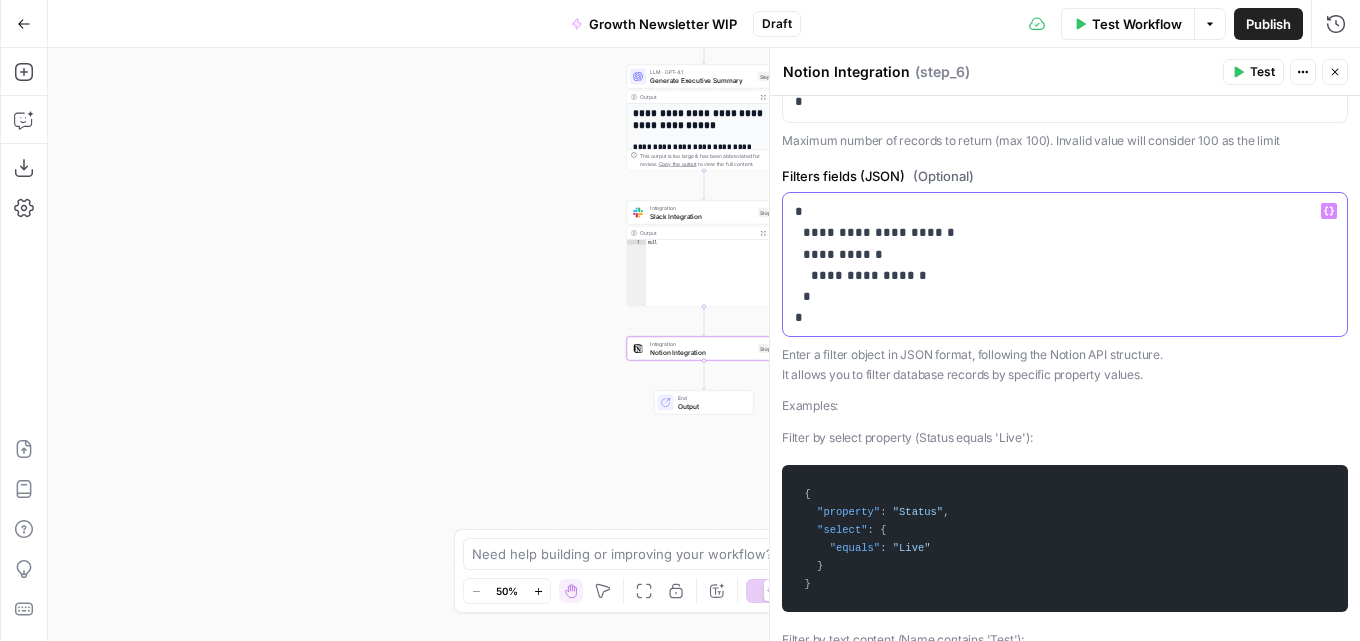 drag, startPoint x: 852, startPoint y: 328, endPoint x: 788, endPoint y: 195, distance: 147.59743 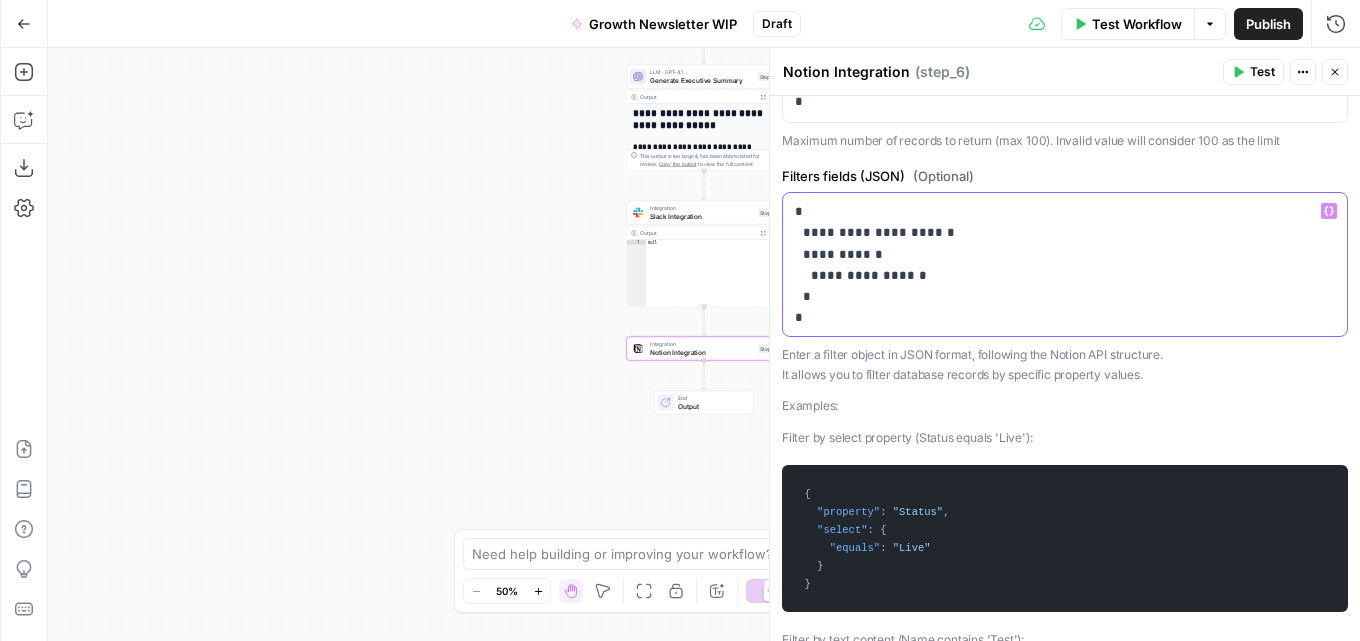 click on "**********" at bounding box center (1065, 264) 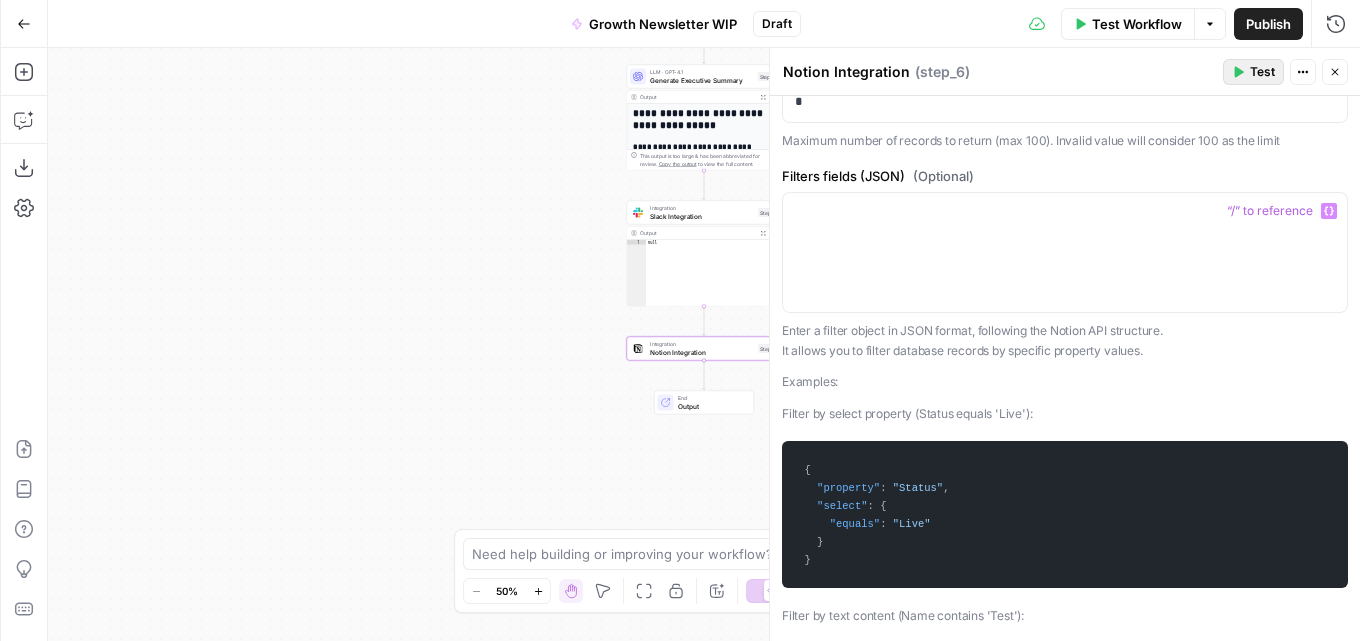 click on "Test" at bounding box center (1262, 72) 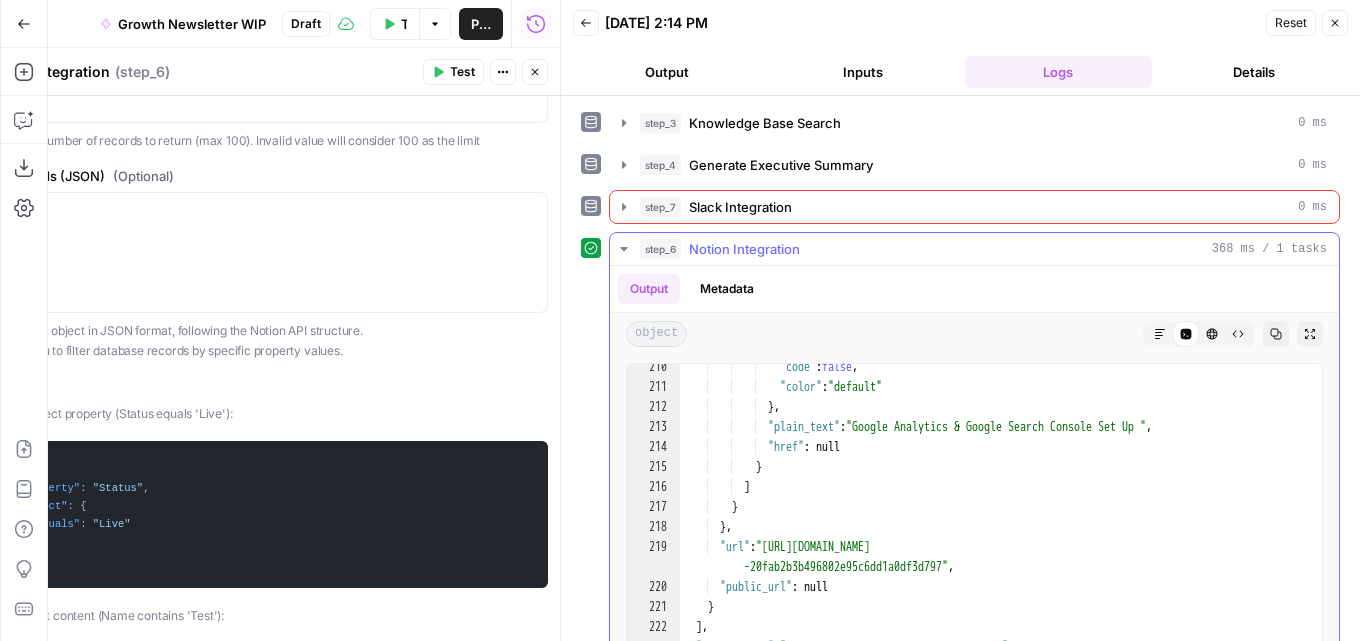 scroll, scrollTop: 4207, scrollLeft: 0, axis: vertical 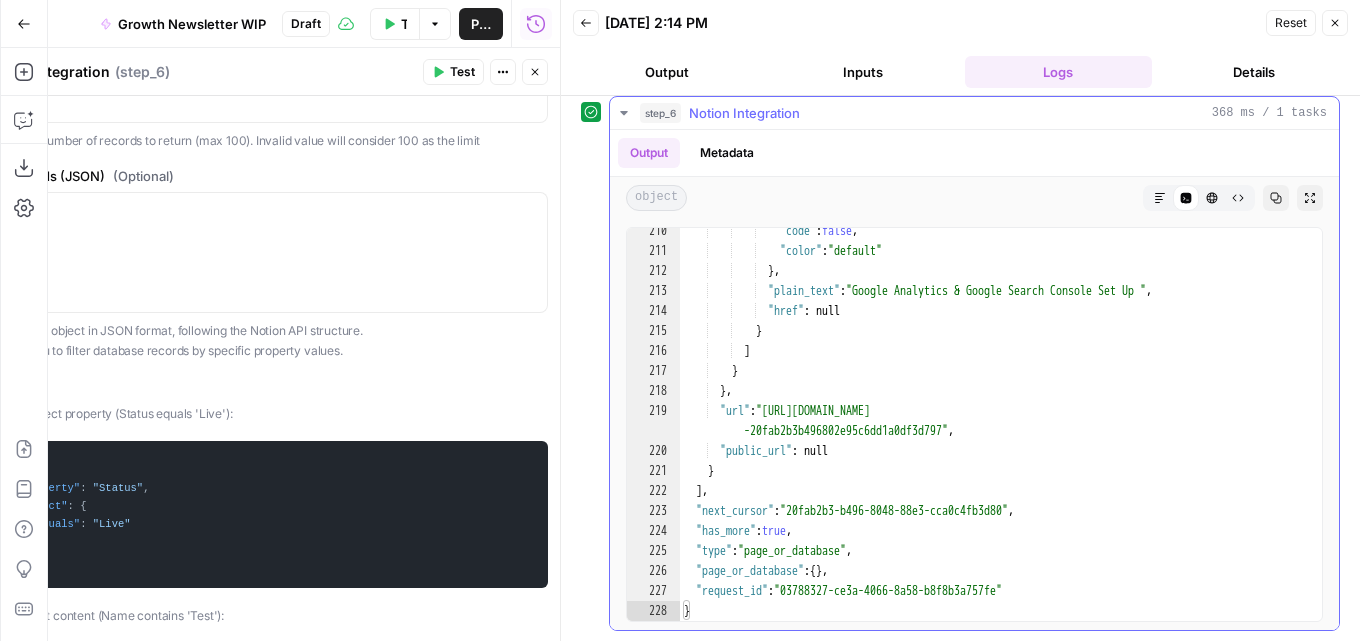 type on "**********" 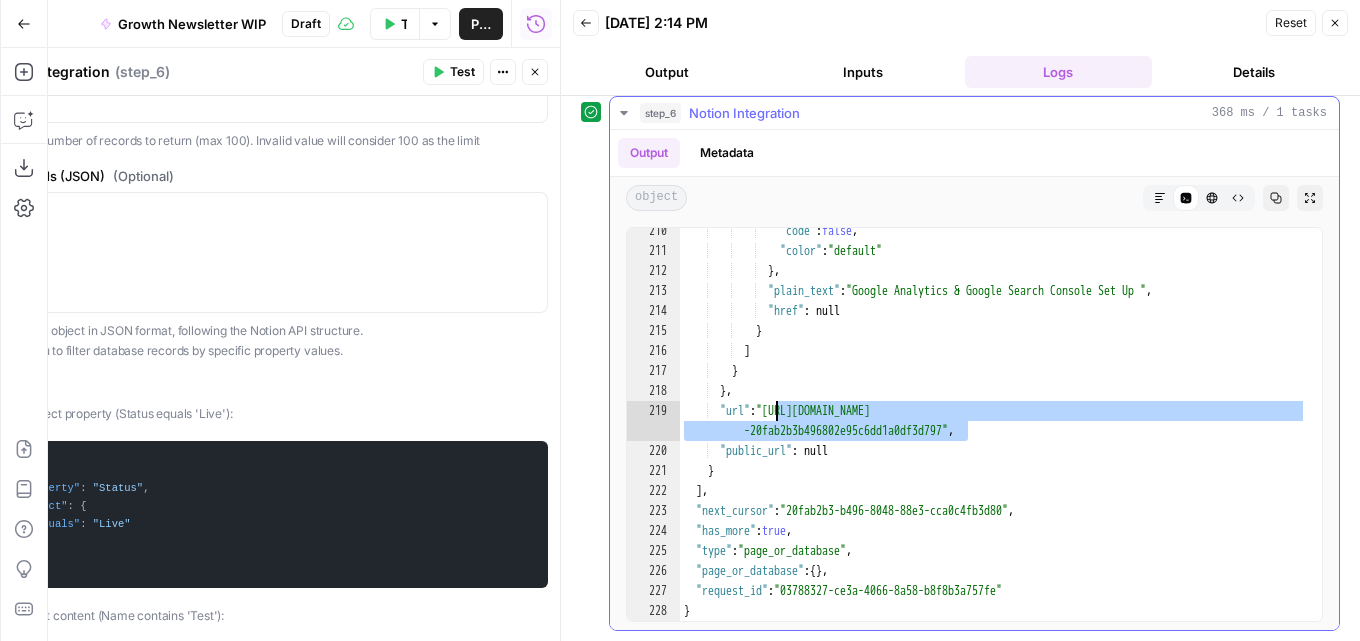 drag, startPoint x: 968, startPoint y: 428, endPoint x: 778, endPoint y: 410, distance: 190.85072 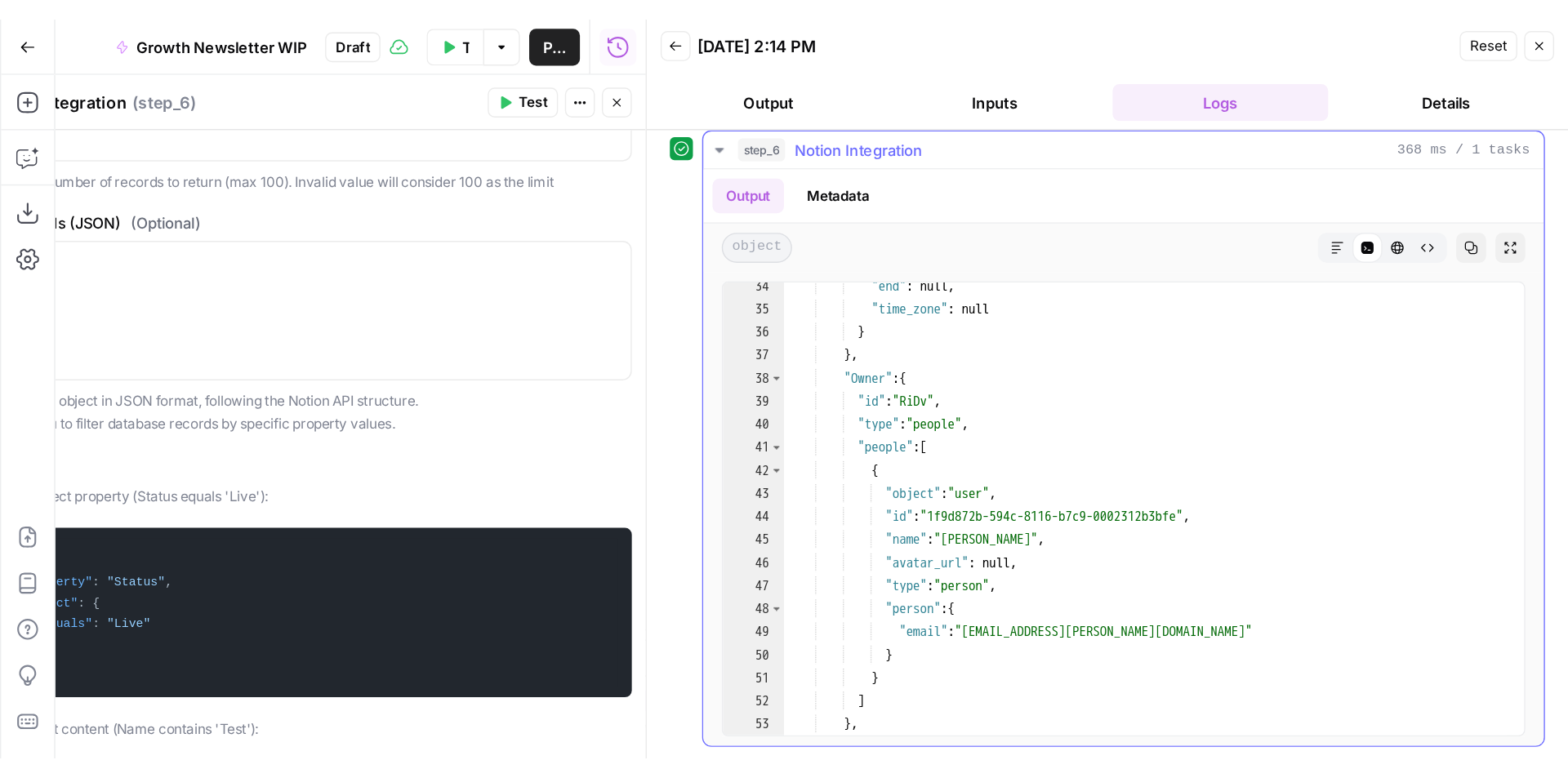 scroll, scrollTop: 251, scrollLeft: 0, axis: vertical 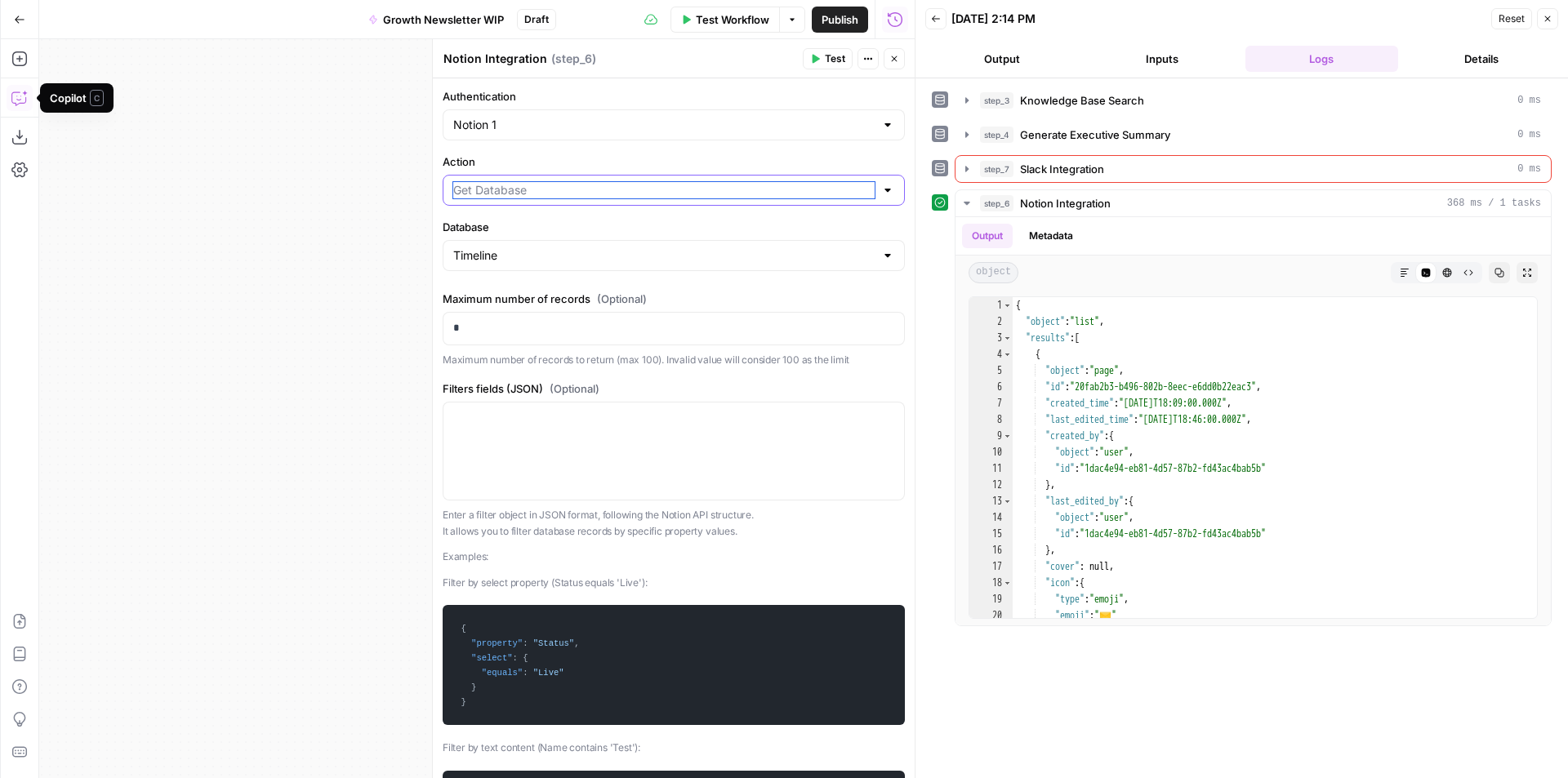 click on "Action" at bounding box center [664, 190] 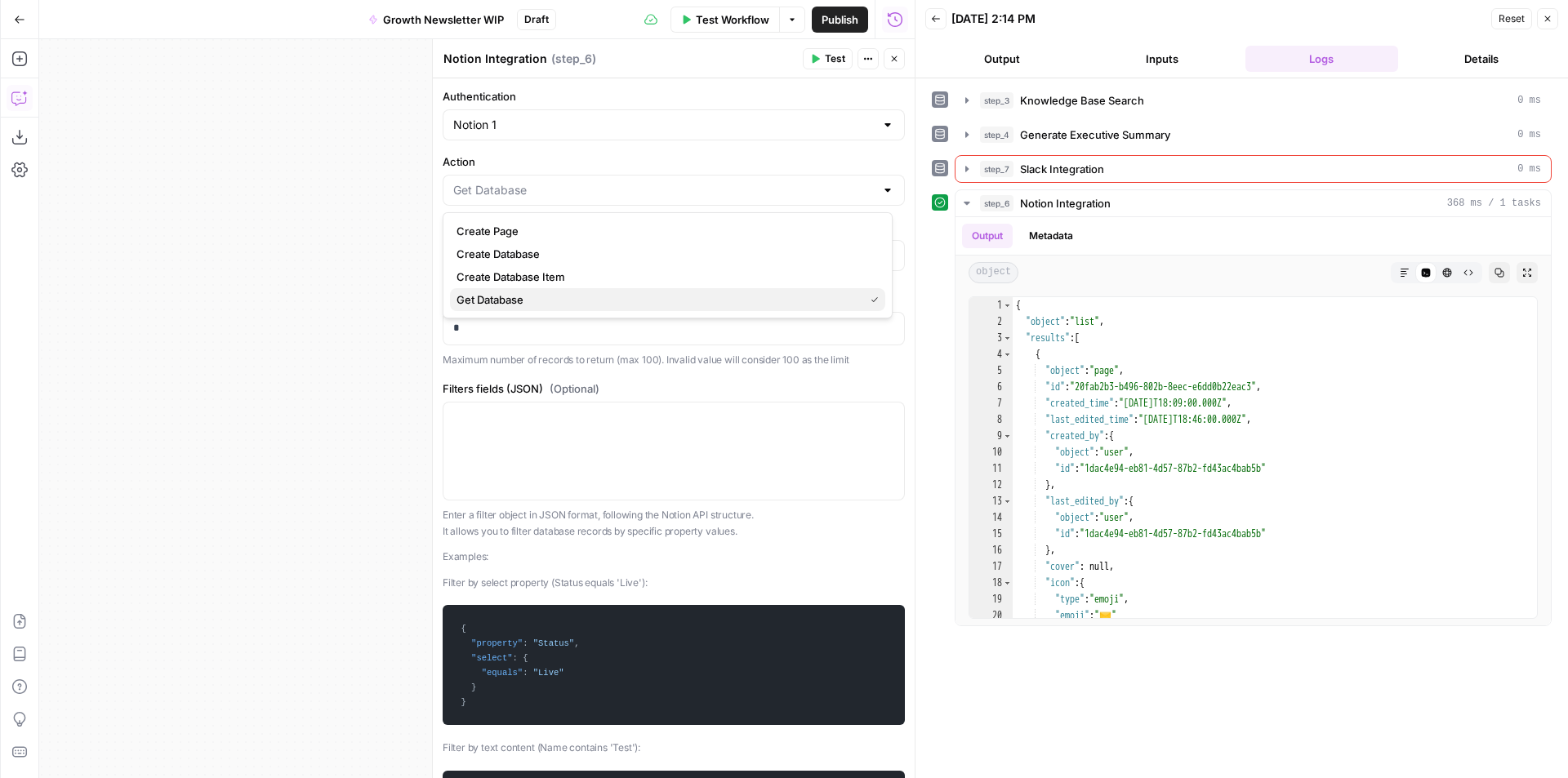 click on "Get Database" at bounding box center [667, 300] 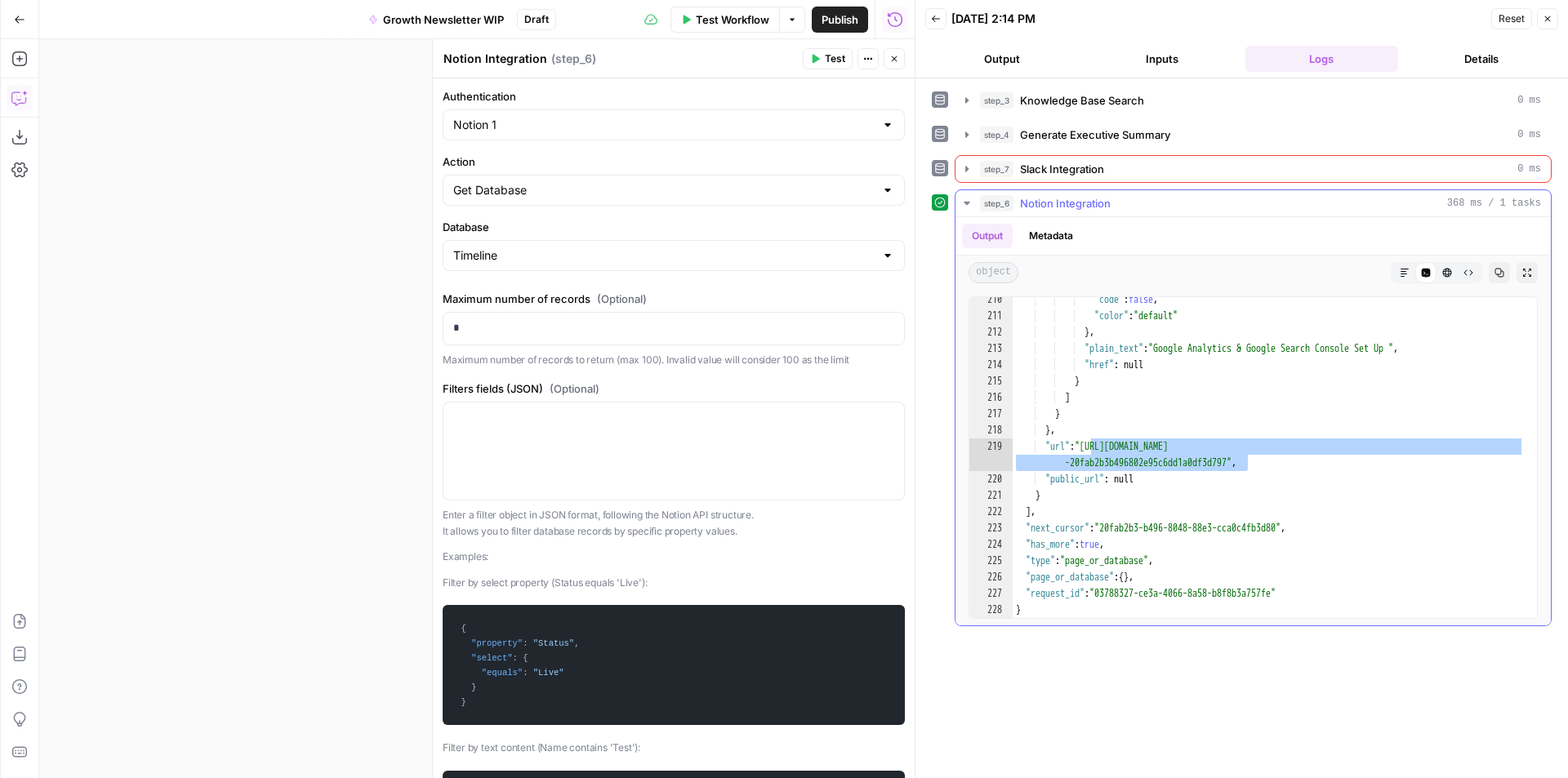 scroll, scrollTop: 3434, scrollLeft: 0, axis: vertical 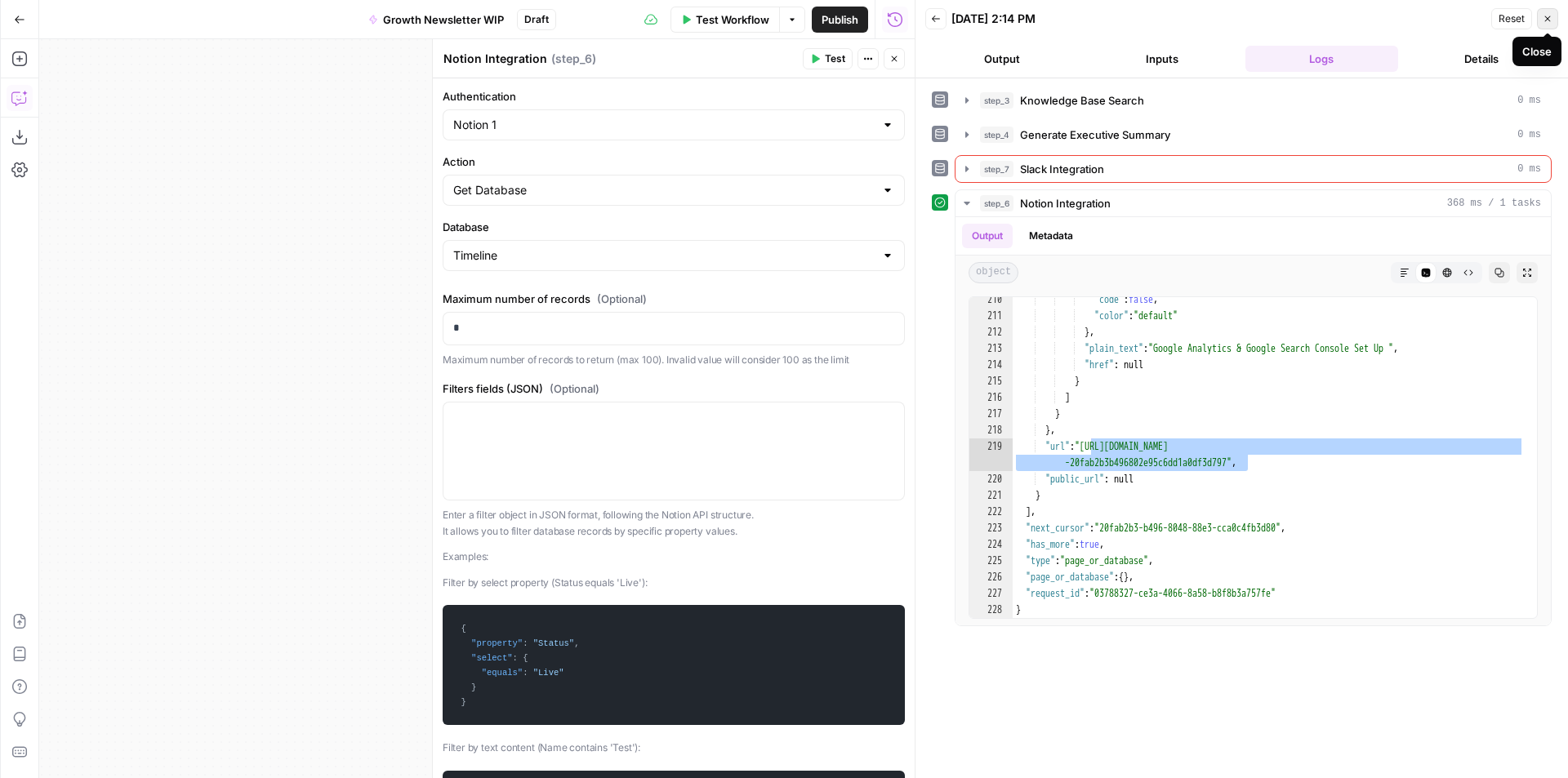 click on "Close" at bounding box center [1548, 19] 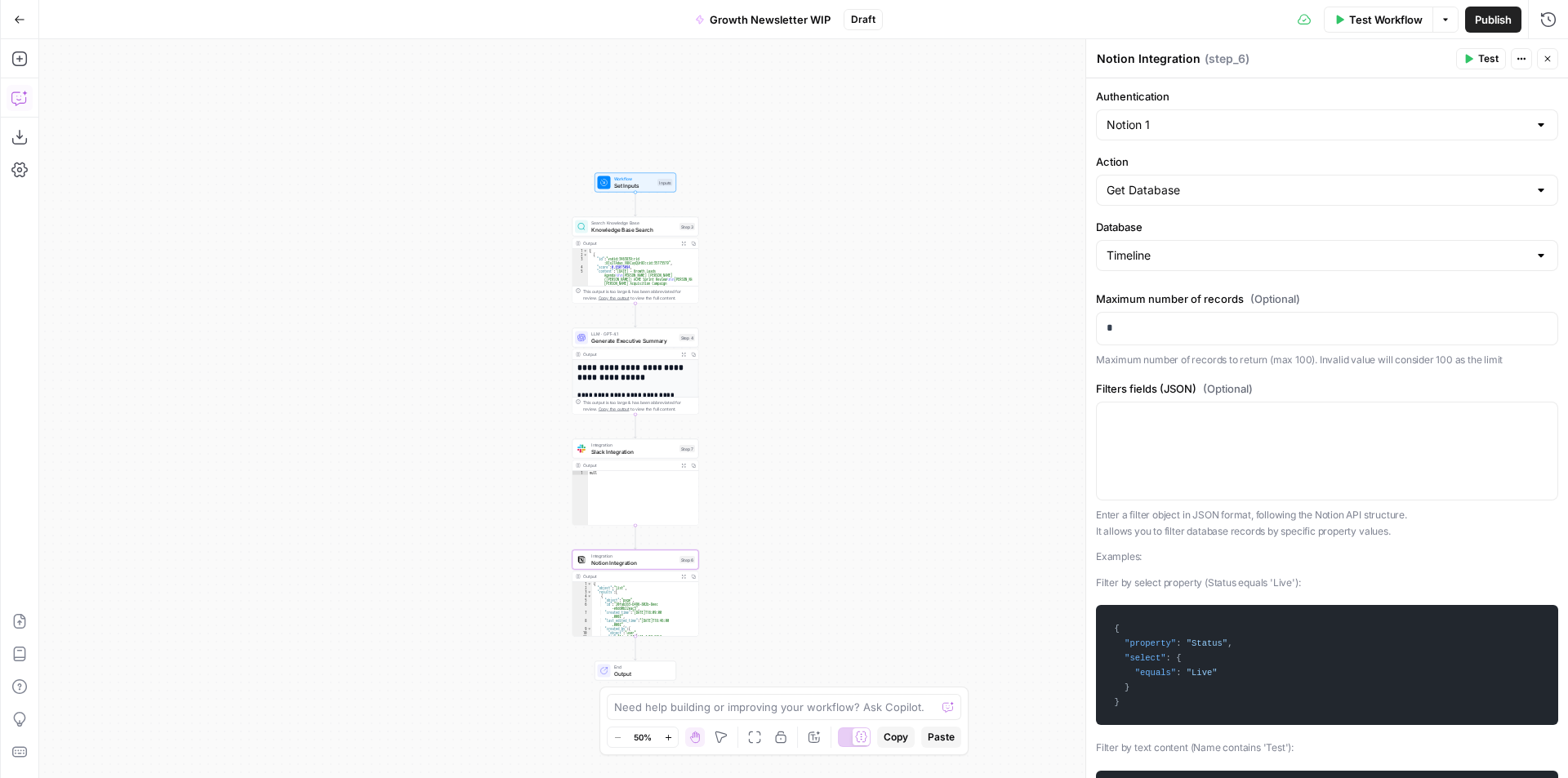 drag, startPoint x: 742, startPoint y: 252, endPoint x: 804, endPoint y: 530, distance: 284.8298 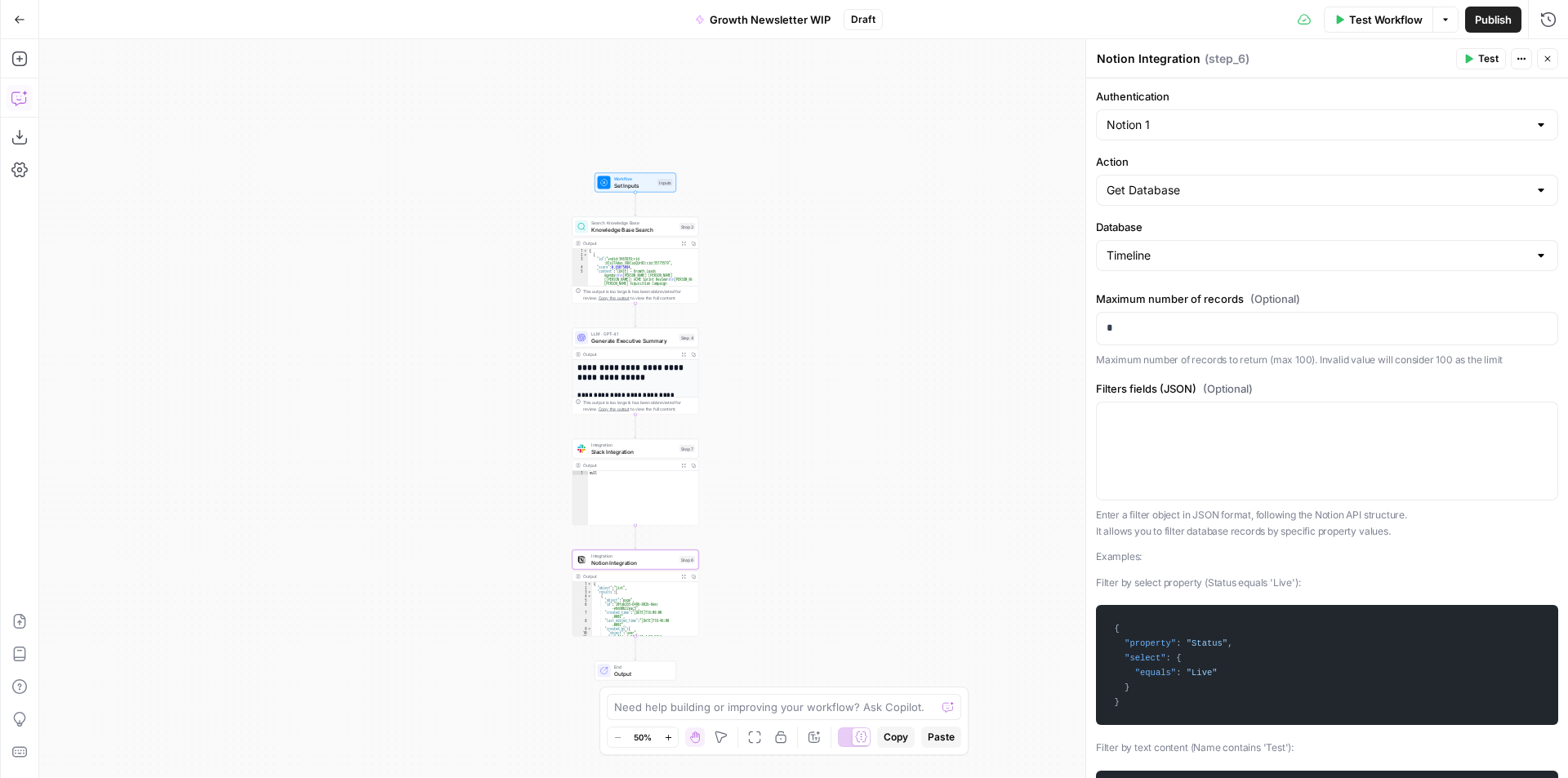 click on "Workflow Set Inputs Inputs Search Knowledge Base Knowledge Base Search Step 3 Output Expand Output Copy 1 2 3 4 5 [    {      "id" :  "vsdid:3463839:rid          :81x27Aduo_V8KCuyQUr8O:cid:35775579" ,      "score" :  0.65075094 ,      "content" :  "[DATE] - Growth Leads           Agenda  \n\n [PERSON_NAME] [PERSON_NAME]           ([PERSON_NAME]) ACME Sprint Review \n\n [PERSON_NAME] Acquisition Campaign           Updates \n\n Conversation Intelligence &           Meeting search campaign \n\n [GEOGRAPHIC_DATA] &           [GEOGRAPHIC_DATA] localization           progress \n\n [PERSON_NAME] \n\n Agency           partners \n\n [URL][DOMAIN_NAME]          /apolloio/Intros-to-our-Portuguese          -Partner          -a948f858f4394881ad5a1fd1922f91a3 \n\n Bran          d Awareness campaign early           results \n\n [PERSON_NAME] pricing           updates \n\n [DATE] - Growth Leads           \n\n :" at bounding box center (804, 408) 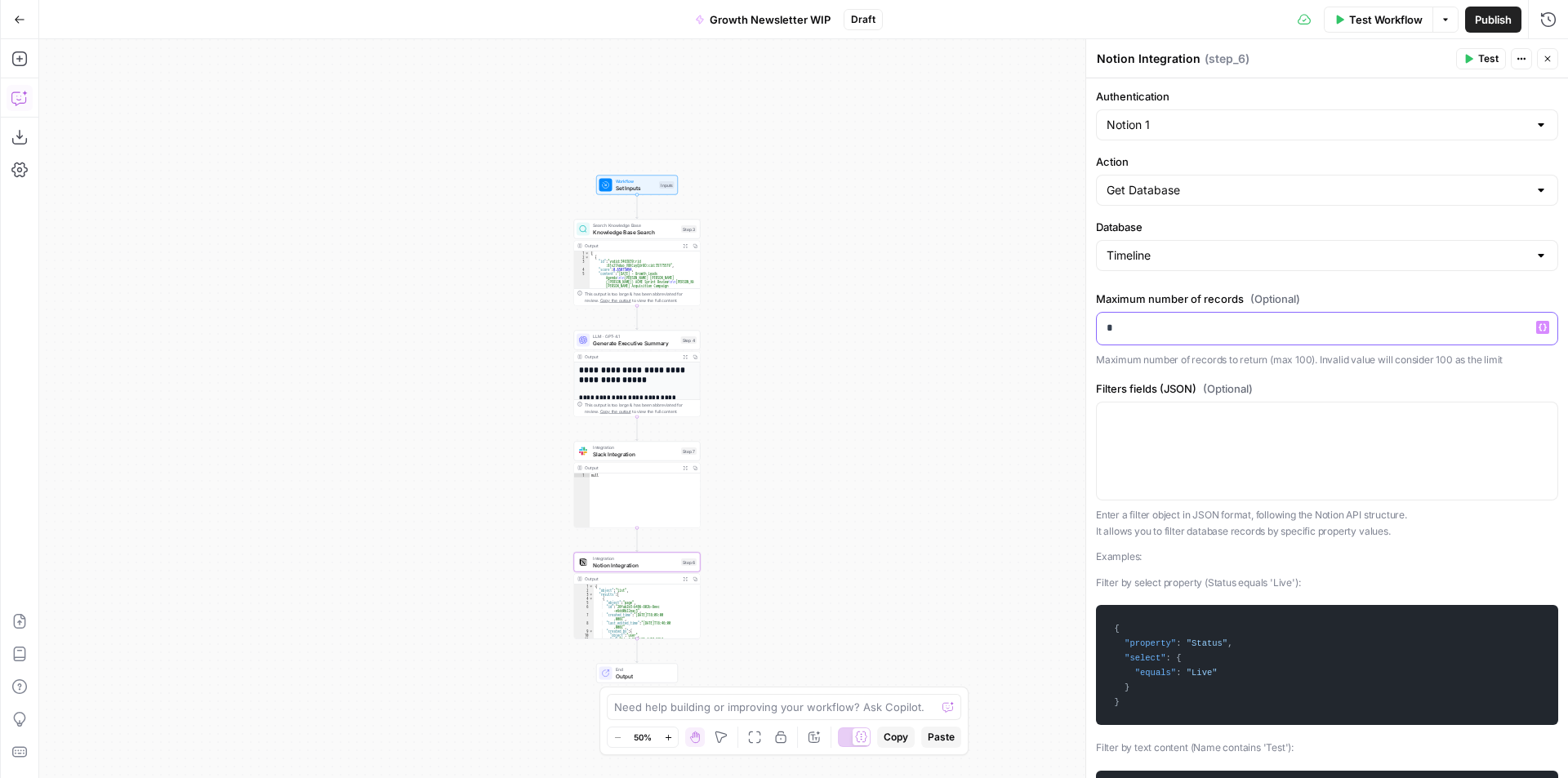 click on "*" at bounding box center [1327, 328] 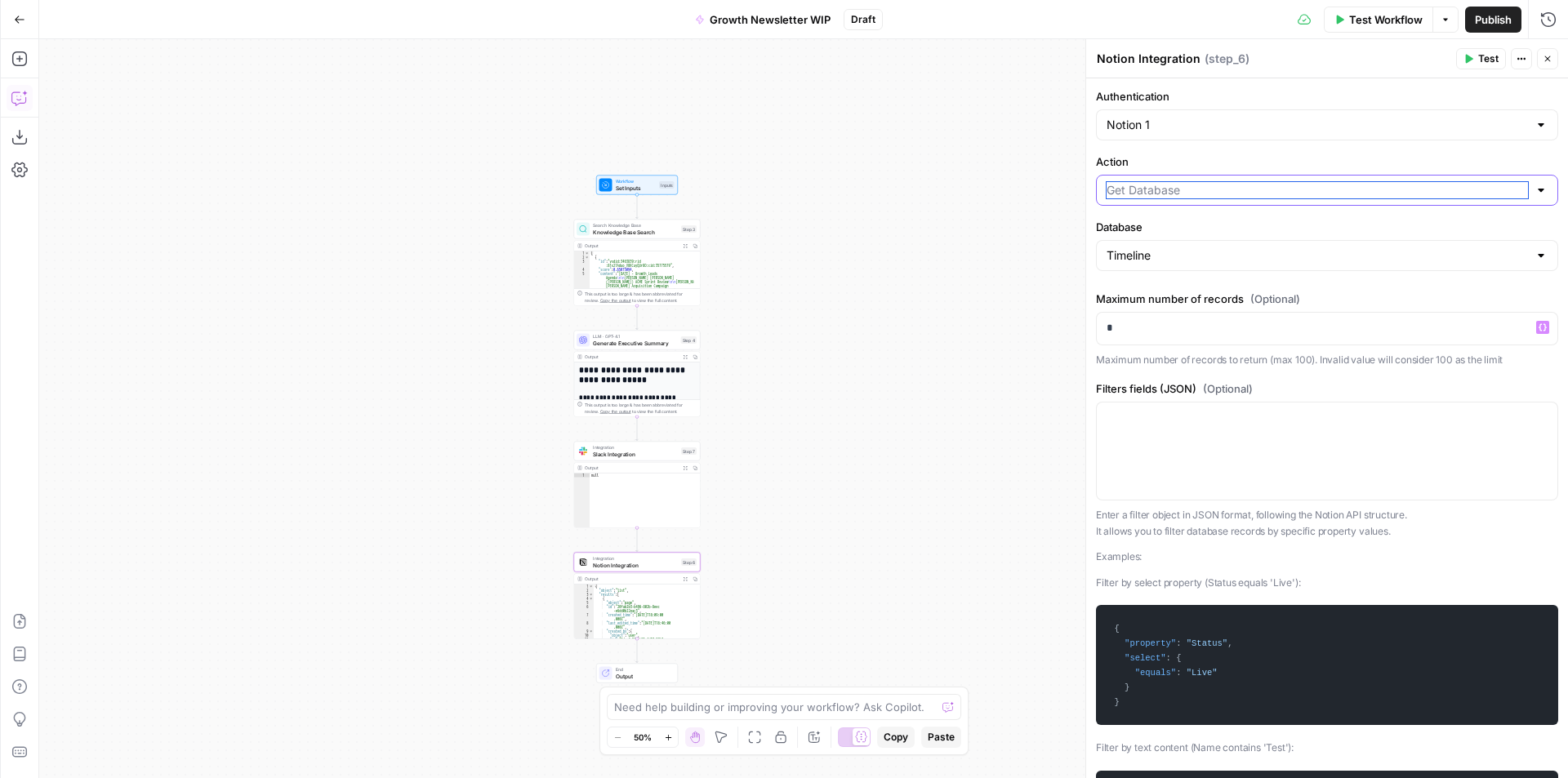 click on "Action" at bounding box center (1317, 190) 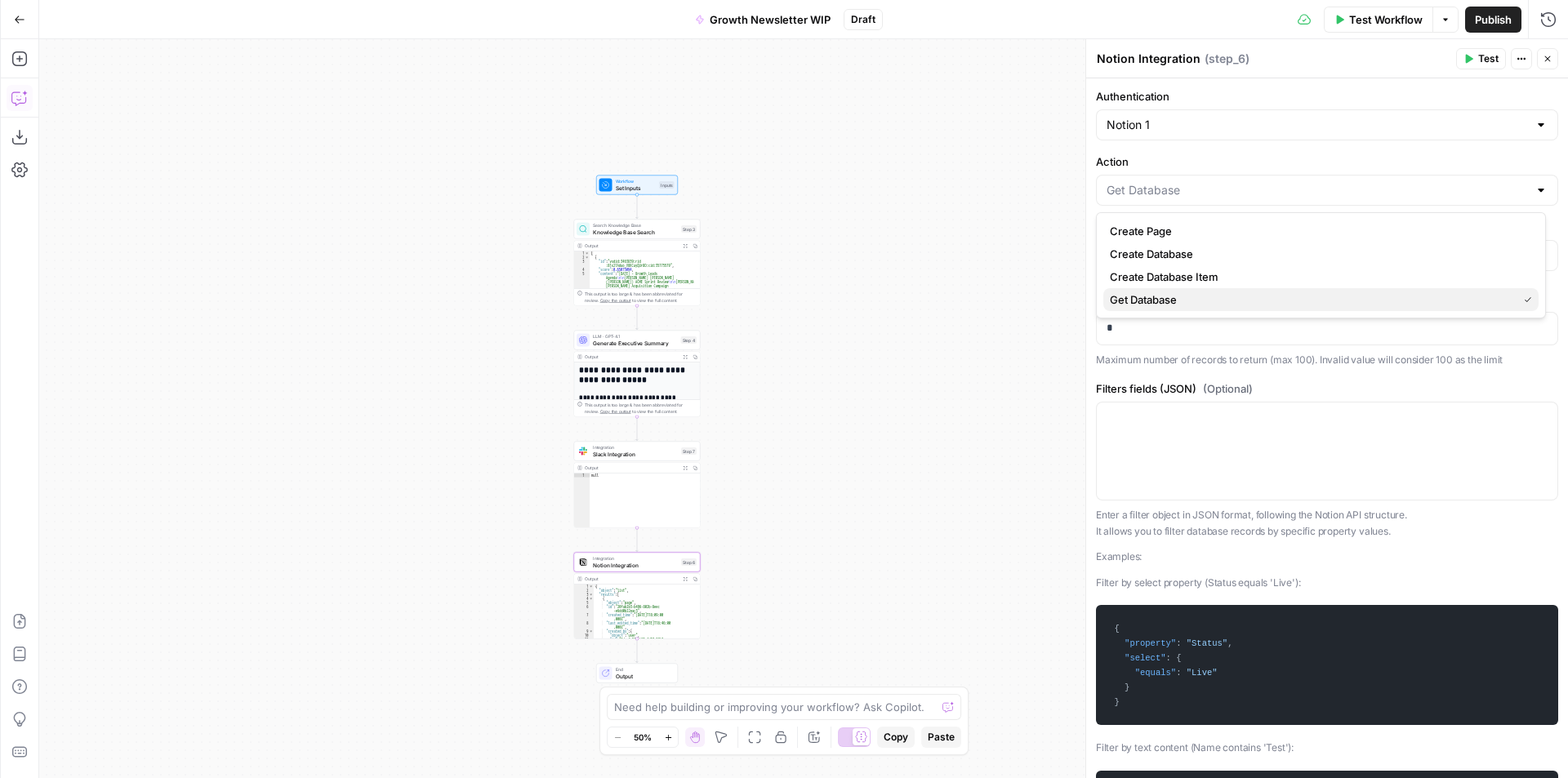 click on "Get Database" at bounding box center (1321, 300) 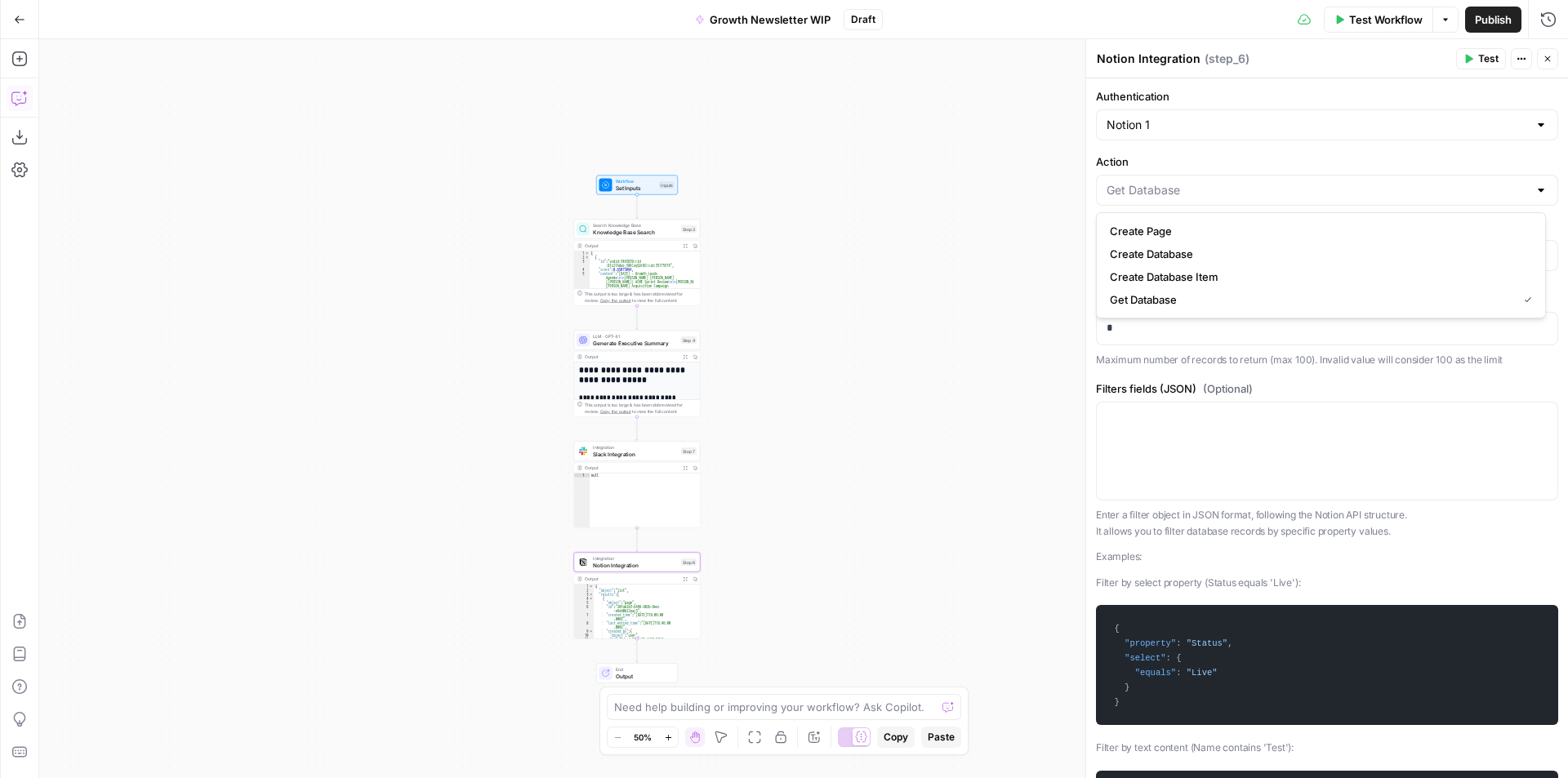 type on "Get Database" 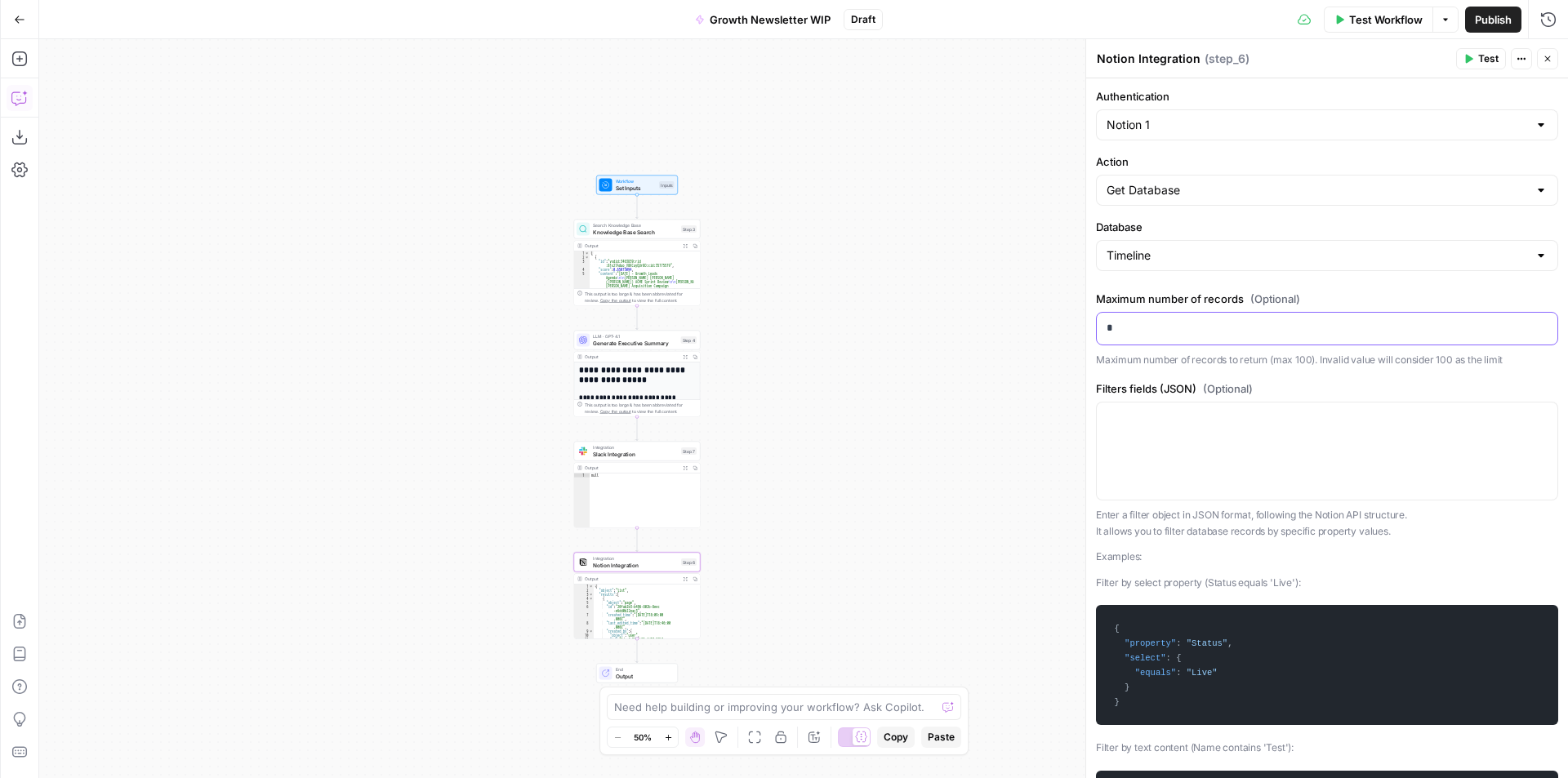 click on "*" at bounding box center [1321, 327] 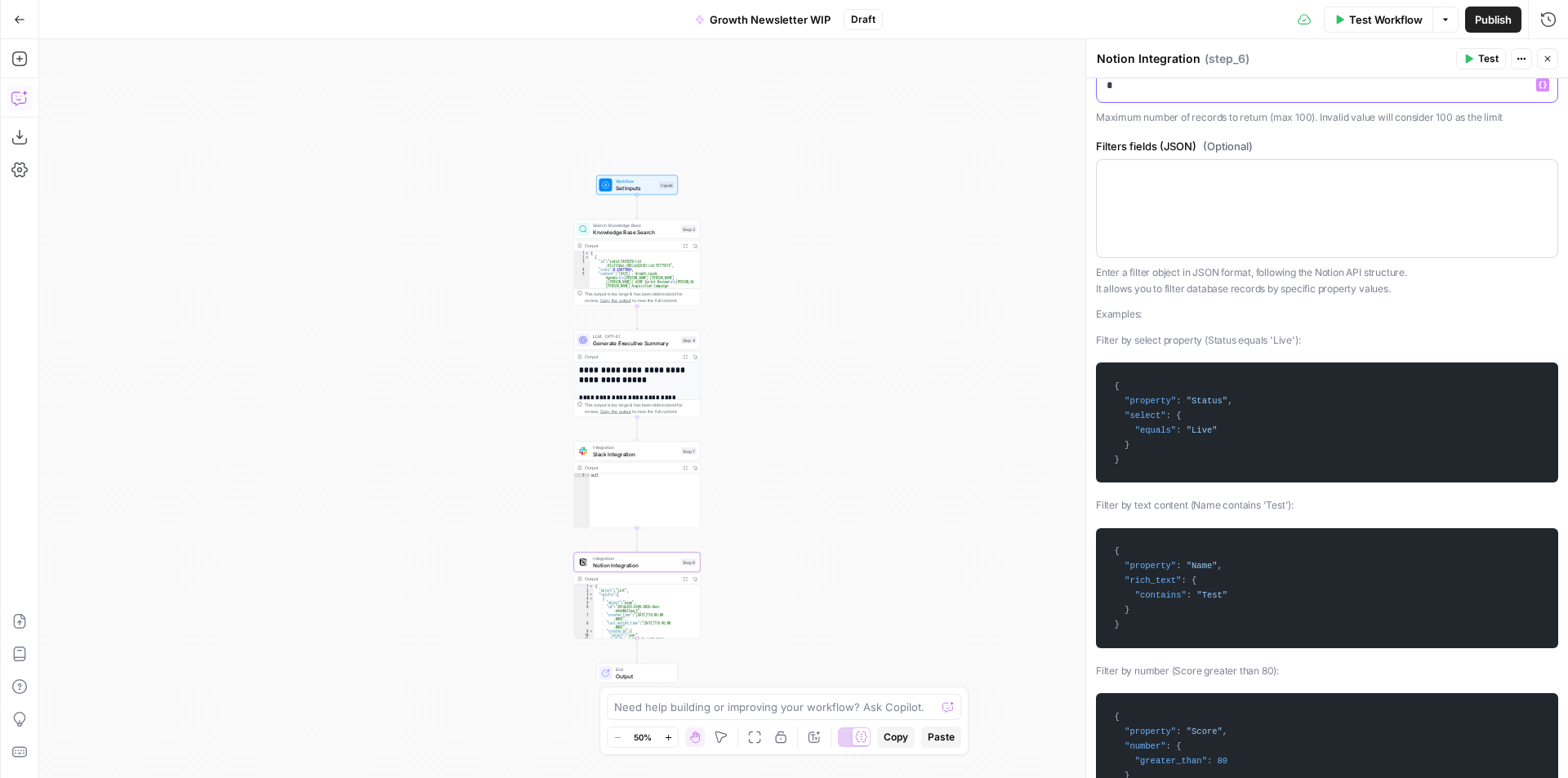 scroll, scrollTop: 245, scrollLeft: 0, axis: vertical 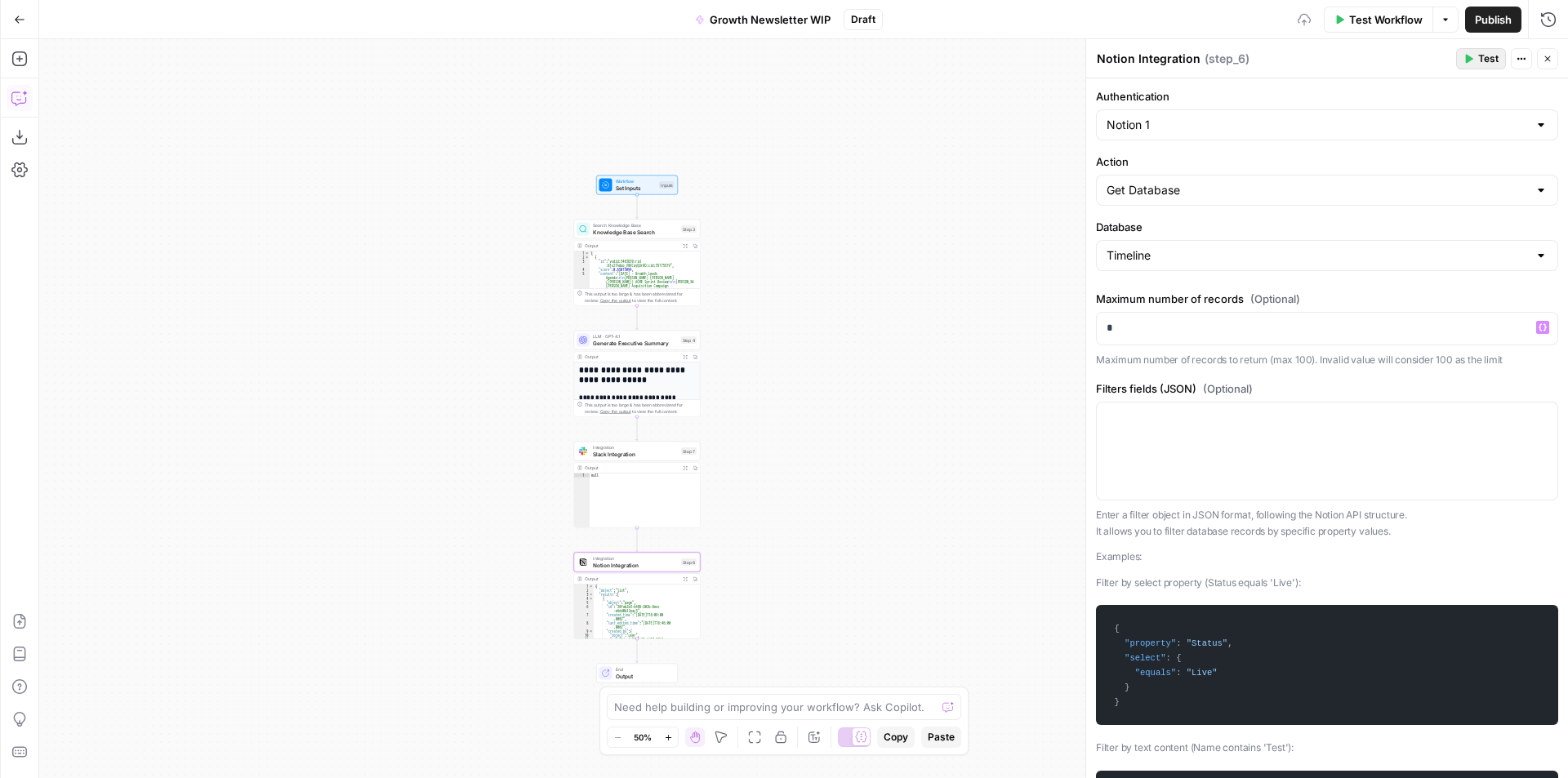 click on "Test" at bounding box center [1488, 59] 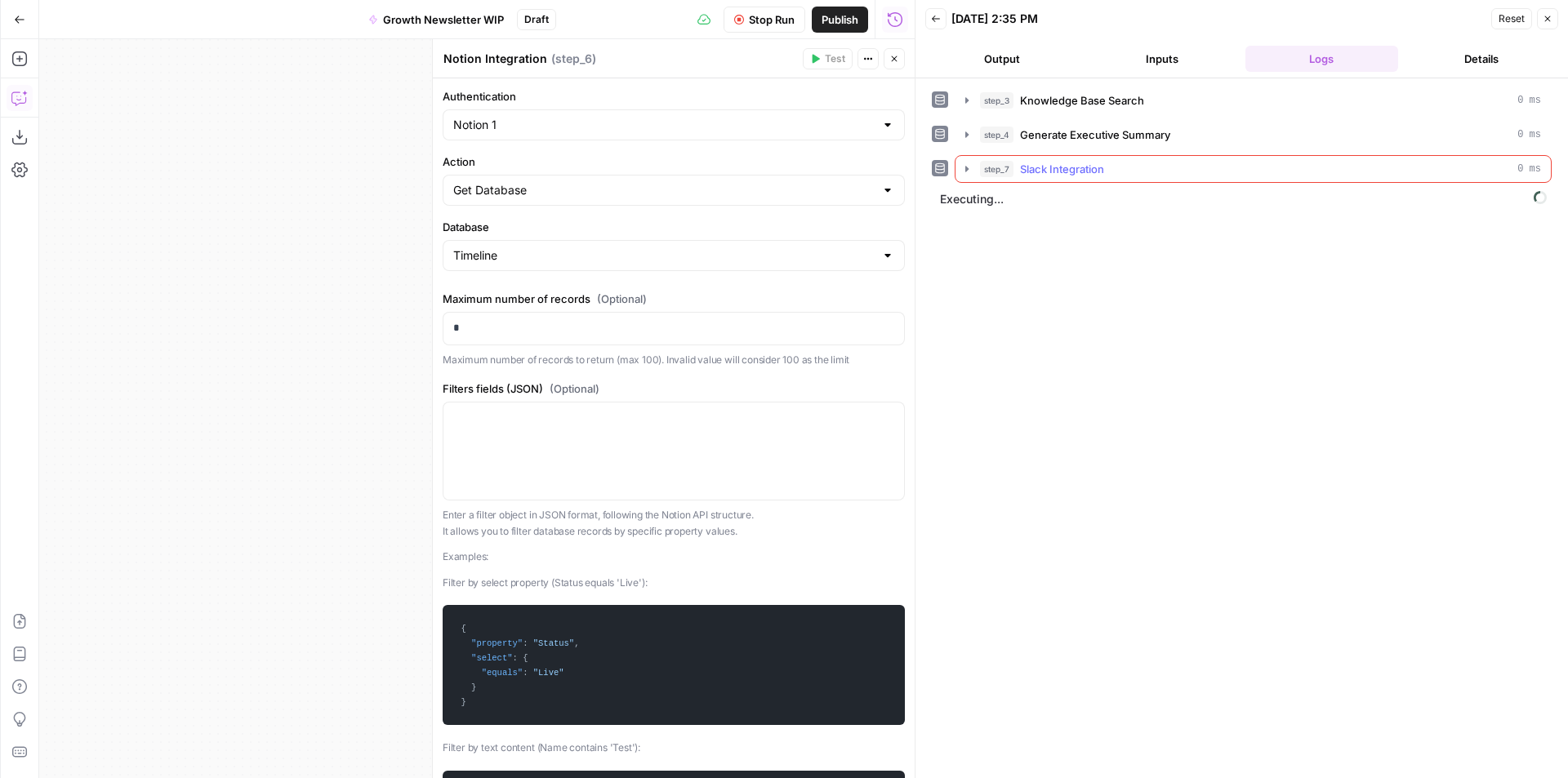 click on "Slack Integration" at bounding box center (1062, 169) 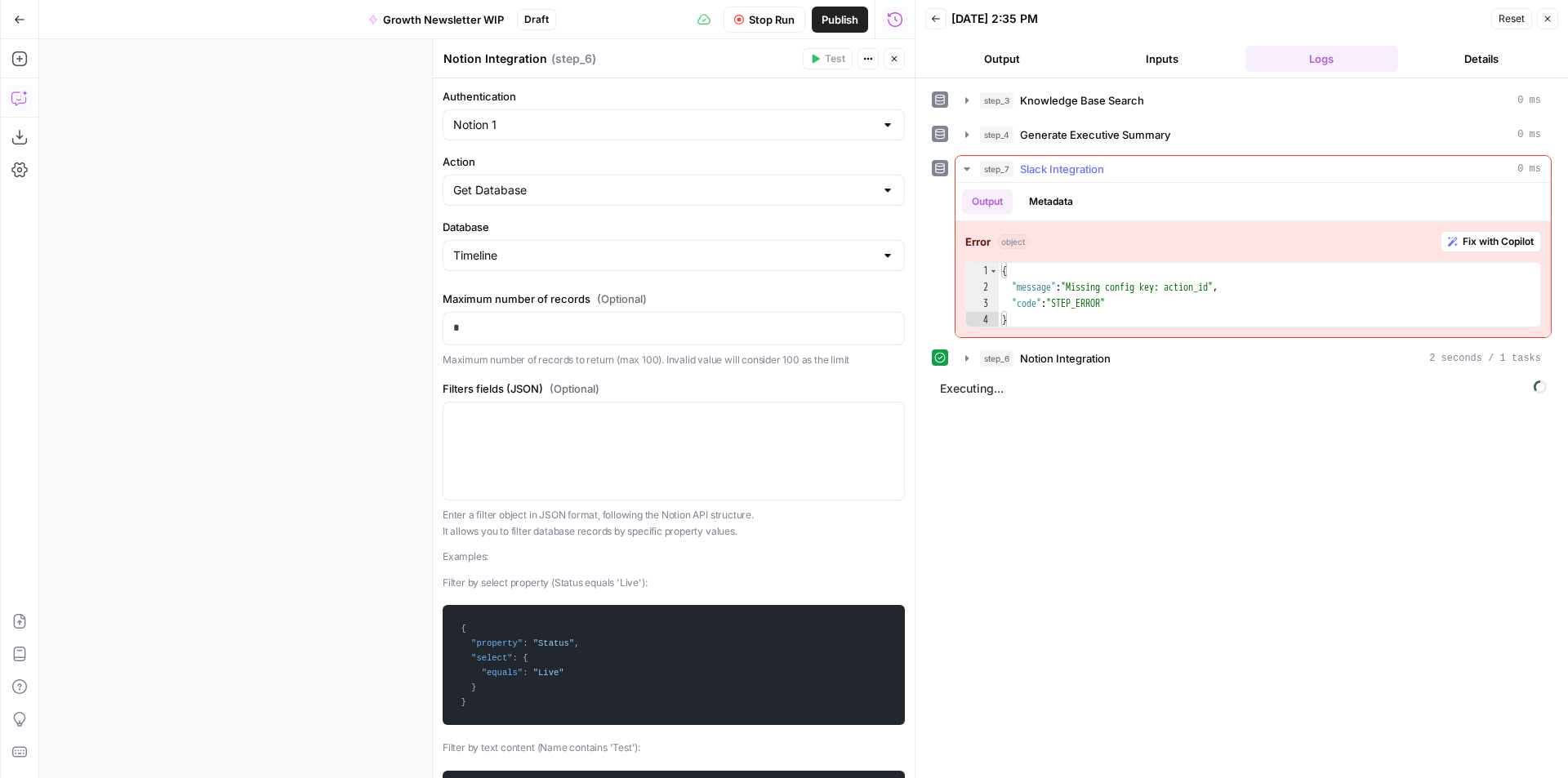 click on "Slack Integration" at bounding box center (1062, 169) 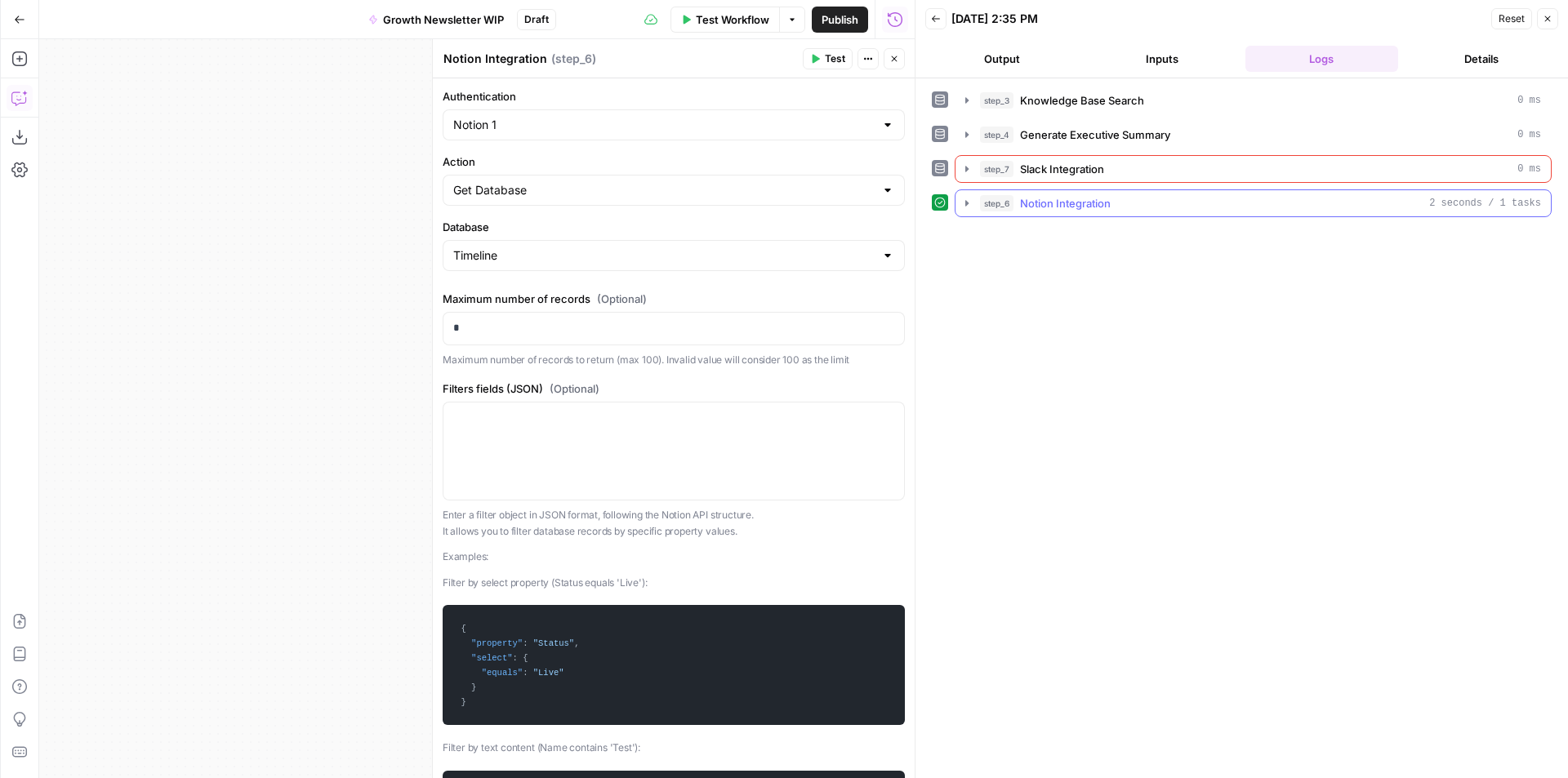 click on "step_6 Notion Integration 2 seconds / 1 tasks" at bounding box center [1260, 203] 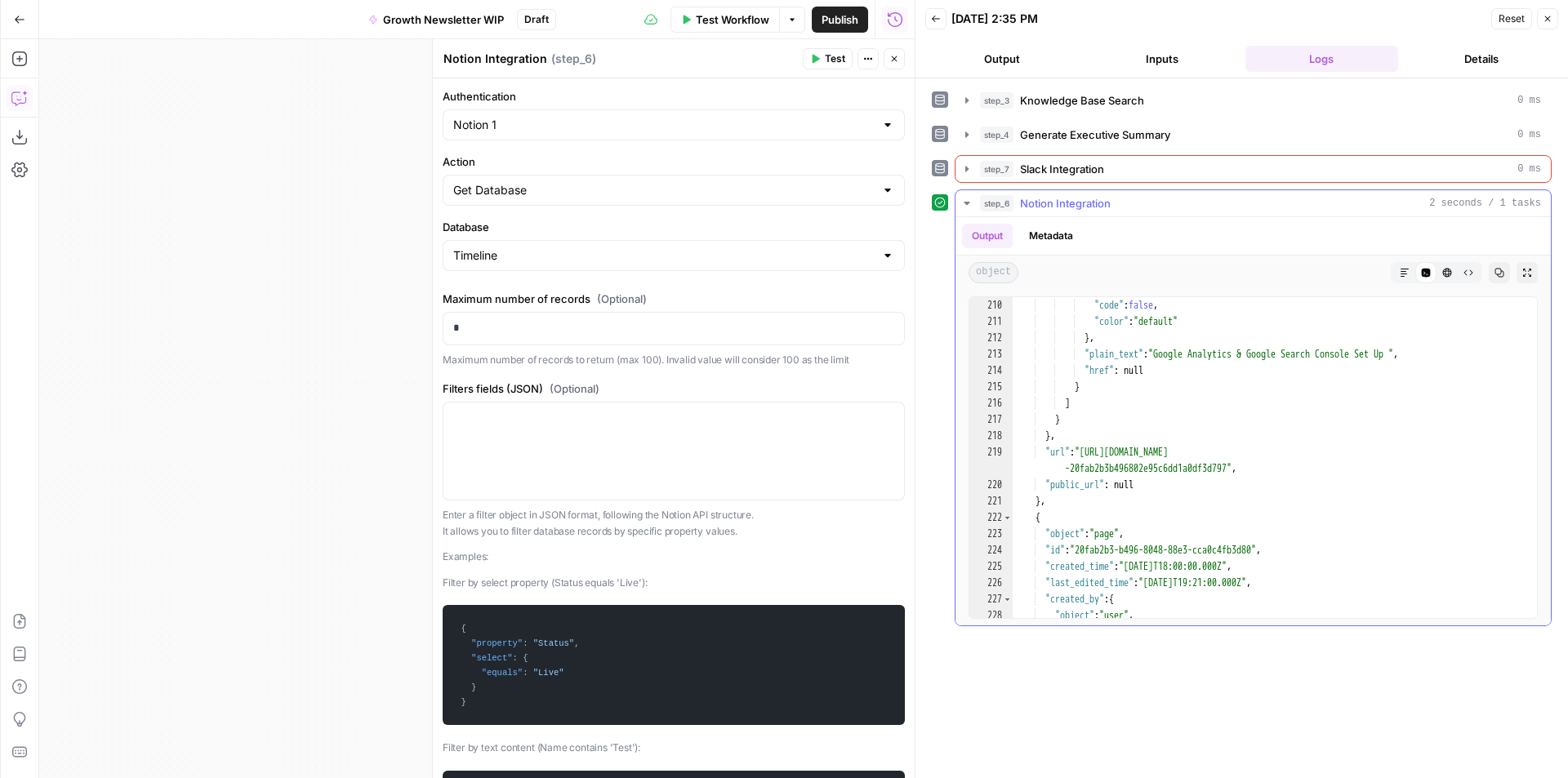 scroll, scrollTop: 3772, scrollLeft: 0, axis: vertical 